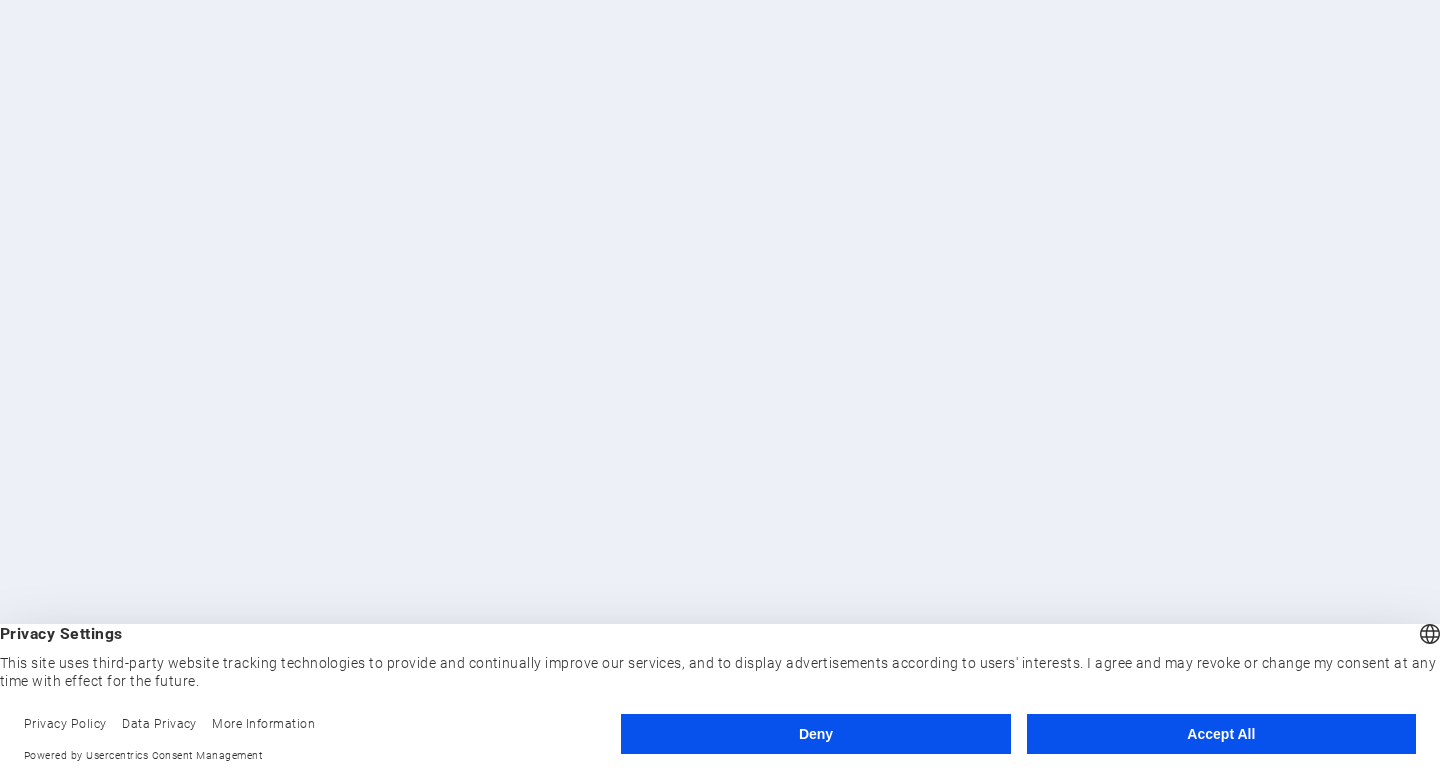 scroll, scrollTop: 0, scrollLeft: 0, axis: both 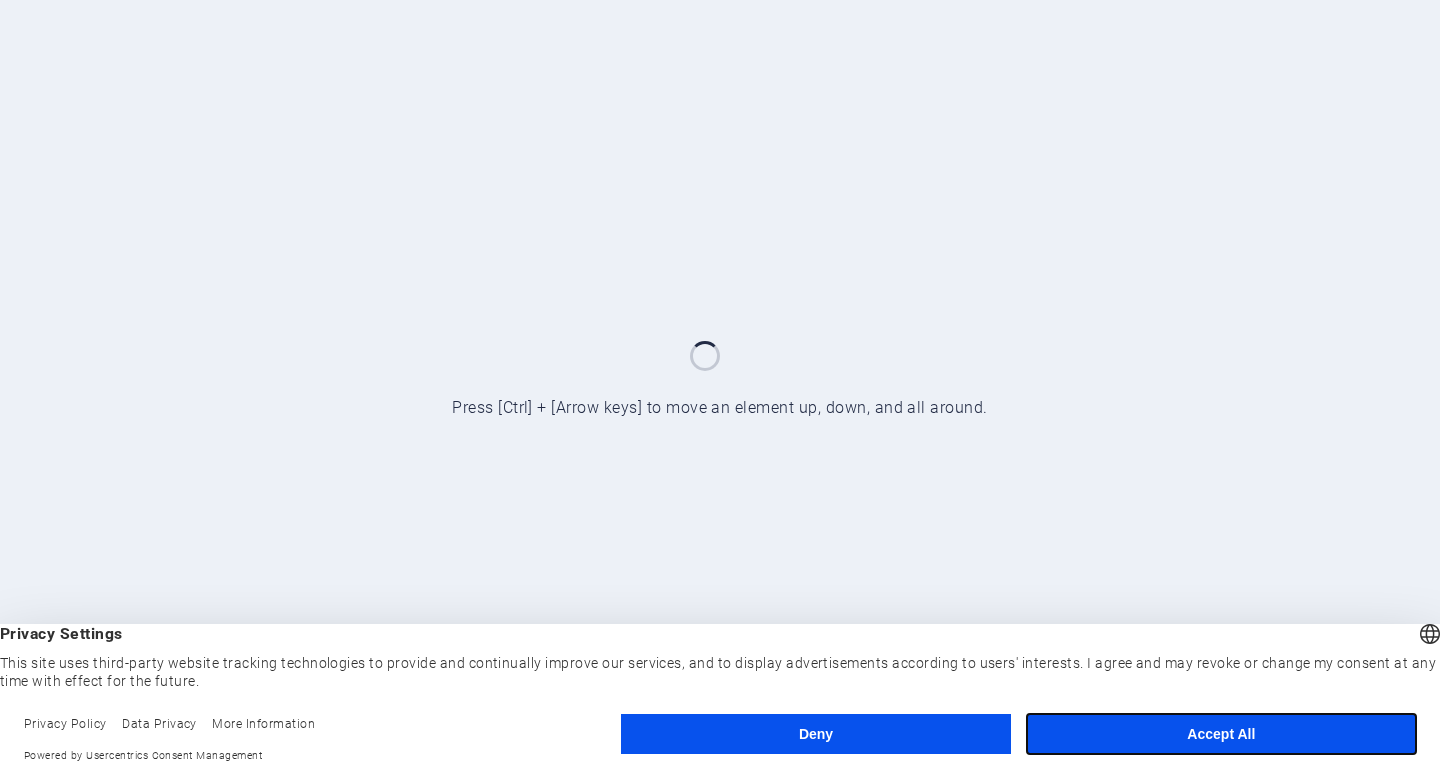 click on "Accept All" at bounding box center (1221, 734) 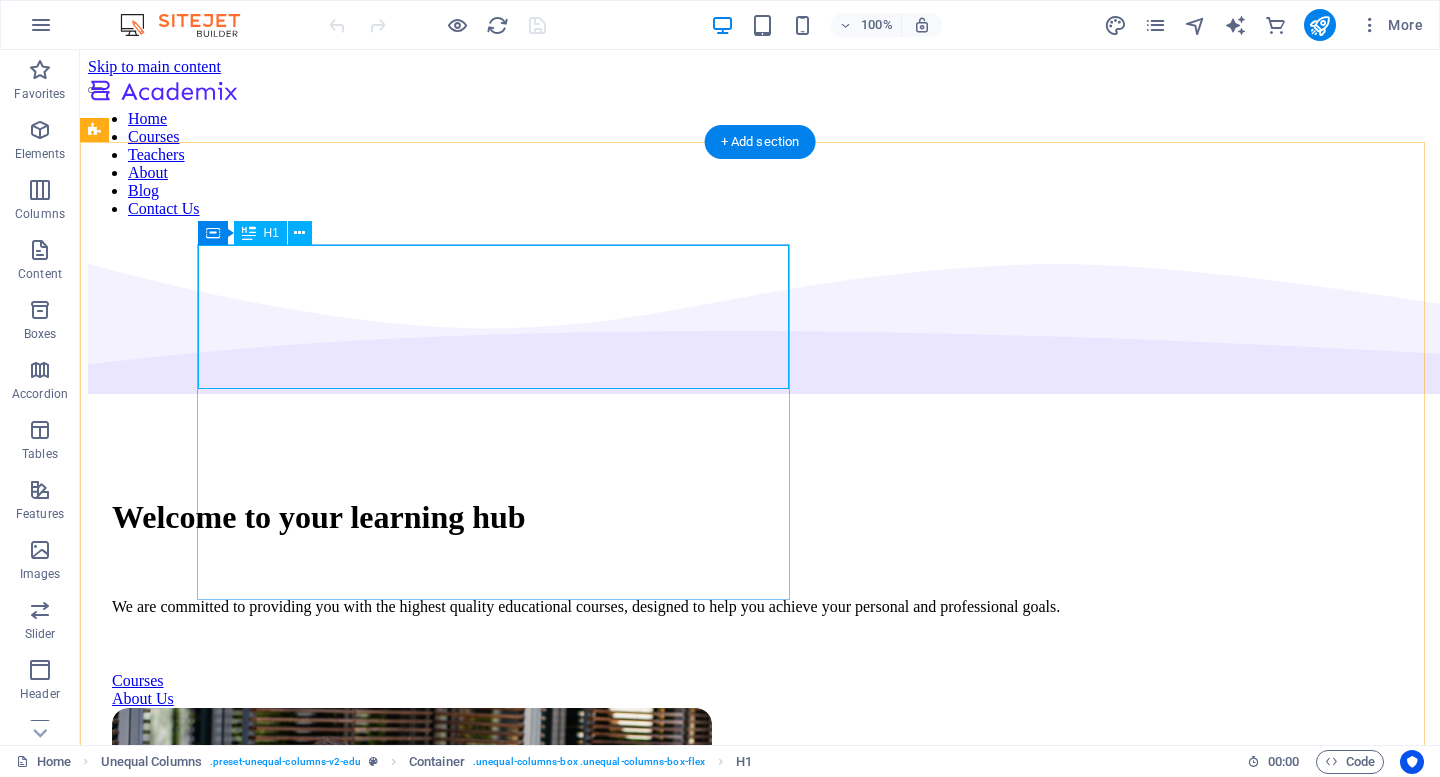 scroll, scrollTop: 0, scrollLeft: 0, axis: both 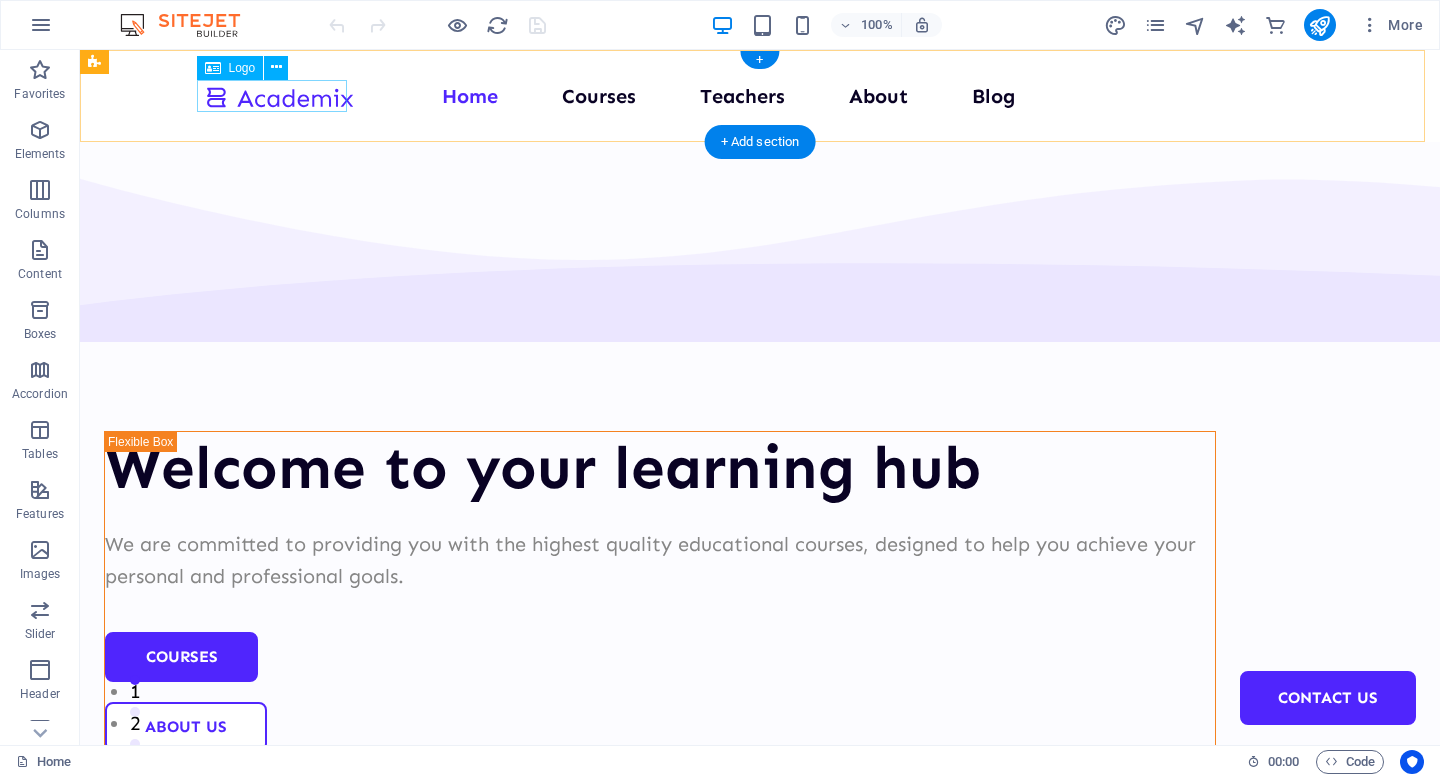 click at bounding box center [279, 96] 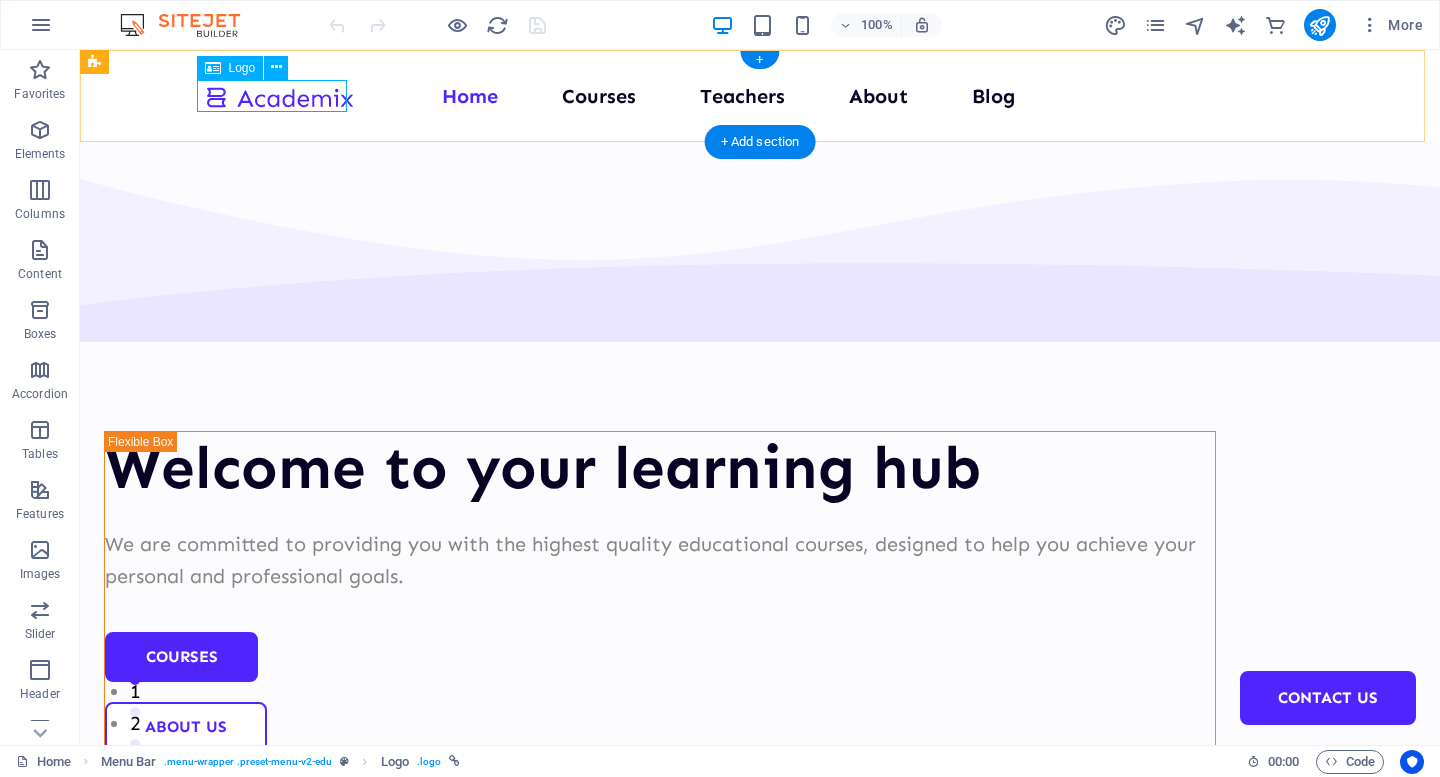 click at bounding box center [279, 96] 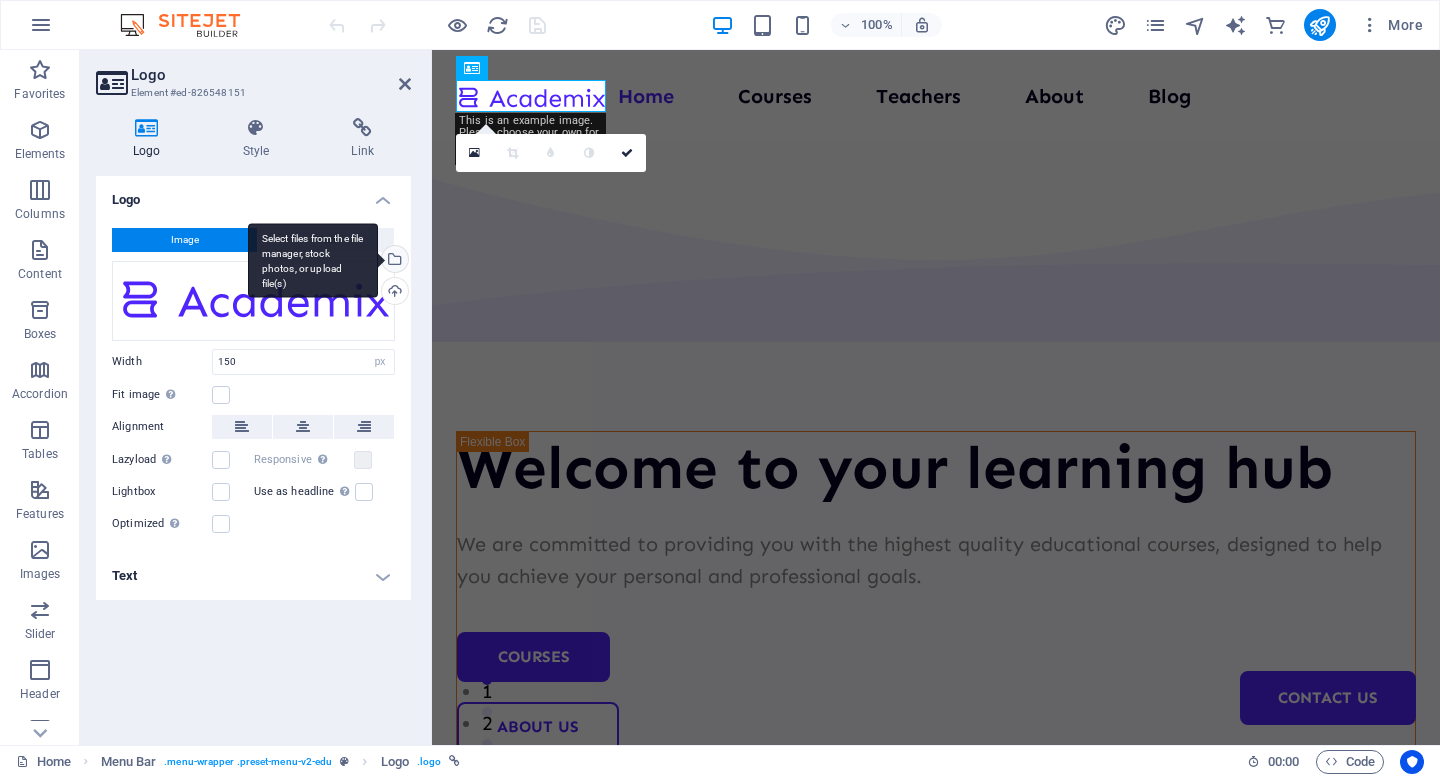 click on "Select files from the file manager, stock photos, or upload file(s)" at bounding box center (393, 261) 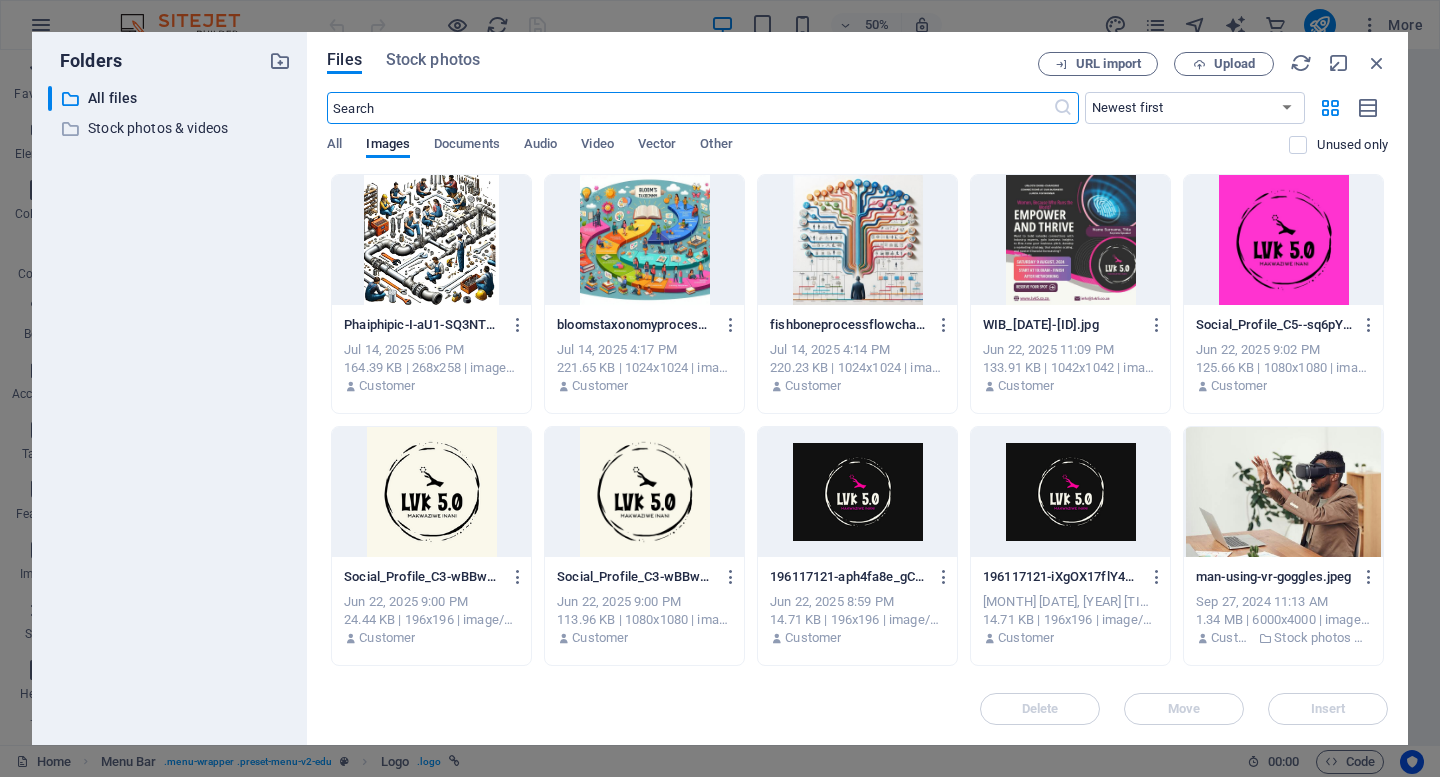 click at bounding box center [857, 492] 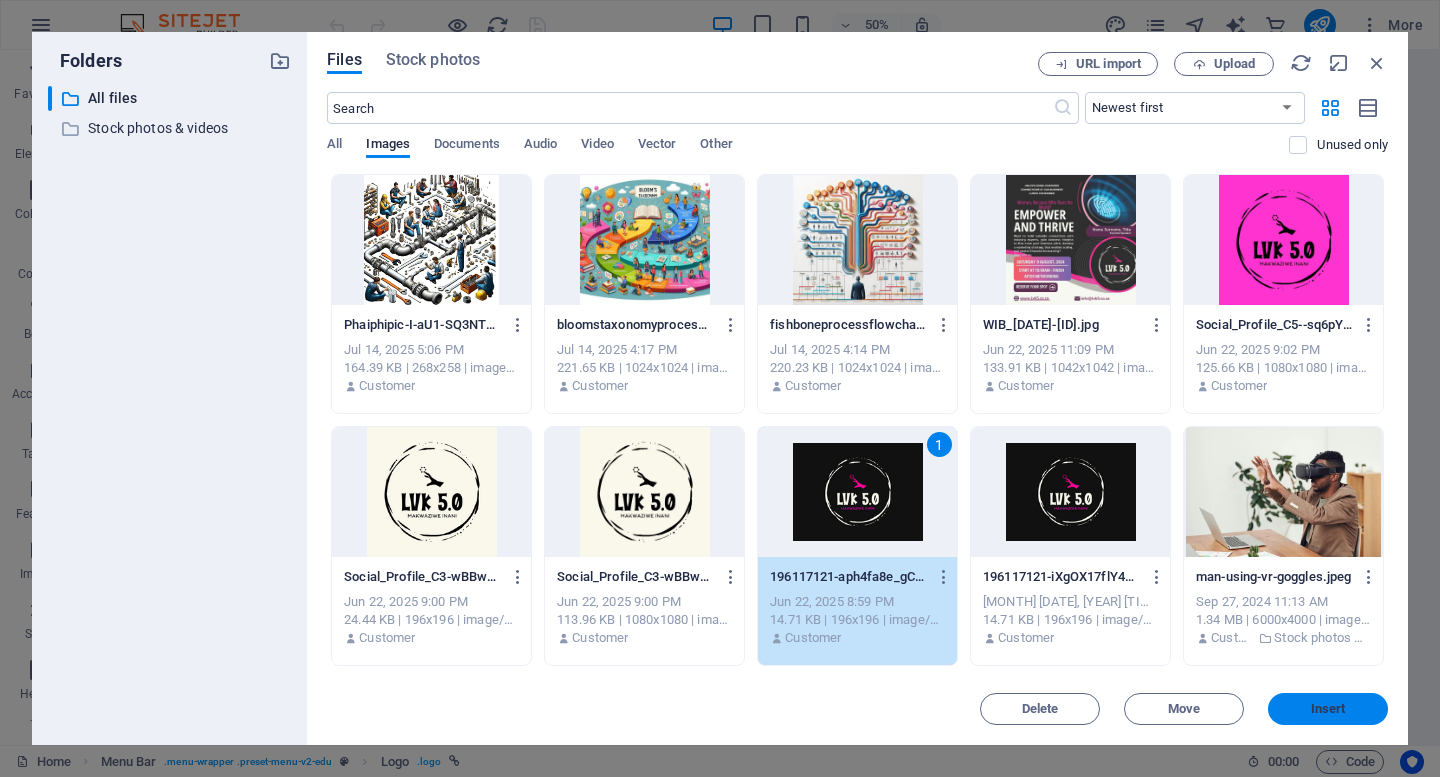 click on "Insert" at bounding box center (1328, 709) 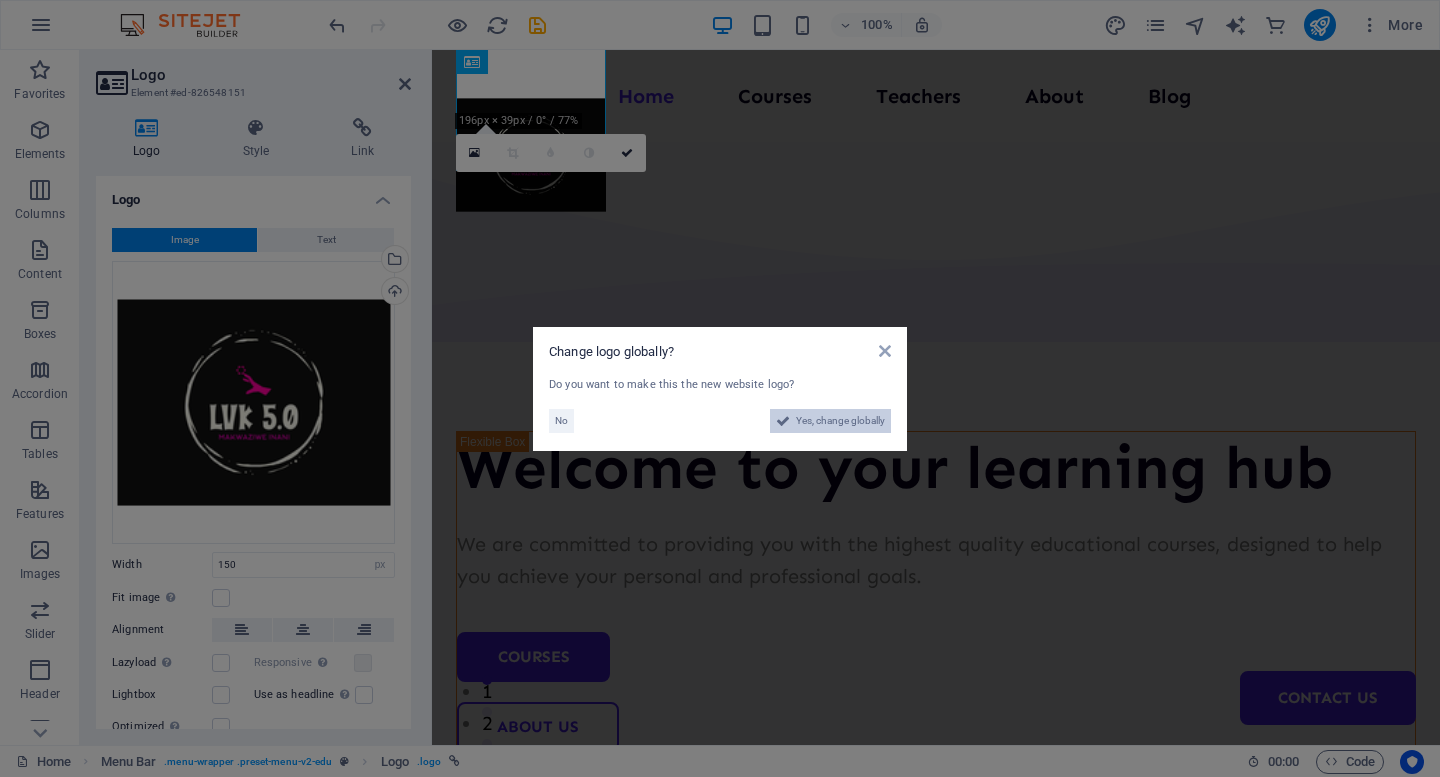 click on "Yes, change globally" at bounding box center (840, 421) 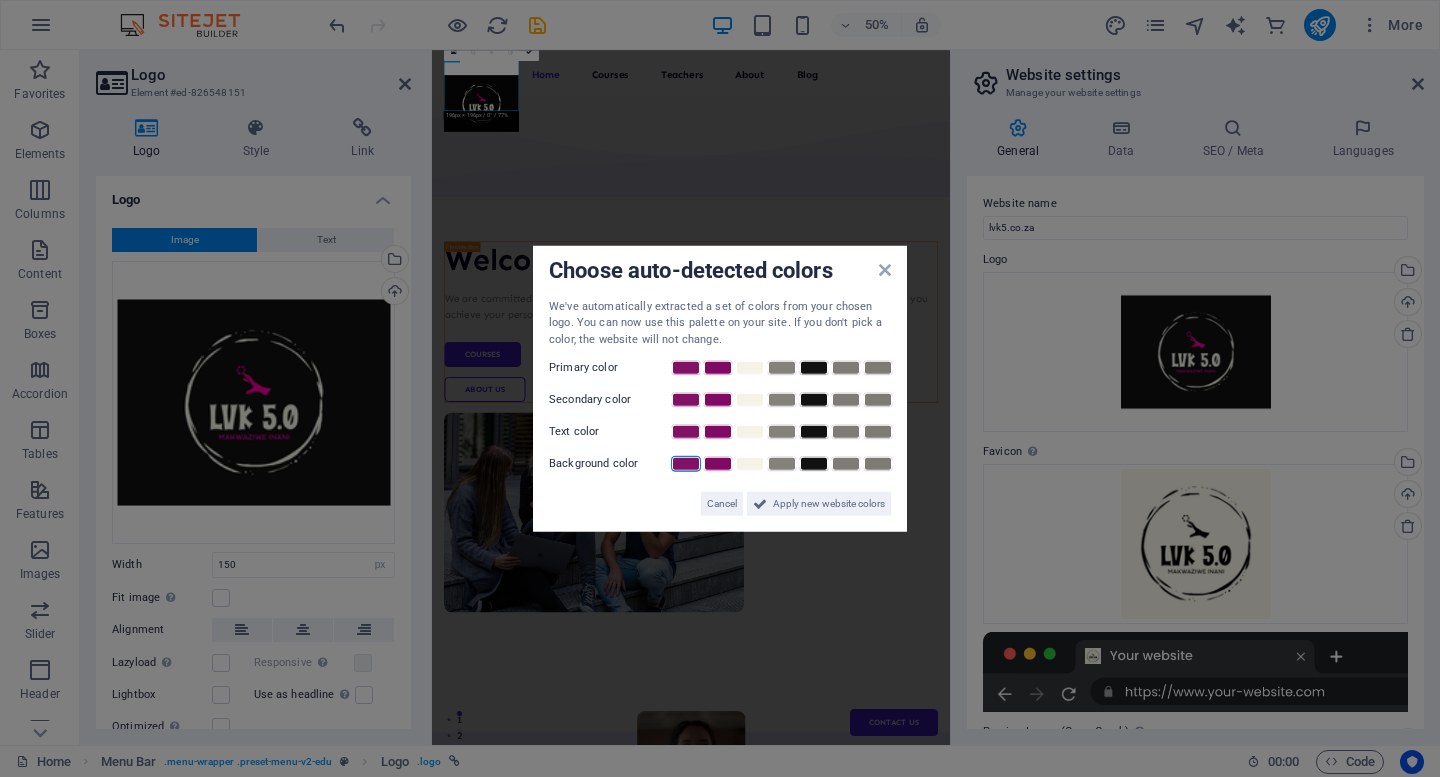 click at bounding box center (686, 464) 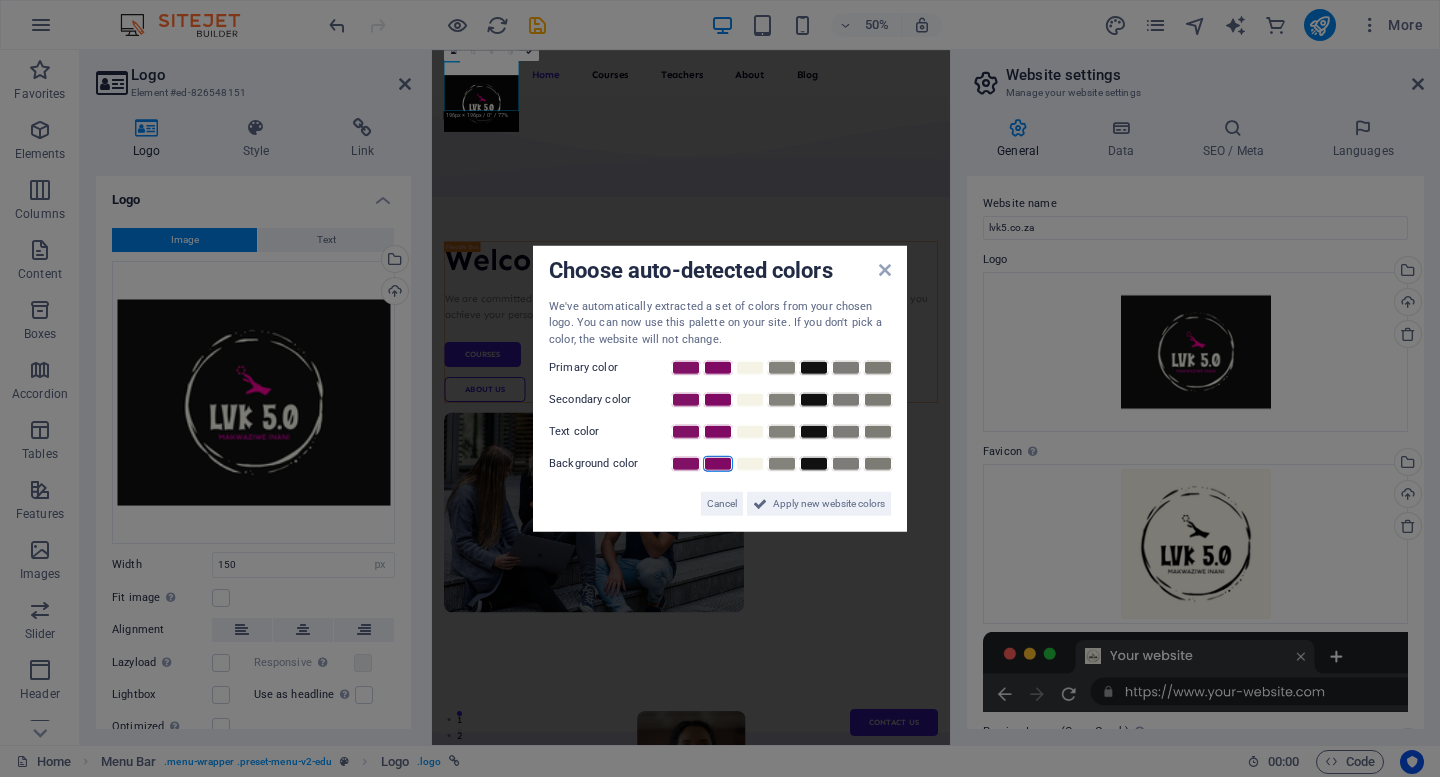 click at bounding box center (718, 464) 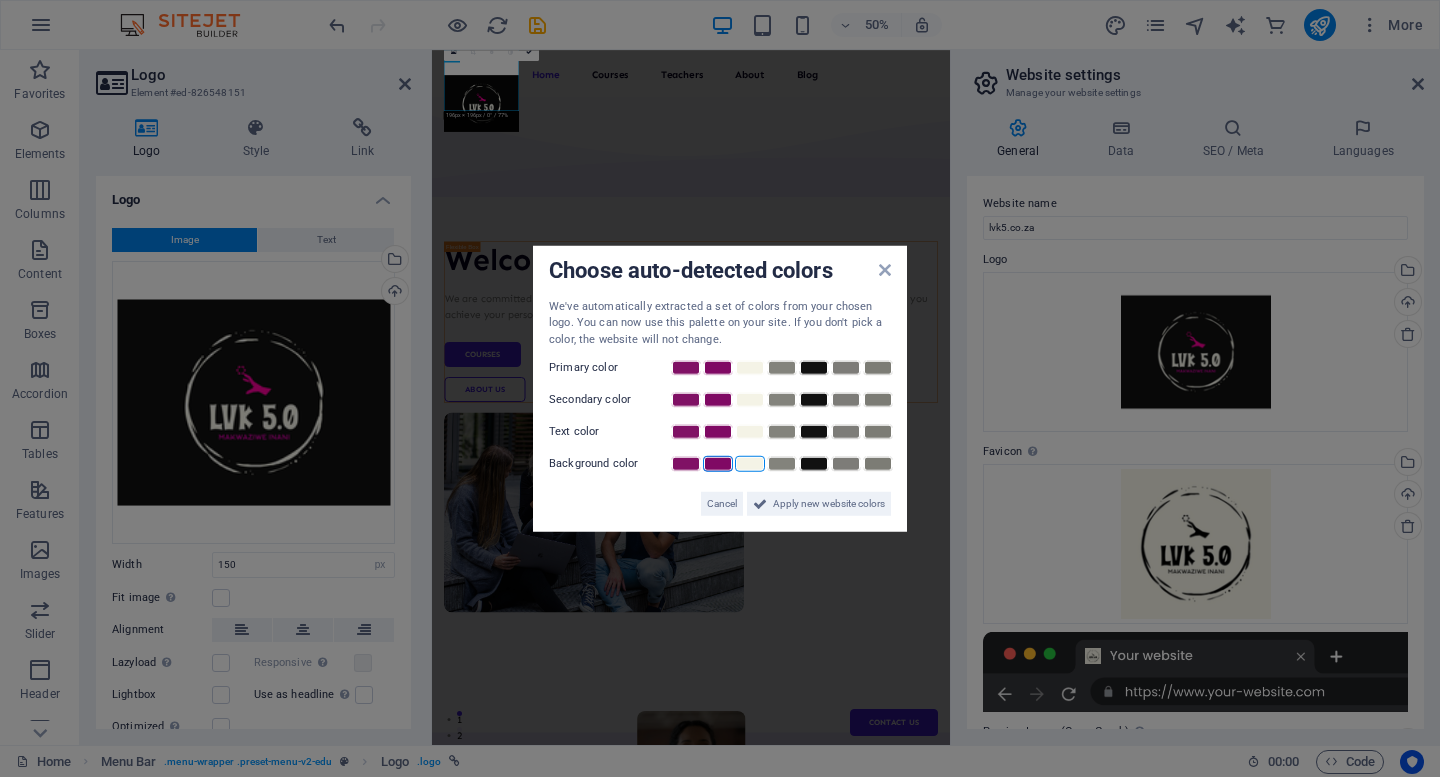 click at bounding box center (750, 464) 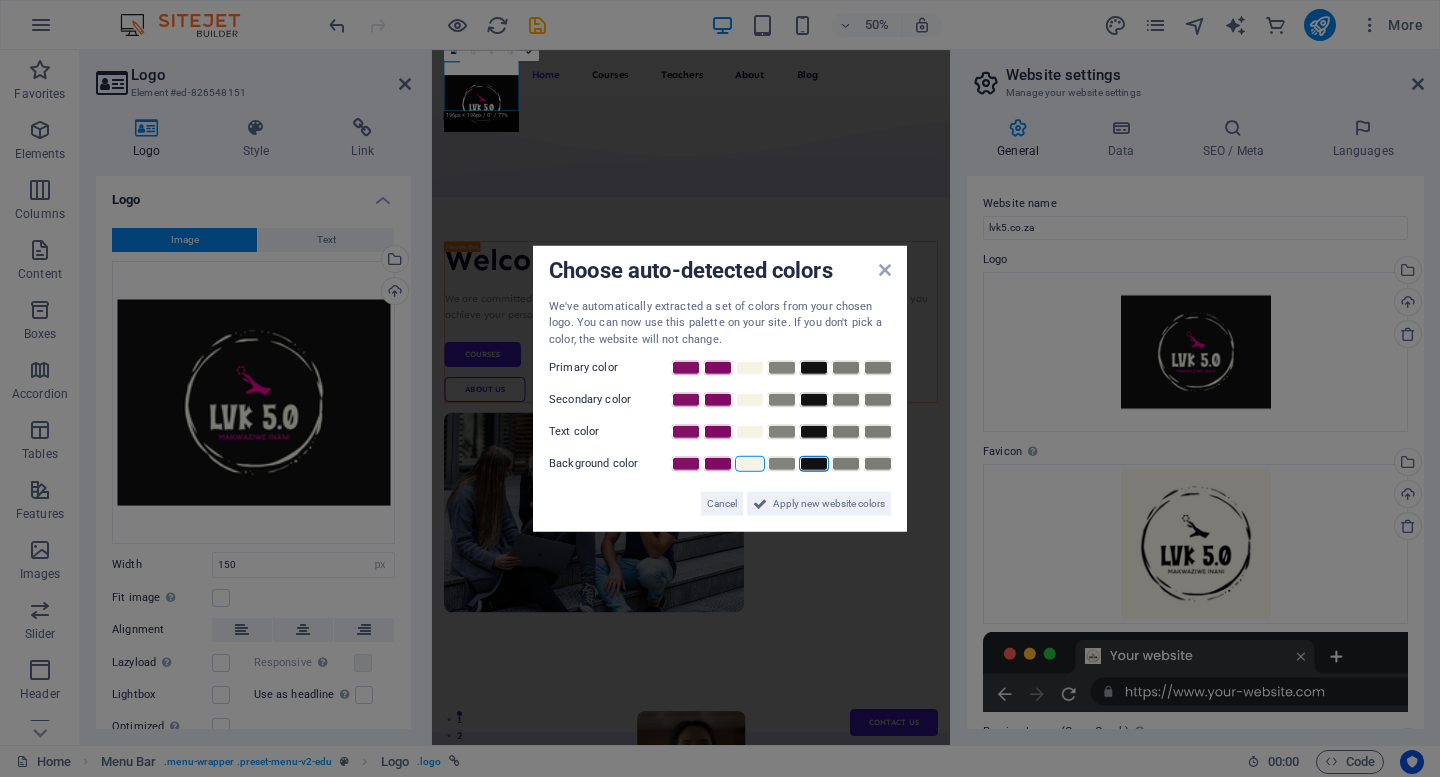 click at bounding box center (814, 464) 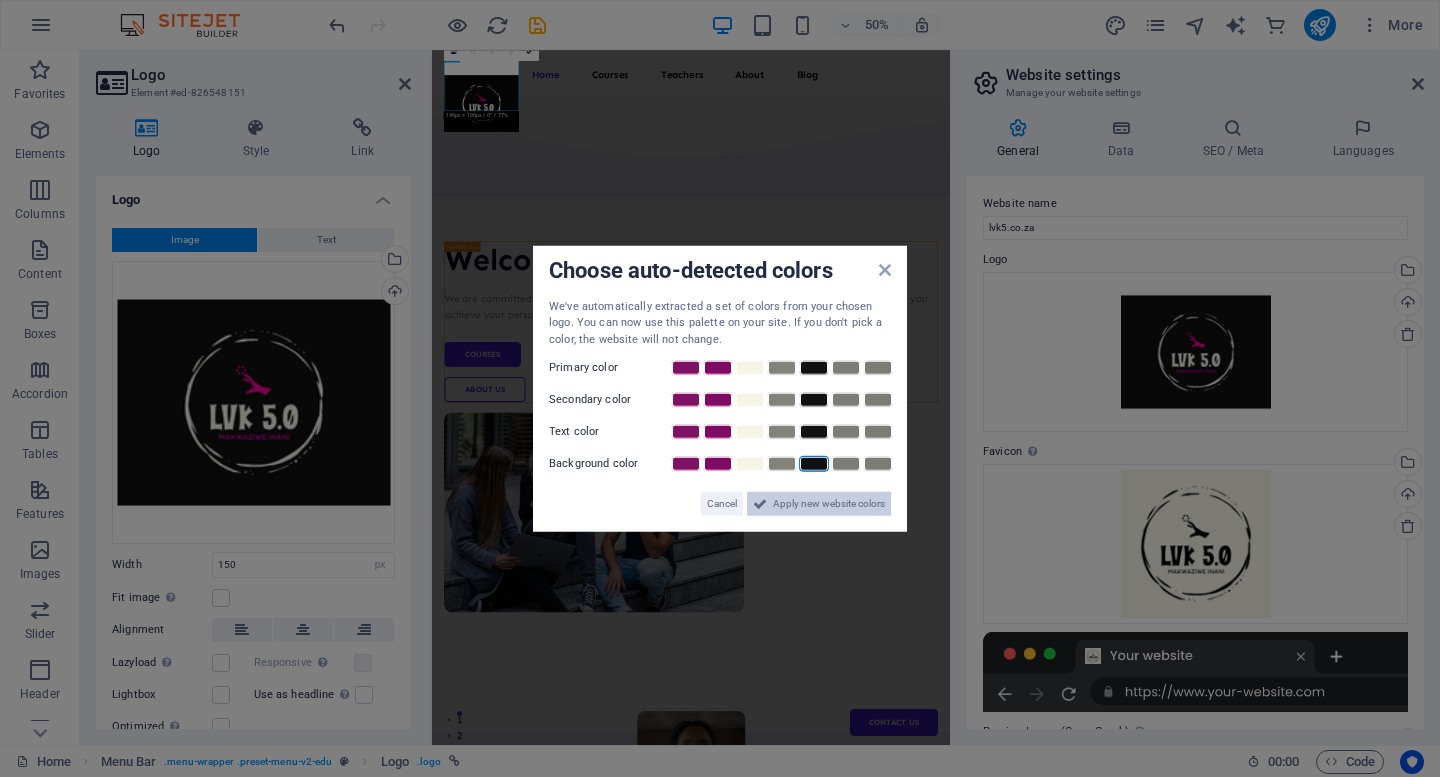 click on "Apply new website colors" at bounding box center (829, 504) 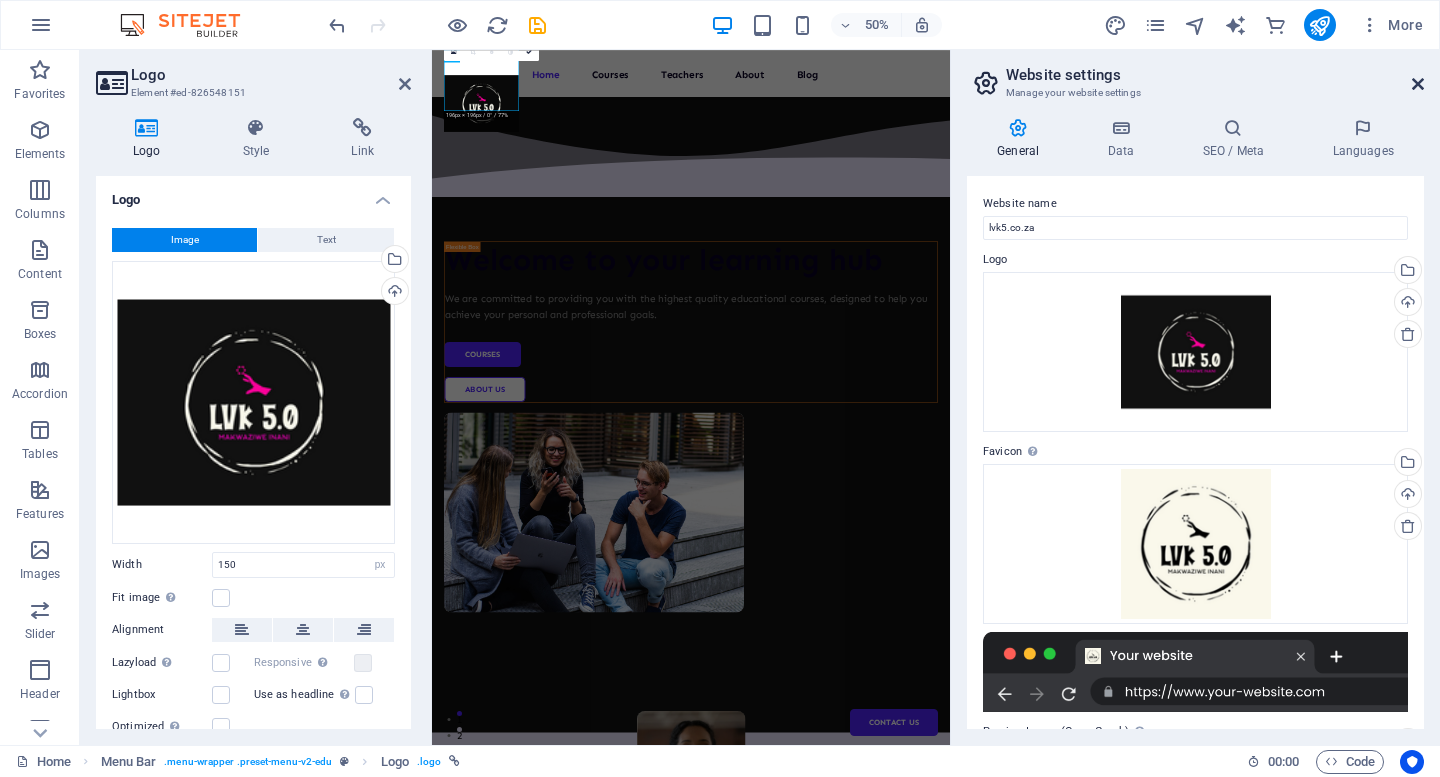 click at bounding box center [1418, 84] 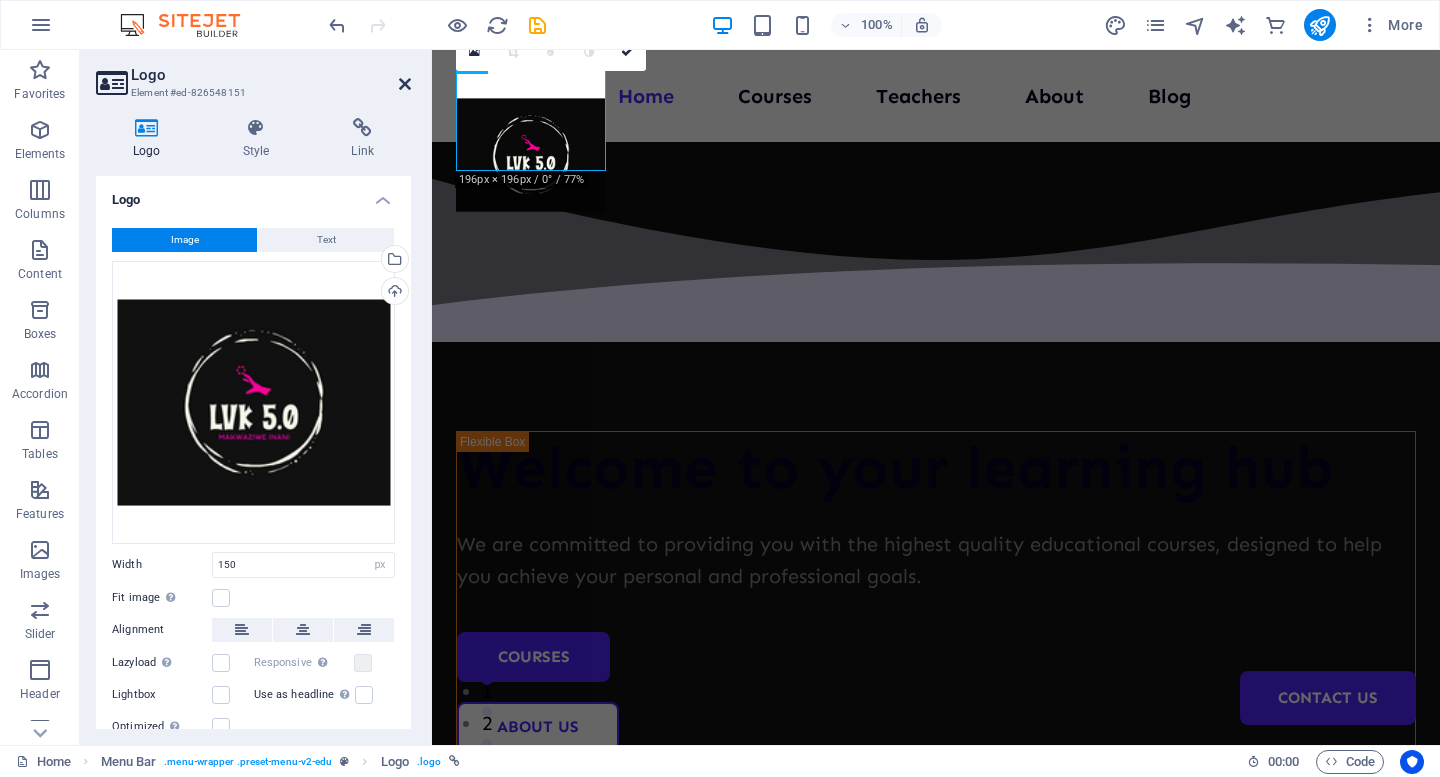 click at bounding box center [405, 84] 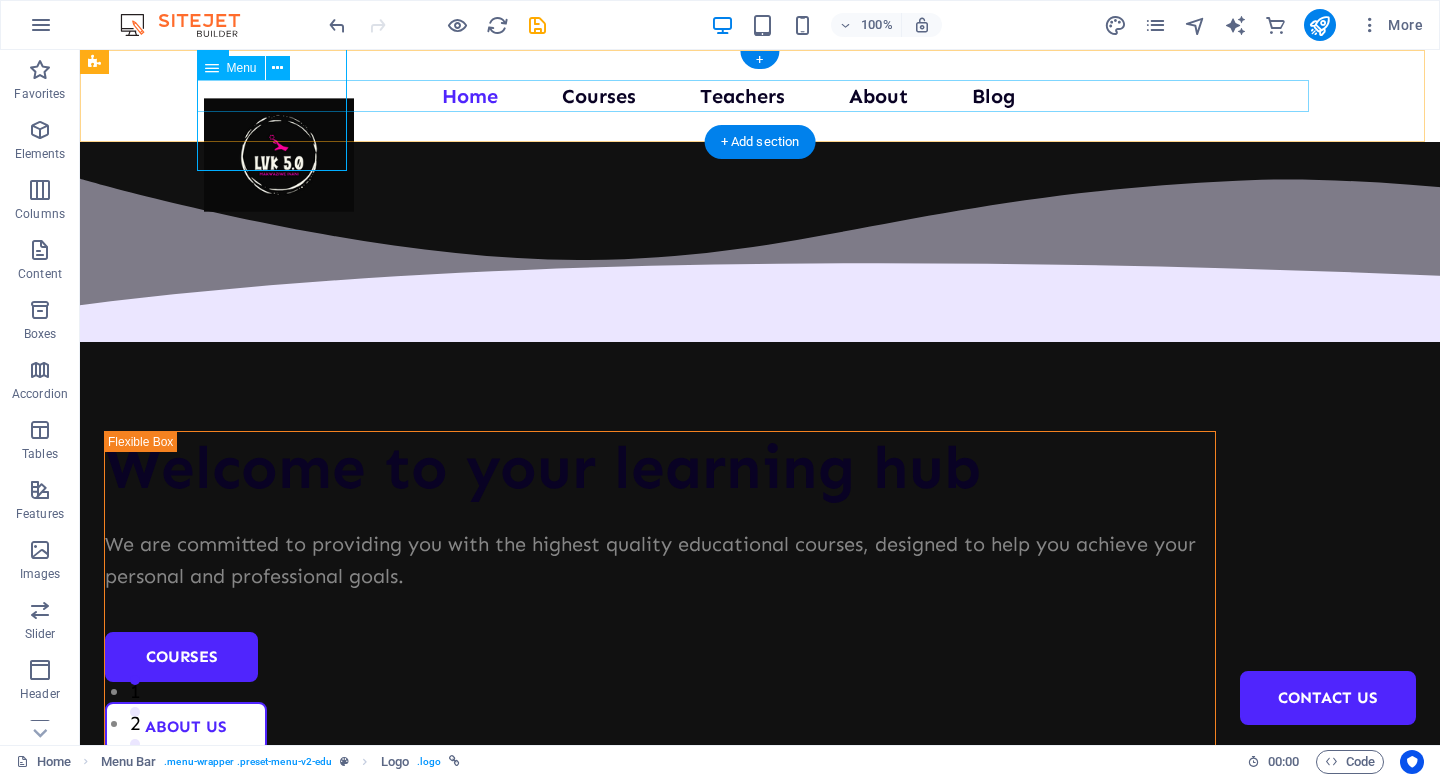 click on "Home Courses Teachers About Blog Contact Us" at bounding box center (760, 96) 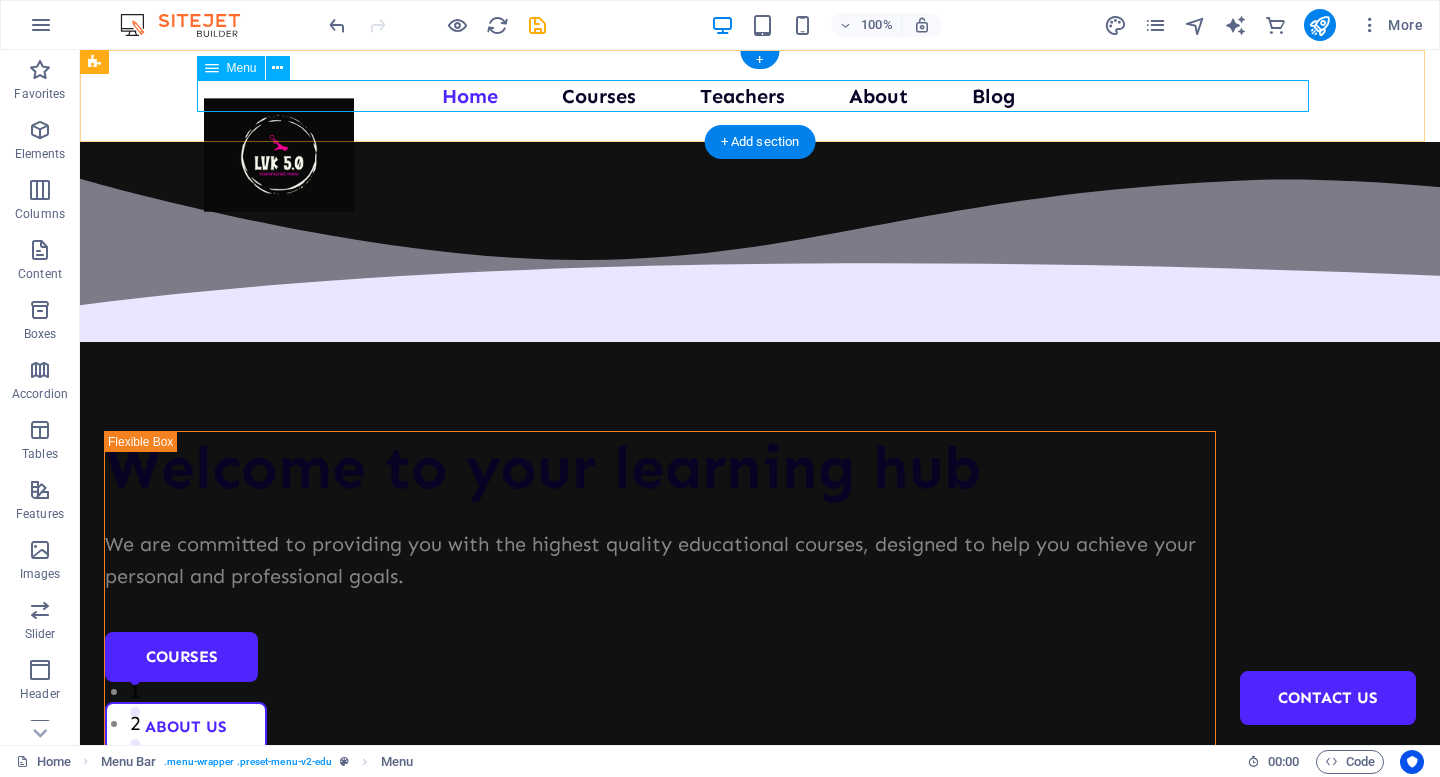 click on "Home Courses Teachers About Blog Contact Us" at bounding box center [760, 96] 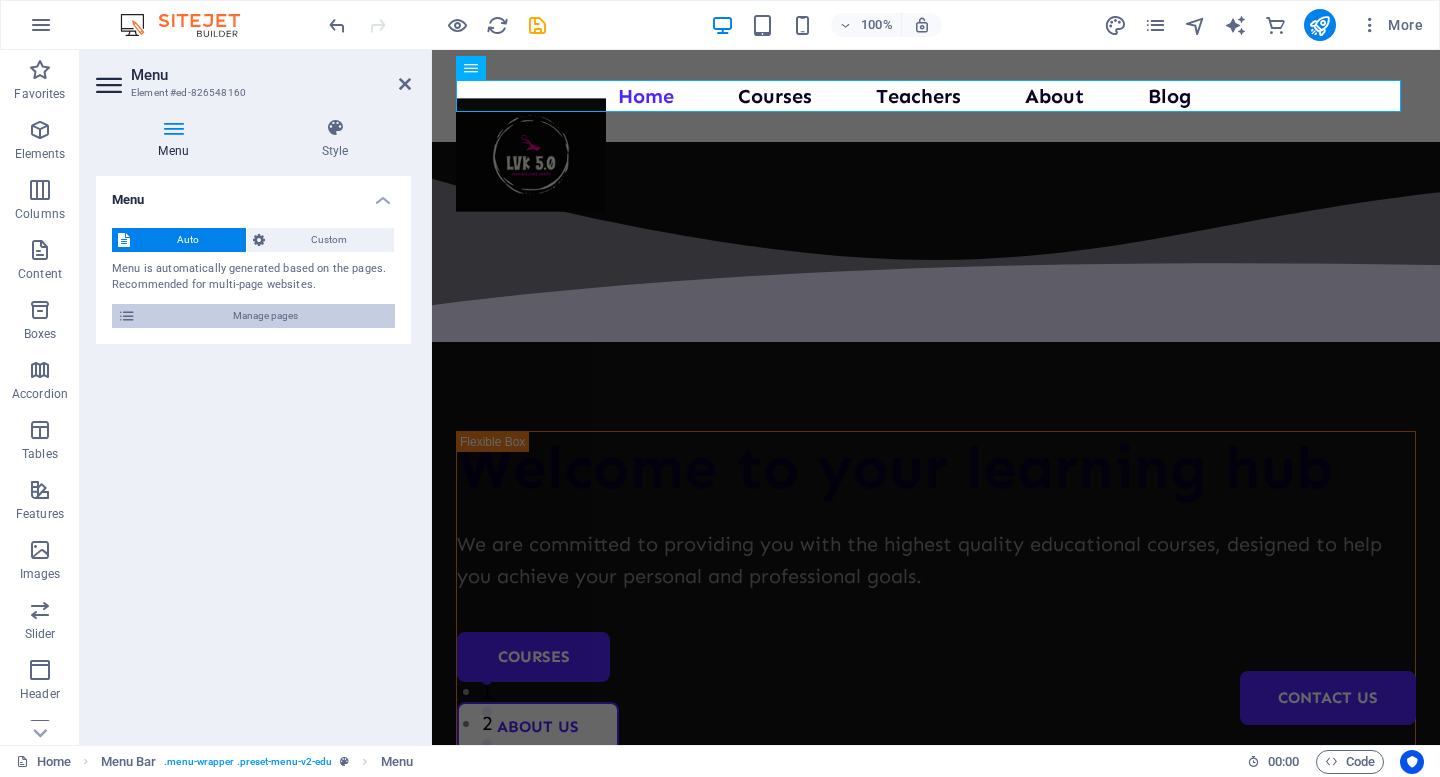 click on "Manage pages" at bounding box center (265, 316) 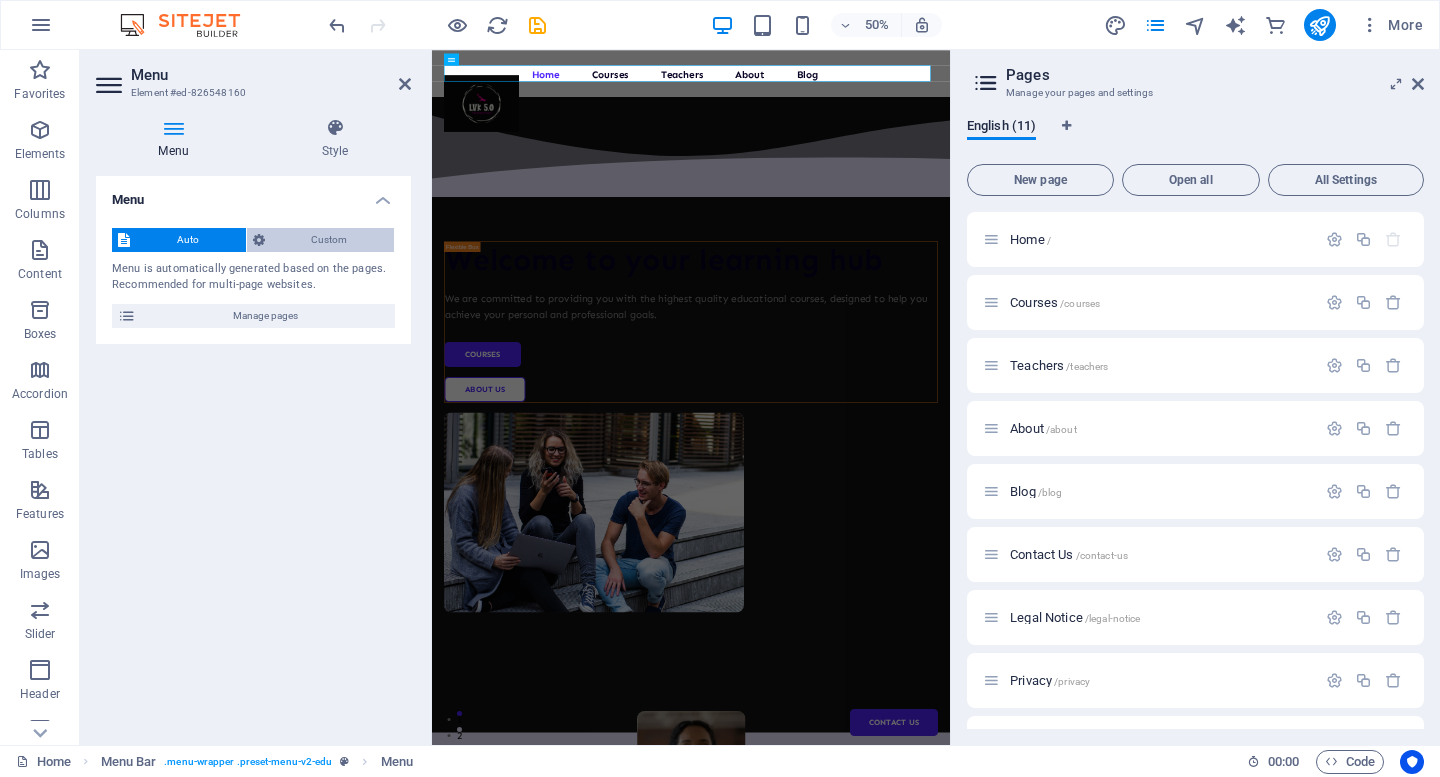 click on "Custom" at bounding box center [330, 240] 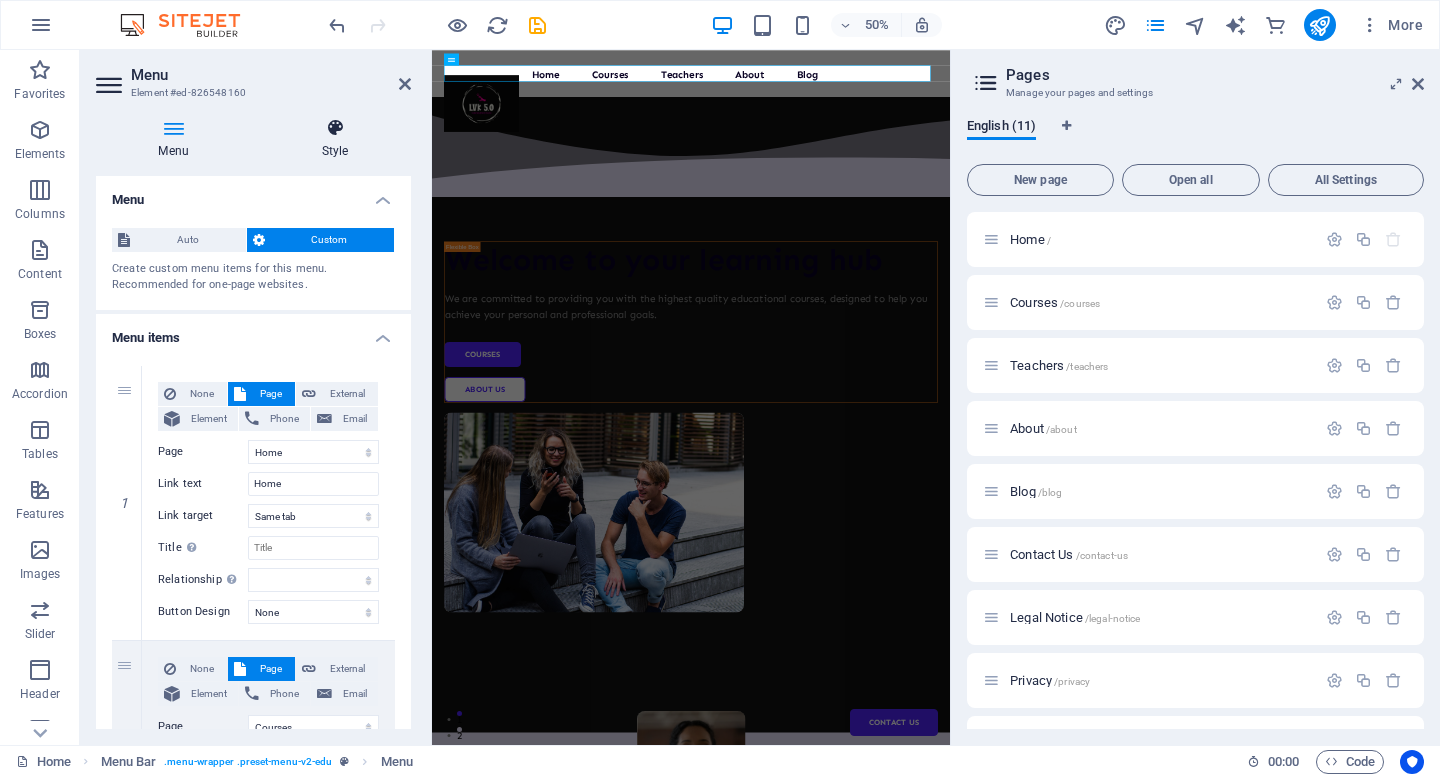 click on "Style" at bounding box center (335, 139) 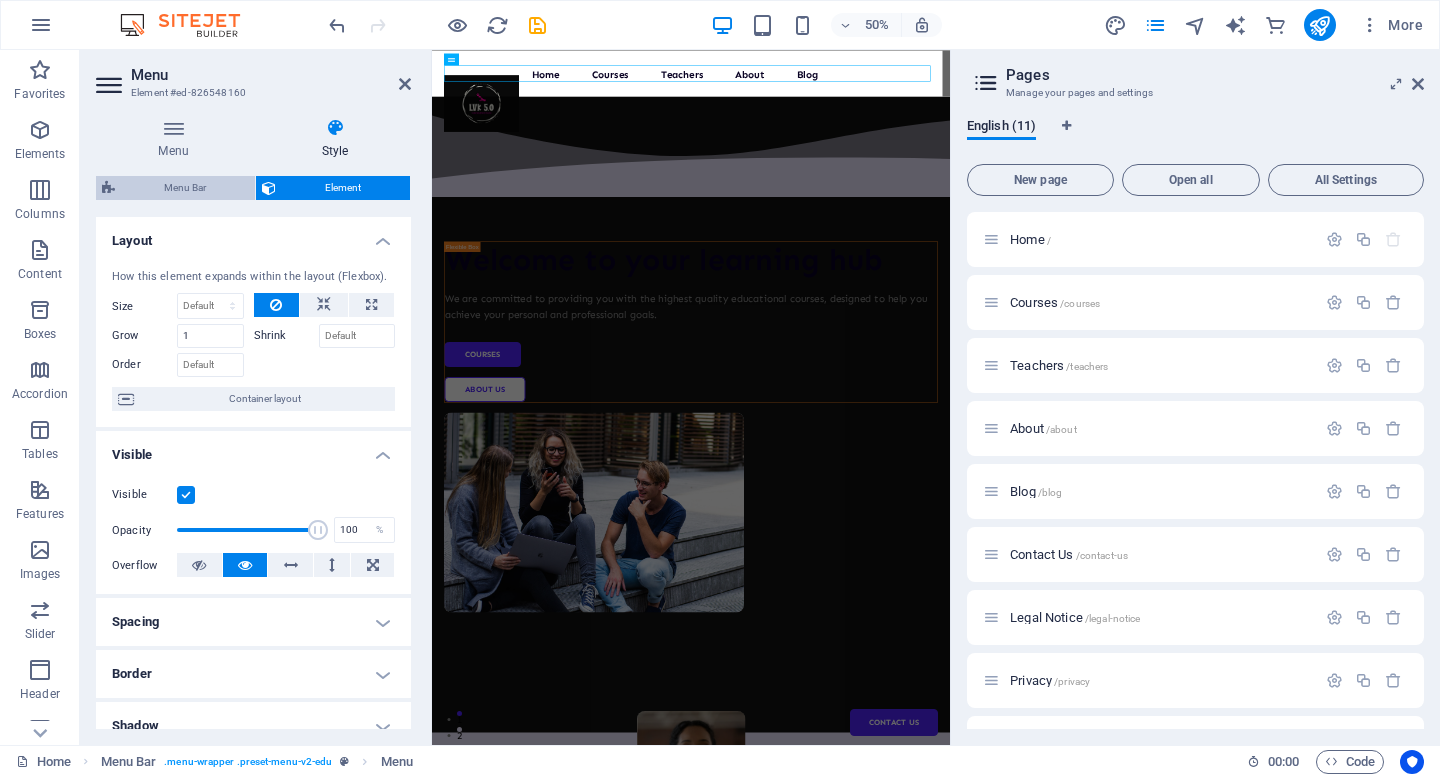 click on "Menu Bar" at bounding box center (185, 188) 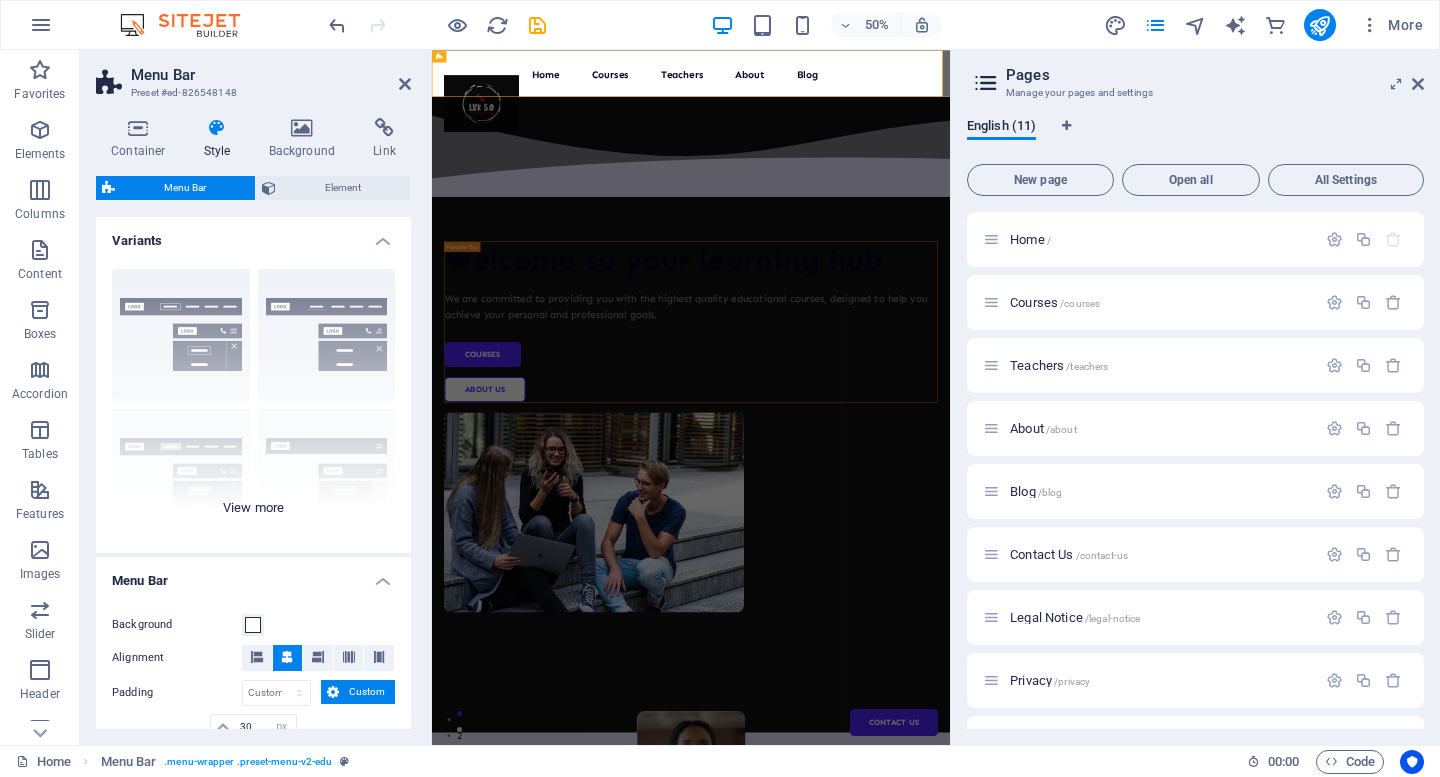 click on "Border Centered Default Fixed Loki Trigger Wide XXL" at bounding box center (253, 403) 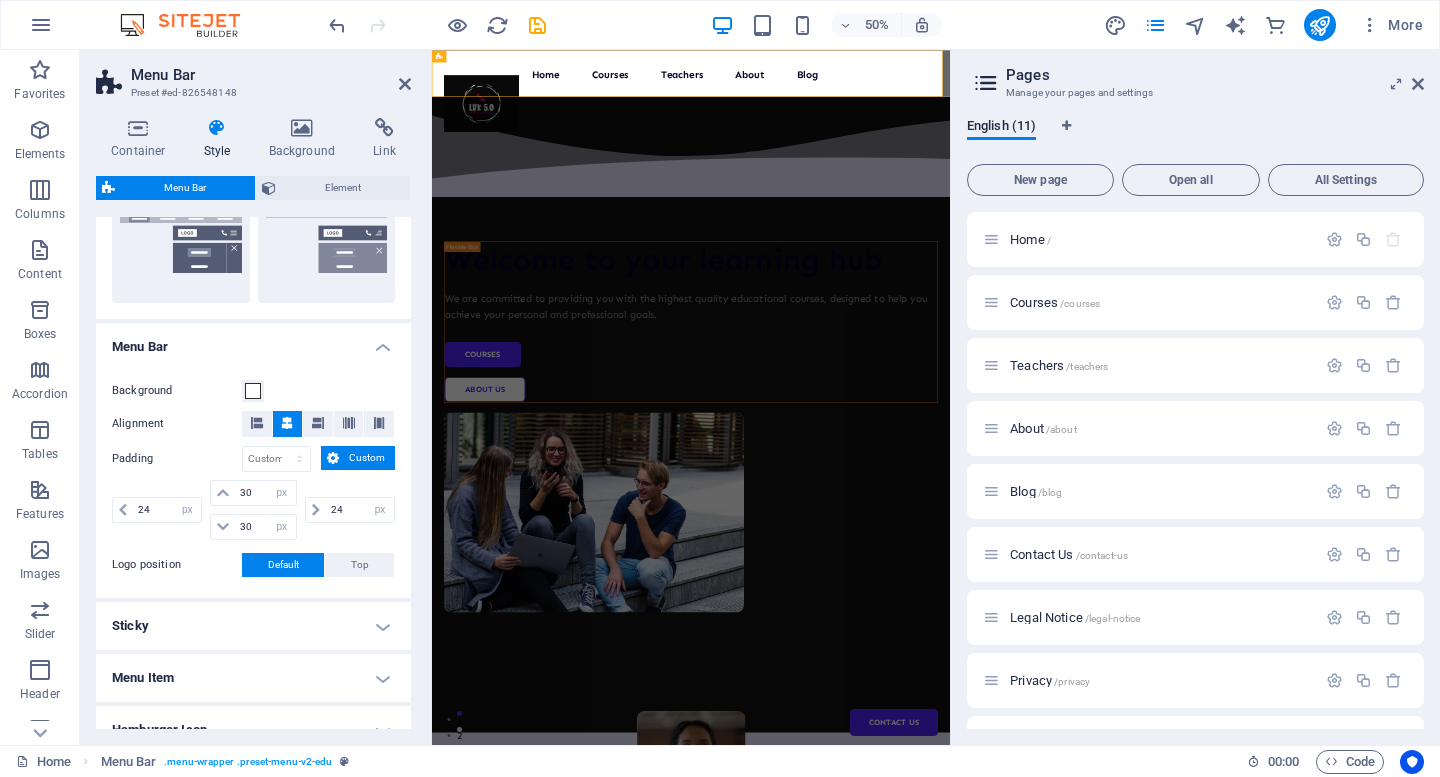 scroll, scrollTop: 520, scrollLeft: 0, axis: vertical 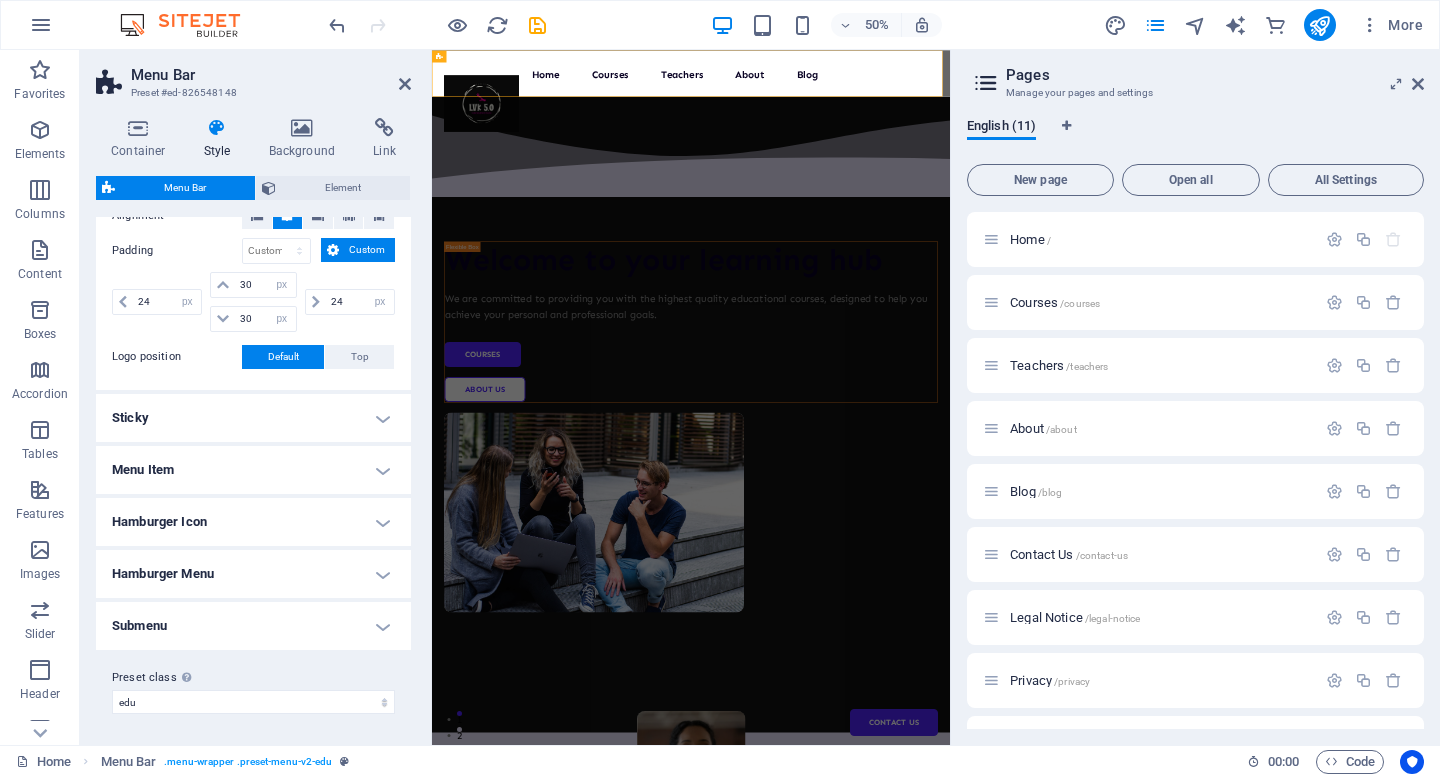 click on "Submenu" at bounding box center (253, 626) 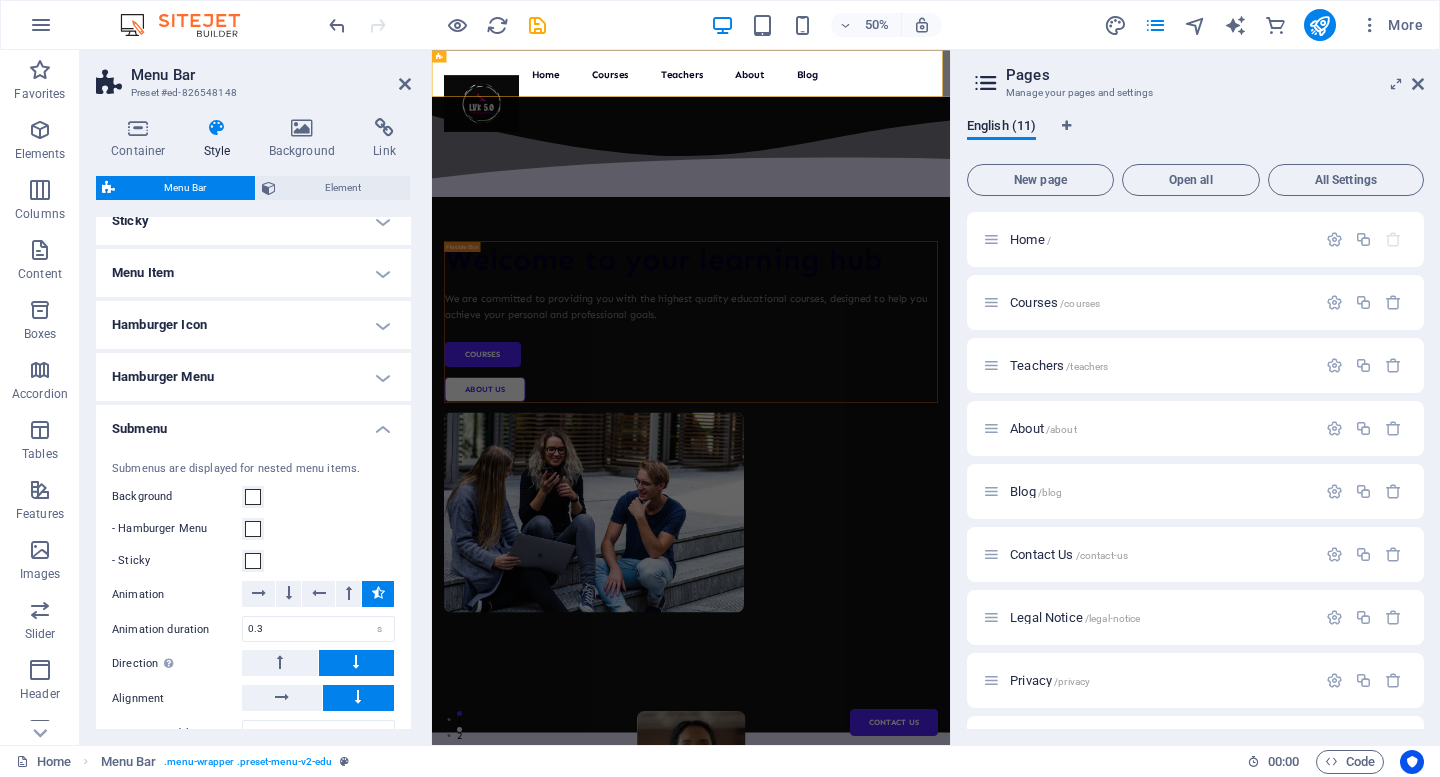 scroll, scrollTop: 945, scrollLeft: 0, axis: vertical 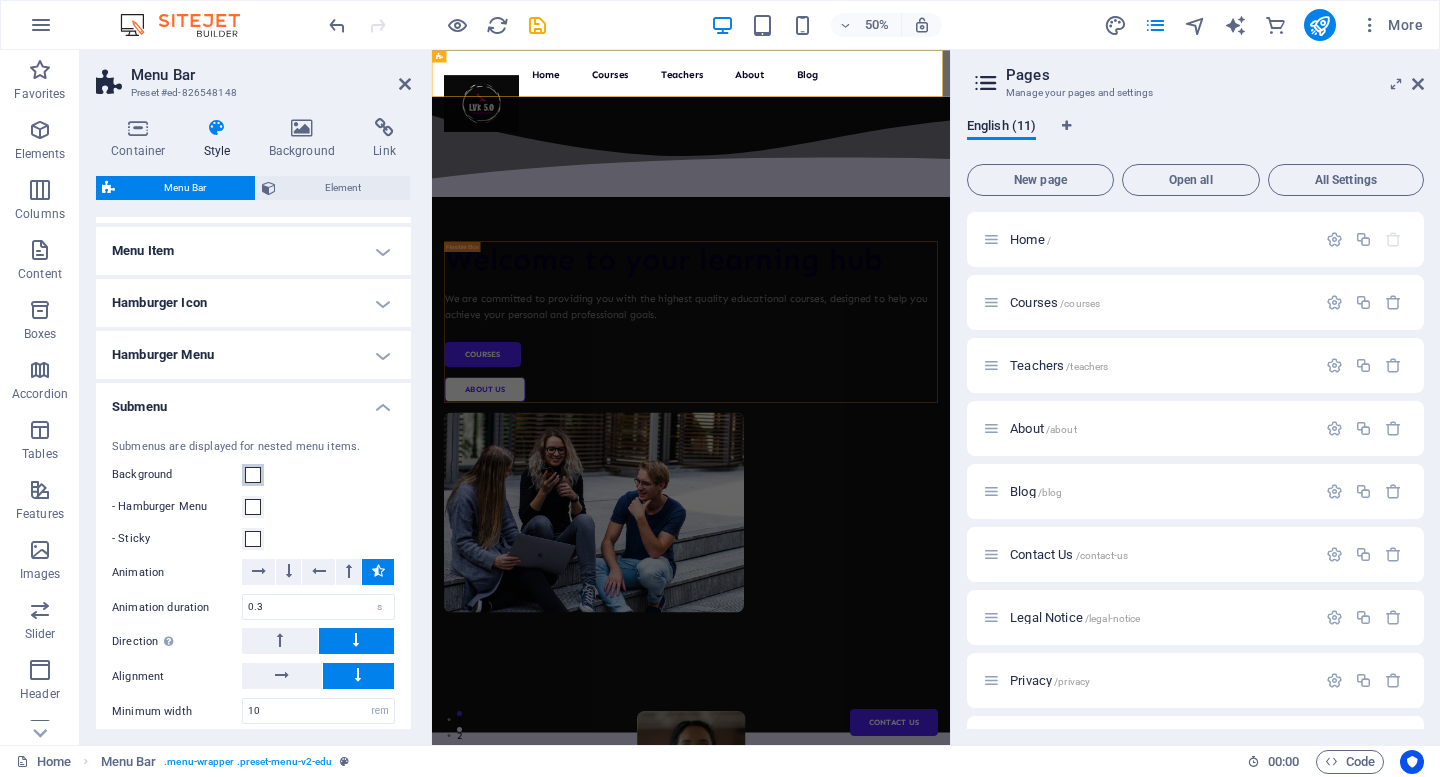 click at bounding box center (253, 475) 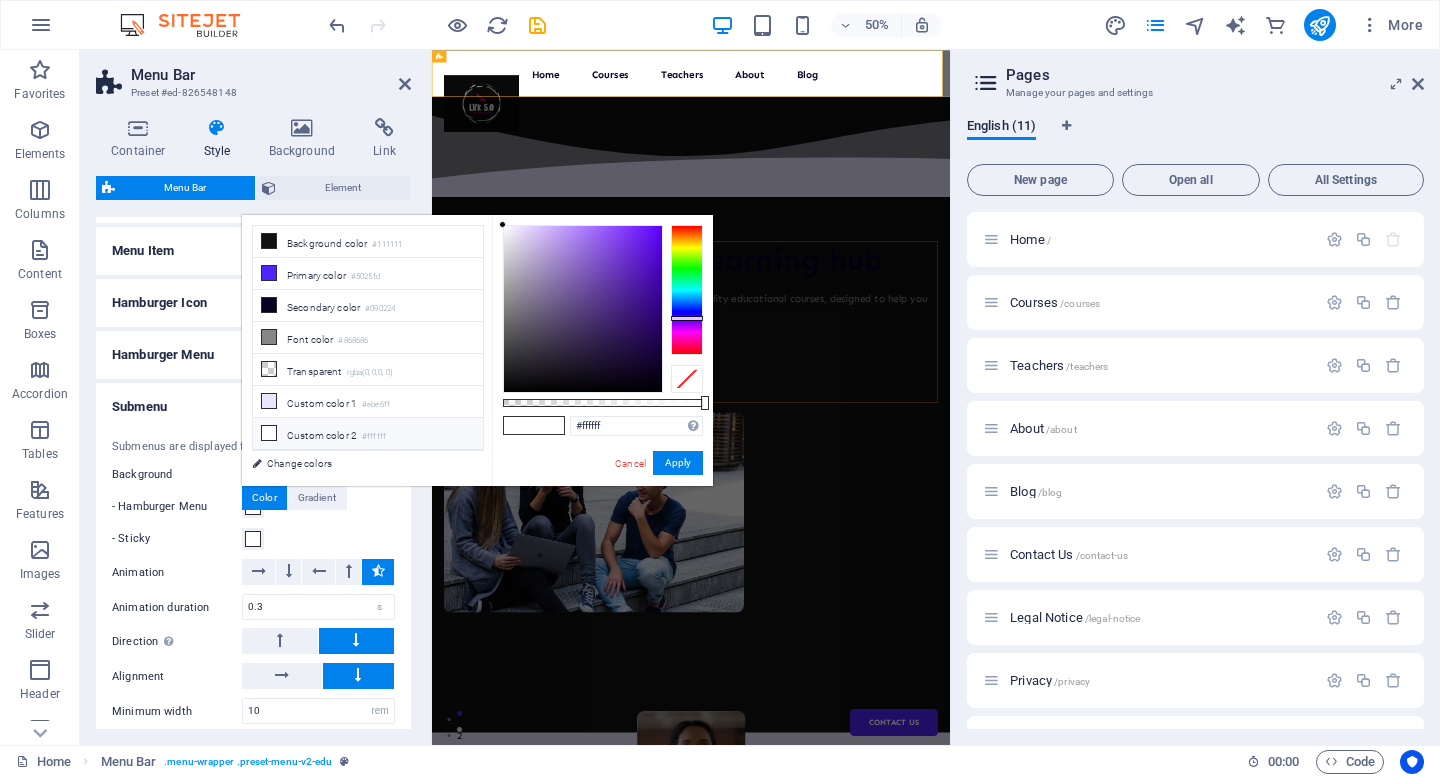 click at bounding box center [687, 290] 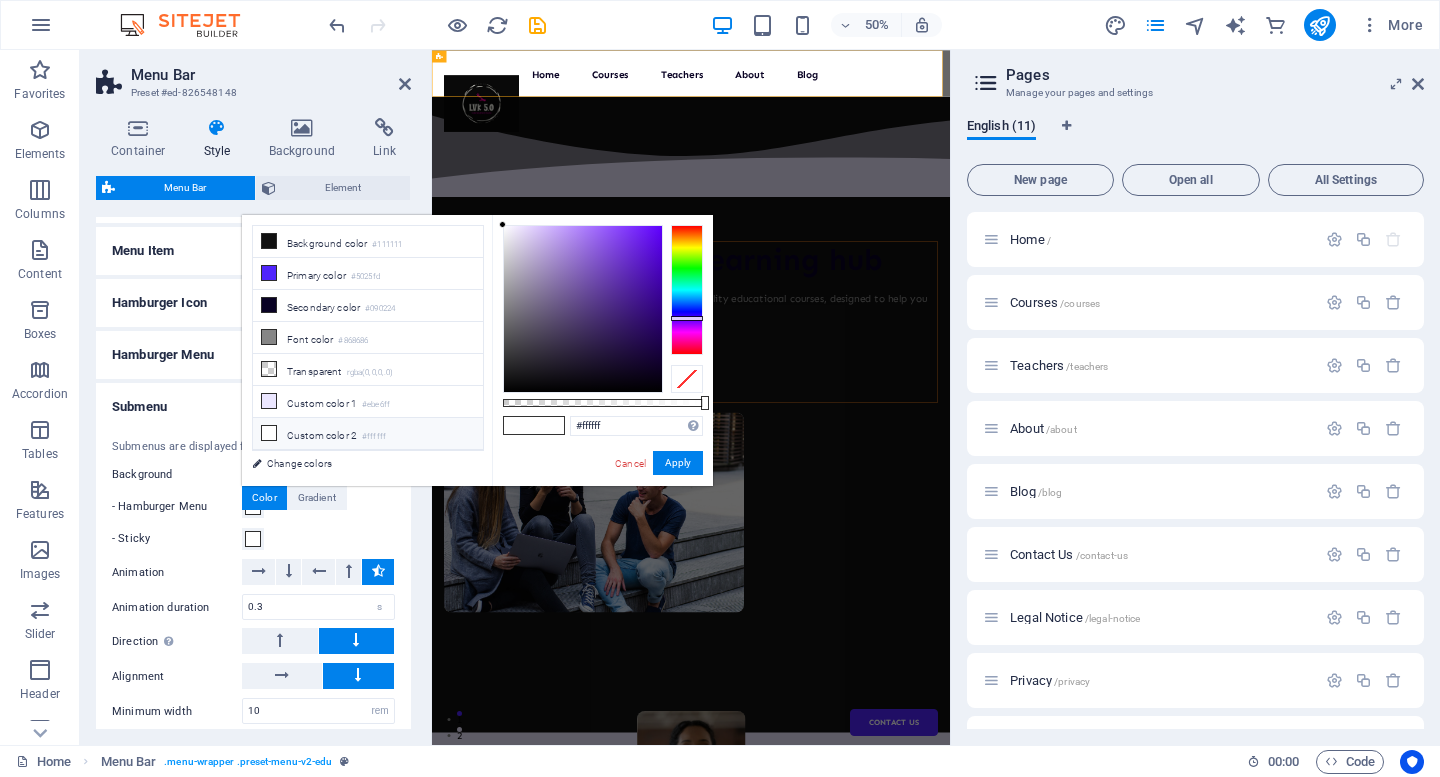 click at bounding box center [687, 290] 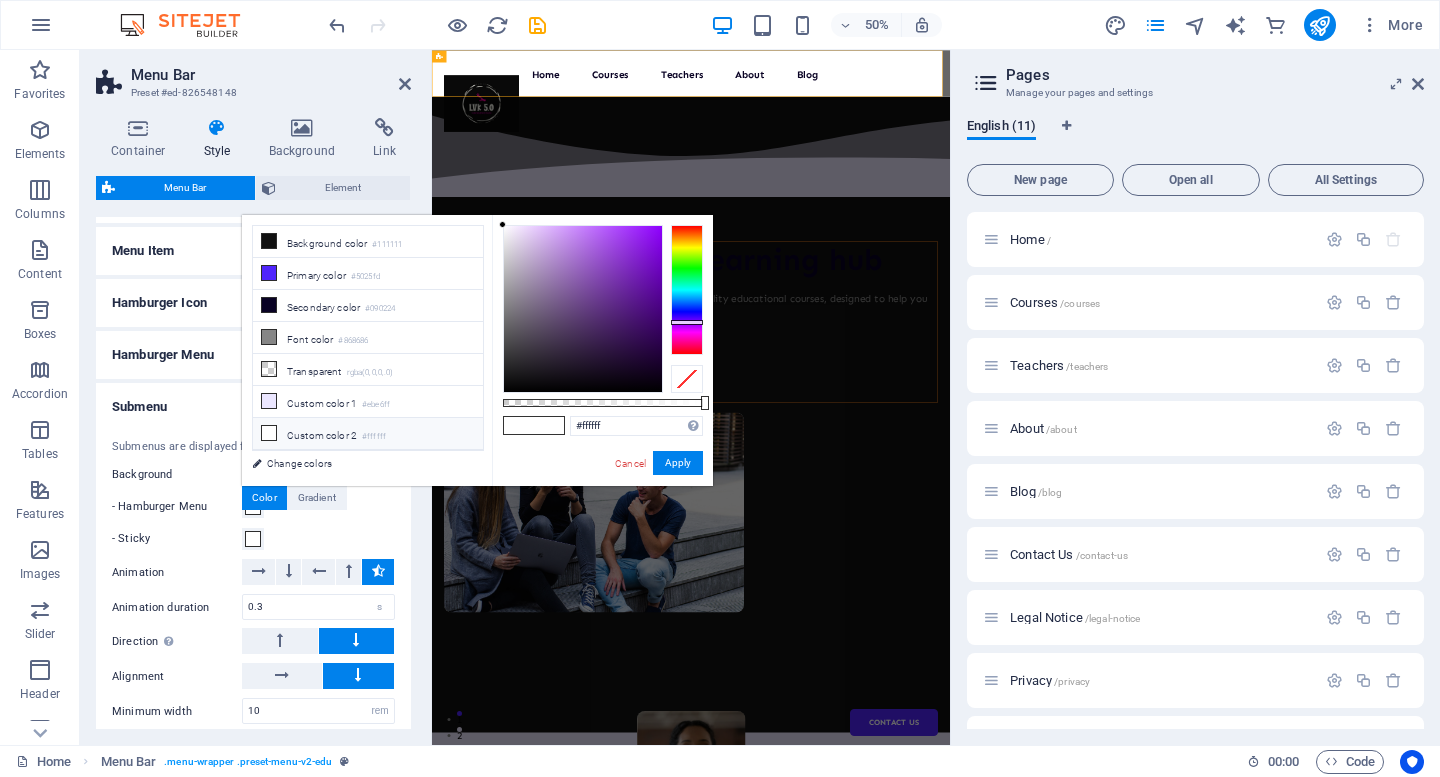 click at bounding box center (687, 290) 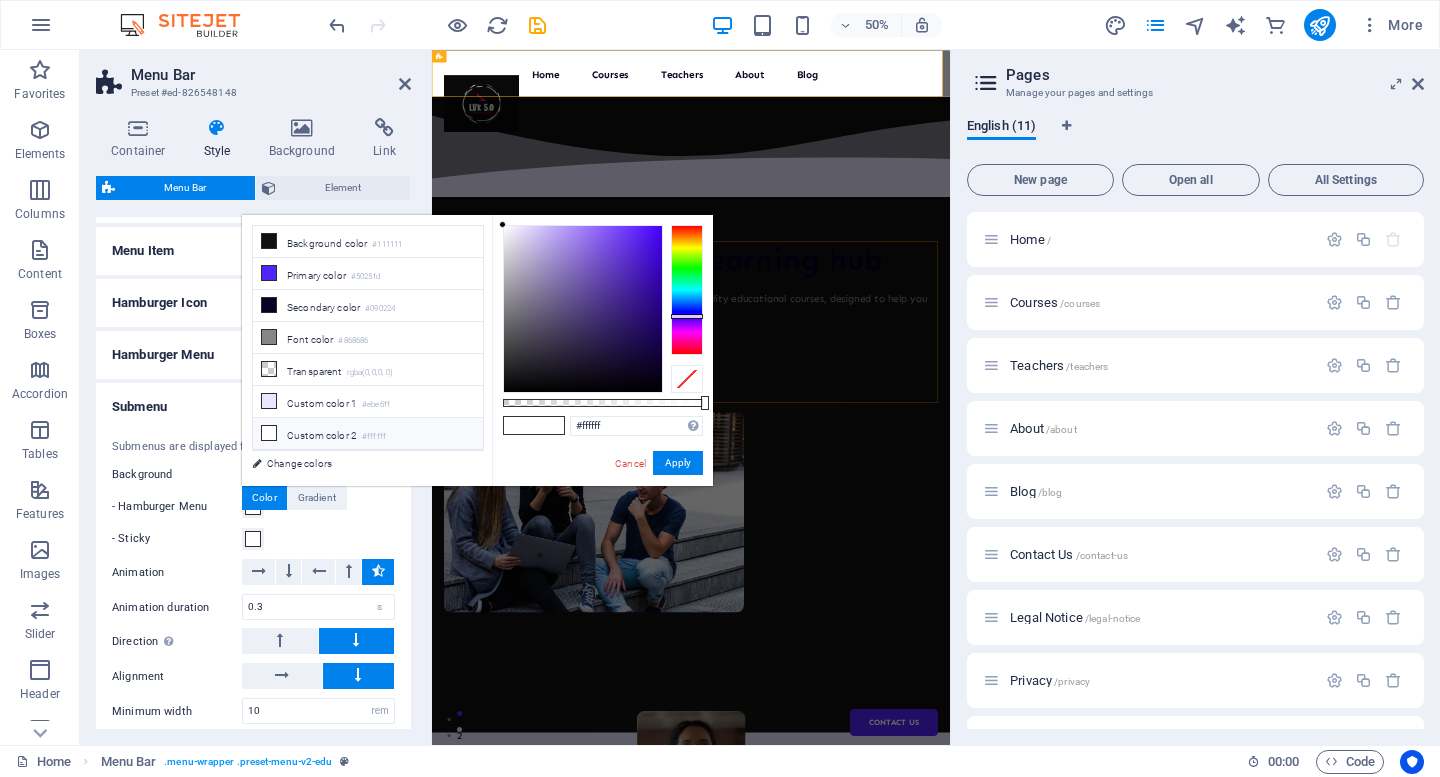click at bounding box center [687, 290] 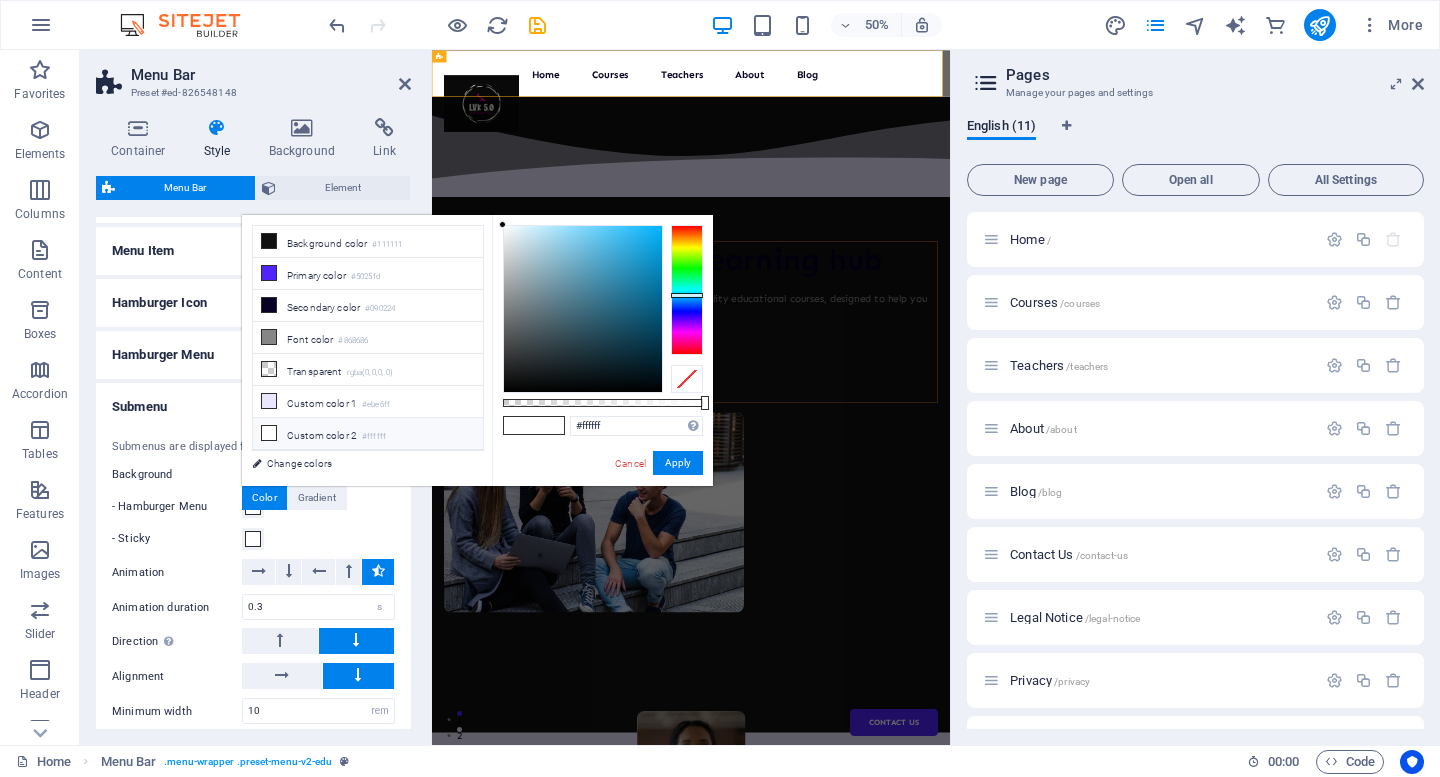 click at bounding box center [687, 290] 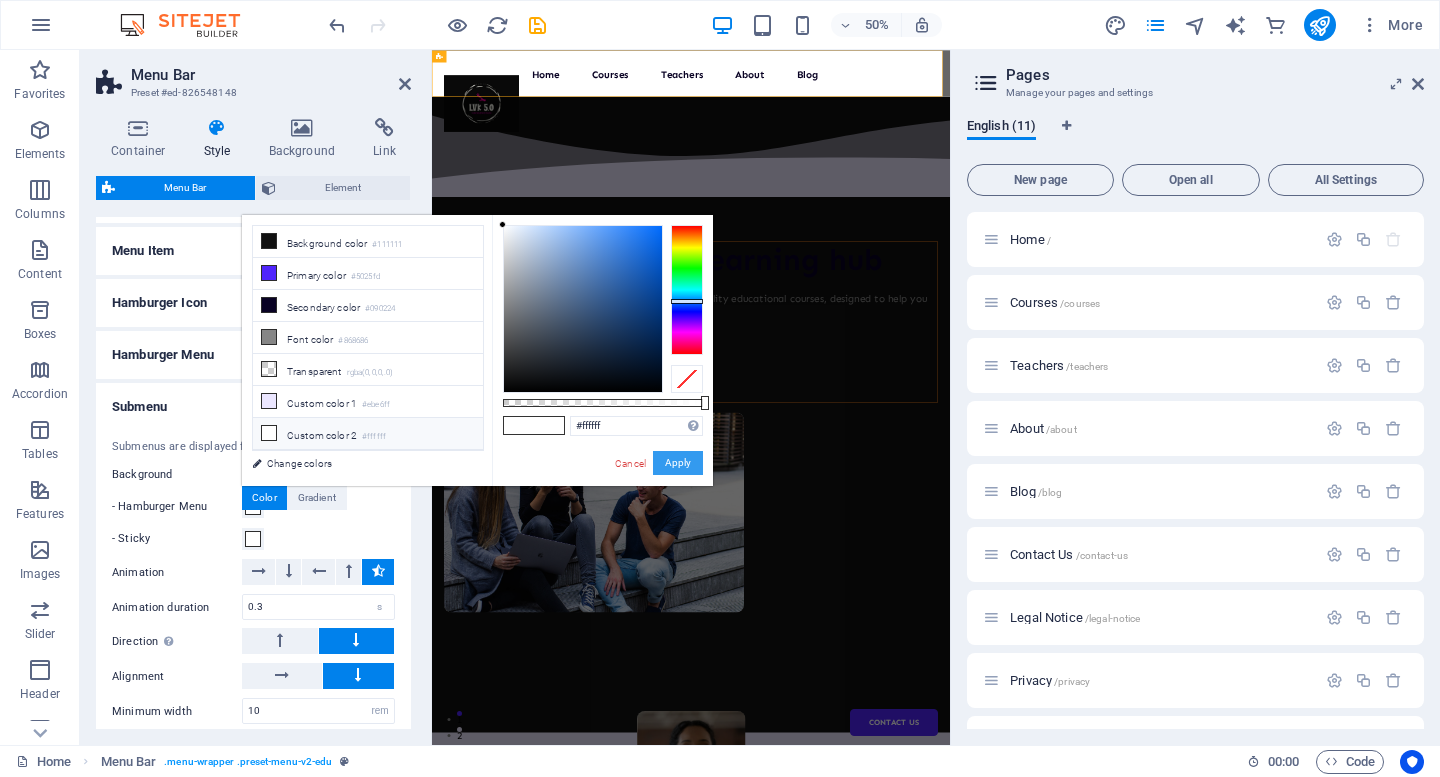 click on "Apply" at bounding box center [678, 463] 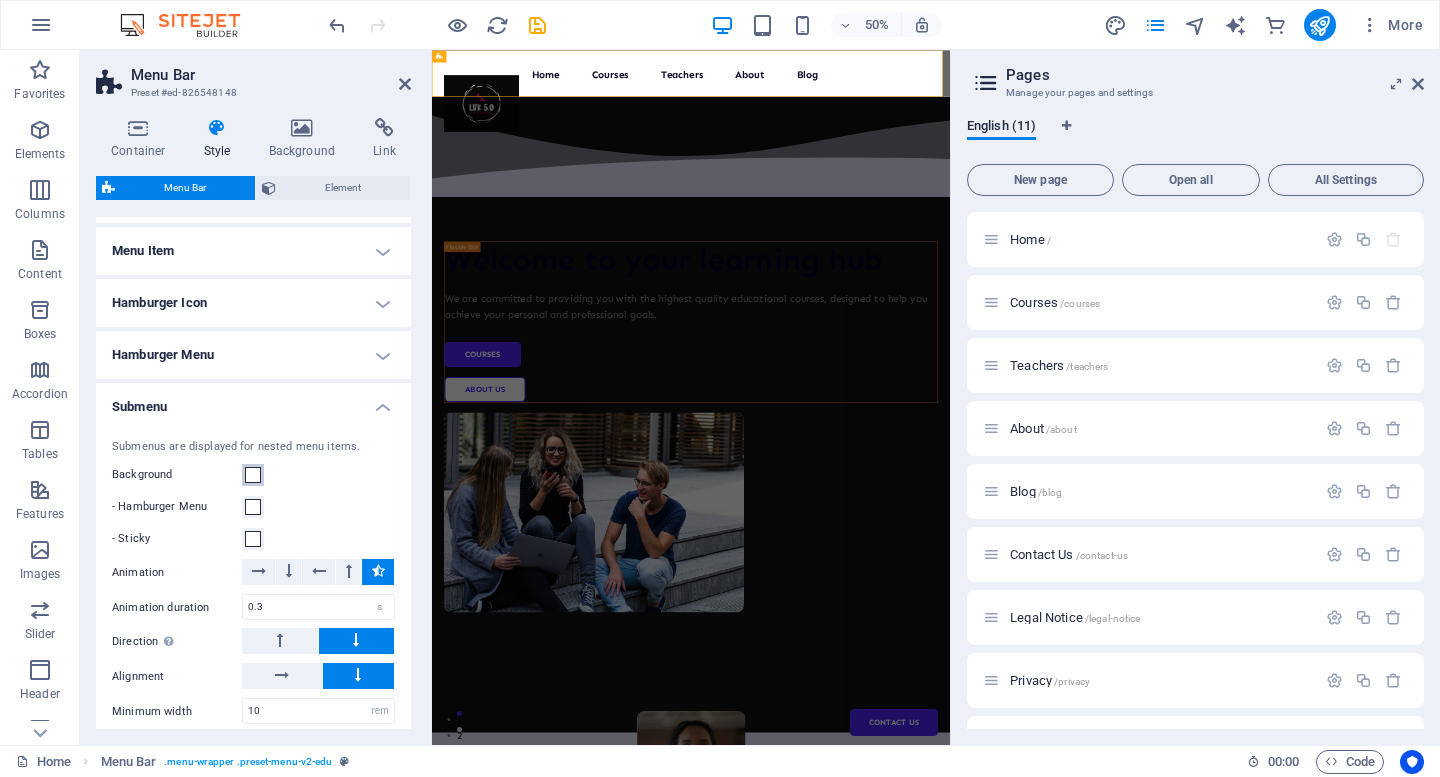 click at bounding box center (253, 475) 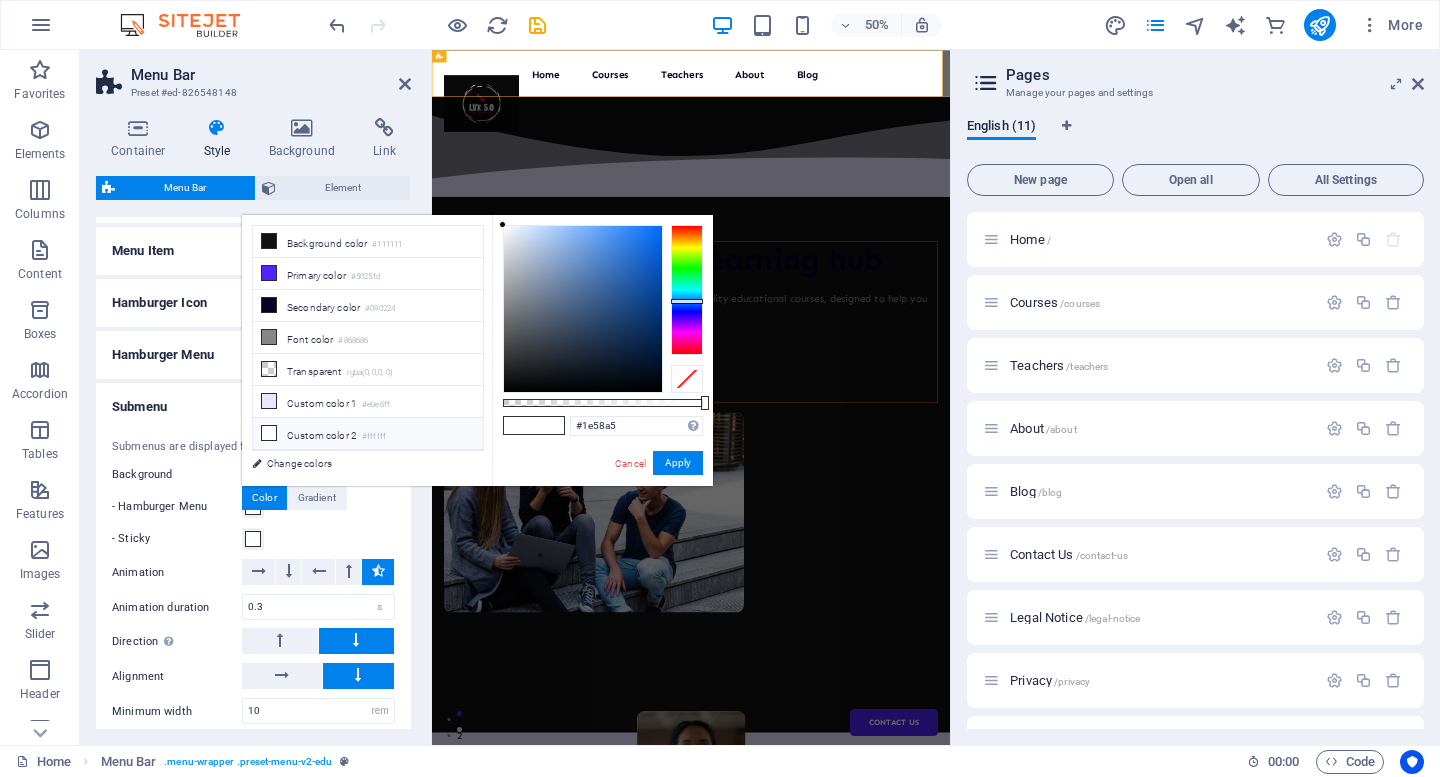 click at bounding box center (583, 309) 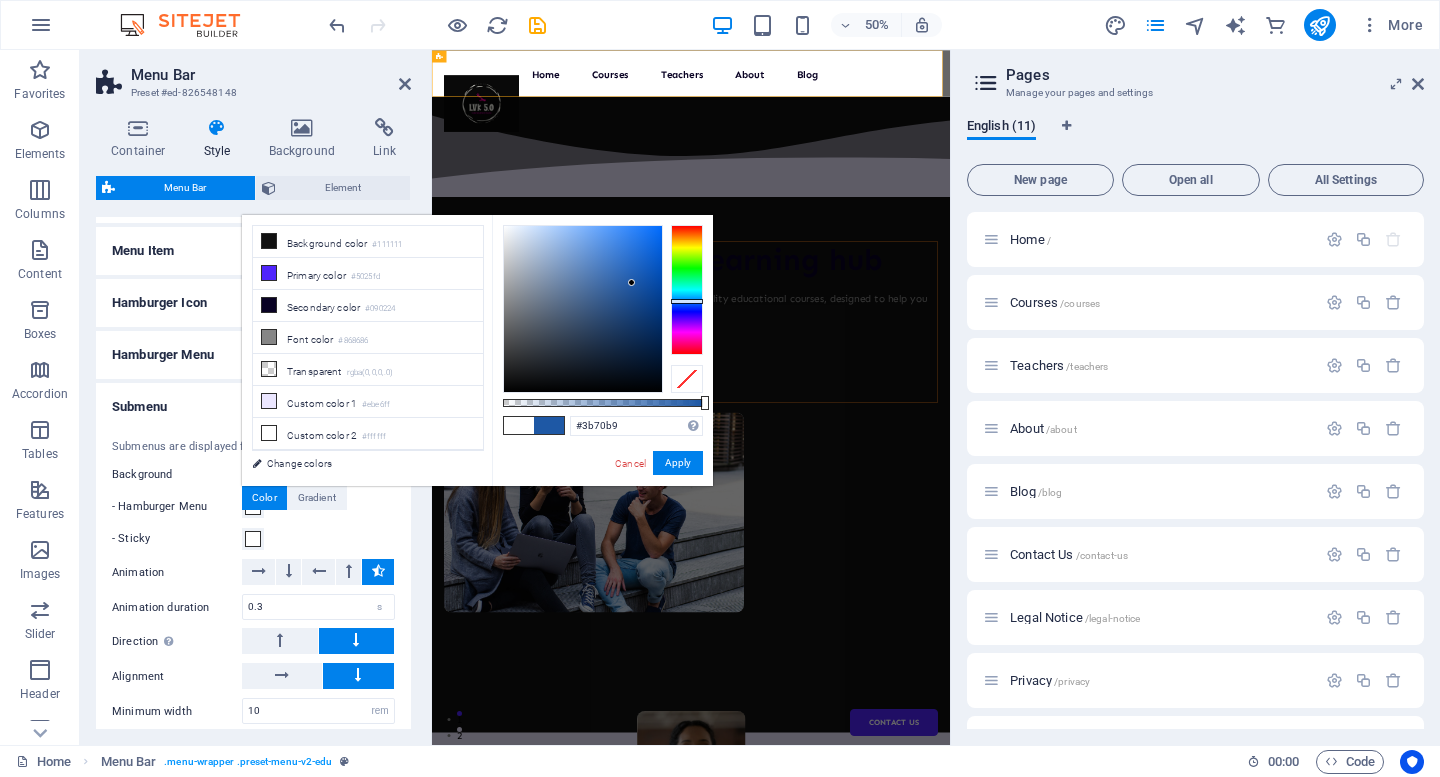 click at bounding box center (583, 309) 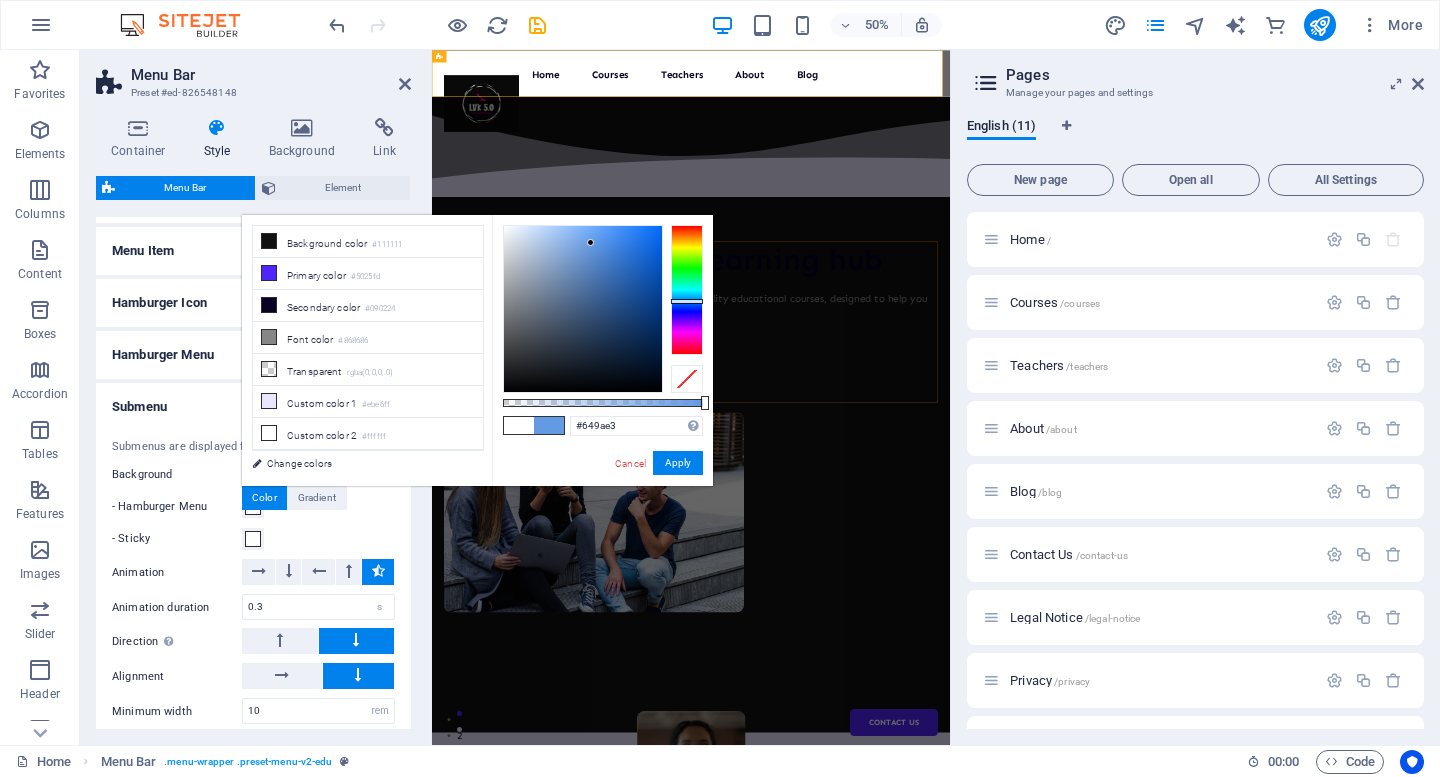 click at bounding box center [583, 309] 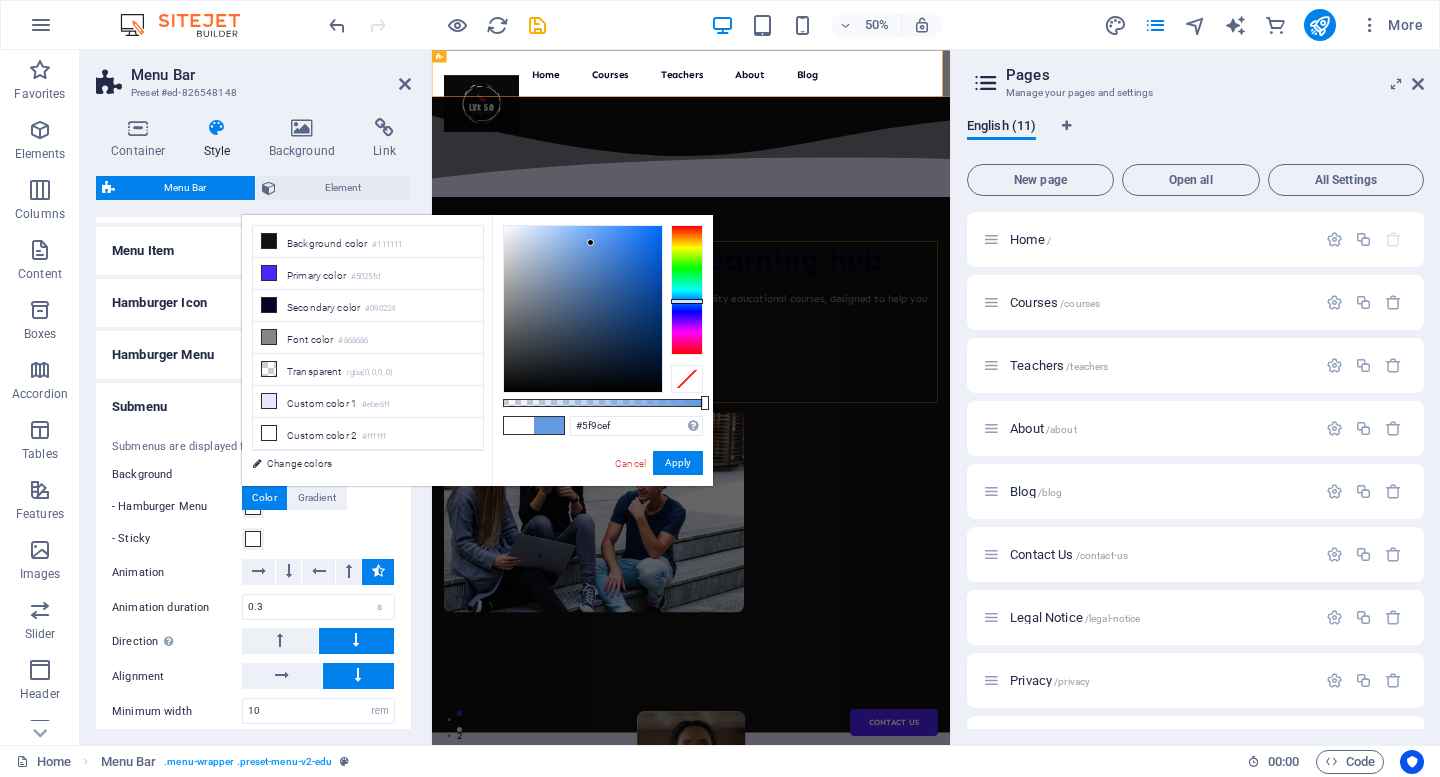 click at bounding box center (583, 309) 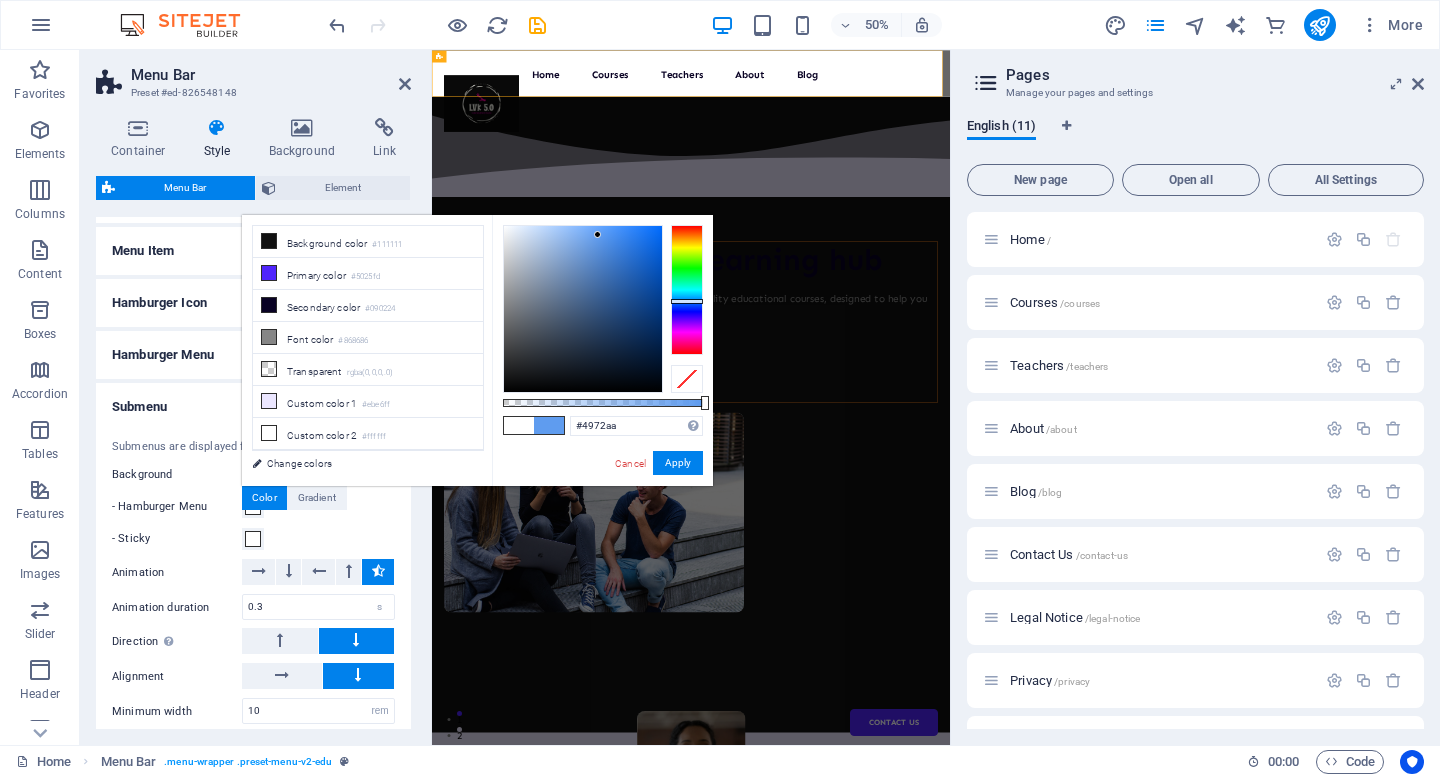 click at bounding box center [583, 309] 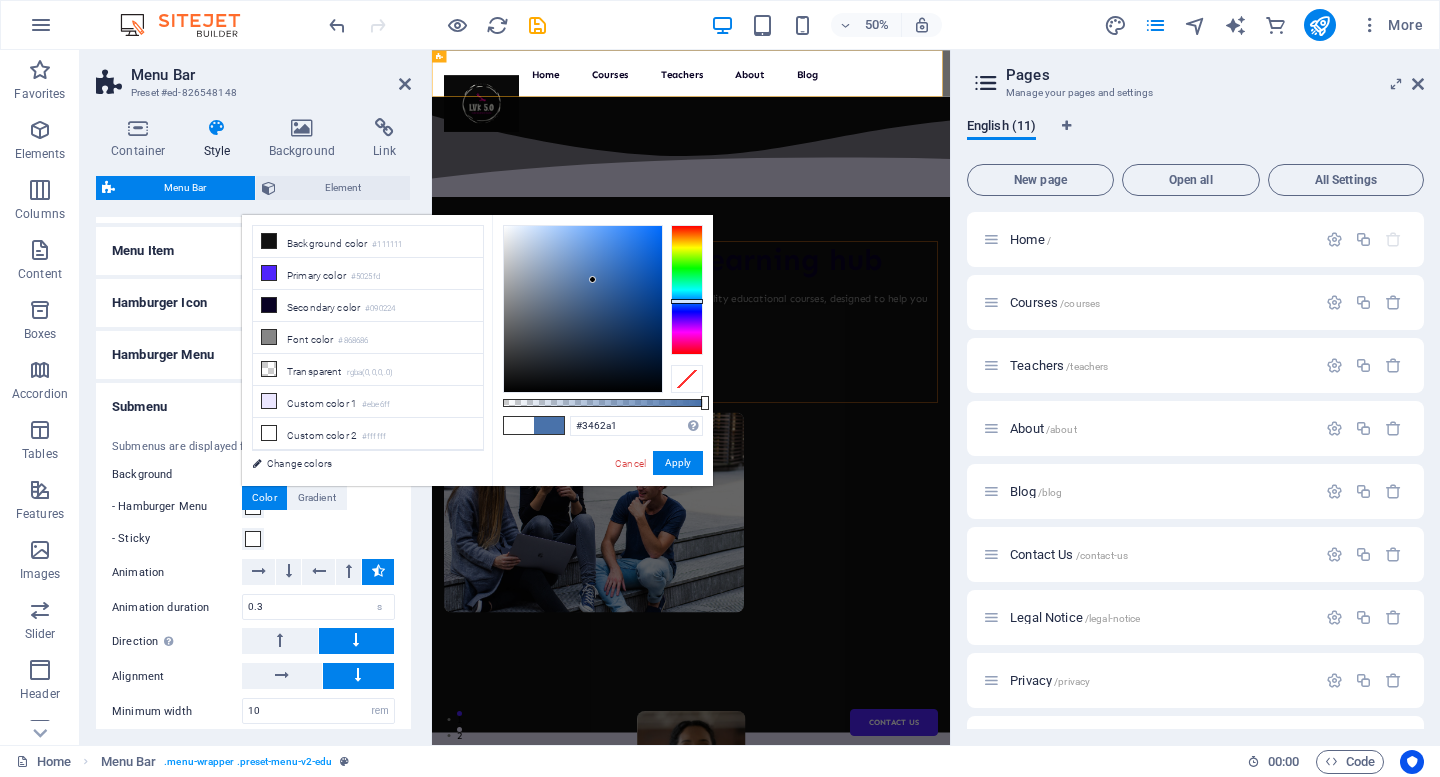 click at bounding box center (583, 309) 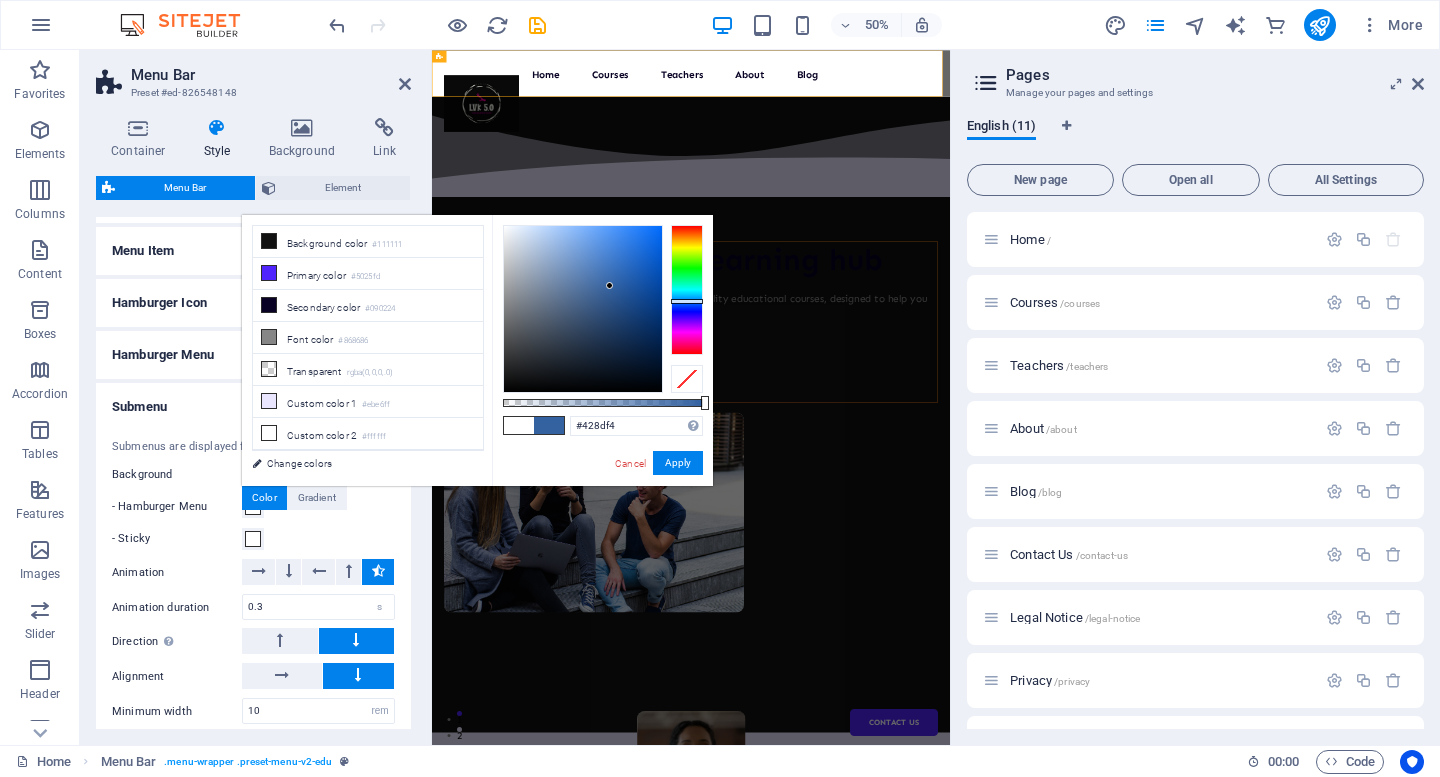 click at bounding box center [583, 309] 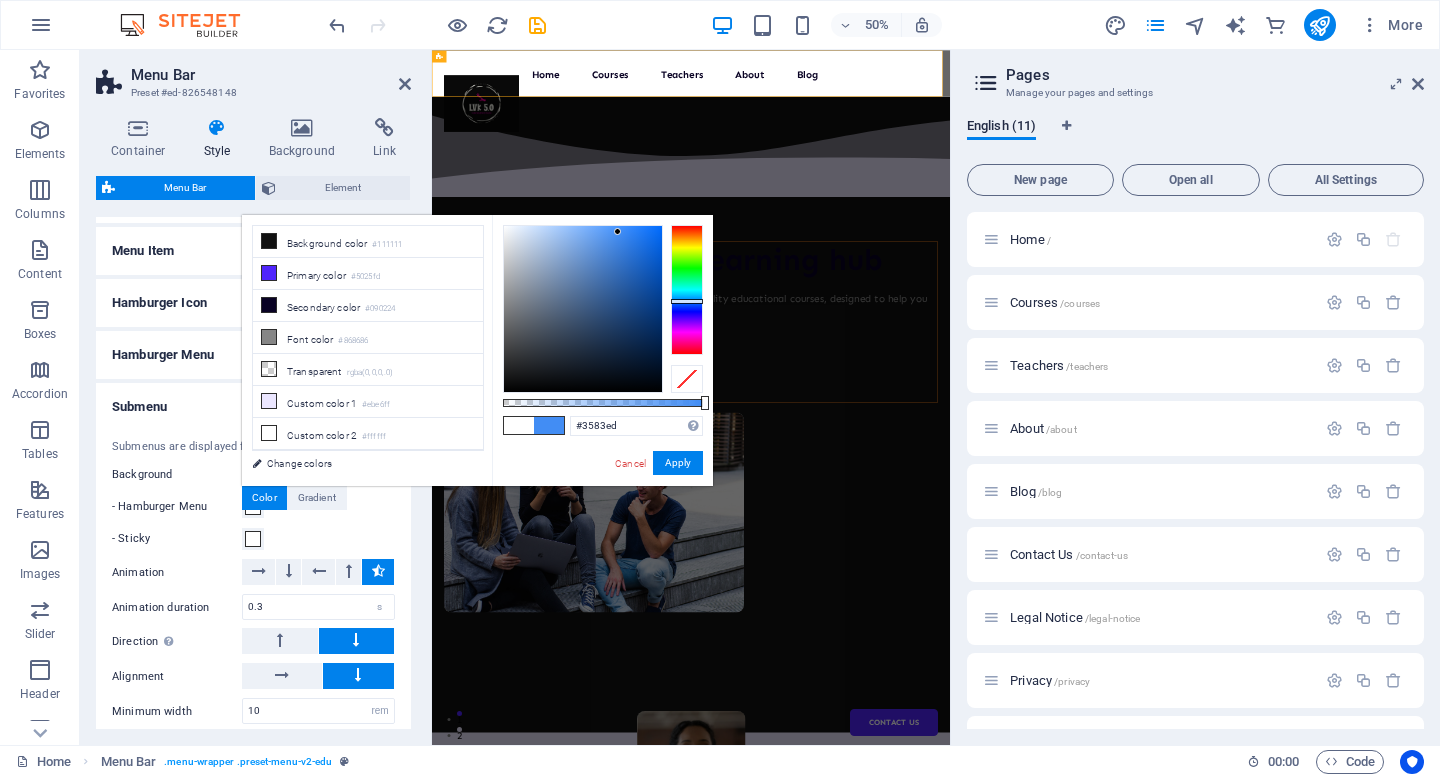 click at bounding box center (583, 309) 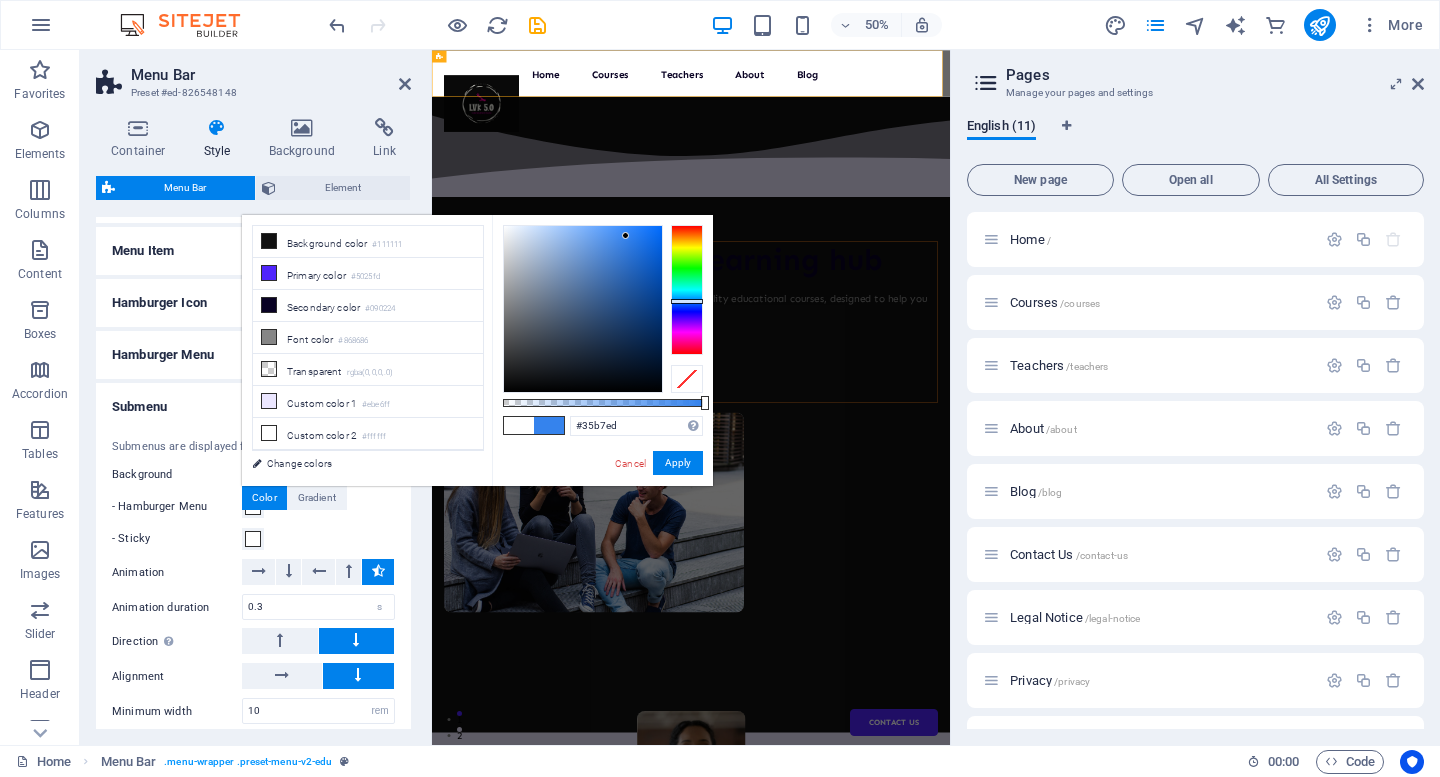 click at bounding box center [687, 290] 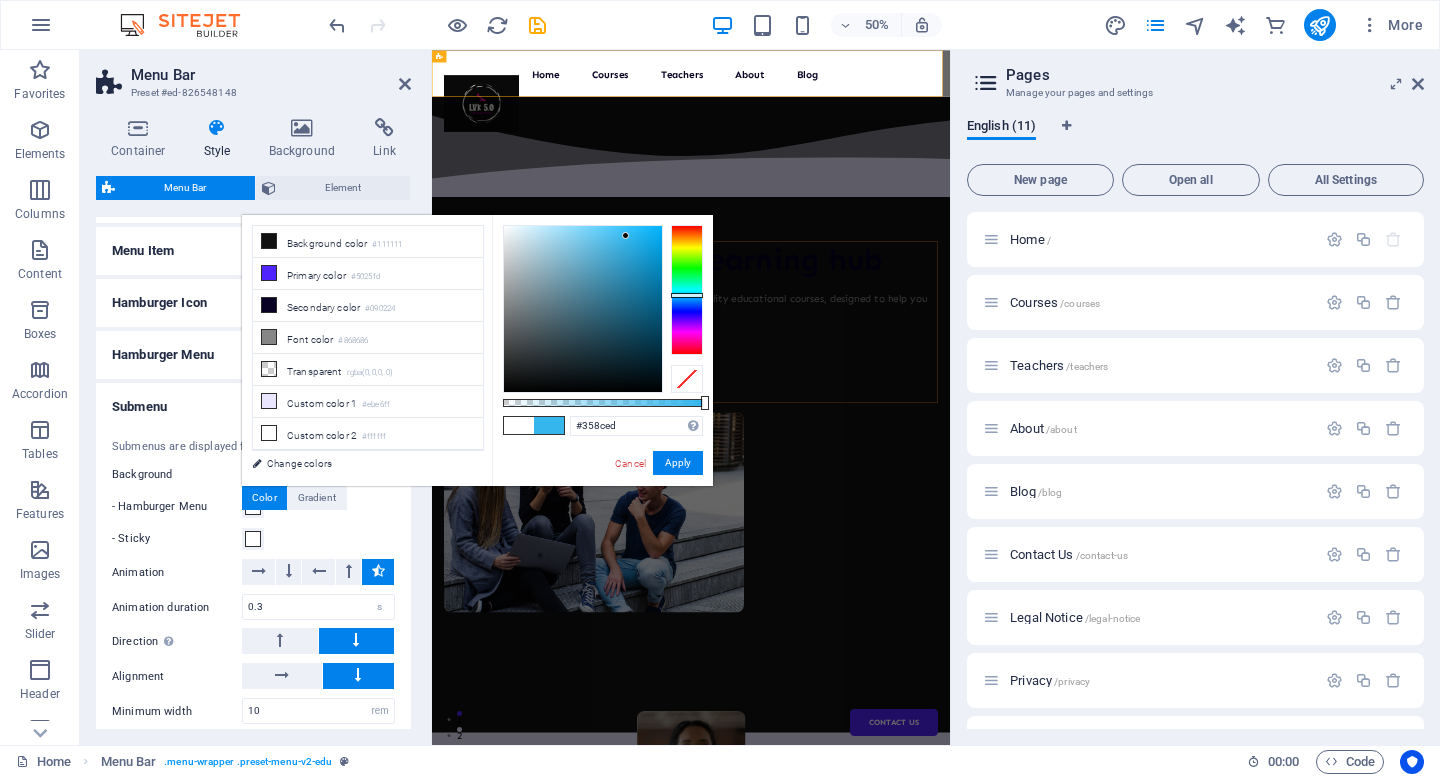click at bounding box center (687, 290) 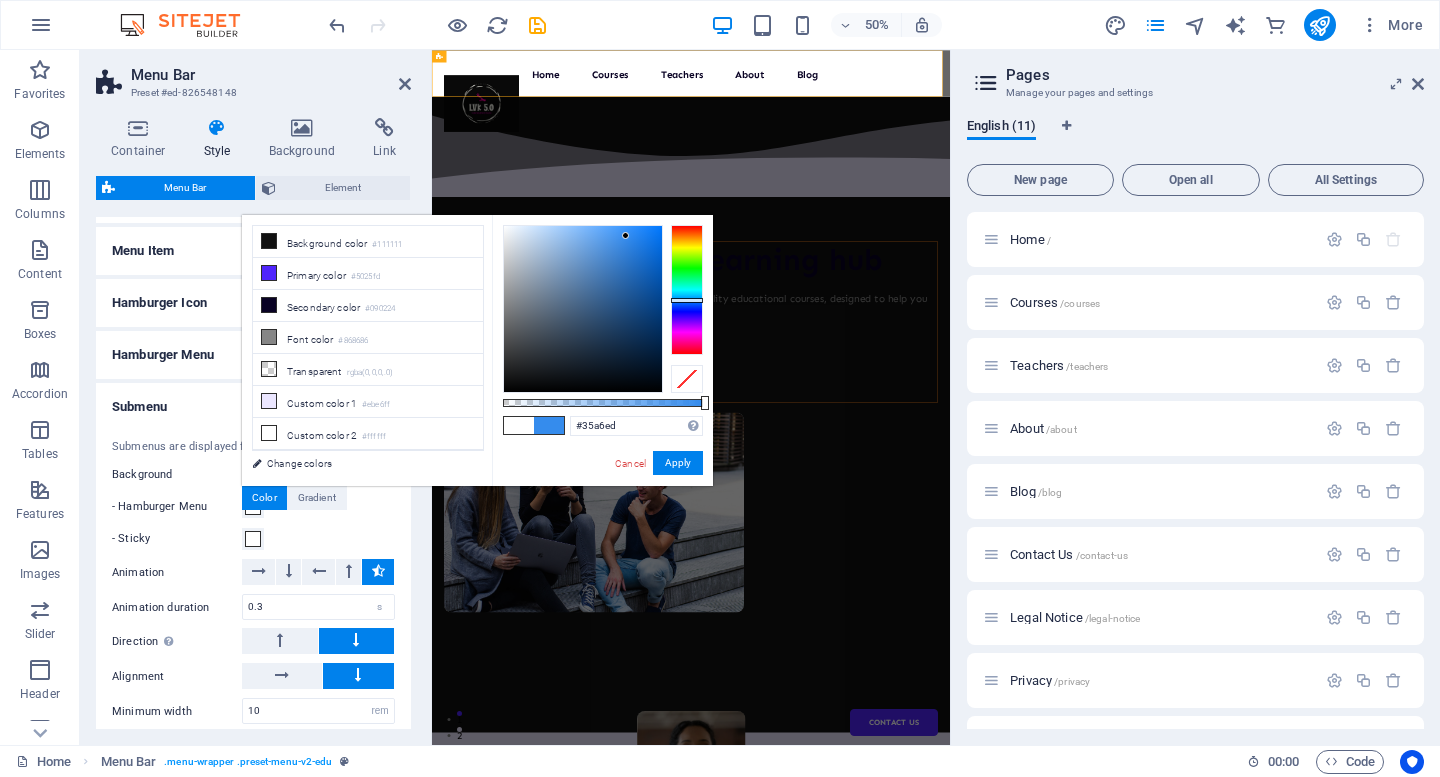 click at bounding box center (687, 290) 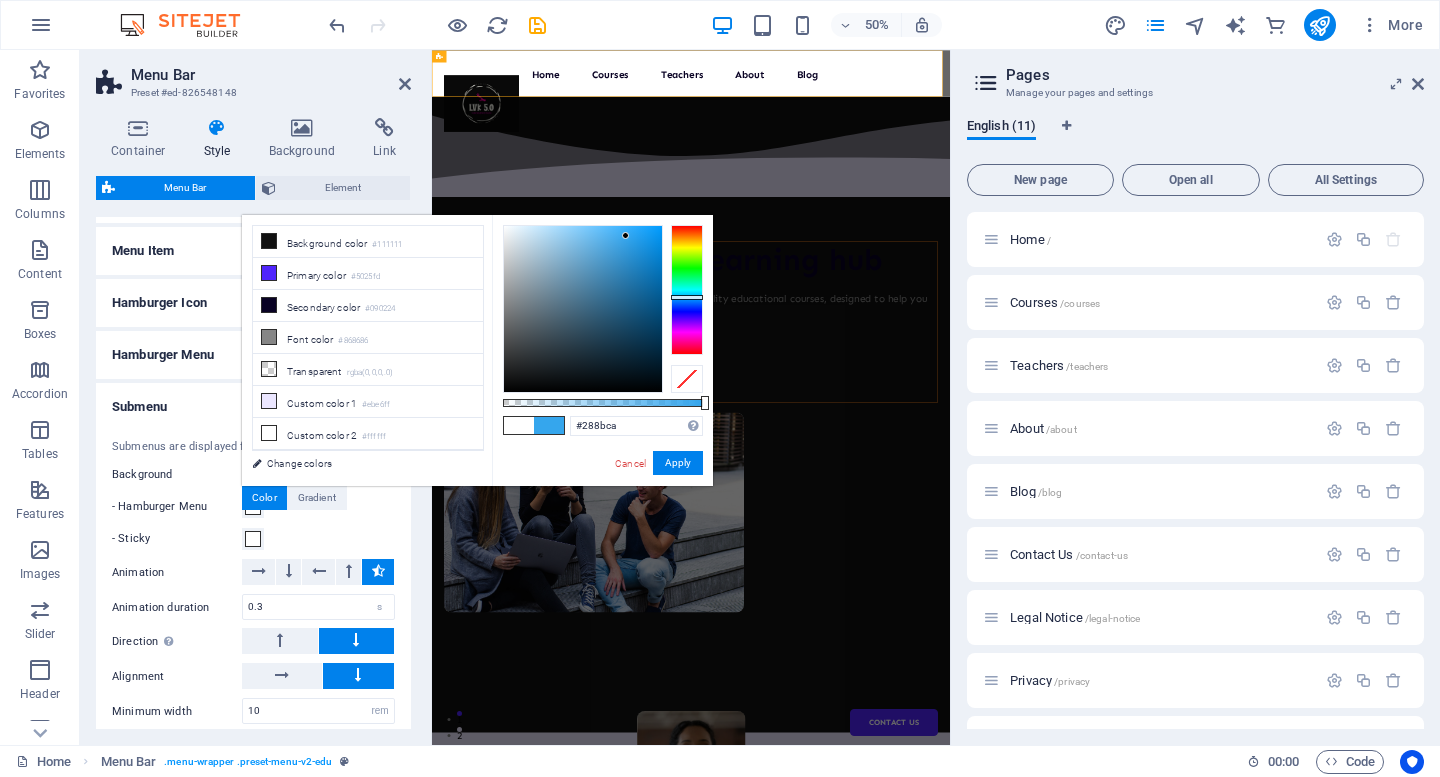 click at bounding box center (583, 309) 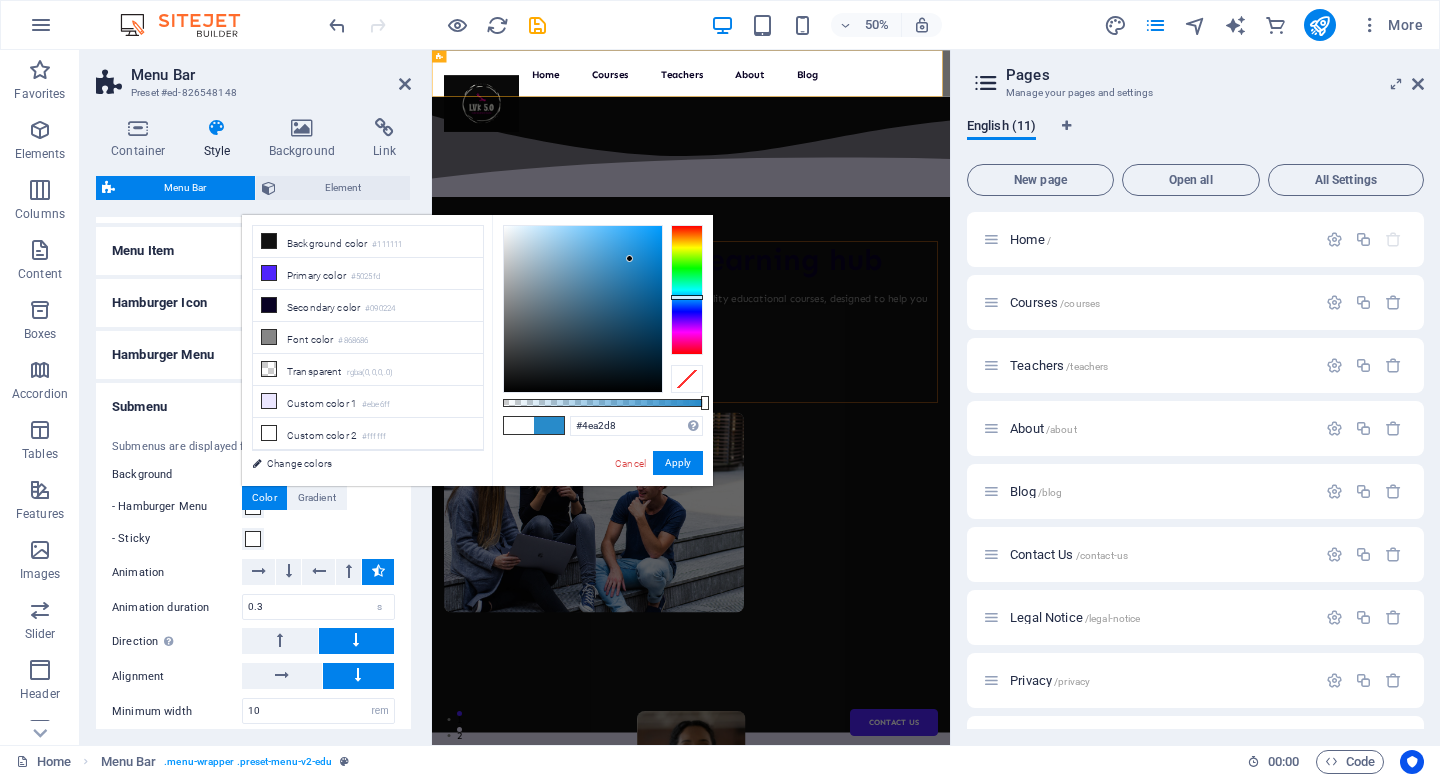 click at bounding box center [583, 309] 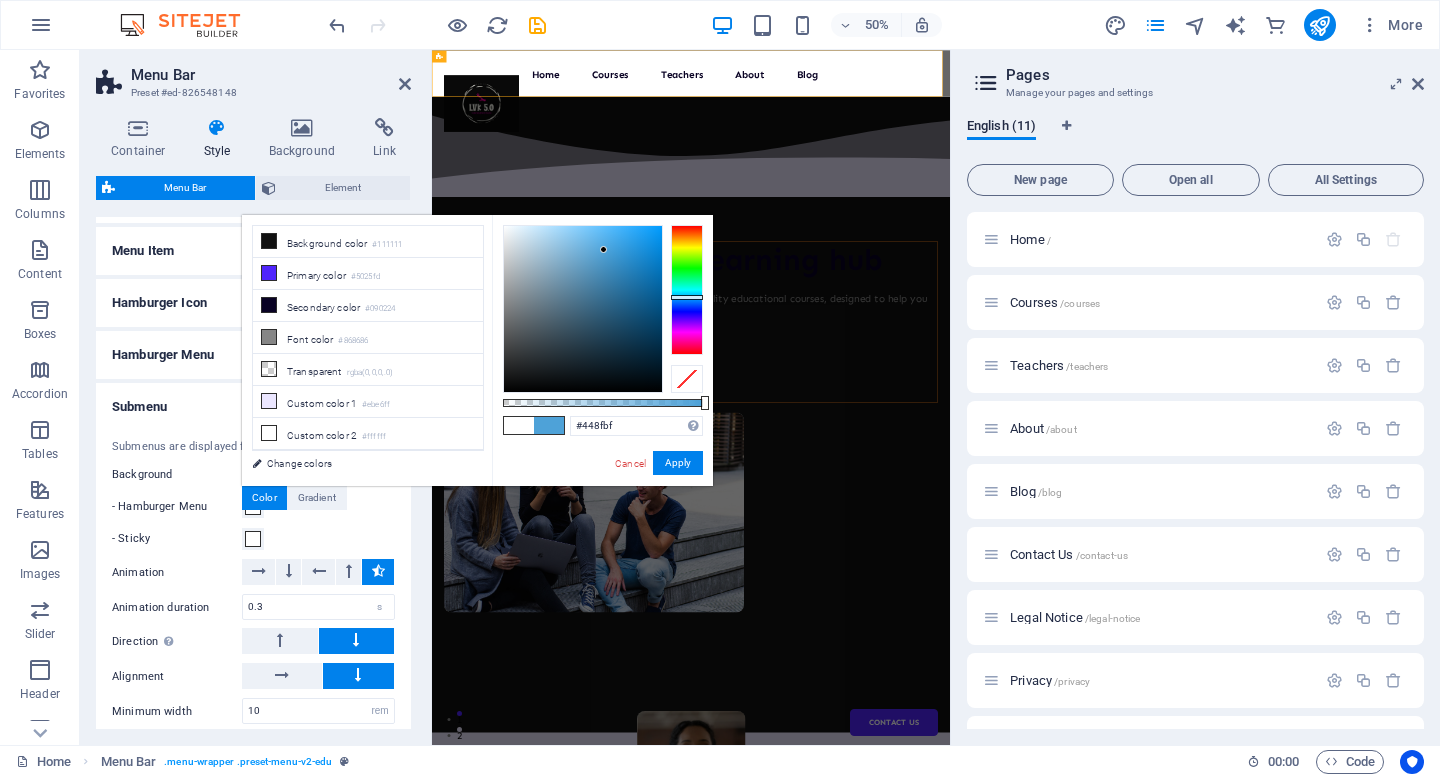 click at bounding box center (583, 309) 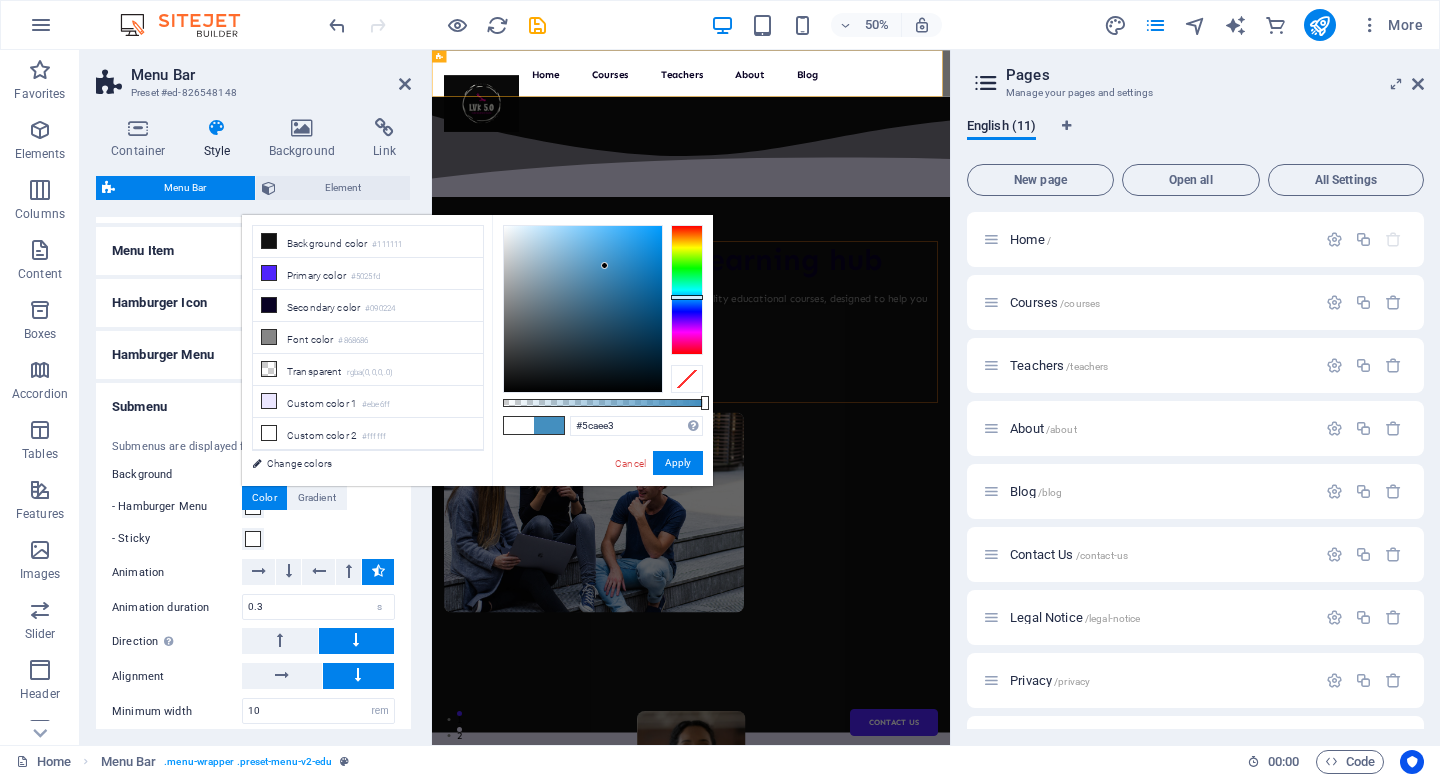 click at bounding box center [583, 309] 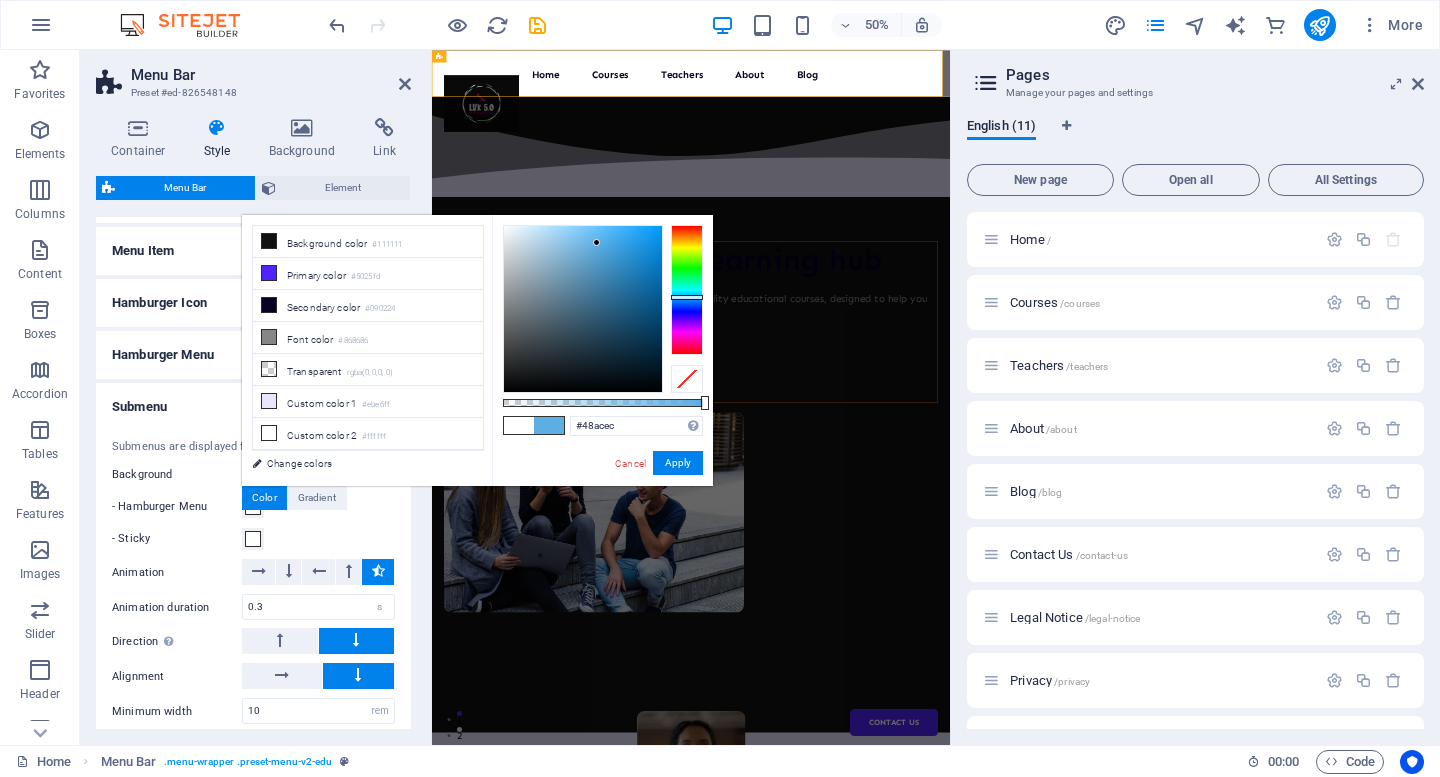 click at bounding box center [583, 309] 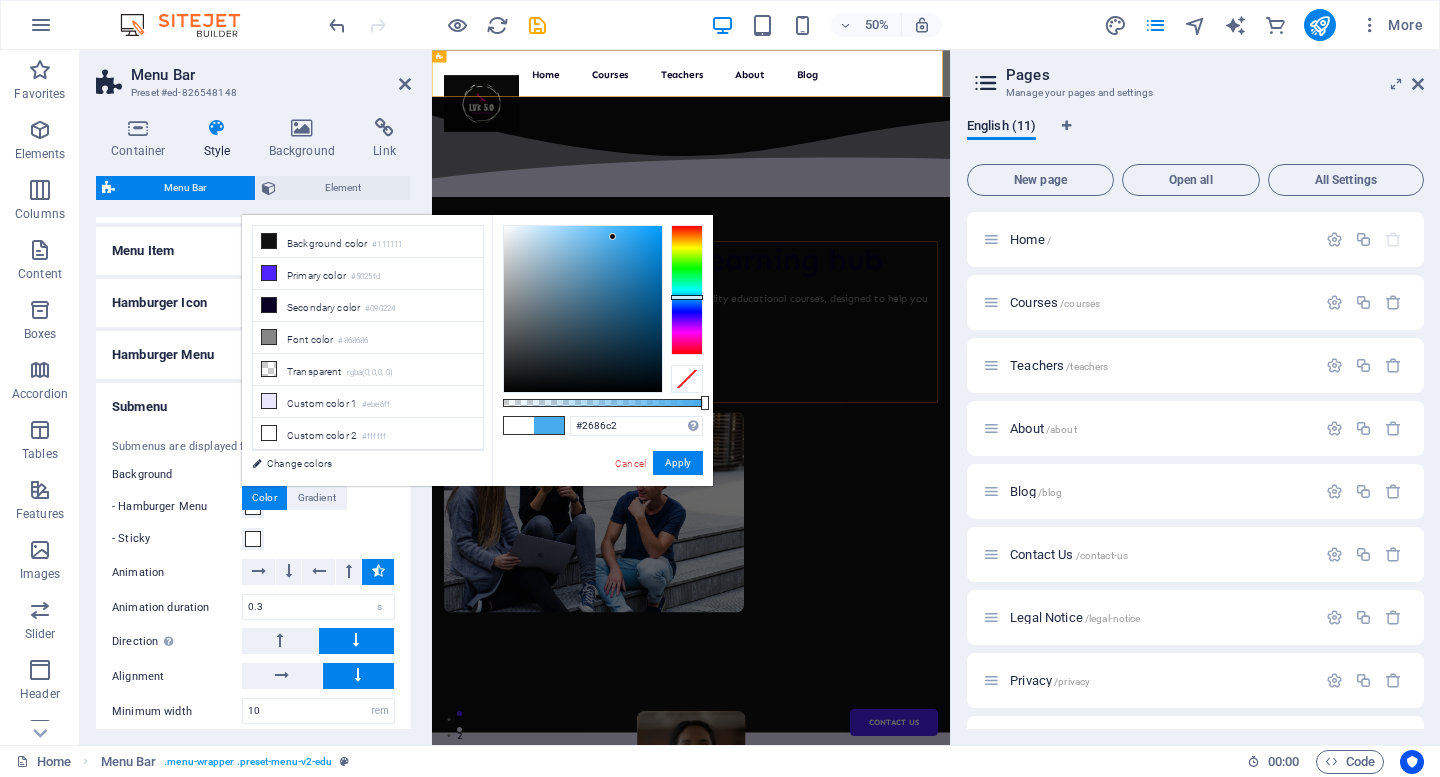 click at bounding box center (583, 309) 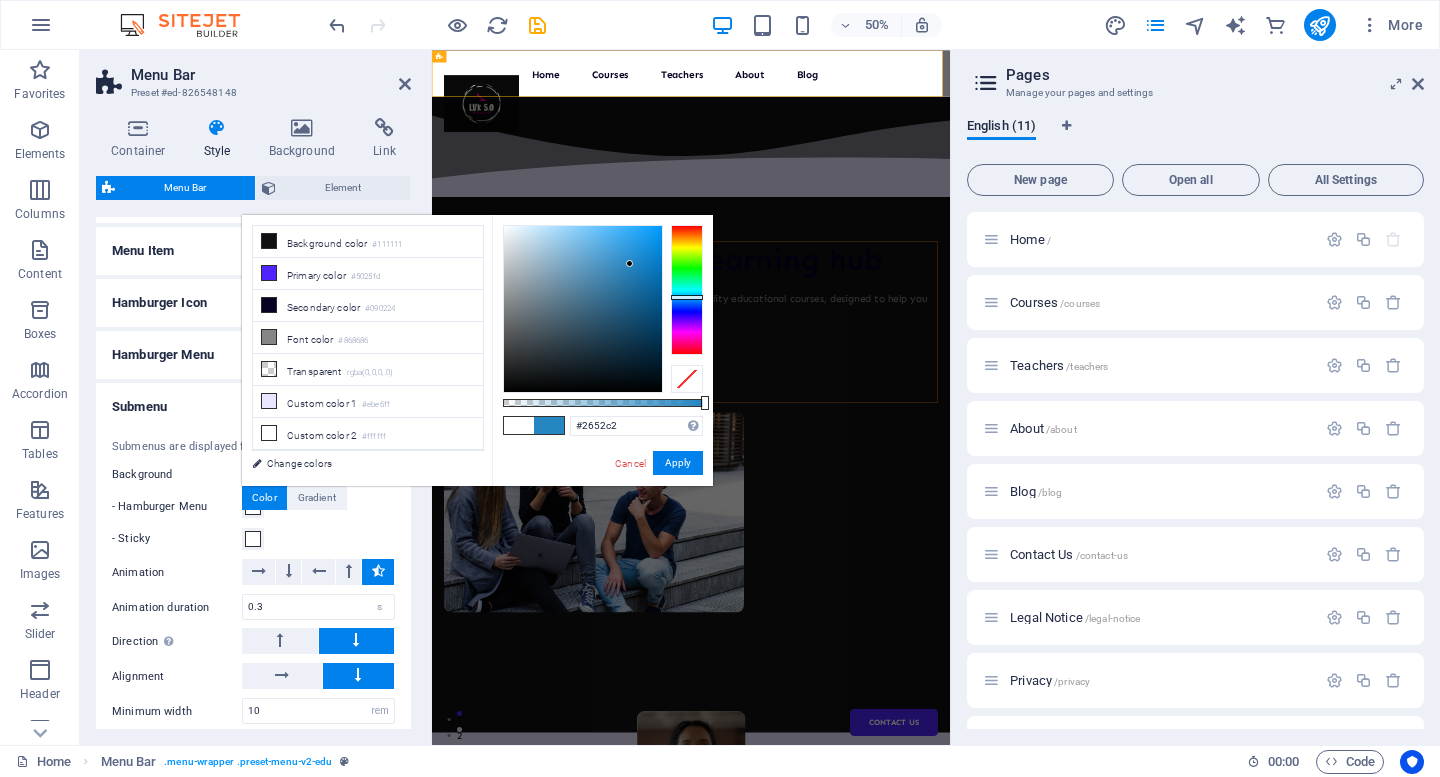 click at bounding box center [687, 290] 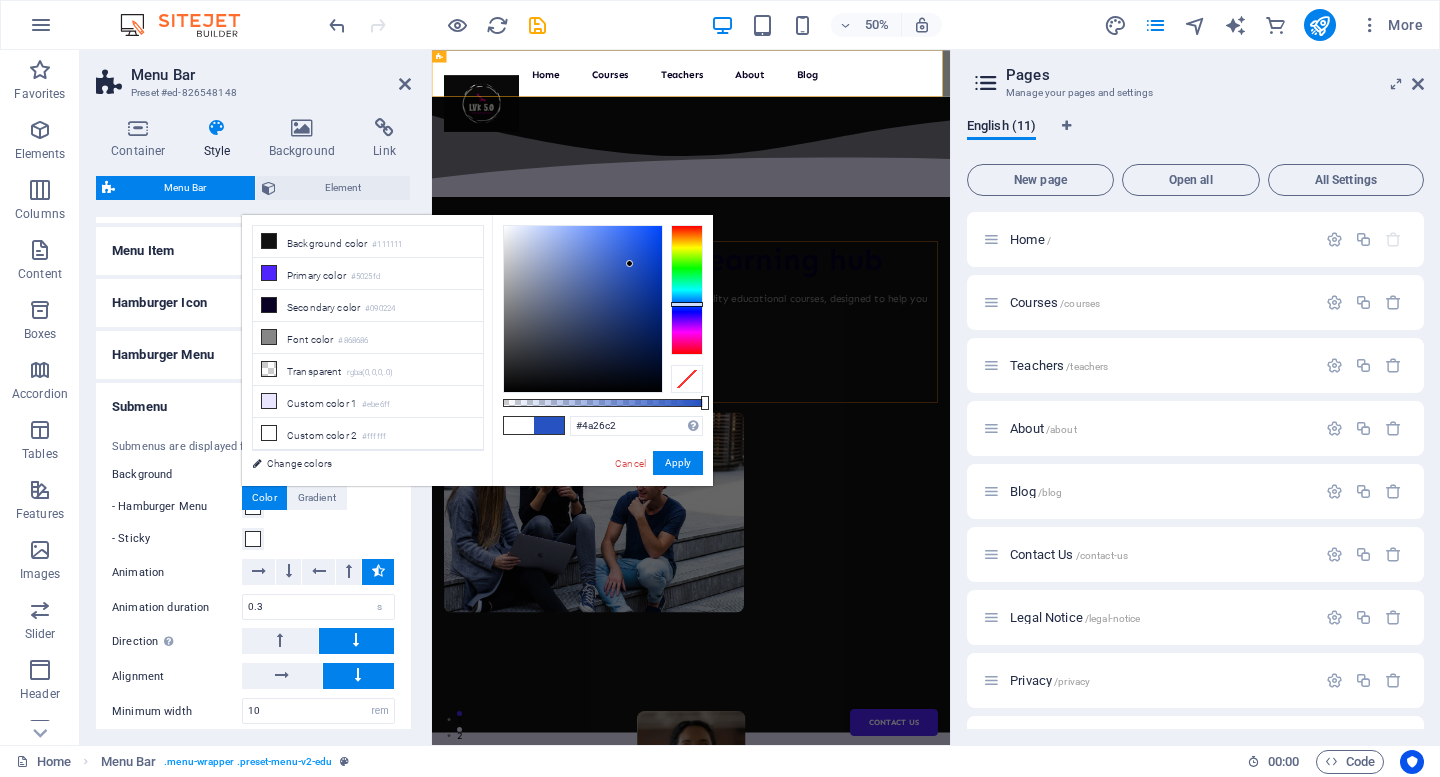 click at bounding box center [687, 290] 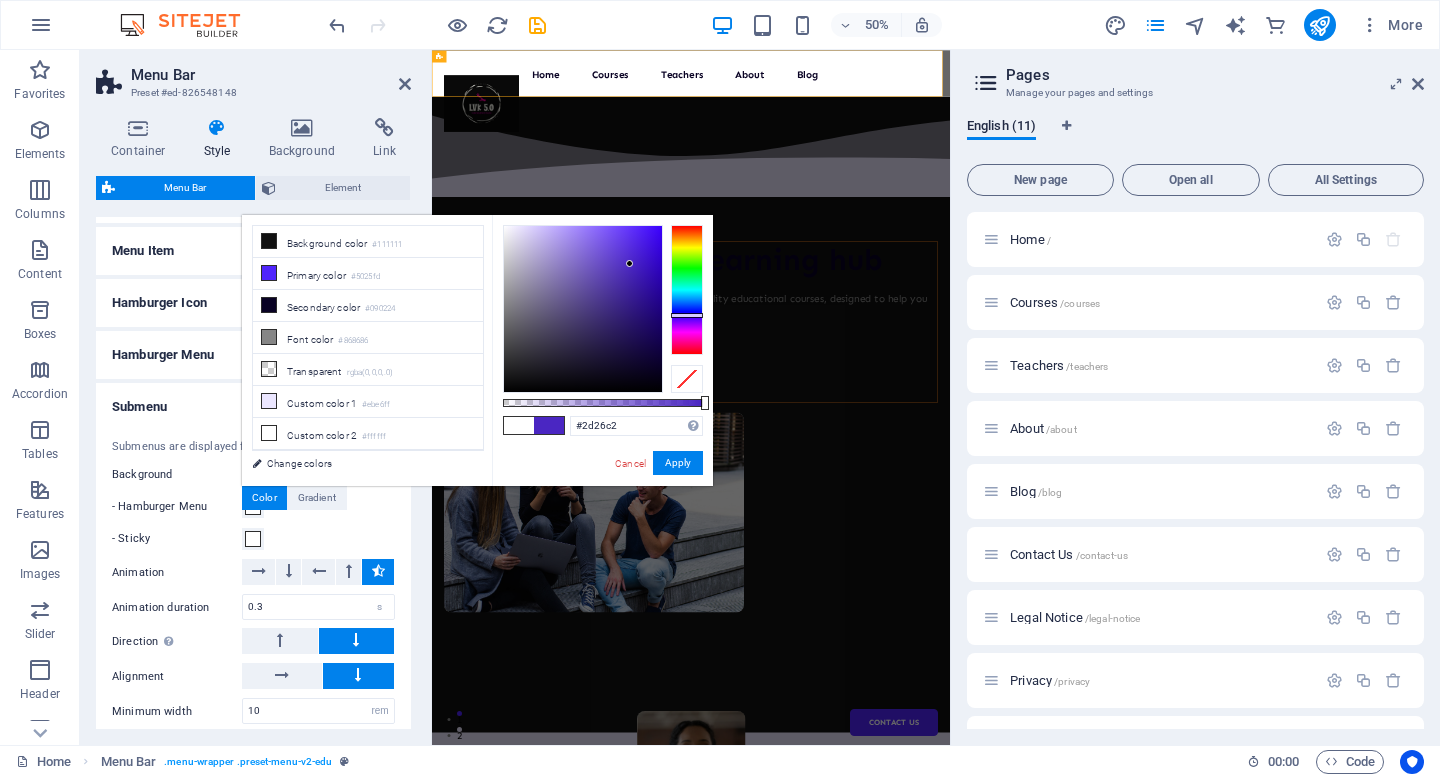 click at bounding box center (687, 290) 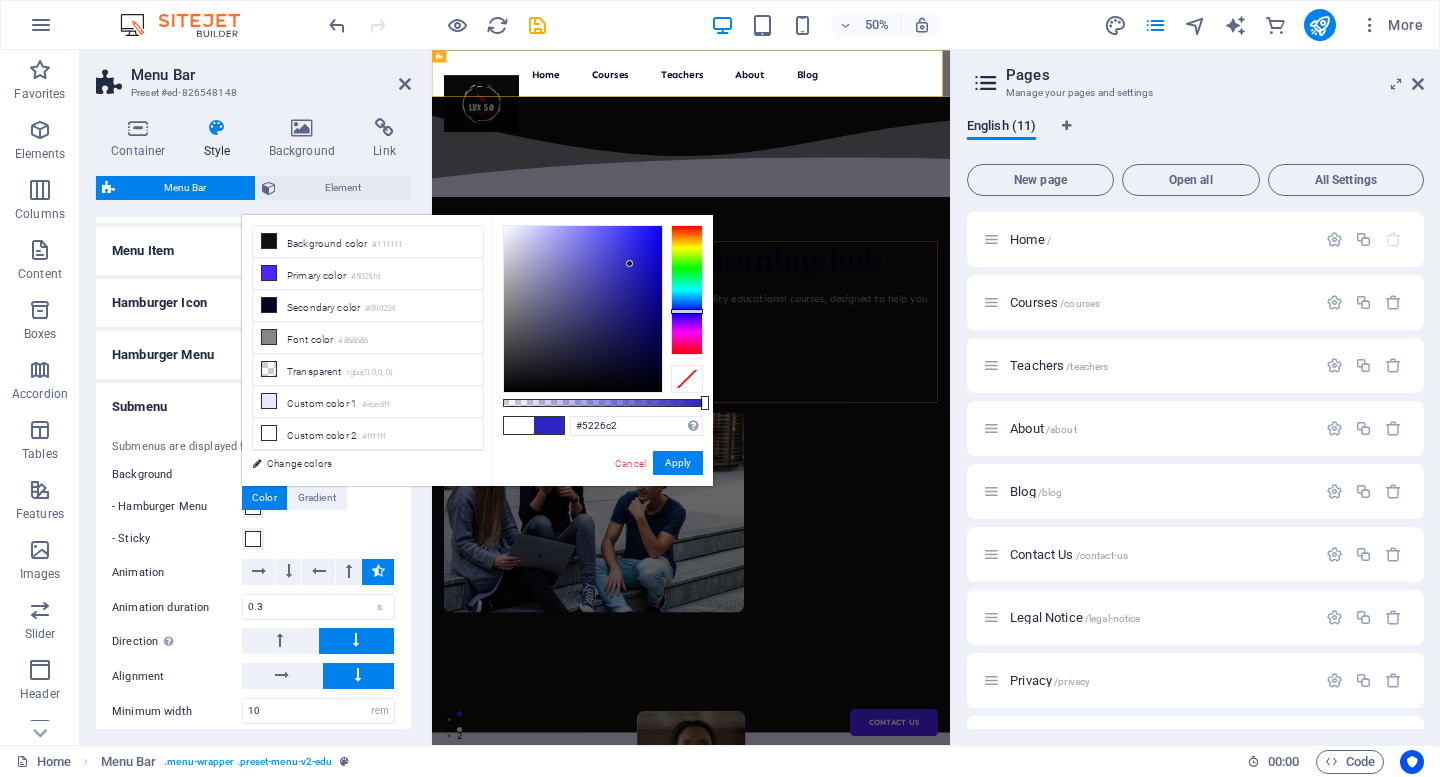 click at bounding box center [687, 290] 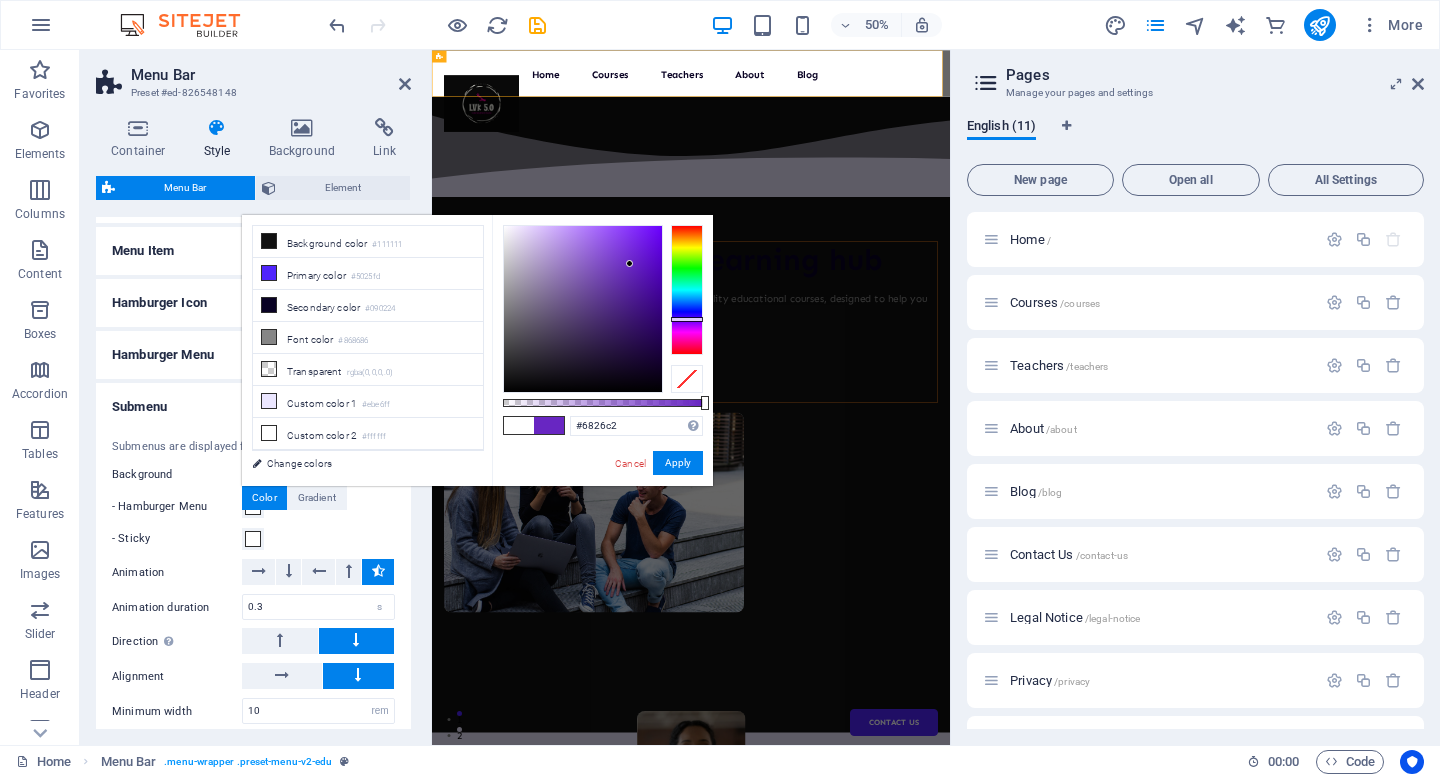 click at bounding box center [687, 290] 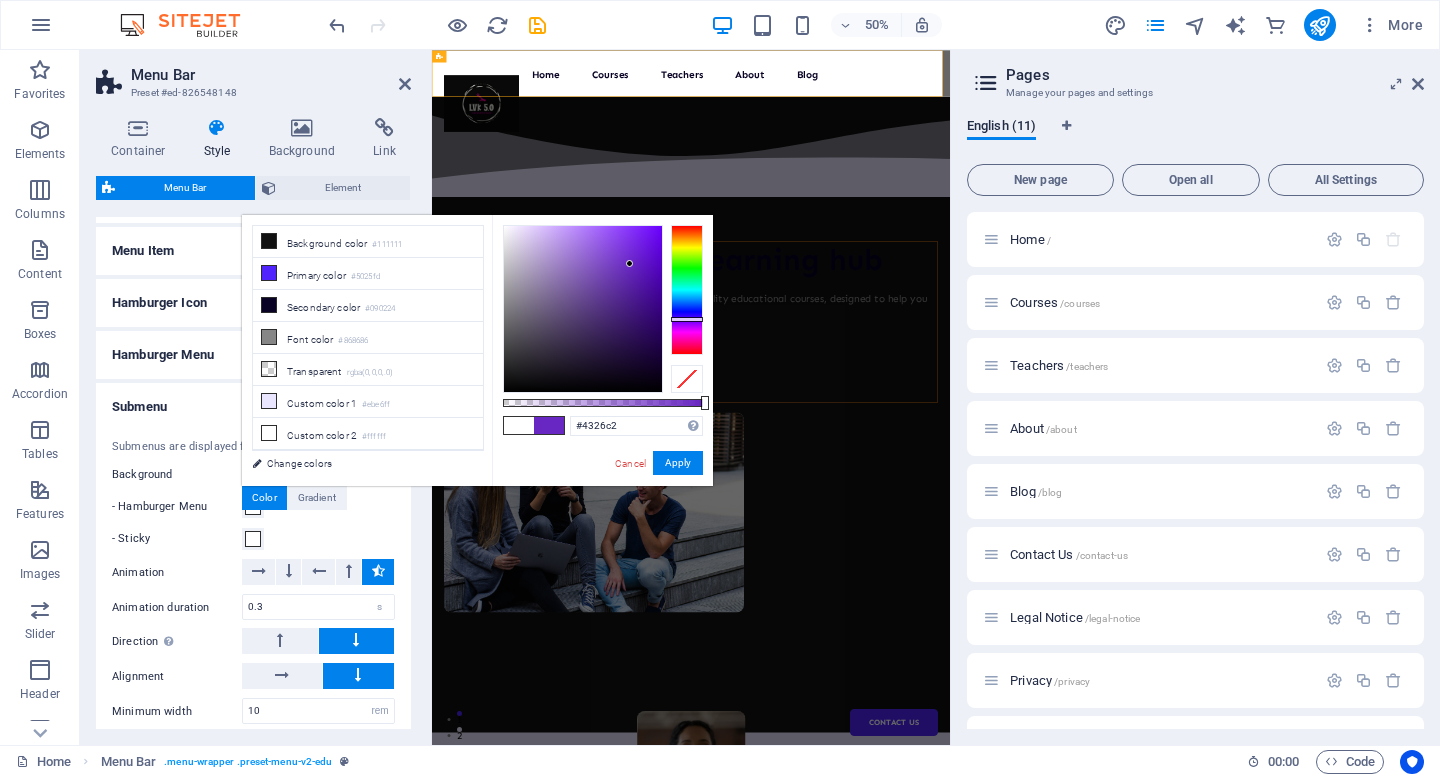 click at bounding box center [687, 290] 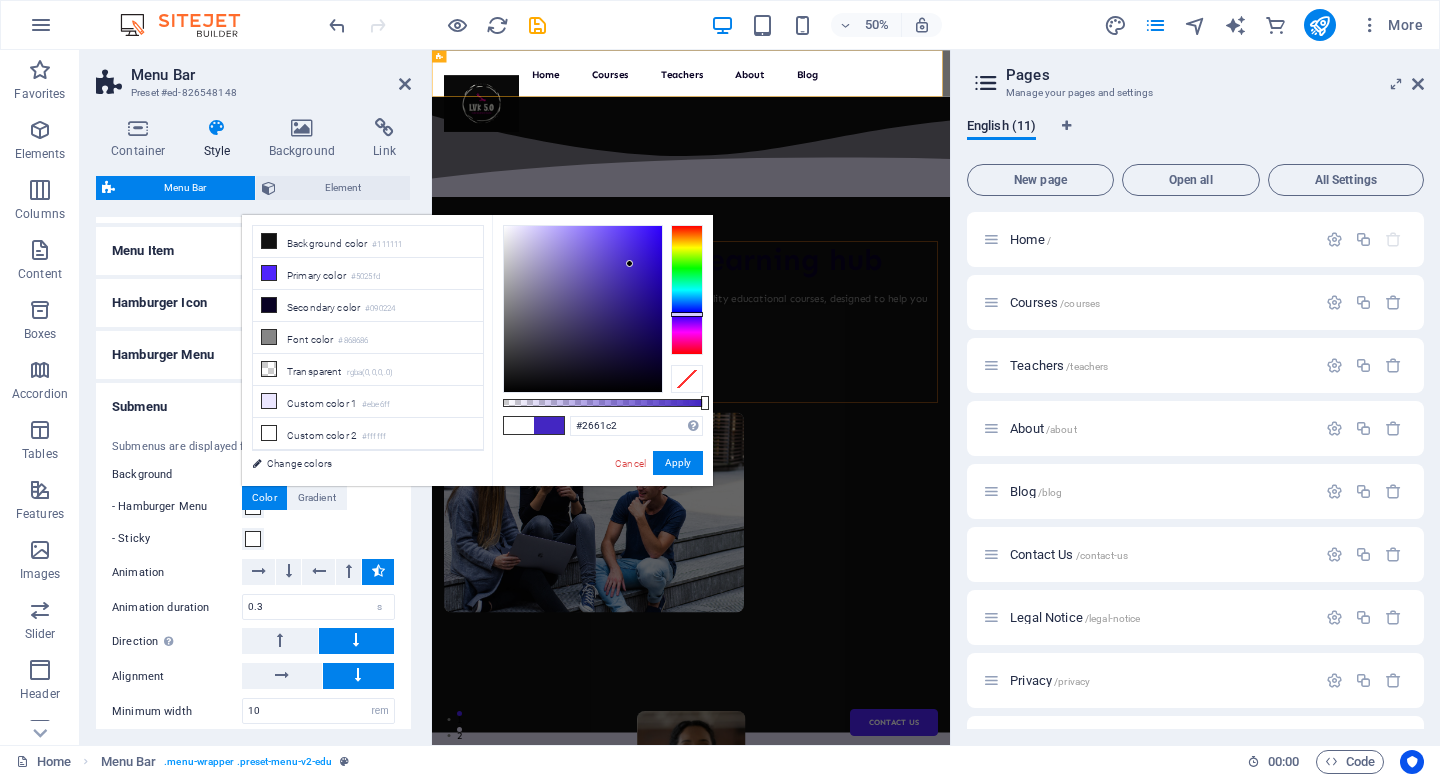 click at bounding box center [687, 290] 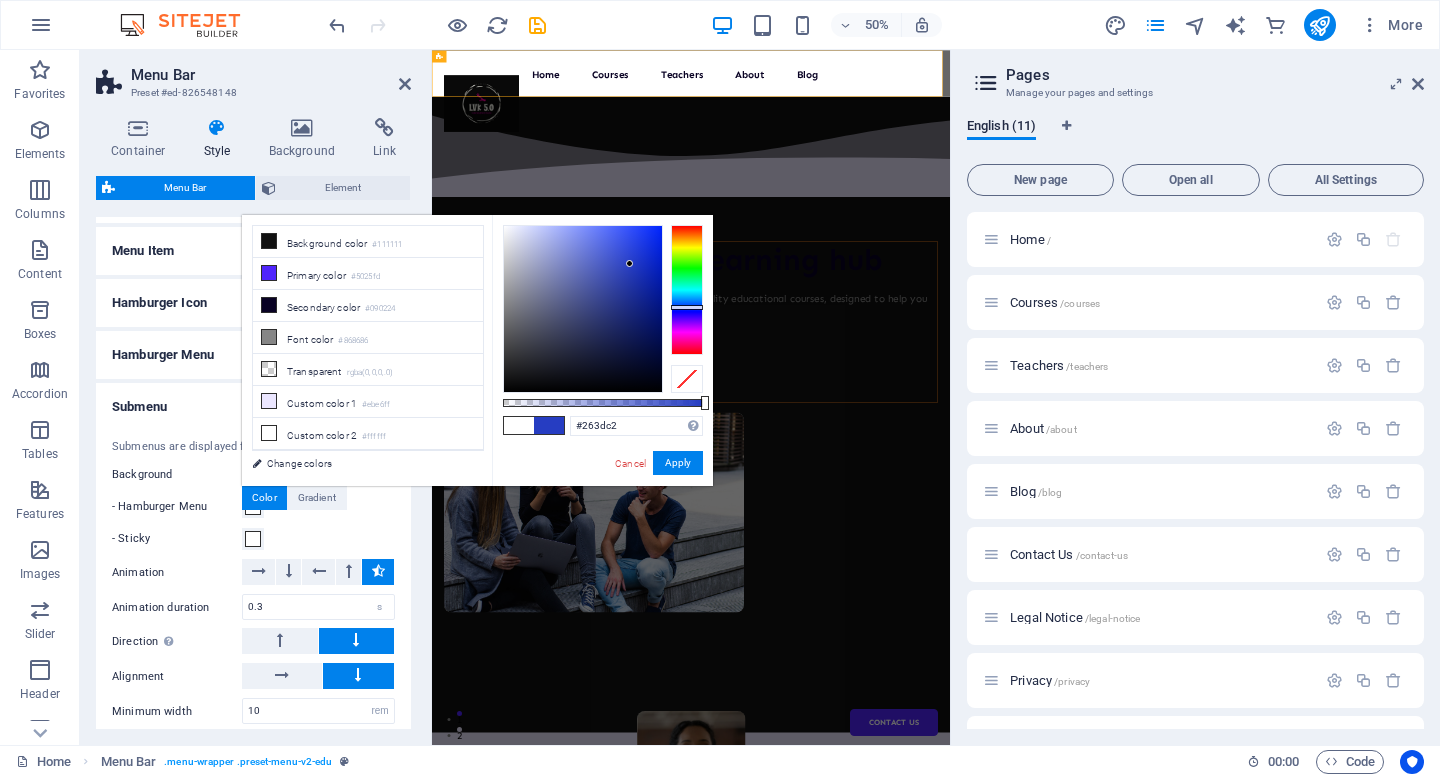 click at bounding box center (687, 290) 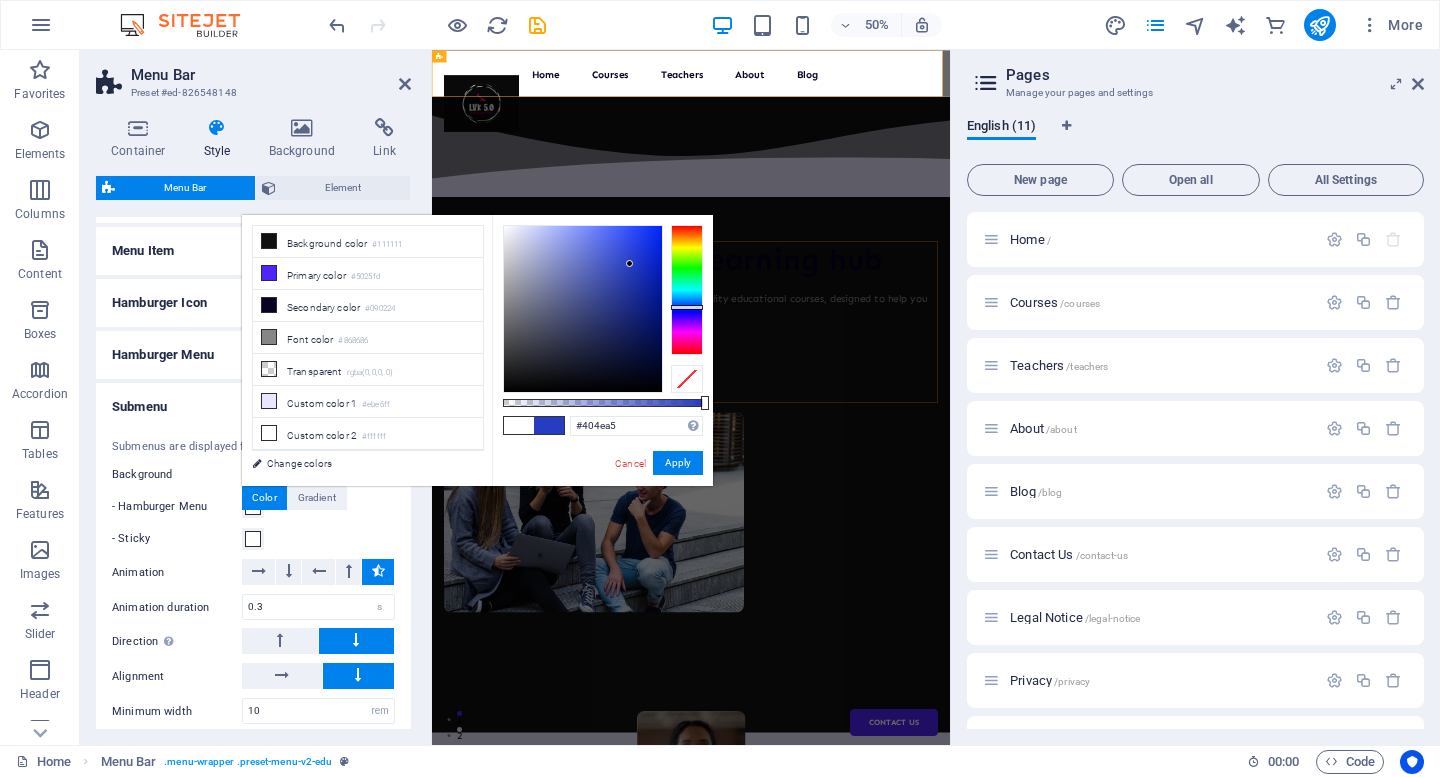 click at bounding box center [583, 309] 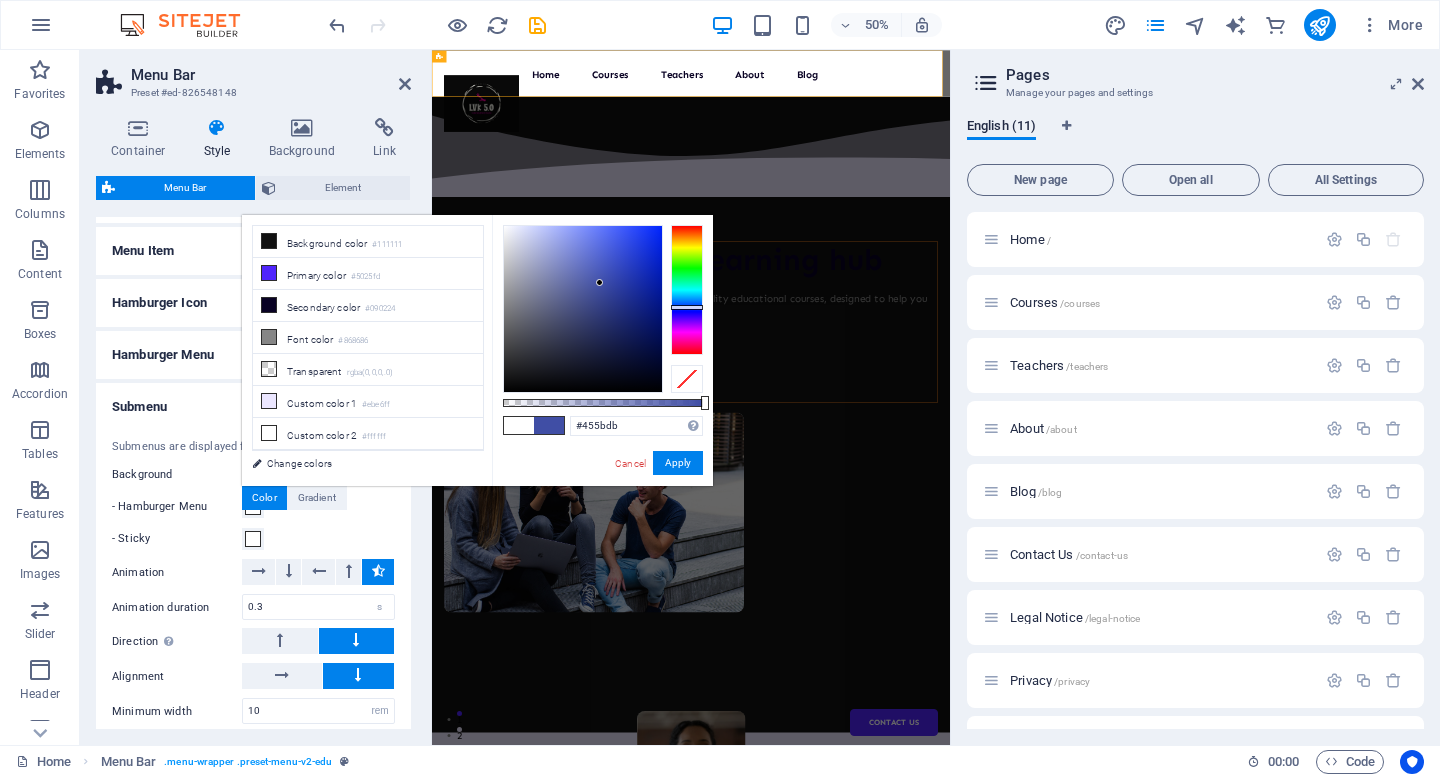 click at bounding box center (583, 309) 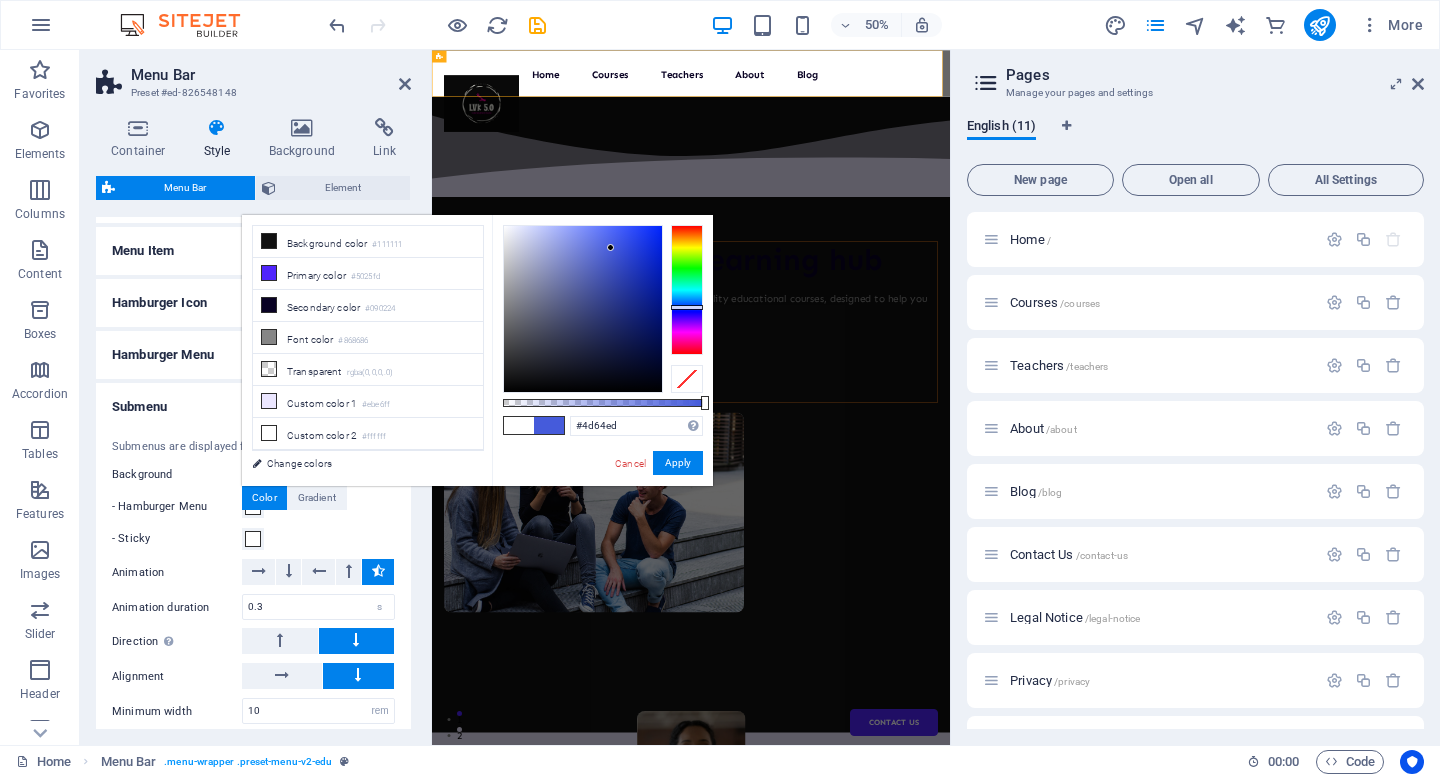 click at bounding box center [583, 309] 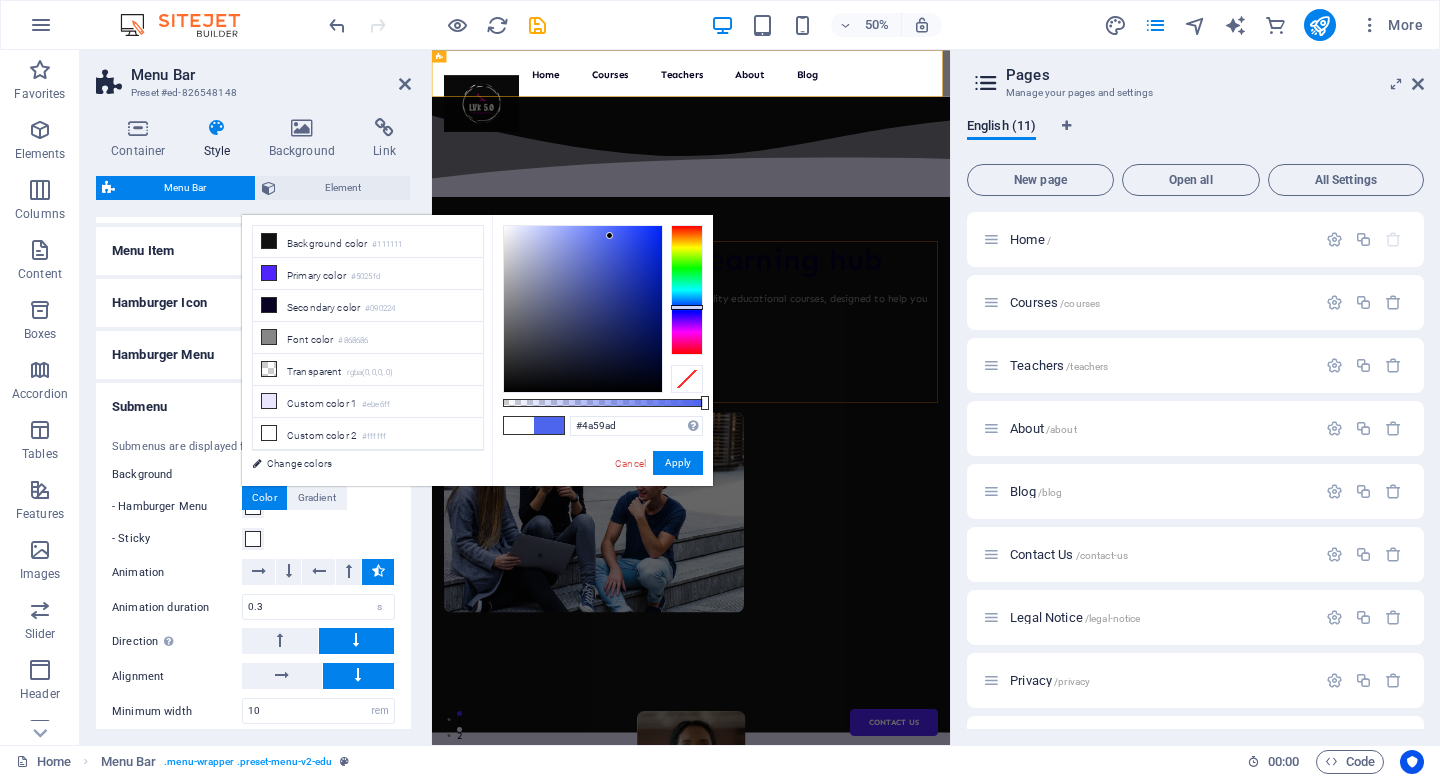 click at bounding box center (583, 309) 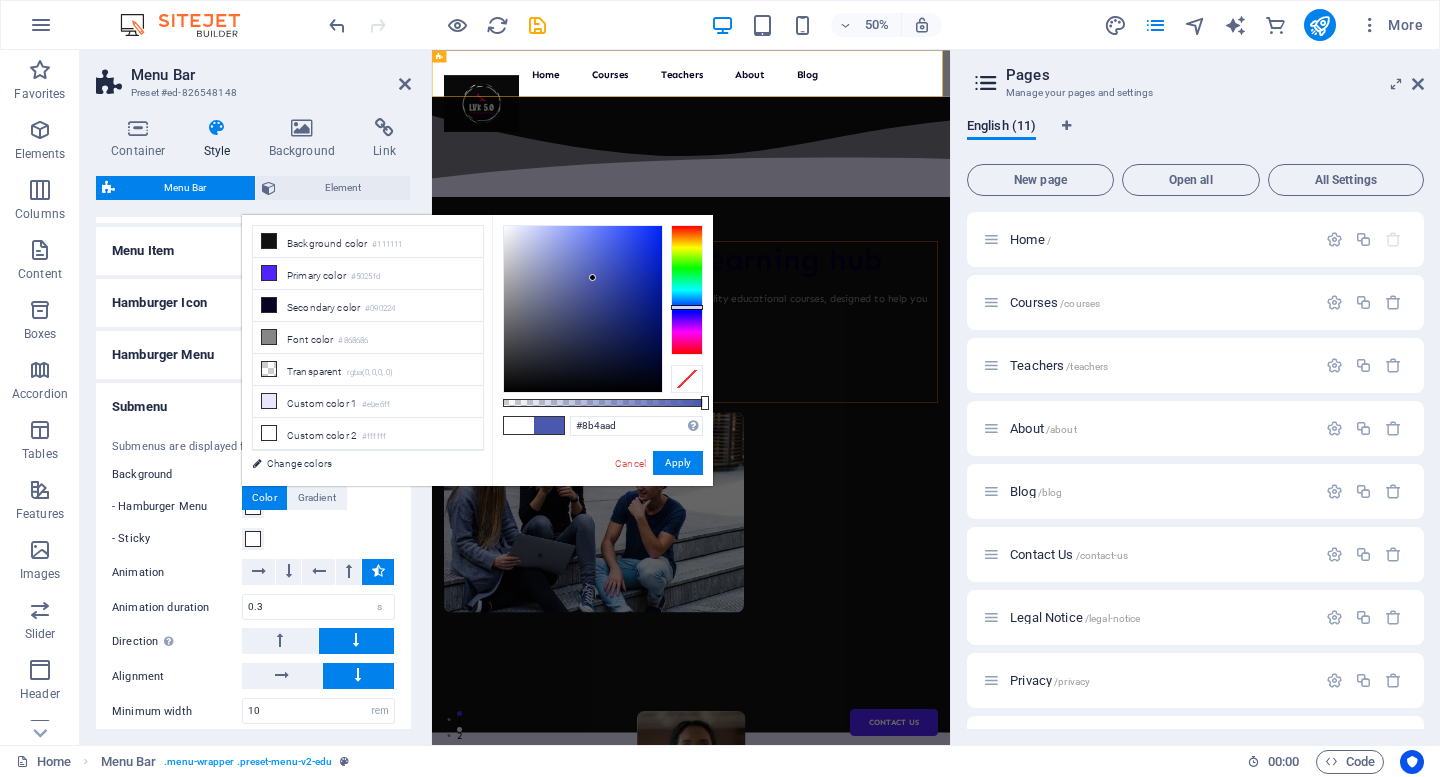 click at bounding box center [687, 290] 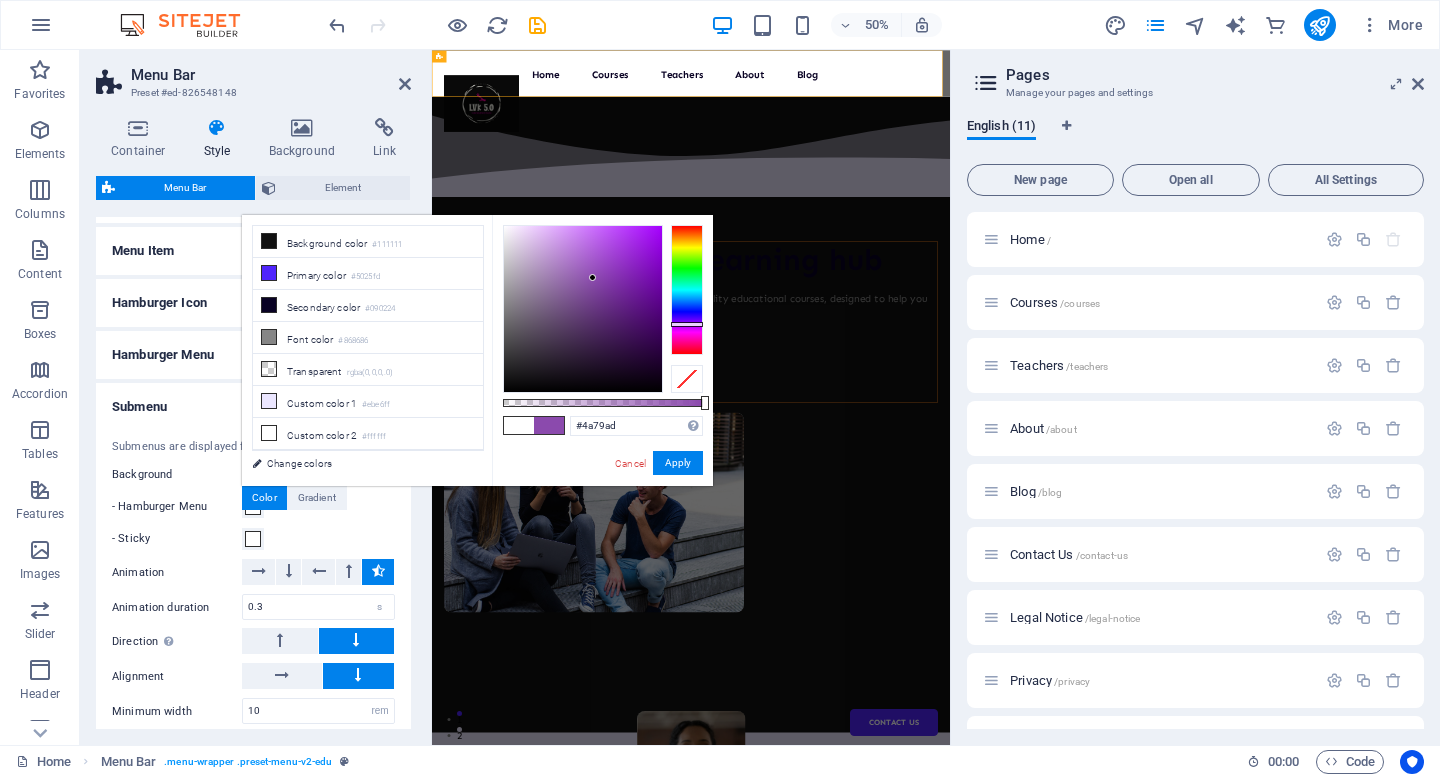 click at bounding box center [687, 290] 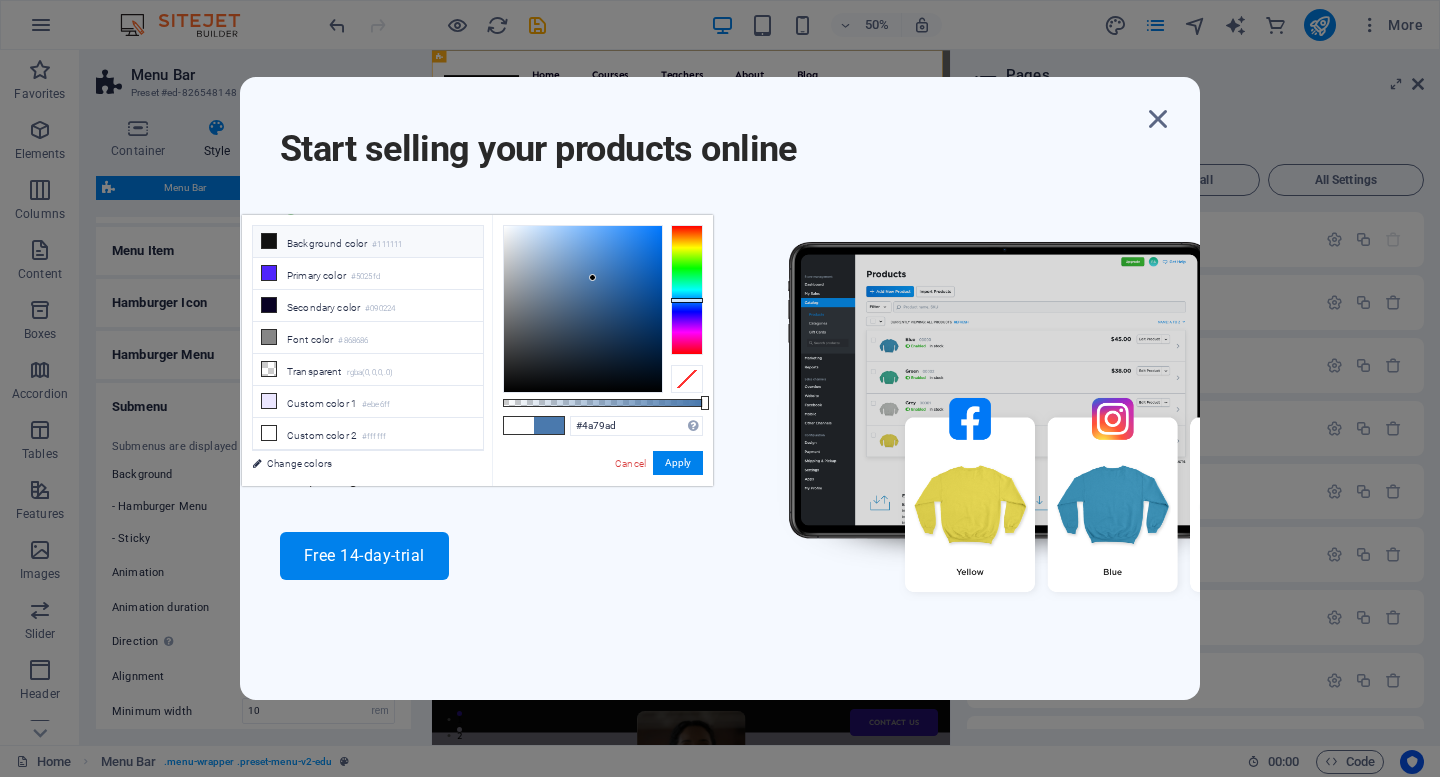 click at bounding box center [269, 241] 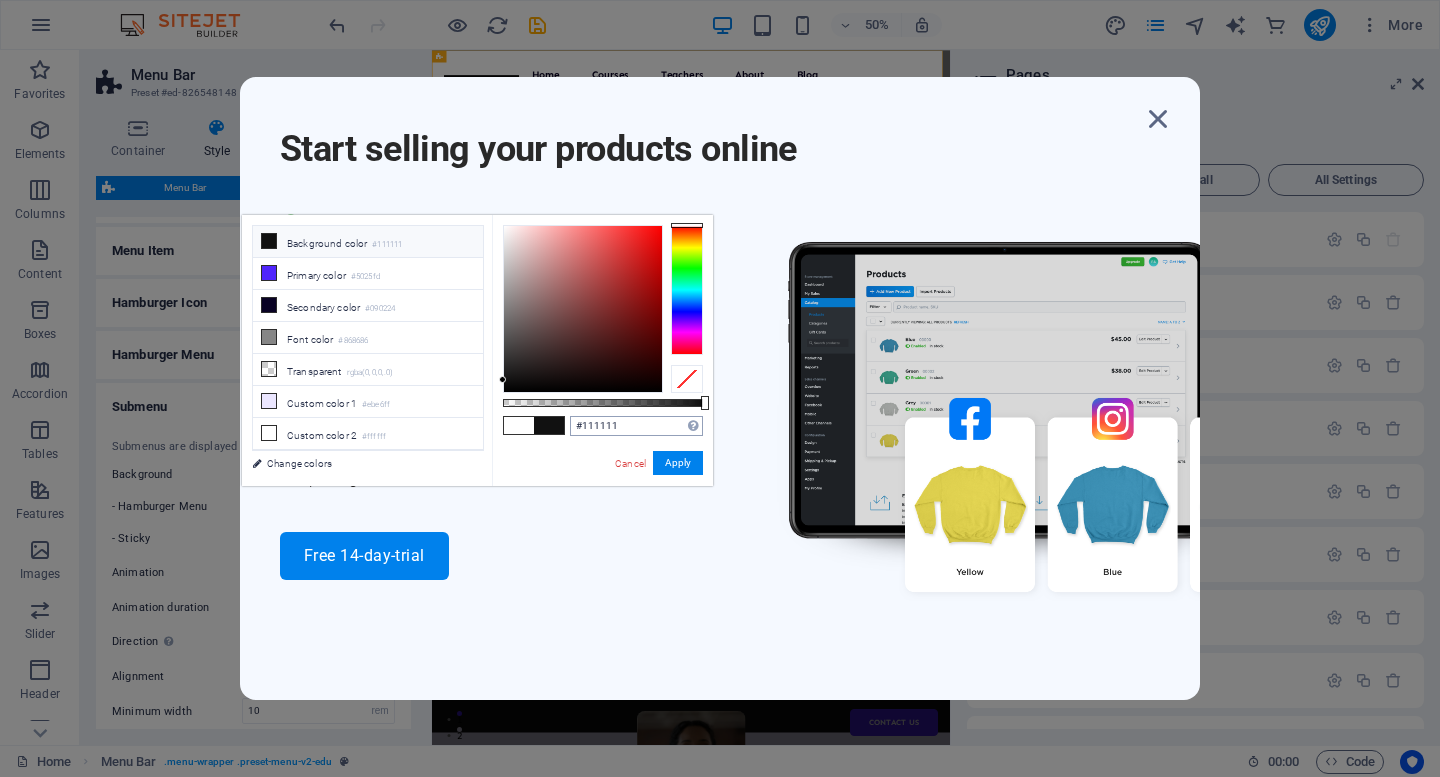 drag, startPoint x: 622, startPoint y: 425, endPoint x: 570, endPoint y: 424, distance: 52.009613 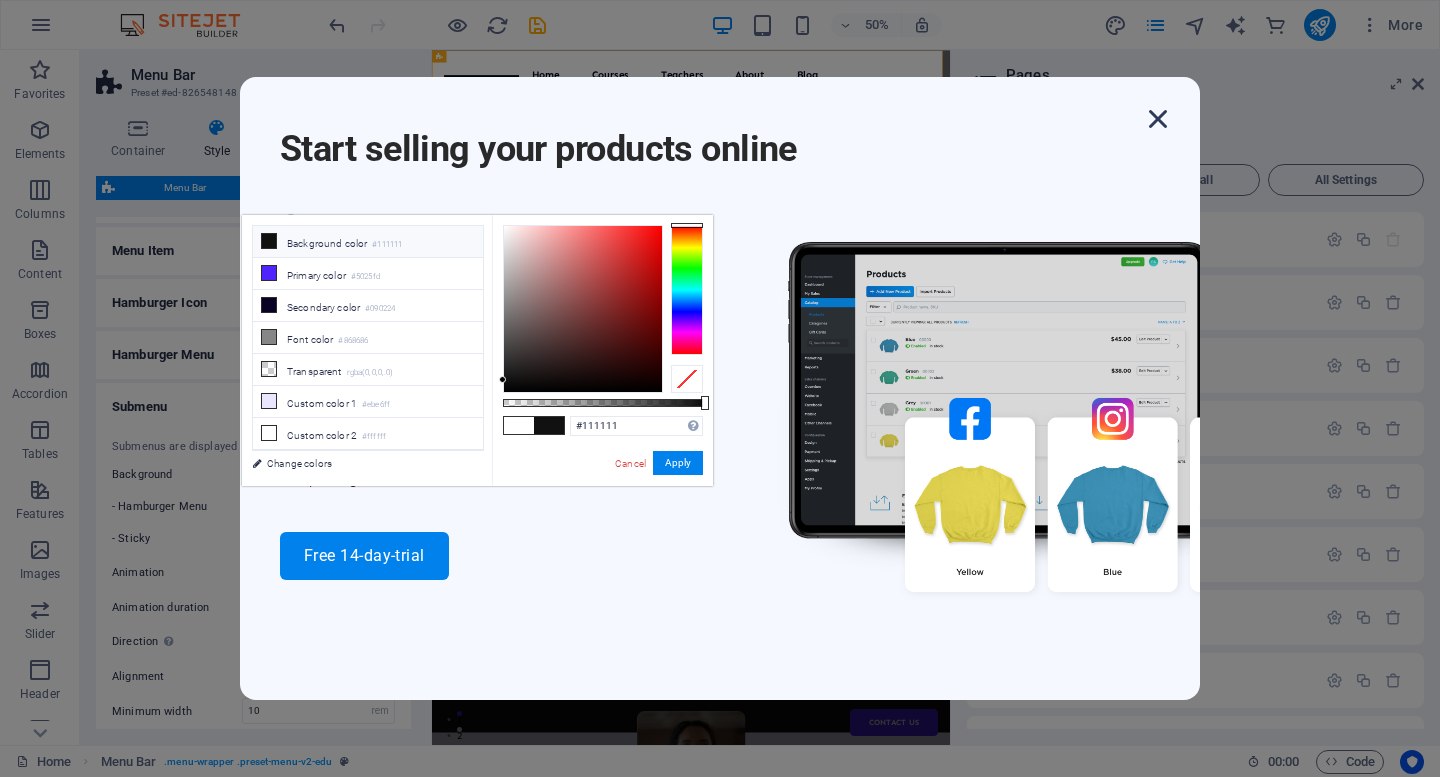 click at bounding box center [1158, 119] 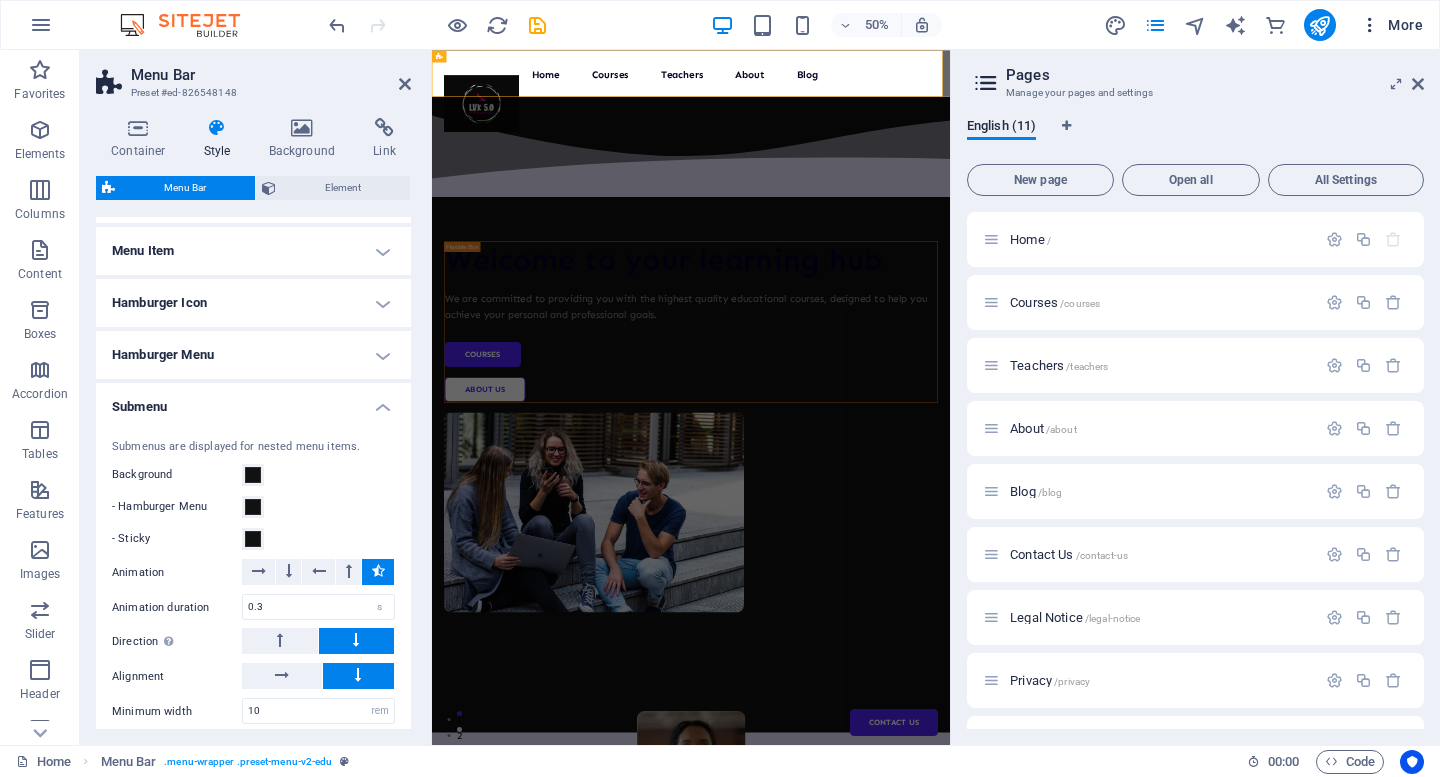 click on "More" at bounding box center (1391, 25) 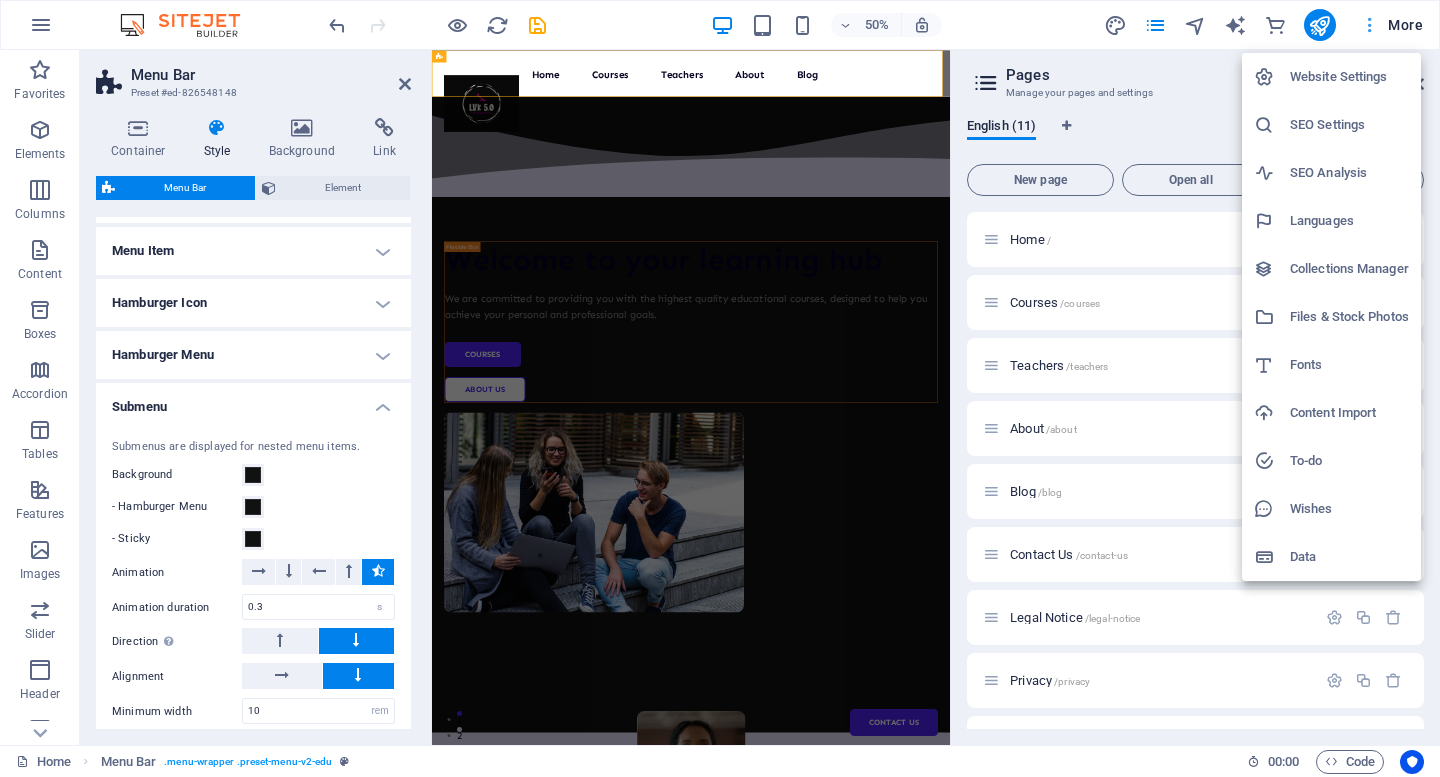 click at bounding box center (720, 388) 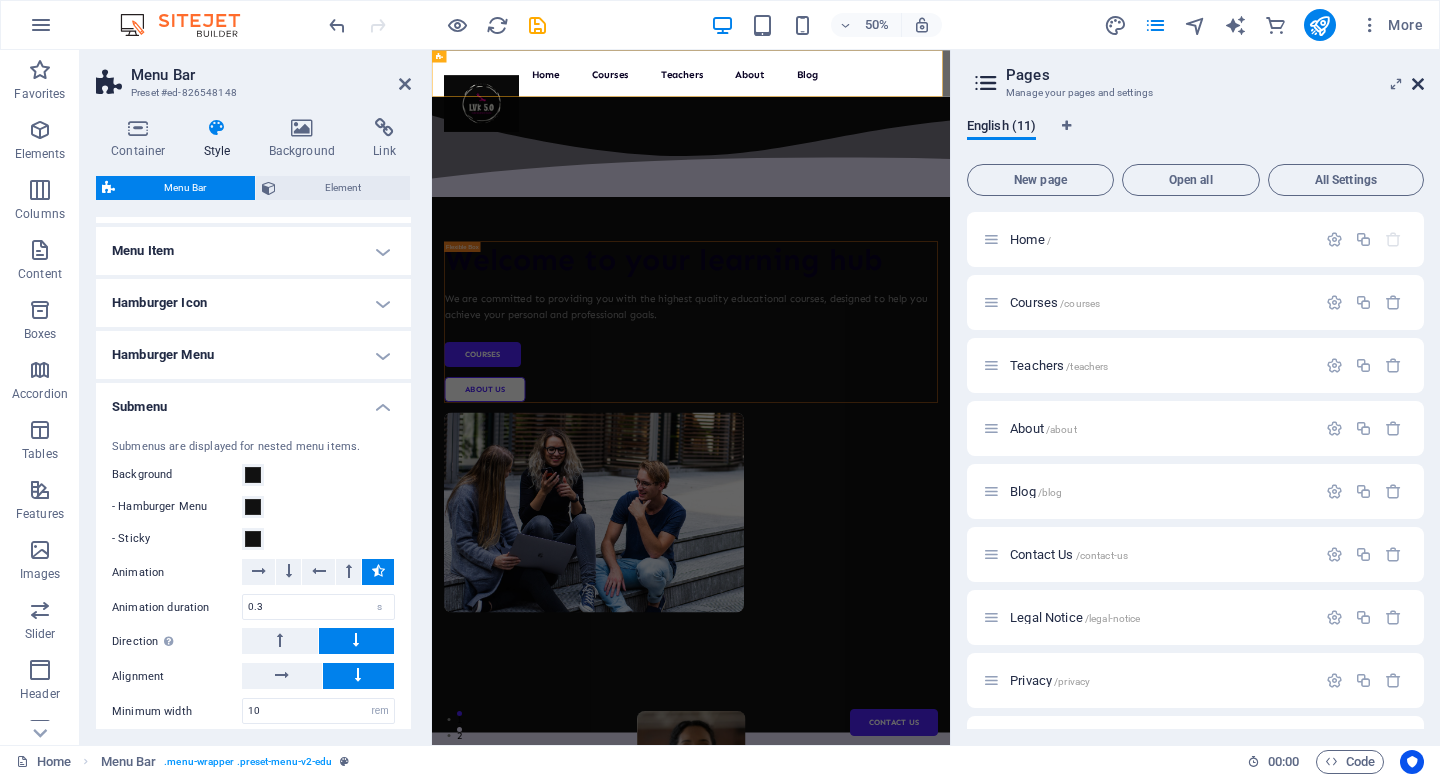 click at bounding box center (1418, 84) 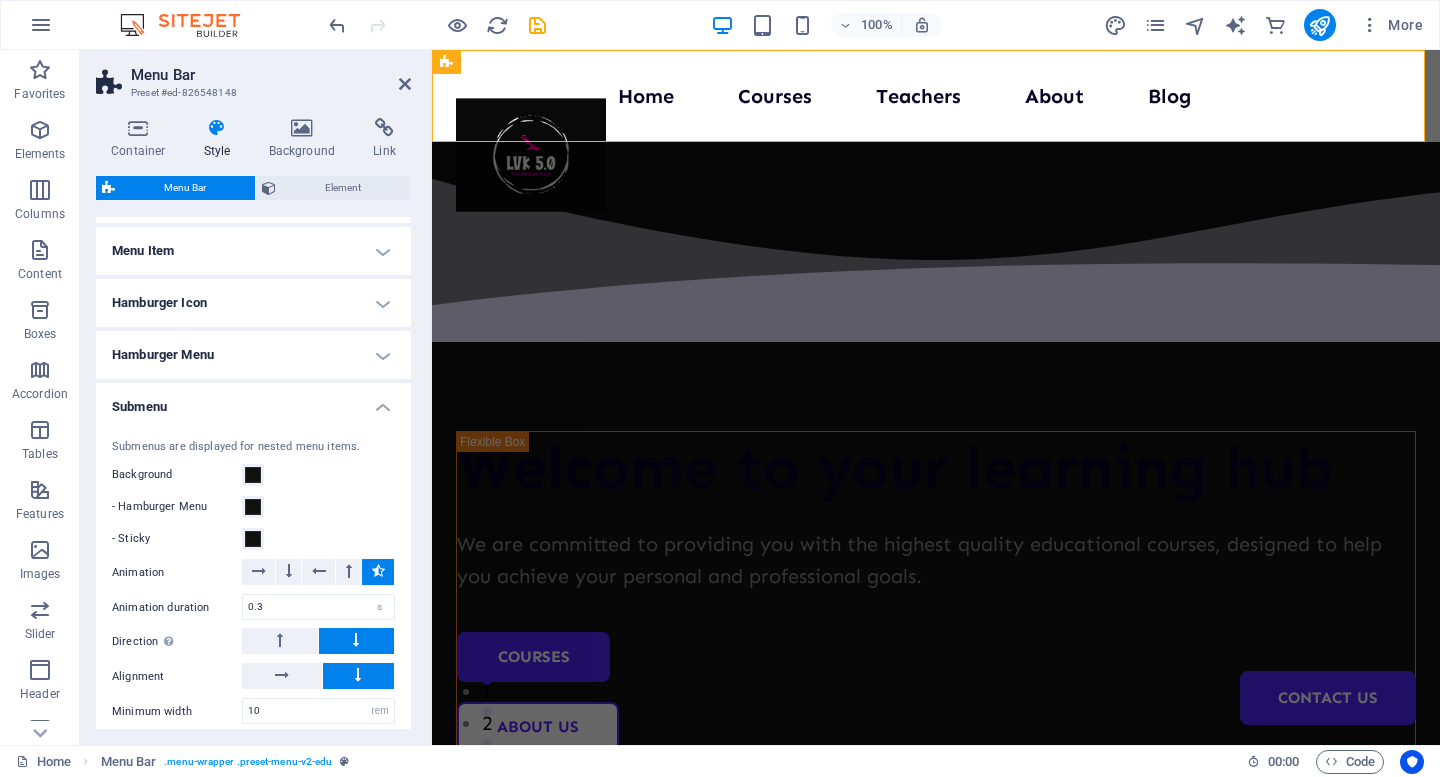 click at bounding box center [217, 128] 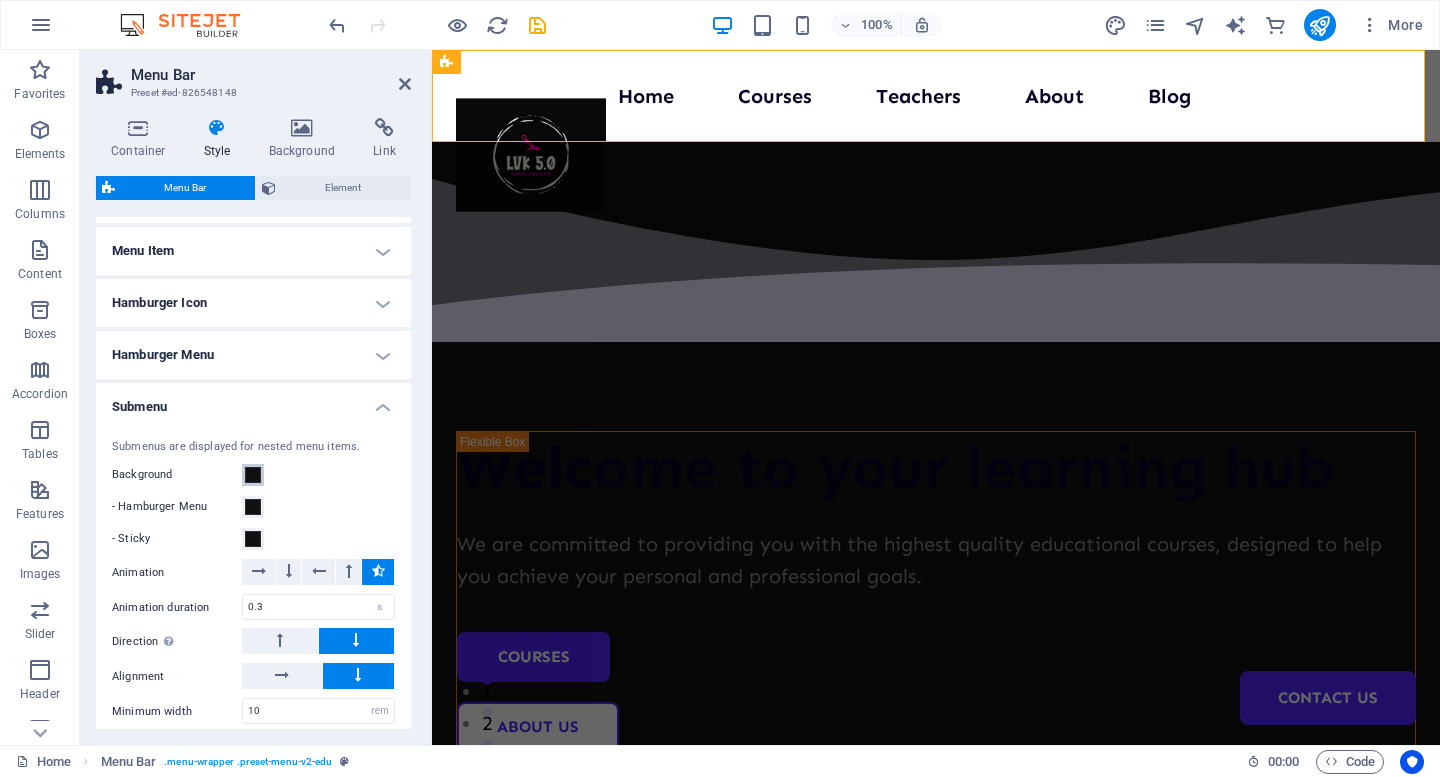 click at bounding box center (253, 475) 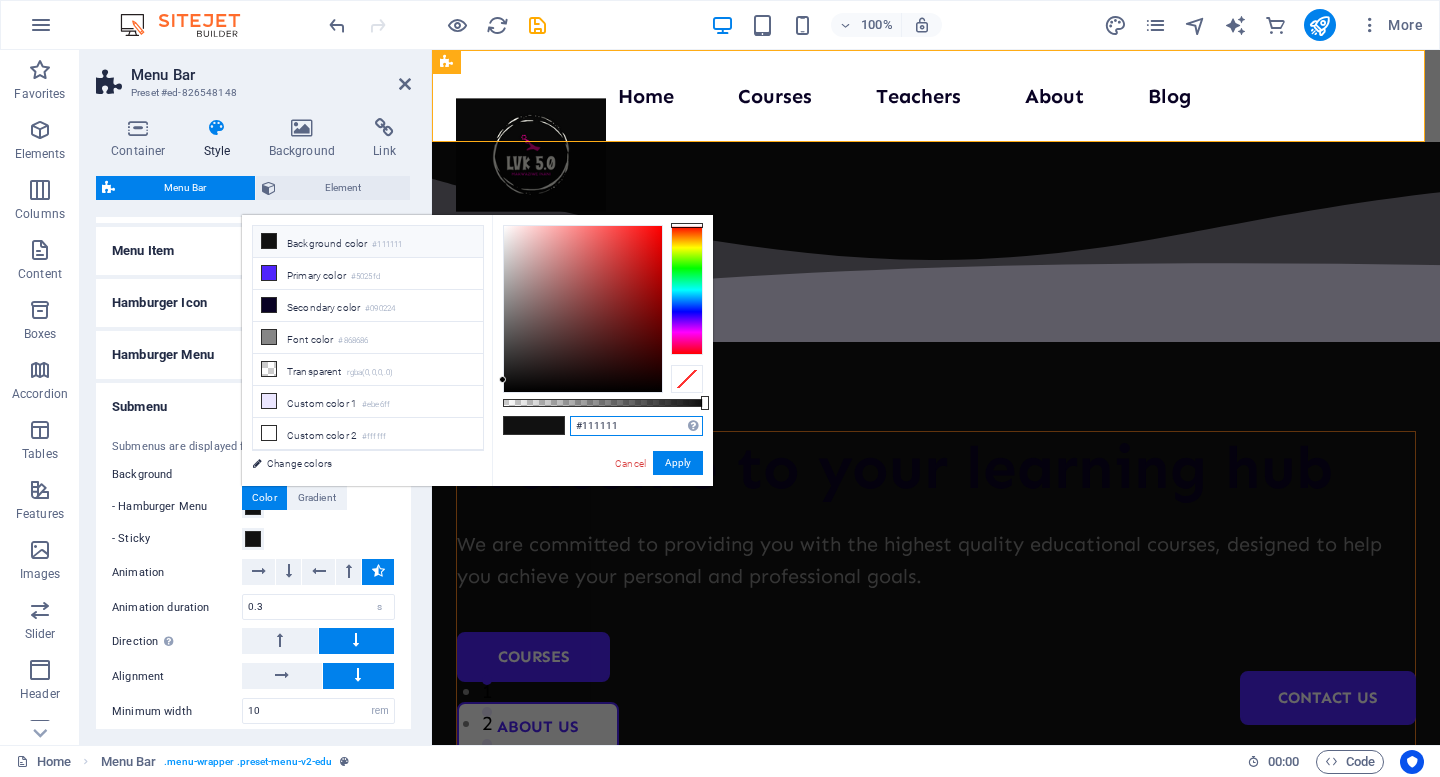 drag, startPoint x: 620, startPoint y: 420, endPoint x: 572, endPoint y: 428, distance: 48.6621 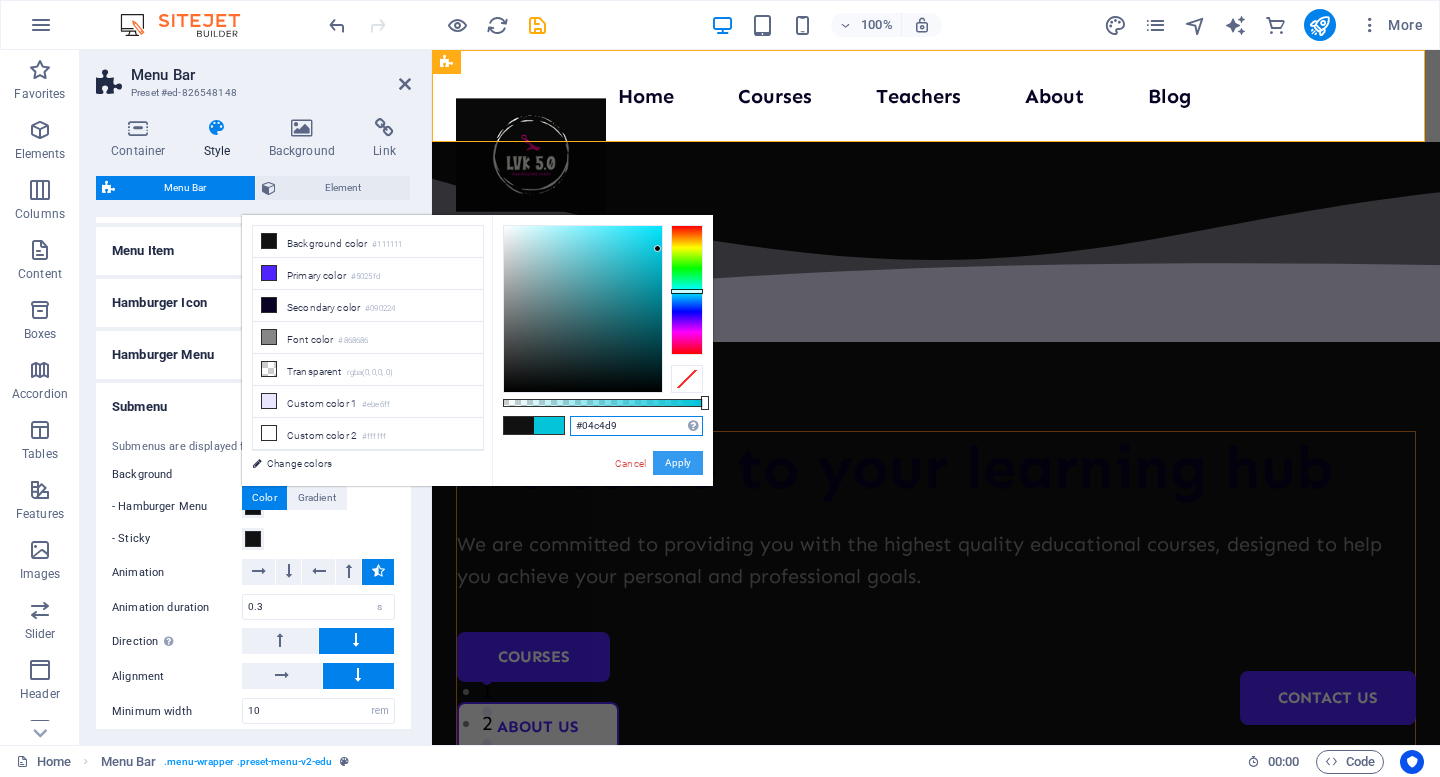type on "#04c4d9" 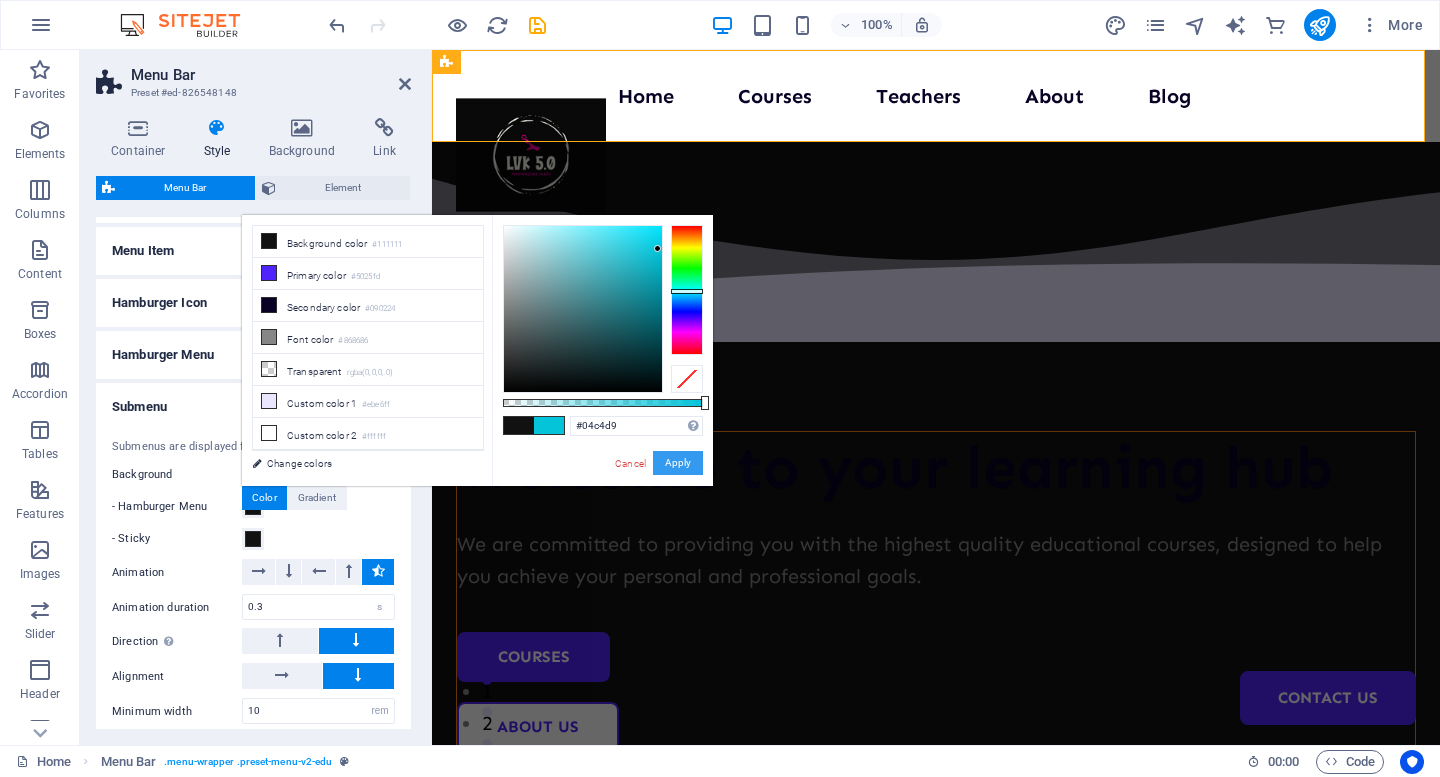 click on "Apply" at bounding box center (678, 463) 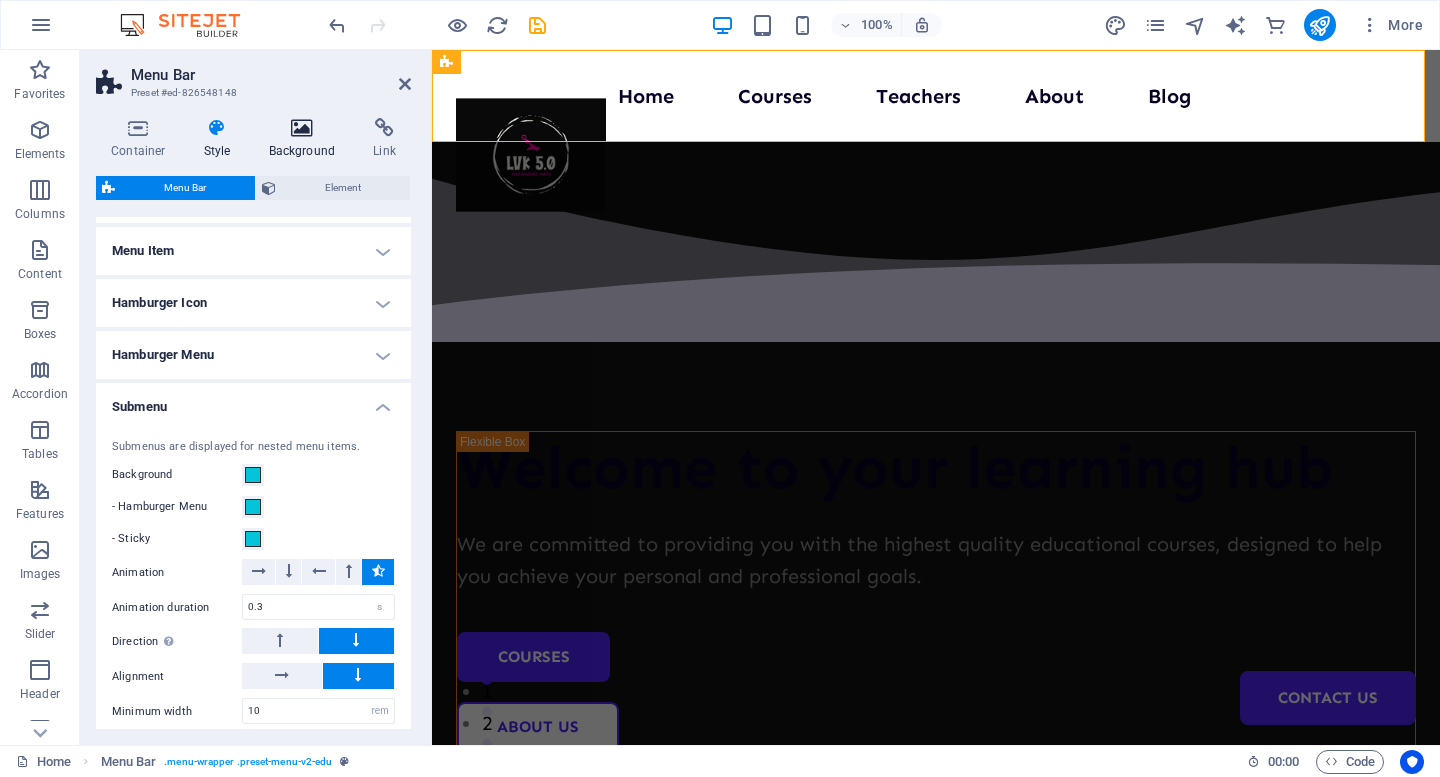 click at bounding box center (302, 128) 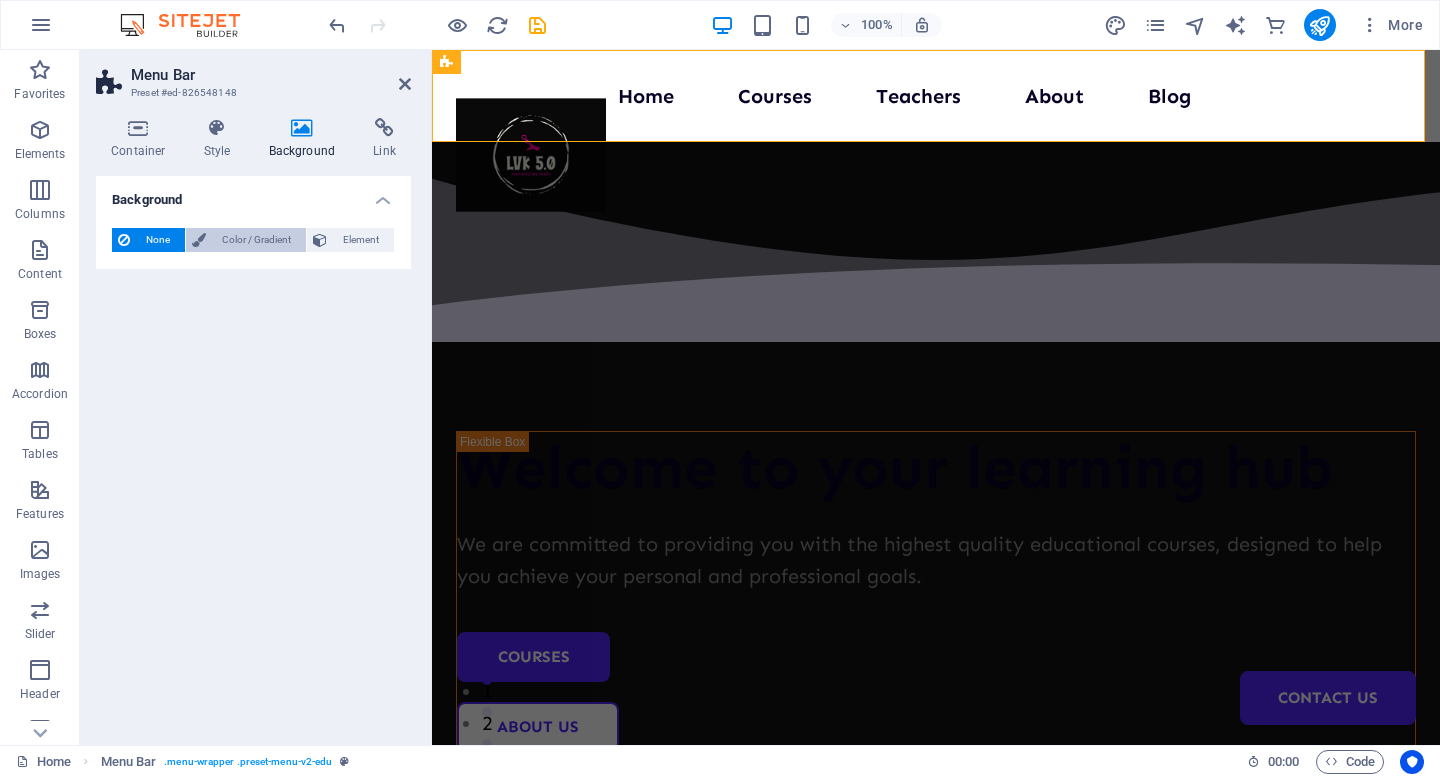 click on "Color / Gradient" at bounding box center [256, 240] 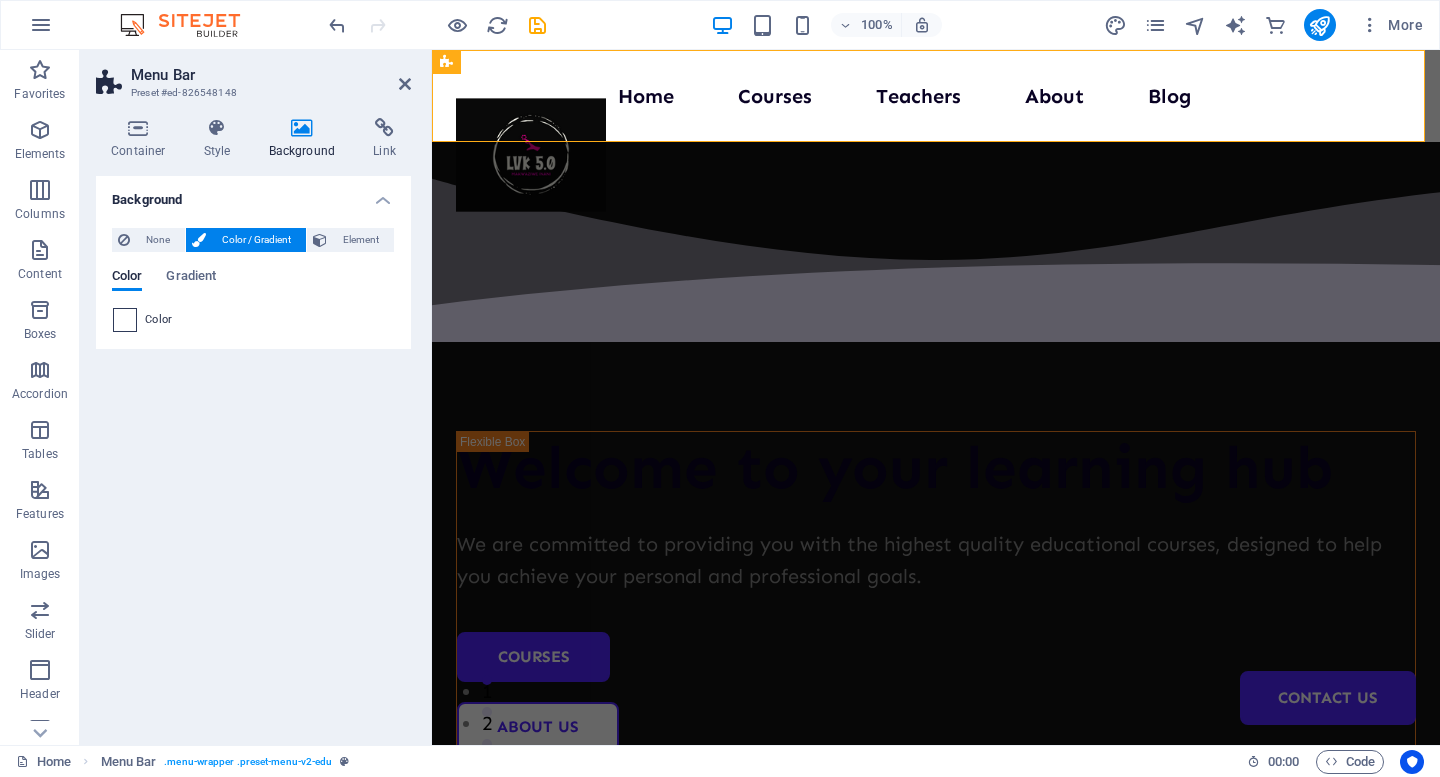 click at bounding box center [125, 320] 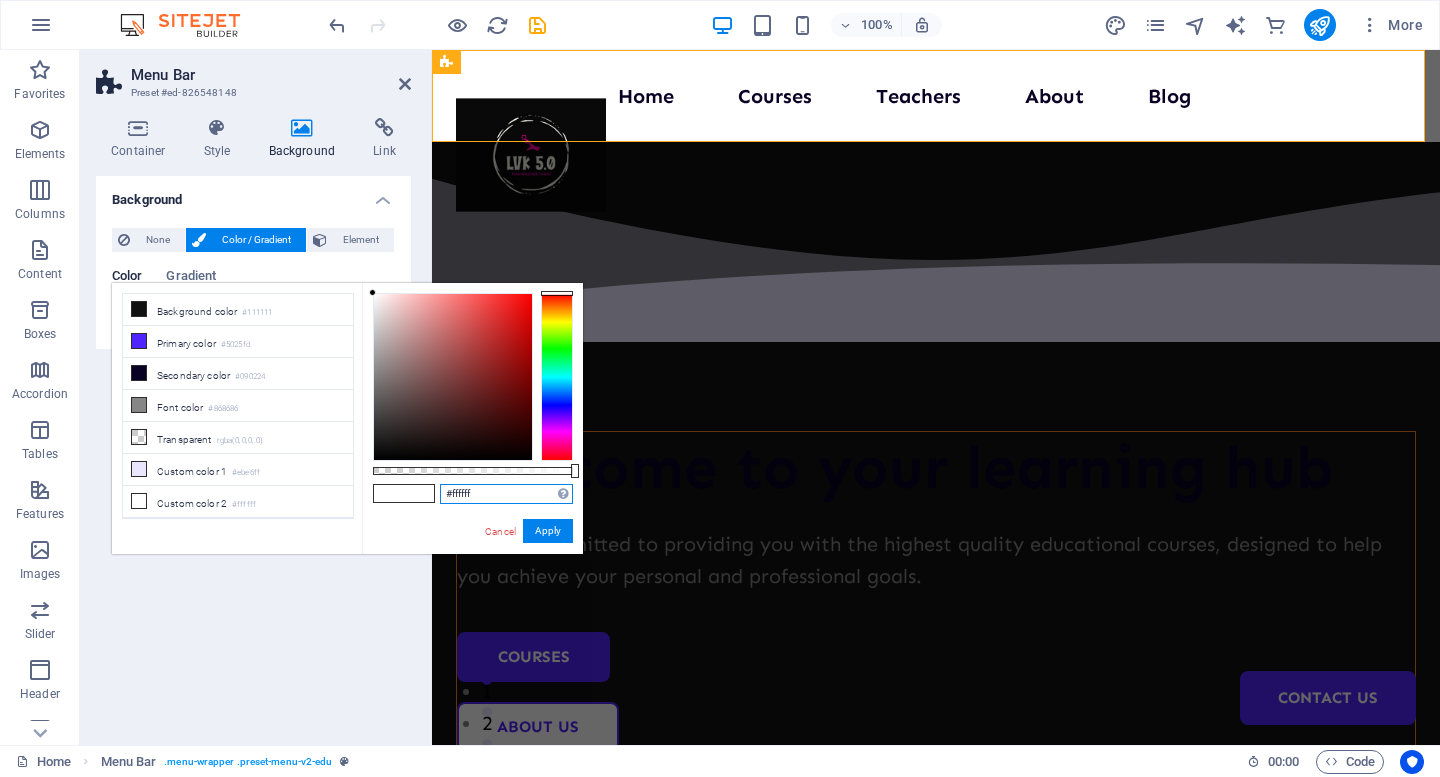 drag, startPoint x: 486, startPoint y: 489, endPoint x: 433, endPoint y: 490, distance: 53.009434 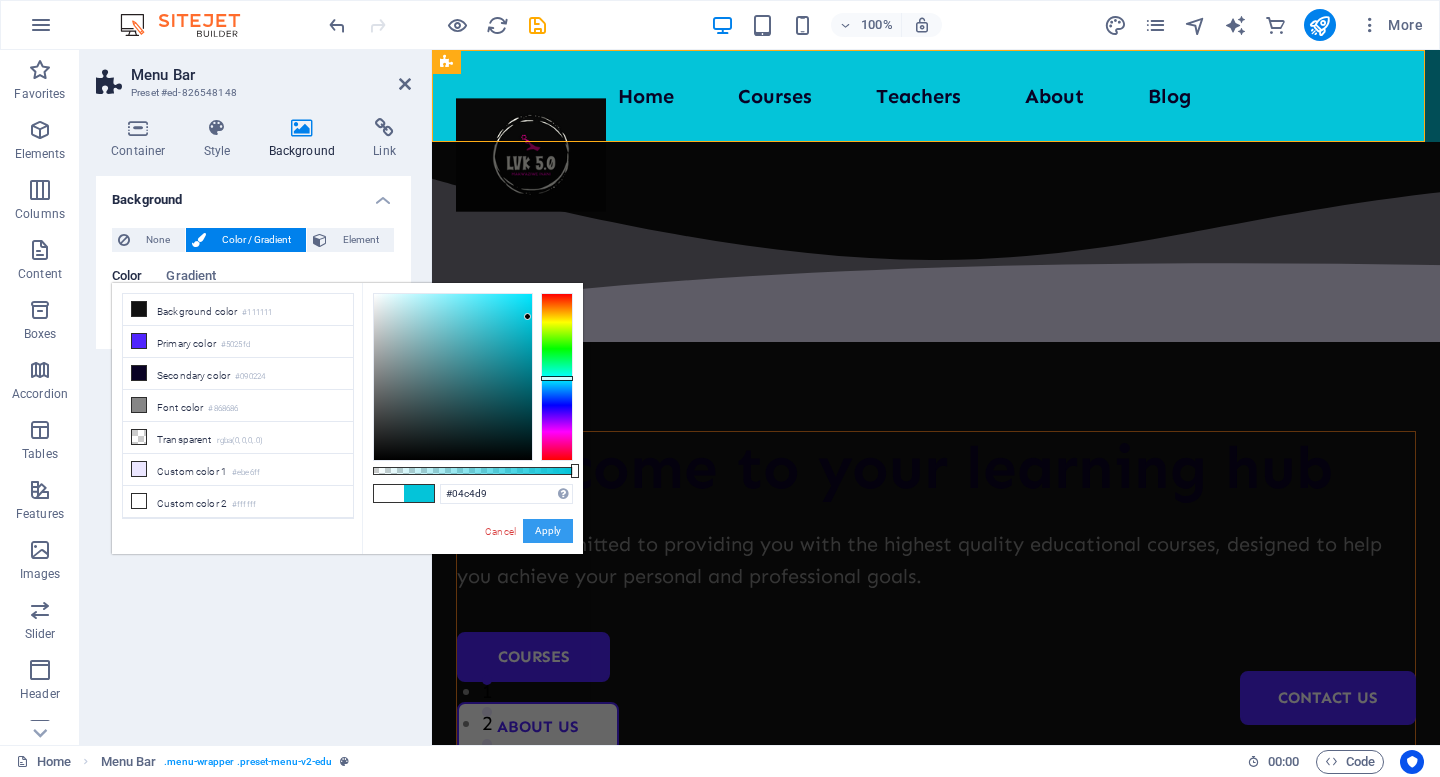 click on "Apply" at bounding box center [548, 531] 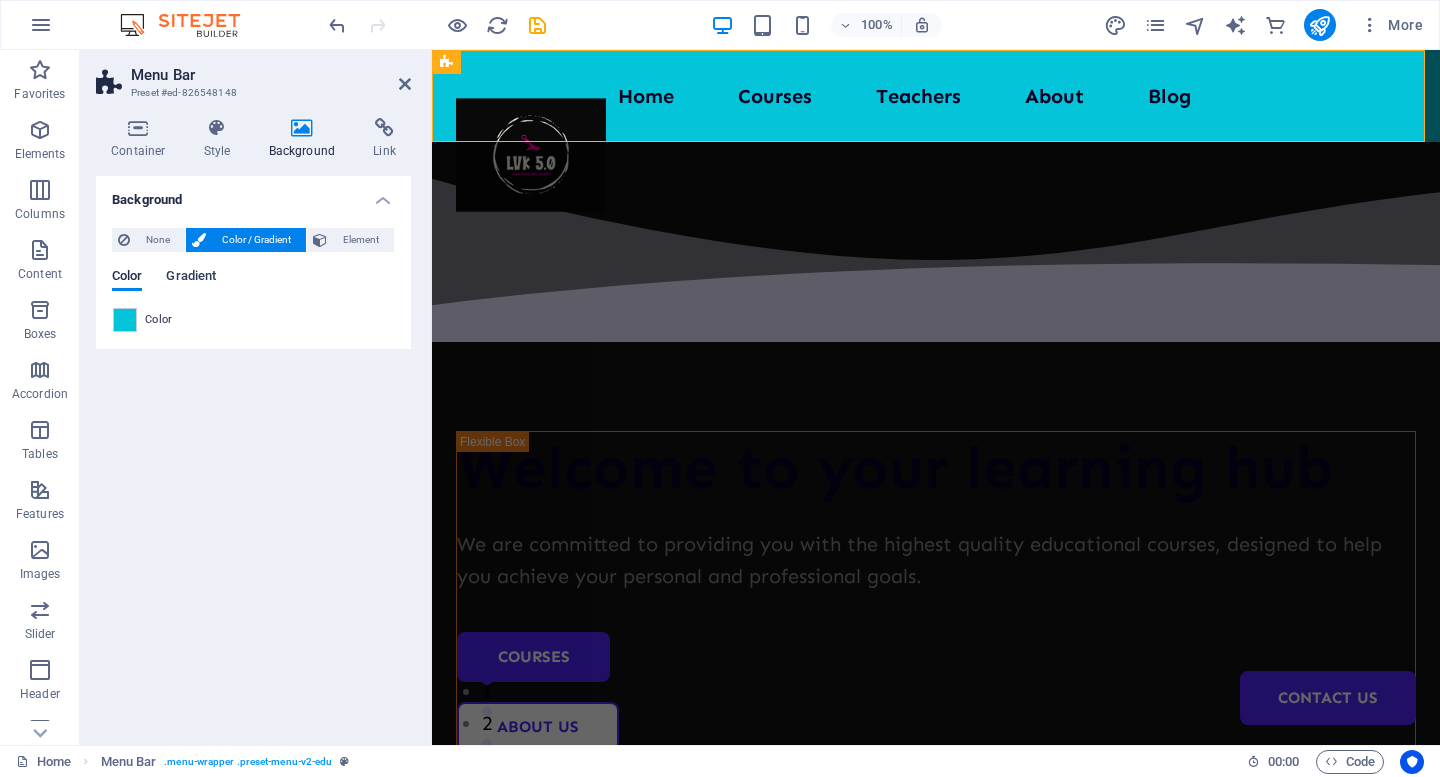click on "Gradient" at bounding box center [191, 278] 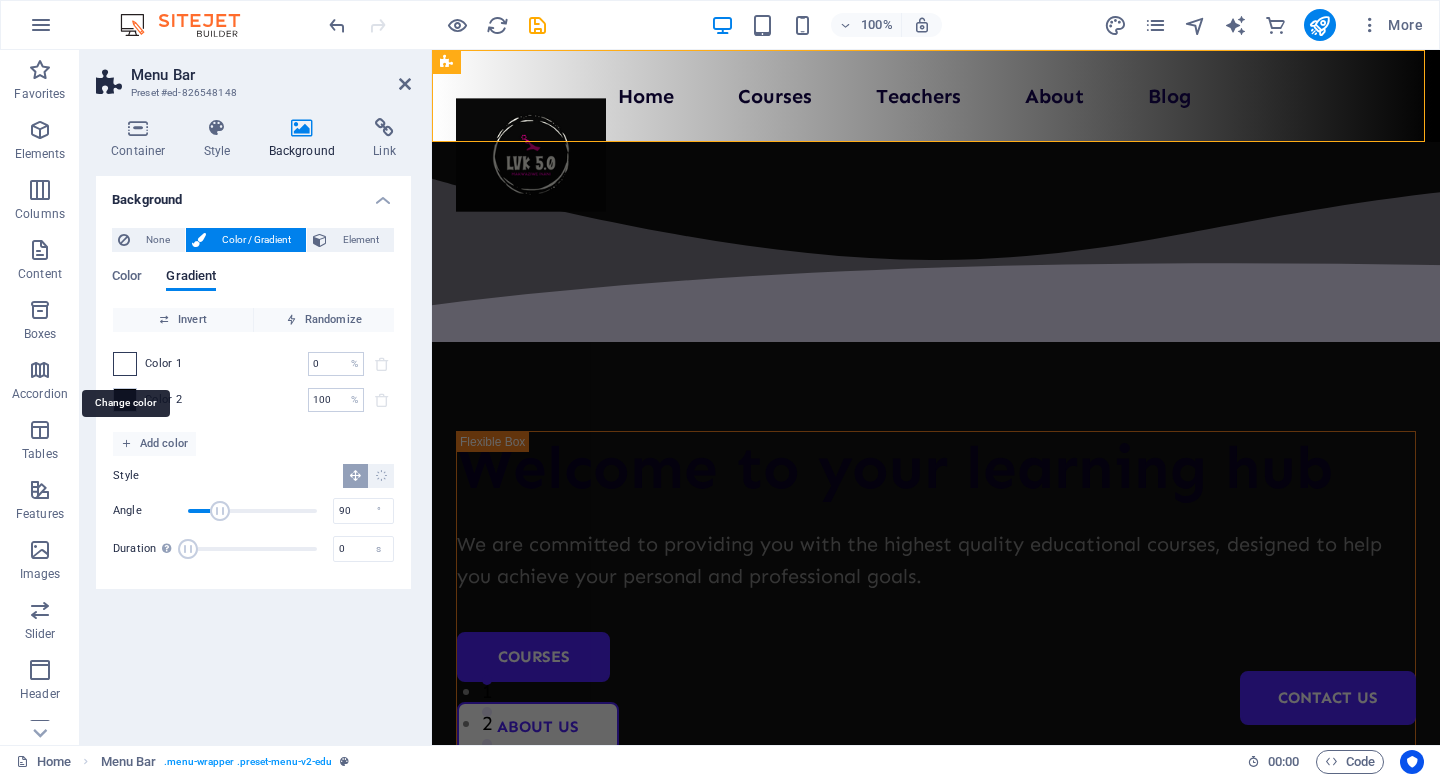 click at bounding box center [125, 364] 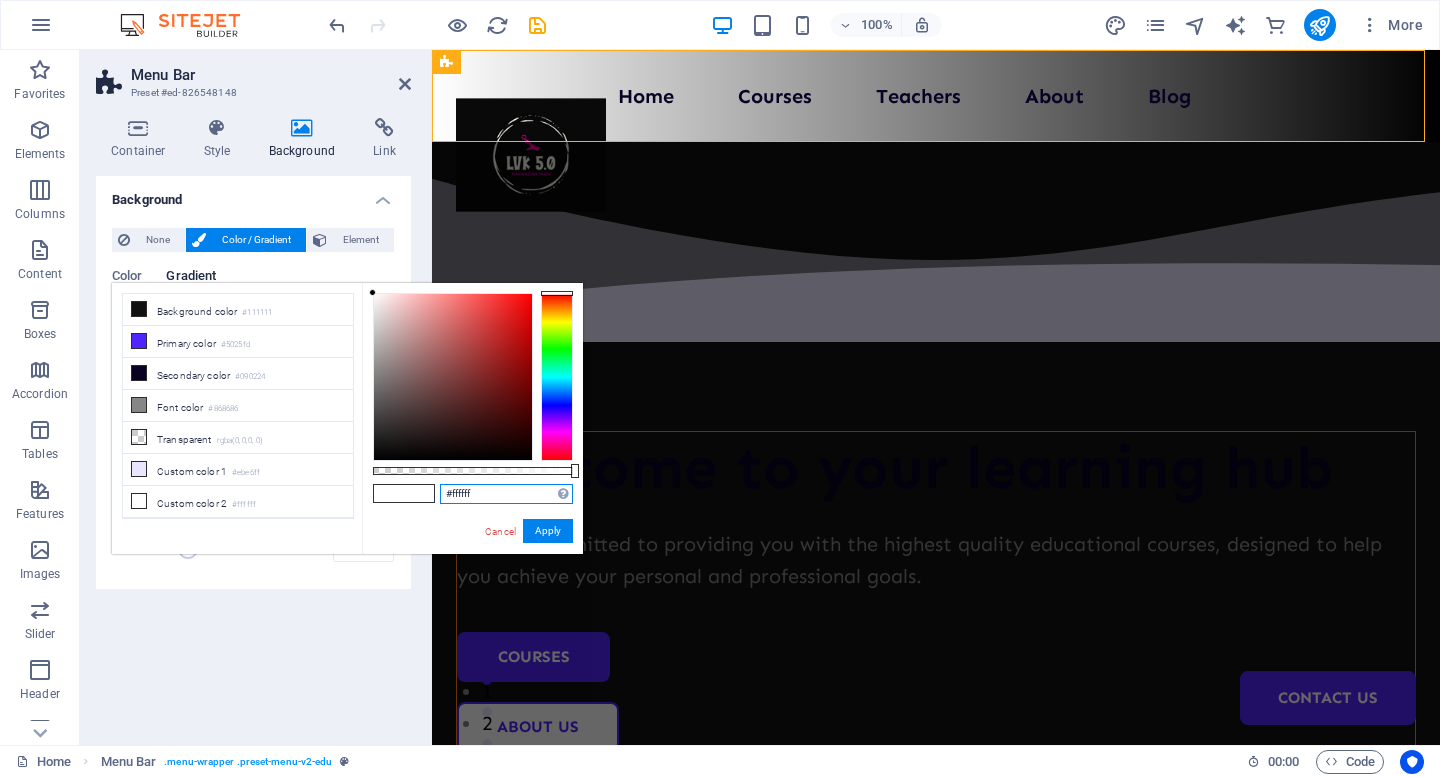 drag, startPoint x: 484, startPoint y: 492, endPoint x: 436, endPoint y: 493, distance: 48.010414 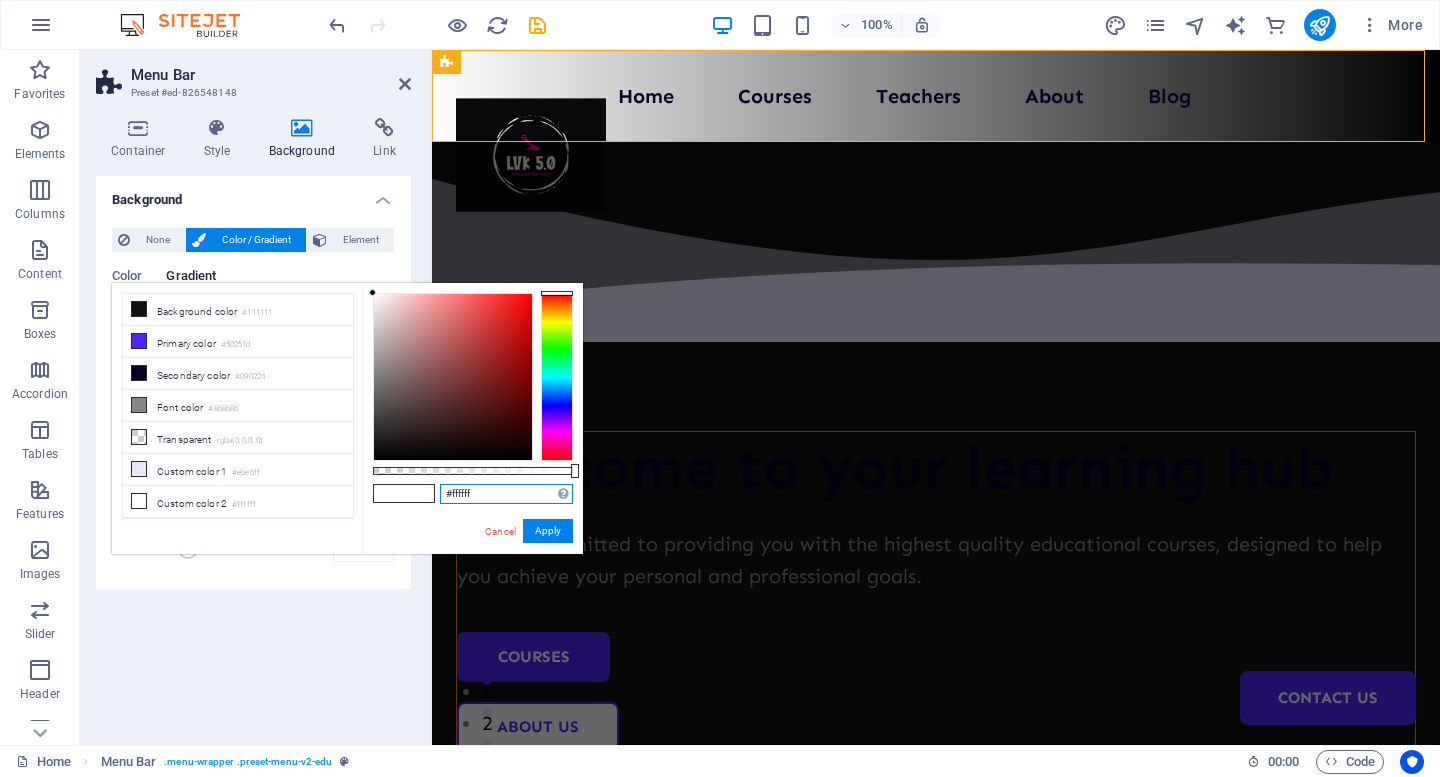 paste on "04C4D9" 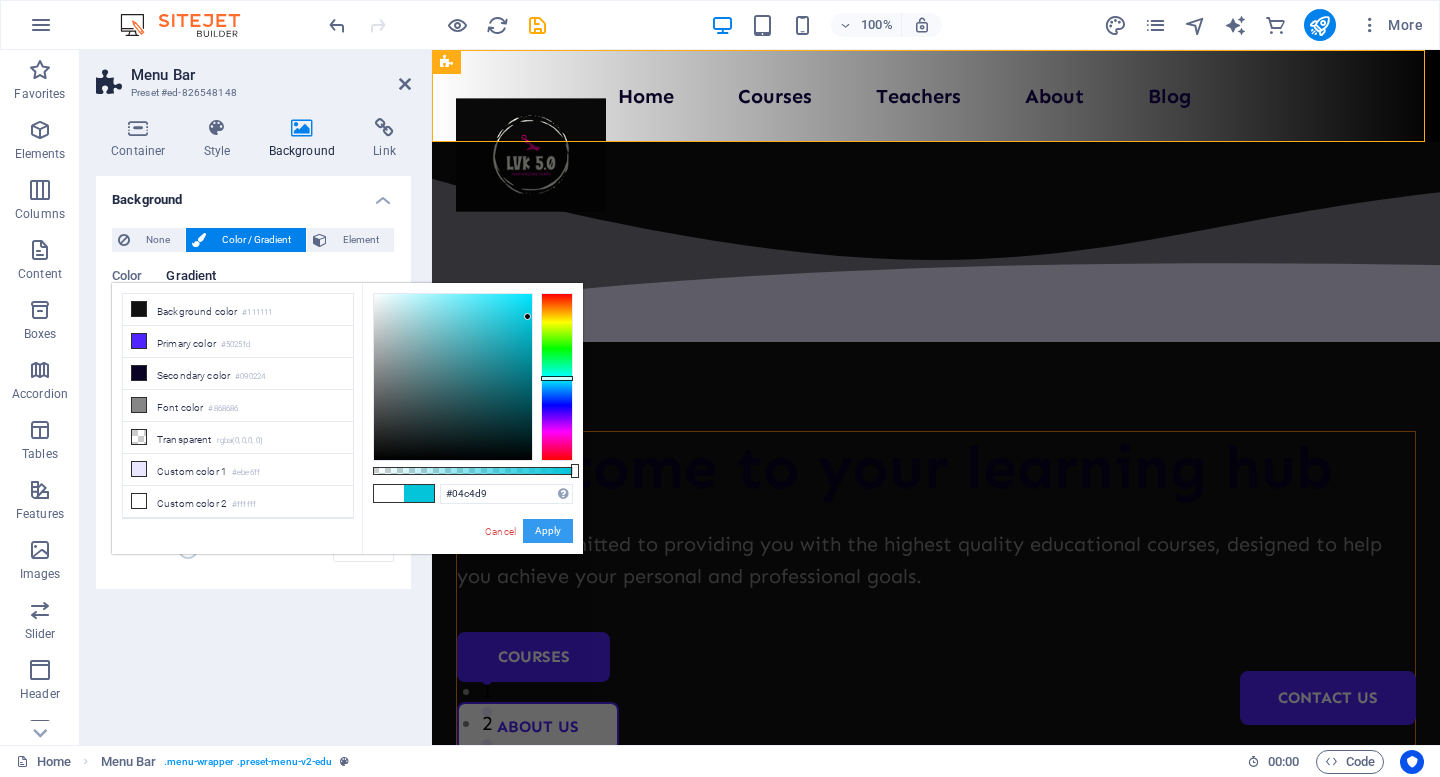 click on "Apply" at bounding box center [548, 531] 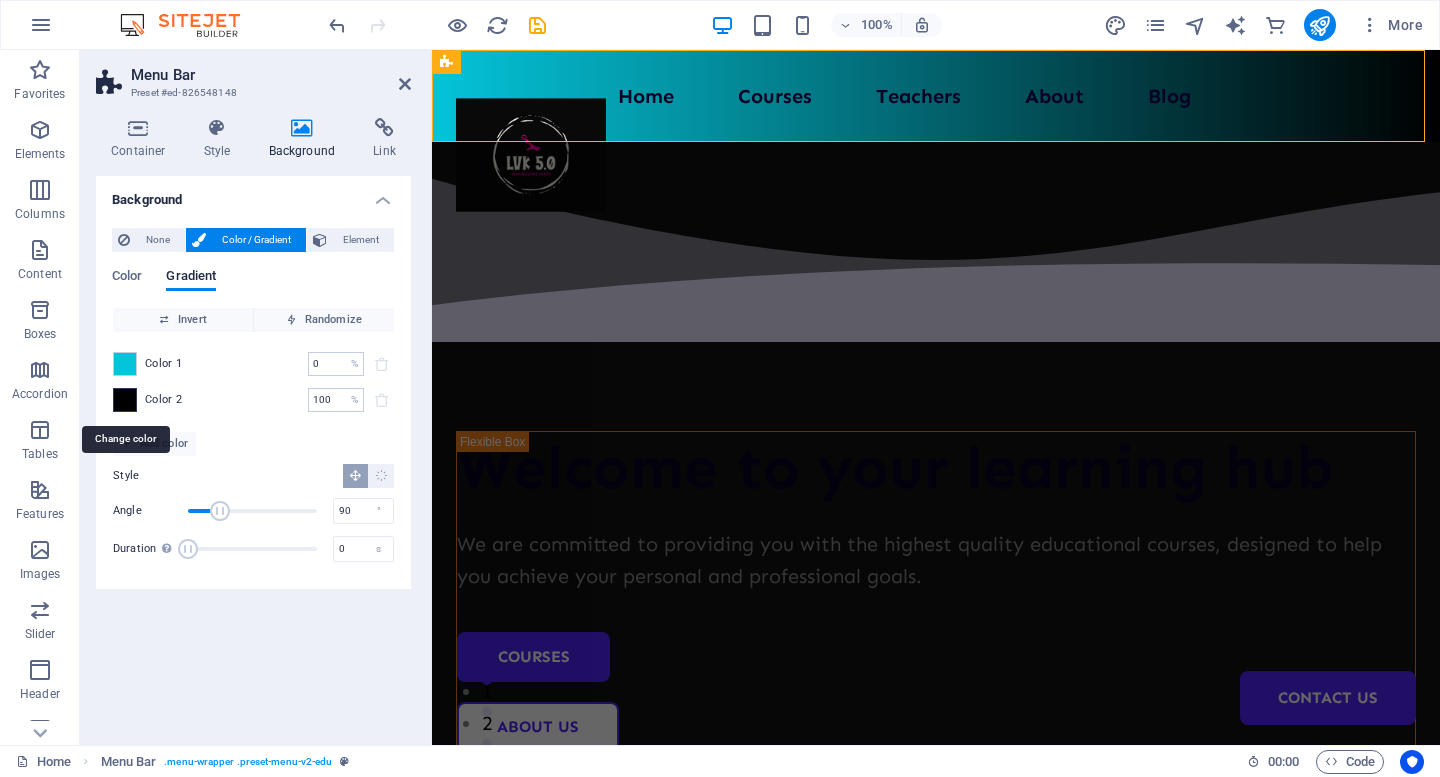 click at bounding box center (125, 400) 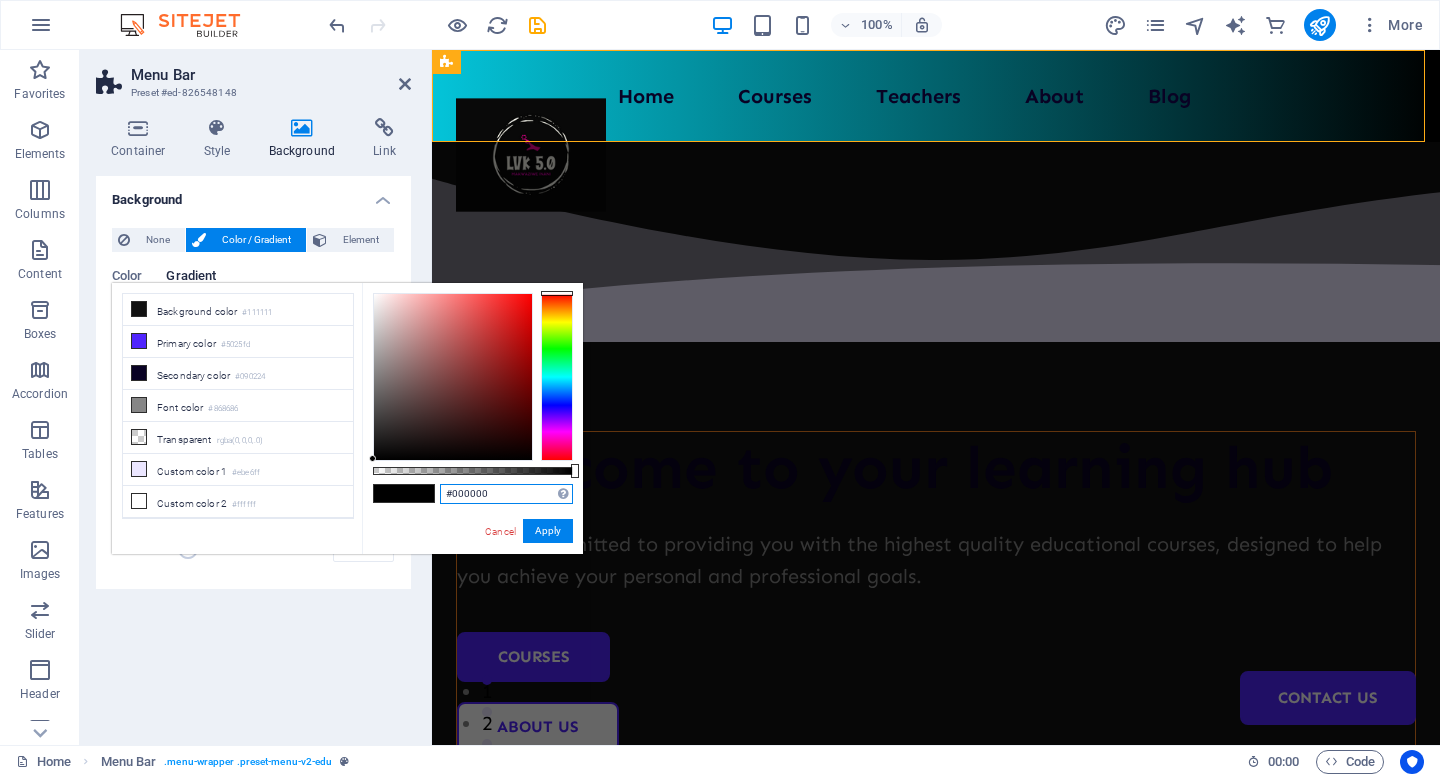 drag, startPoint x: 491, startPoint y: 493, endPoint x: 437, endPoint y: 489, distance: 54.147945 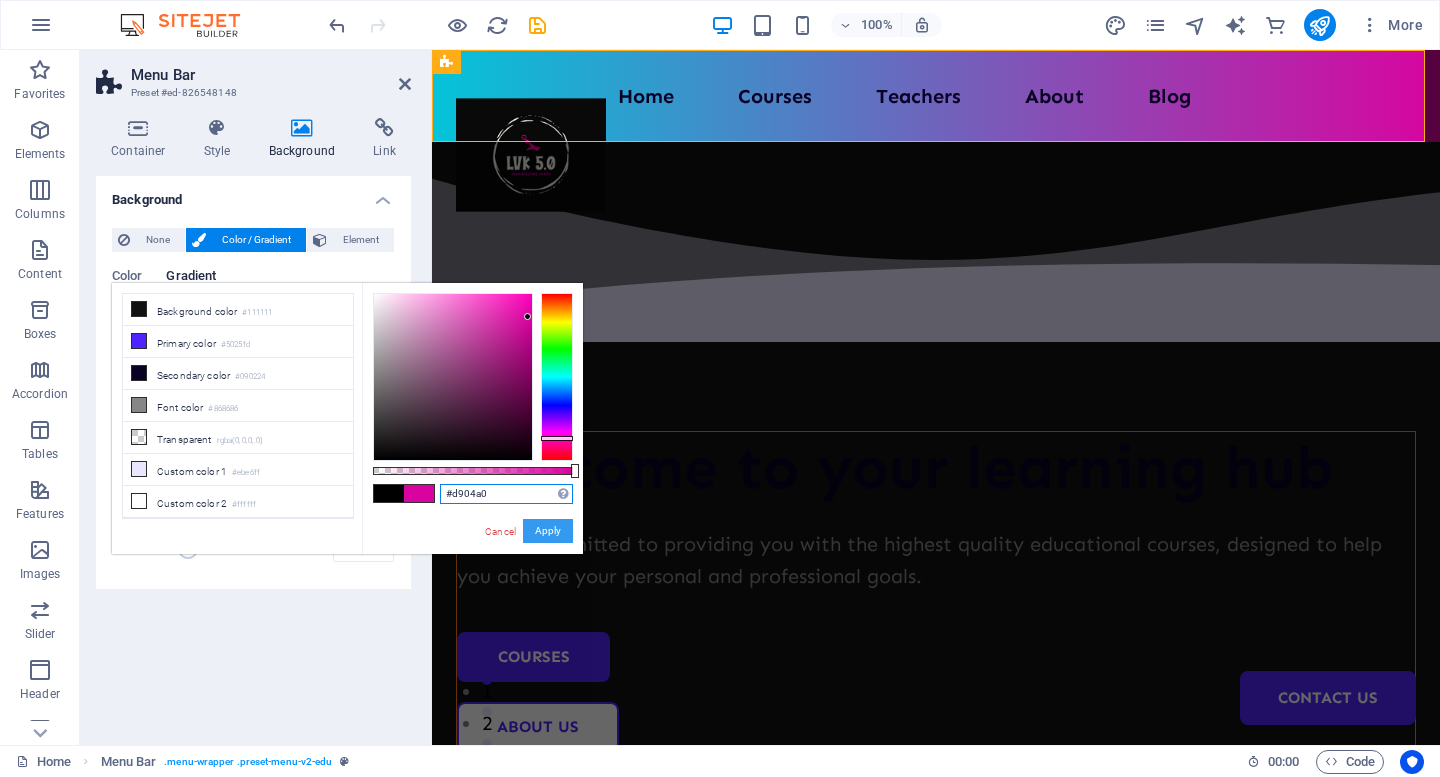 type on "#d904a0" 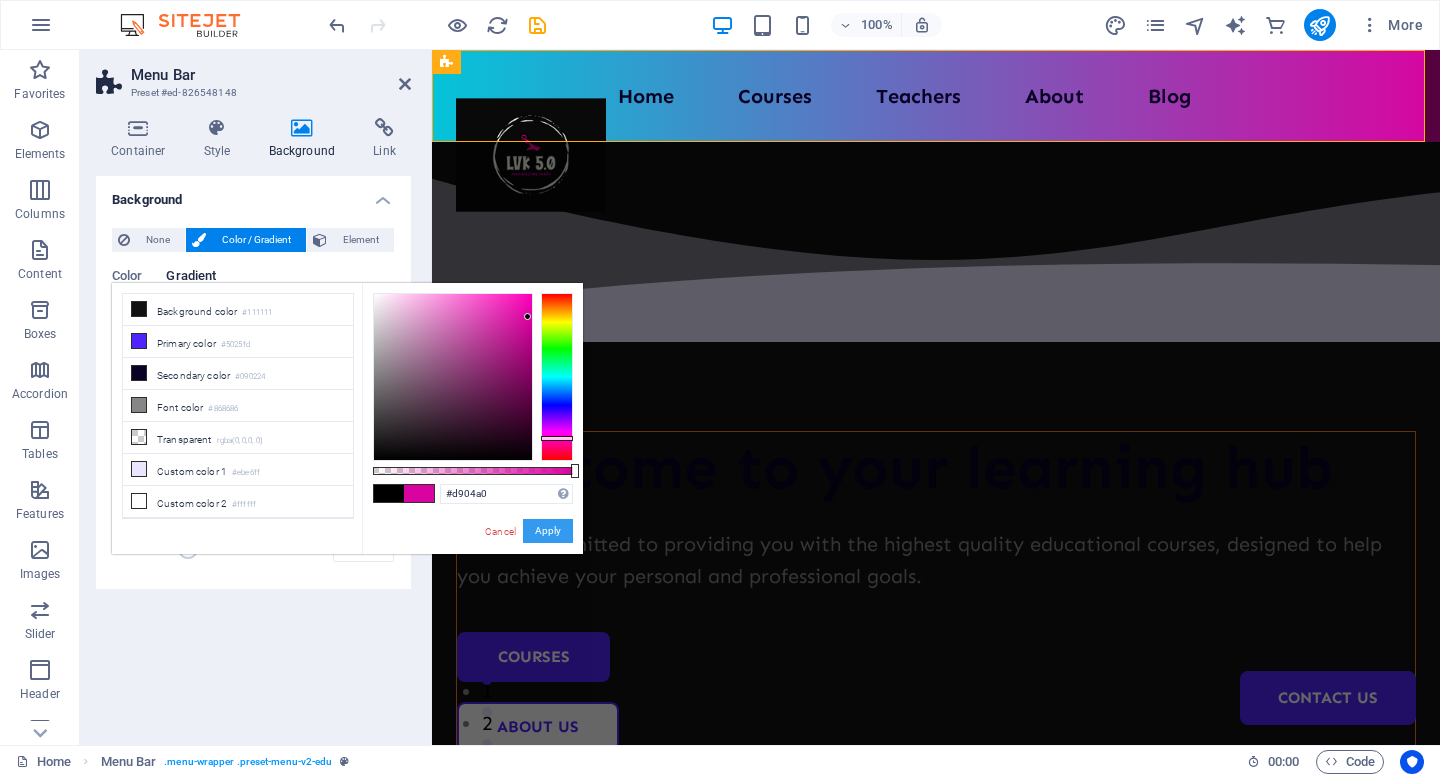 click on "Apply" at bounding box center (548, 531) 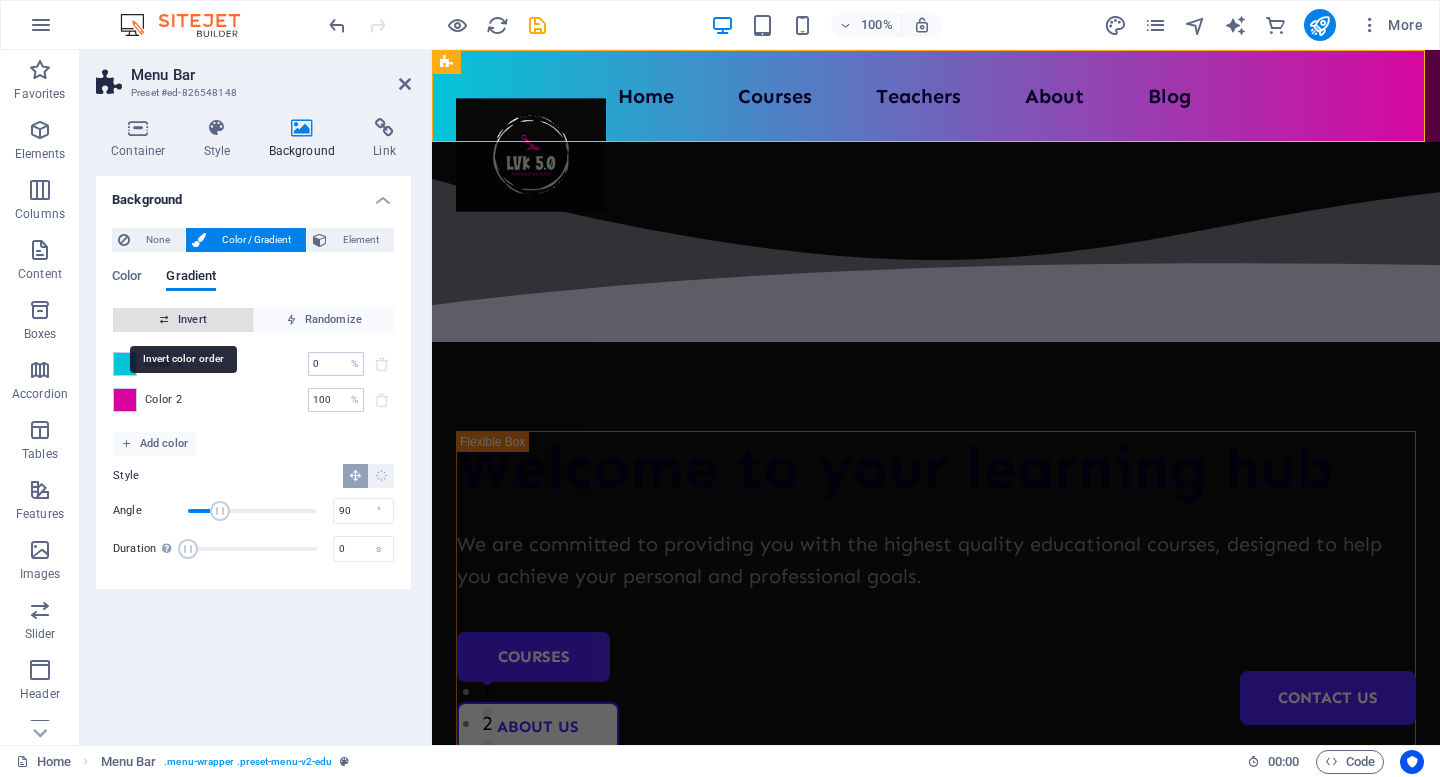 click on "Invert" at bounding box center [183, 320] 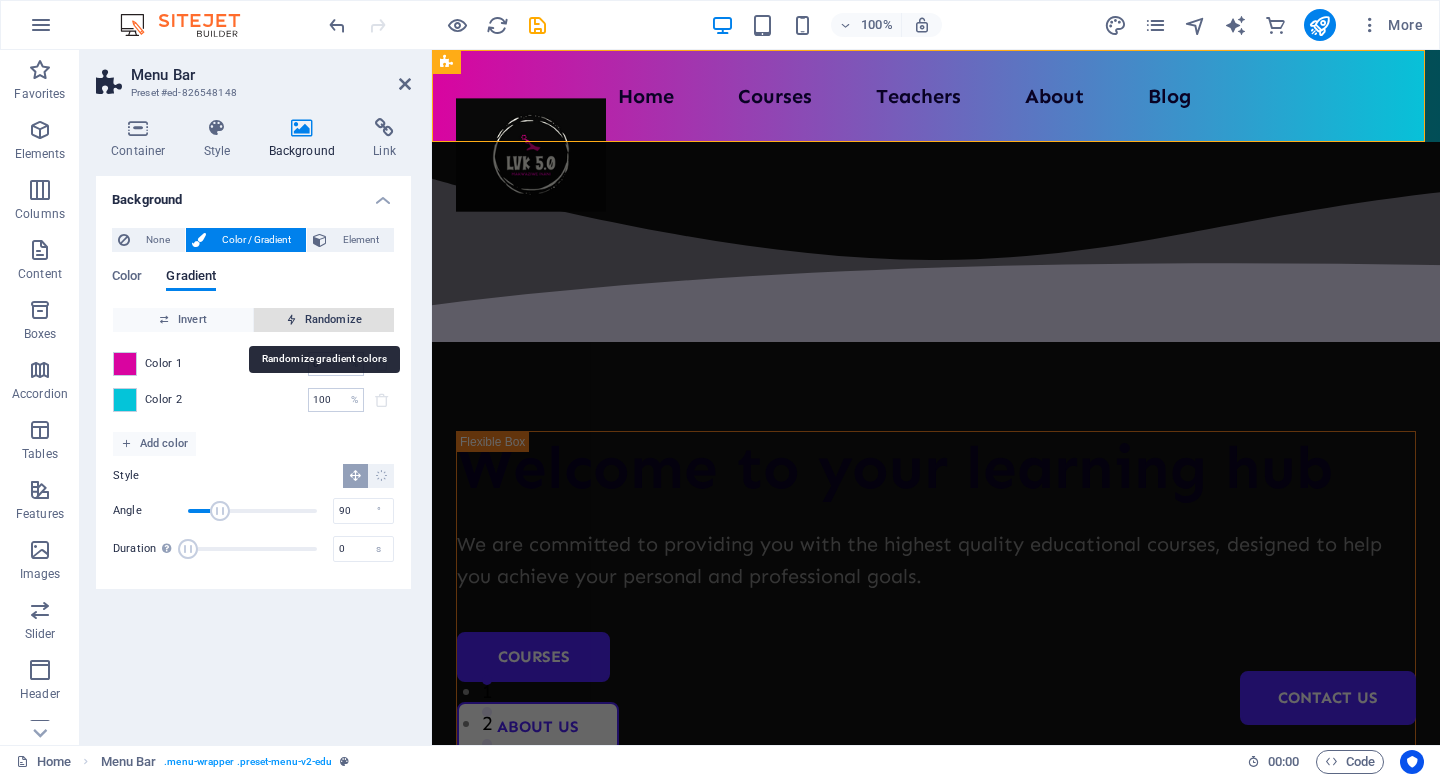 click on "Randomize" at bounding box center (324, 320) 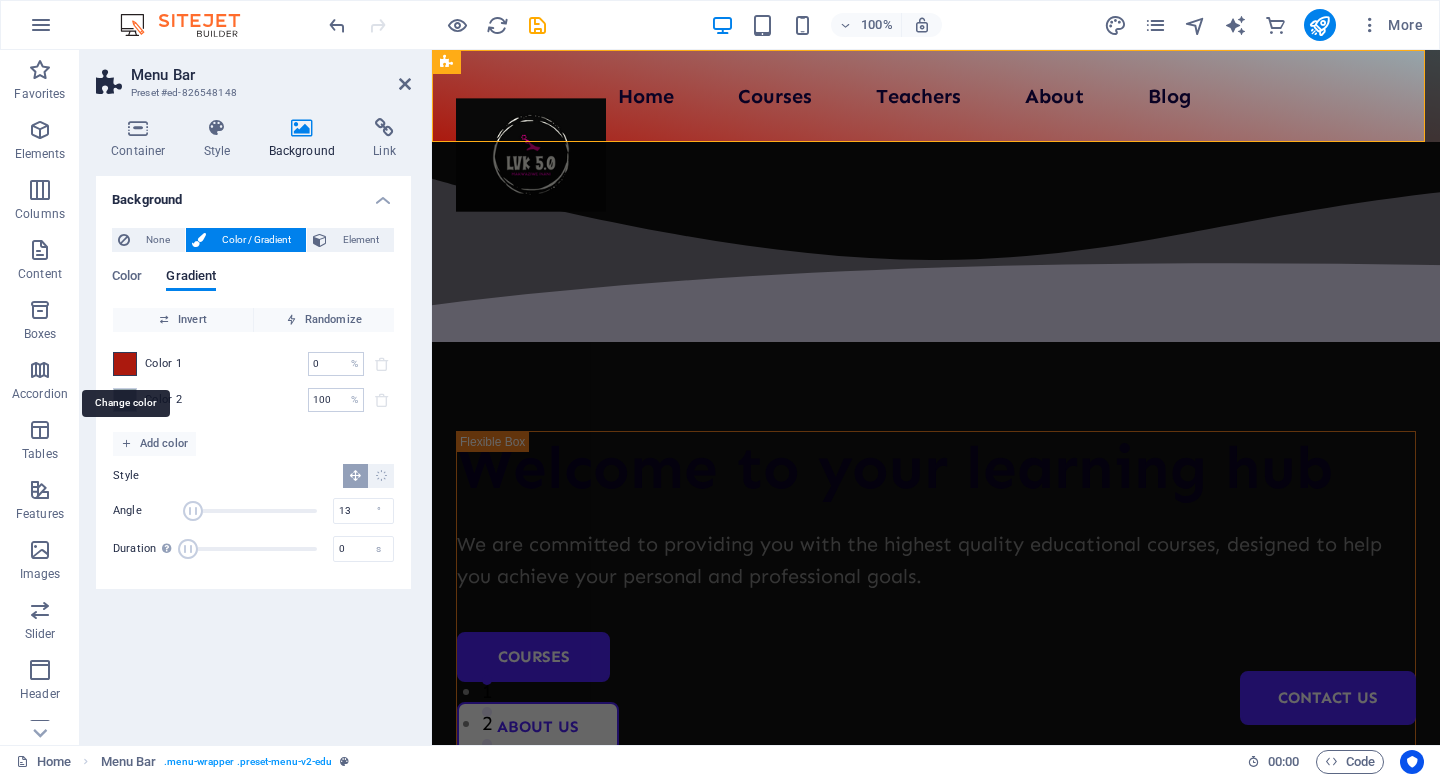 click at bounding box center (125, 364) 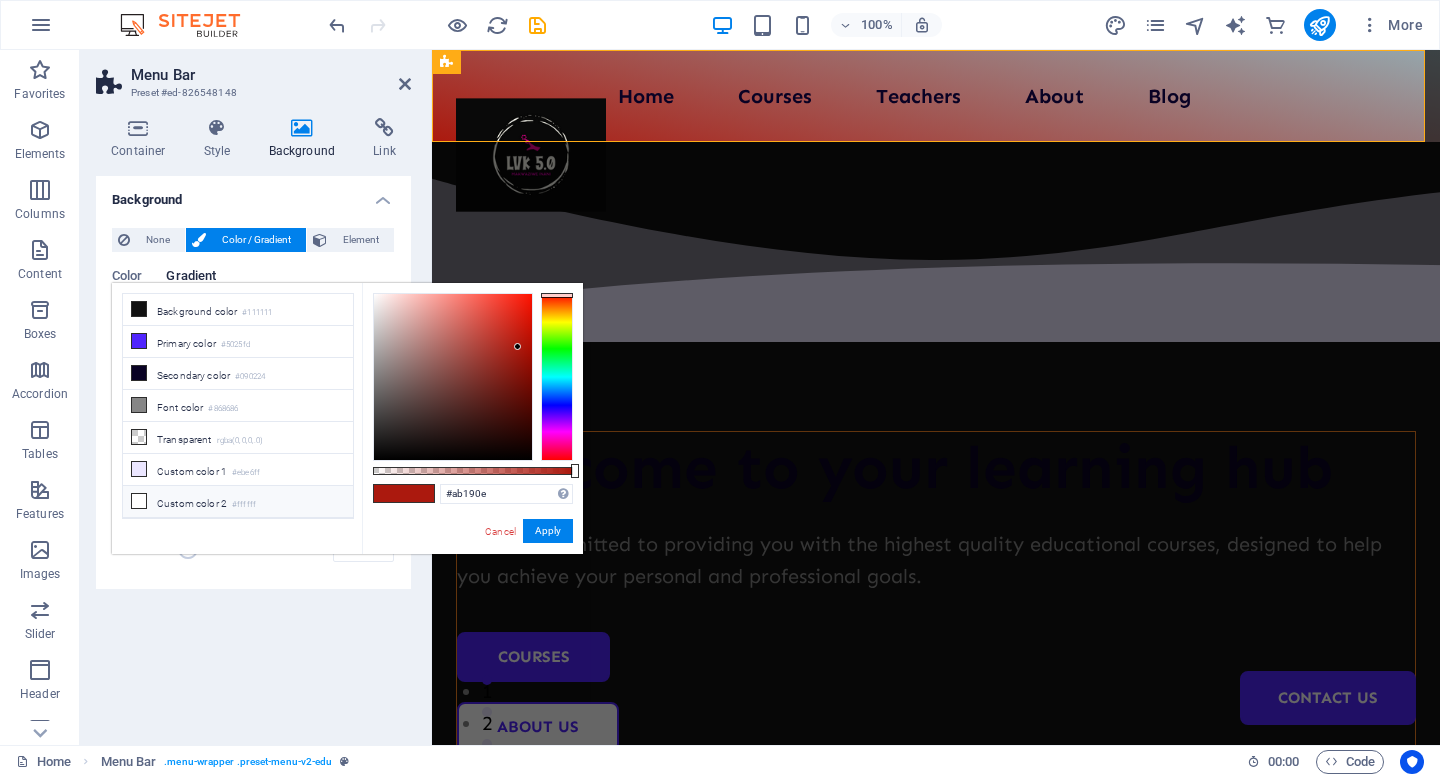 click on "Custom color 2
#ffffff" at bounding box center [238, 502] 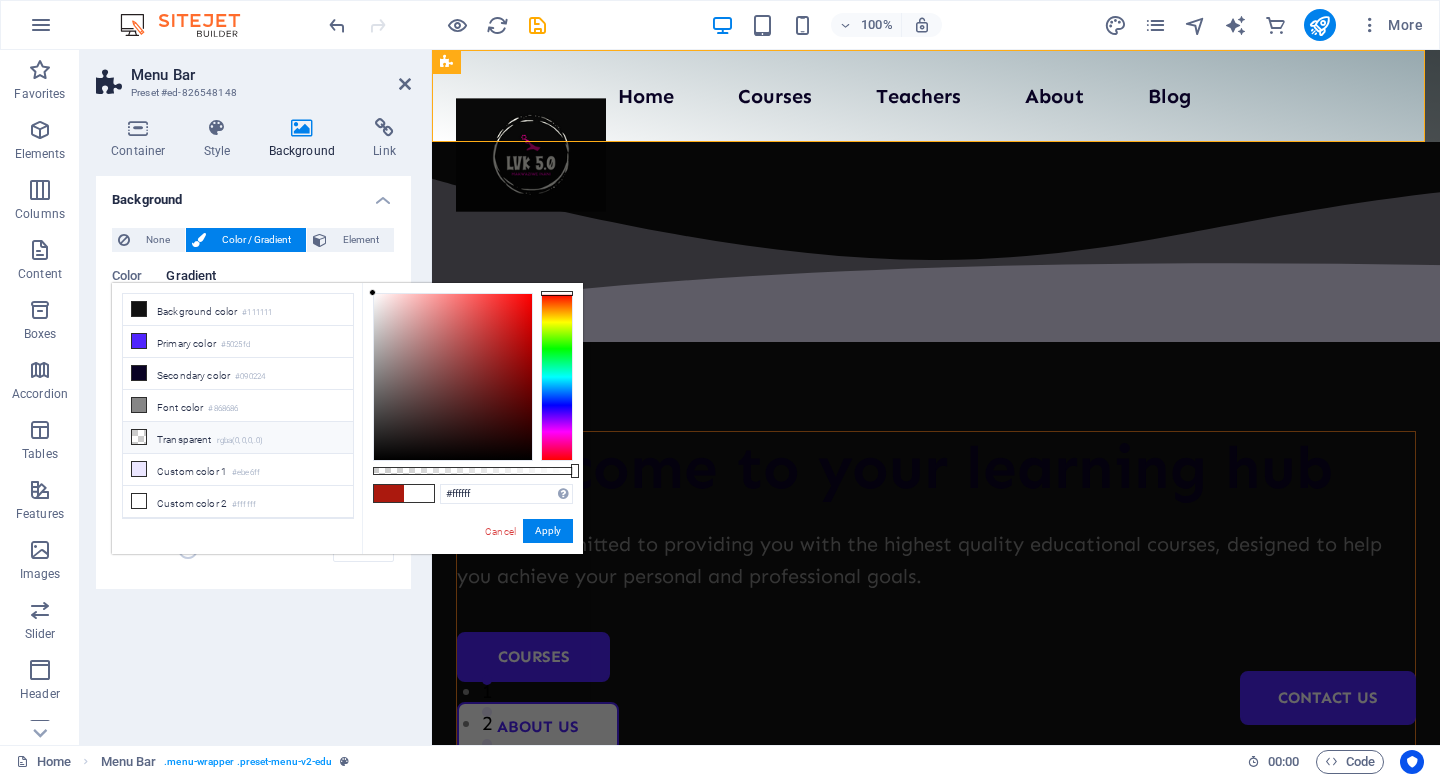 click on "Transparent
rgba(0,0,0,.0)" at bounding box center (238, 438) 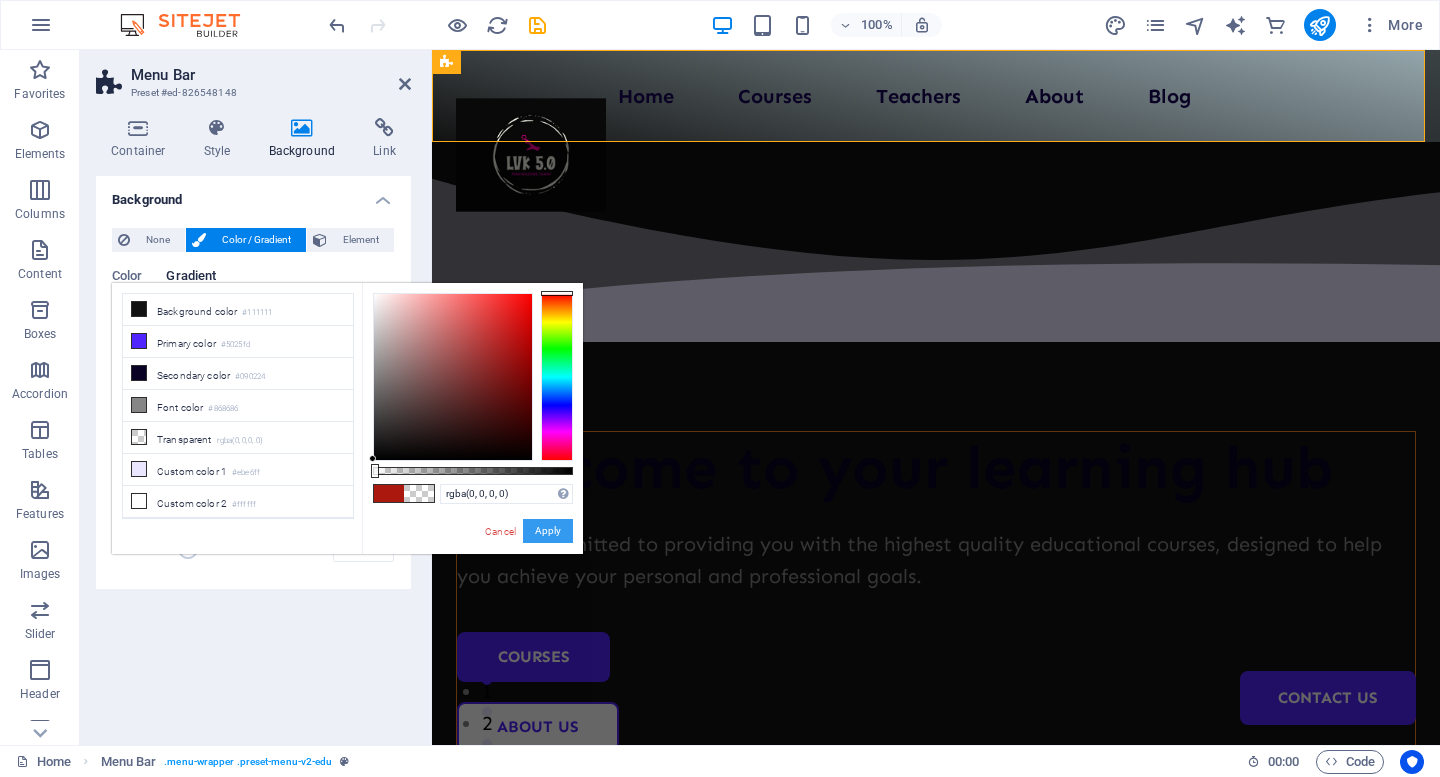 click on "Apply" at bounding box center (548, 531) 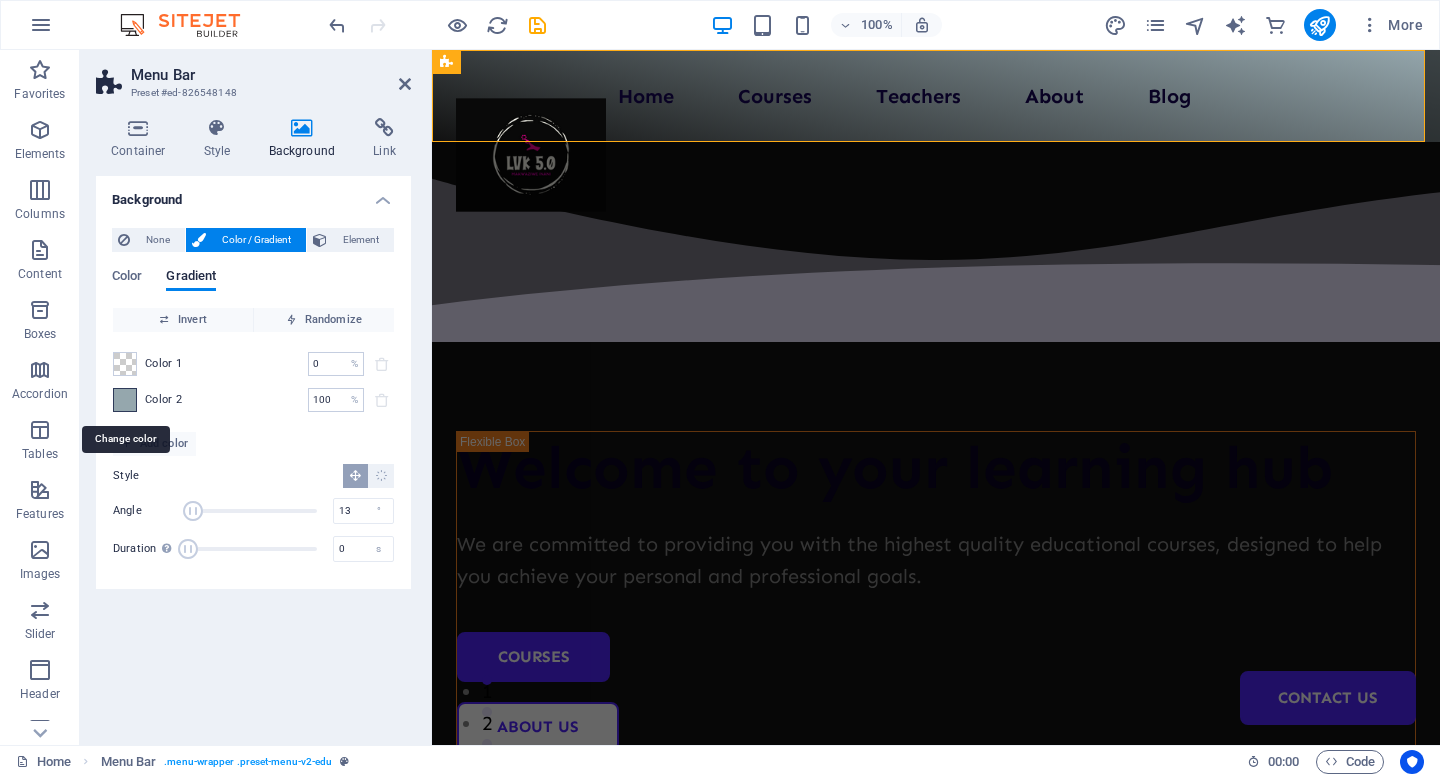click at bounding box center (125, 400) 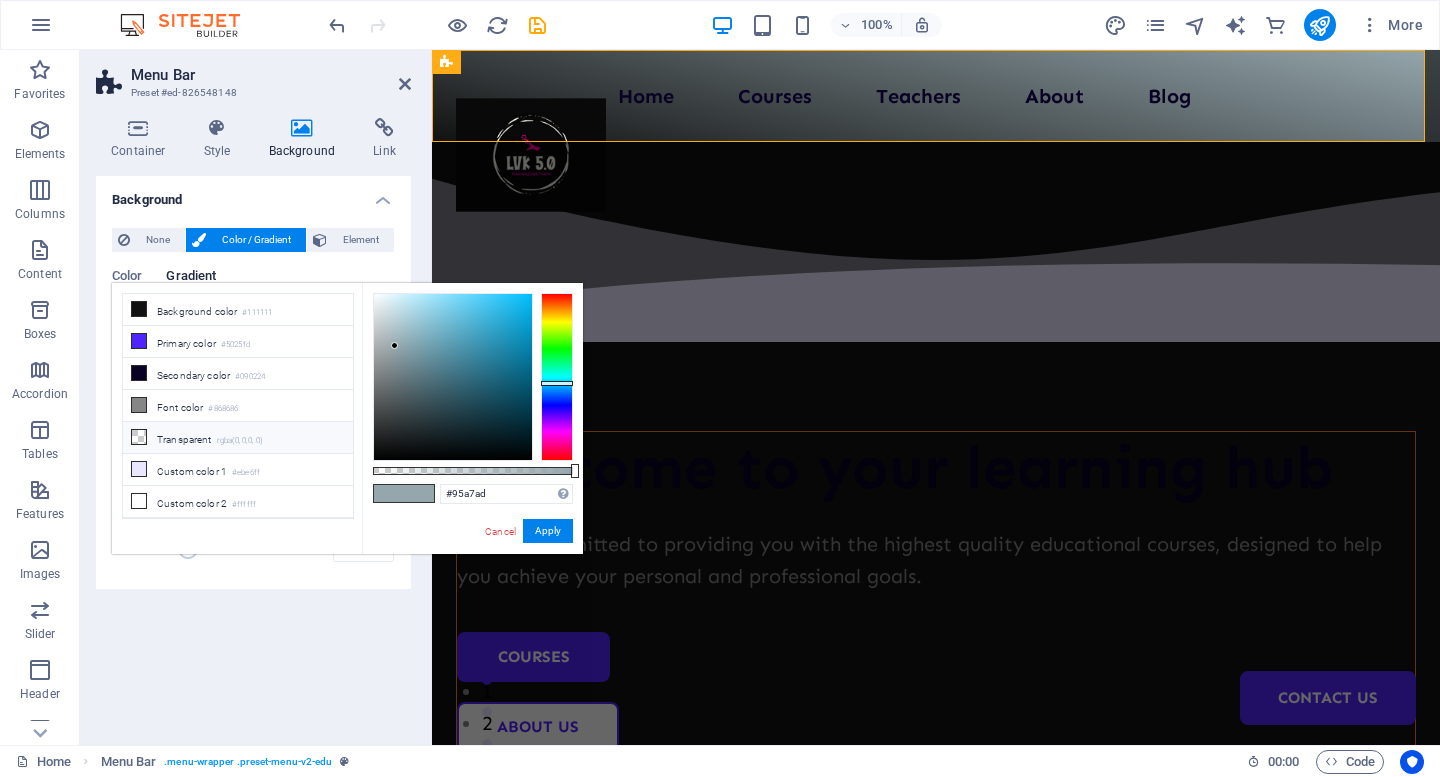 click on "Transparent
rgba(0,0,0,.0)" at bounding box center (238, 438) 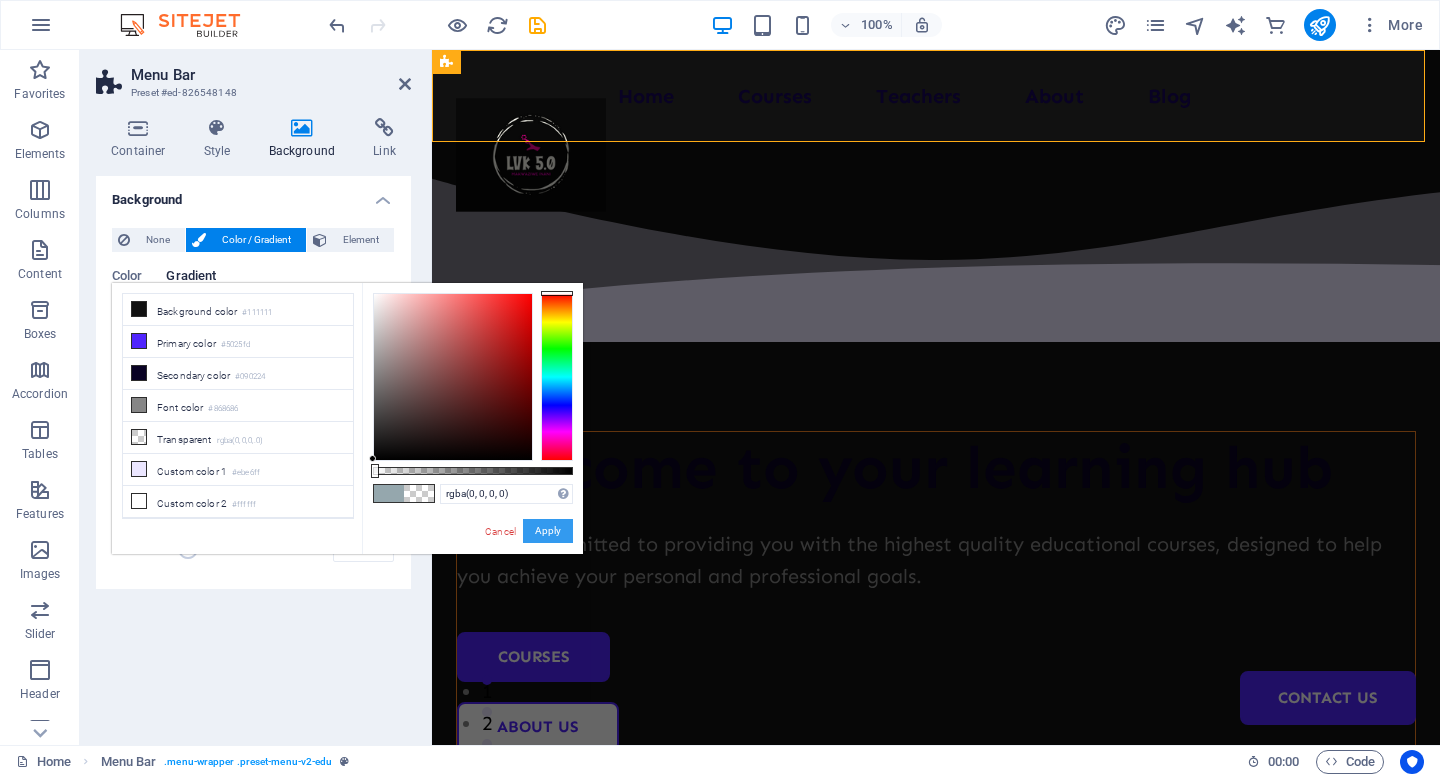 click on "Apply" at bounding box center [548, 531] 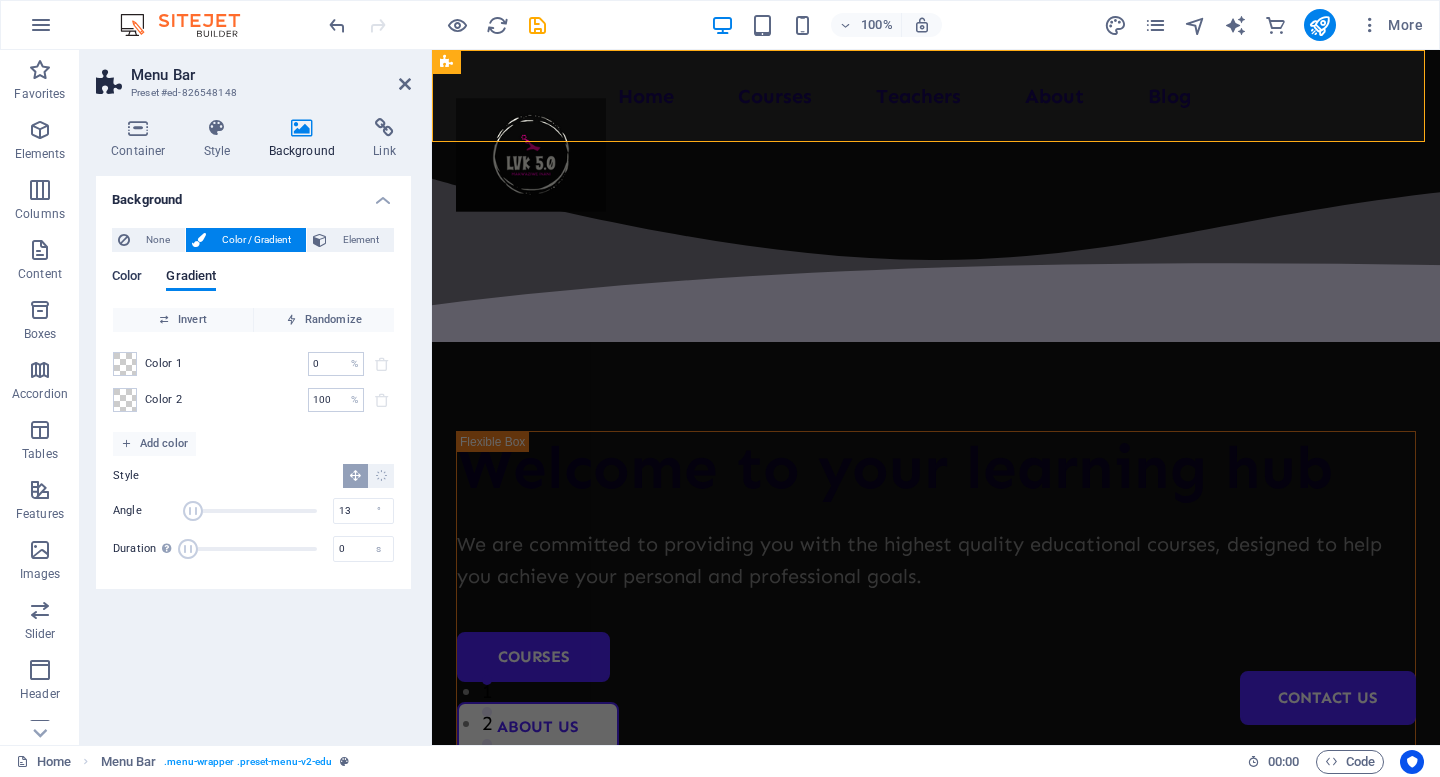 click on "Color" at bounding box center [127, 278] 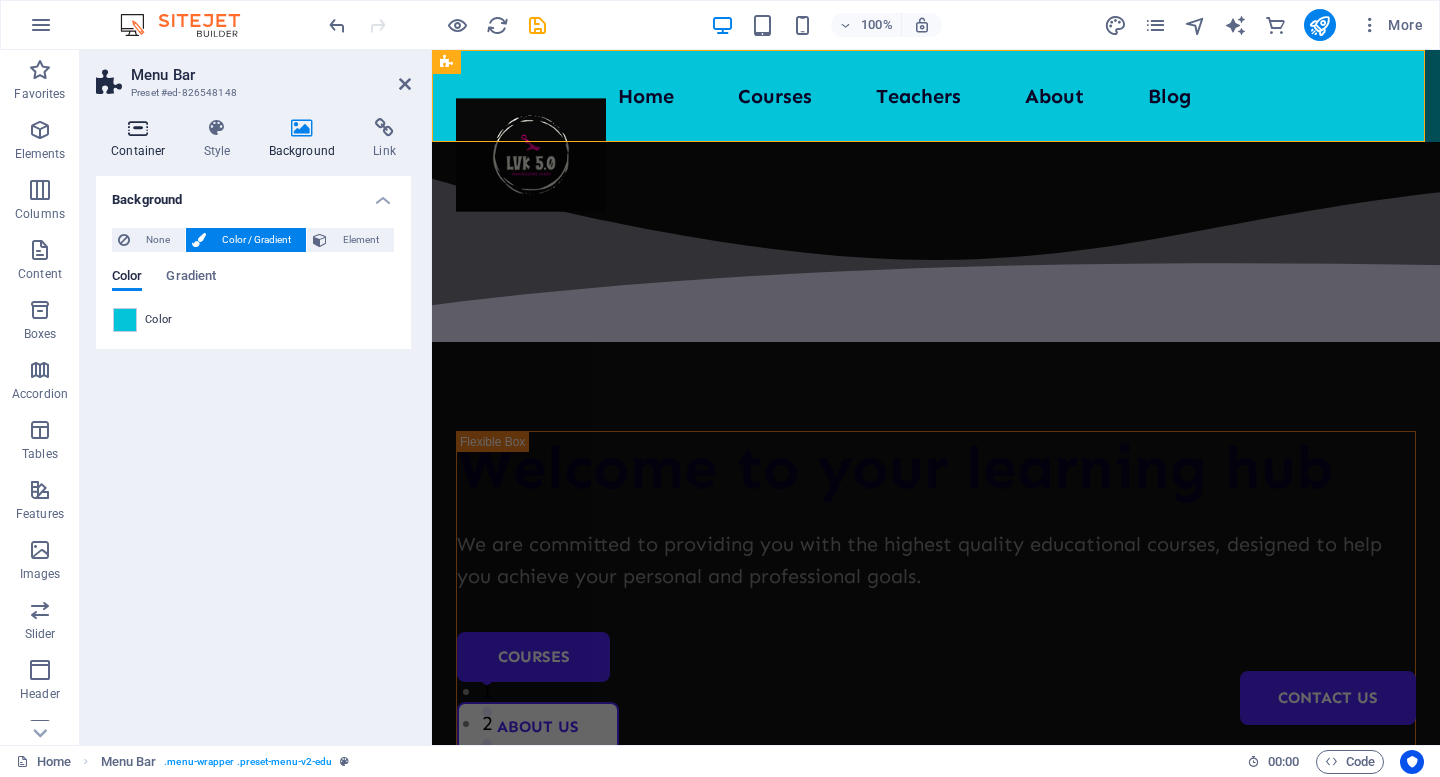 click at bounding box center (138, 128) 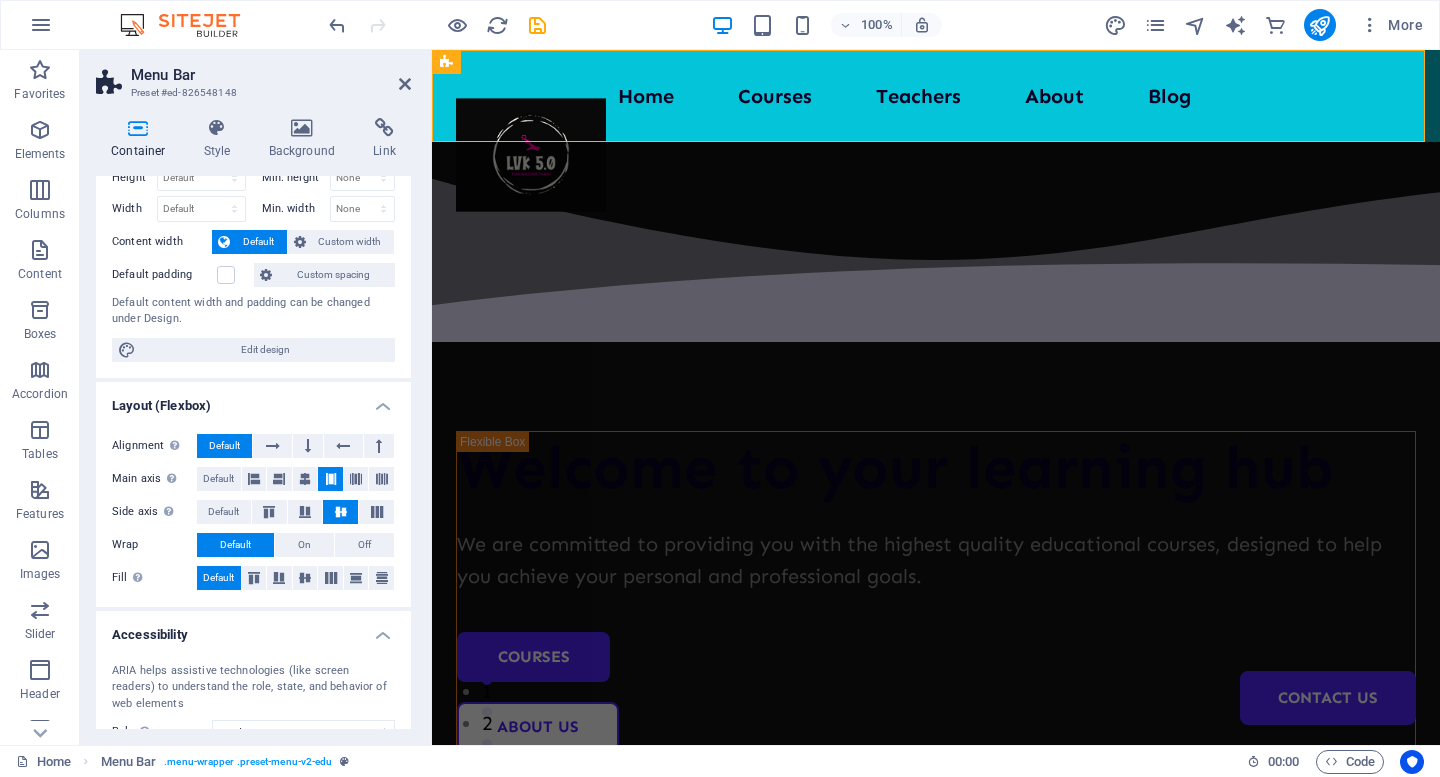 scroll, scrollTop: 0, scrollLeft: 0, axis: both 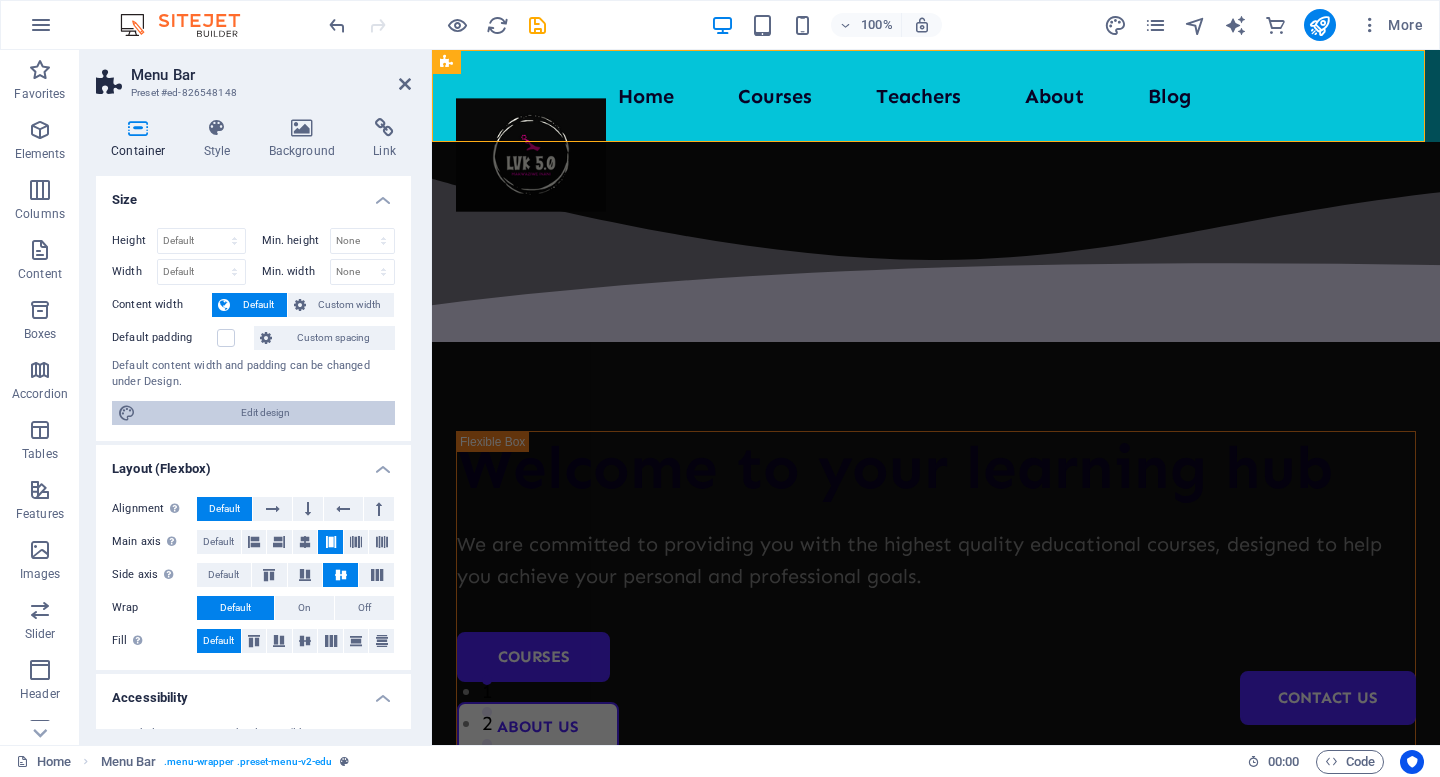 click on "Edit design" at bounding box center (265, 413) 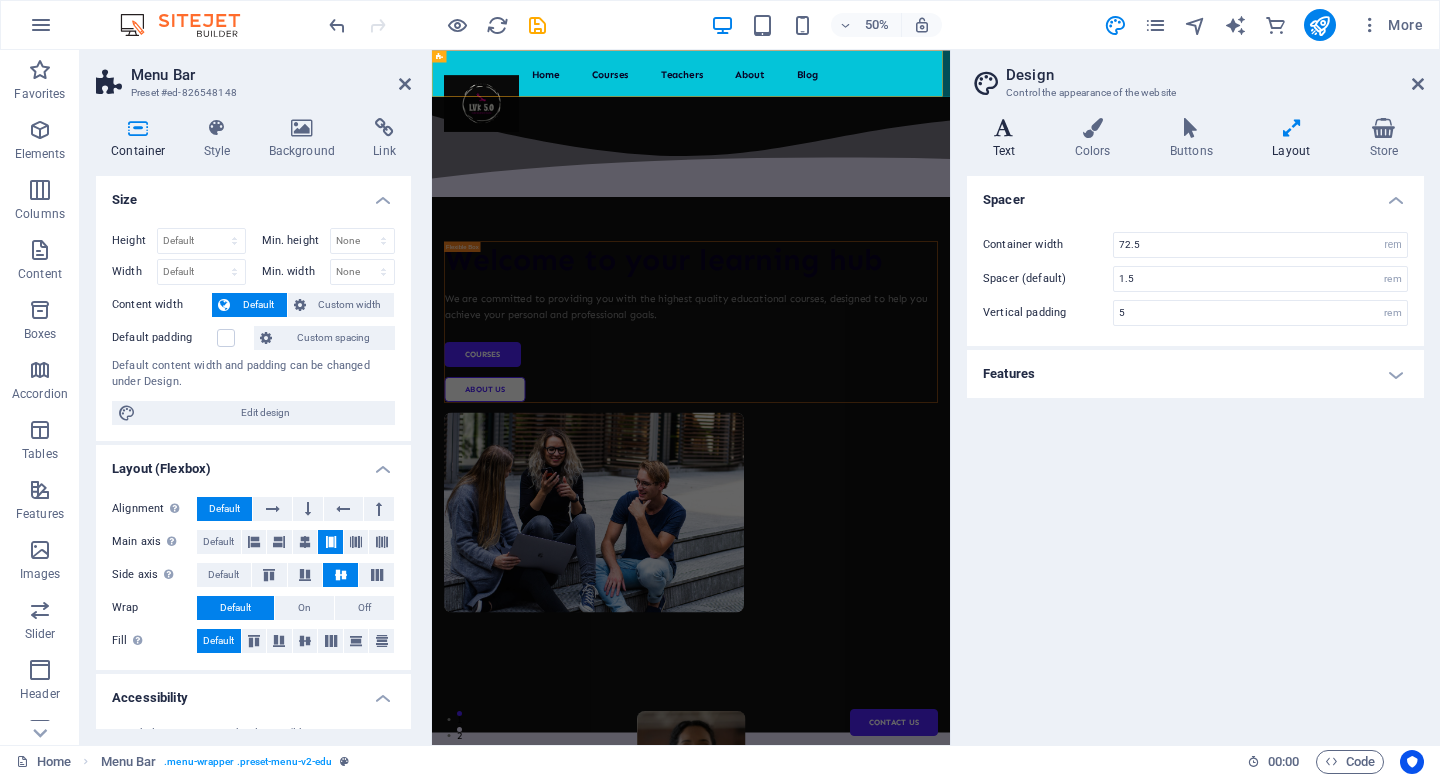 click at bounding box center [1004, 128] 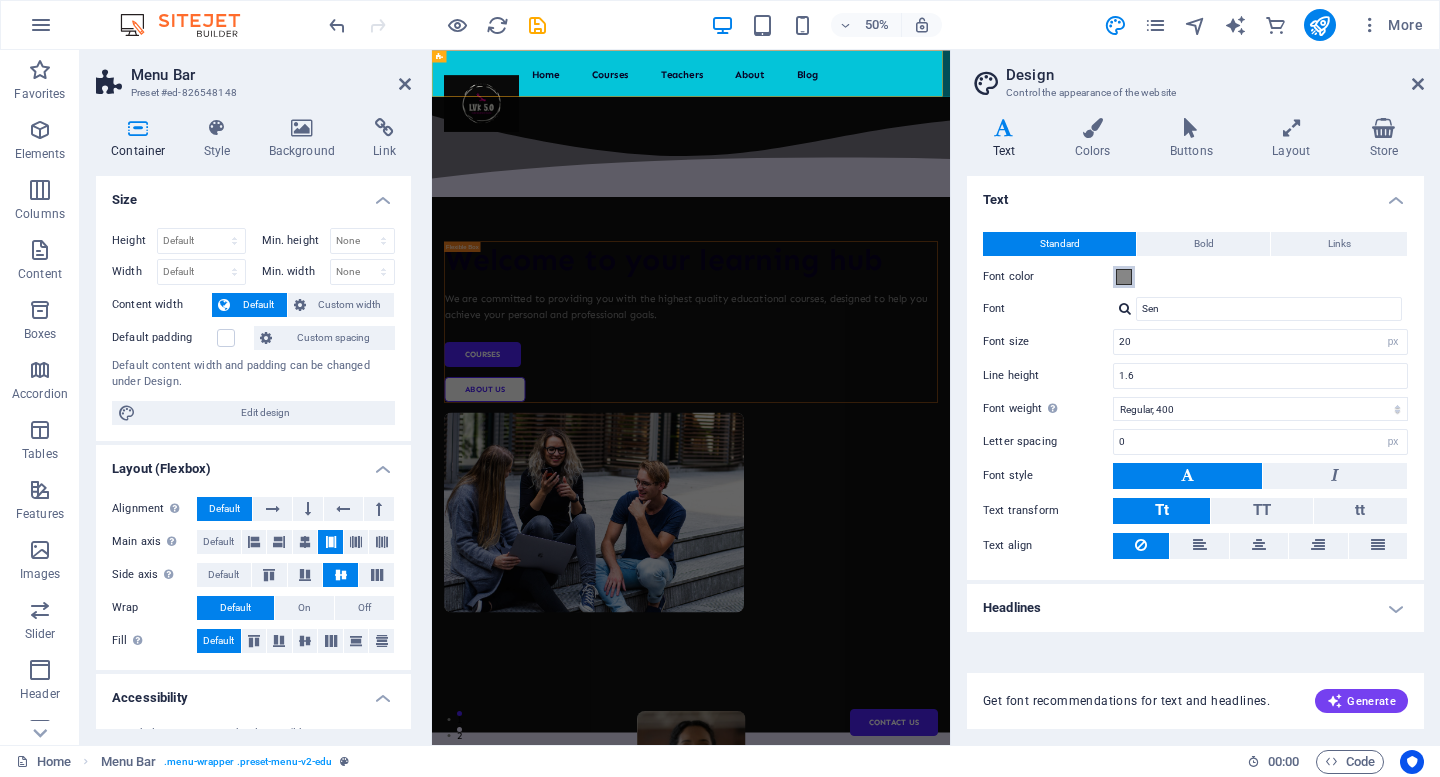 click at bounding box center [1124, 277] 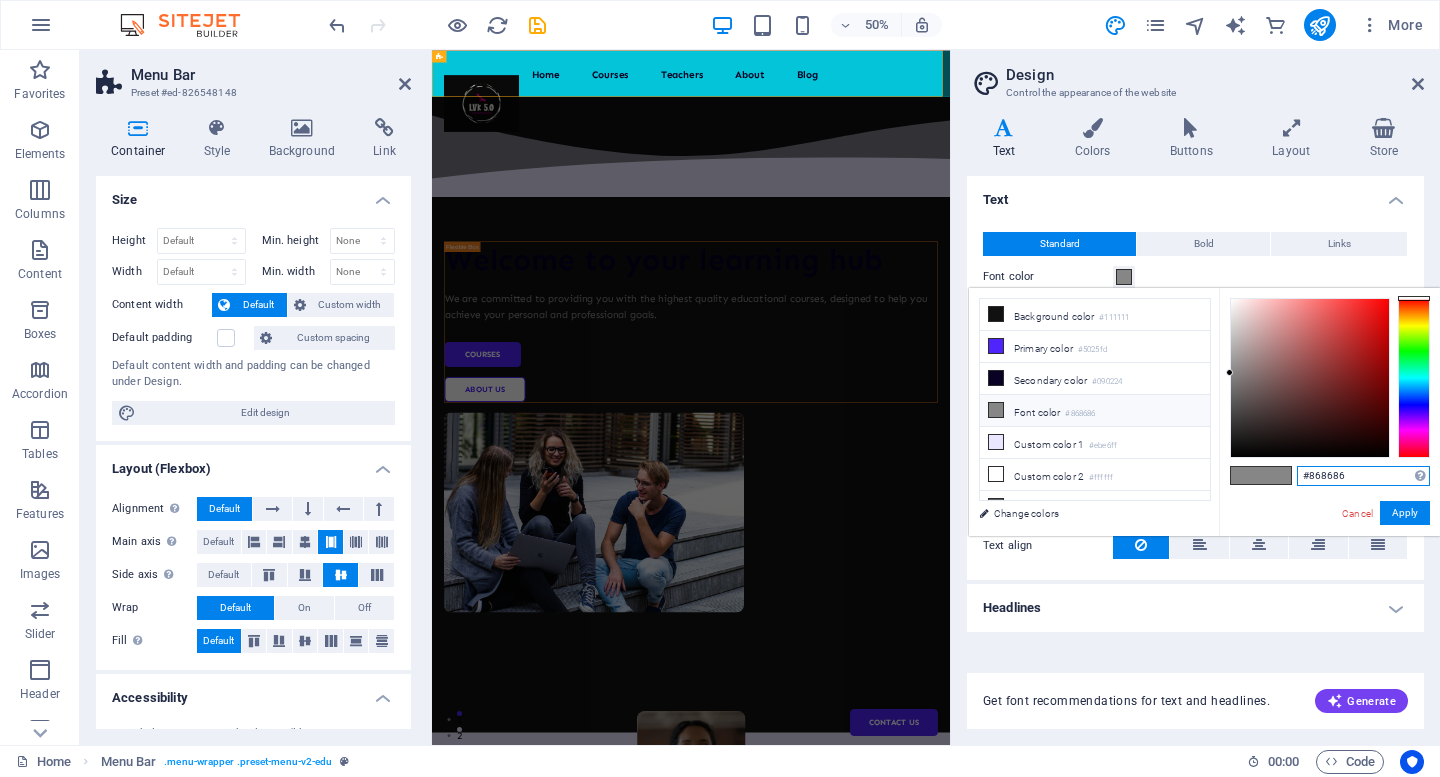 drag, startPoint x: 1352, startPoint y: 469, endPoint x: 1293, endPoint y: 477, distance: 59.5399 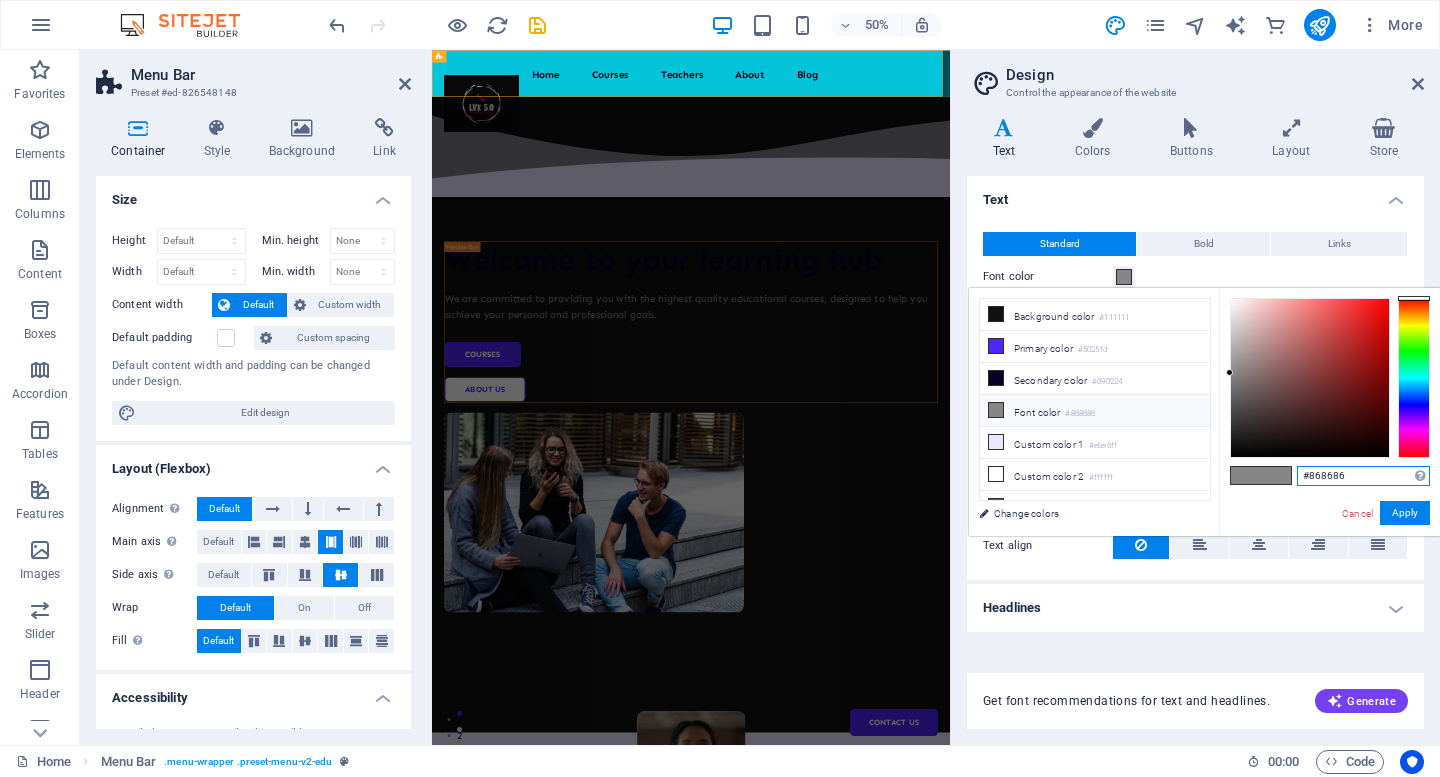 paste on "D904A0" 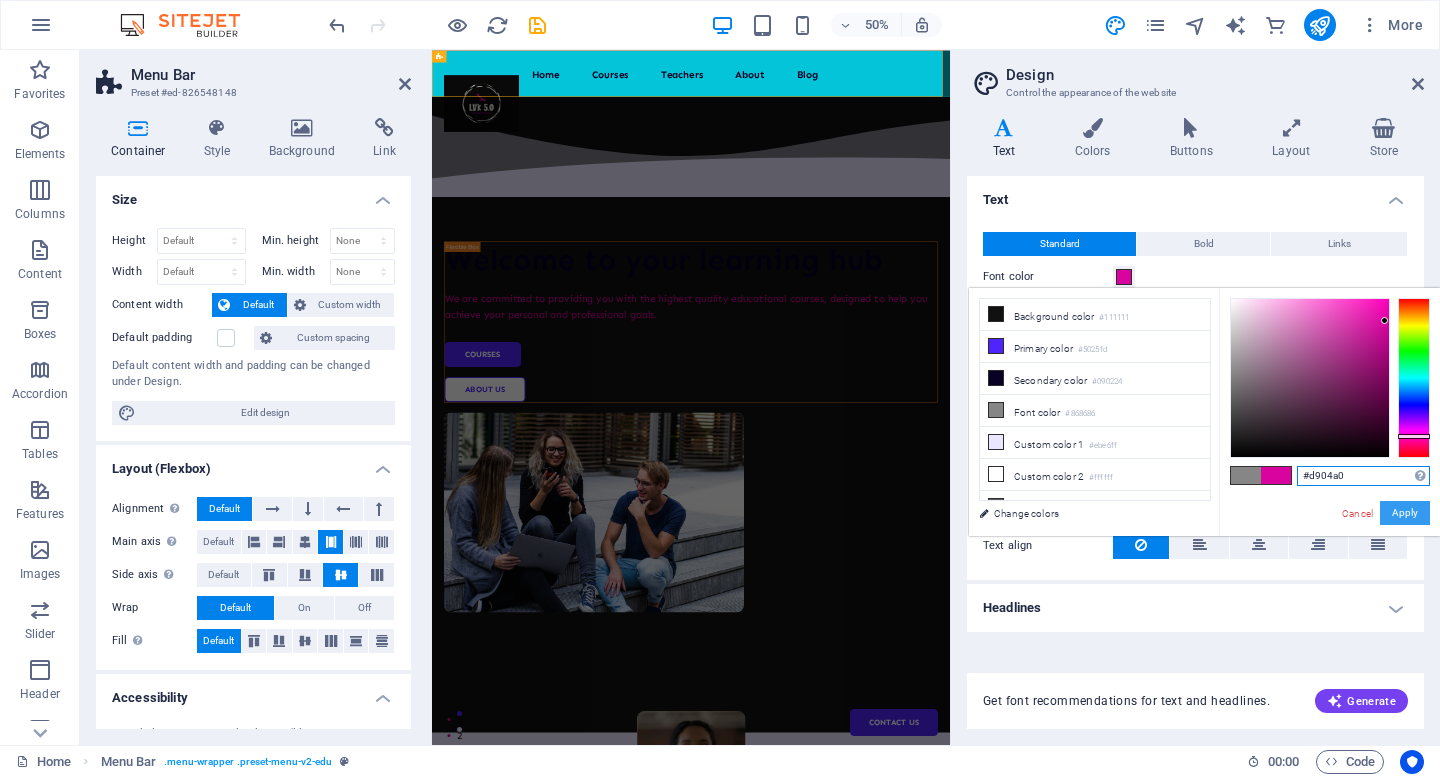 type on "#d904a0" 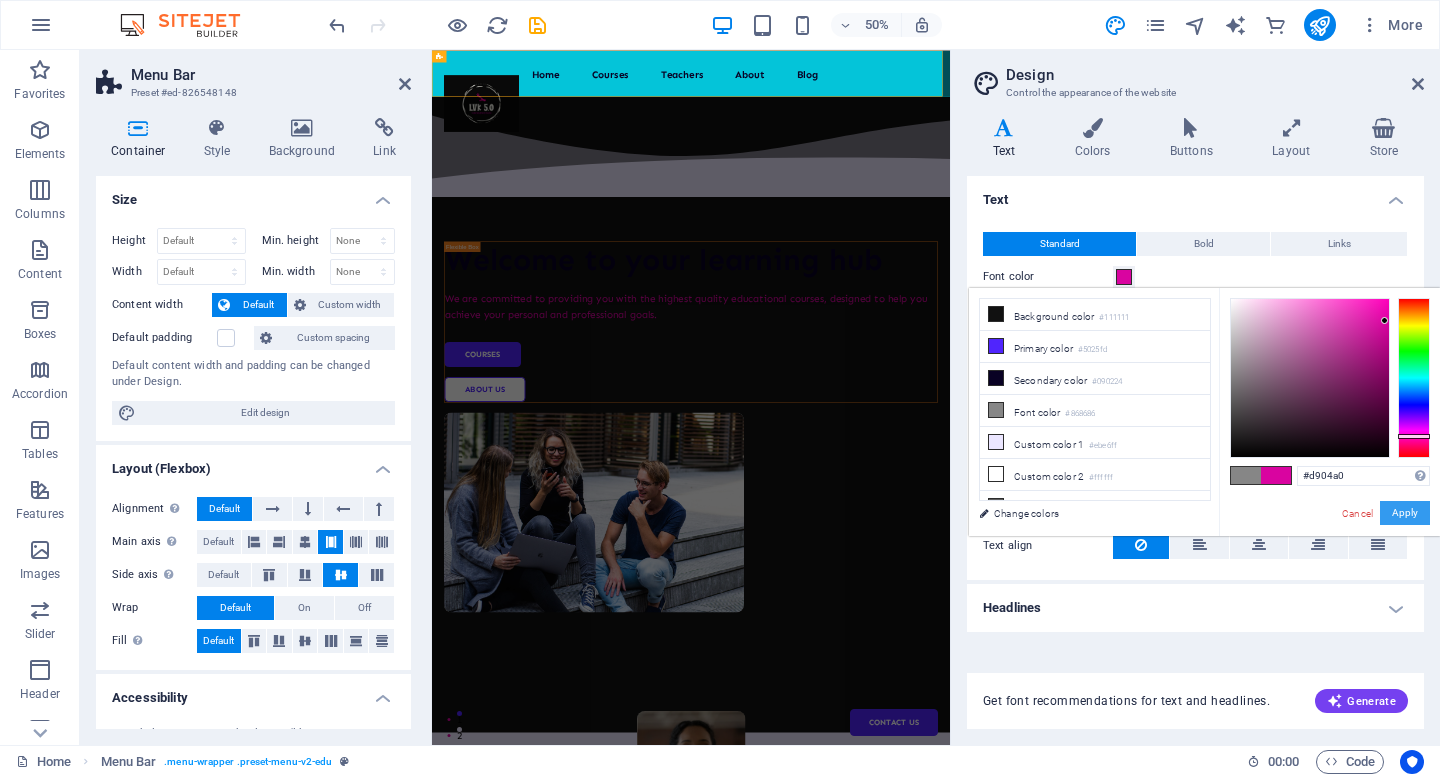 click on "Apply" at bounding box center (1405, 513) 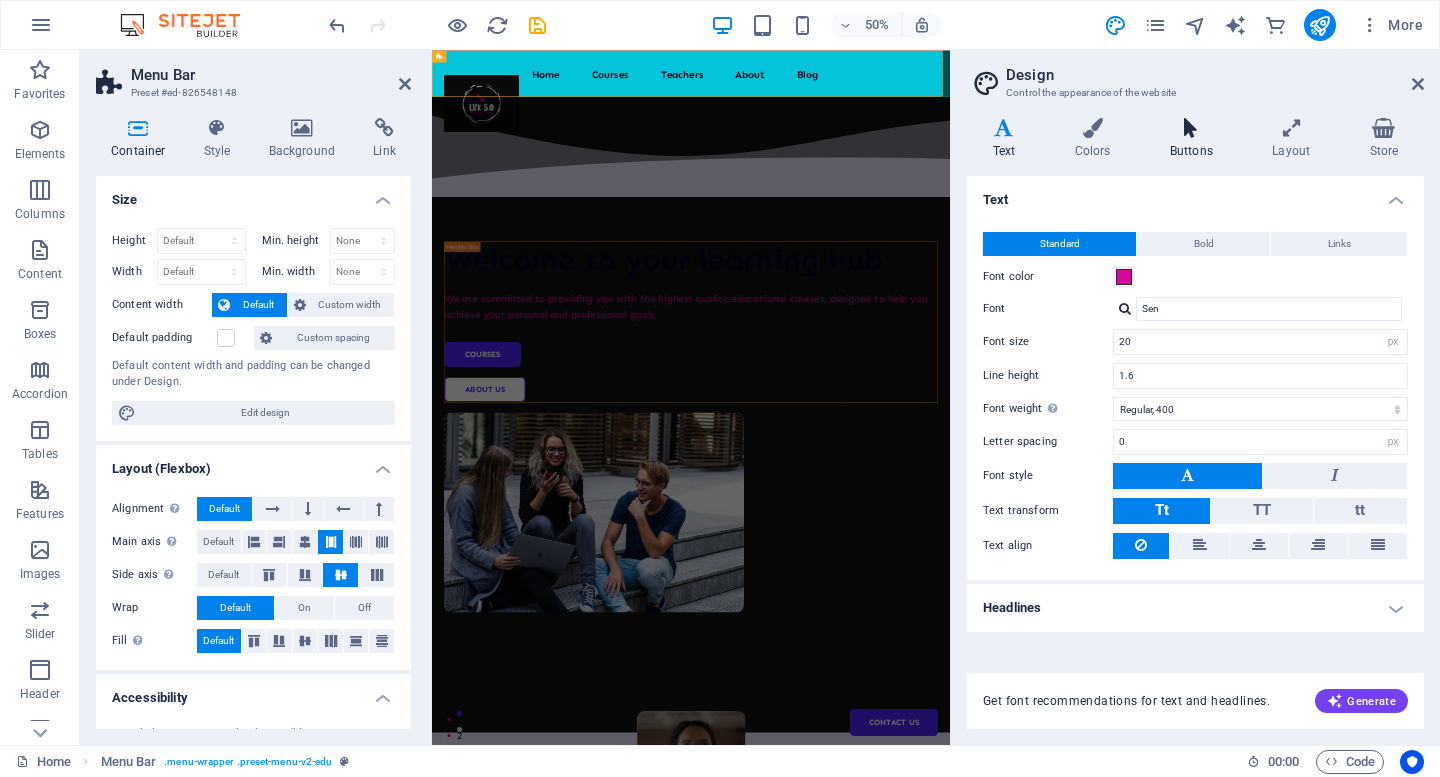 click on "Buttons" at bounding box center [1195, 139] 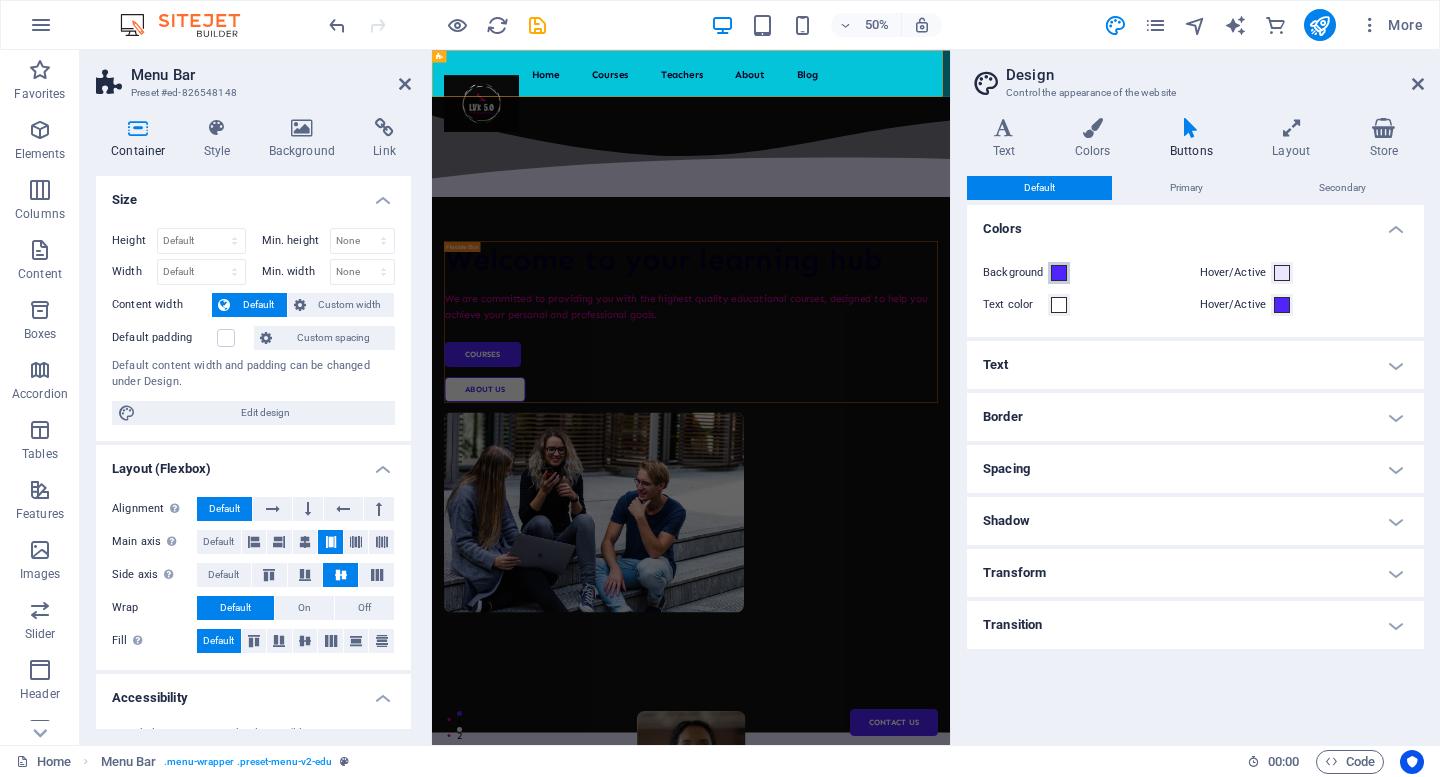 click at bounding box center [1059, 273] 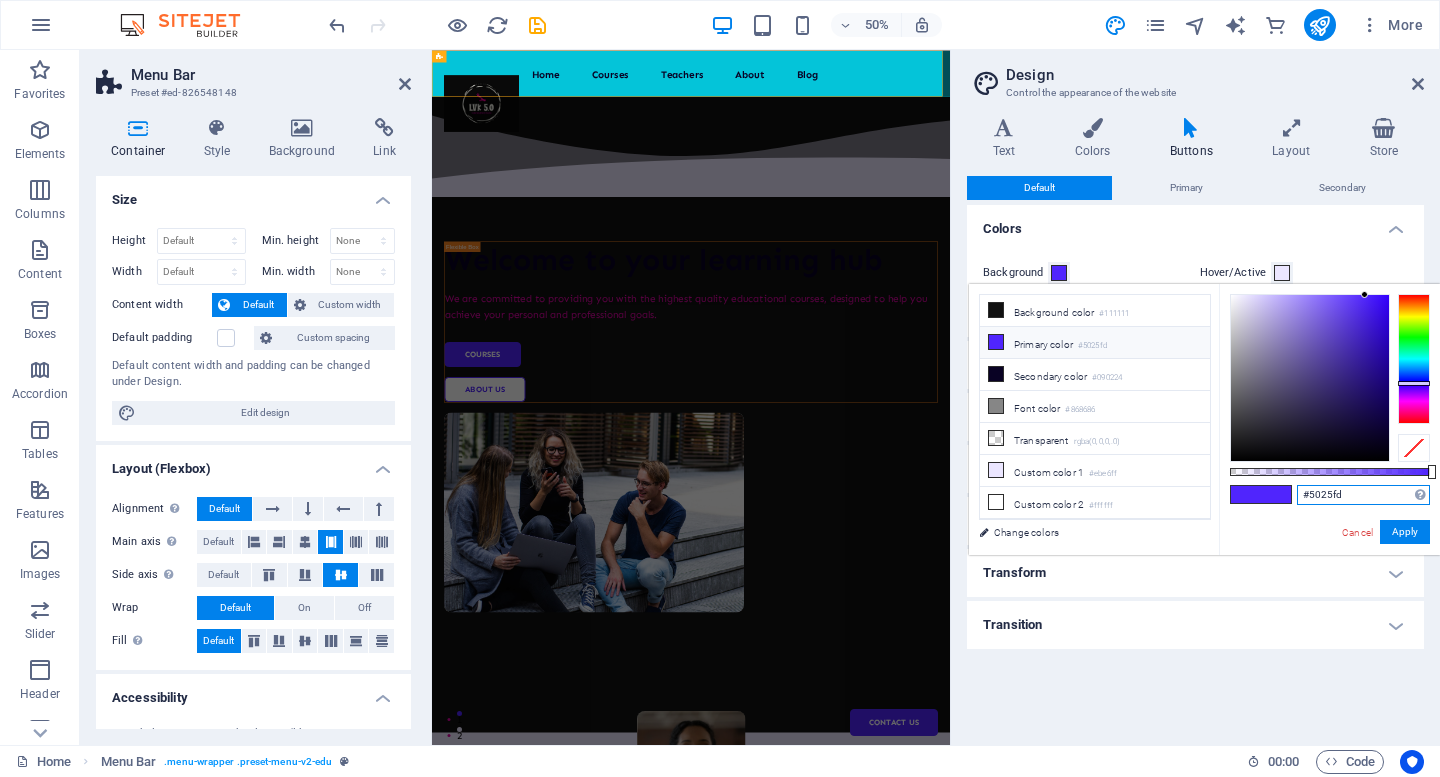 drag, startPoint x: 1351, startPoint y: 498, endPoint x: 1301, endPoint y: 496, distance: 50.039986 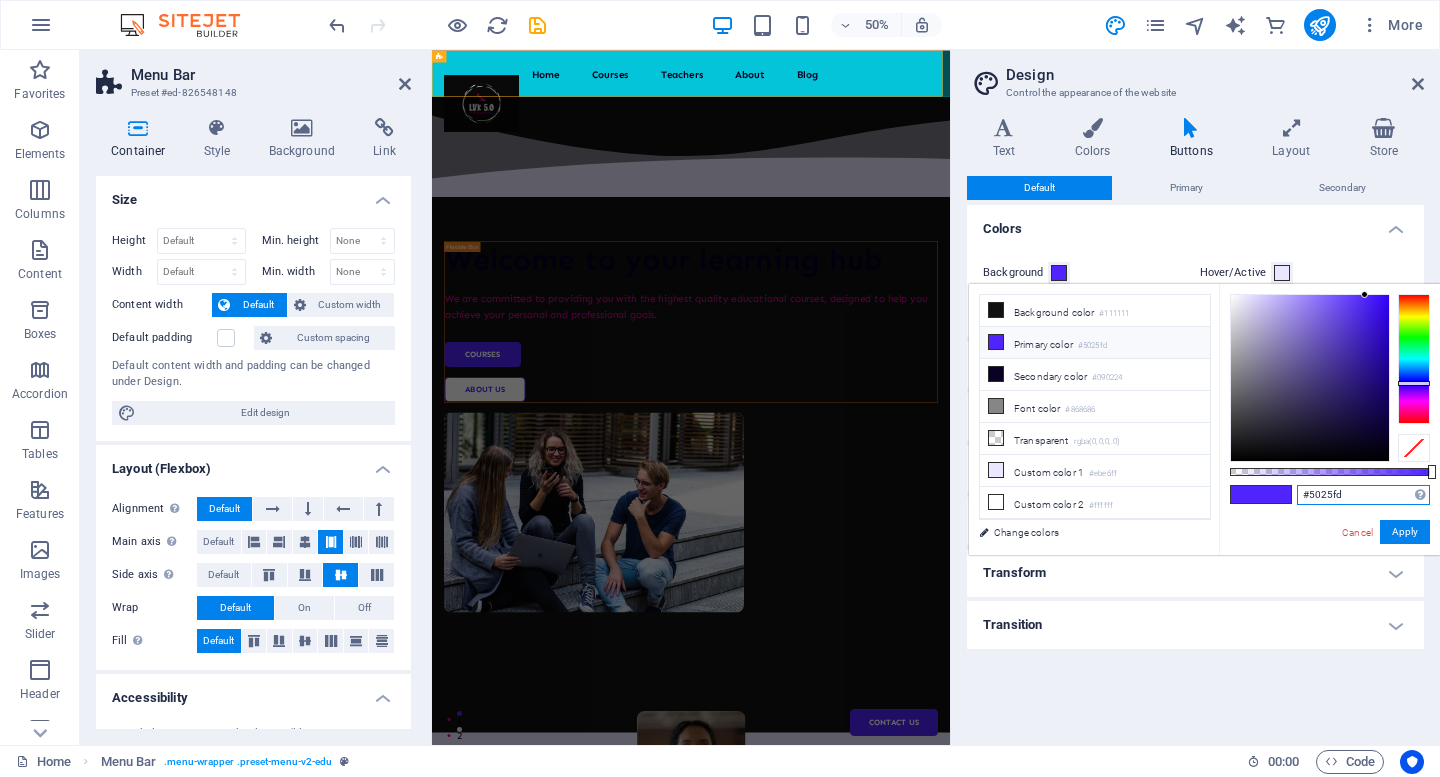 click on "#5025fd" at bounding box center (1363, 495) 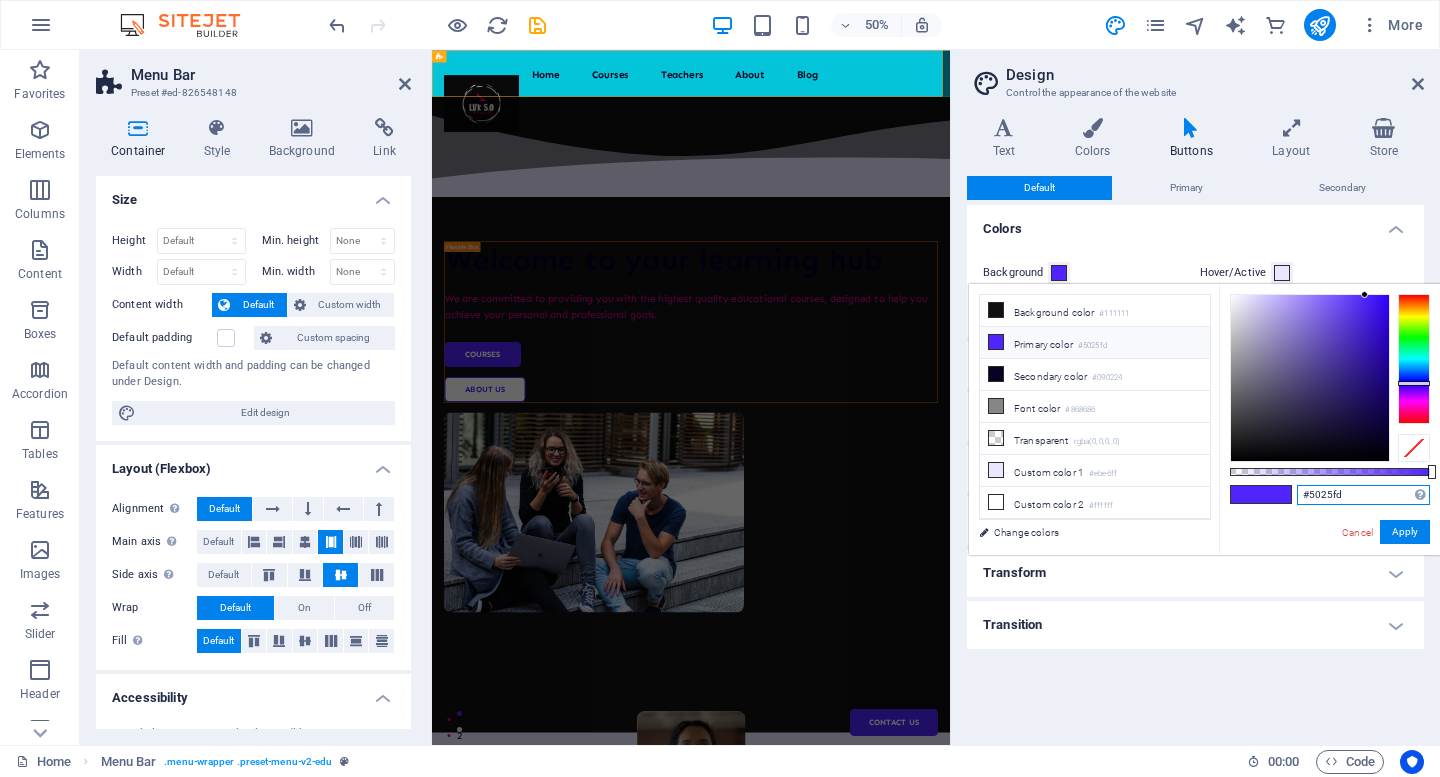paste on "D904A0" 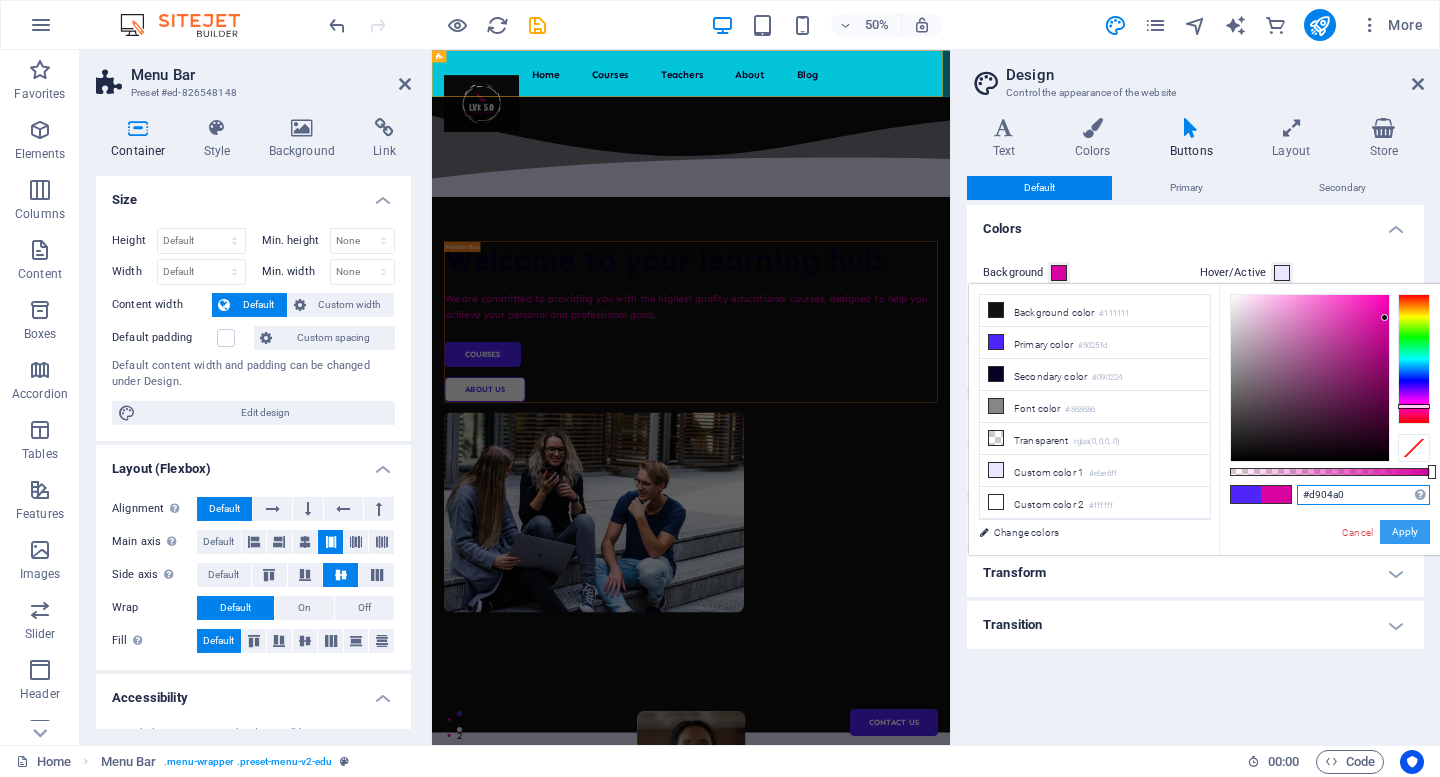 type on "#d904a0" 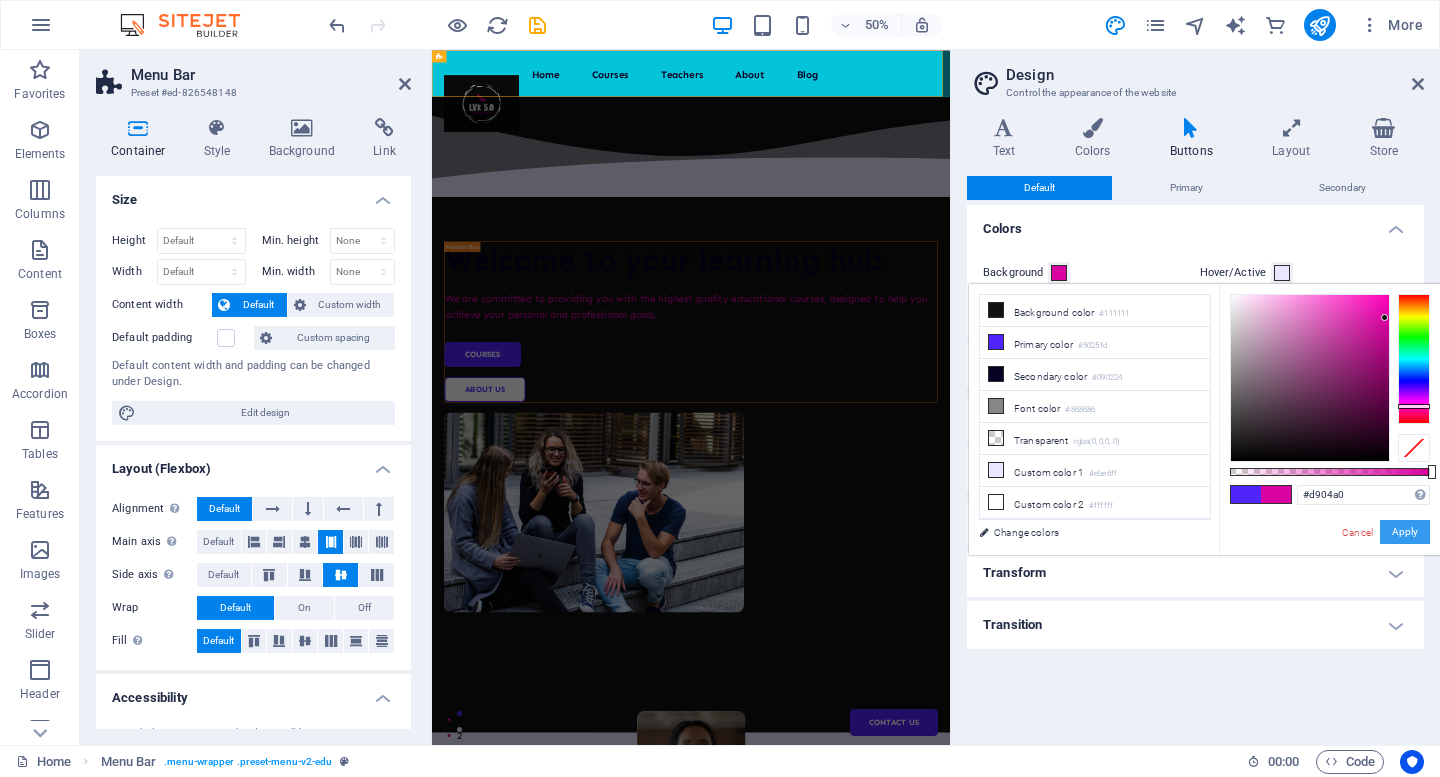 click on "Apply" at bounding box center (1405, 532) 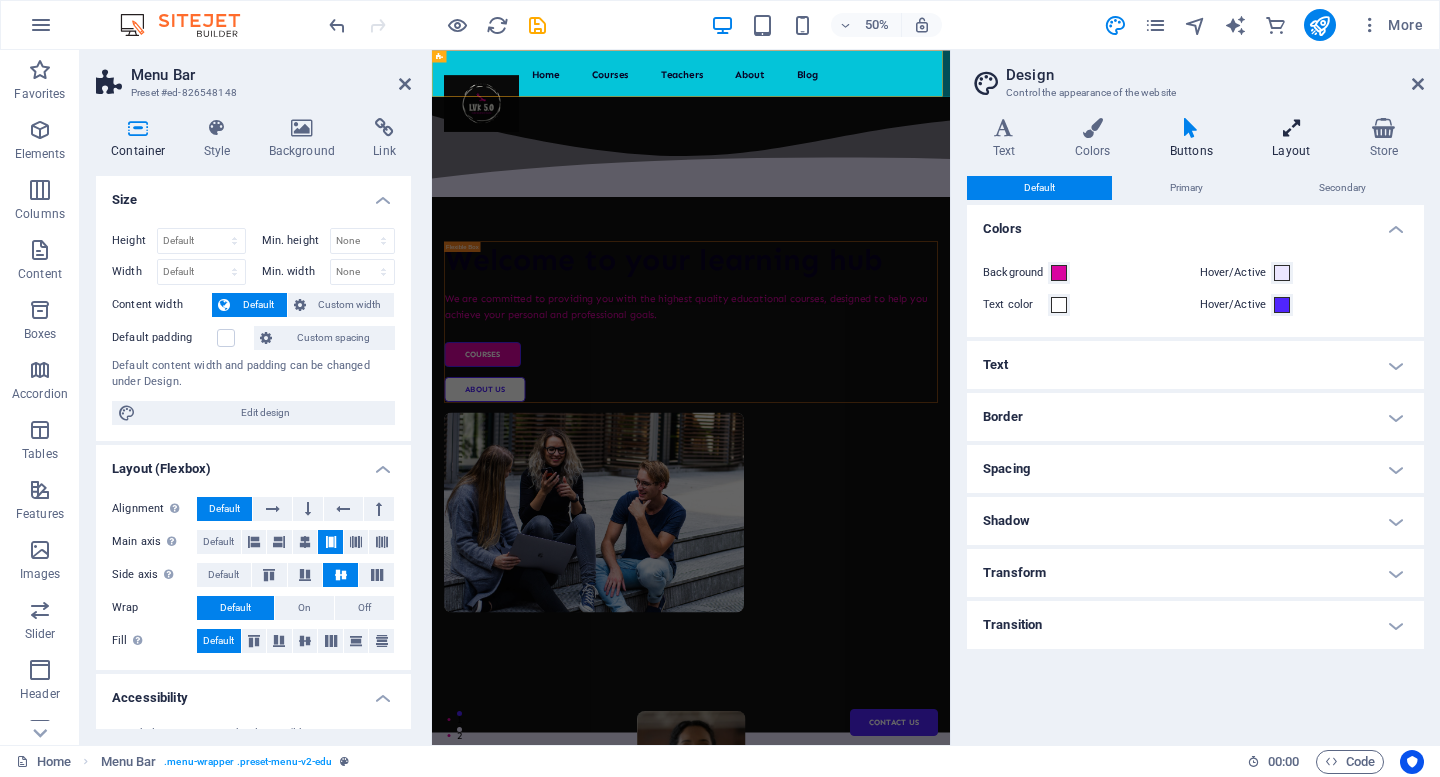 click on "Layout" at bounding box center (1295, 139) 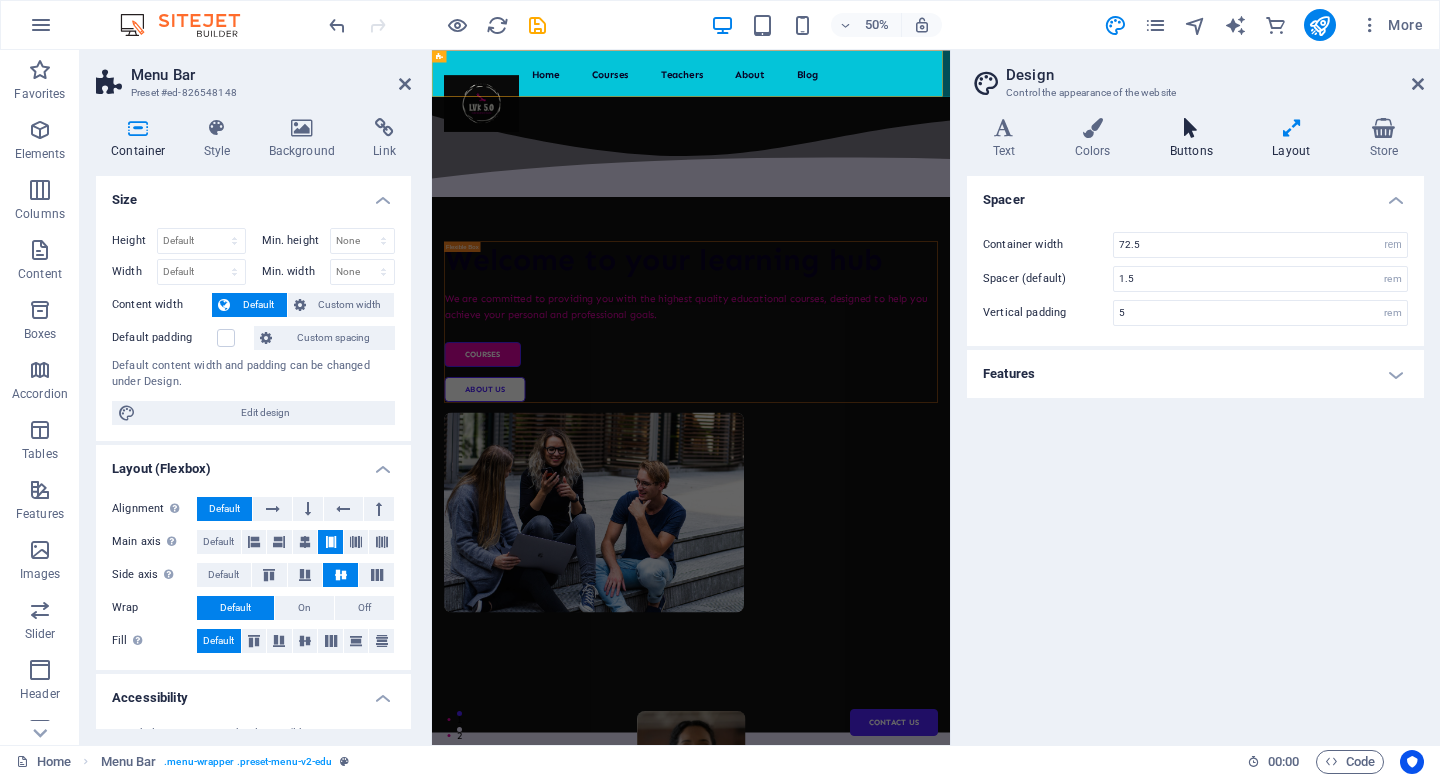 click on "Buttons" at bounding box center [1195, 139] 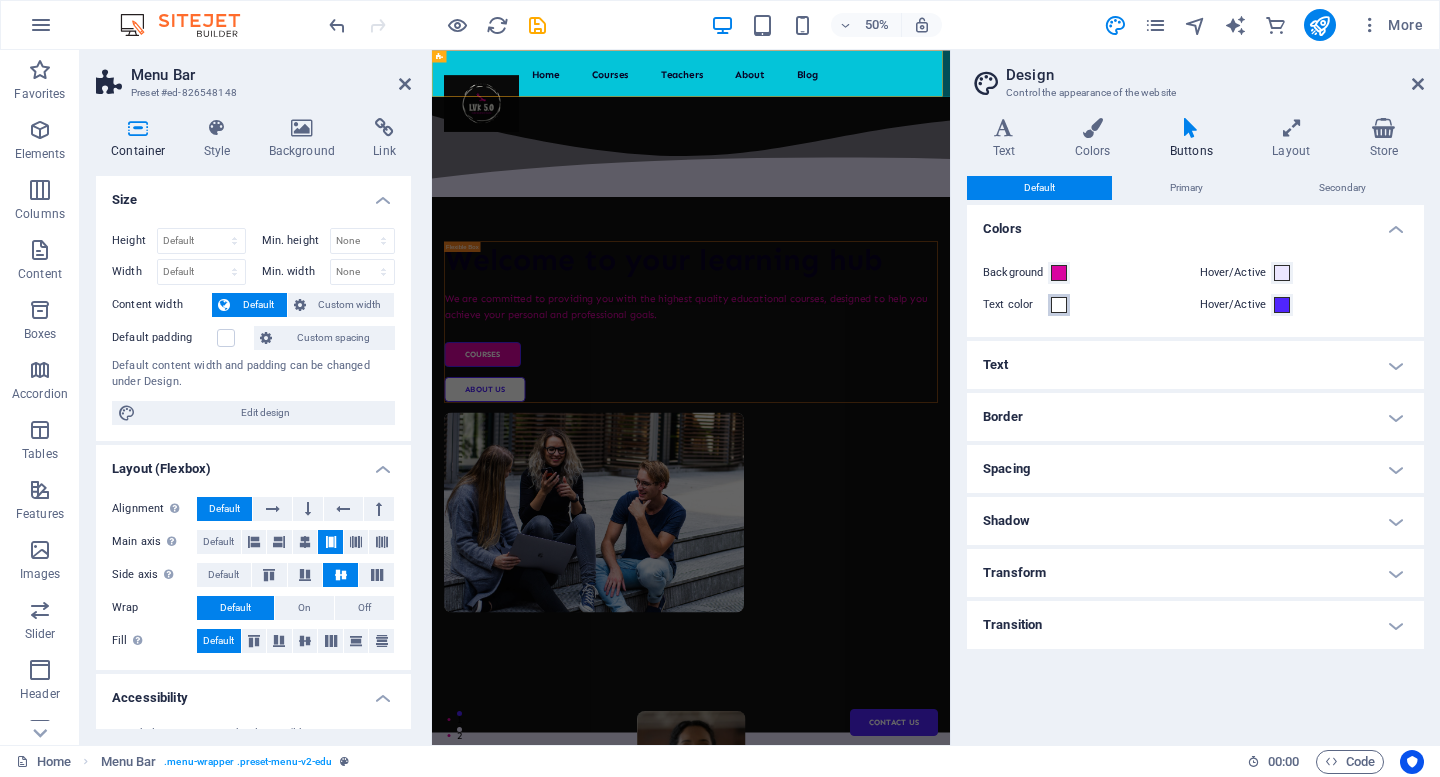 click at bounding box center [1059, 305] 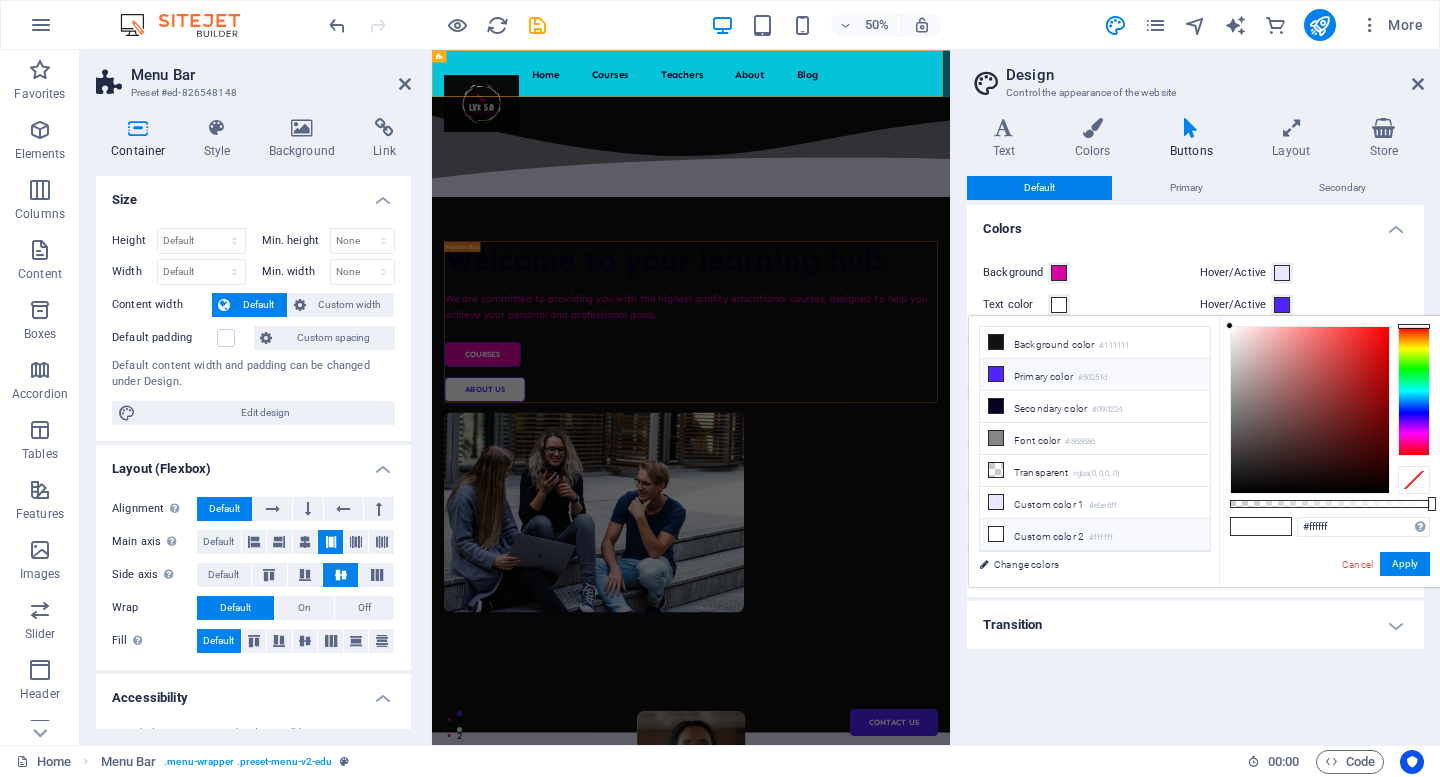 click at bounding box center (996, 374) 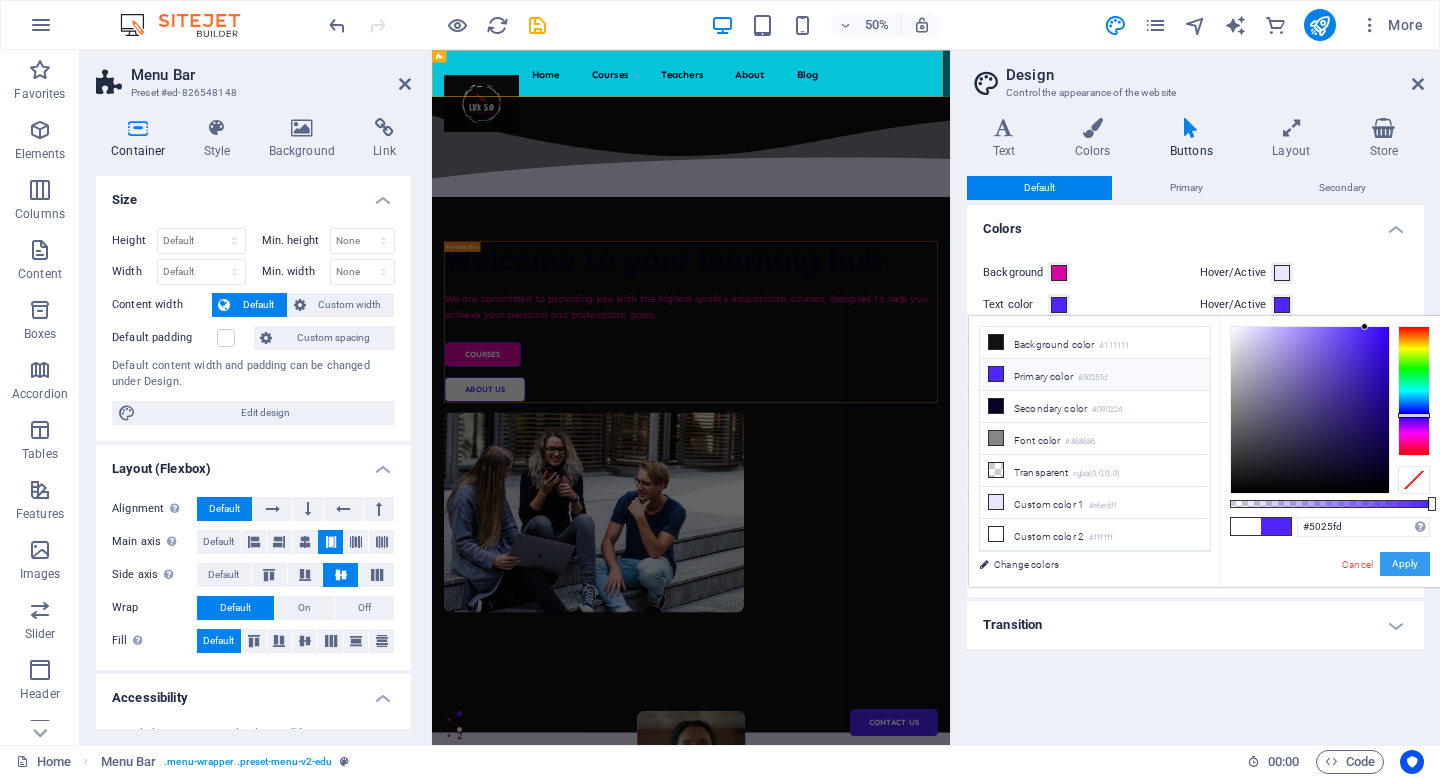 click on "Apply" at bounding box center (1405, 564) 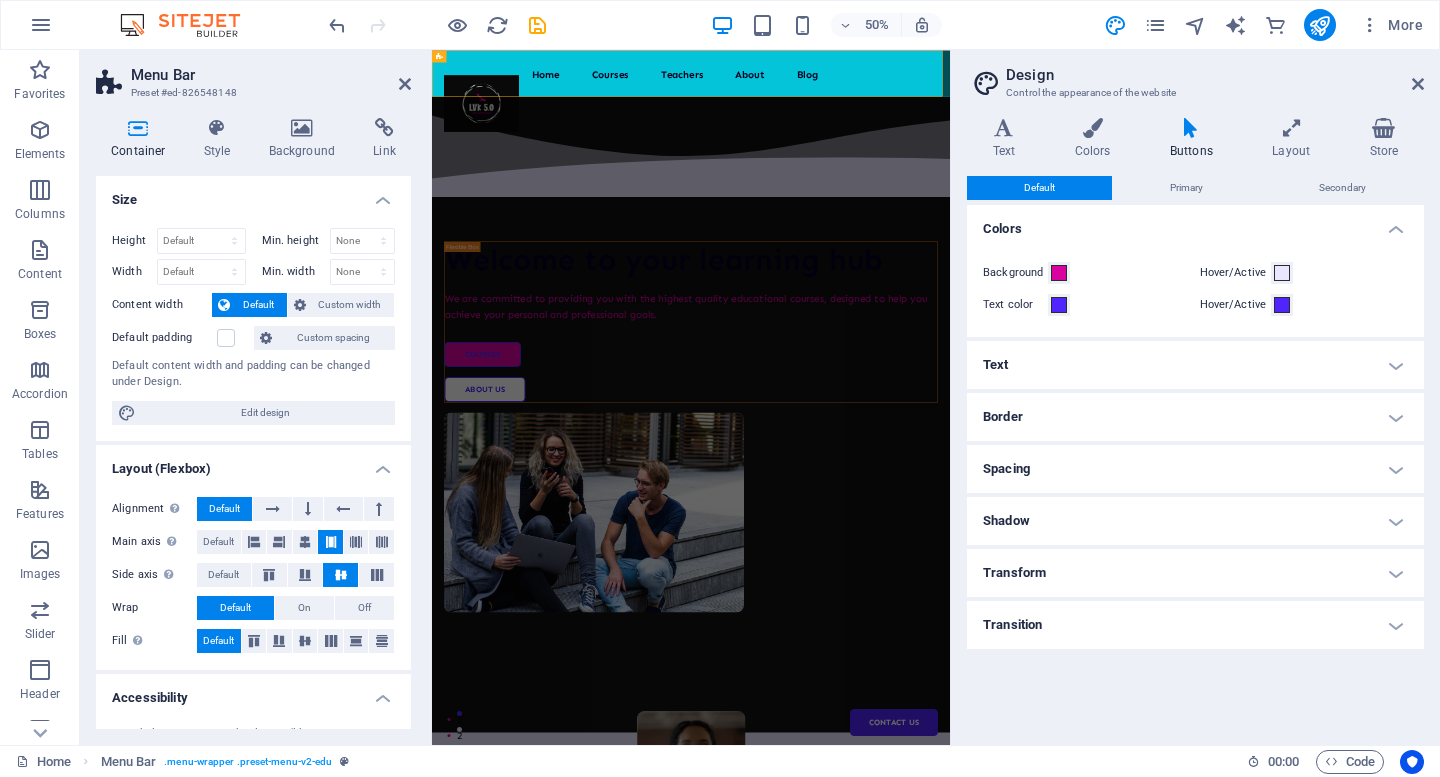 click on "Text" at bounding box center [1195, 365] 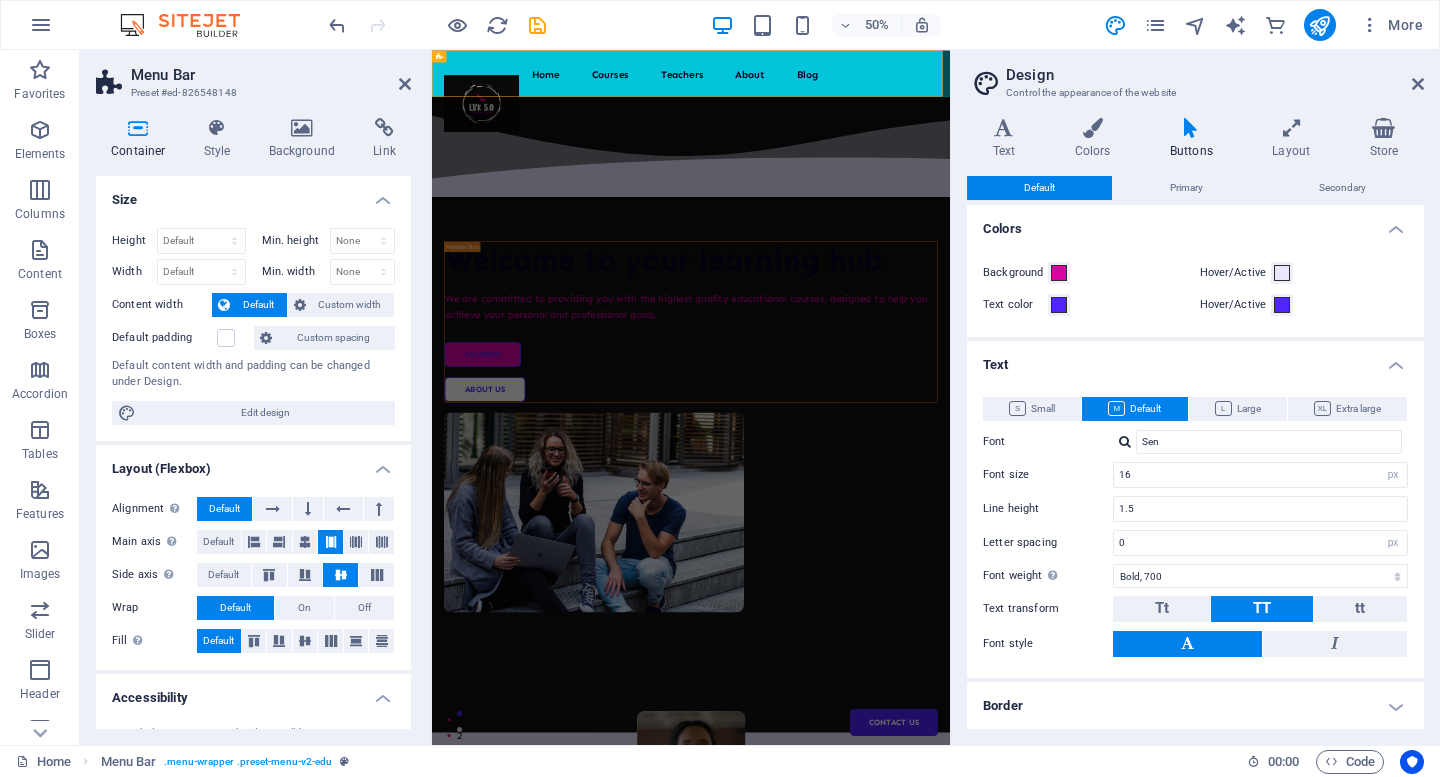 click on "Text" at bounding box center (1195, 359) 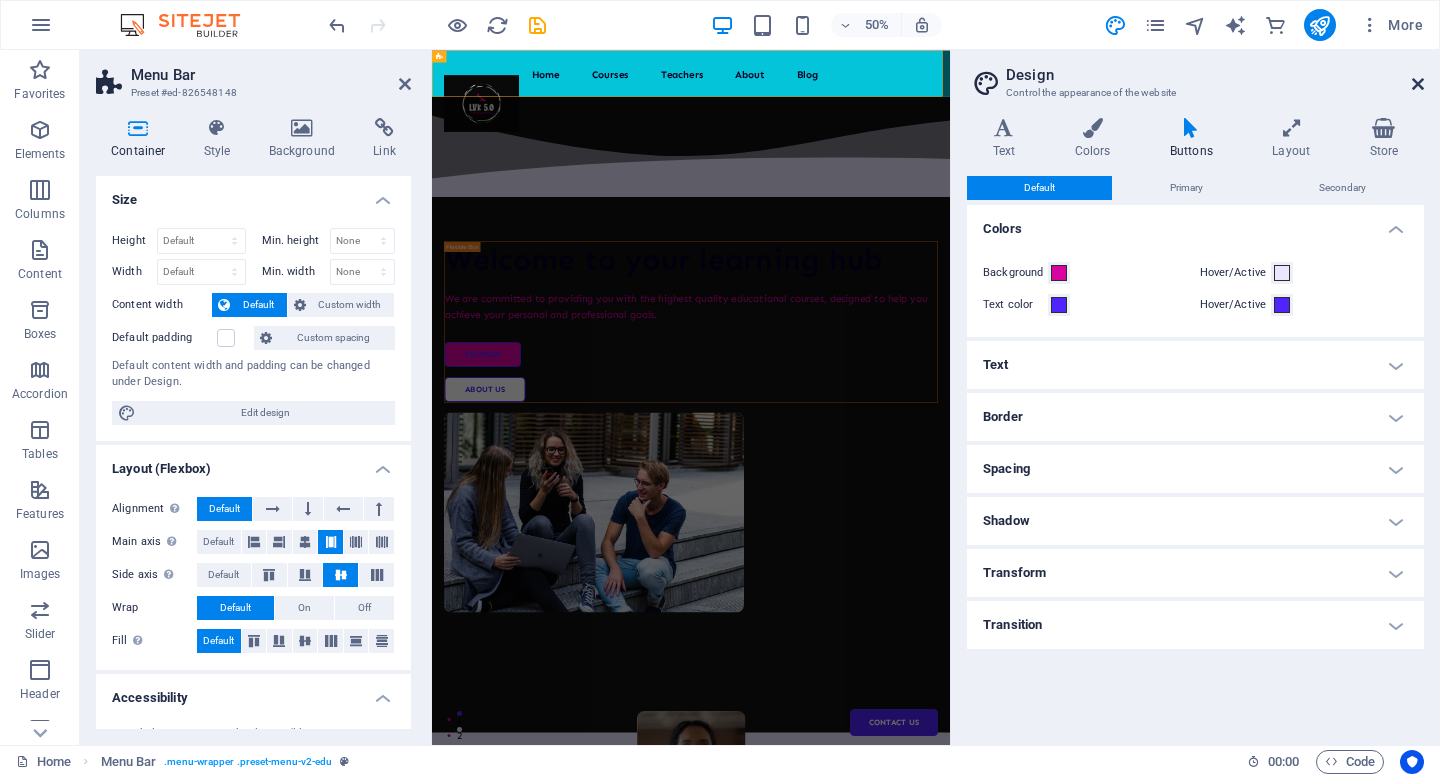 click at bounding box center (1418, 84) 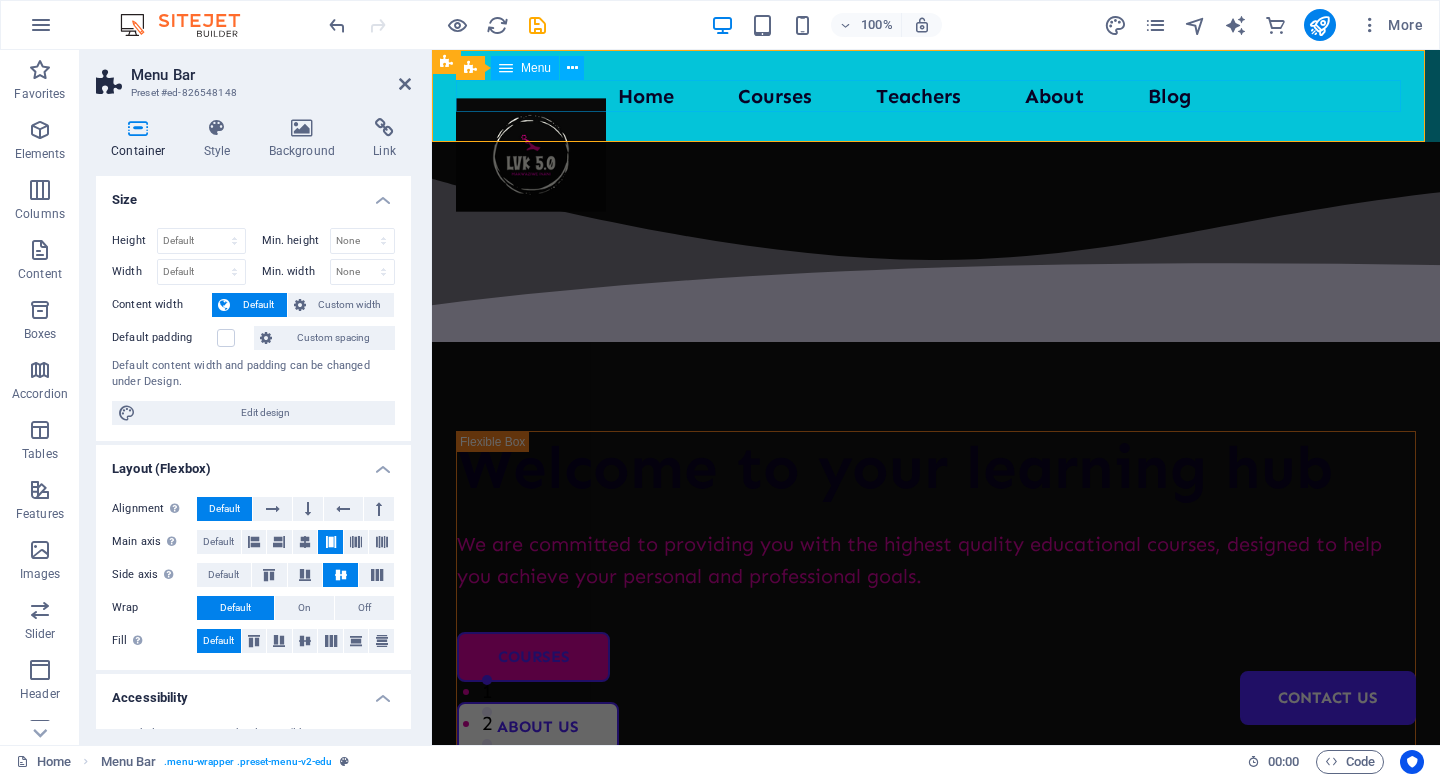 click on "Home Courses Teachers About Blog Contact Us" at bounding box center (936, 96) 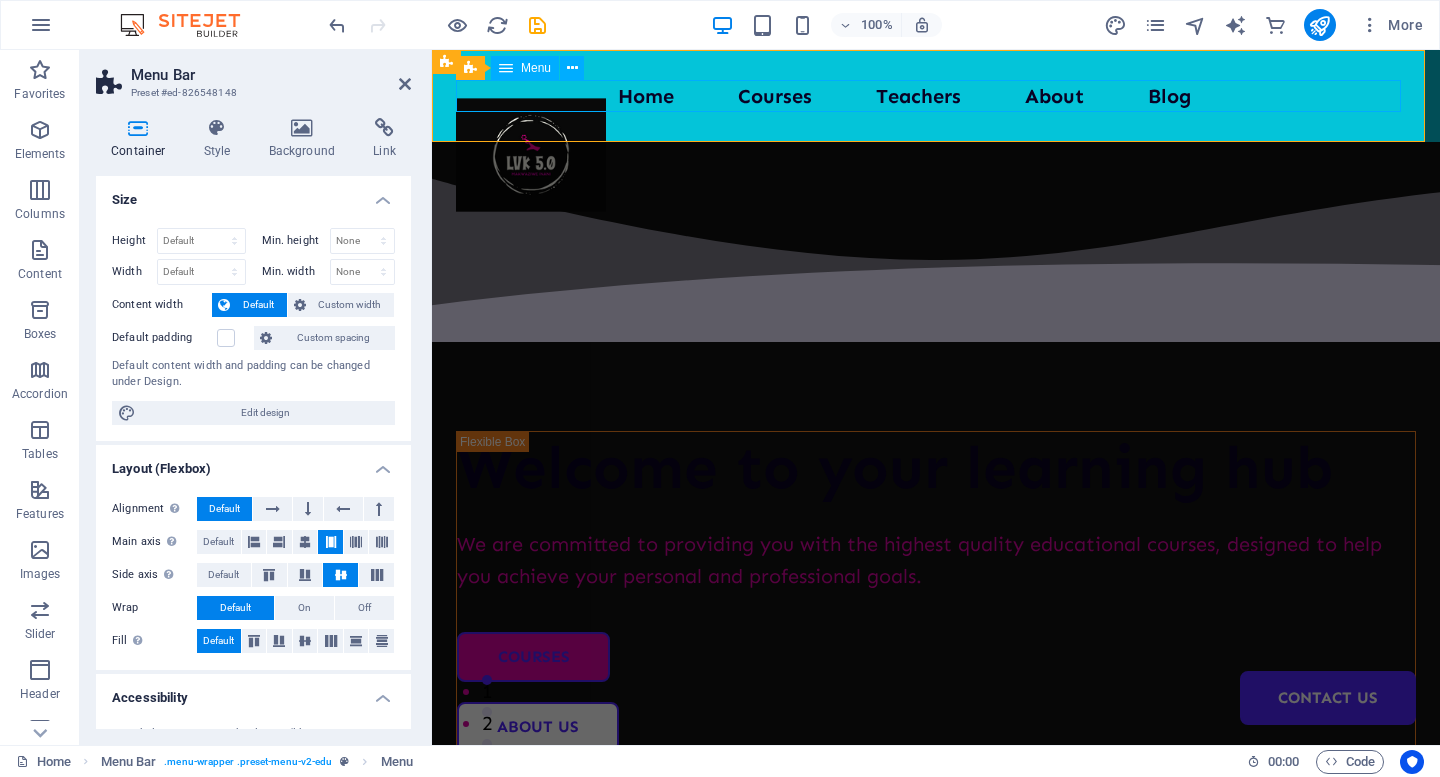 click on "Home Courses Teachers About Blog Contact Us" at bounding box center (936, 96) 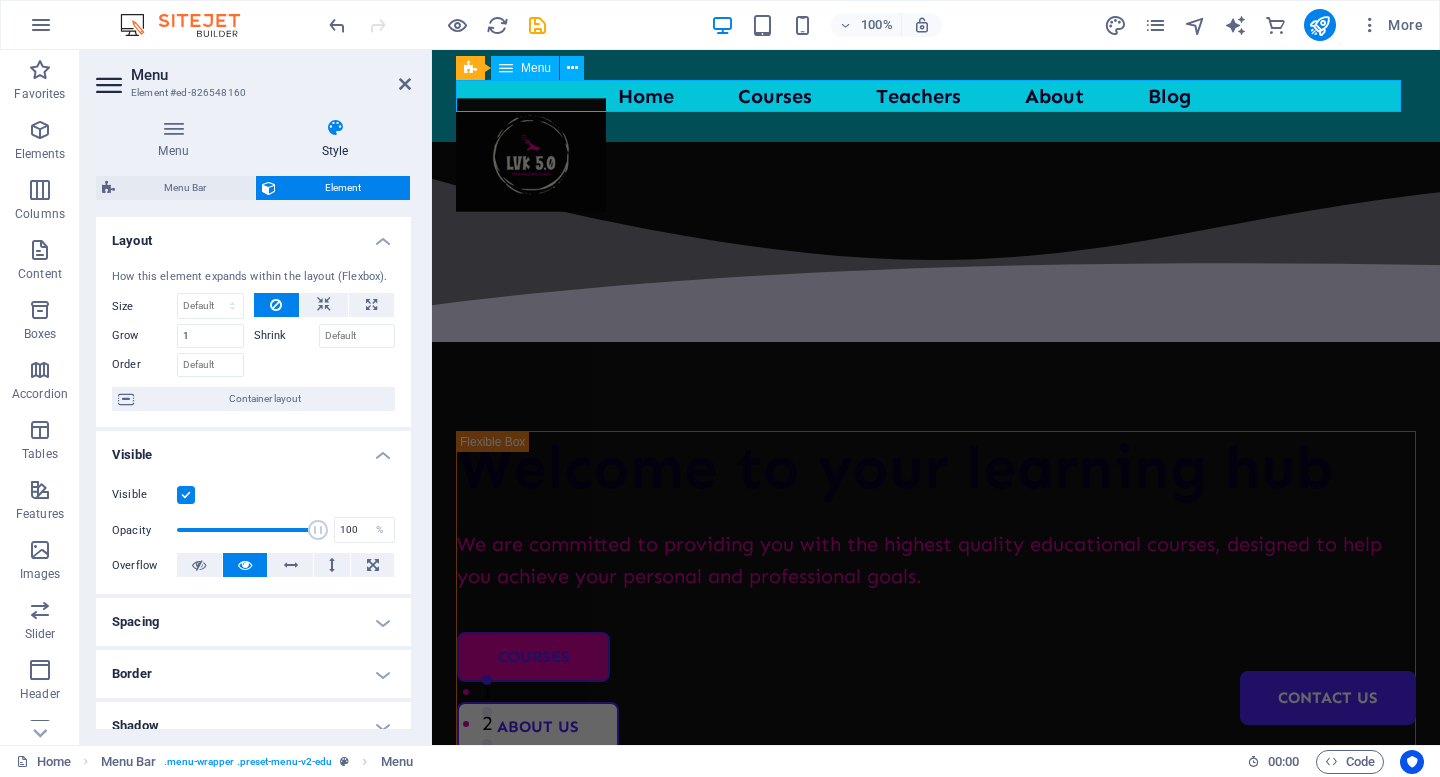 click on "Home Courses Teachers About Blog Contact Us" at bounding box center (936, 96) 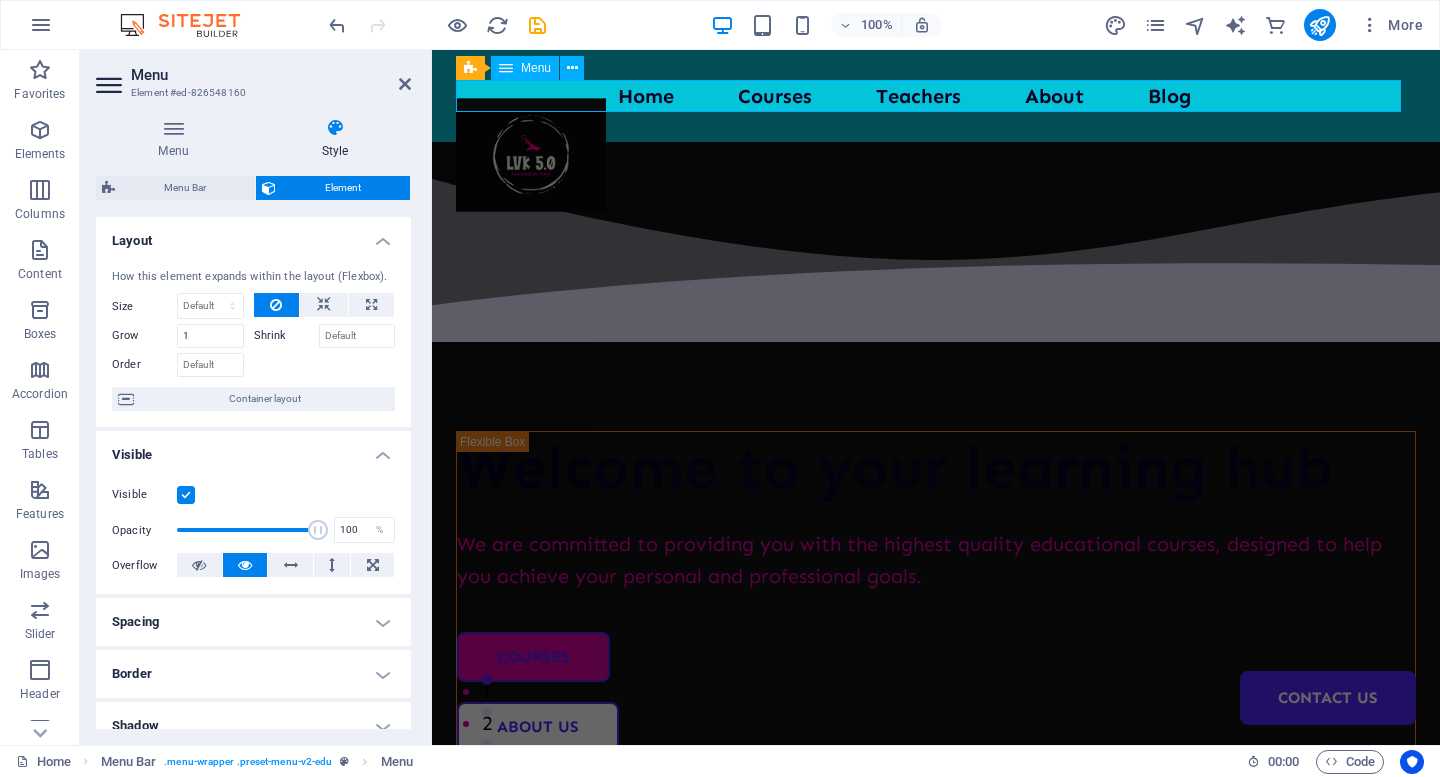 click on "Home Courses Teachers About Blog Contact Us" at bounding box center [936, 96] 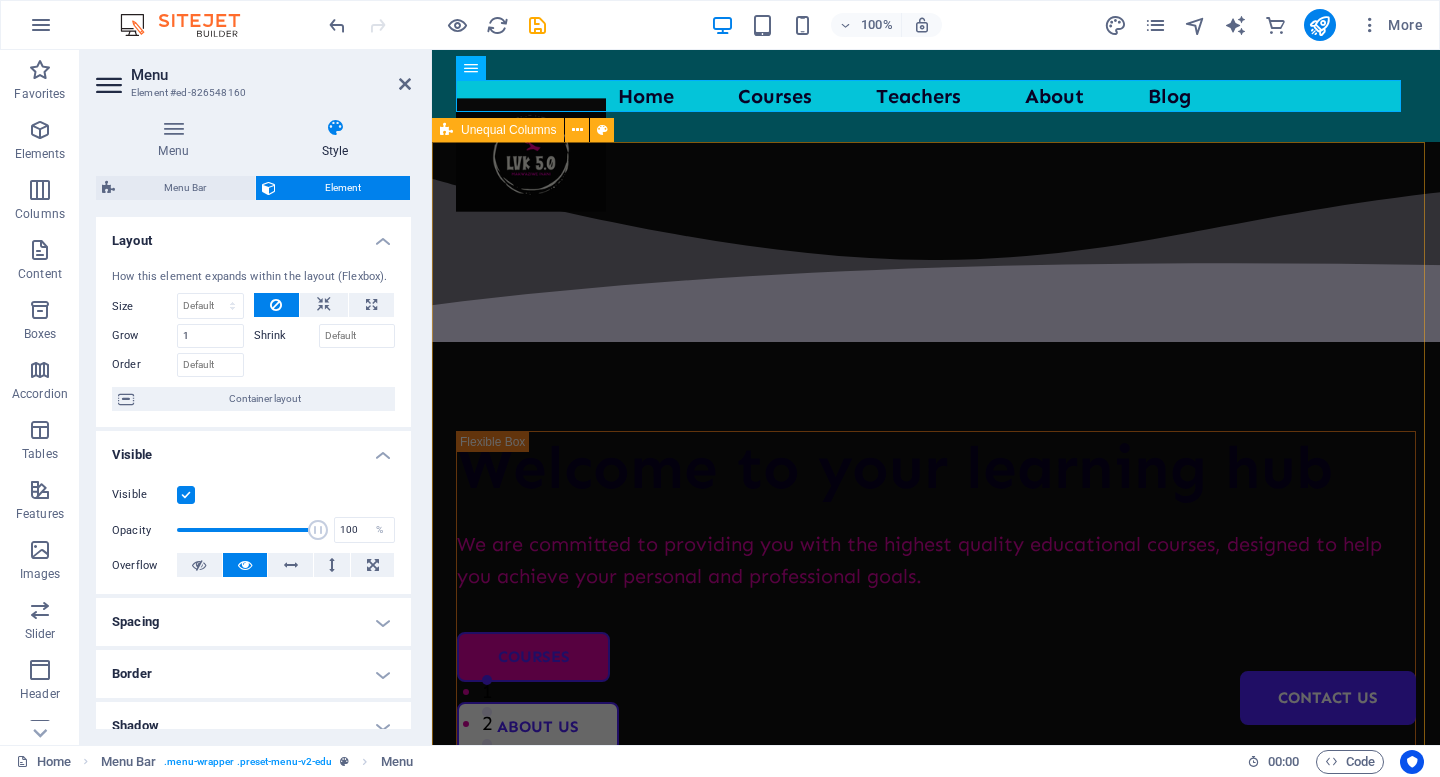 click on "Welcome to your learning hub We are committed to providing you with the highest quality educational courses, designed to help you achieve your personal and professional goals. Courses About Us" at bounding box center (936, 777) 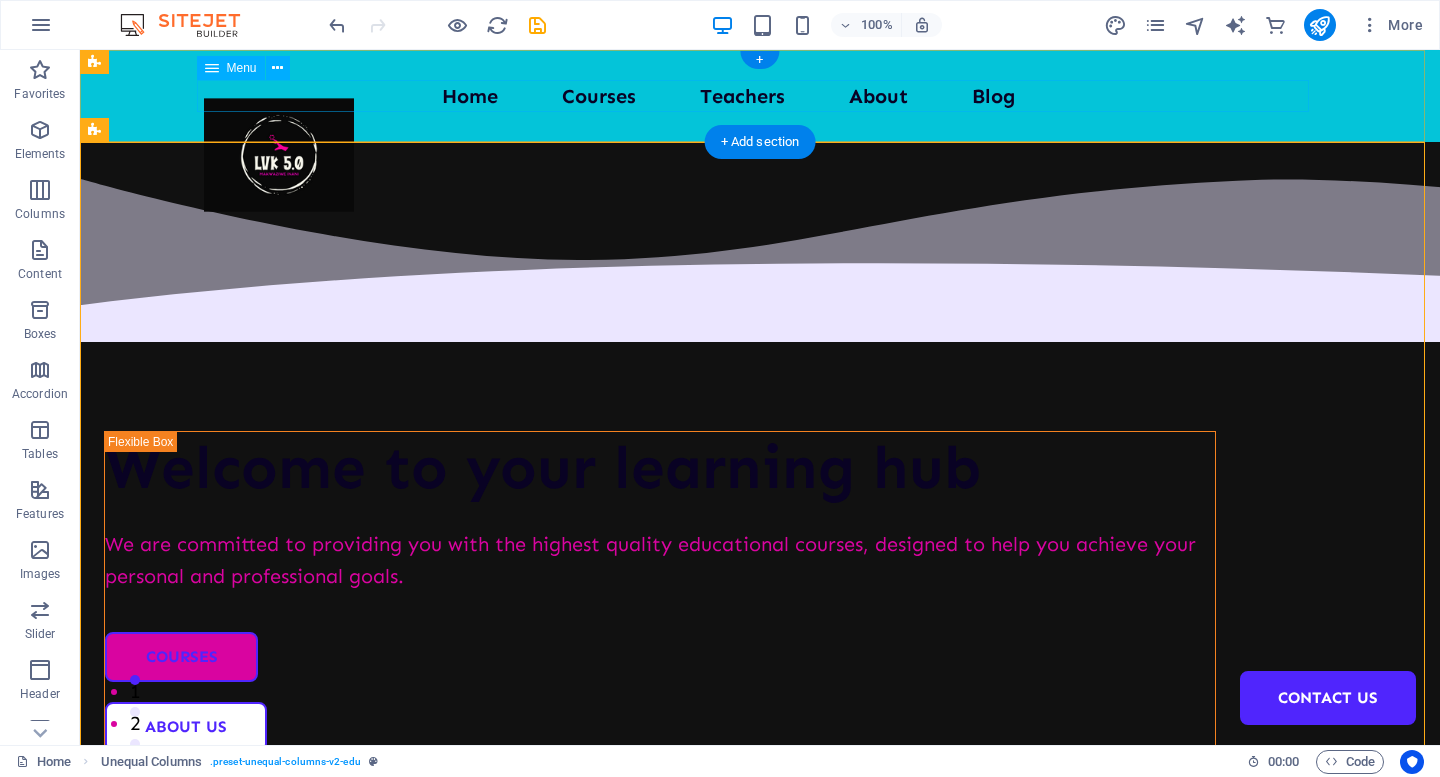 click on "Home Courses Teachers About Blog Contact Us" at bounding box center [760, 96] 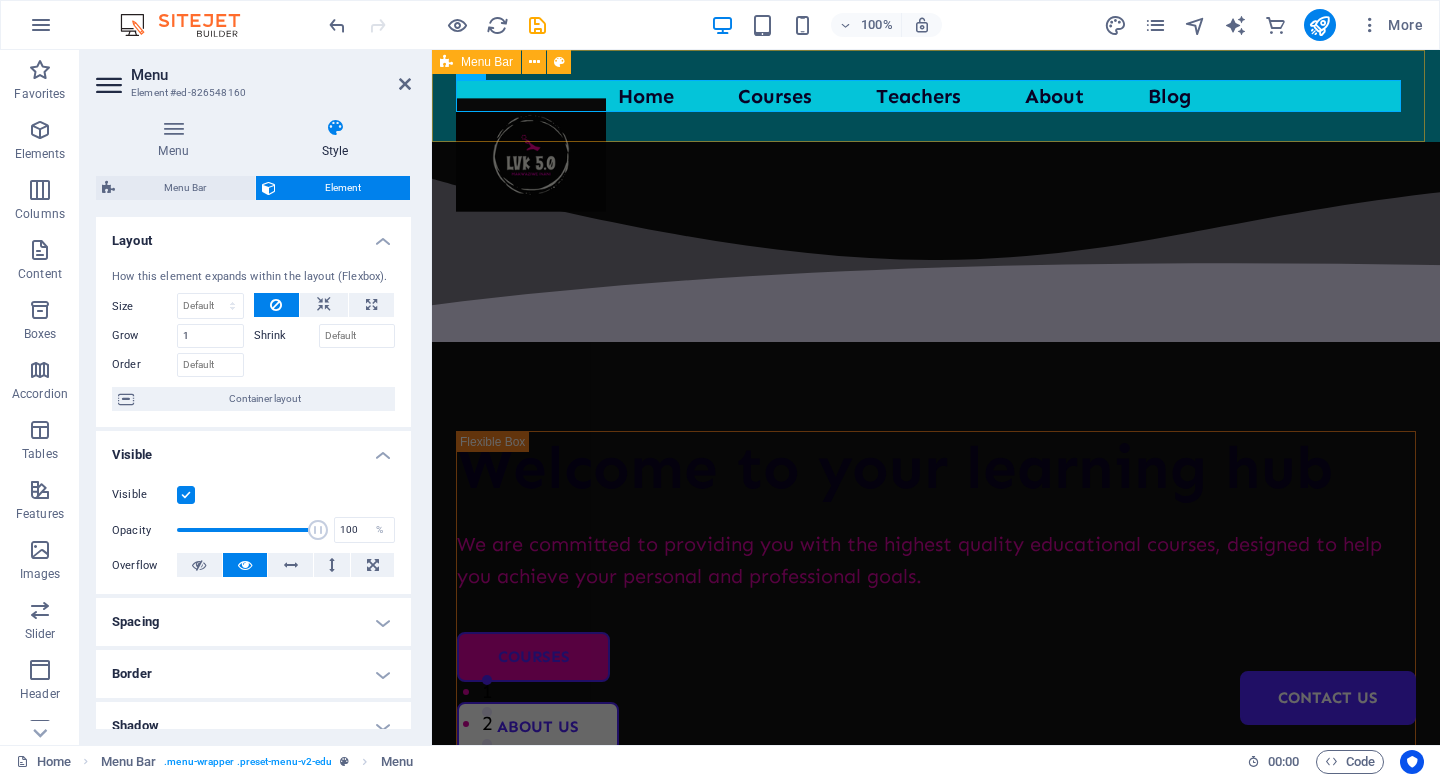 click on "Home Courses Teachers About Blog Contact Us" at bounding box center (936, 96) 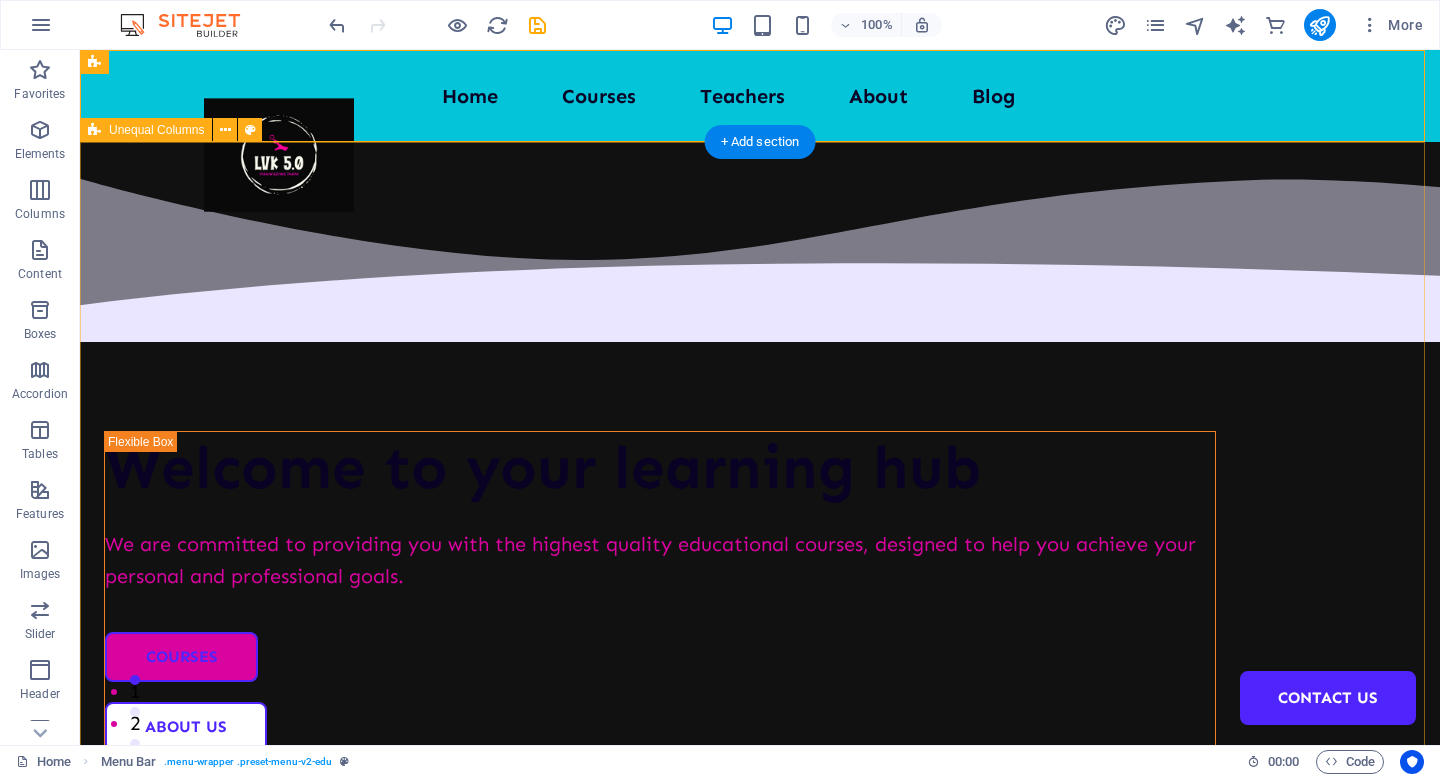 click on "Welcome to your learning hub We are committed to providing you with the highest quality educational courses, designed to help you achieve your personal and professional goals. Courses About Us" at bounding box center (760, 777) 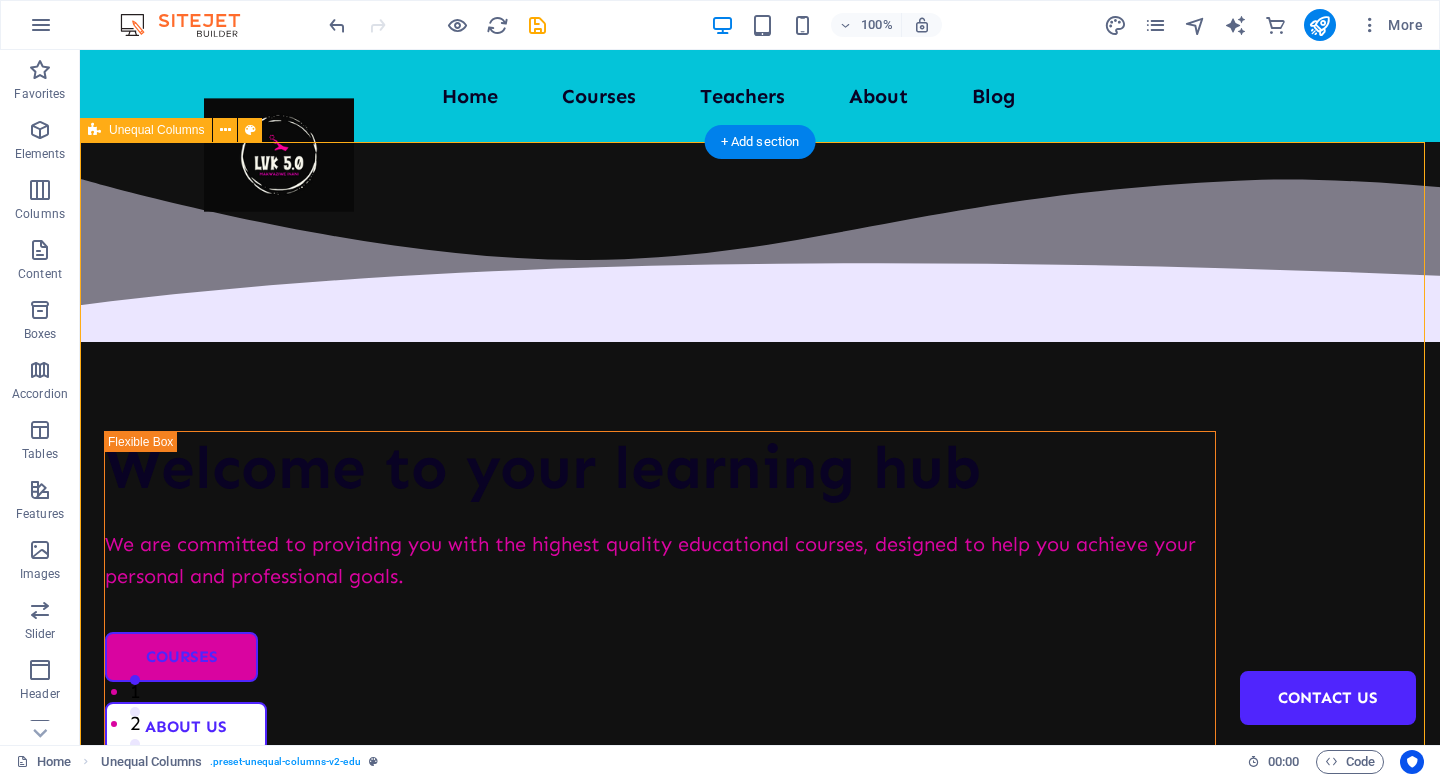 click on "Welcome to your learning hub We are committed to providing you with the highest quality educational courses, designed to help you achieve your personal and professional goals. Courses About Us" at bounding box center (760, 777) 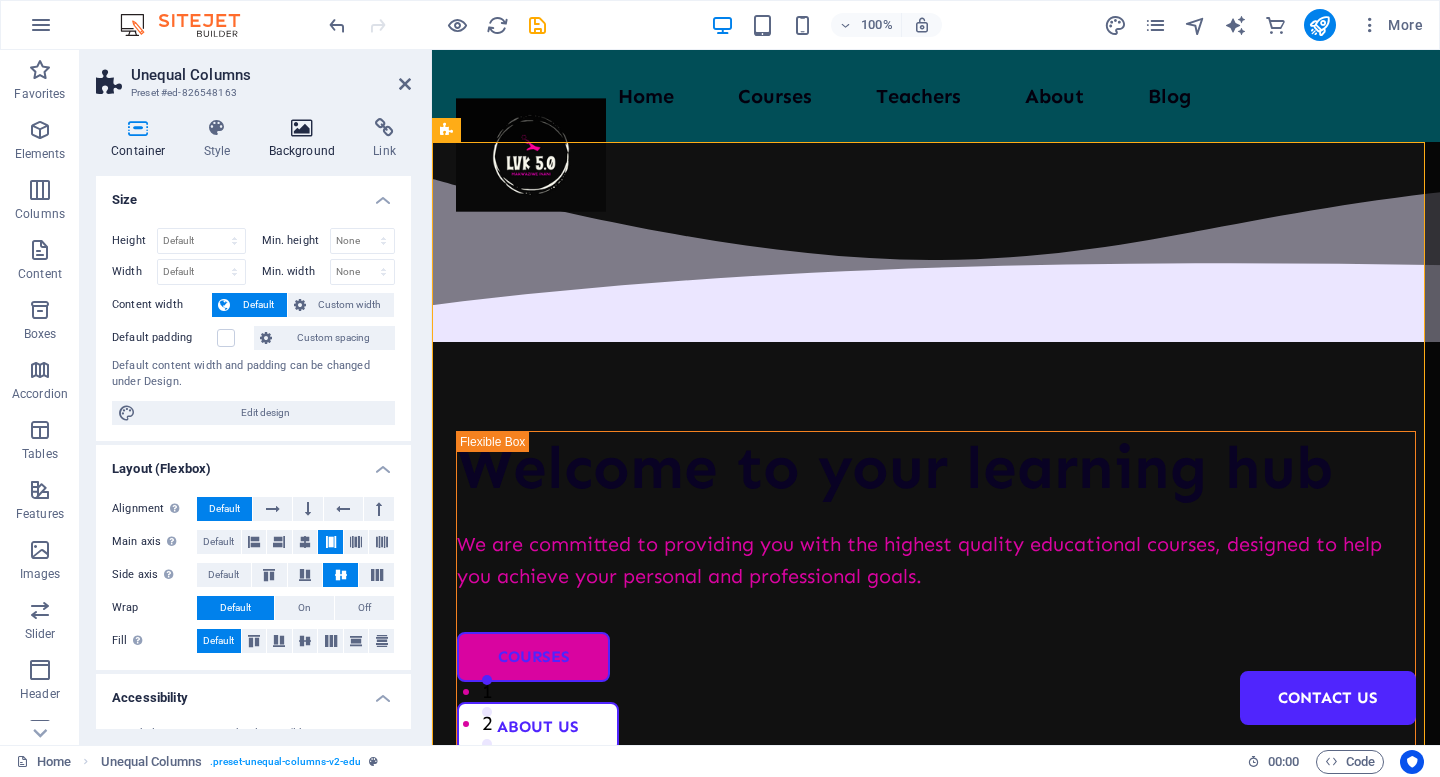 click at bounding box center (302, 128) 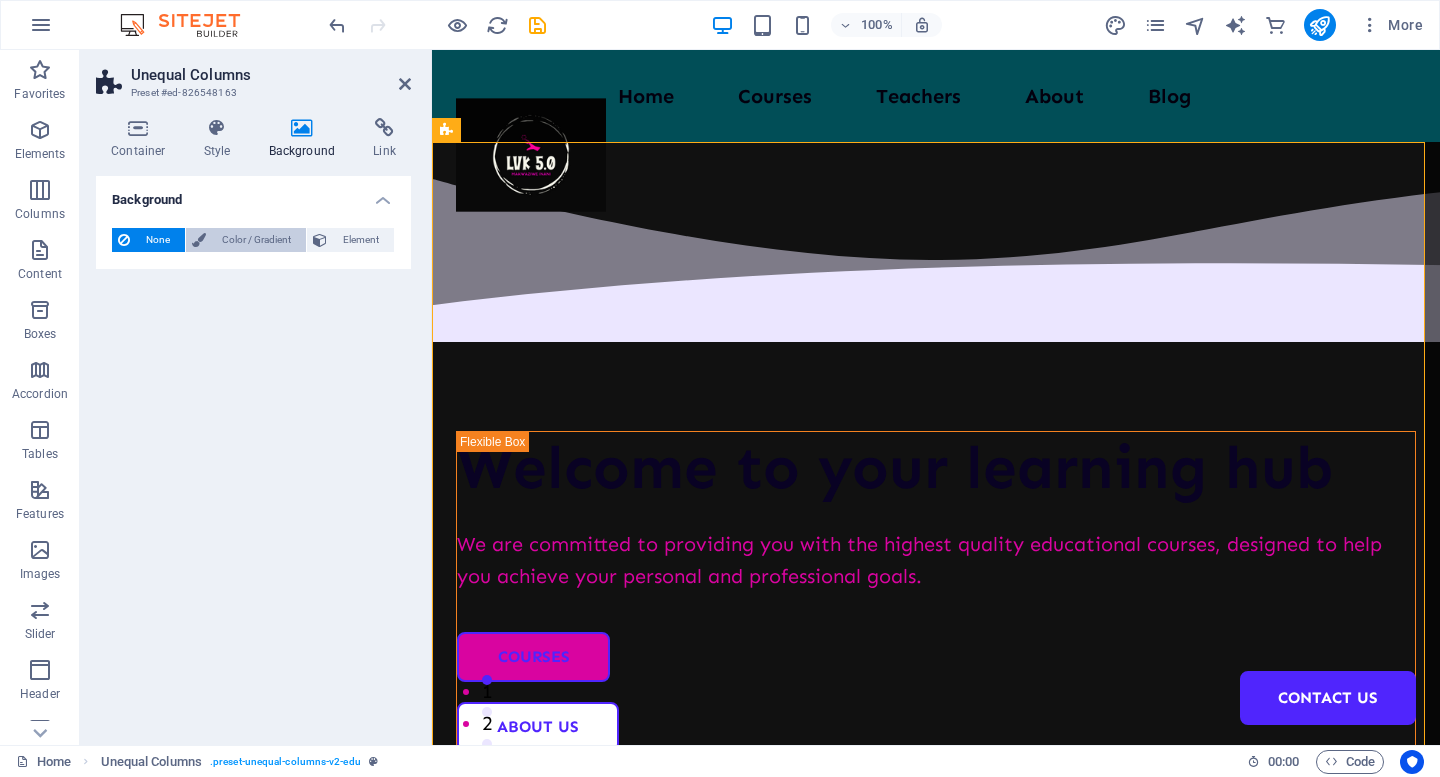 click on "Color / Gradient" at bounding box center (256, 240) 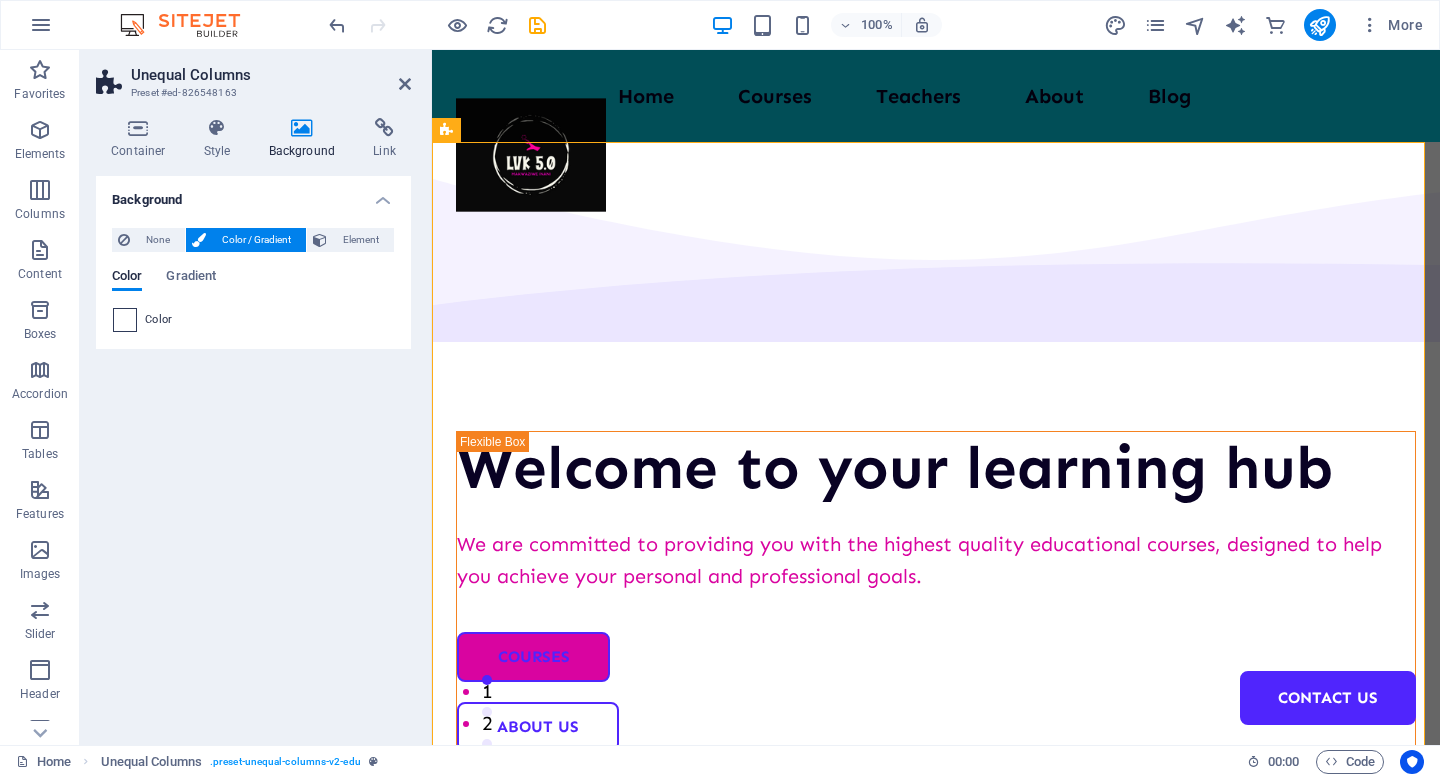 click at bounding box center (125, 320) 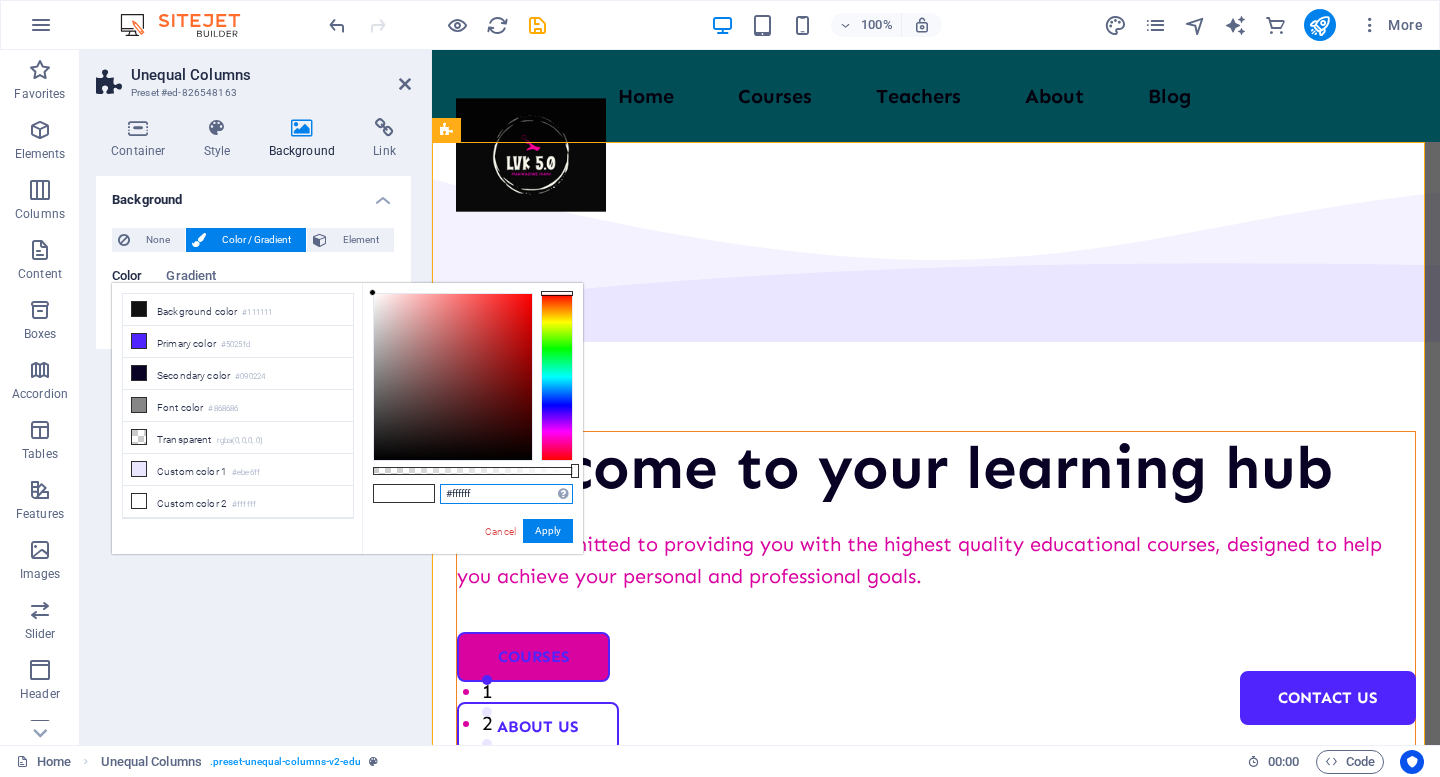 drag, startPoint x: 482, startPoint y: 493, endPoint x: 439, endPoint y: 490, distance: 43.104523 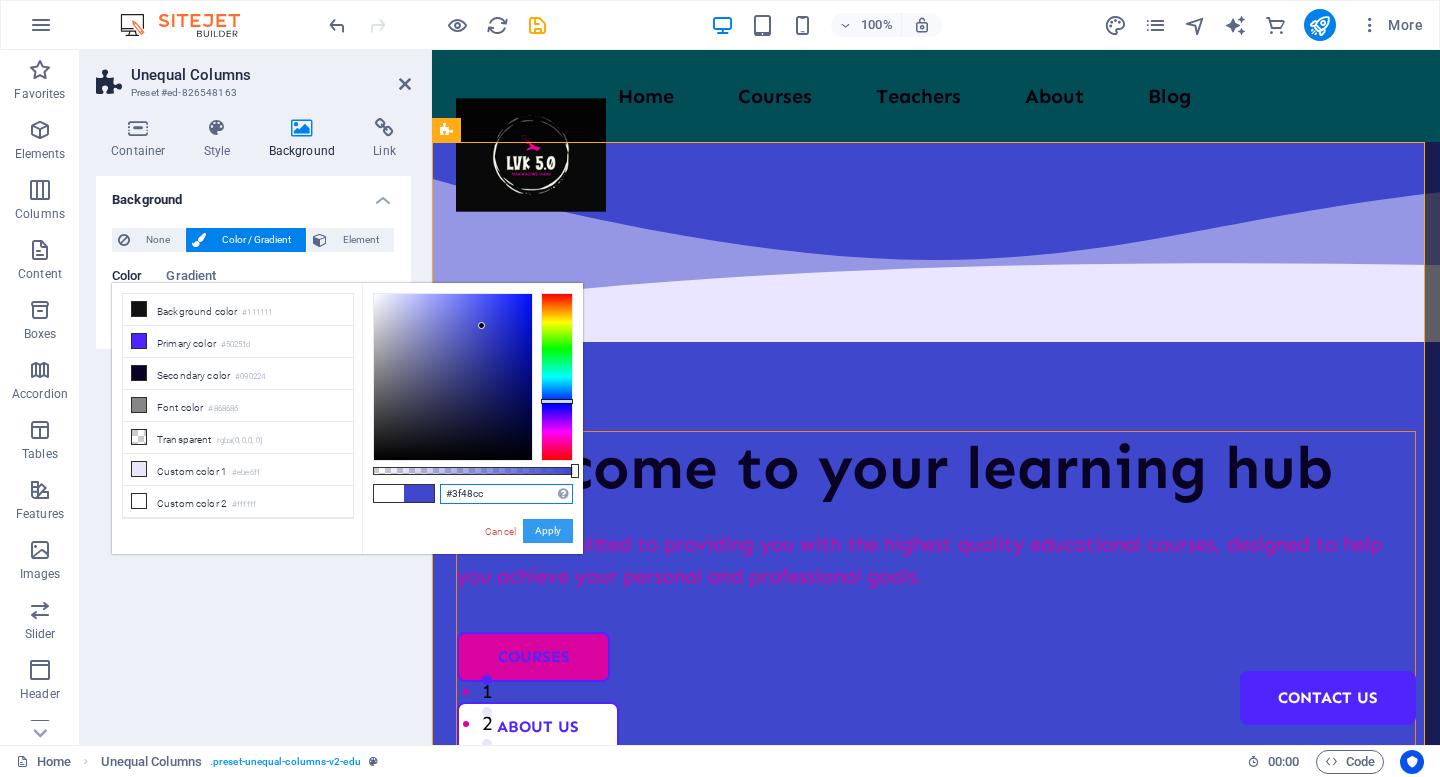 type on "#3f48cc" 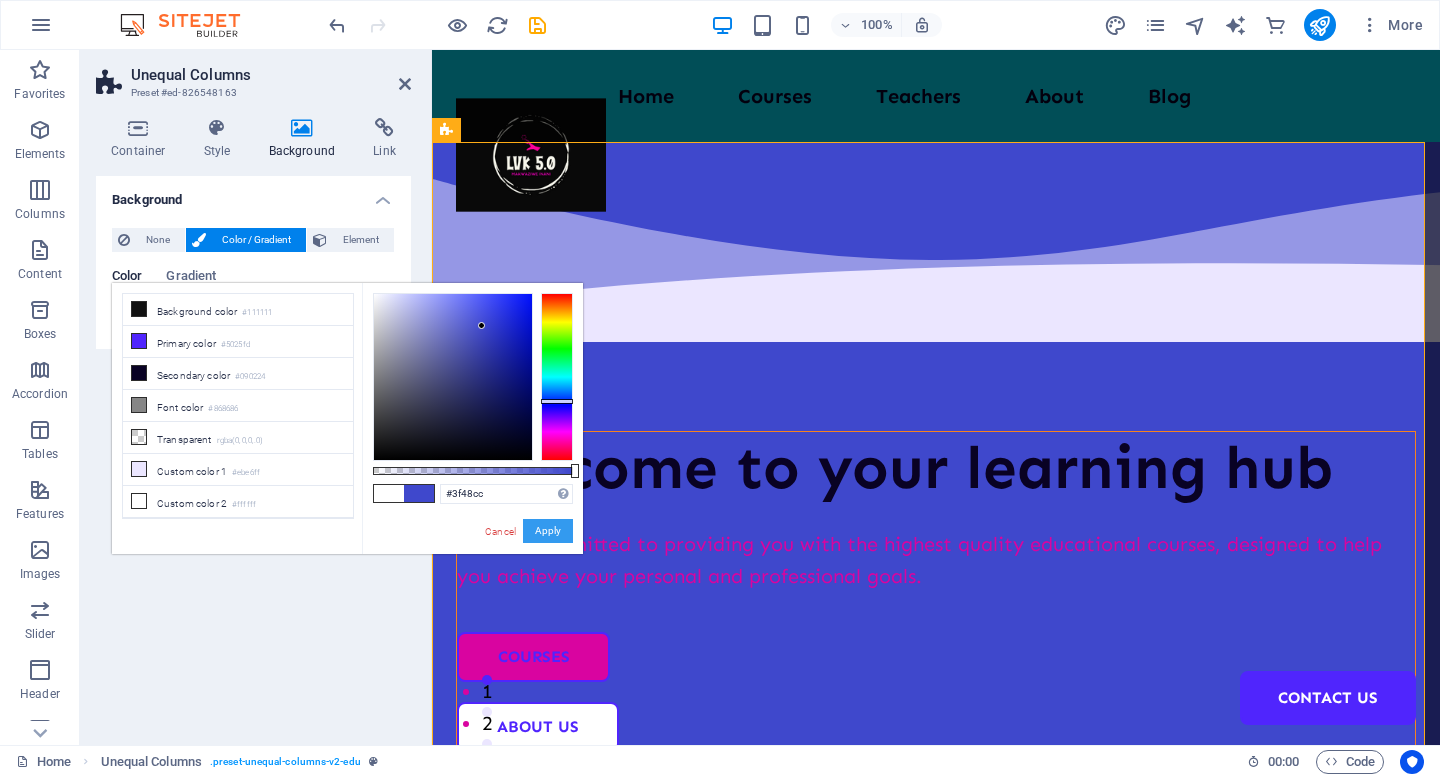 click on "Apply" at bounding box center (548, 531) 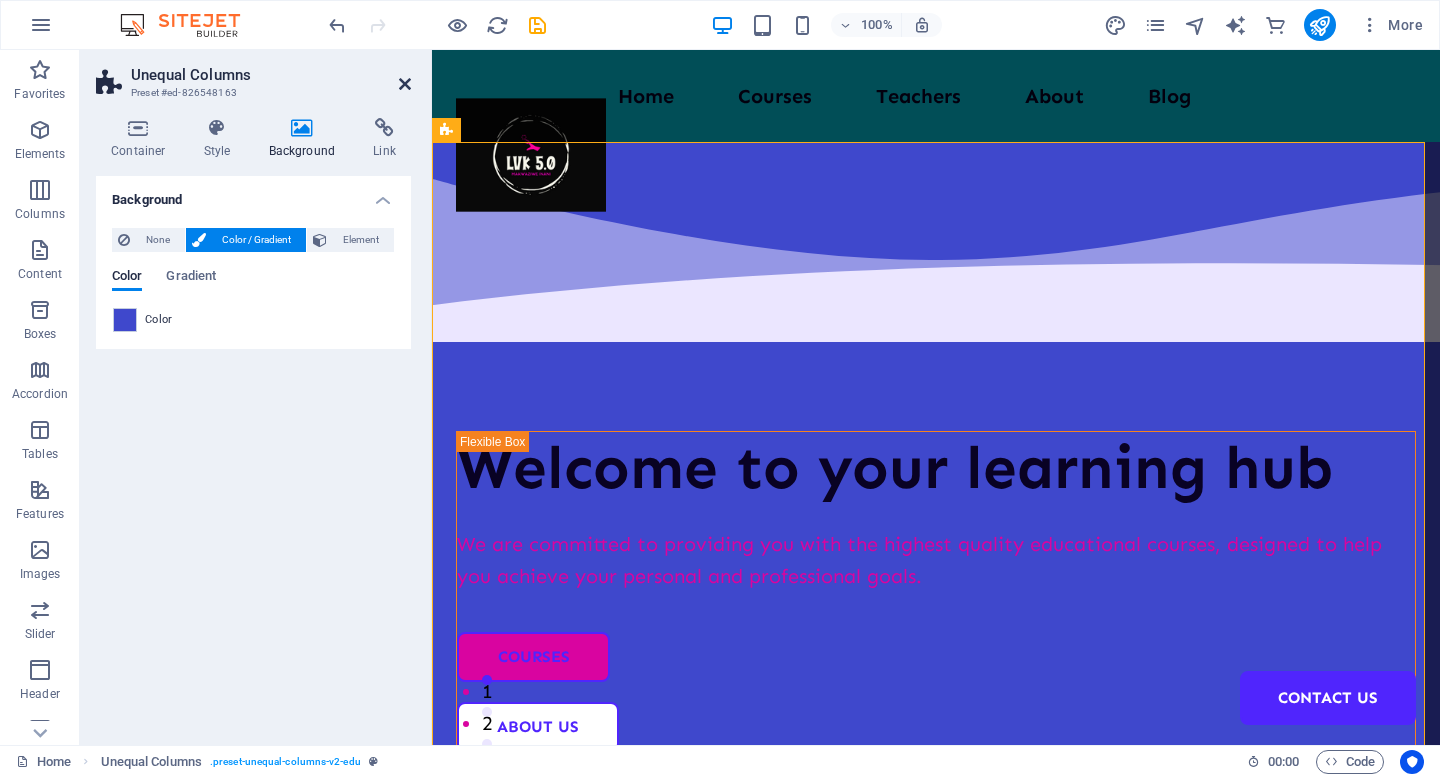 click at bounding box center [405, 84] 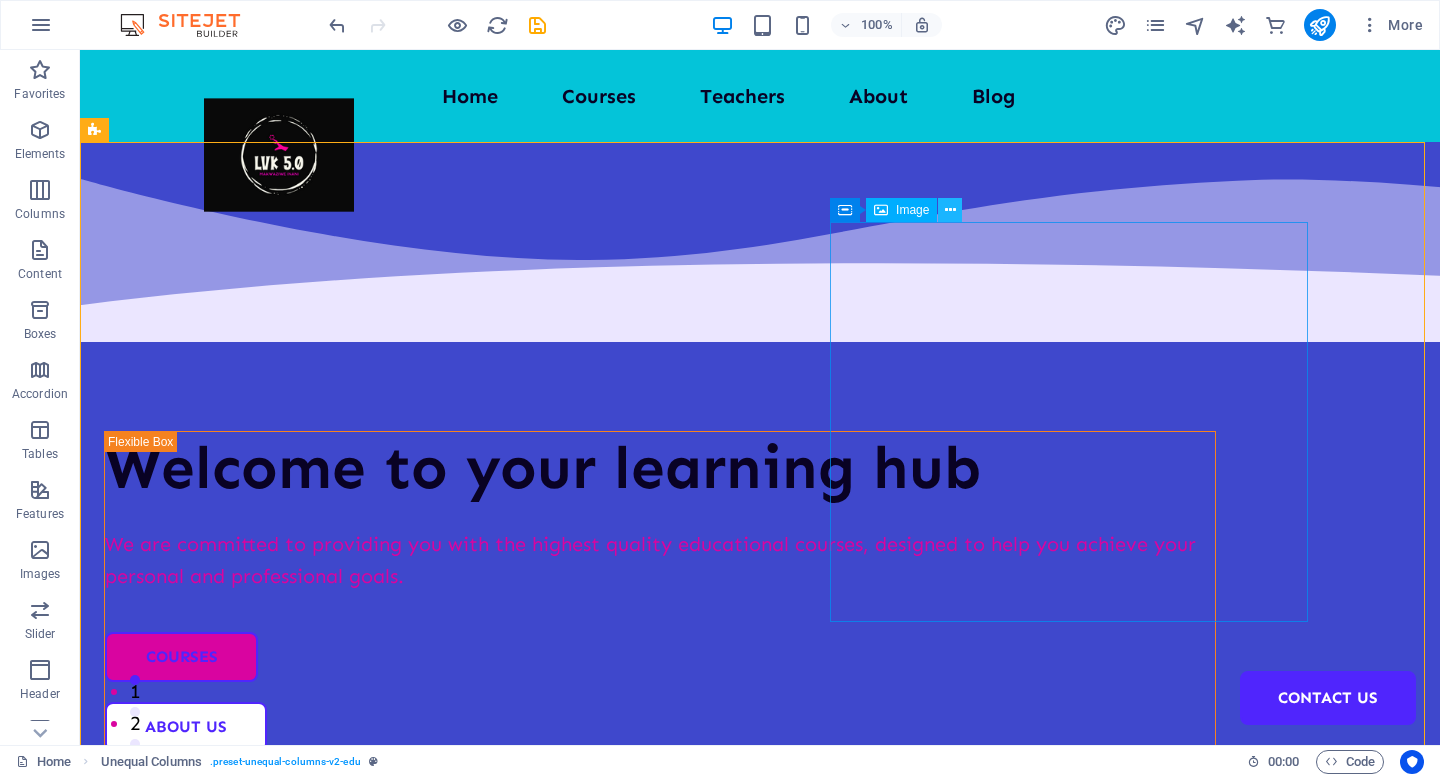 click at bounding box center [950, 210] 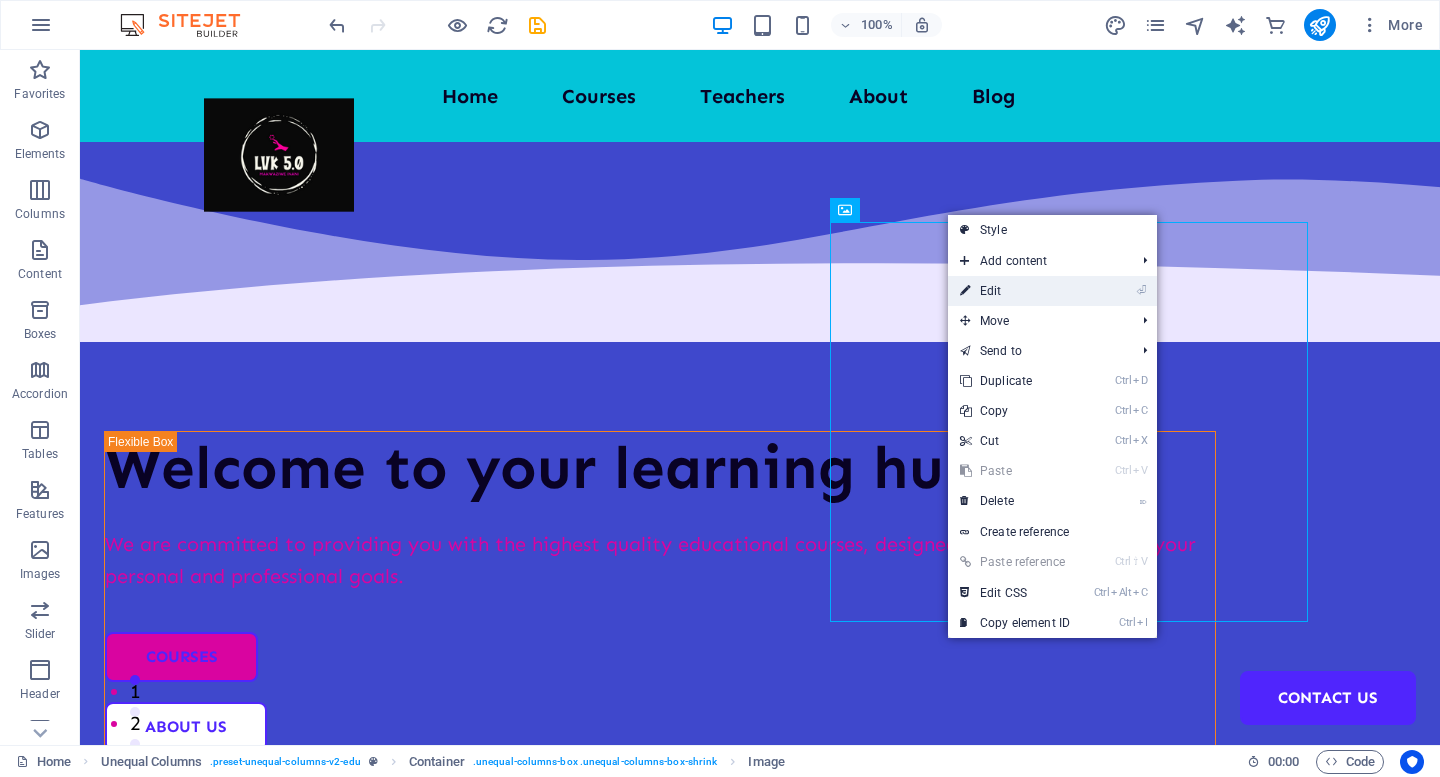click on "⏎  Edit" at bounding box center [1015, 291] 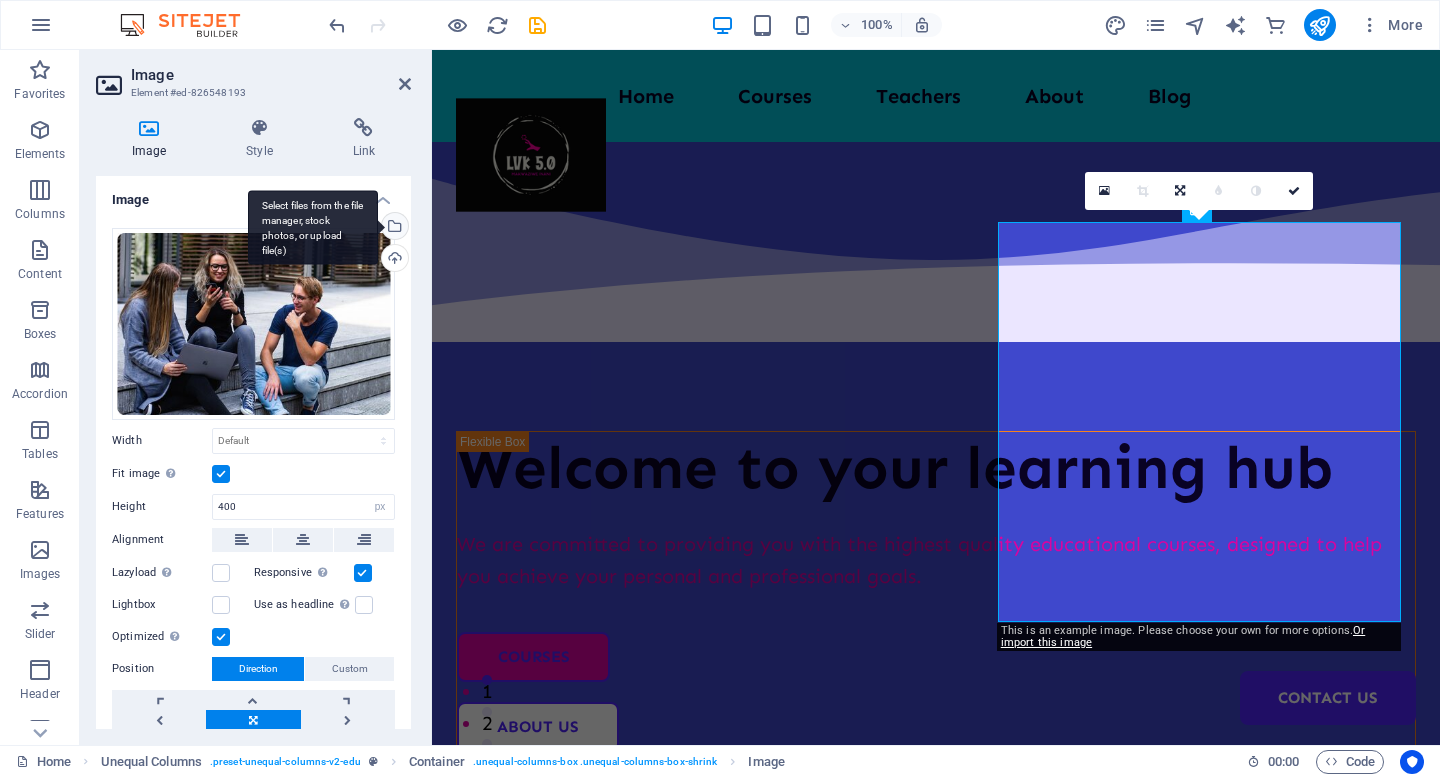 click on "Select files from the file manager, stock photos, or upload file(s)" at bounding box center [313, 227] 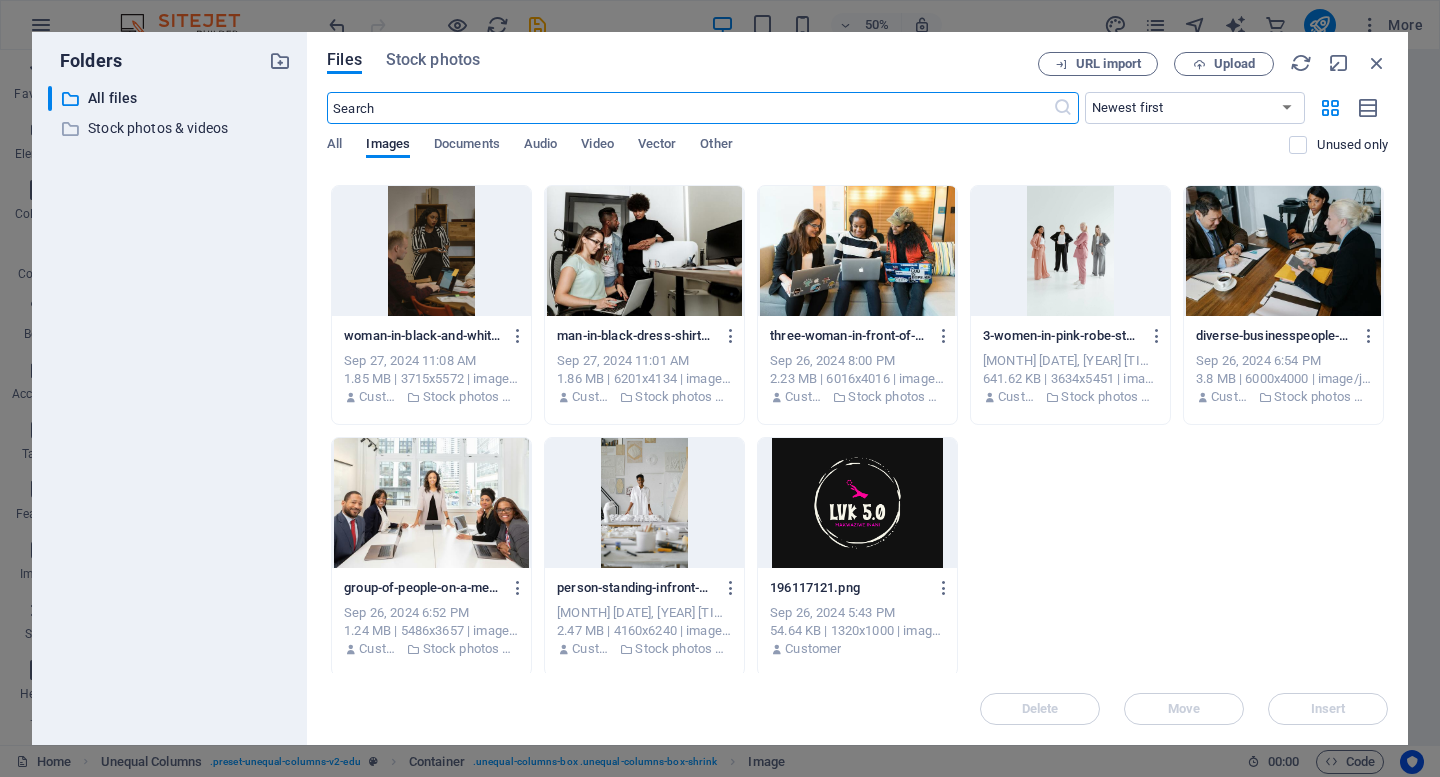 scroll, scrollTop: 497, scrollLeft: 0, axis: vertical 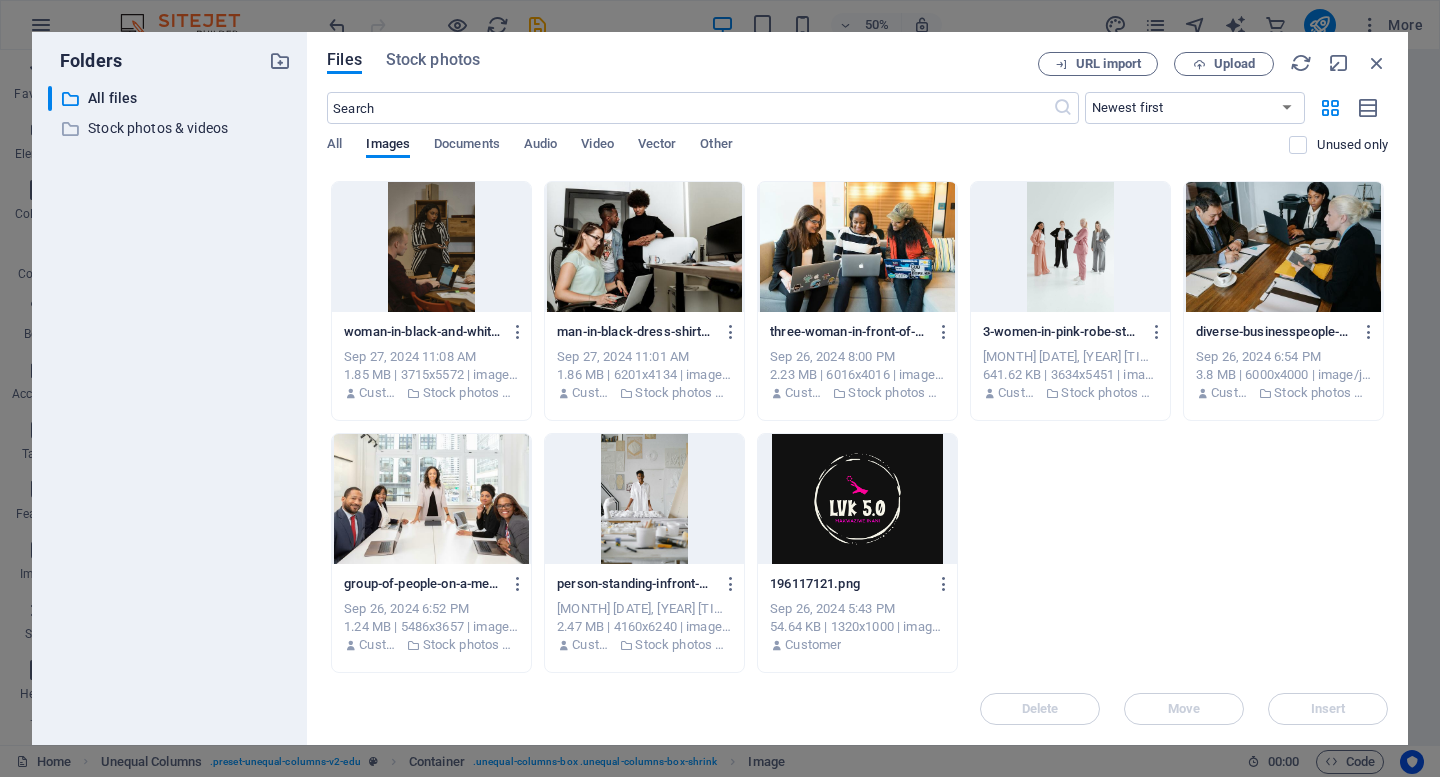 click at bounding box center [431, 499] 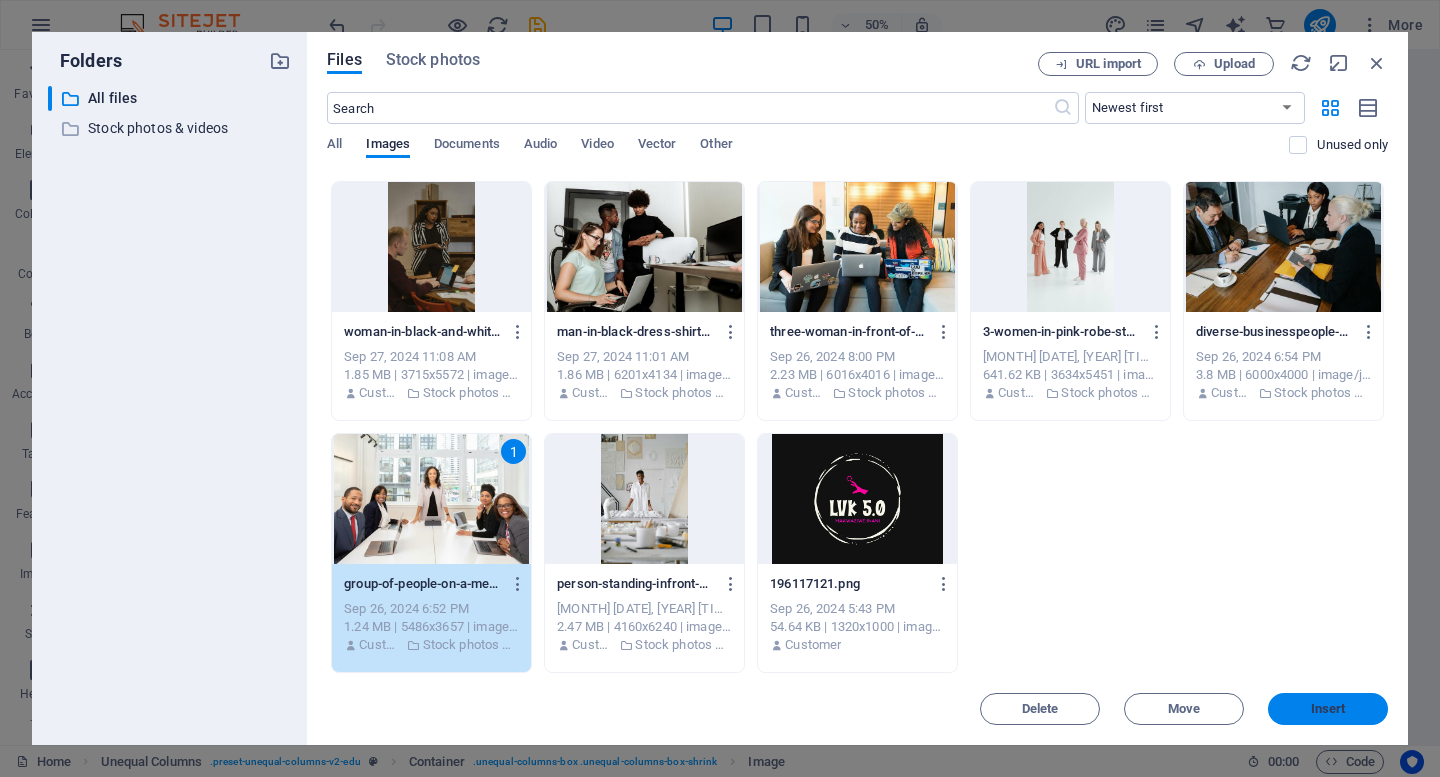 click on "Insert" at bounding box center [1328, 709] 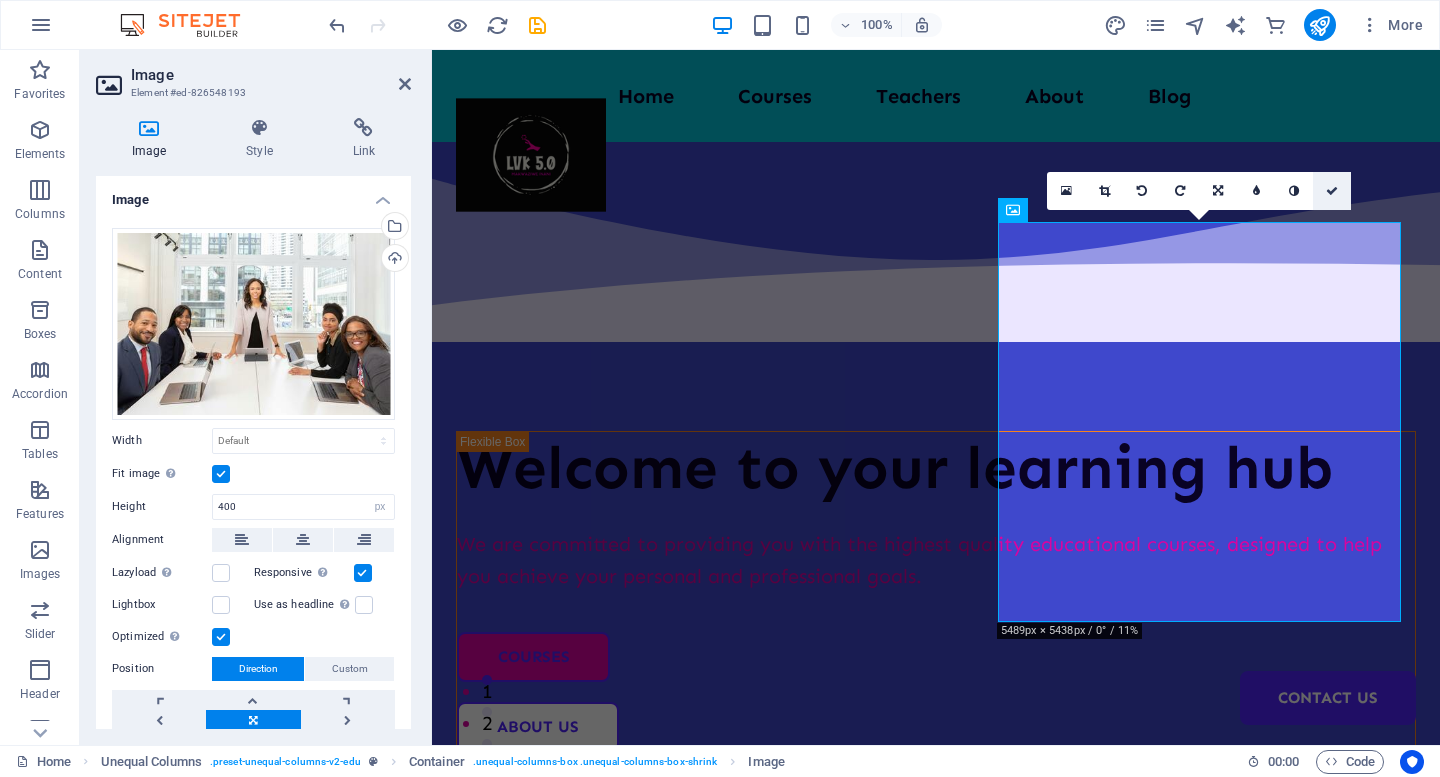 click at bounding box center (1332, 191) 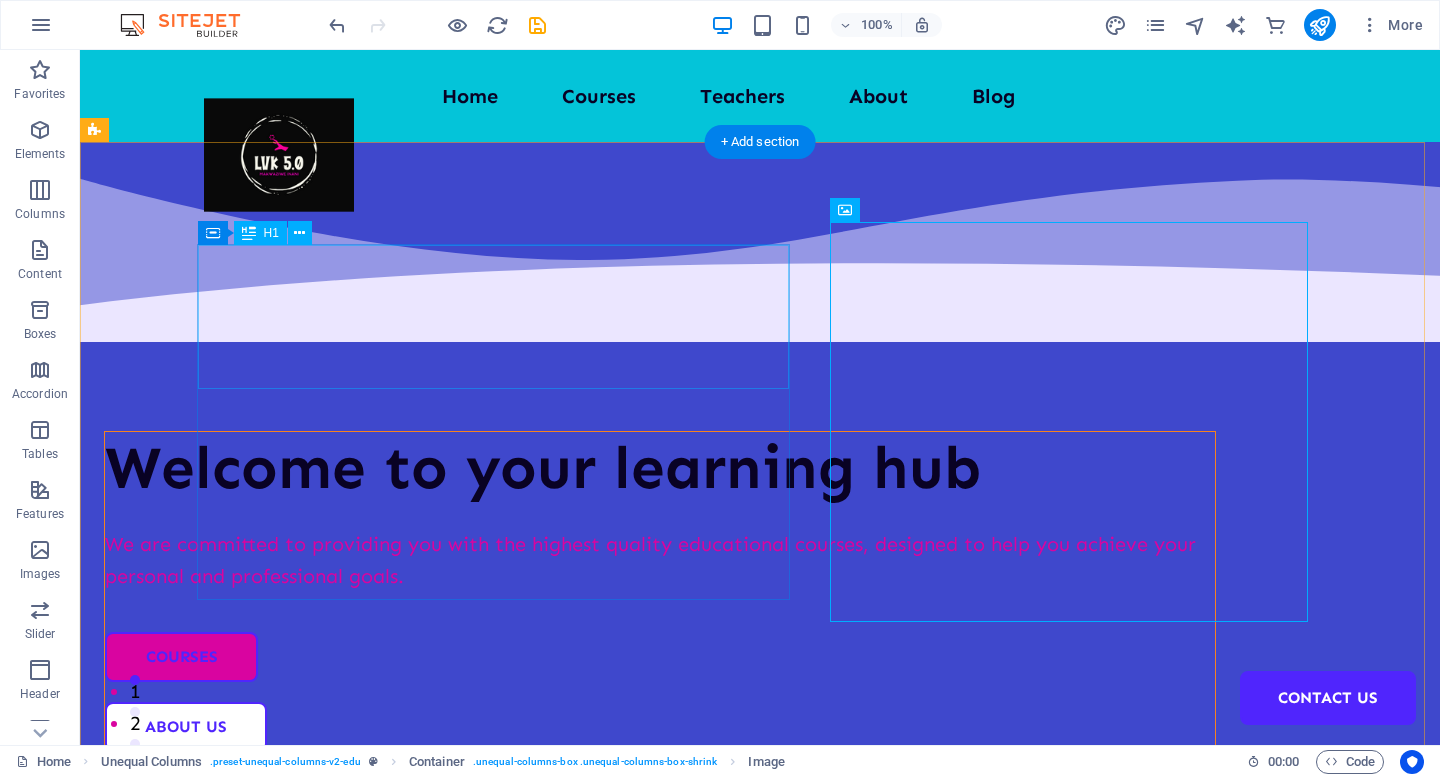 click on "Welcome to your learning hub" at bounding box center [660, 468] 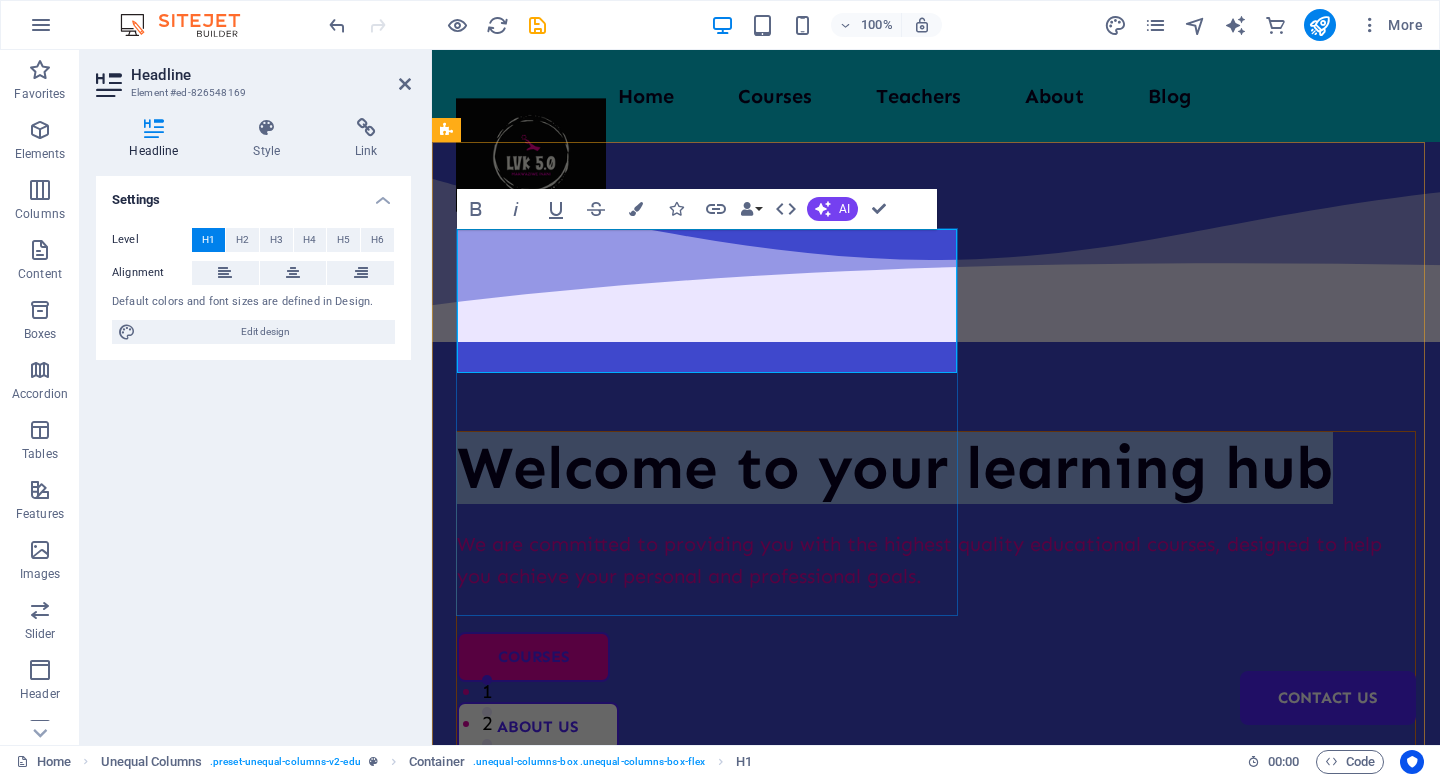 click on "Welcome to your learning hub" at bounding box center [936, 468] 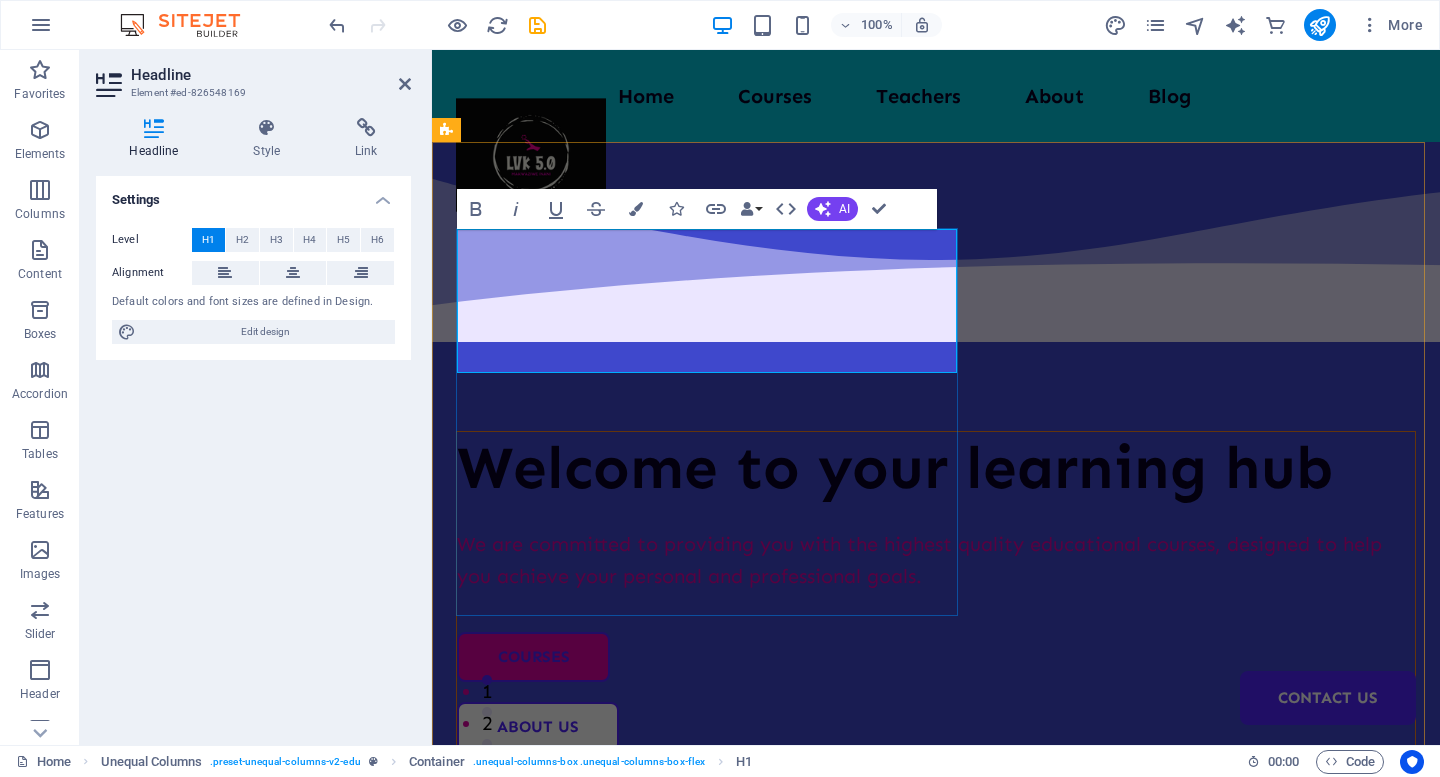type 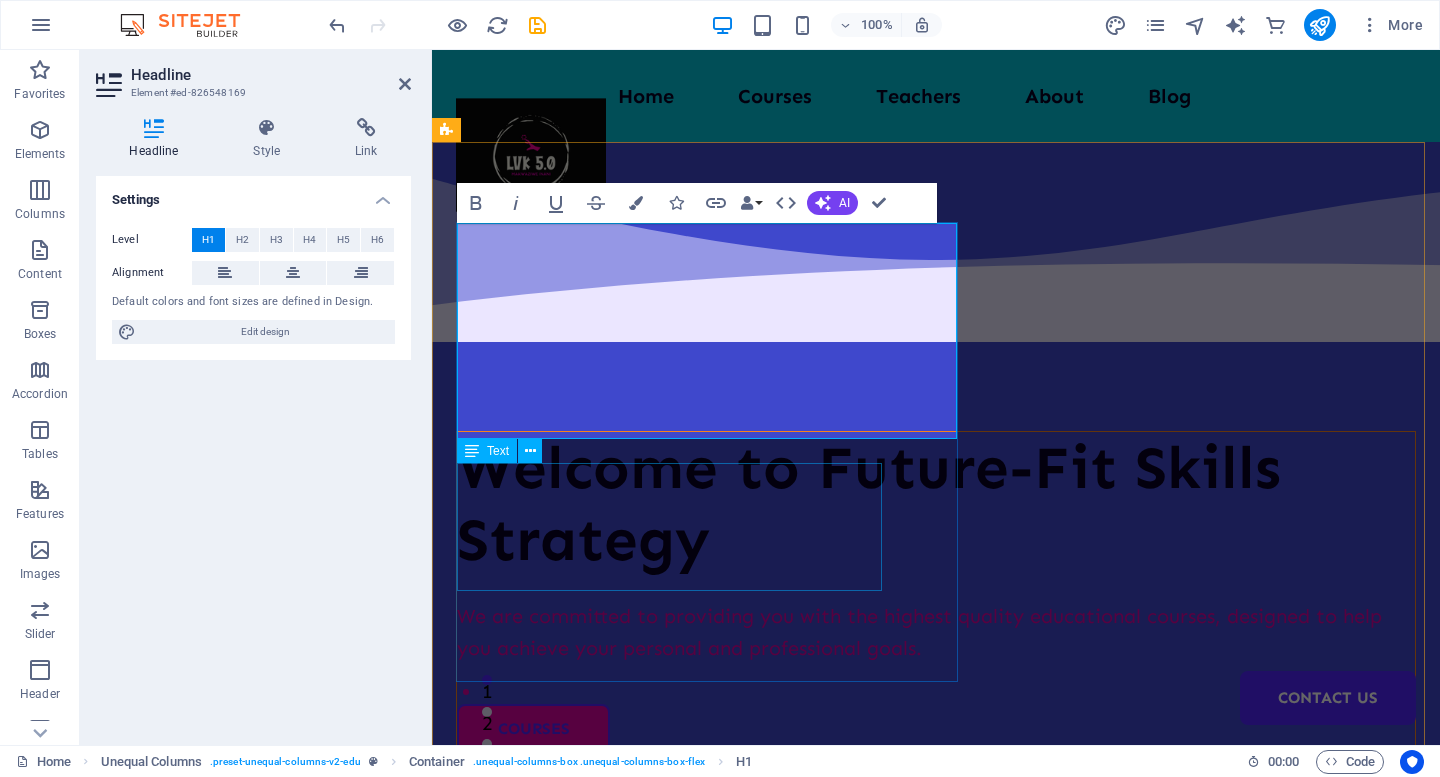 click on "We are committed to providing you with the highest quality educational courses, designed to help you achieve your personal and professional goals." at bounding box center [936, 632] 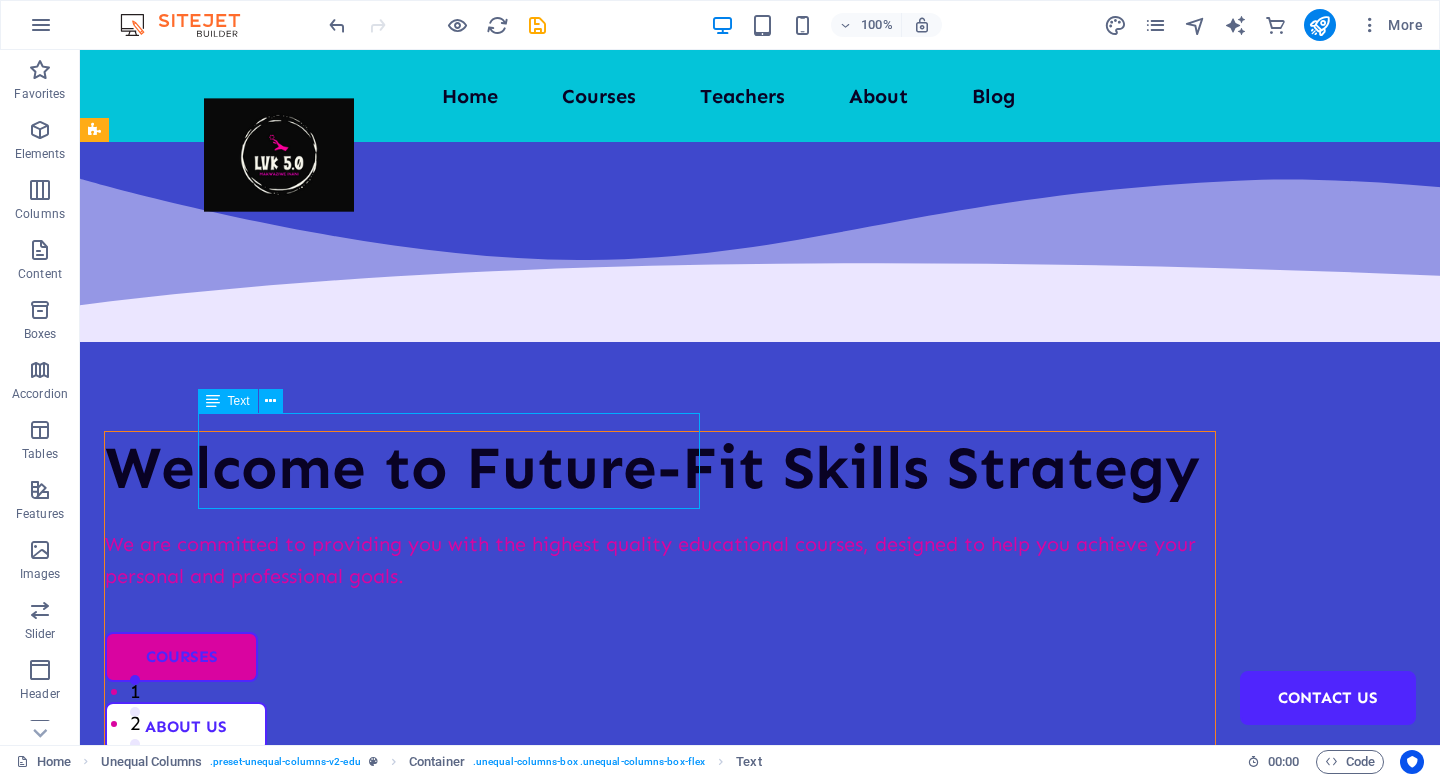 click on "We are committed to providing you with the highest quality educational courses, designed to help you achieve your personal and professional goals." at bounding box center (660, 560) 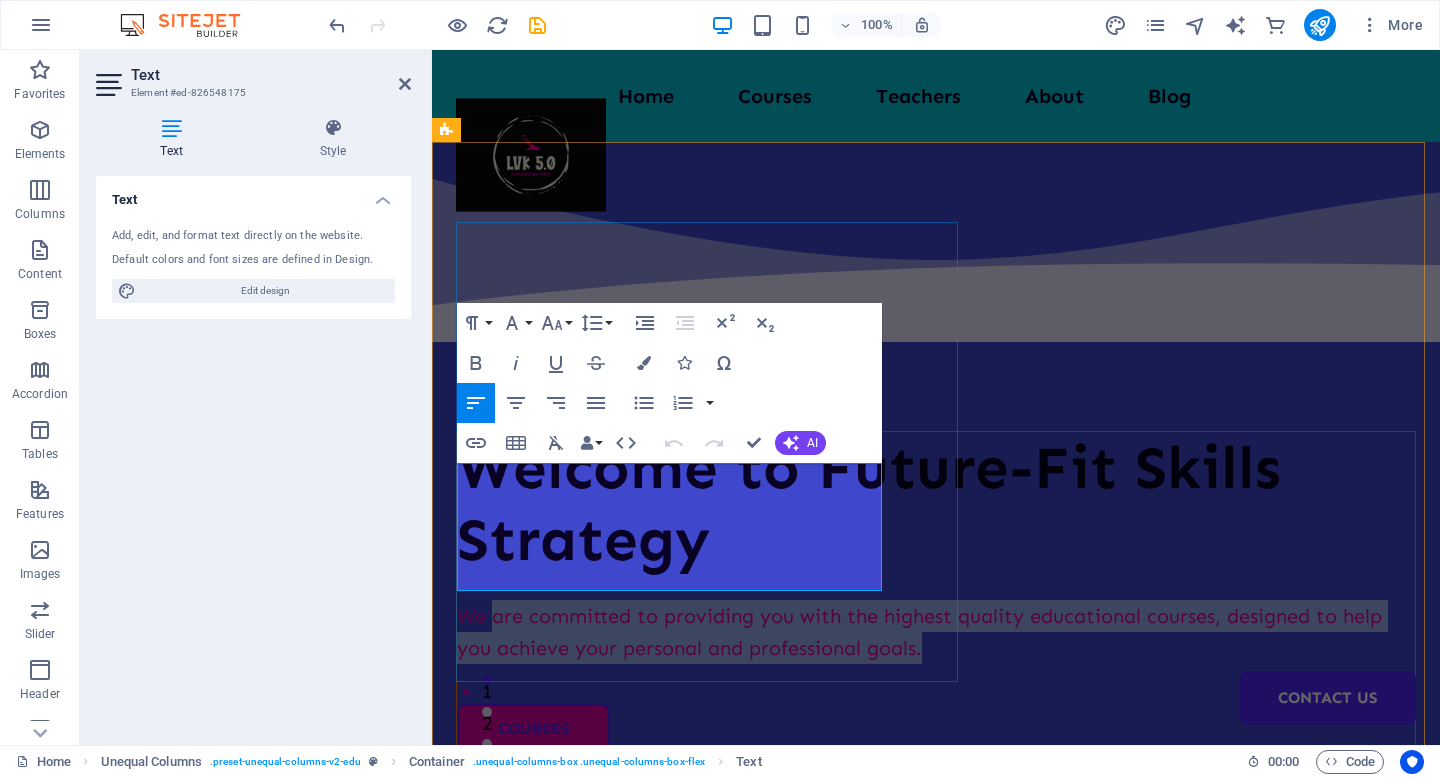 drag, startPoint x: 493, startPoint y: 477, endPoint x: 712, endPoint y: 580, distance: 242.01239 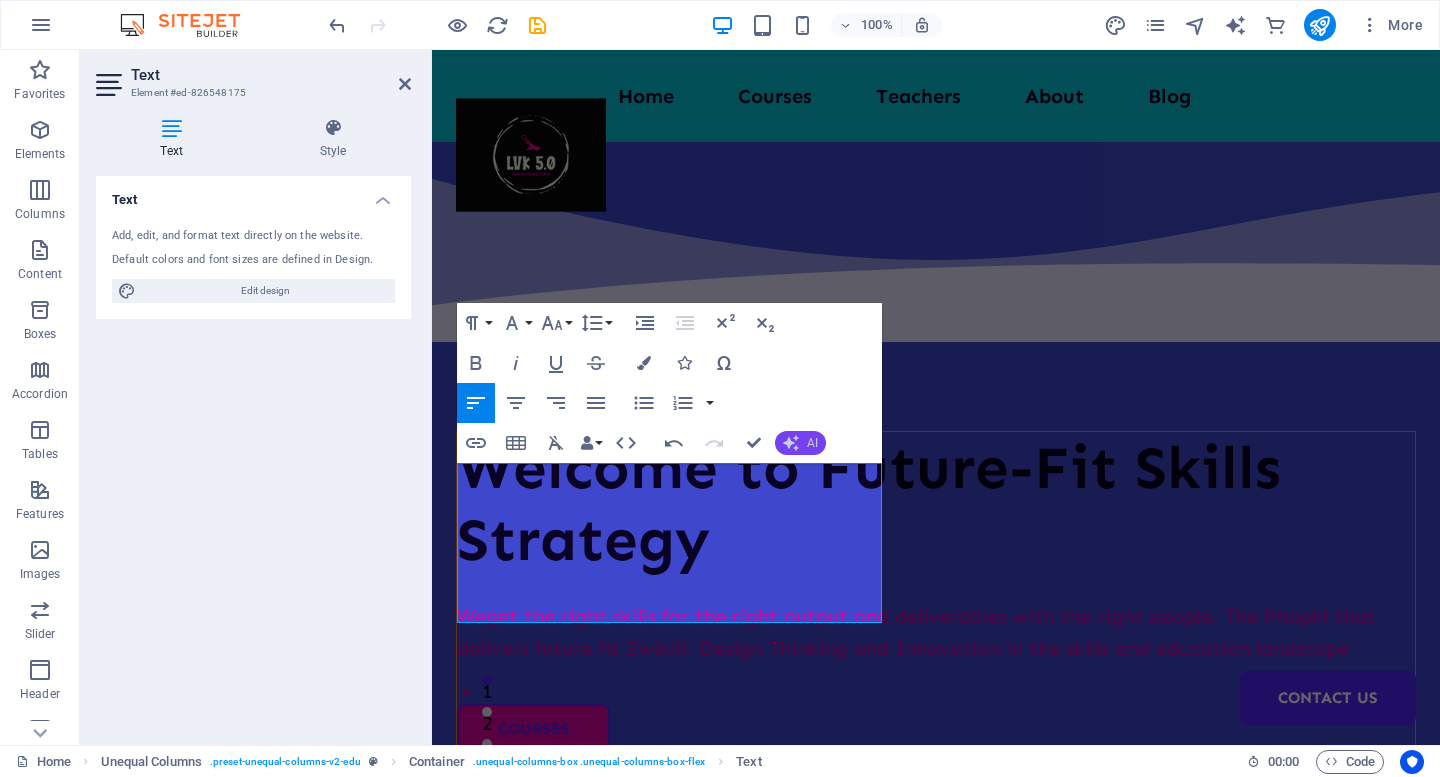 click on "AI" at bounding box center (800, 443) 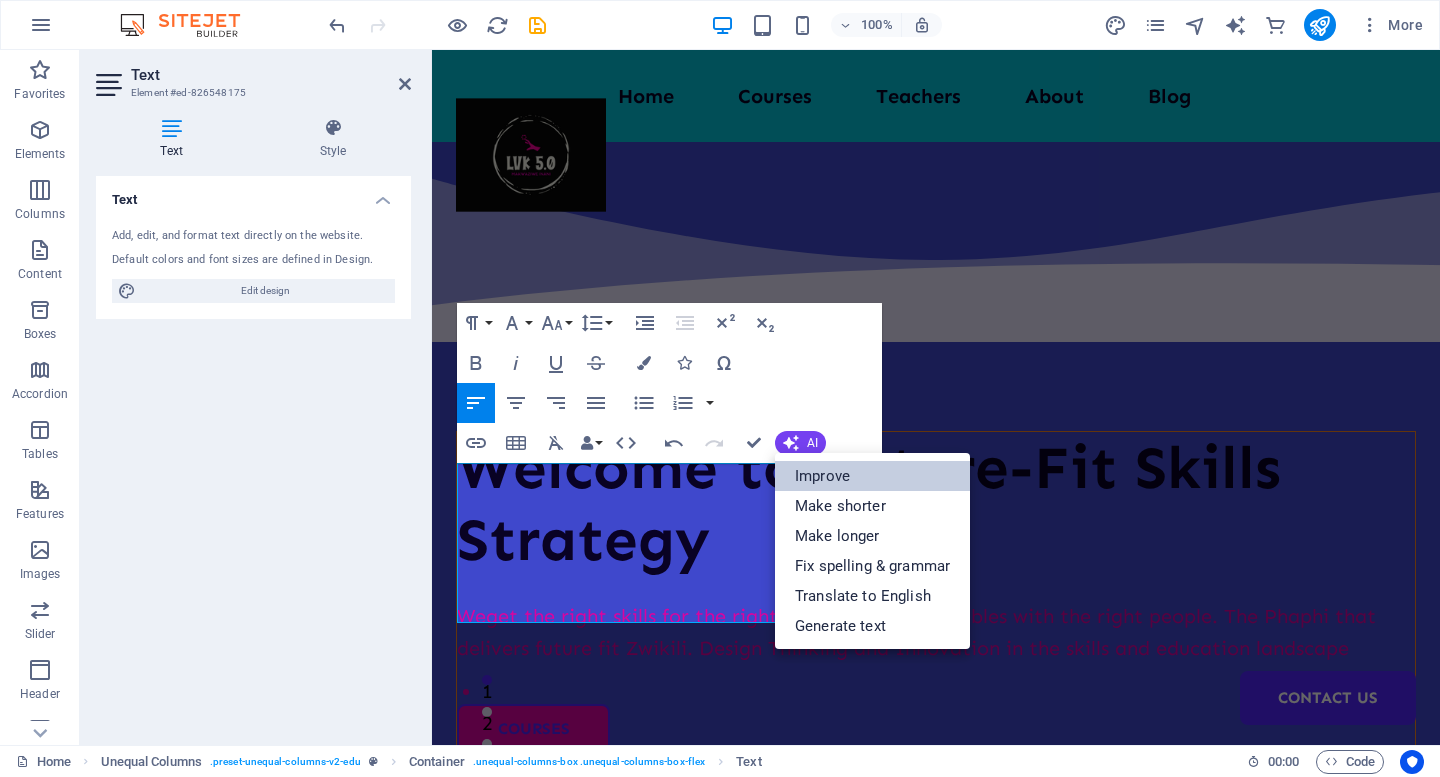 click on "Improve" at bounding box center (872, 476) 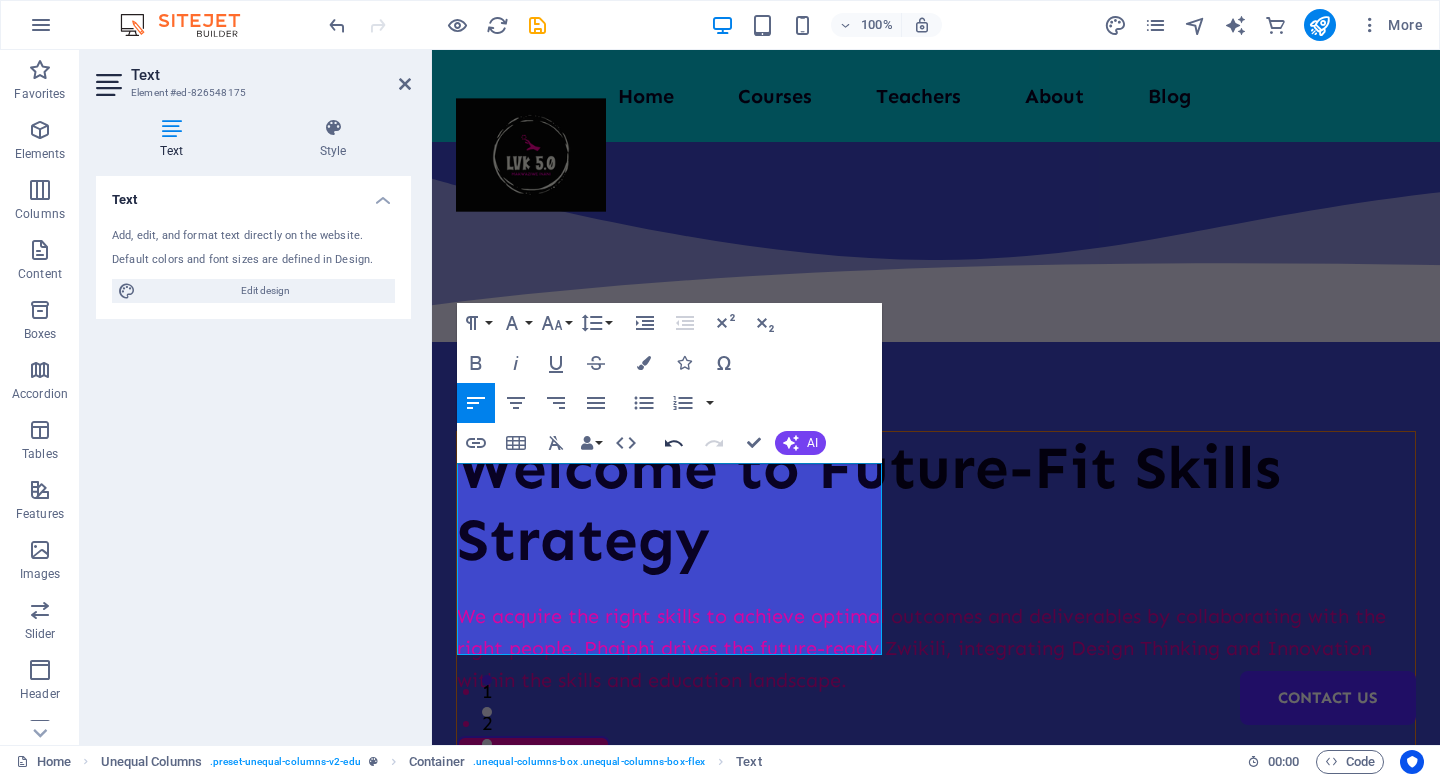 click 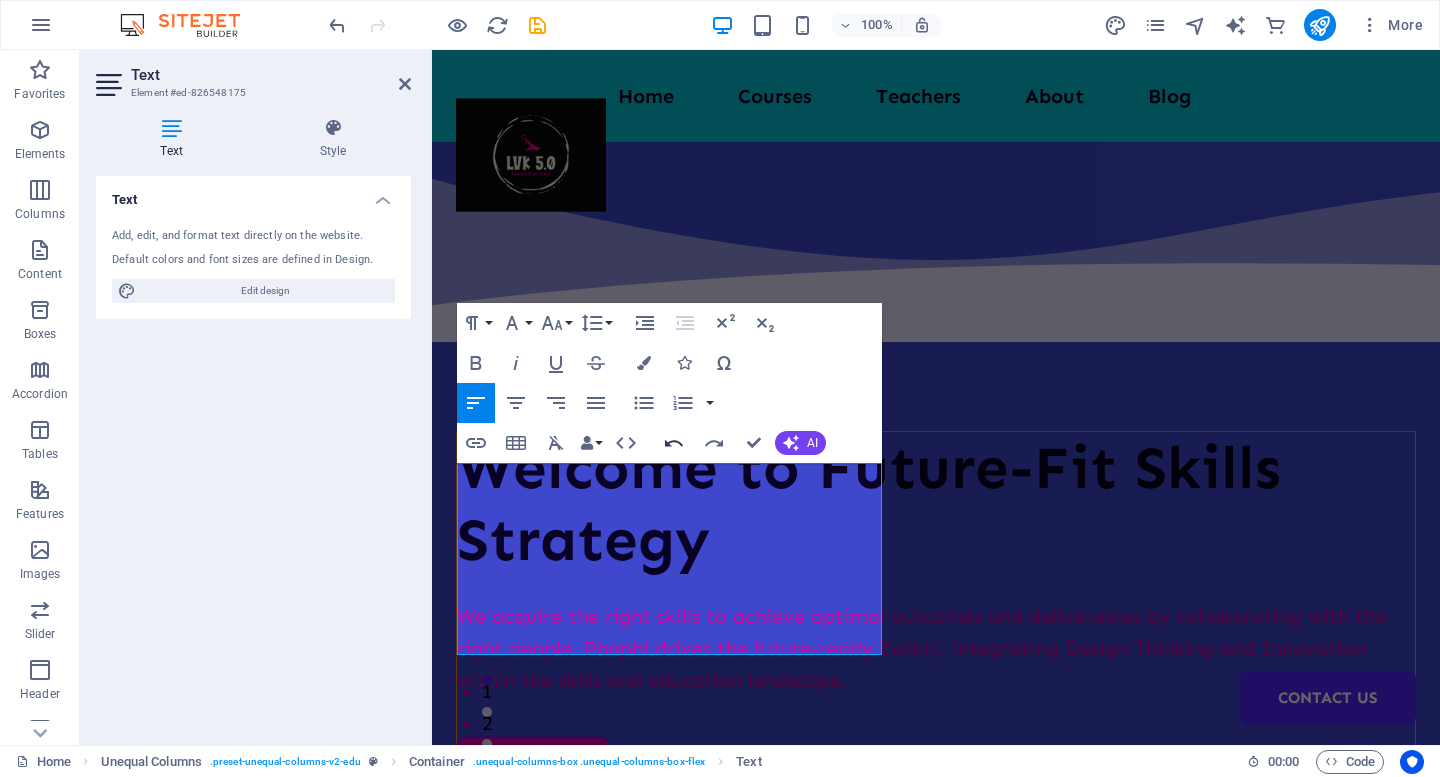 click 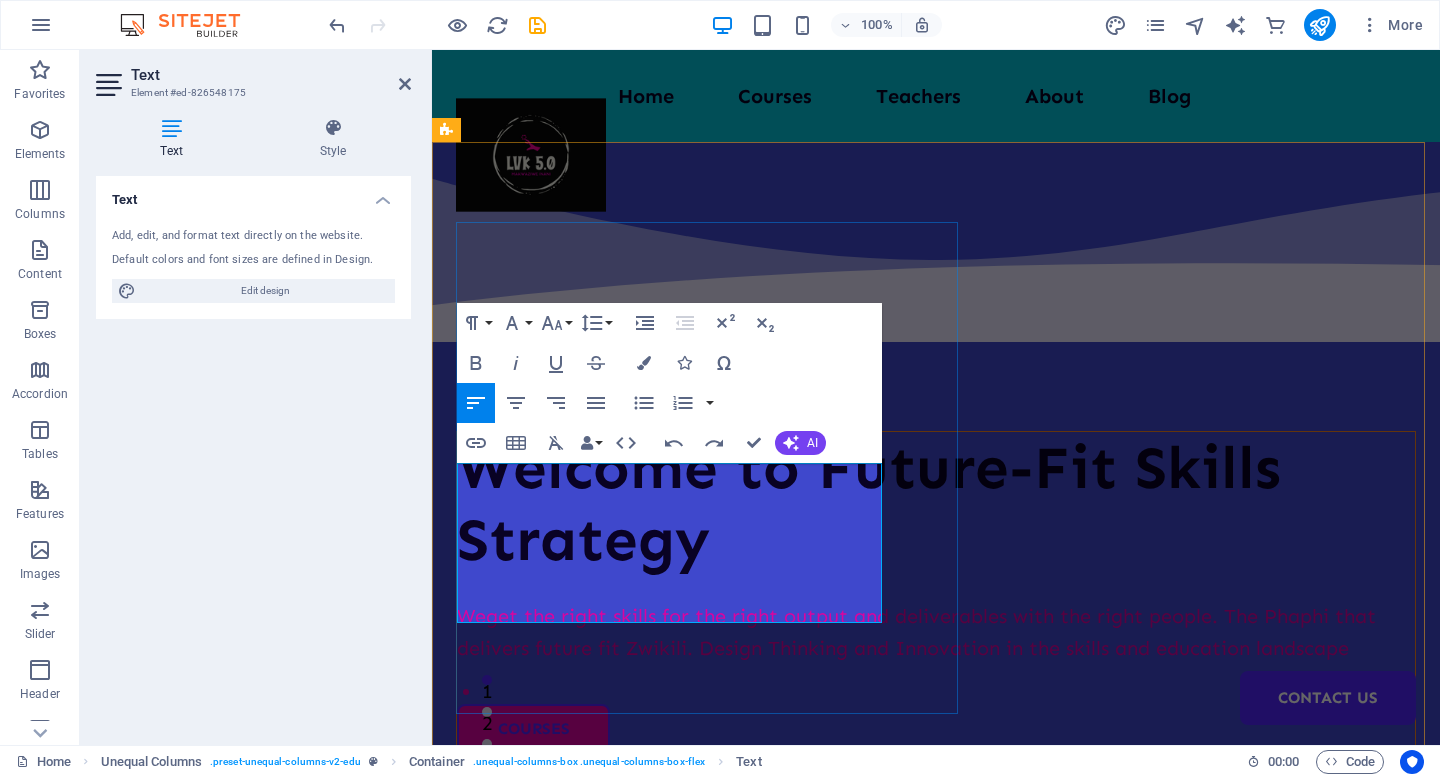 click on "Weget the right skills for the right output and deliverables with the right people. The Phaphi that delivers future fit Zwikili. Design Thinking and Innovation in the skills and education landscape" at bounding box center (936, 632) 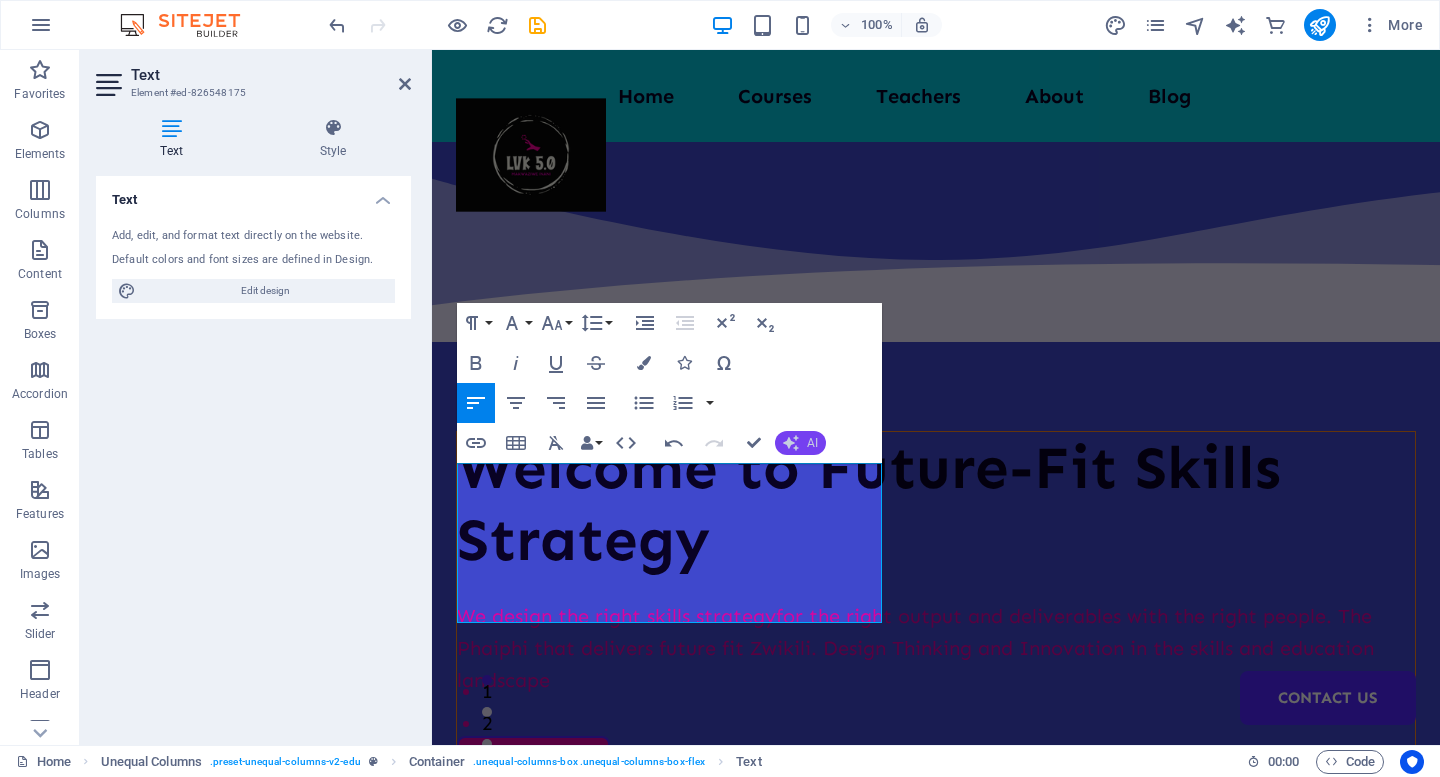click on "AI" at bounding box center [800, 443] 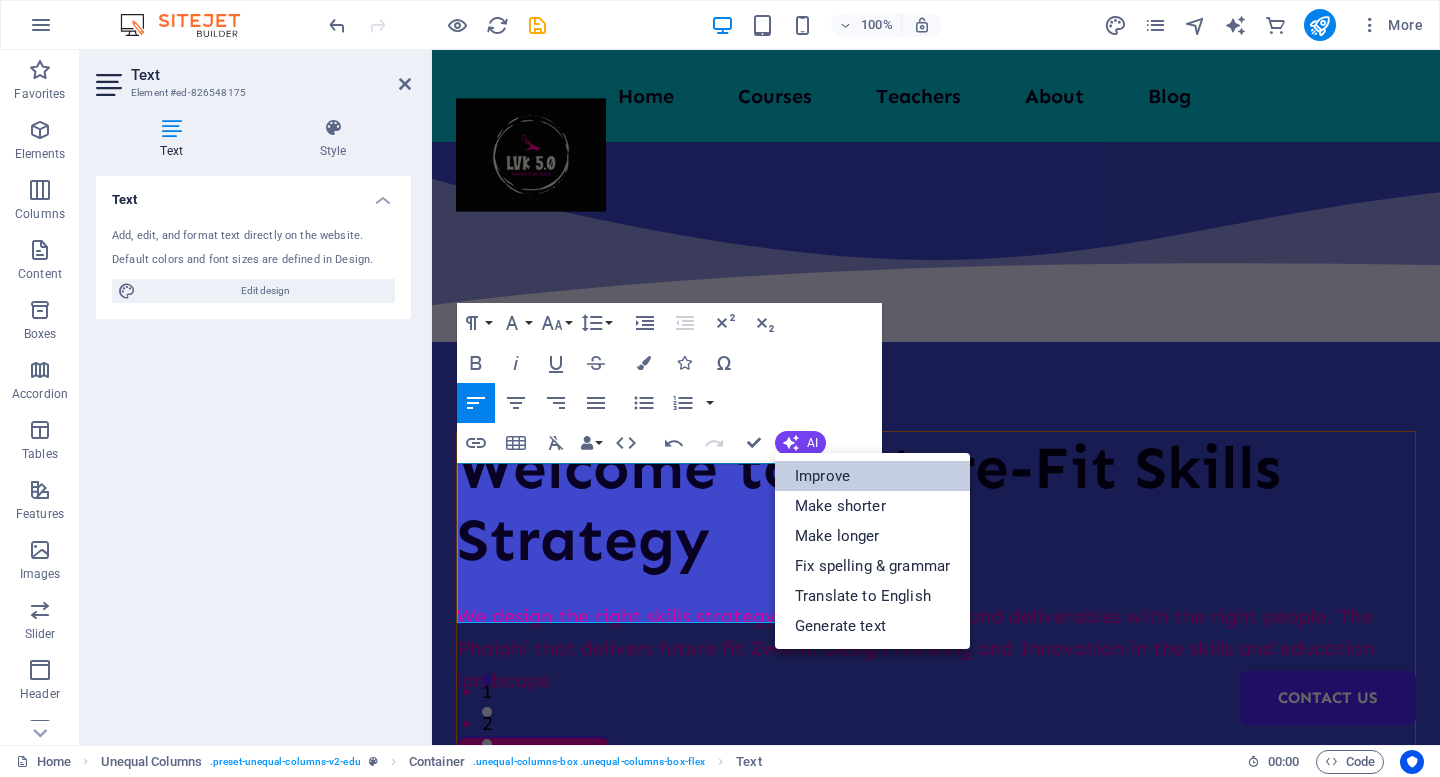 click on "Improve" at bounding box center (872, 476) 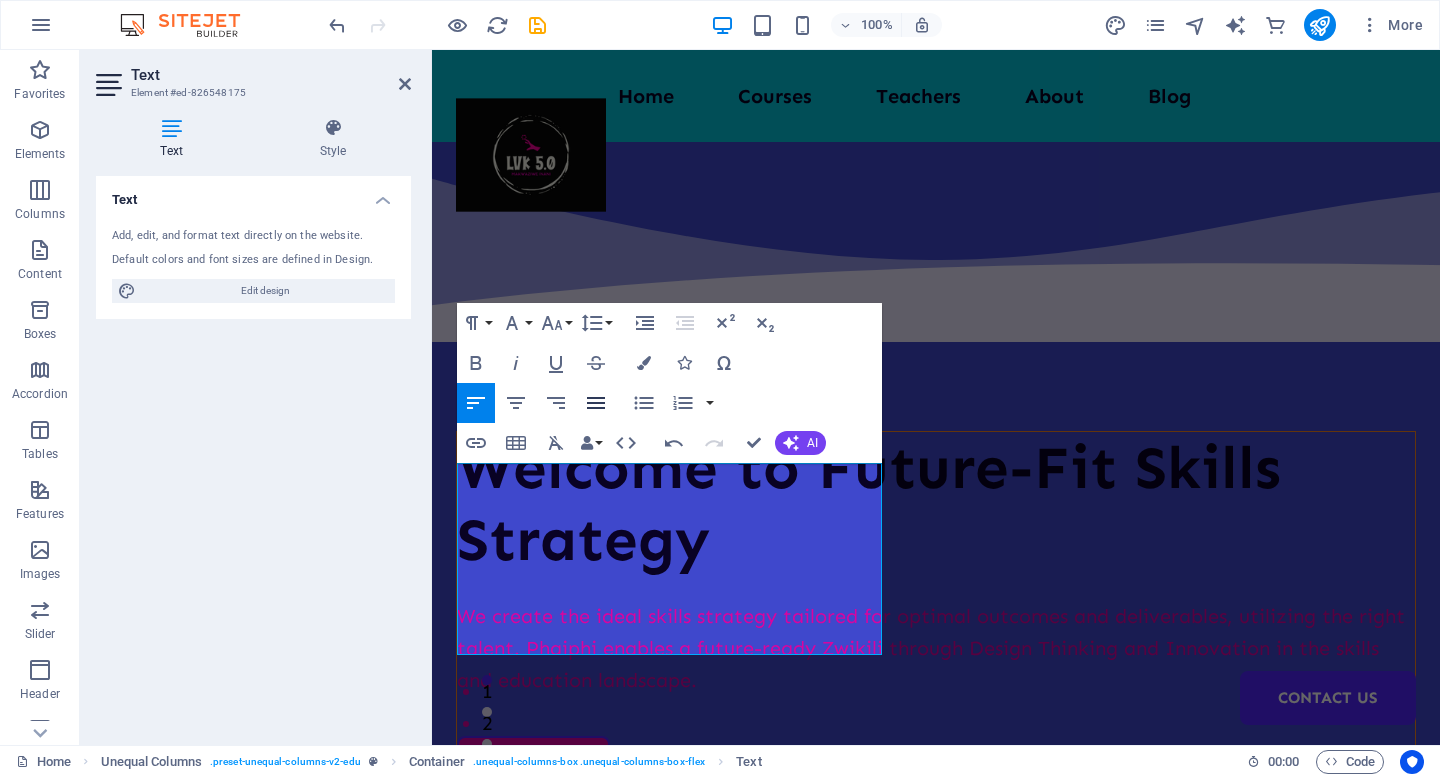 click 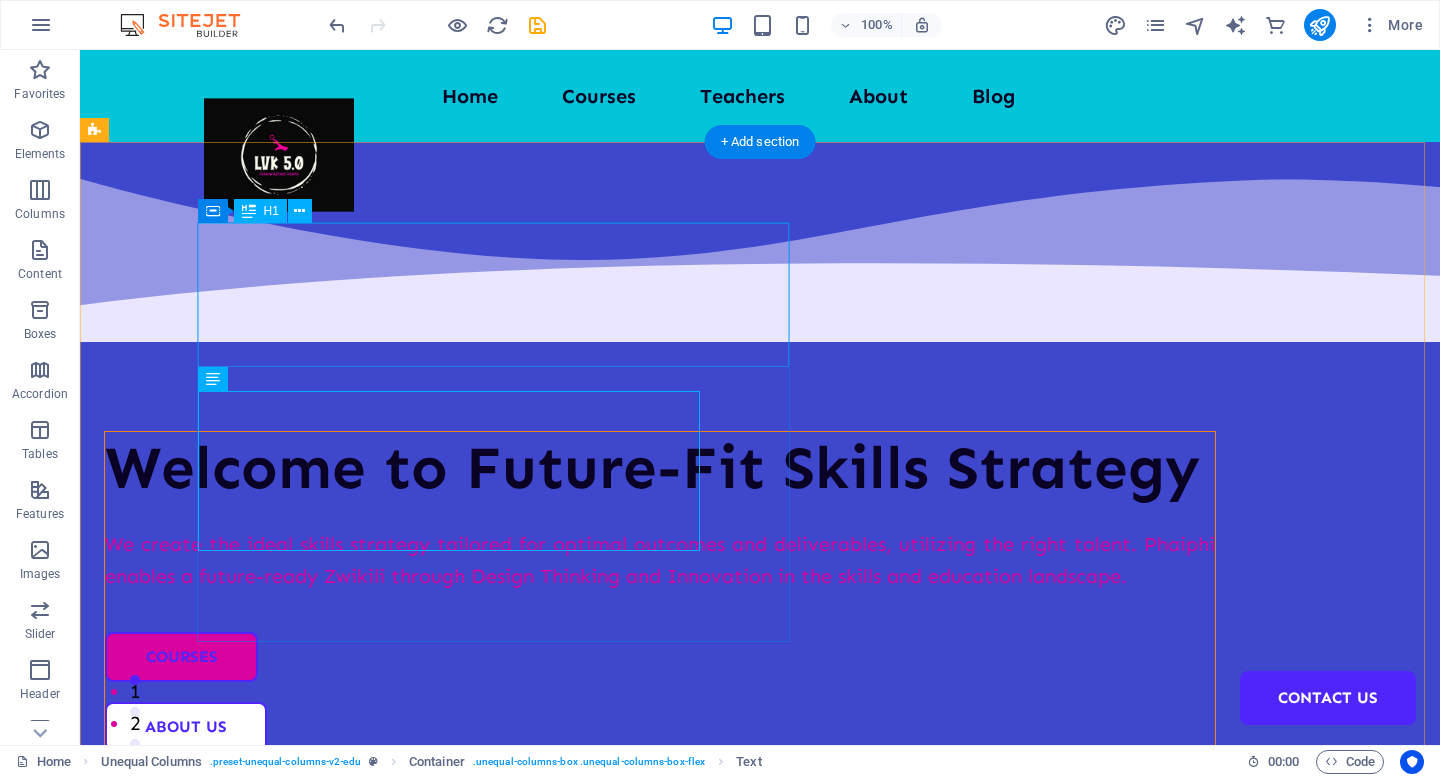 click on "Welcome to Future-Fit Skills Strategy" at bounding box center (660, 468) 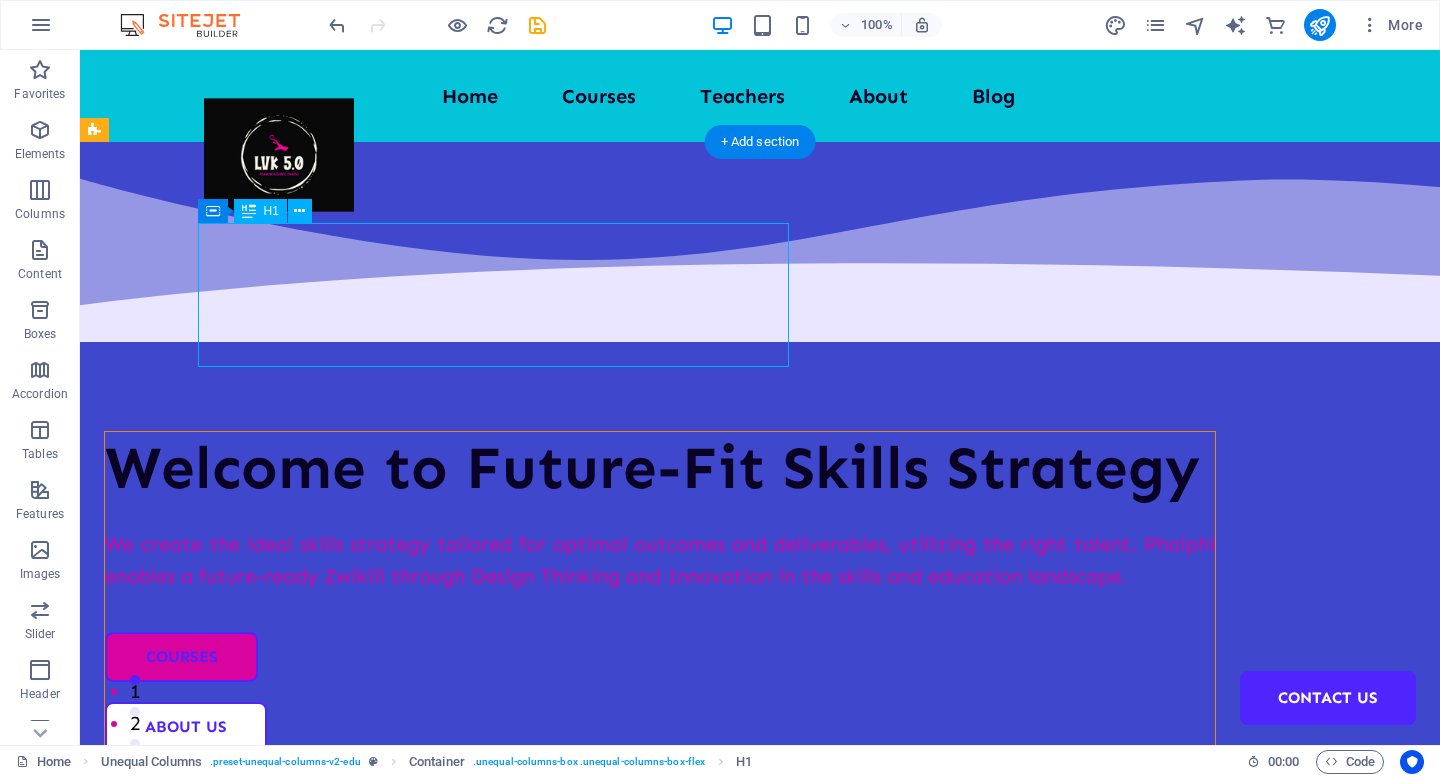 click on "Welcome to Future-Fit Skills Strategy" at bounding box center [660, 468] 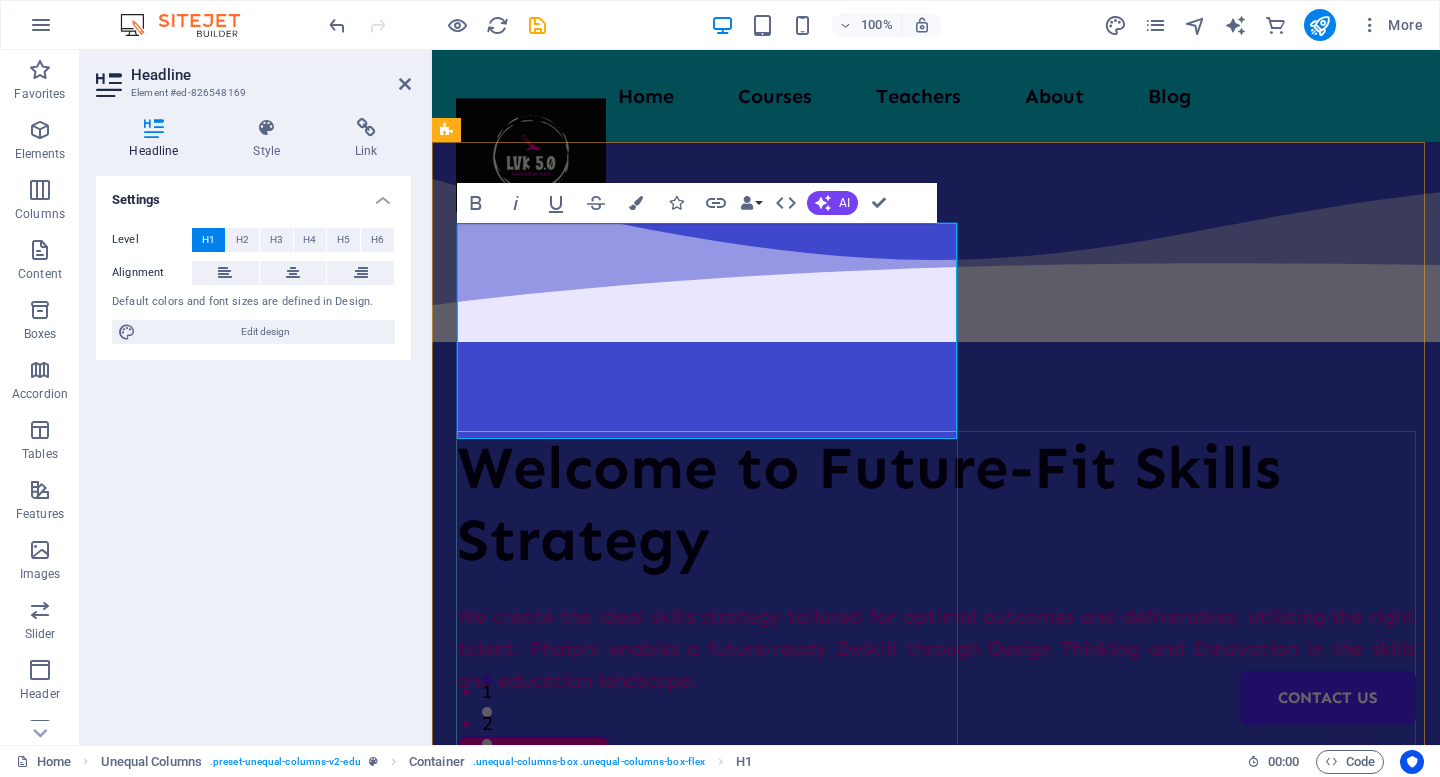 click on "Welcome to Future-Fit Skills Strategy" at bounding box center [936, 504] 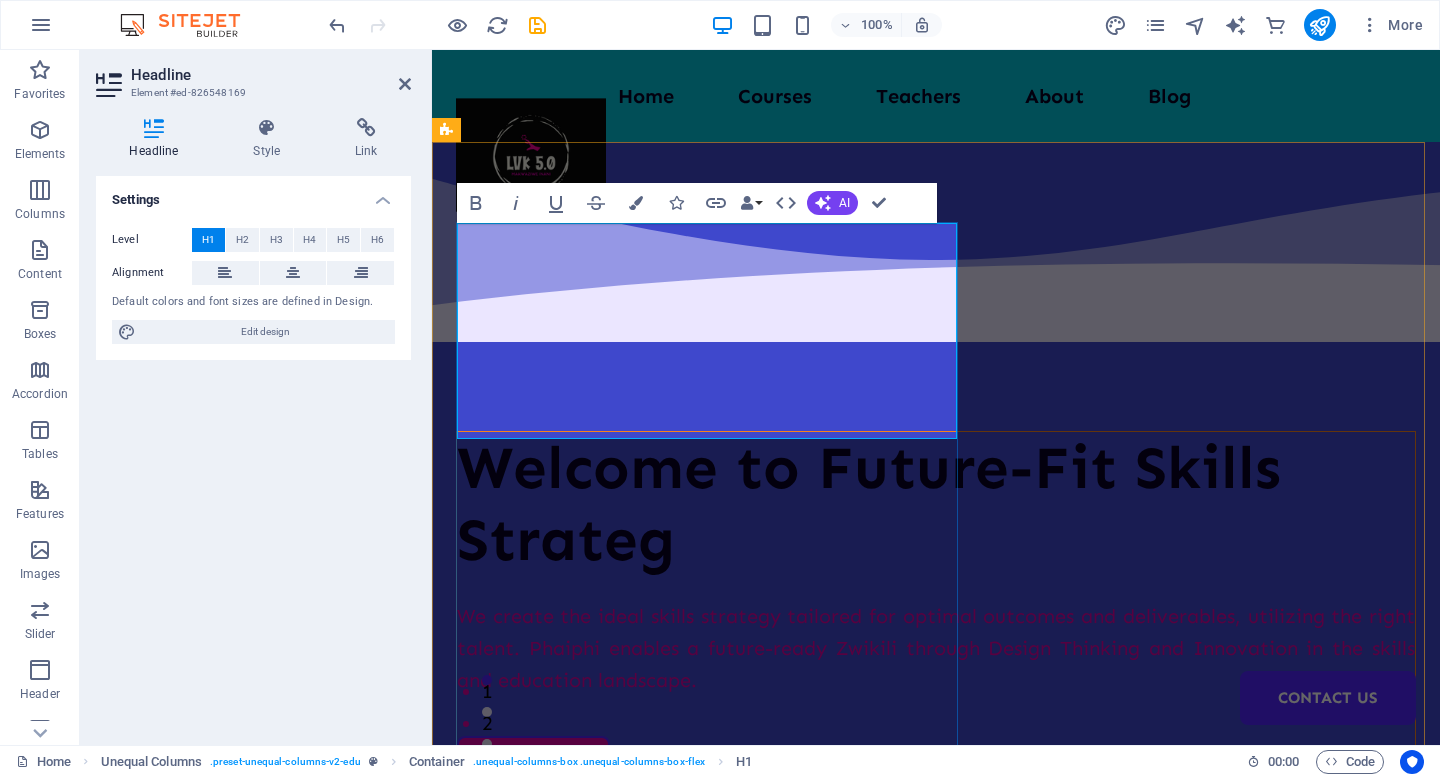 type 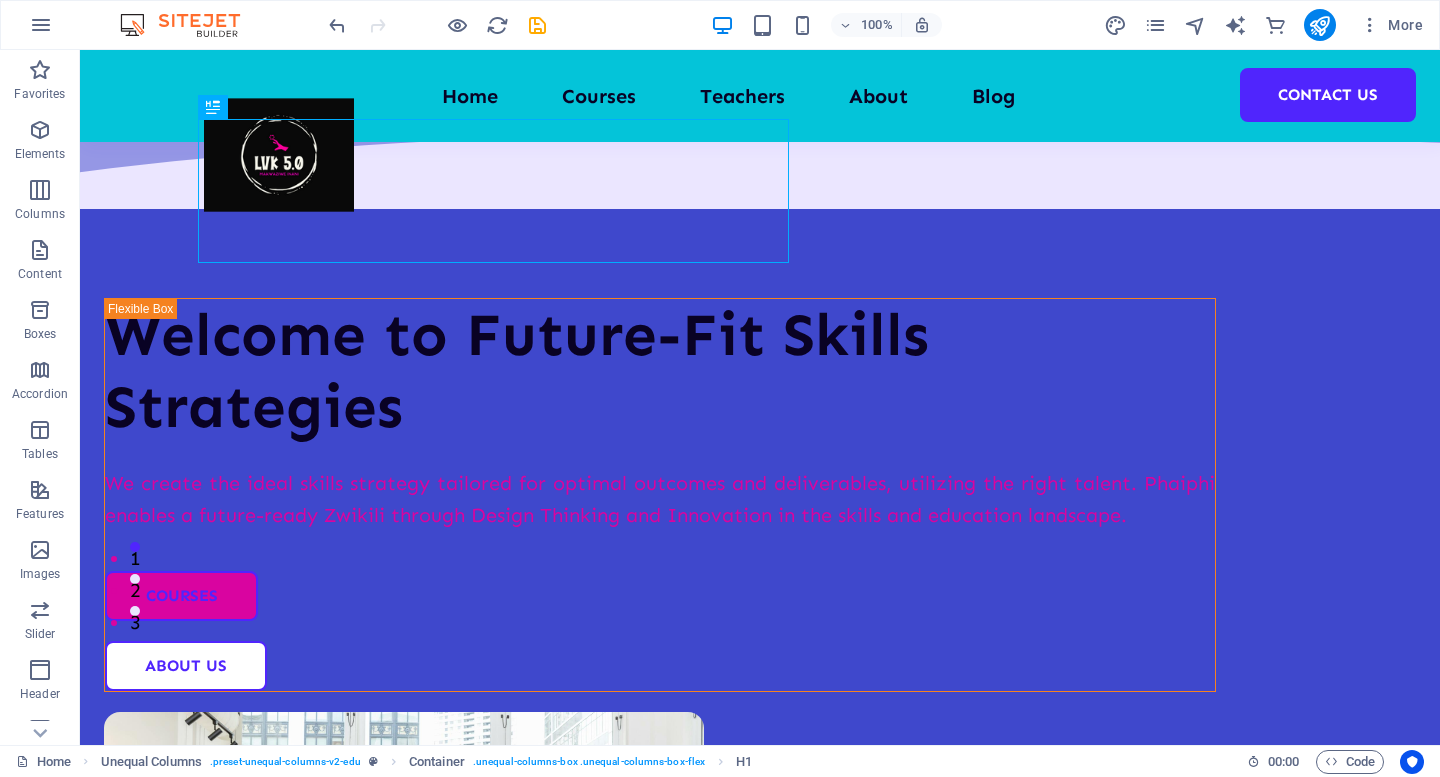 scroll, scrollTop: 160, scrollLeft: 0, axis: vertical 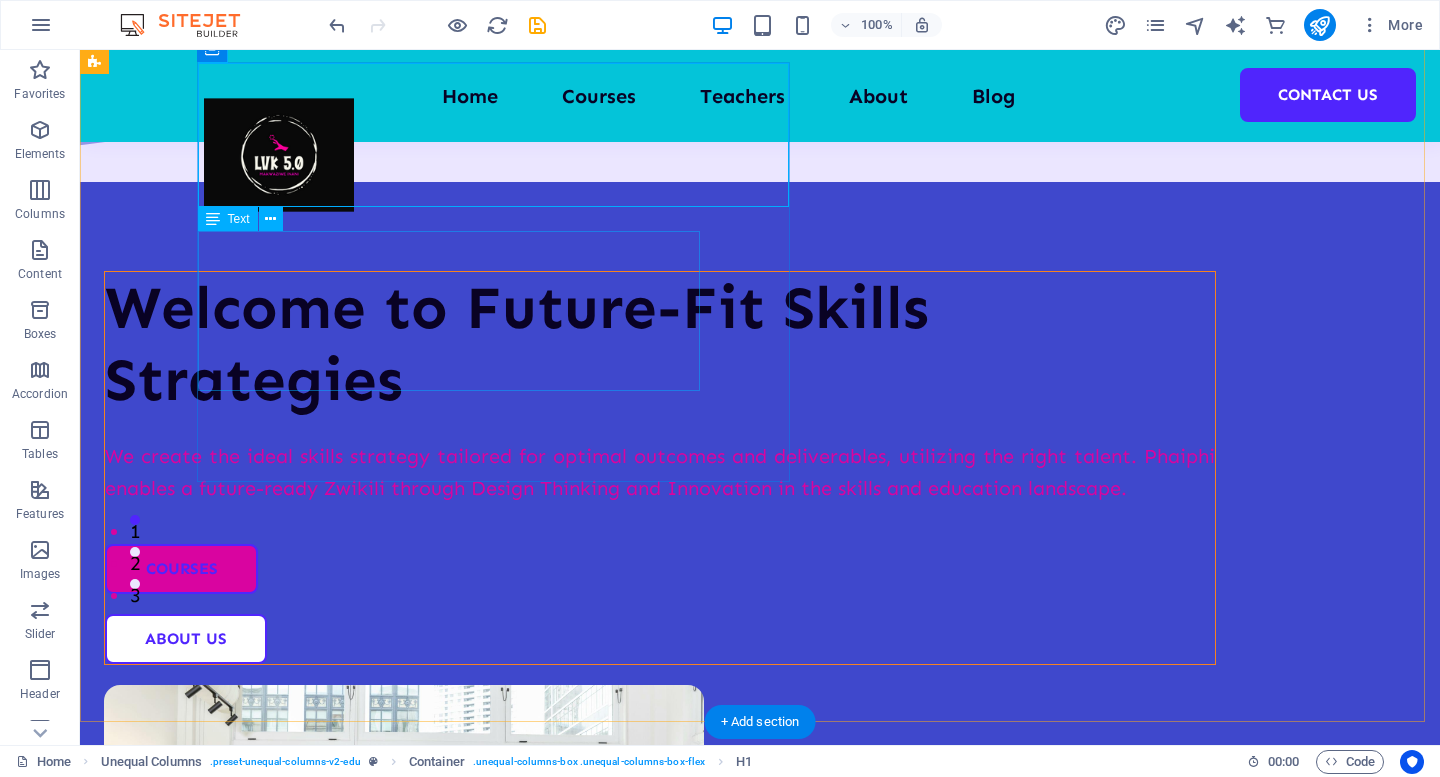 click on "We create the ideal skills strategy tailored for optimal outcomes and deliverables, utilizing the right talent. Phaiphi enables a future-ready Zwikili through Design Thinking and Innovation in the skills and education landscape." at bounding box center [660, 472] 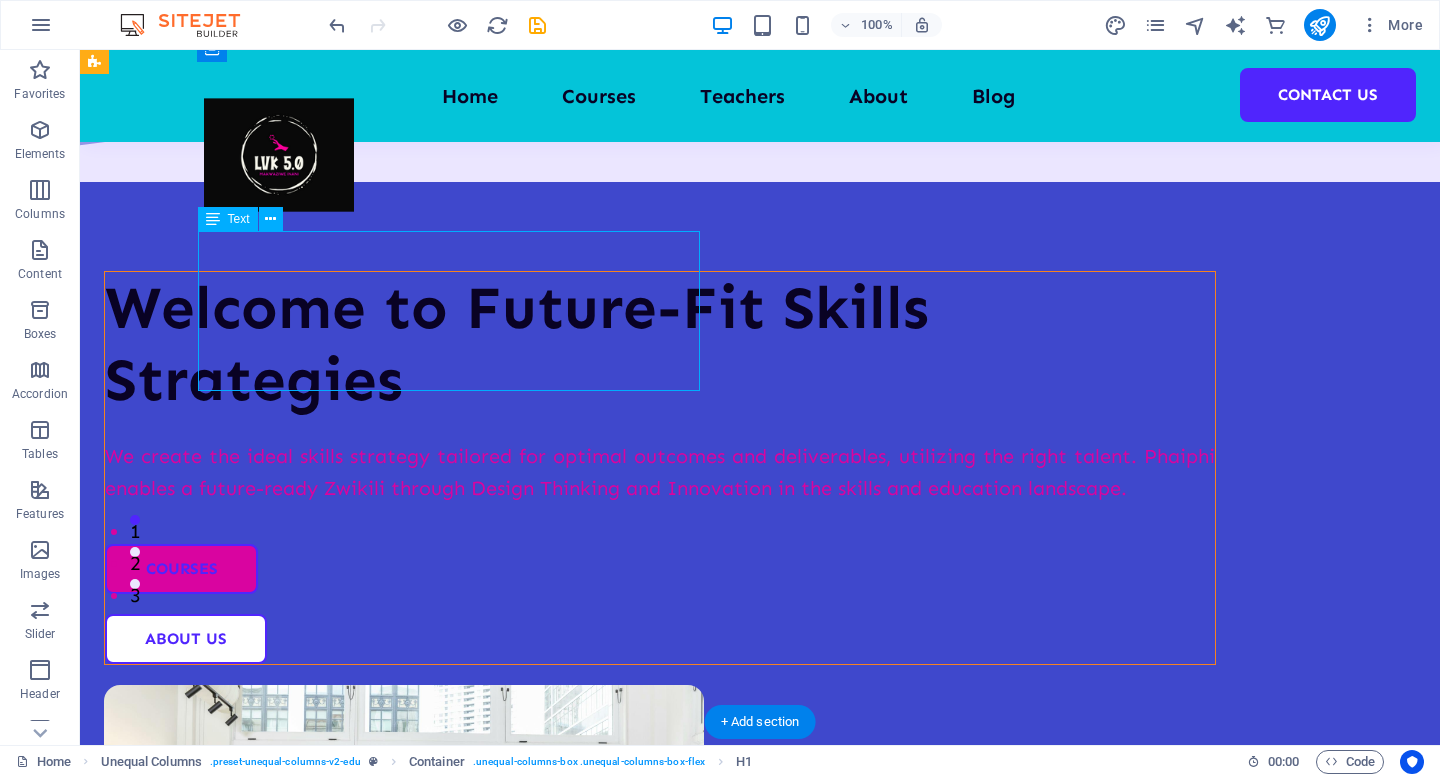 click on "We create the ideal skills strategy tailored for optimal outcomes and deliverables, utilizing the right talent. Phaiphi enables a future-ready Zwikili through Design Thinking and Innovation in the skills and education landscape." at bounding box center [660, 472] 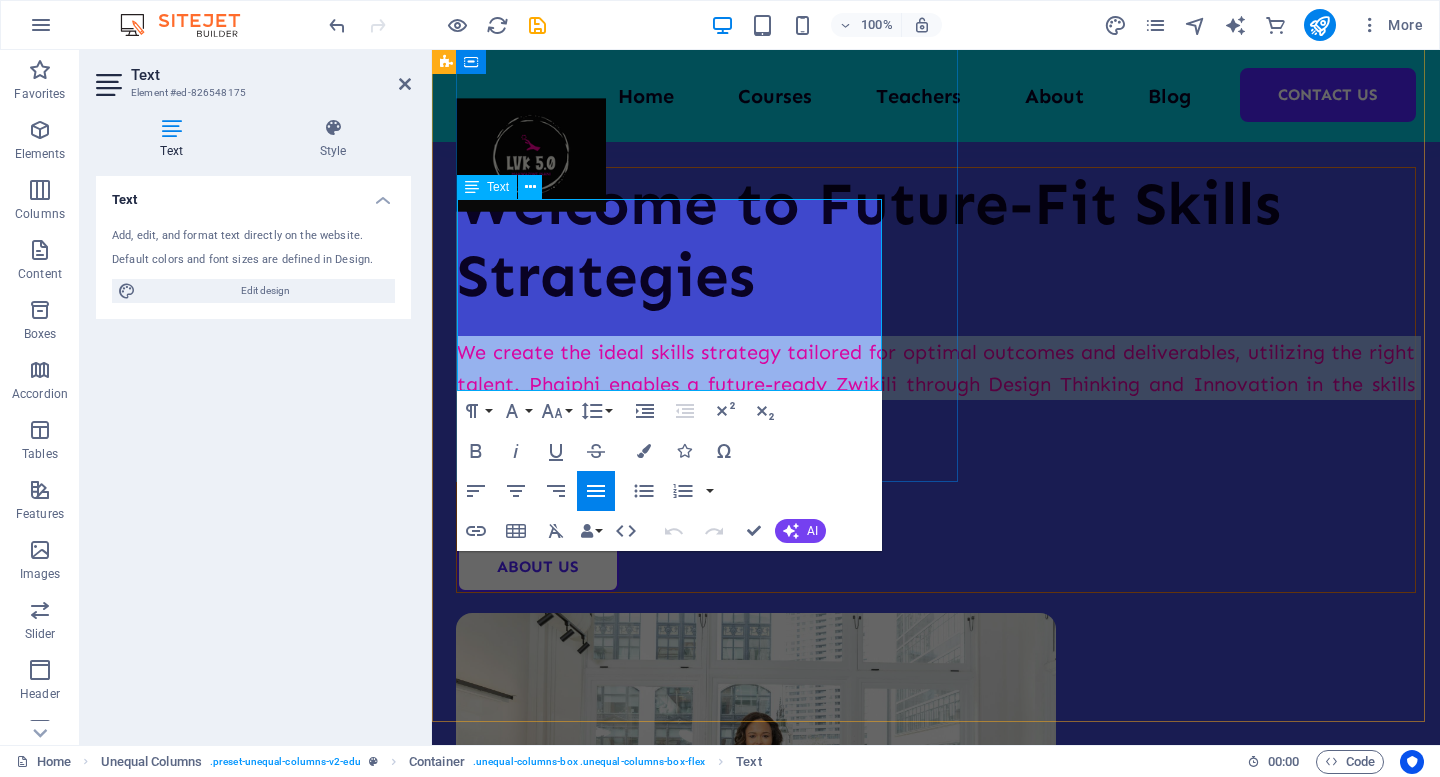 drag, startPoint x: 566, startPoint y: 373, endPoint x: 461, endPoint y: 211, distance: 193.0518 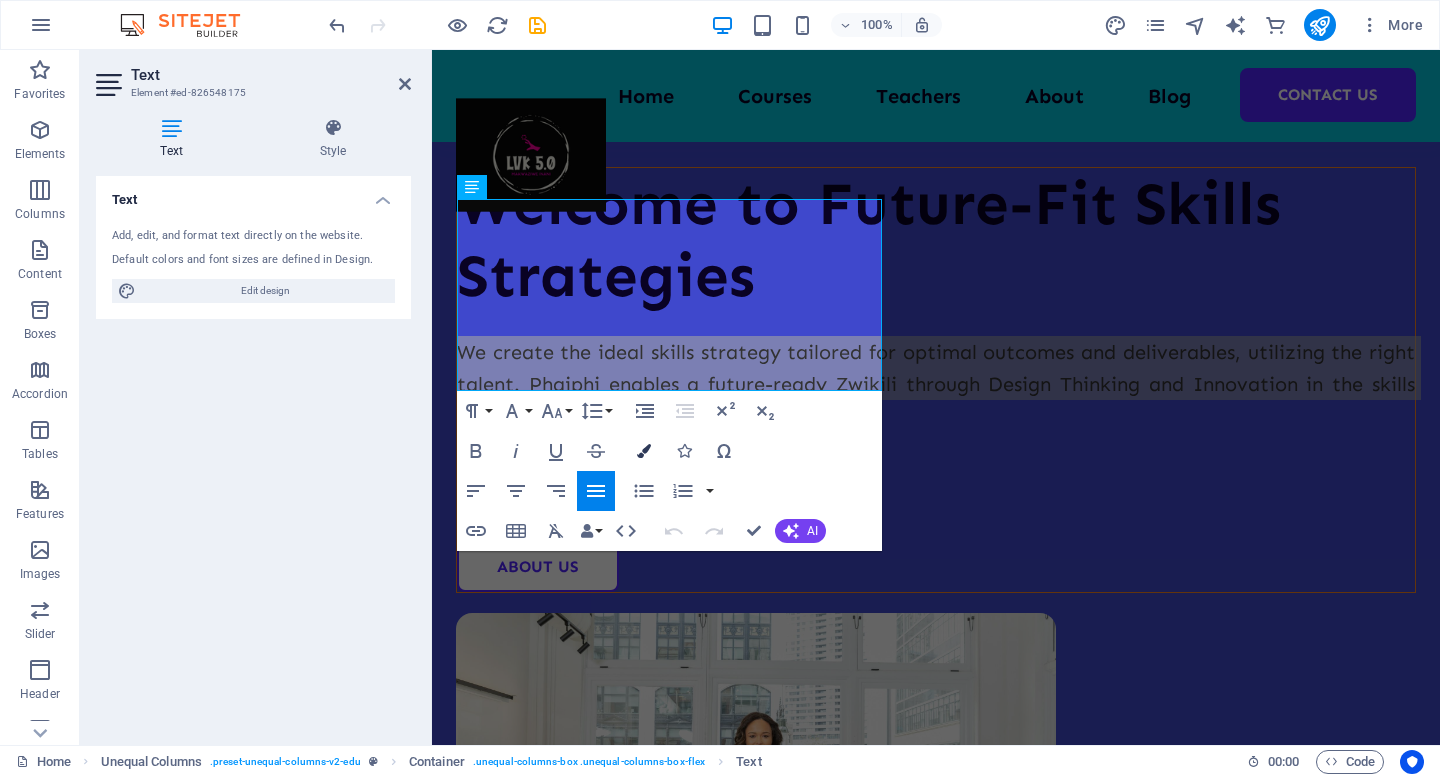 click at bounding box center [644, 451] 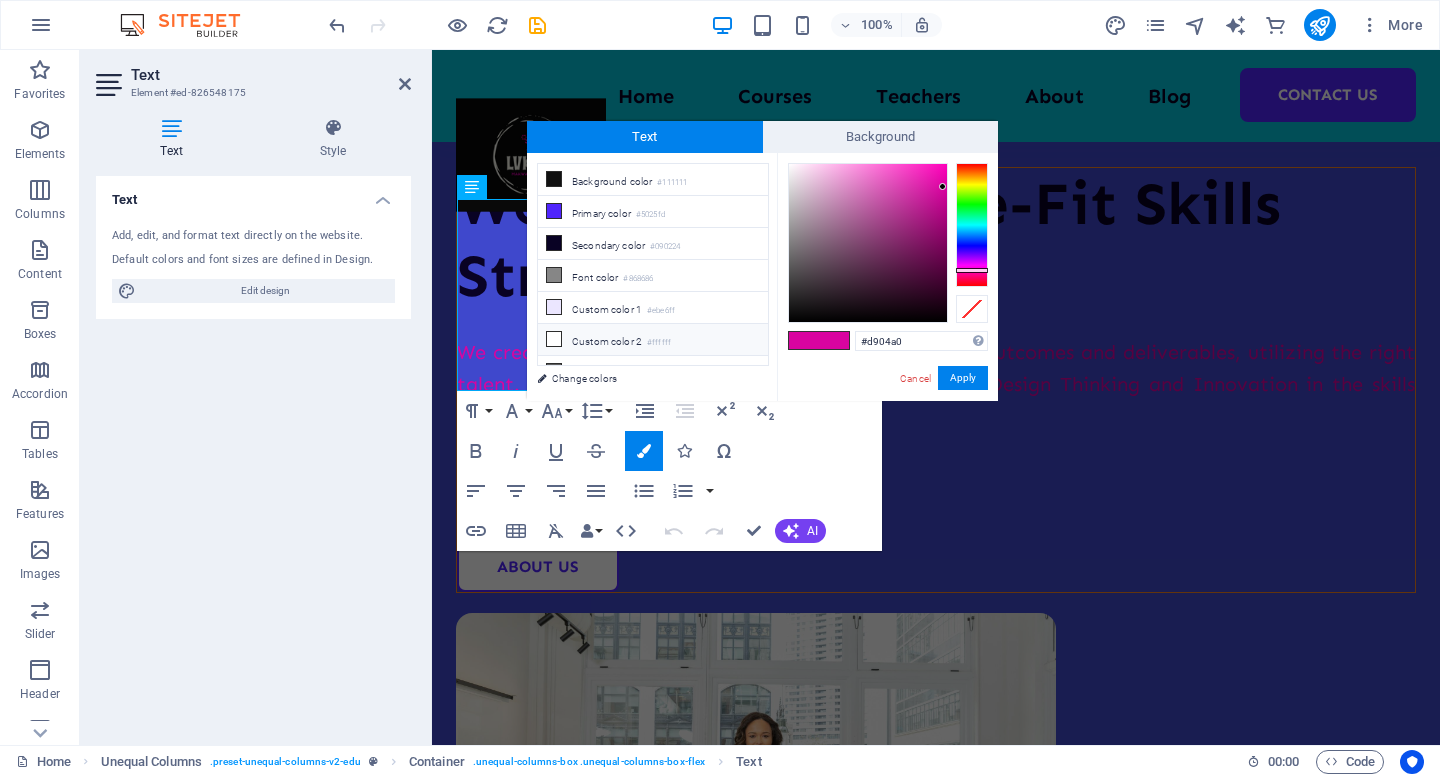 click at bounding box center [554, 339] 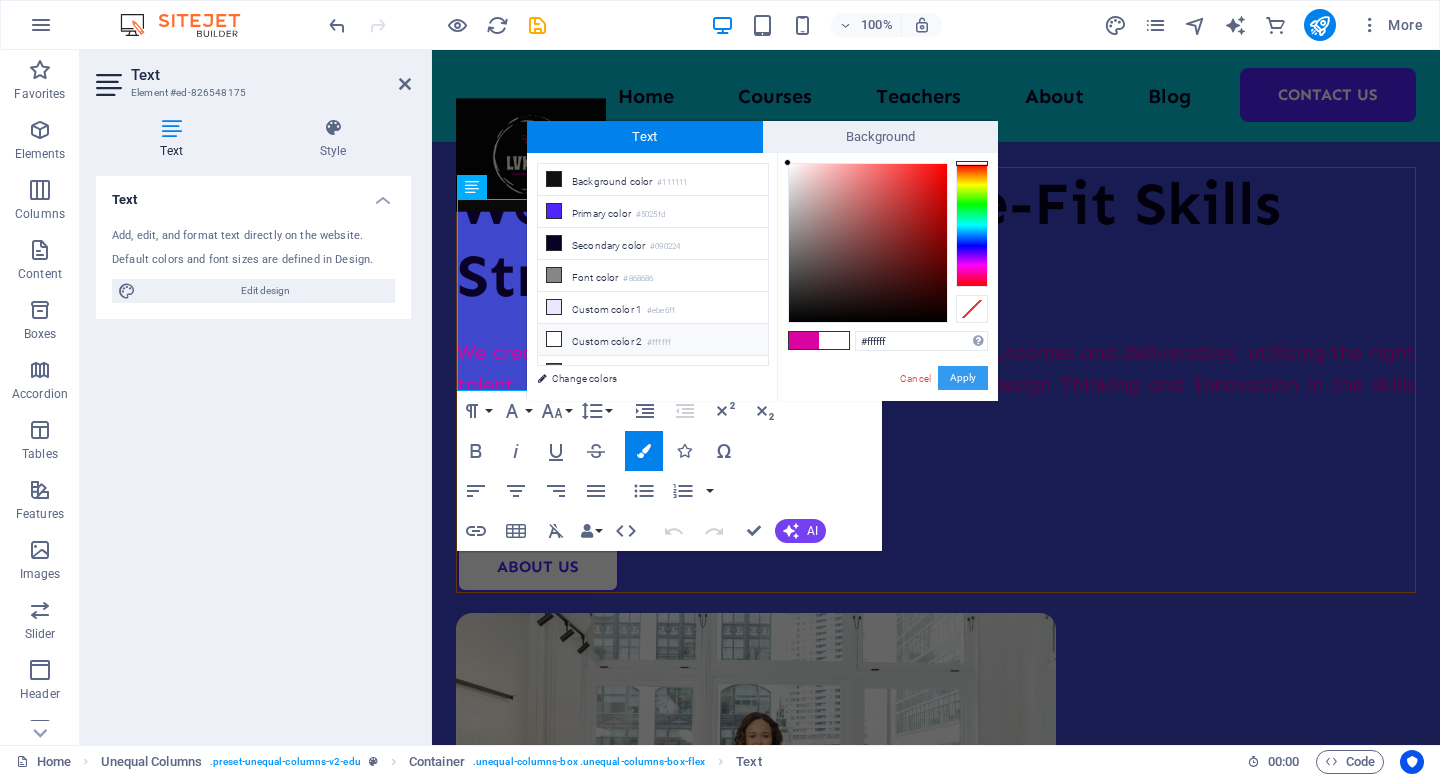 click on "Apply" at bounding box center (963, 378) 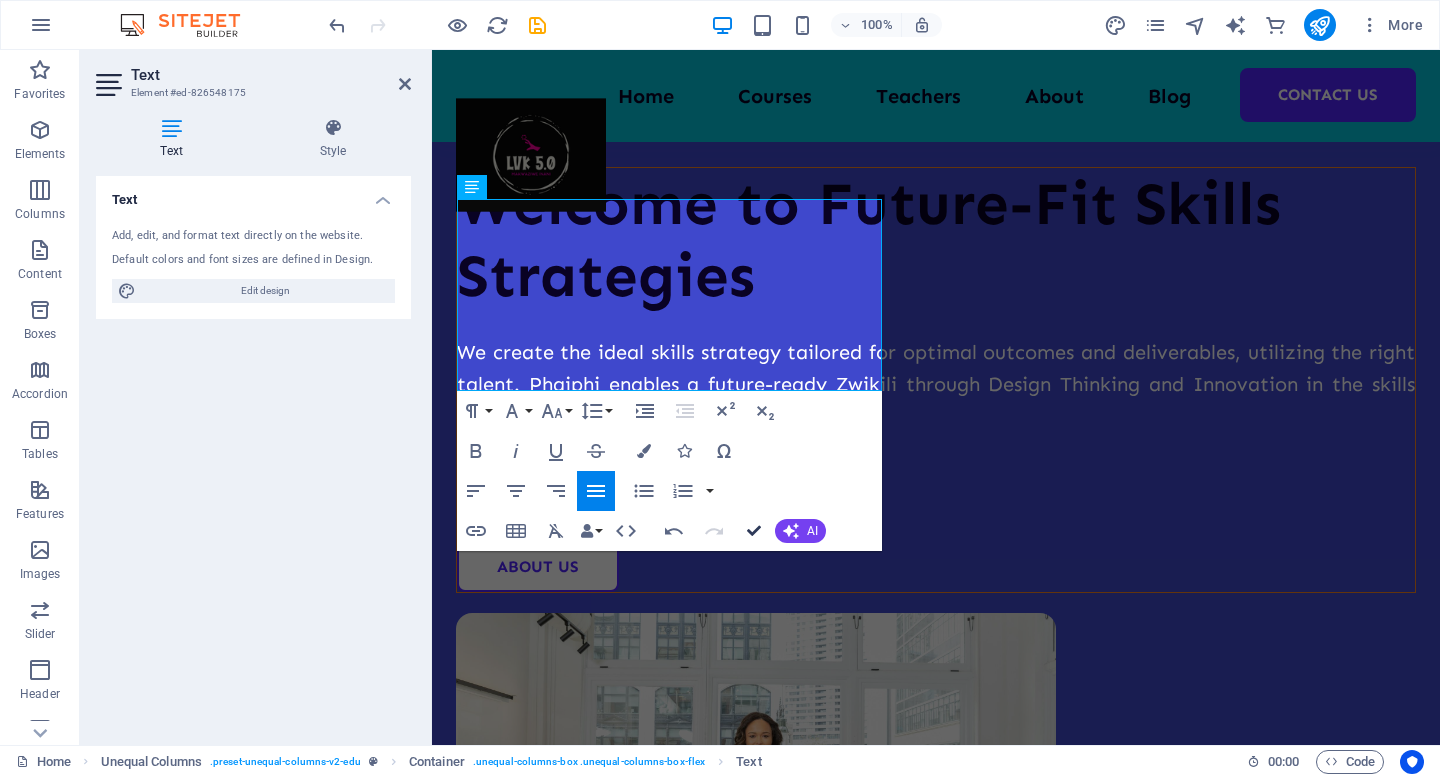 scroll, scrollTop: 192, scrollLeft: 0, axis: vertical 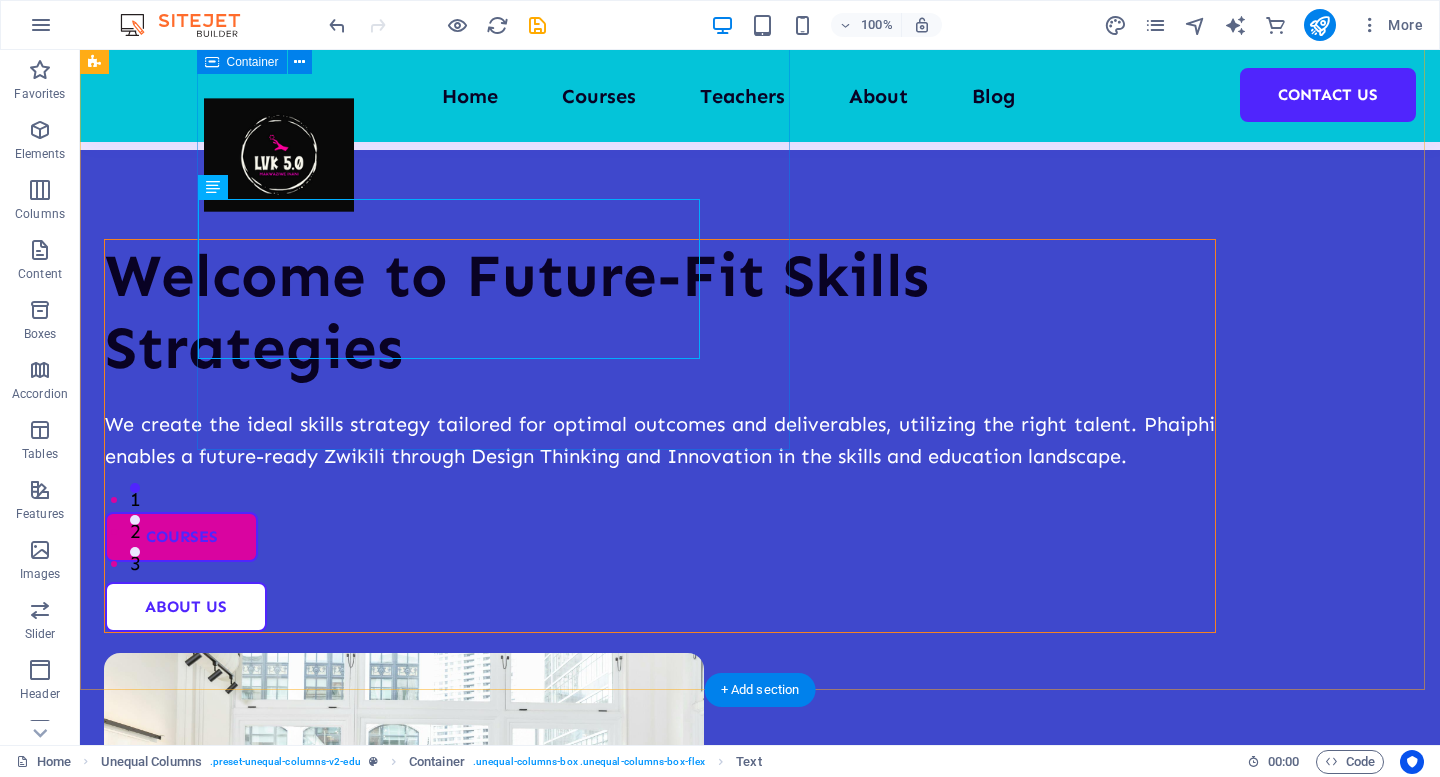 click on "Welcome to Future-Fit Skills Strategies We create the ideal skills strategy tailored for optimal outcomes and deliverables, utilizing the right talent. Phaiphi enables a future-ready Zwikili through Design Thinking and Innovation in the skills and education landscape. Courses About Us" at bounding box center (660, 436) 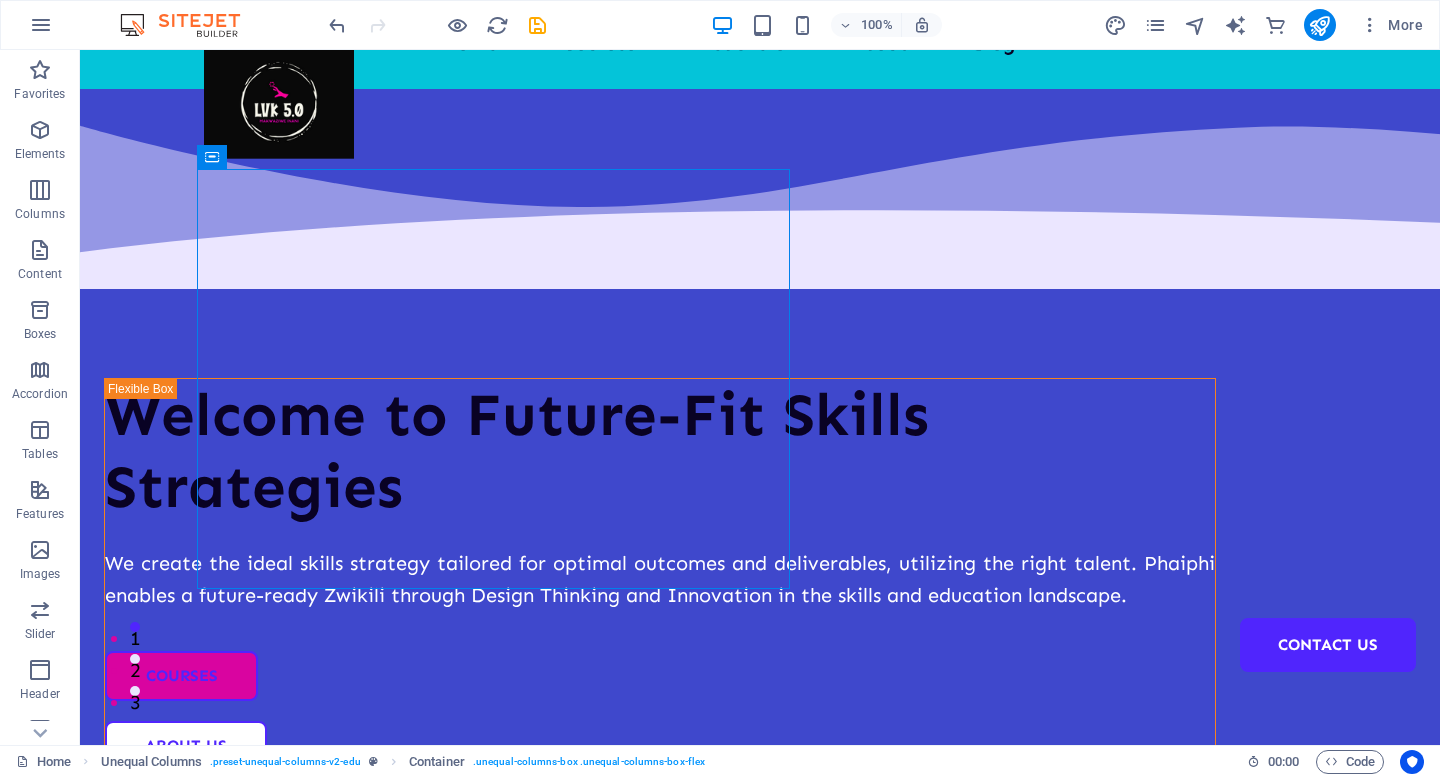scroll, scrollTop: 0, scrollLeft: 0, axis: both 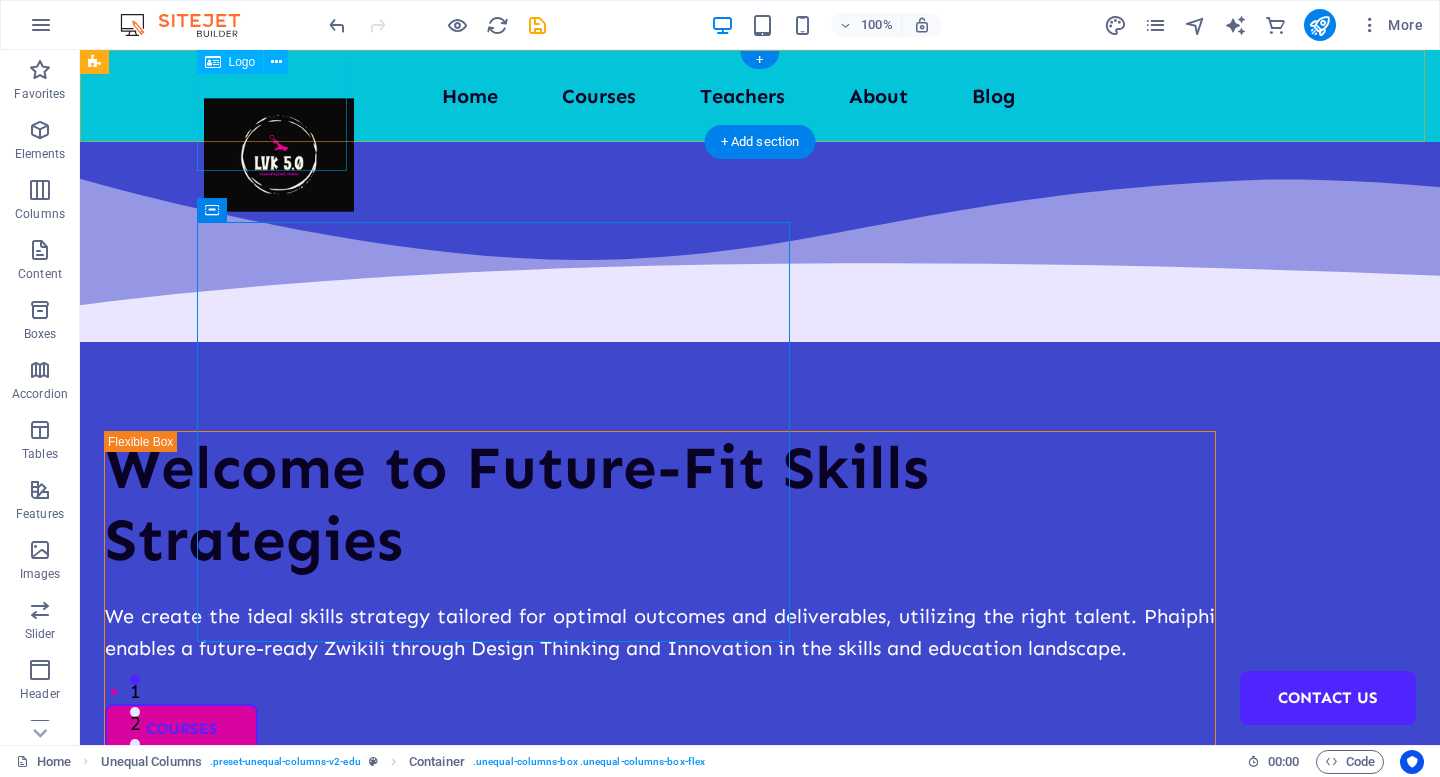 click at bounding box center (279, 155) 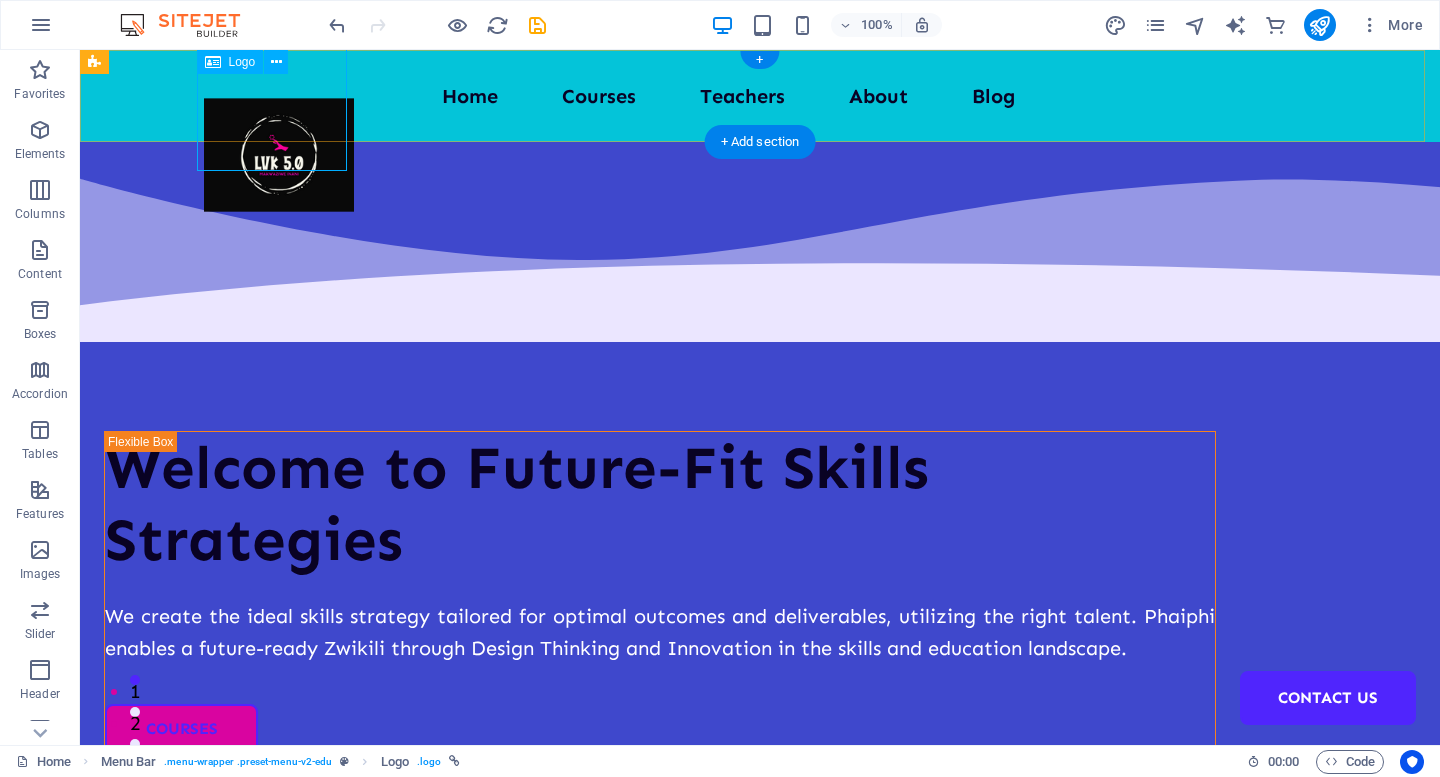 click at bounding box center [279, 155] 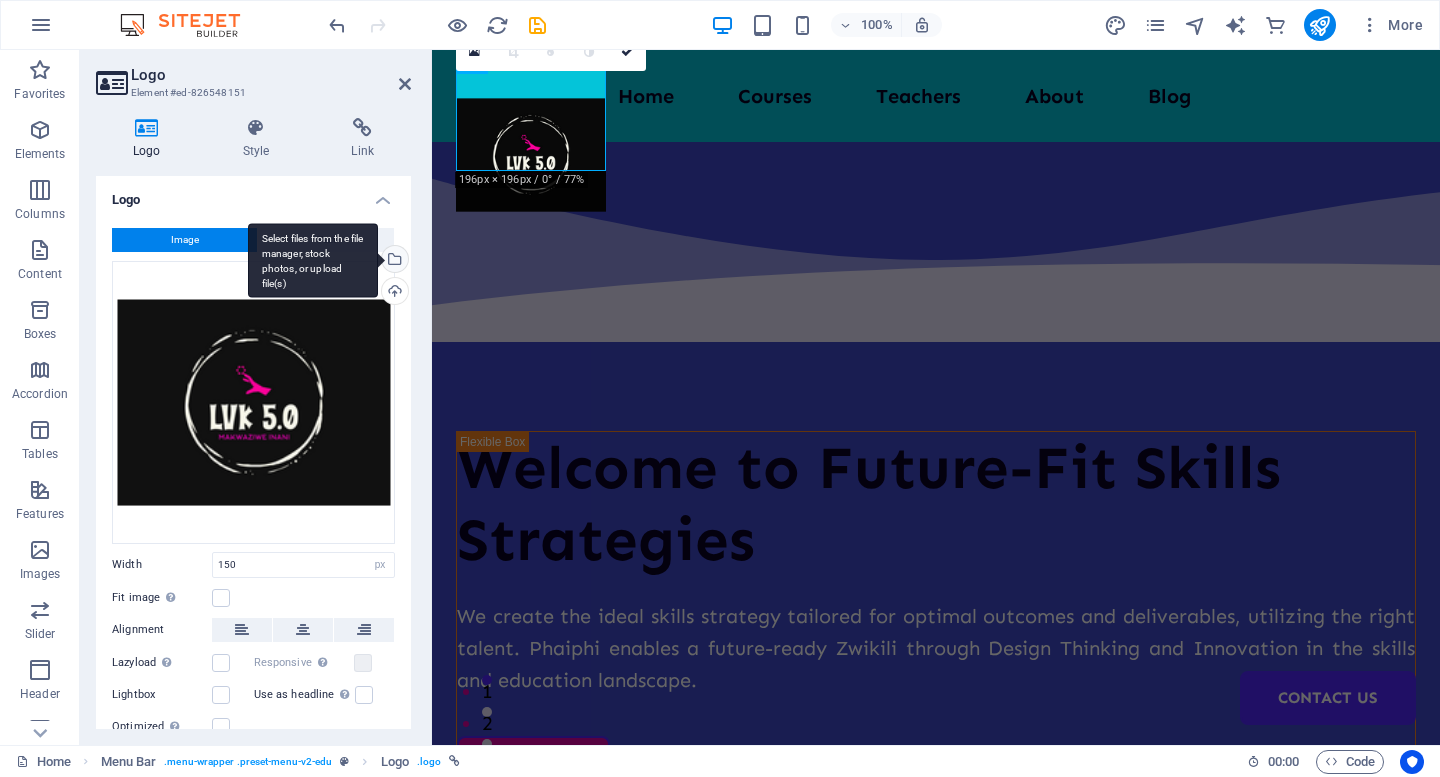 click on "Select files from the file manager, stock photos, or upload file(s)" at bounding box center (313, 260) 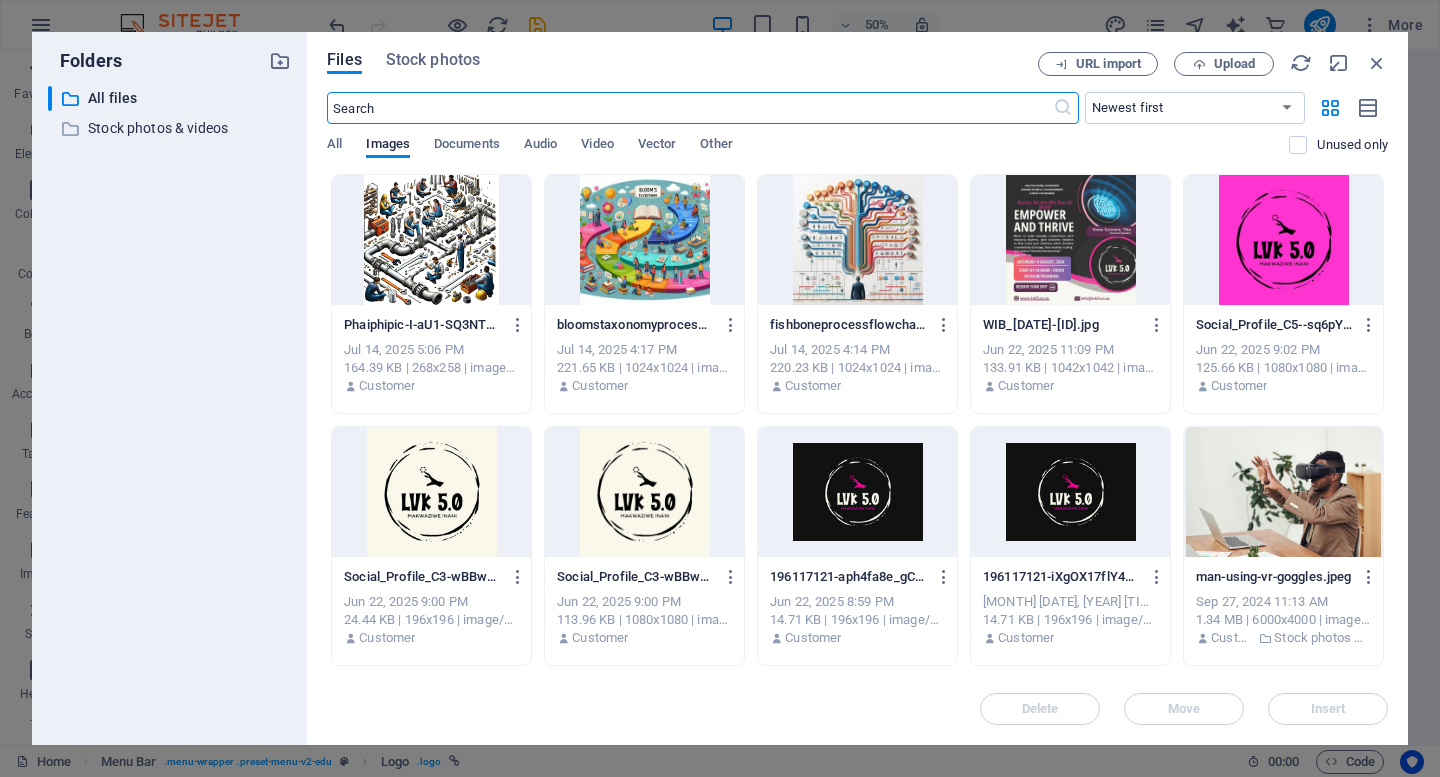 click at bounding box center (1283, 240) 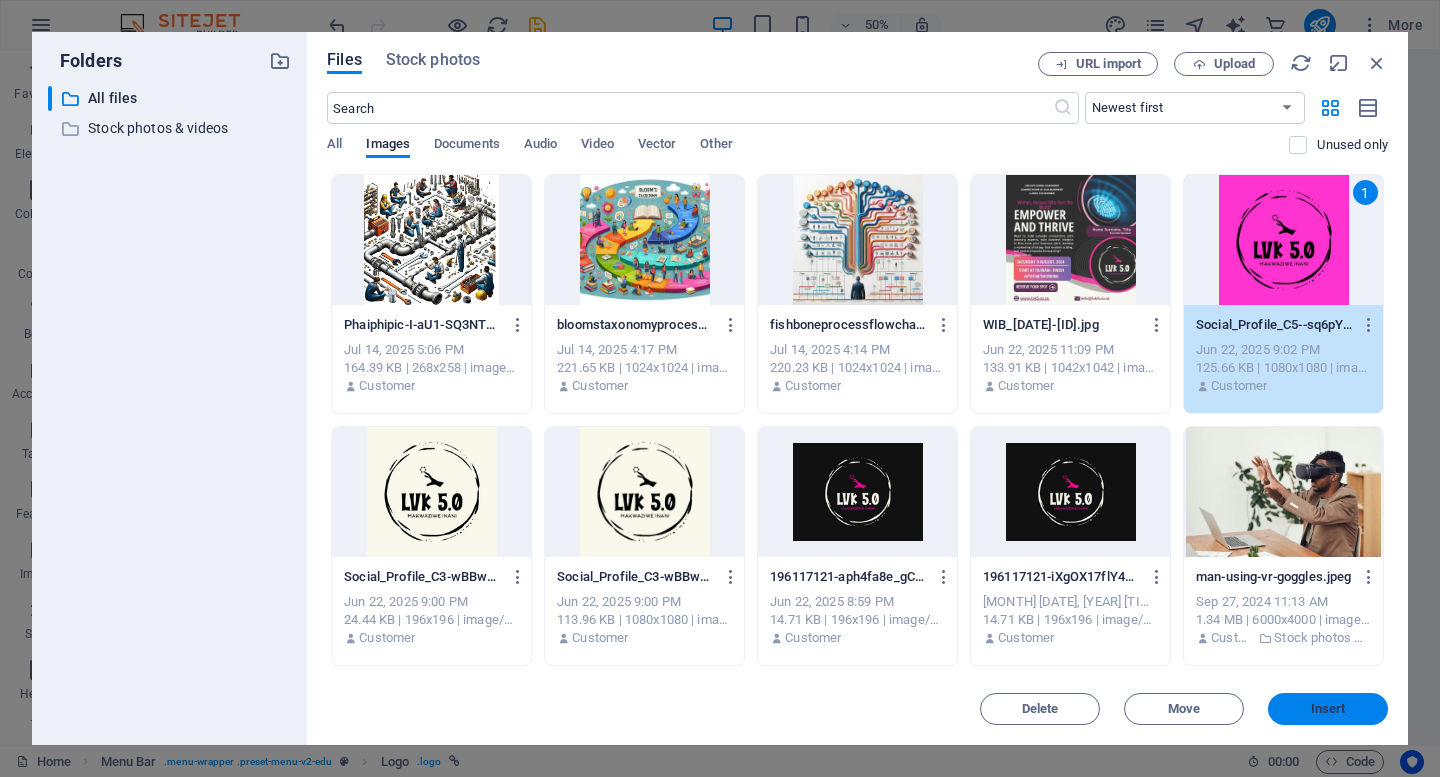 click on "Insert" at bounding box center [1328, 709] 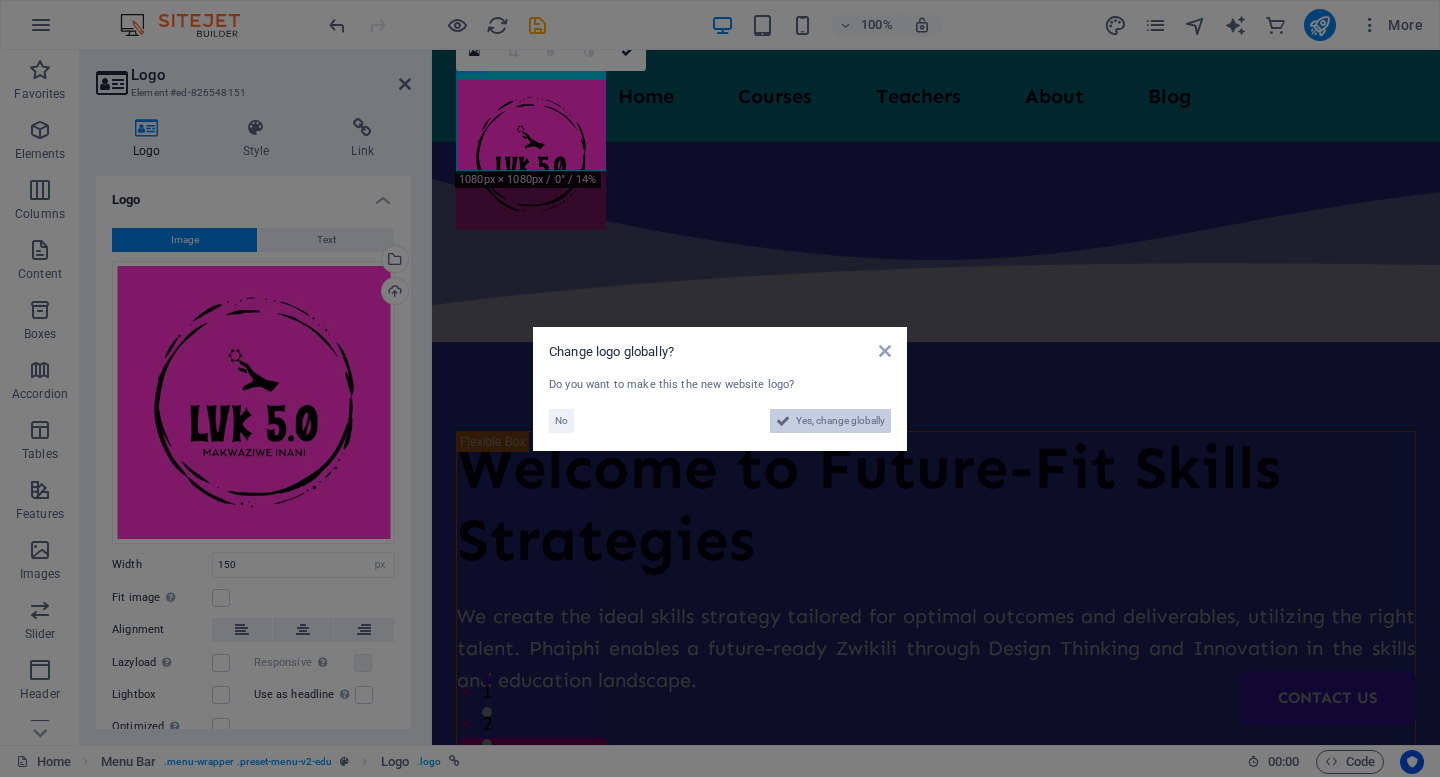 click on "Yes, change globally" at bounding box center [840, 421] 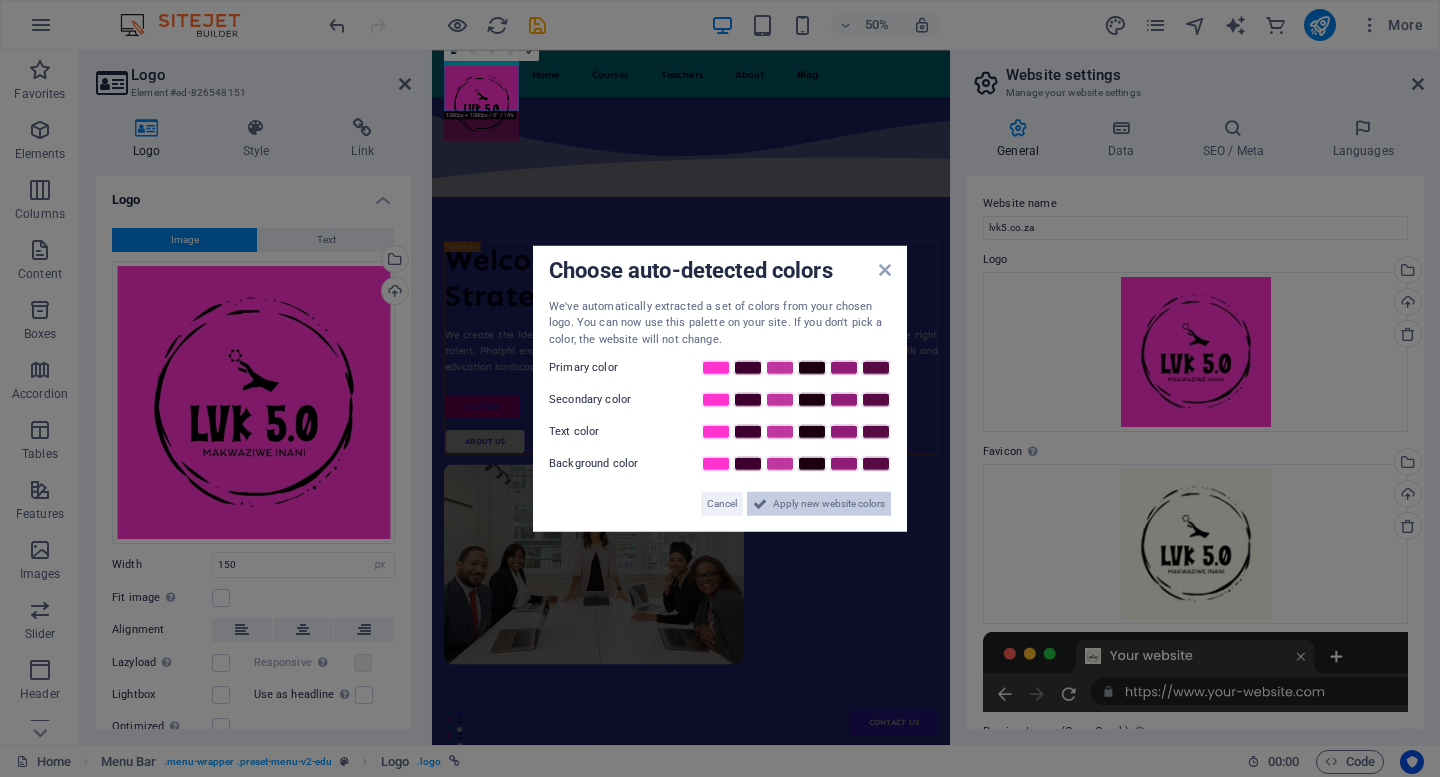 click on "Apply new website colors" at bounding box center (829, 504) 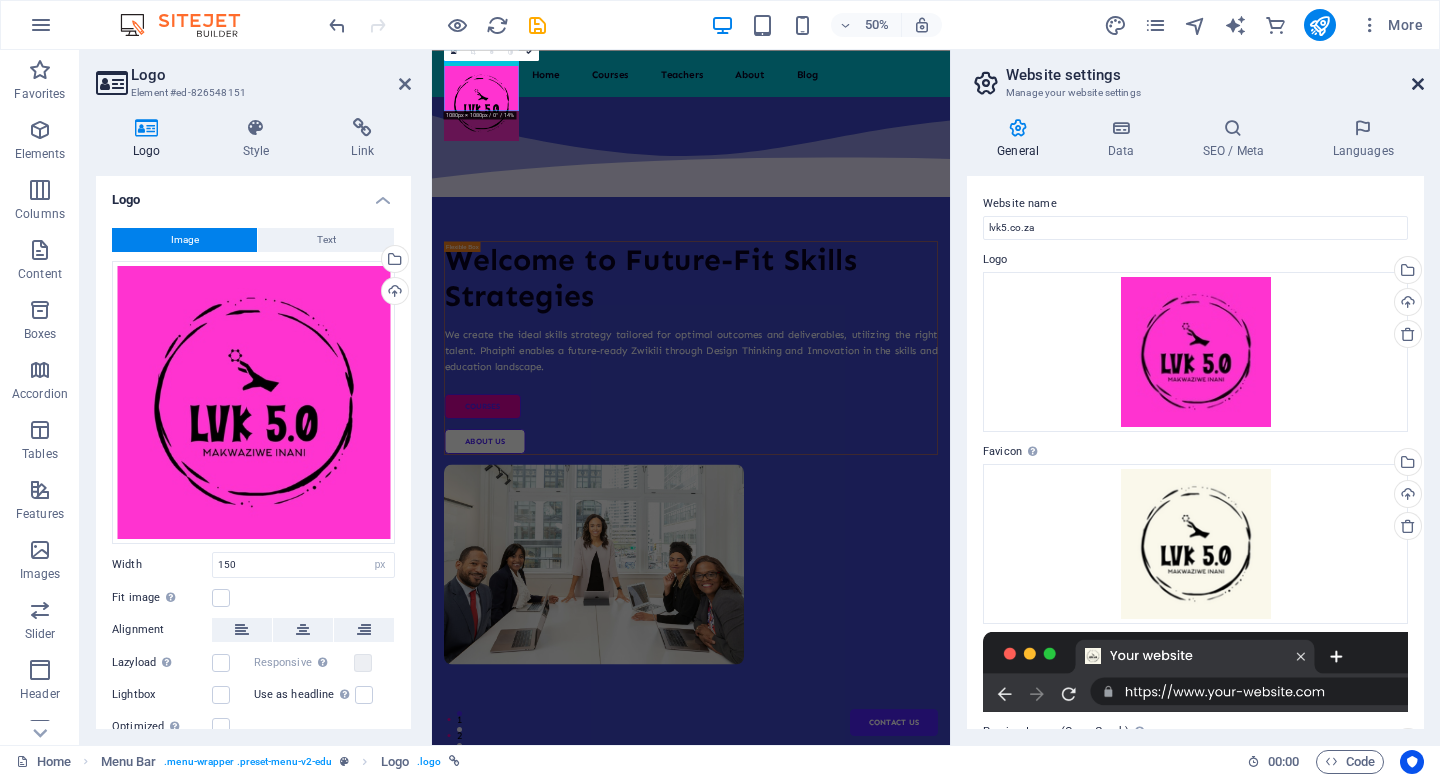 click at bounding box center (1418, 84) 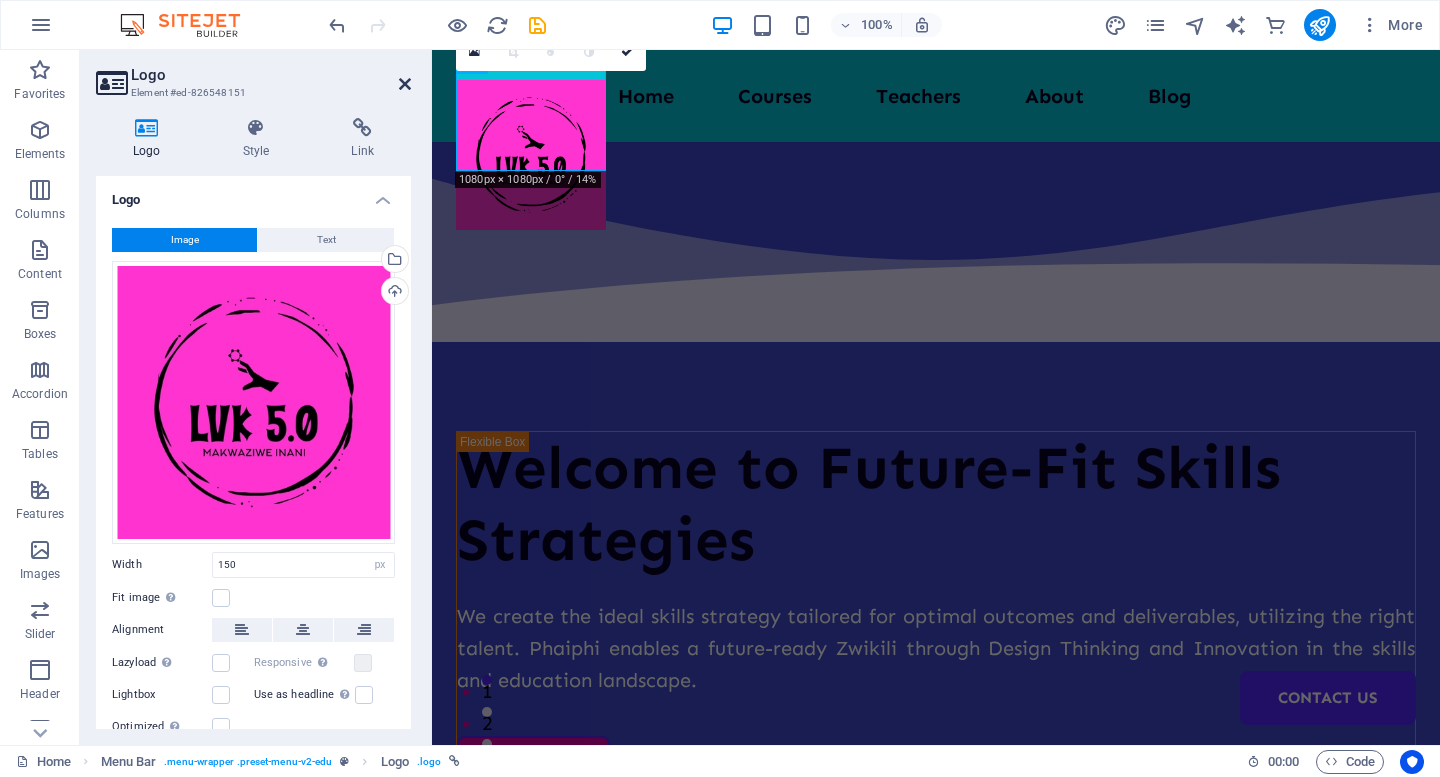 click at bounding box center [405, 84] 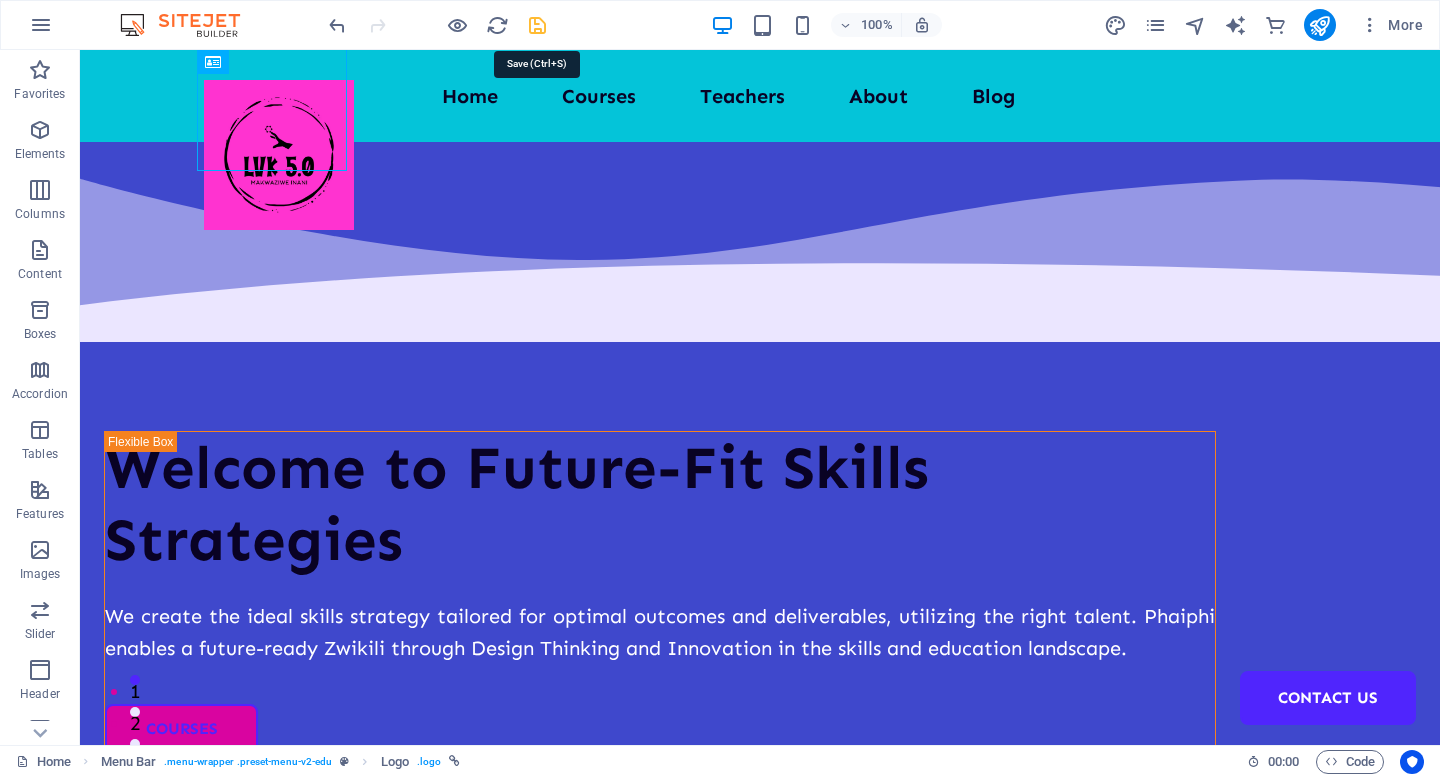 click at bounding box center [537, 25] 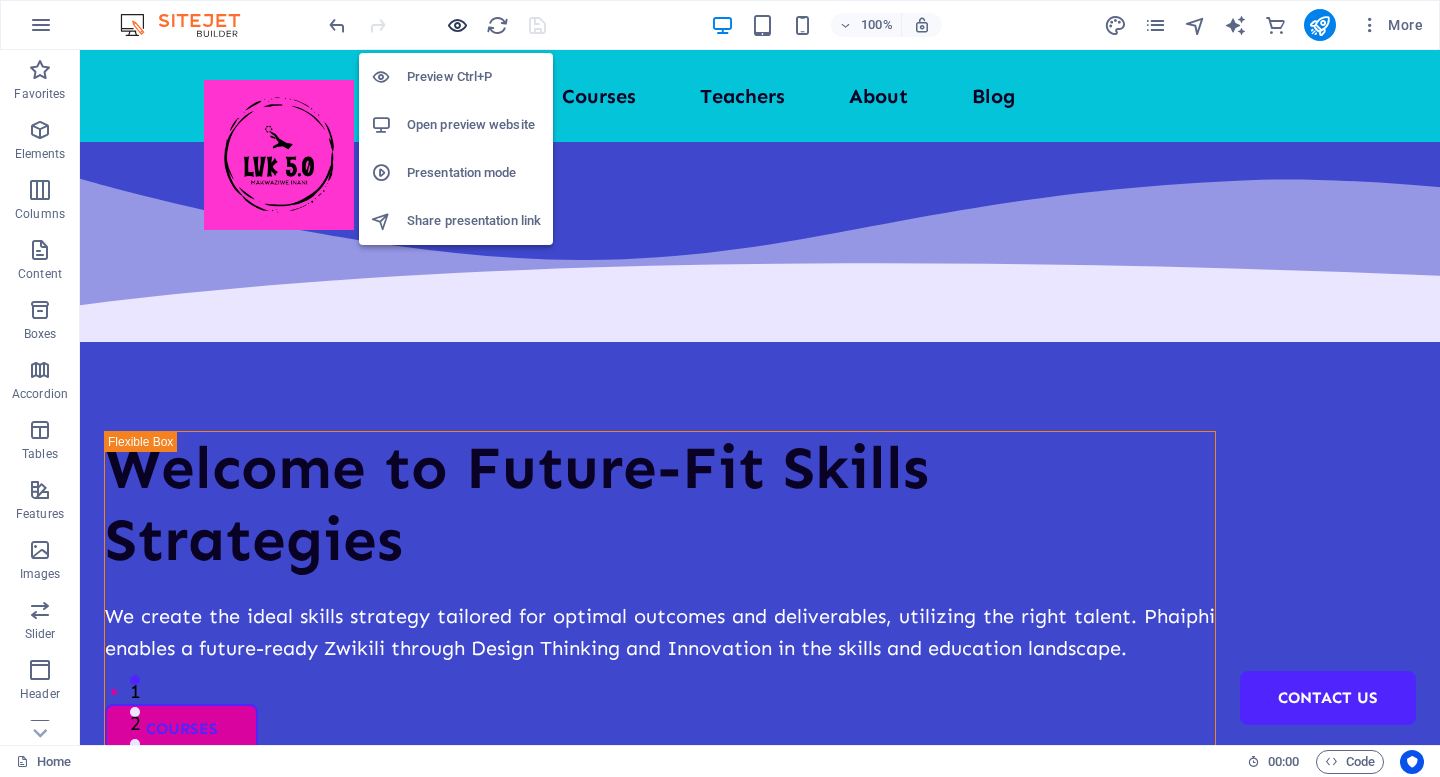 click at bounding box center (457, 25) 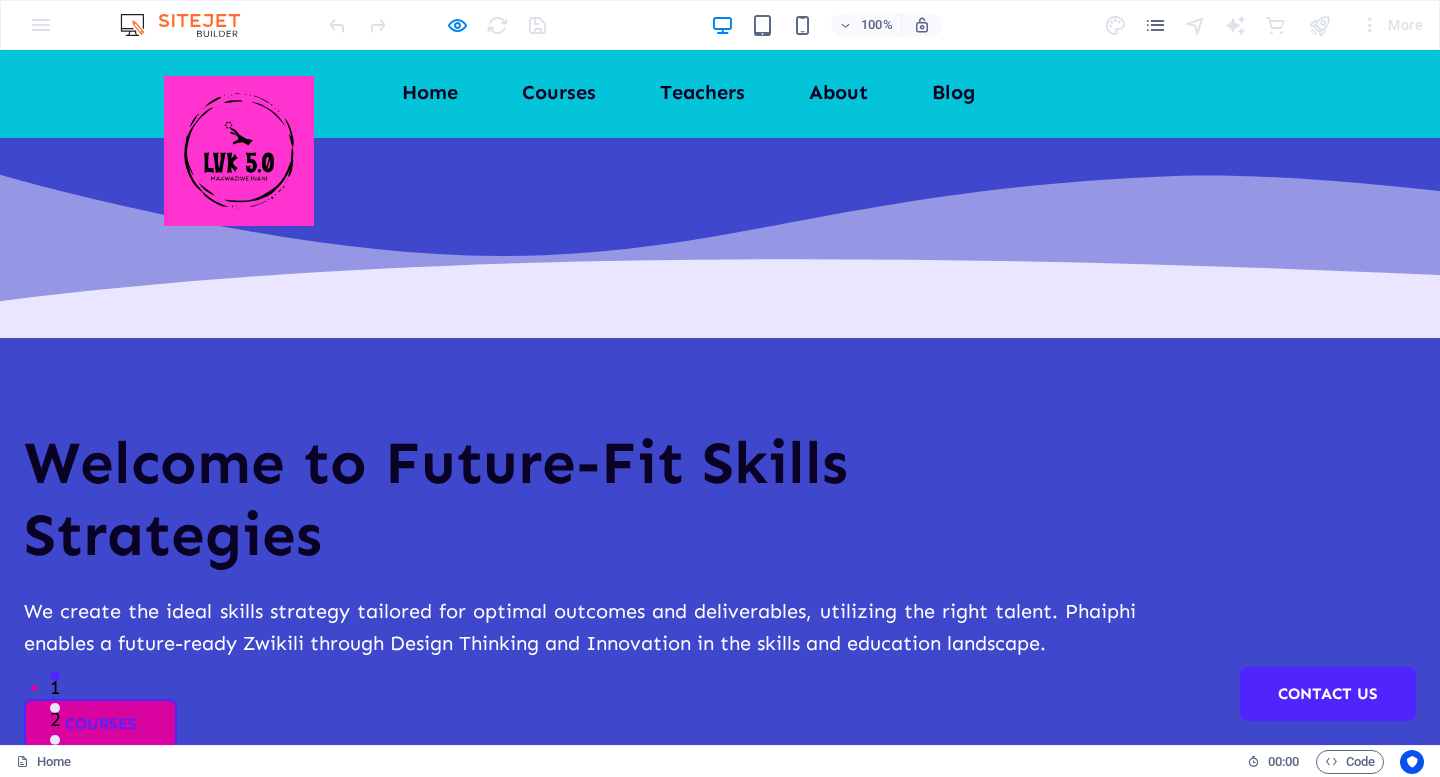 scroll, scrollTop: 0, scrollLeft: 0, axis: both 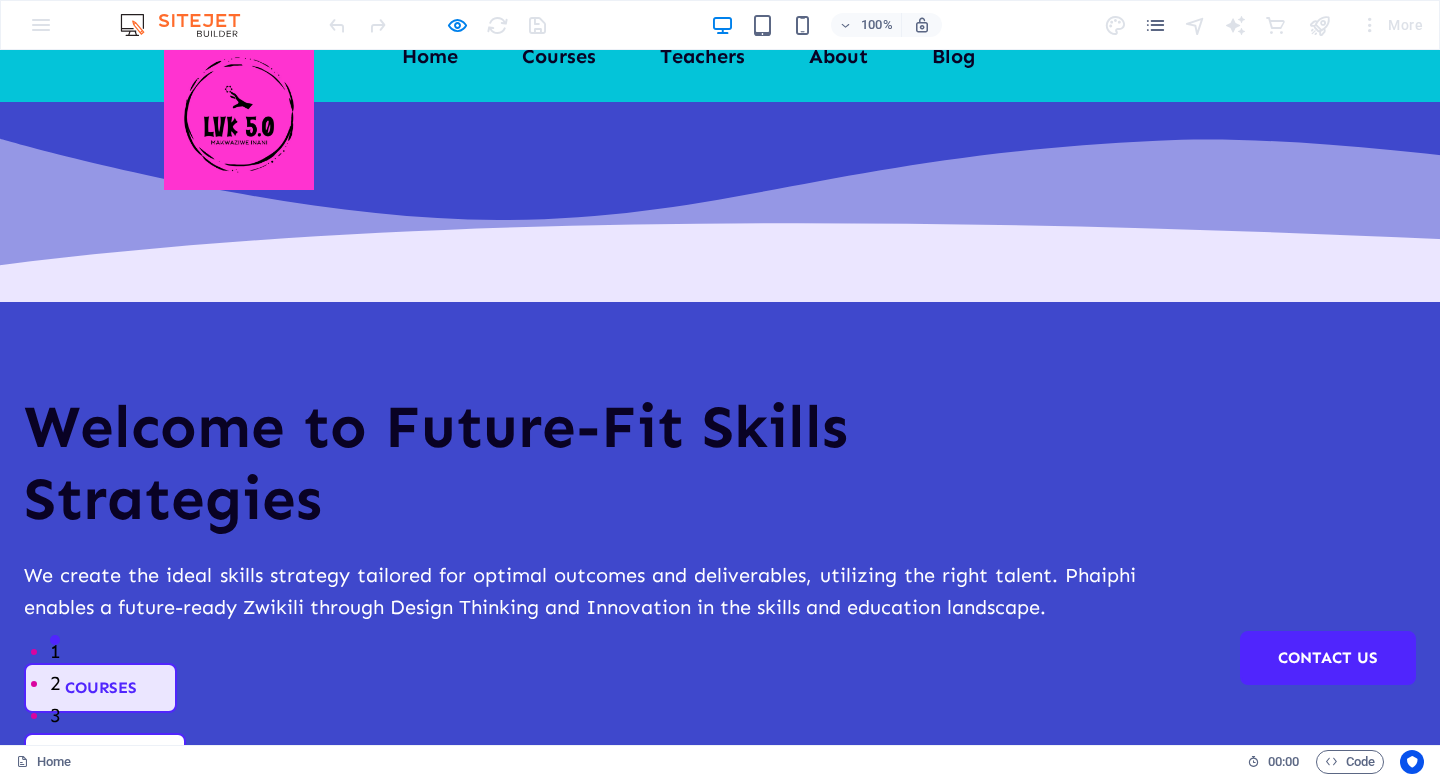 click on "Courses" at bounding box center (100, 688) 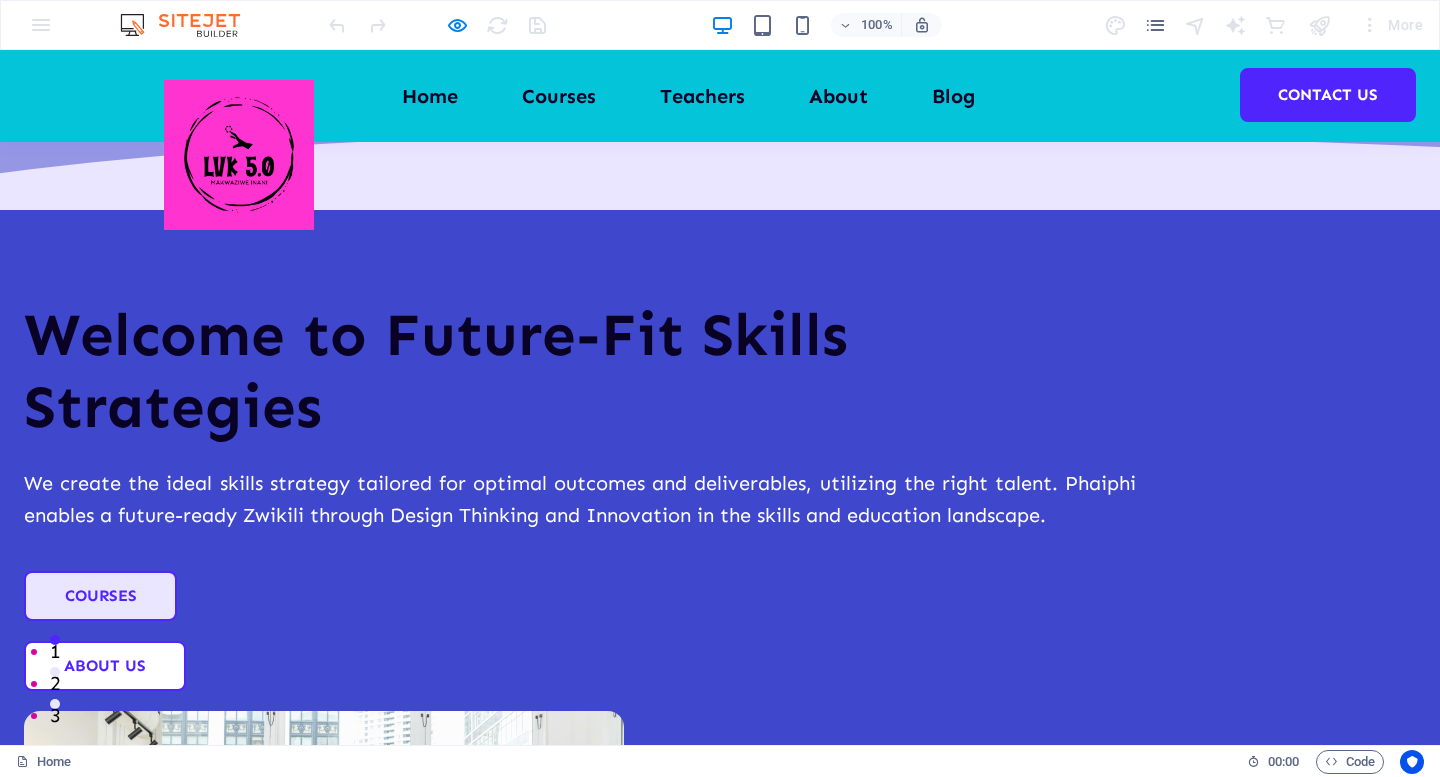 scroll, scrollTop: 0, scrollLeft: 0, axis: both 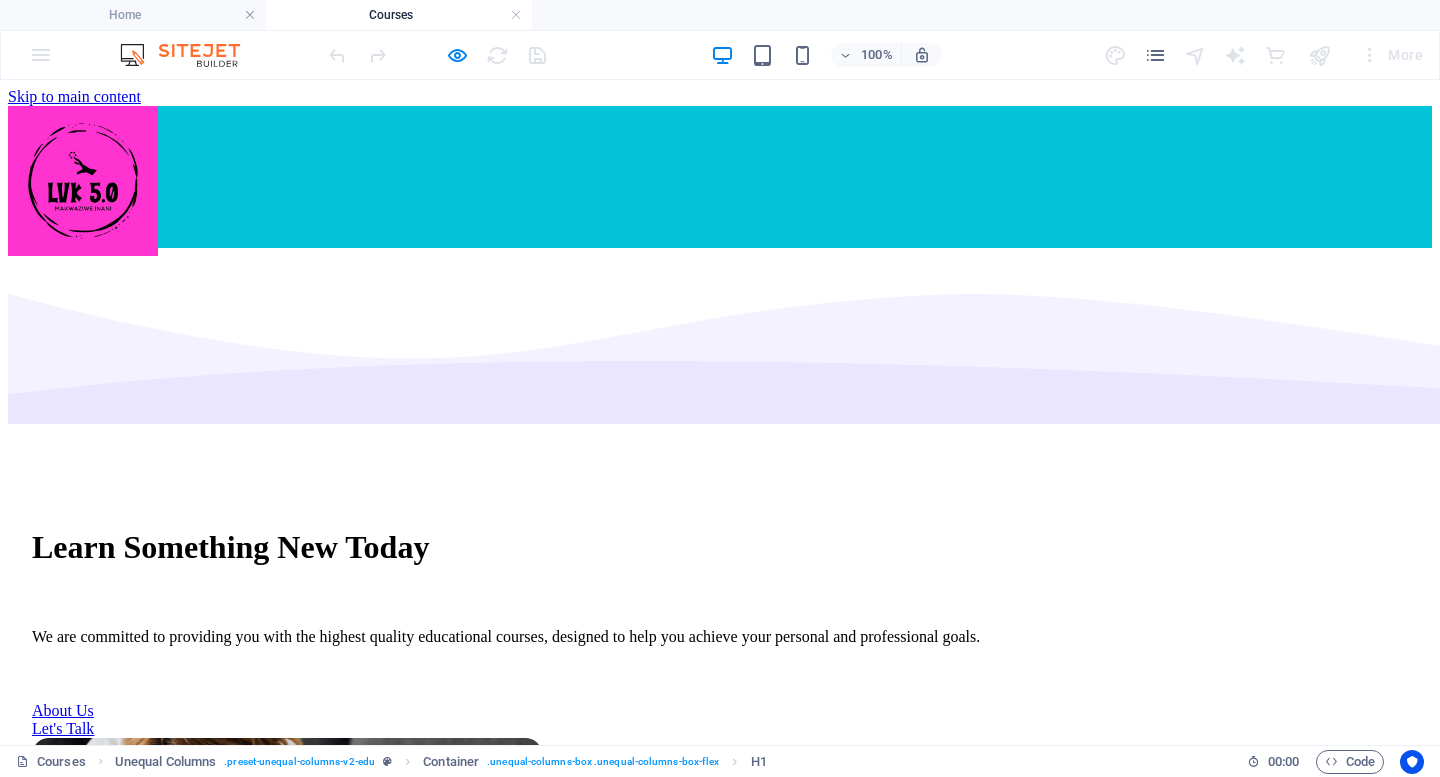 click on "About Us" at bounding box center (720, 711) 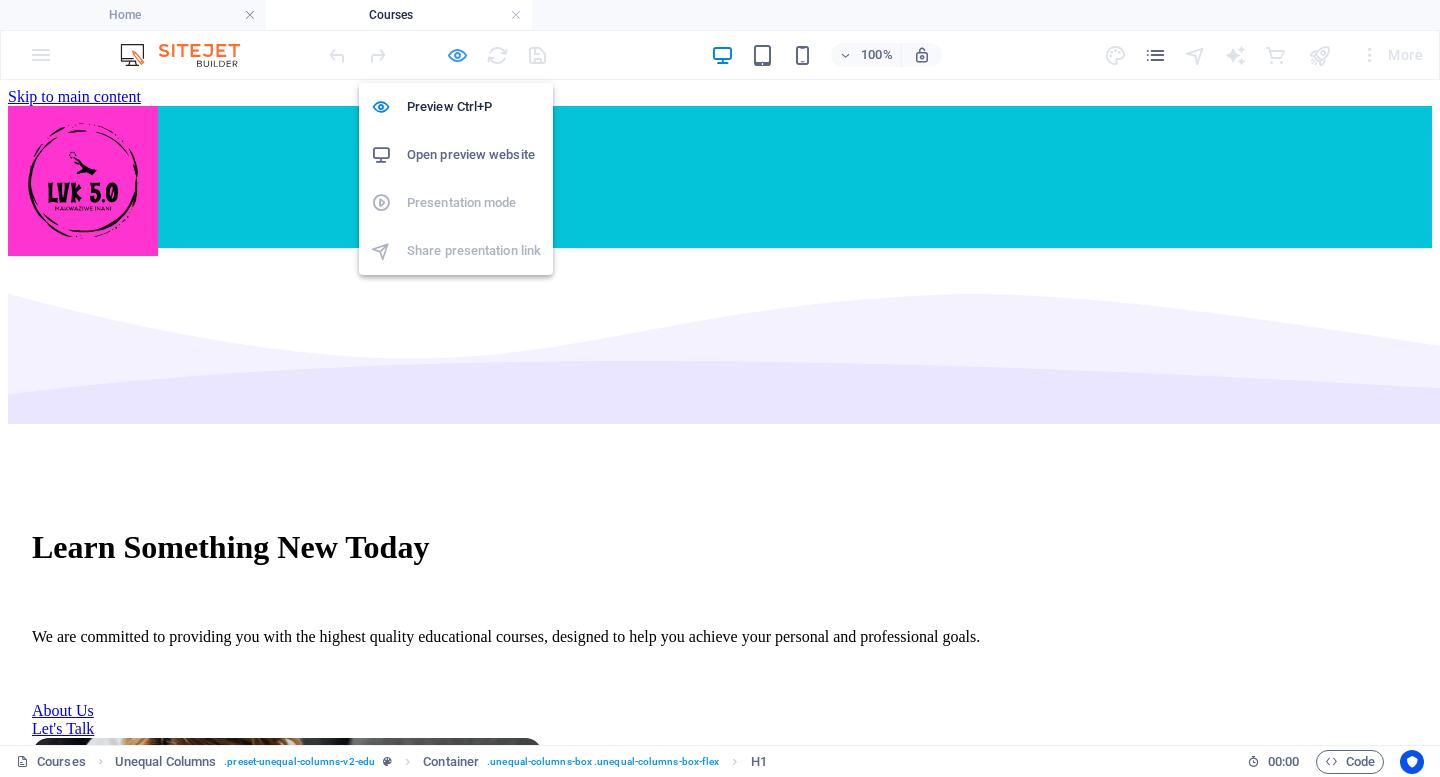 click at bounding box center [457, 55] 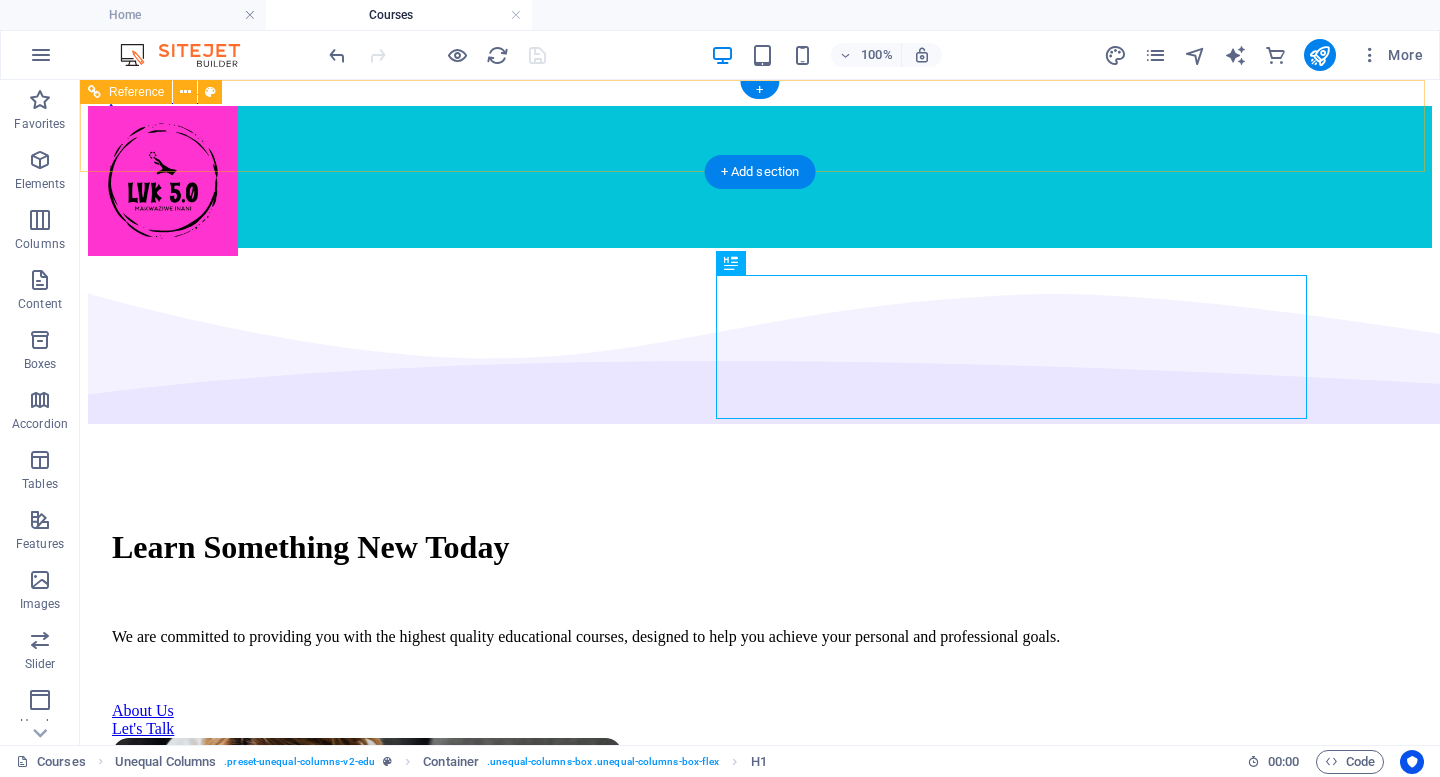 click on "Home Courses Teachers About Blog Contact Us" at bounding box center (760, 194) 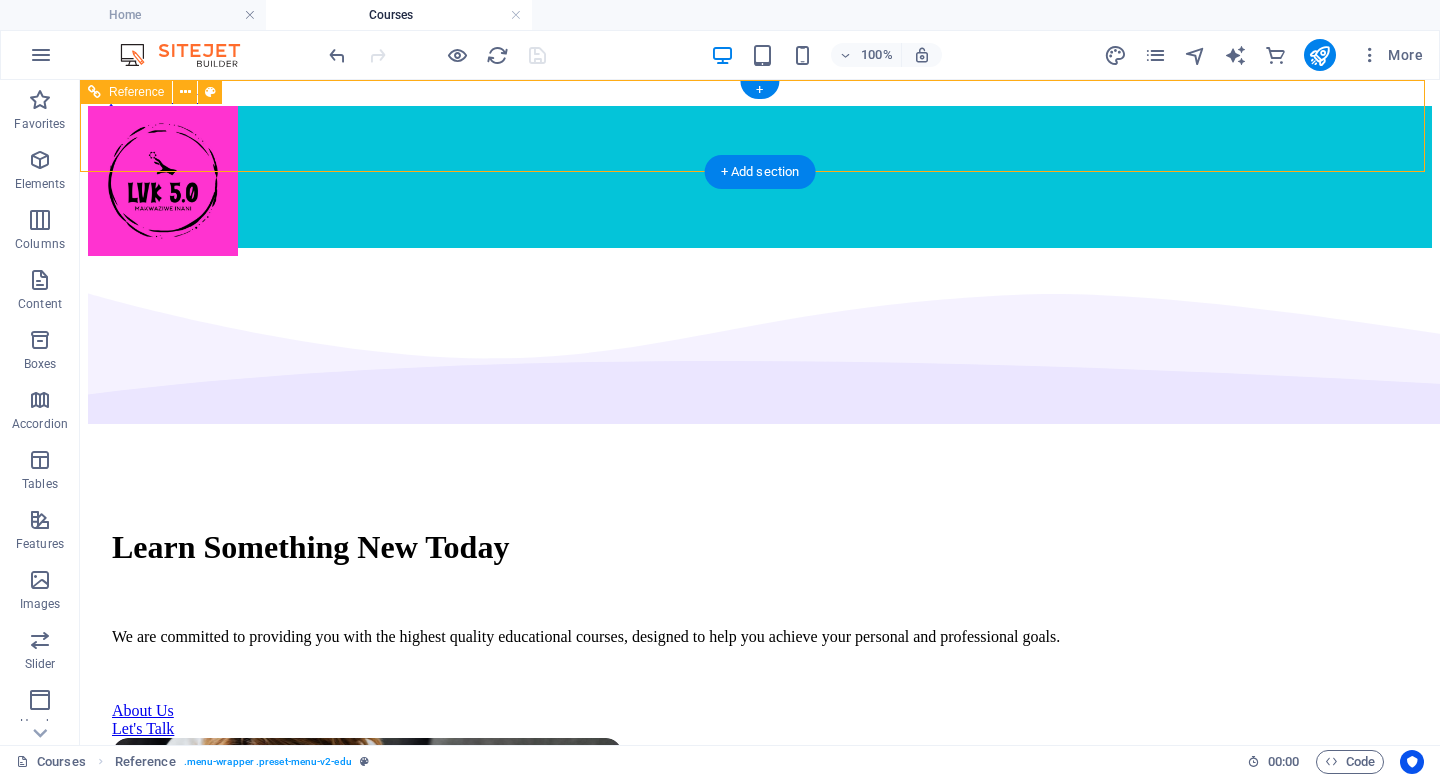 click on "Home Courses Teachers About Blog Contact Us" at bounding box center (760, 194) 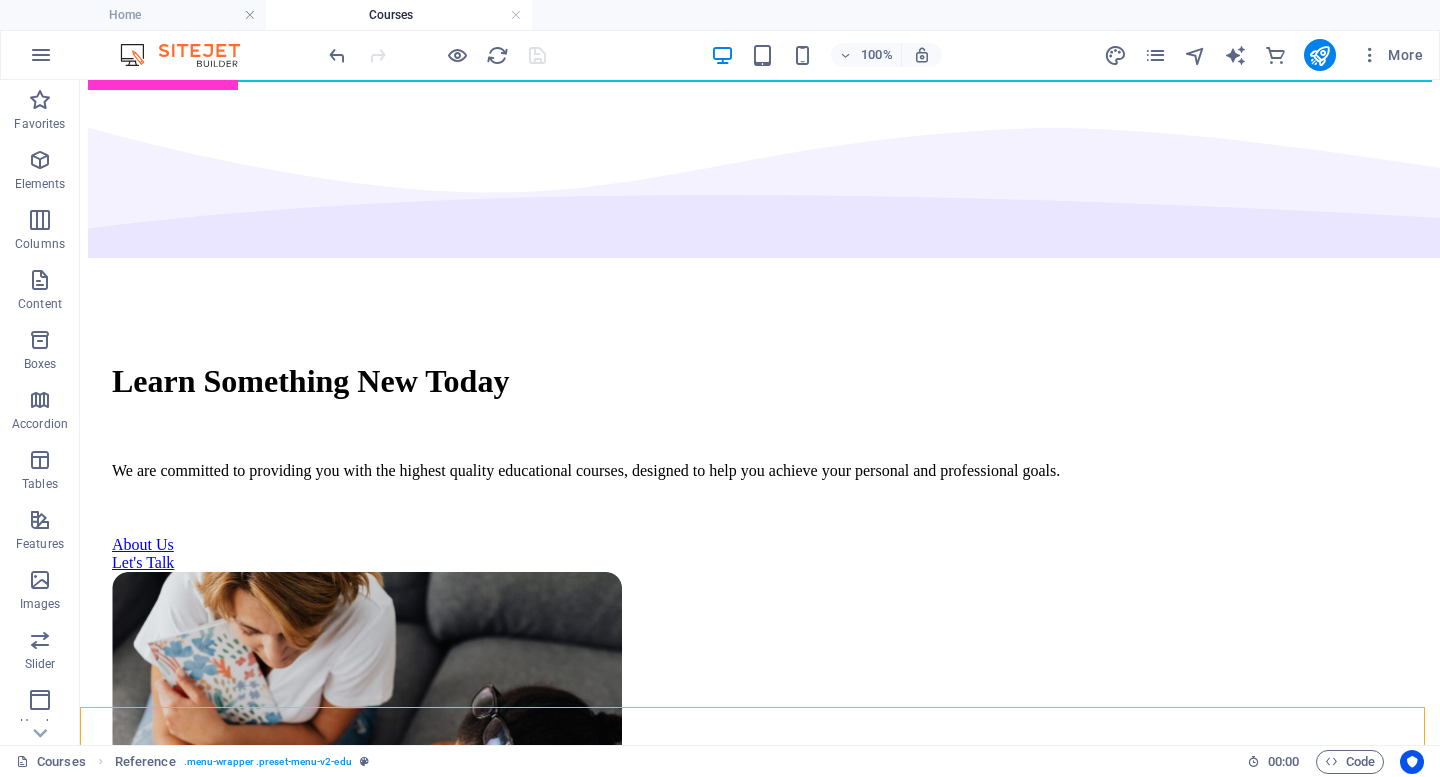 scroll, scrollTop: 0, scrollLeft: 0, axis: both 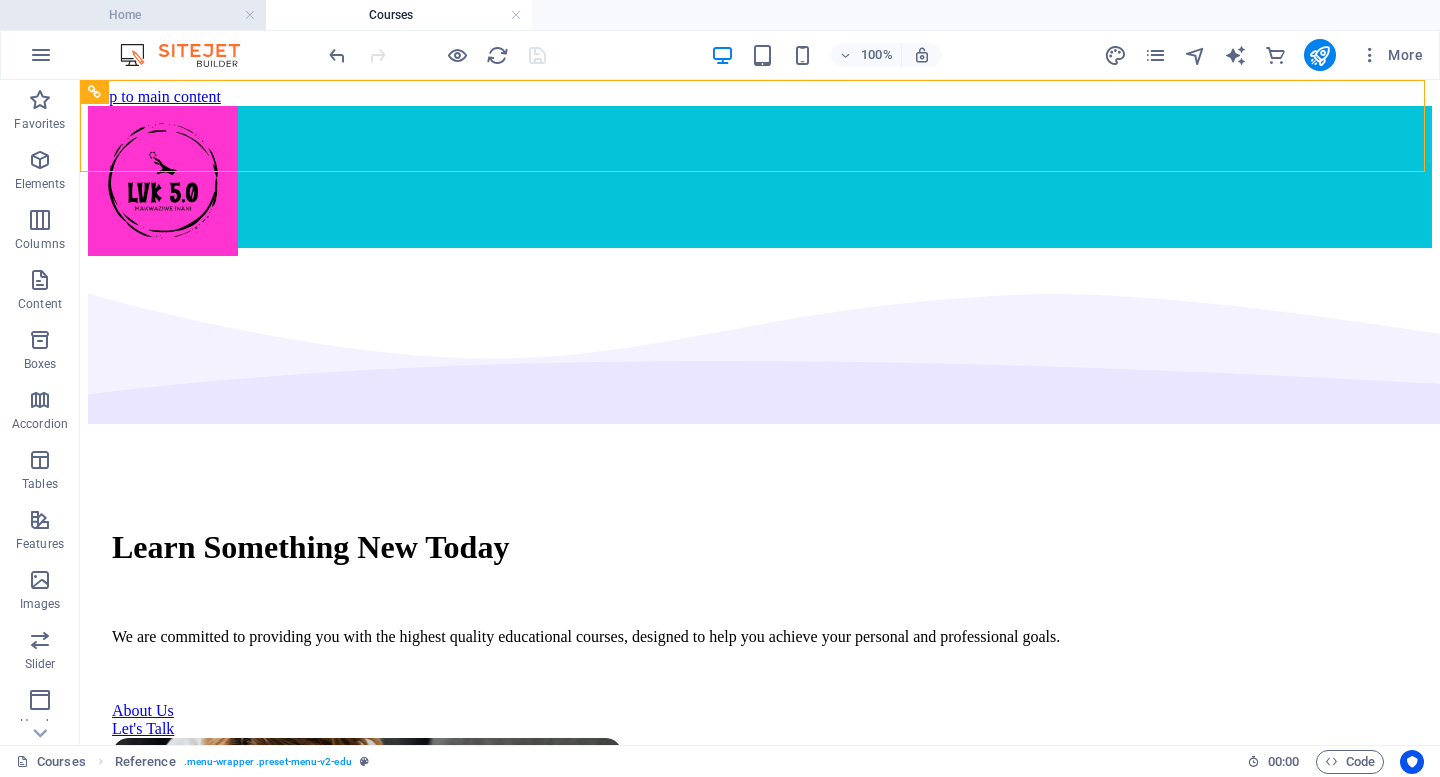 click on "Home" at bounding box center (133, 15) 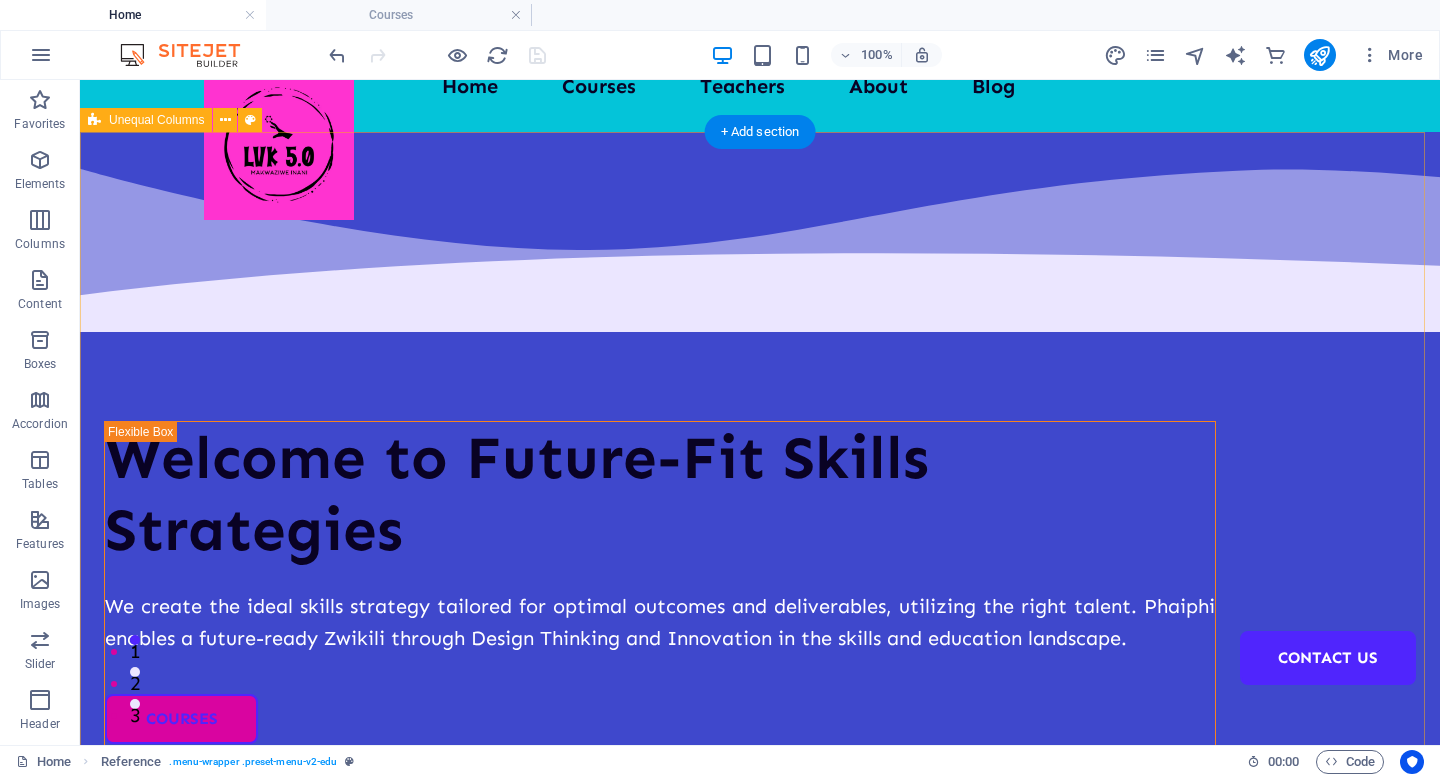 click on "Welcome to Future-Fit Skills Strategies We create the ideal skills strategy tailored for optimal outcomes and deliverables, utilizing the right talent. Phaiphi enables a future-ready Zwikili through Design Thinking and Innovation in the skills and education landscape. Courses About Us" at bounding box center (760, 803) 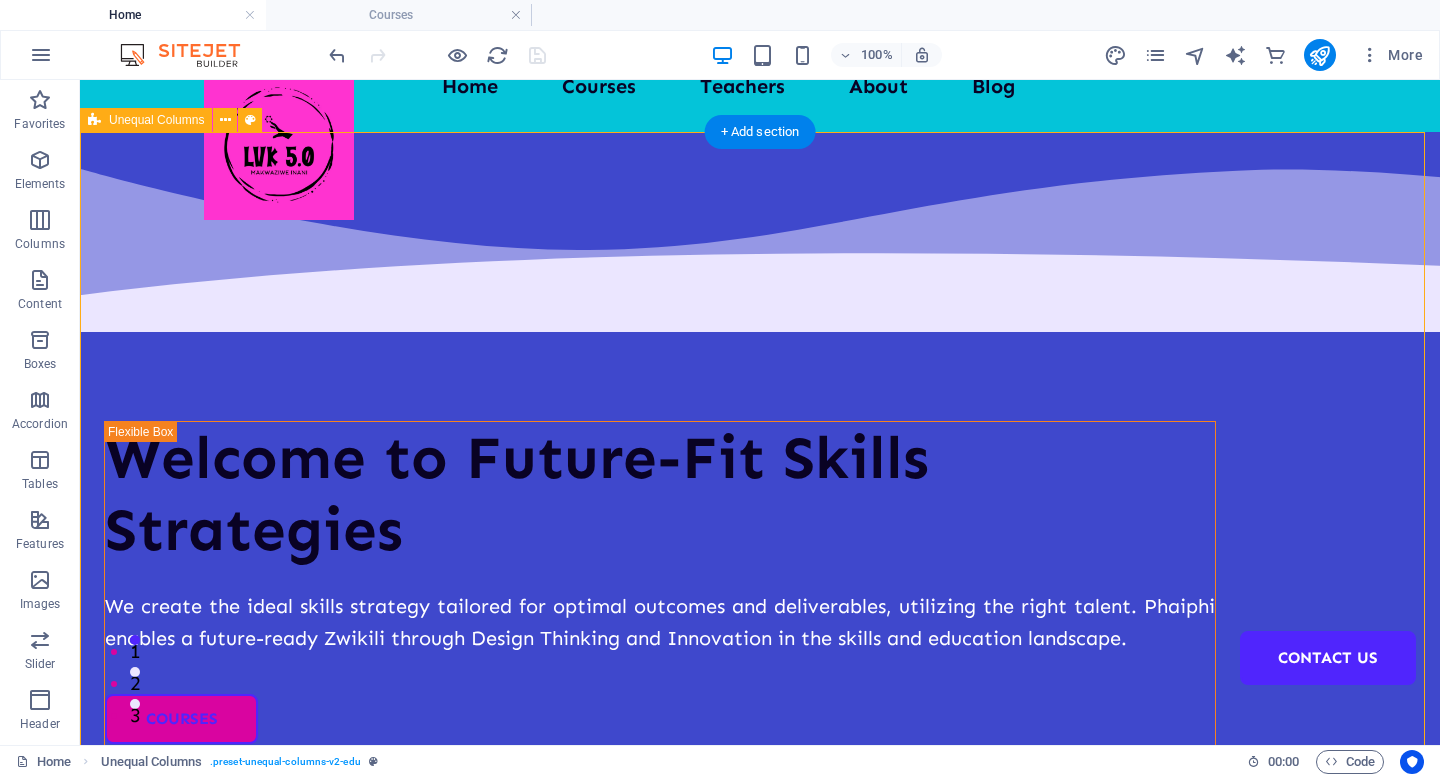 click on "Welcome to Future-Fit Skills Strategies We create the ideal skills strategy tailored for optimal outcomes and deliverables, utilizing the right talent. Phaiphi enables a future-ready Zwikili through Design Thinking and Innovation in the skills and education landscape. Courses About Us" at bounding box center [760, 803] 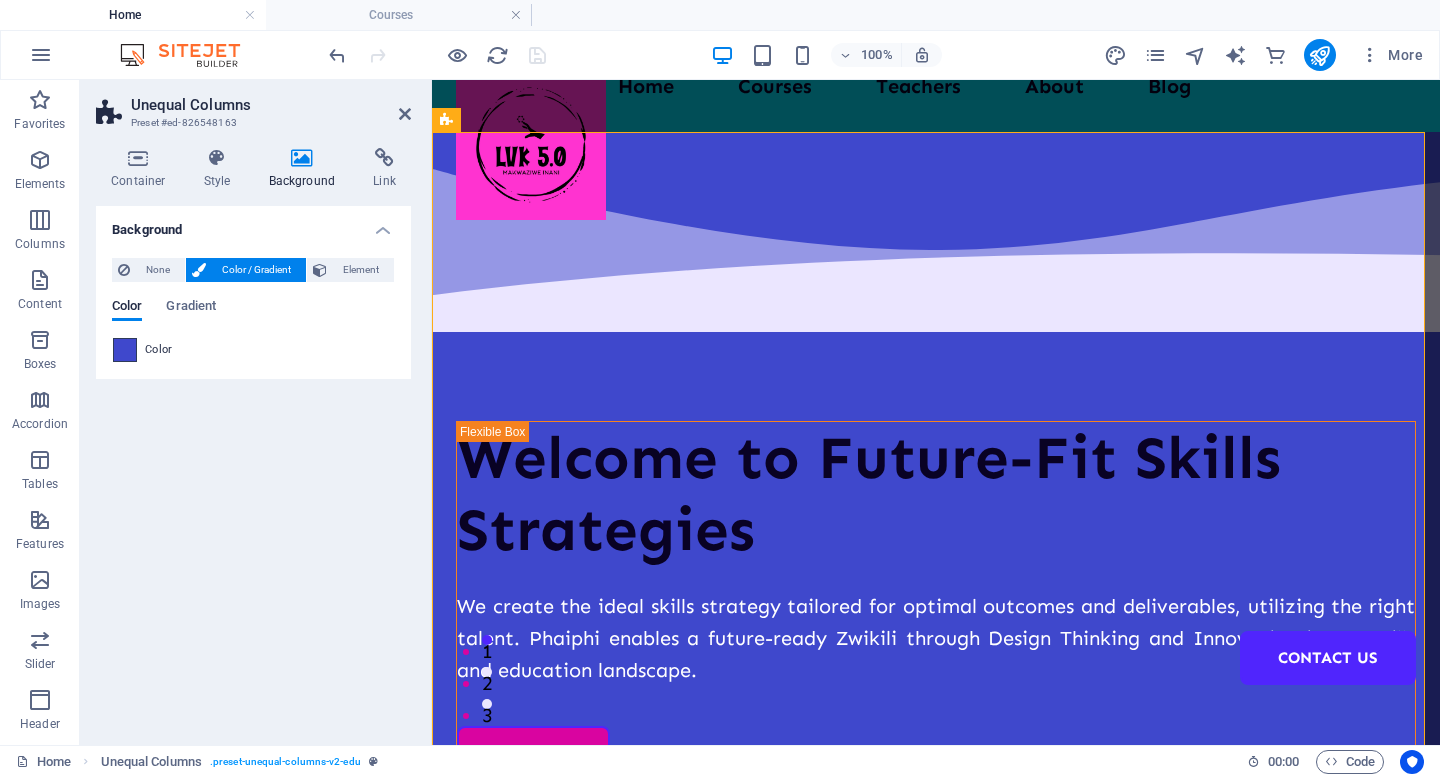 click at bounding box center [125, 350] 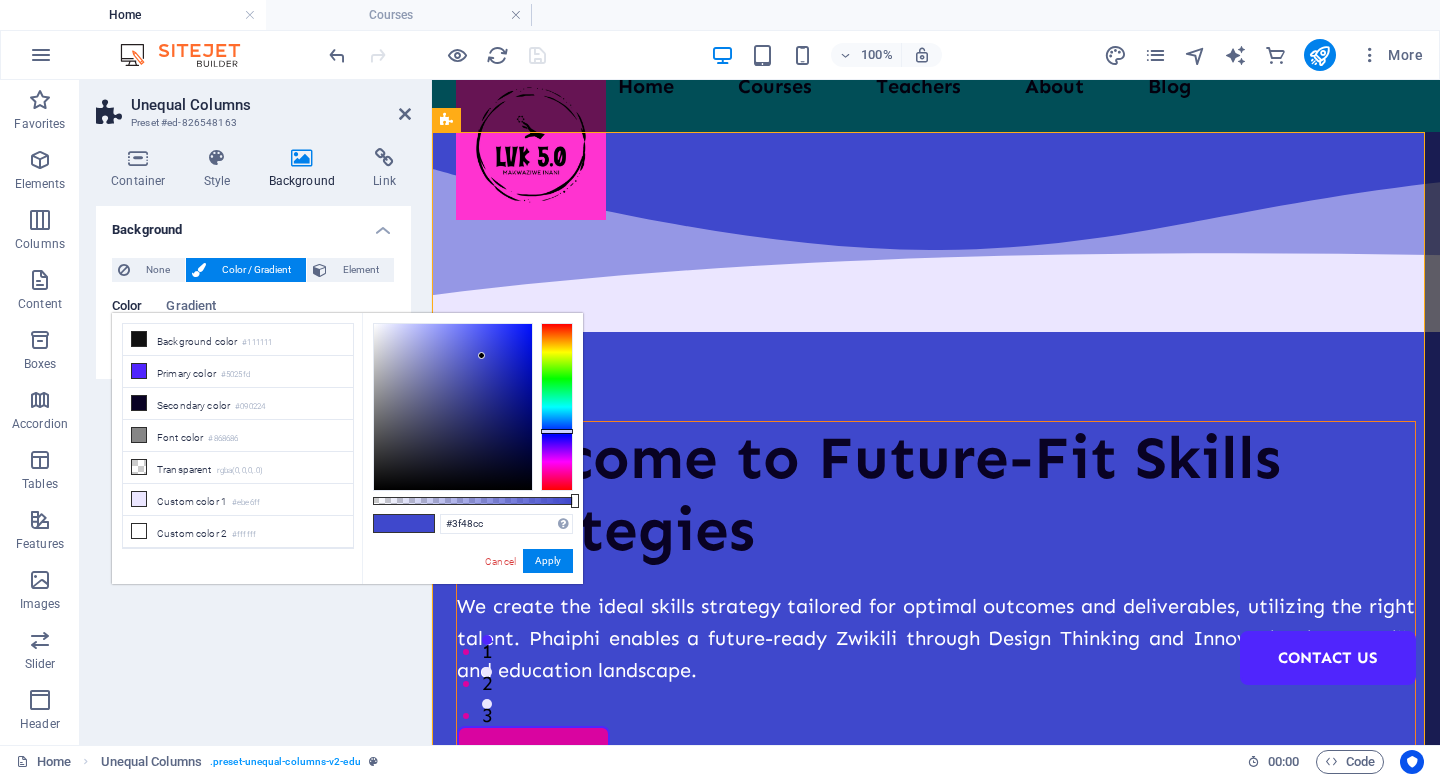 type on "#1a24b8" 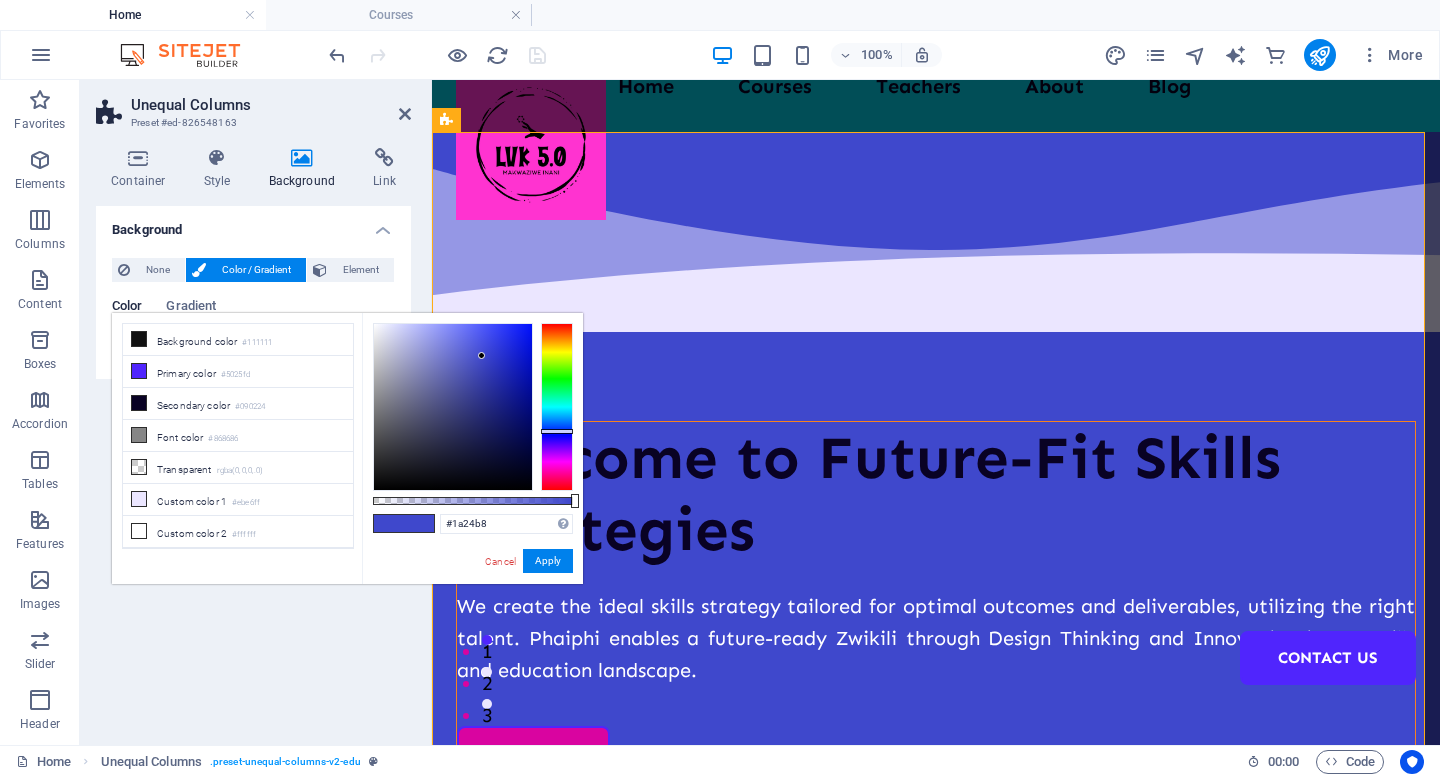 click at bounding box center (453, 407) 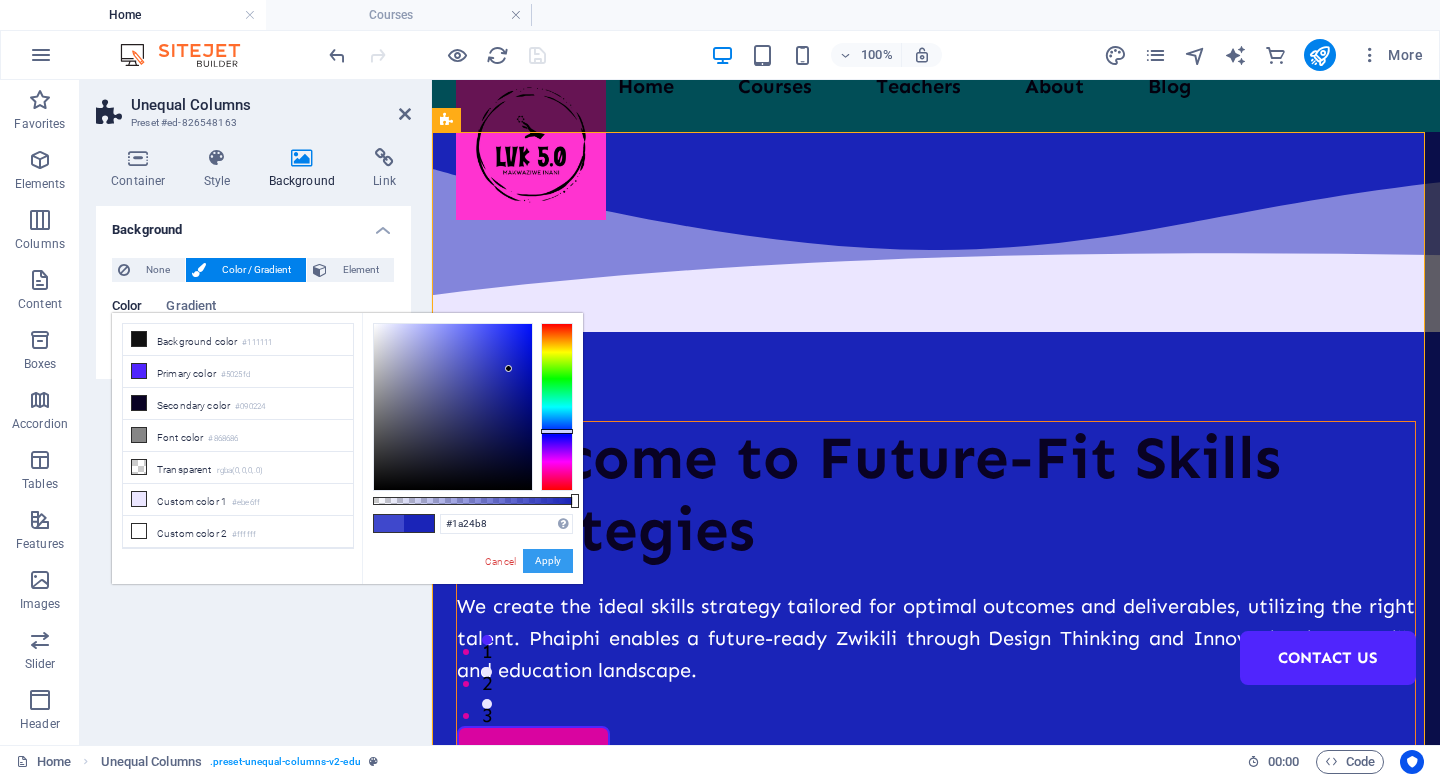 click on "Apply" at bounding box center [548, 561] 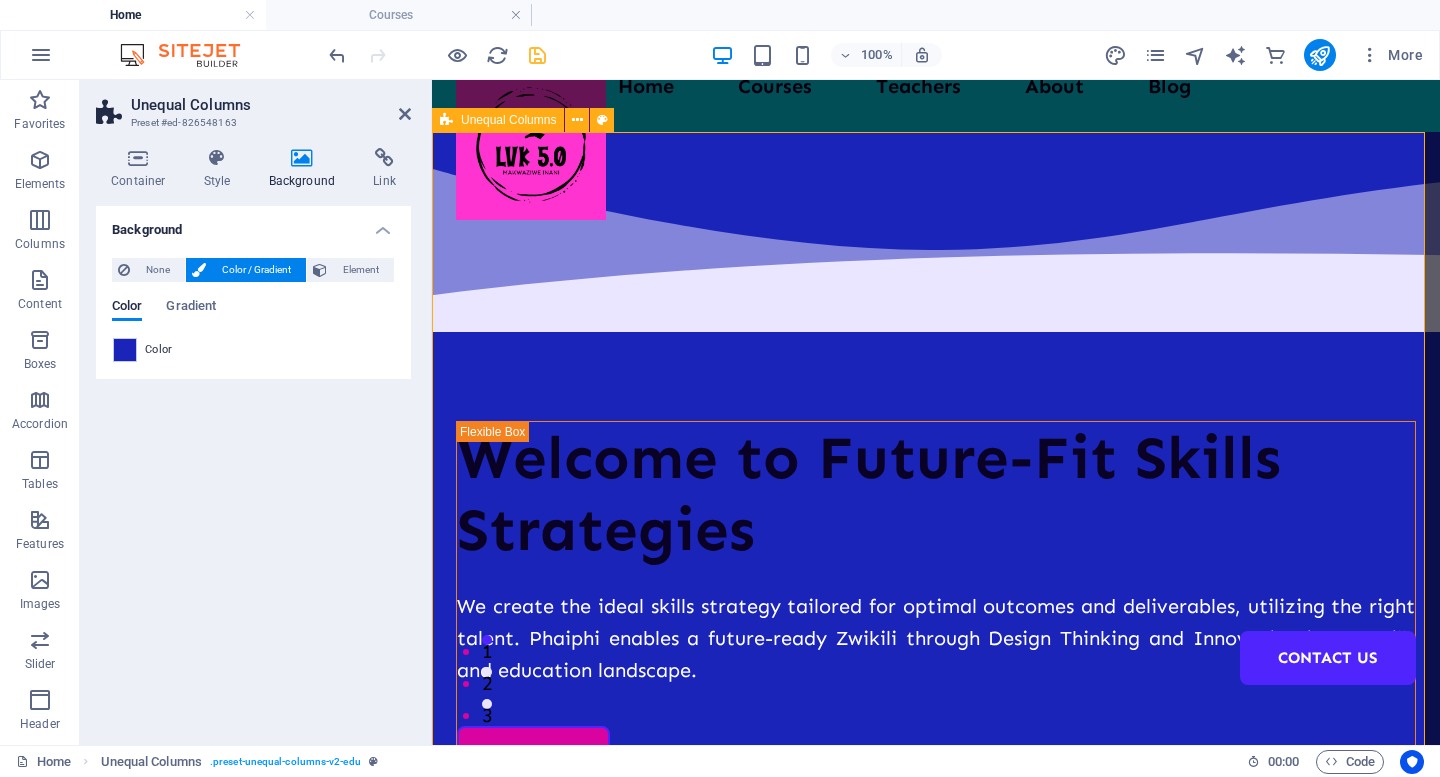 click on "Welcome to Future-Fit Skills Strategies We create the ideal skills strategy tailored for optimal outcomes and deliverables, utilizing the right talent. Phaiphi enables a future-ready Zwikili through Design Thinking and Innovation in the skills and education landscape. Courses About Us" at bounding box center (936, 819) 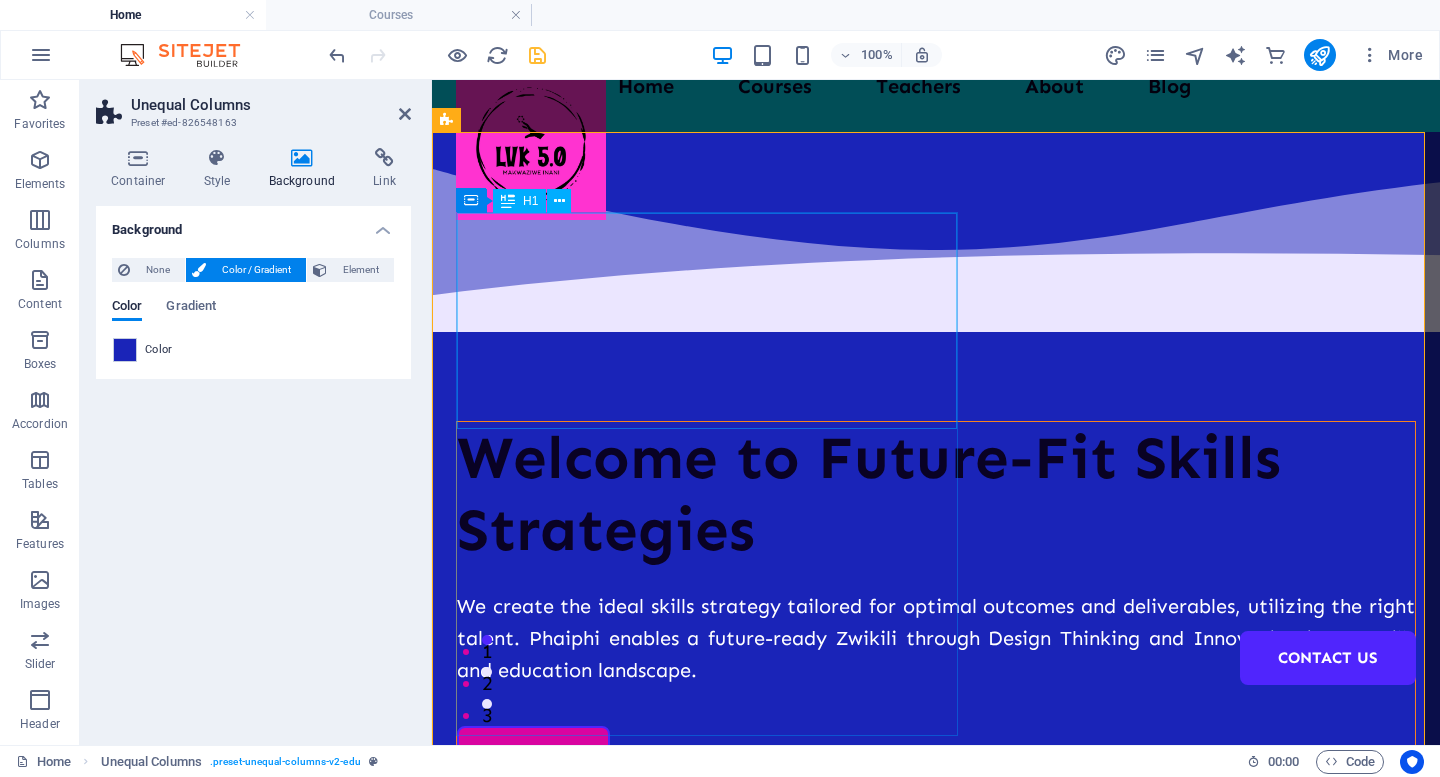 click on "Welcome to Future-Fit Skills Strategies" at bounding box center [936, 494] 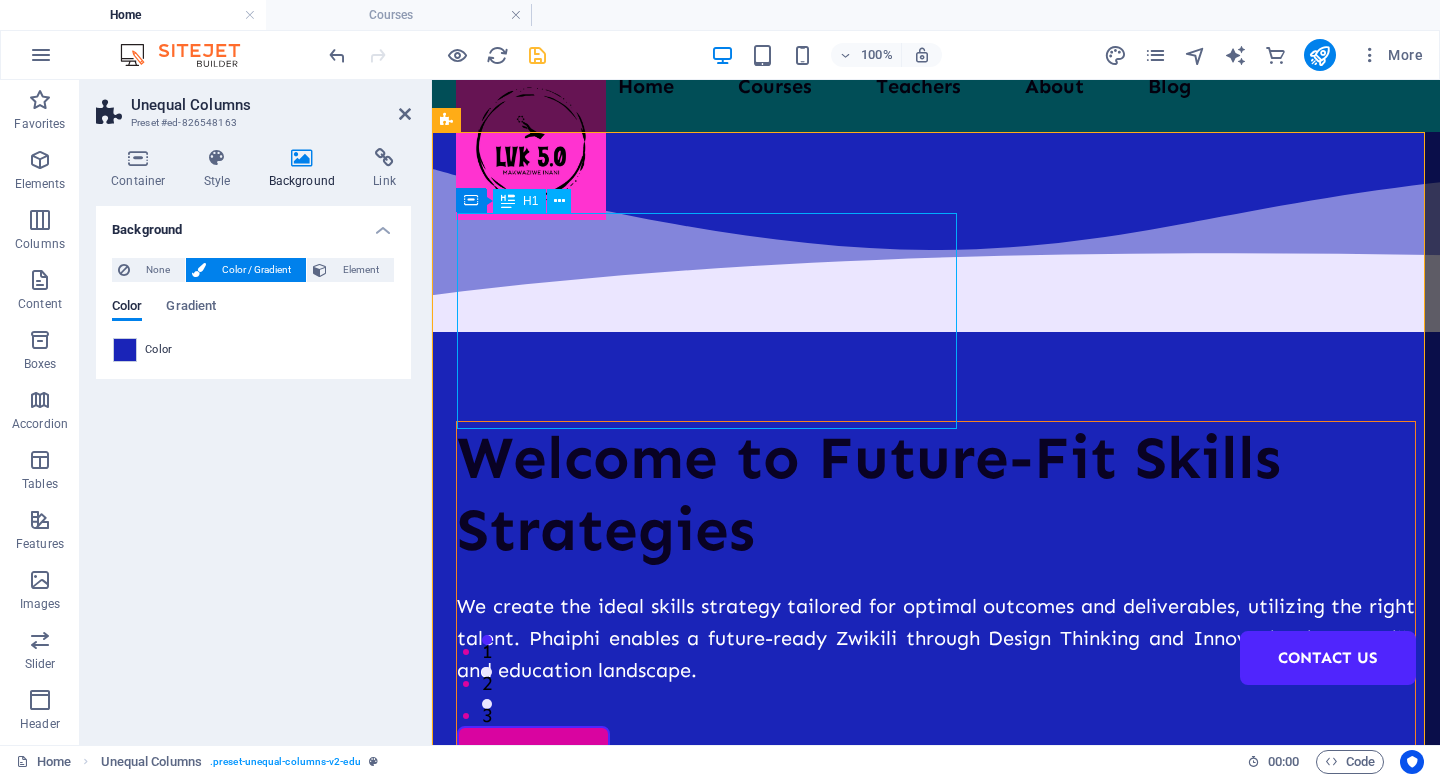 click on "Welcome to Future-Fit Skills Strategies" at bounding box center (936, 494) 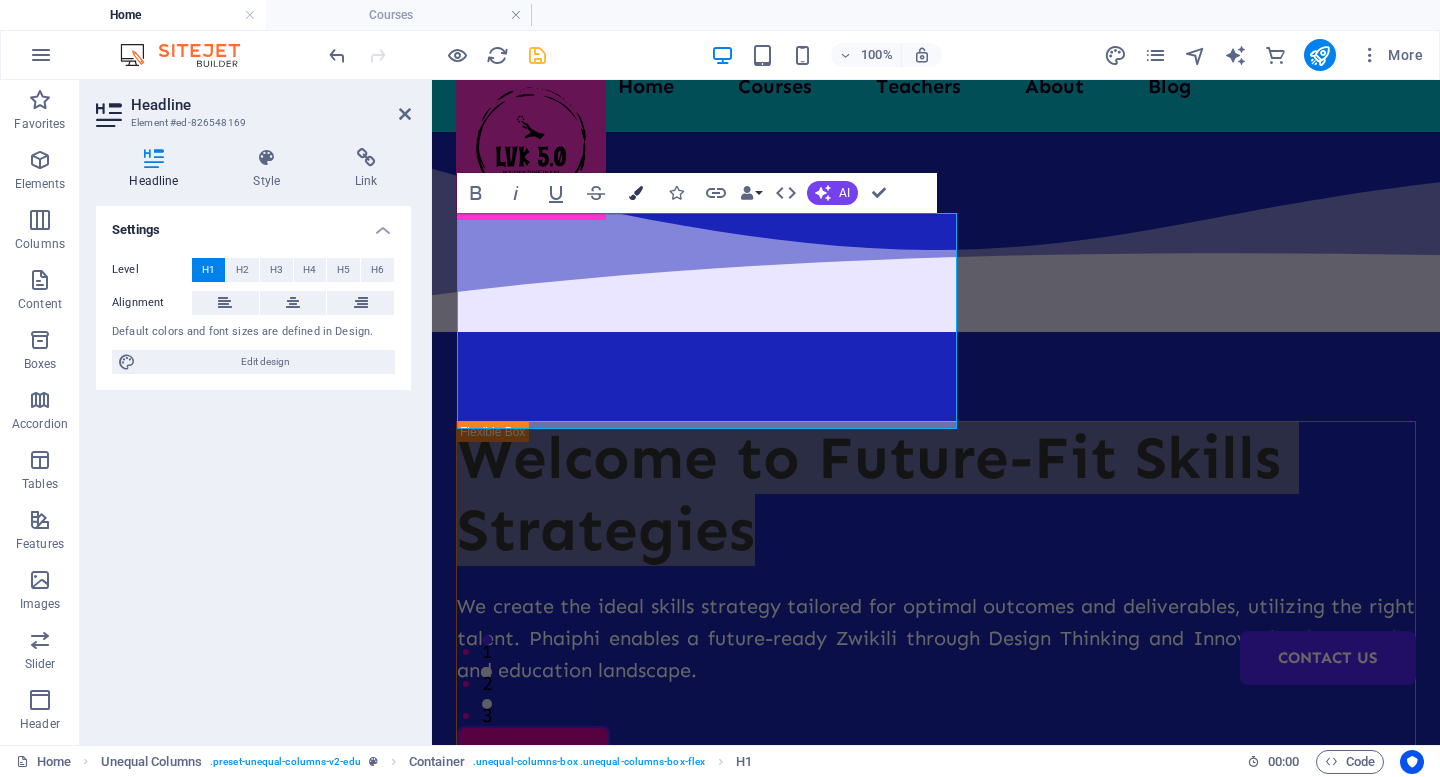 click at bounding box center [636, 193] 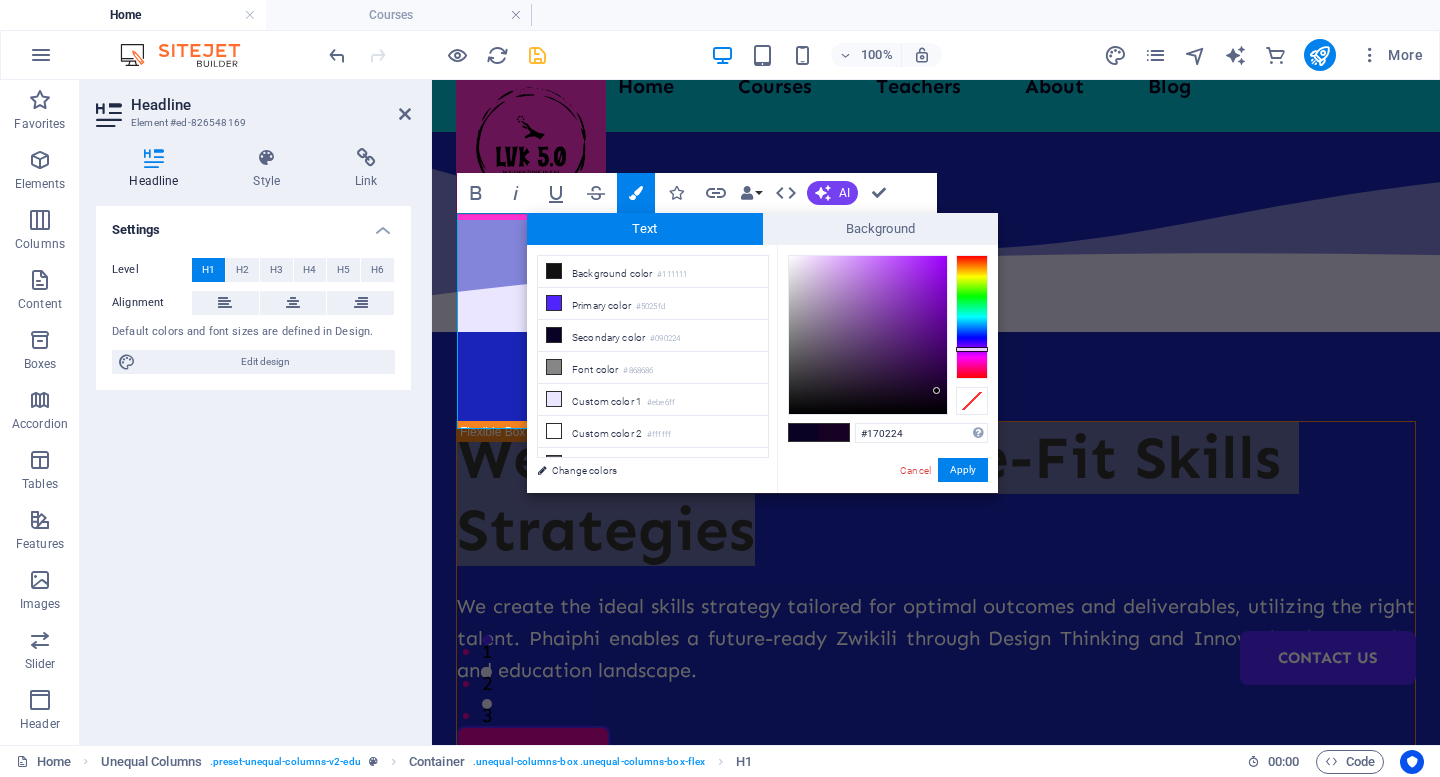 click at bounding box center (972, 317) 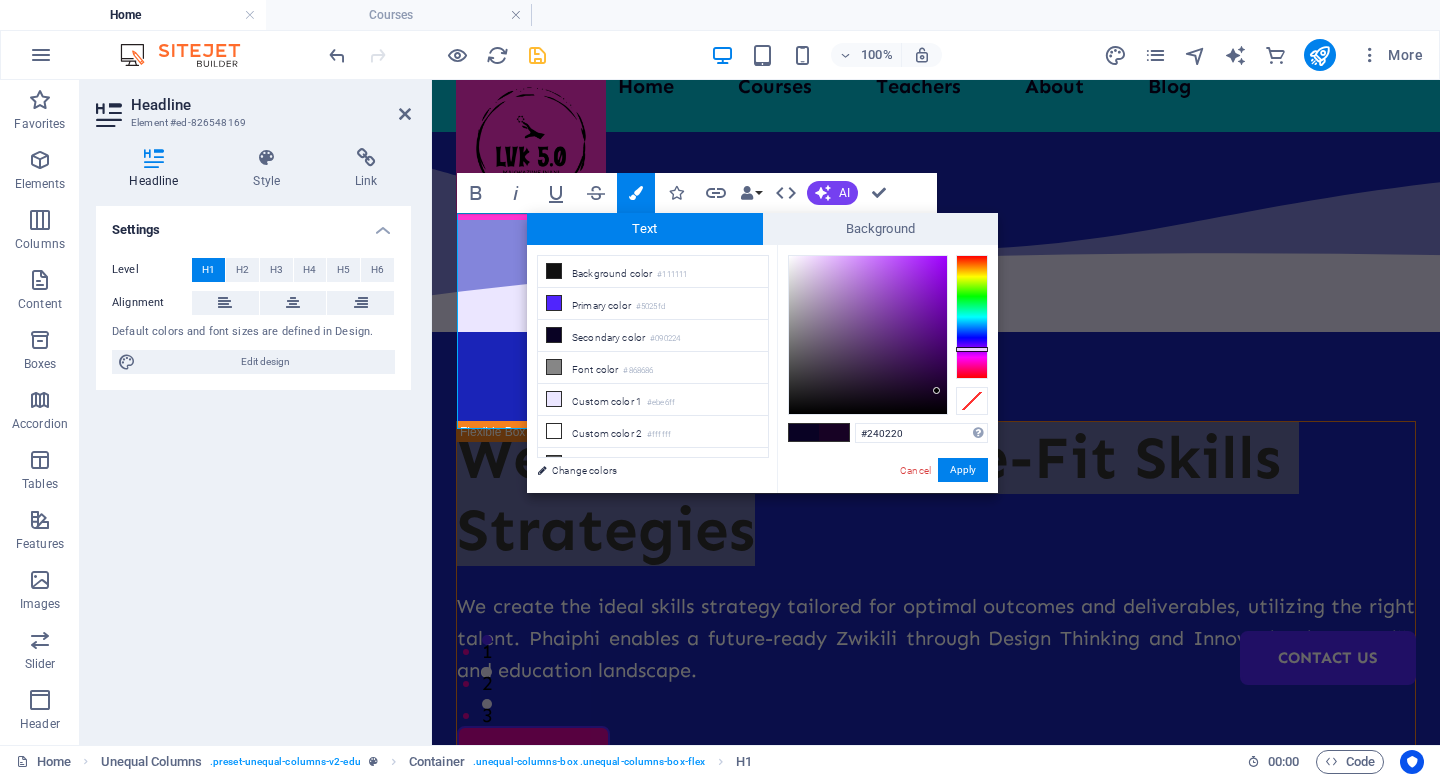 click at bounding box center [972, 317] 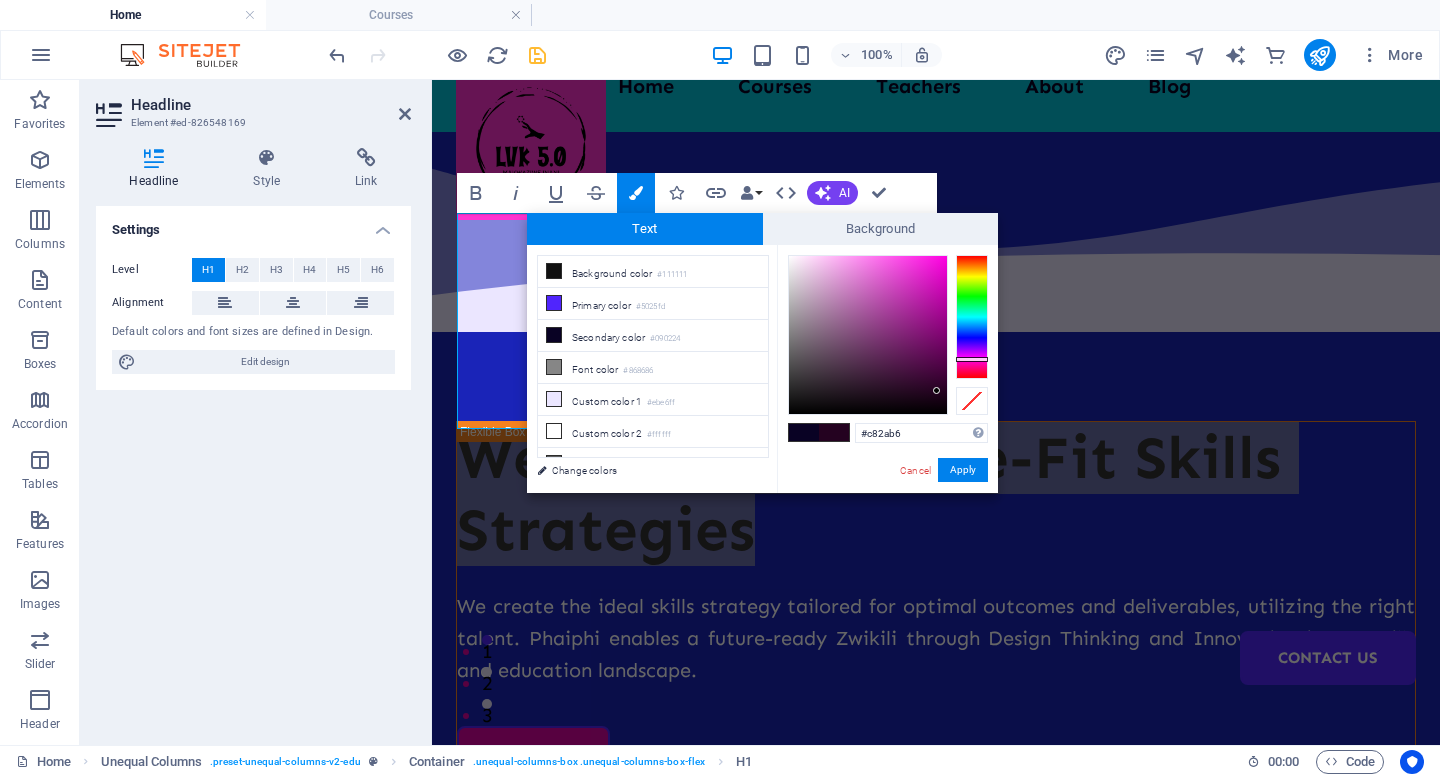 click at bounding box center [868, 335] 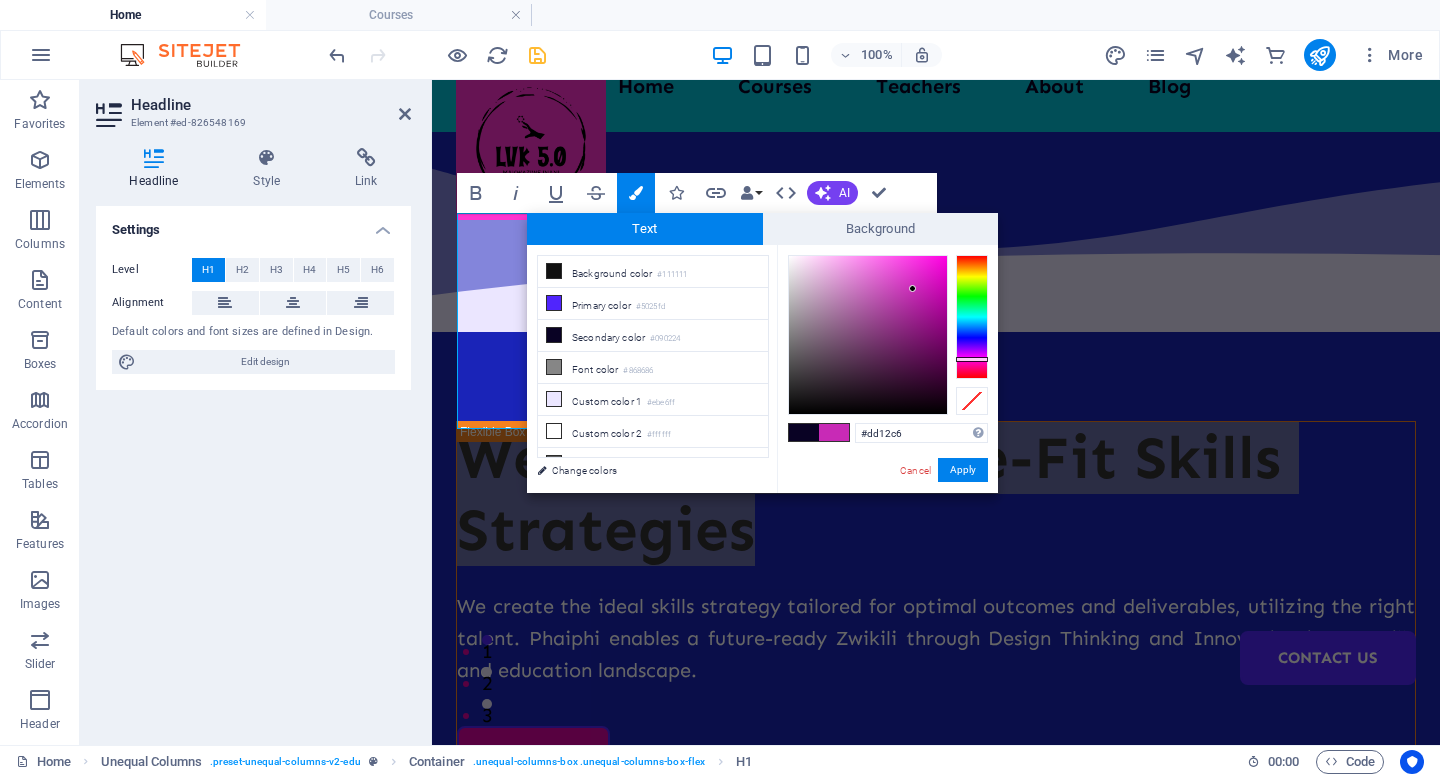 click at bounding box center (868, 335) 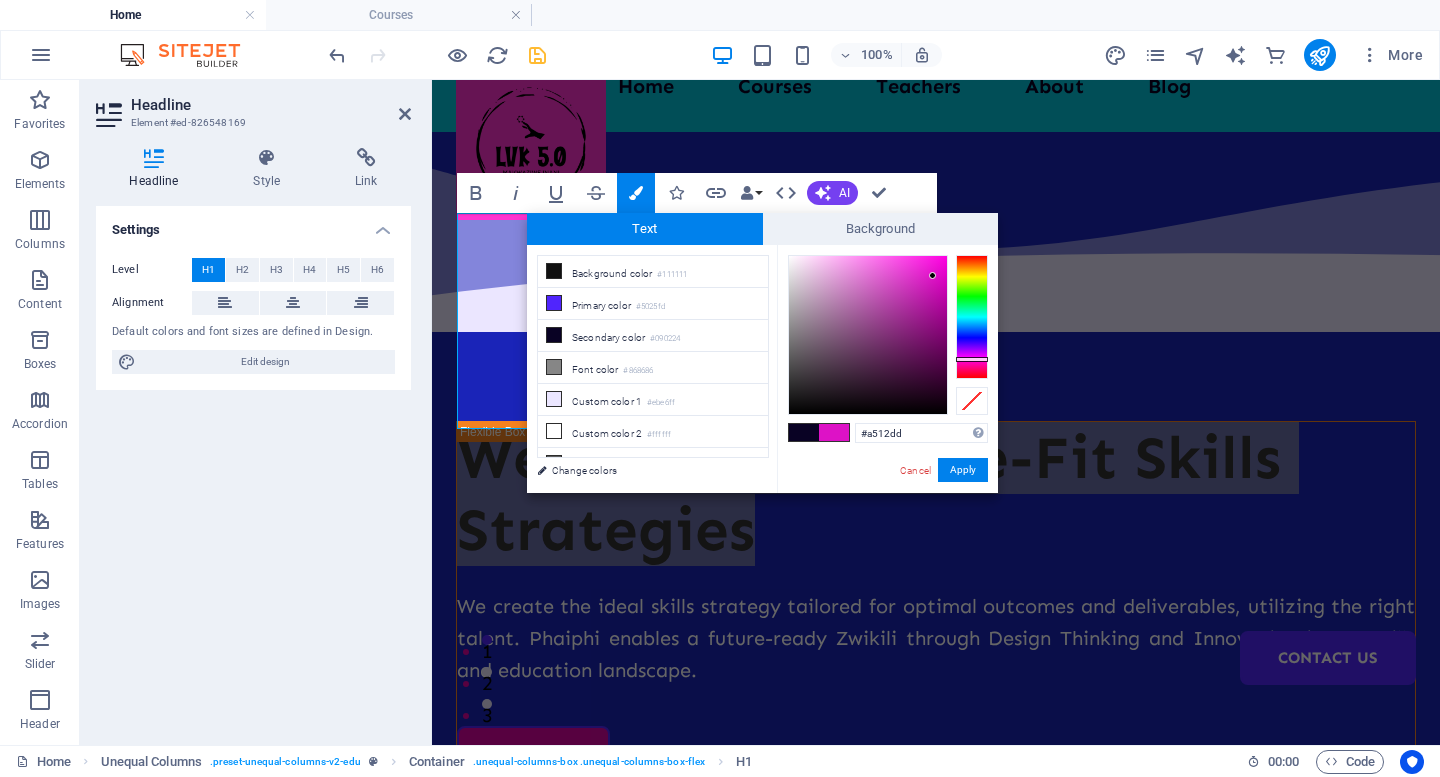 click at bounding box center [972, 317] 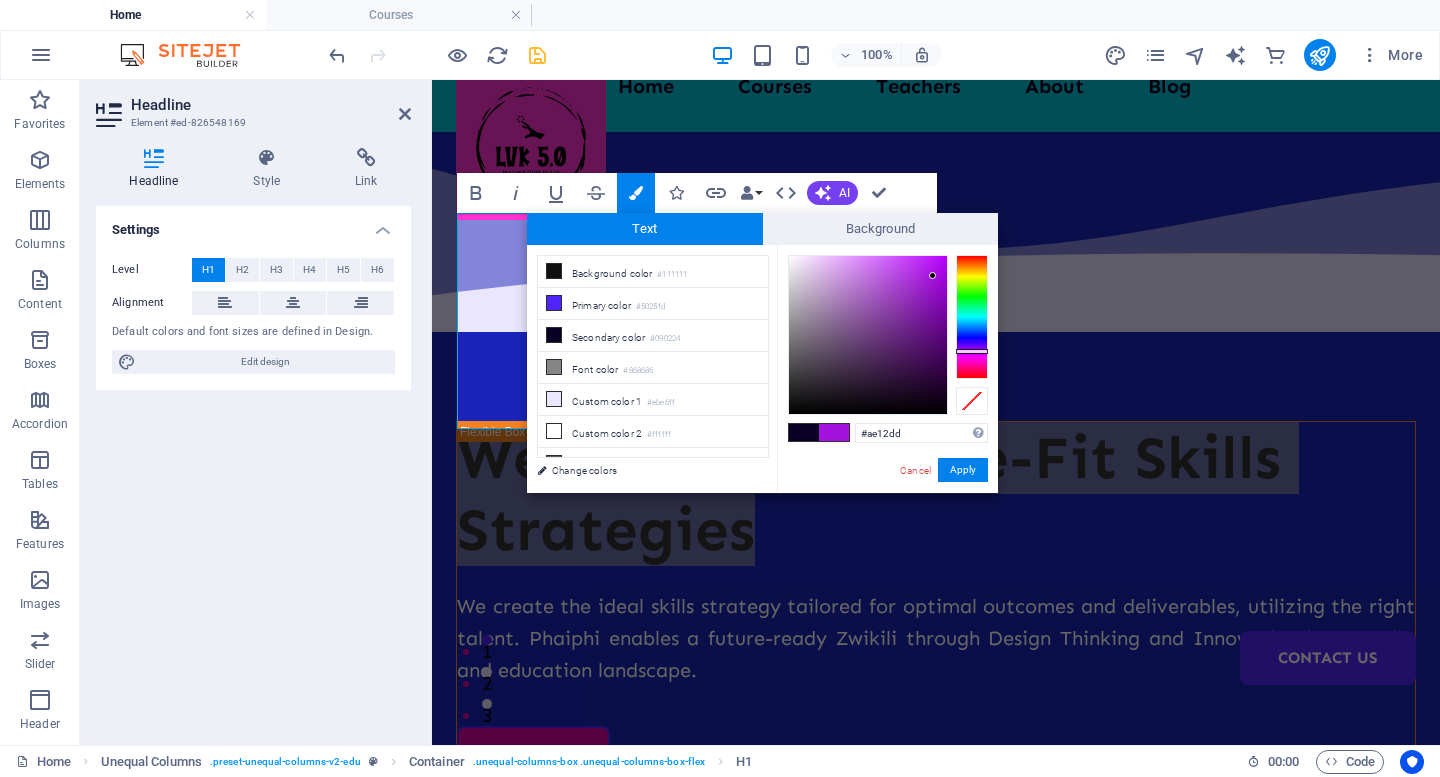 click at bounding box center [972, 351] 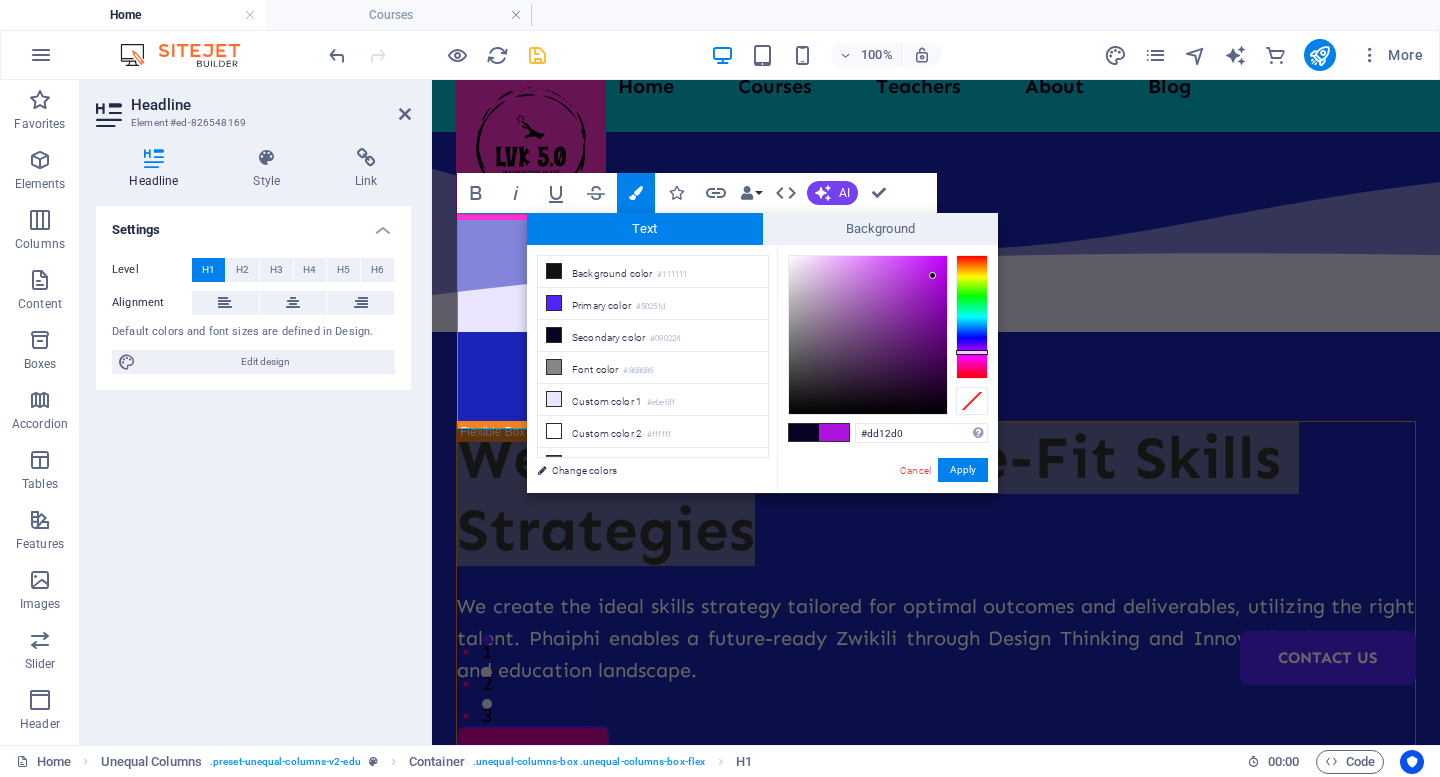 click at bounding box center (972, 317) 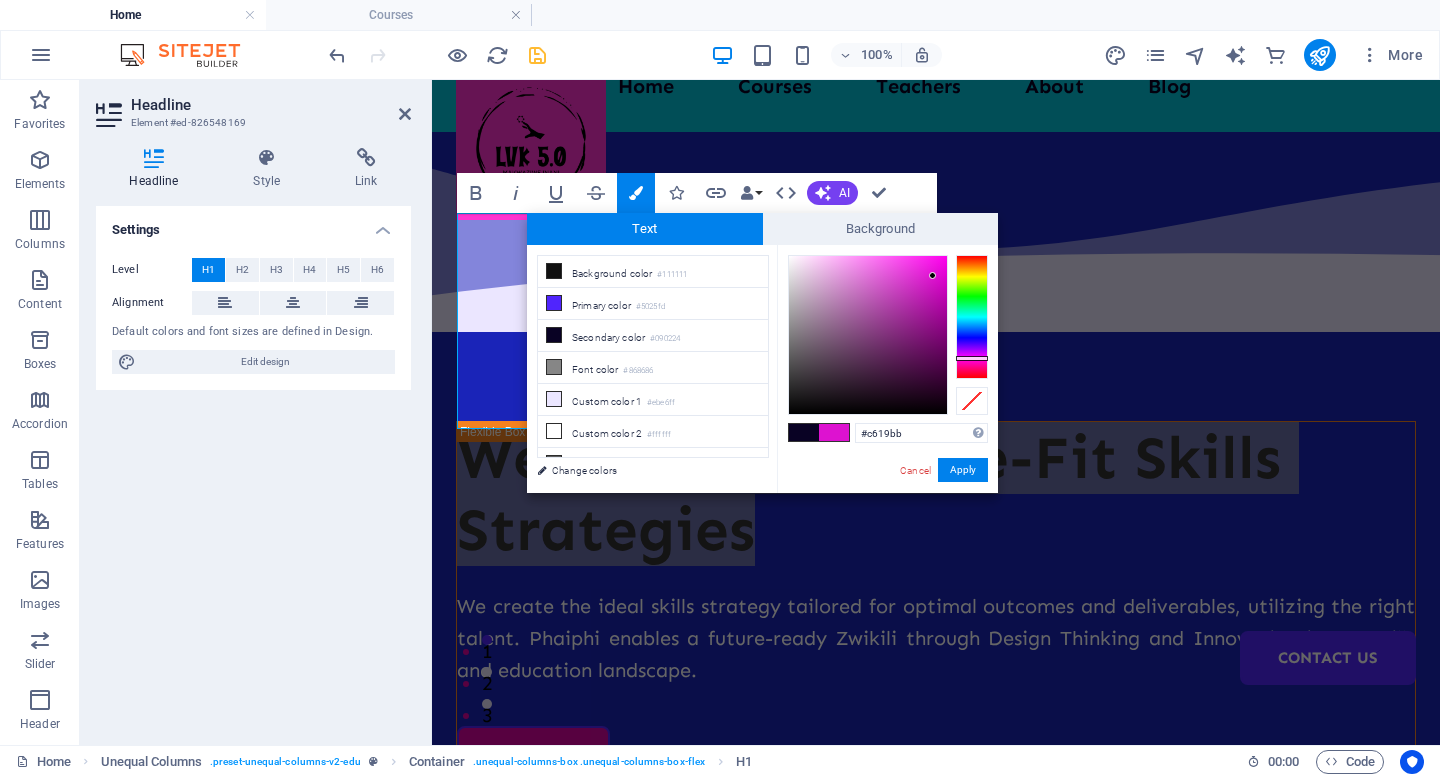 click at bounding box center (868, 335) 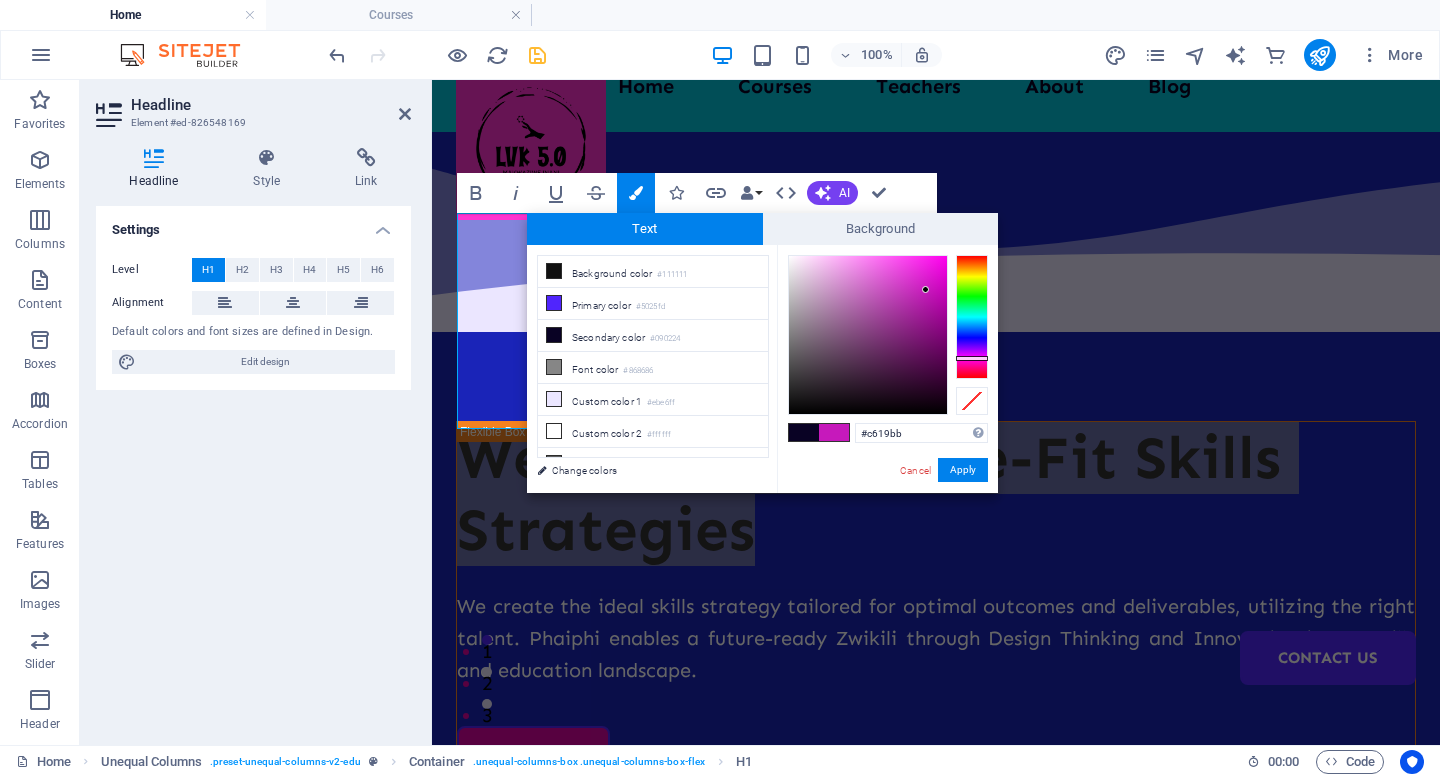 type on "#d81acc" 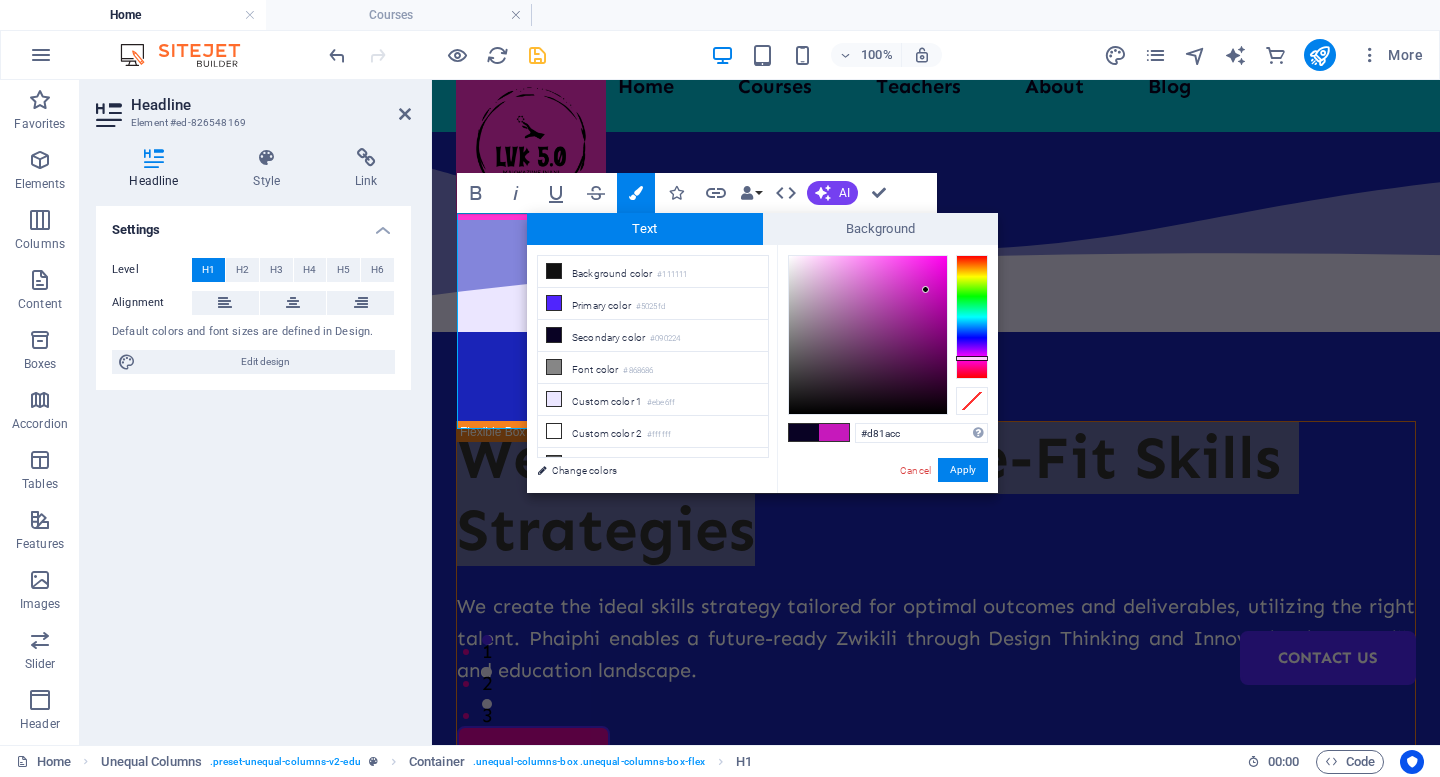 click at bounding box center (868, 335) 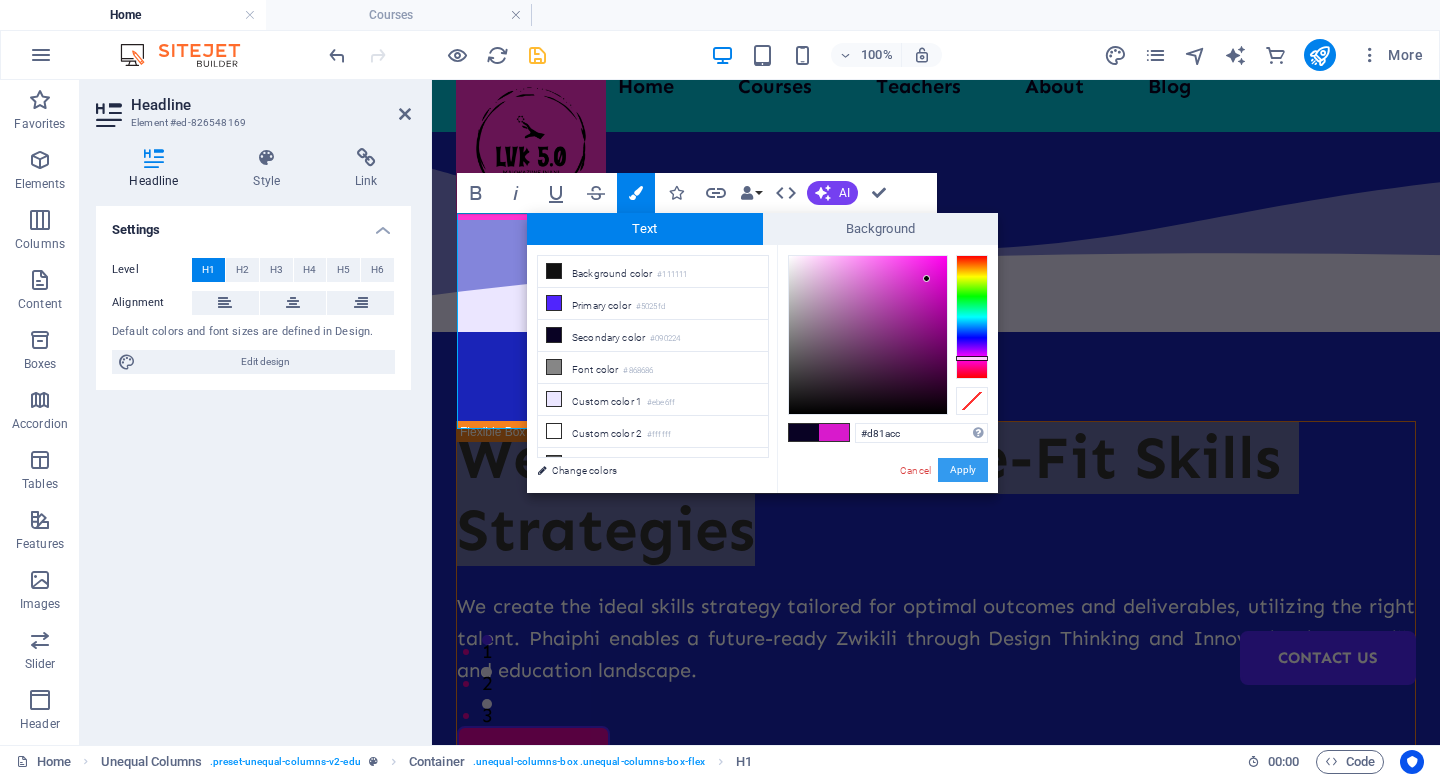 click on "Apply" at bounding box center (963, 470) 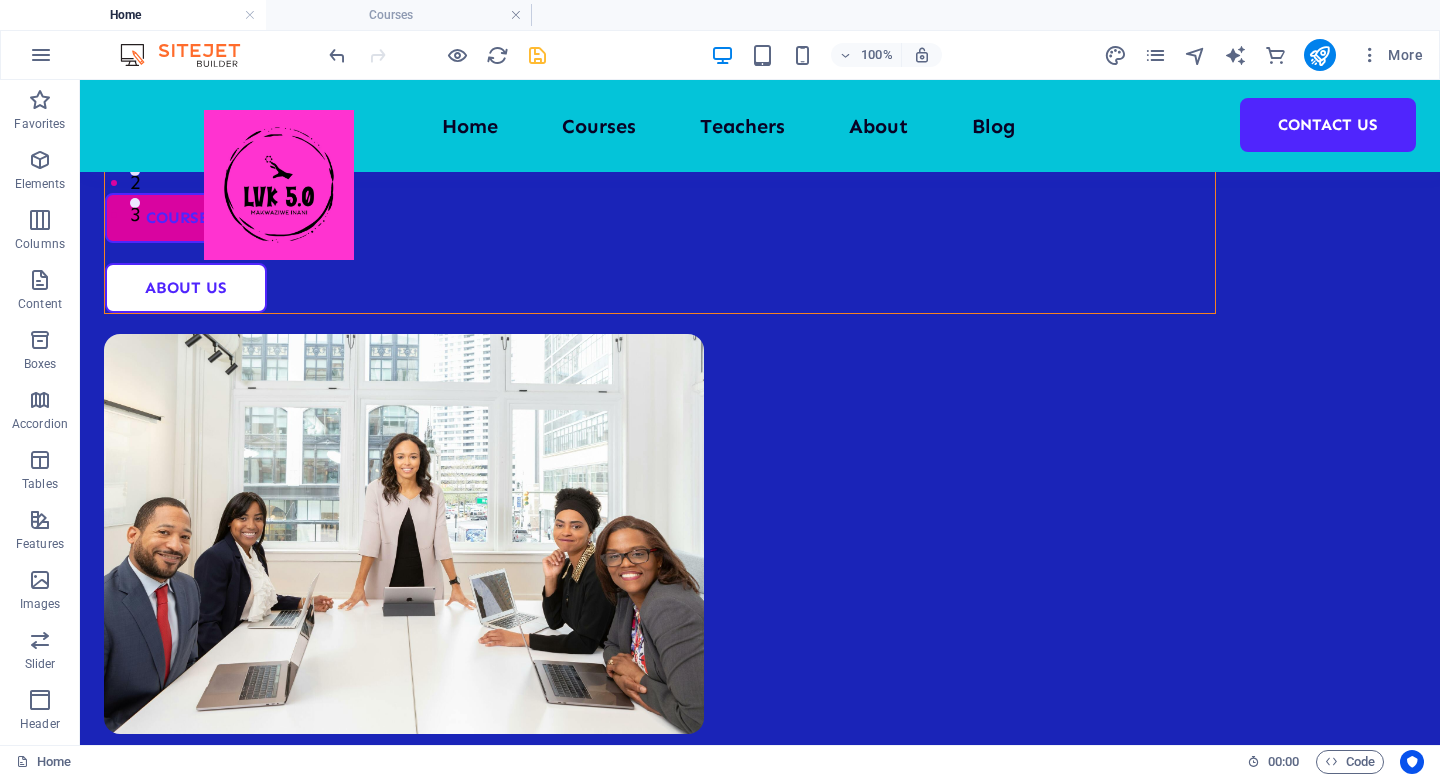 scroll, scrollTop: 555, scrollLeft: 0, axis: vertical 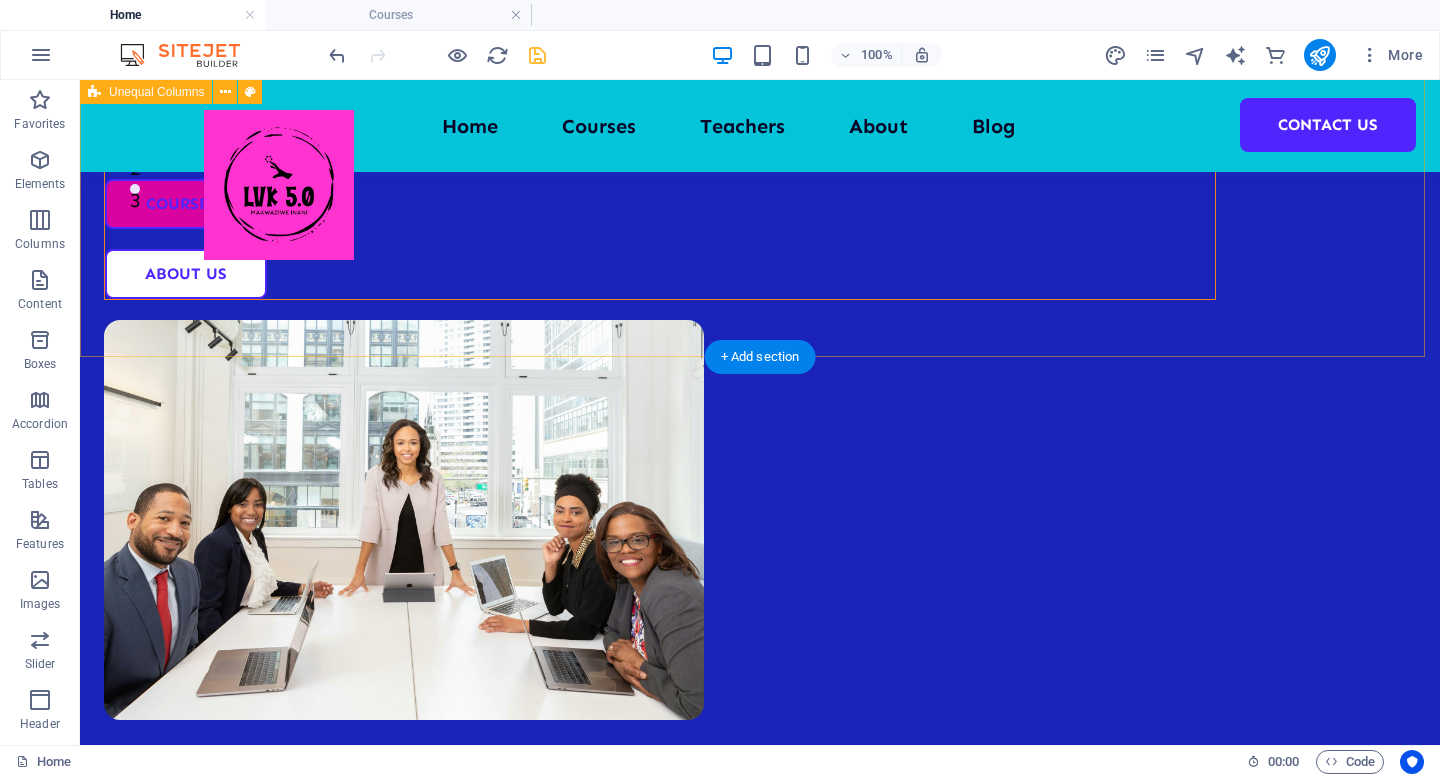 click on "Welcome to Future-Fit Skills Strategies We create the ideal skills strategy tailored for optimal outcomes and deliverables, utilizing the right talent. Phaiphi enables a future-ready Zwikili through Design Thinking and Innovation in the skills and education landscape. Courses About Us" at bounding box center (760, 242) 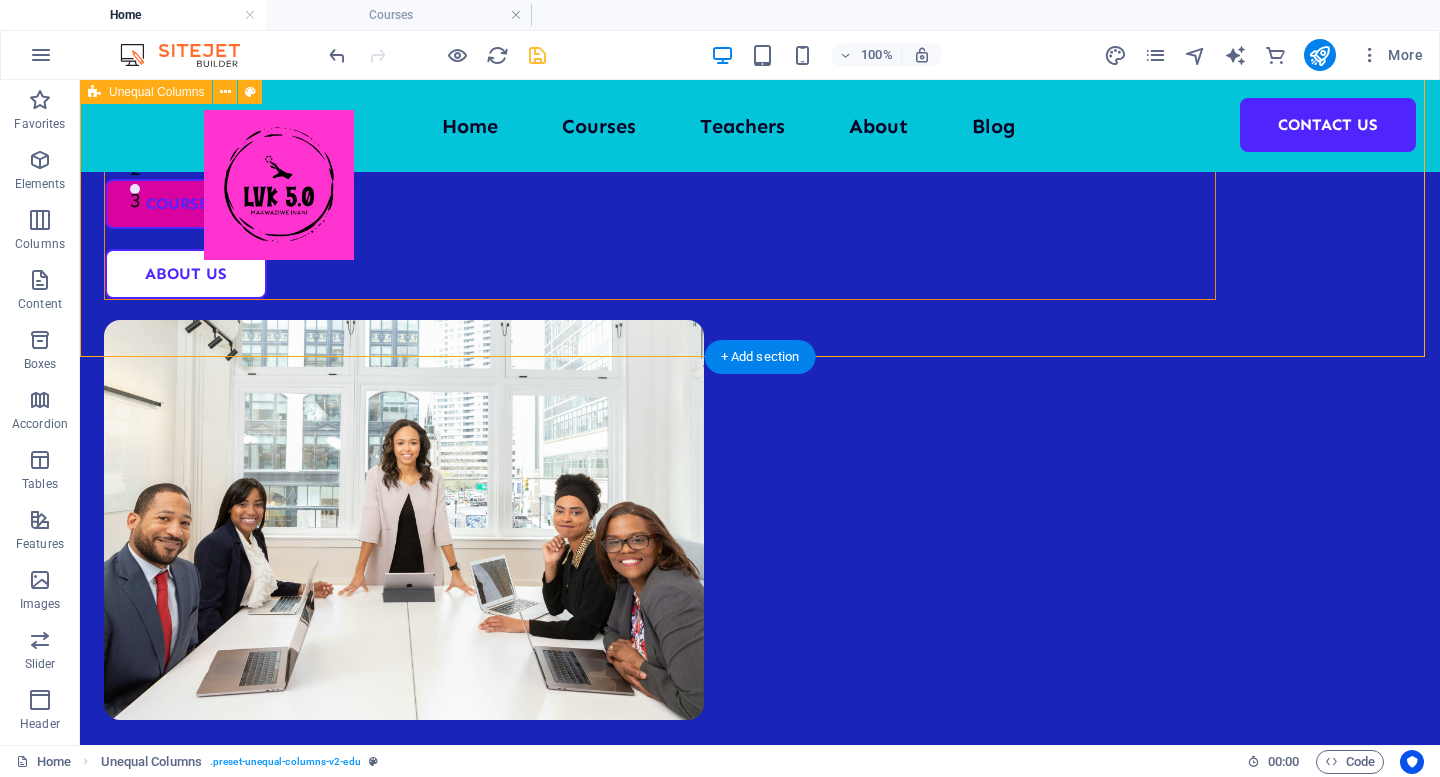 click on "Welcome to Future-Fit Skills Strategies We create the ideal skills strategy tailored for optimal outcomes and deliverables, utilizing the right talent. Phaiphi enables a future-ready Zwikili through Design Thinking and Innovation in the skills and education landscape. Courses About Us" at bounding box center [760, 242] 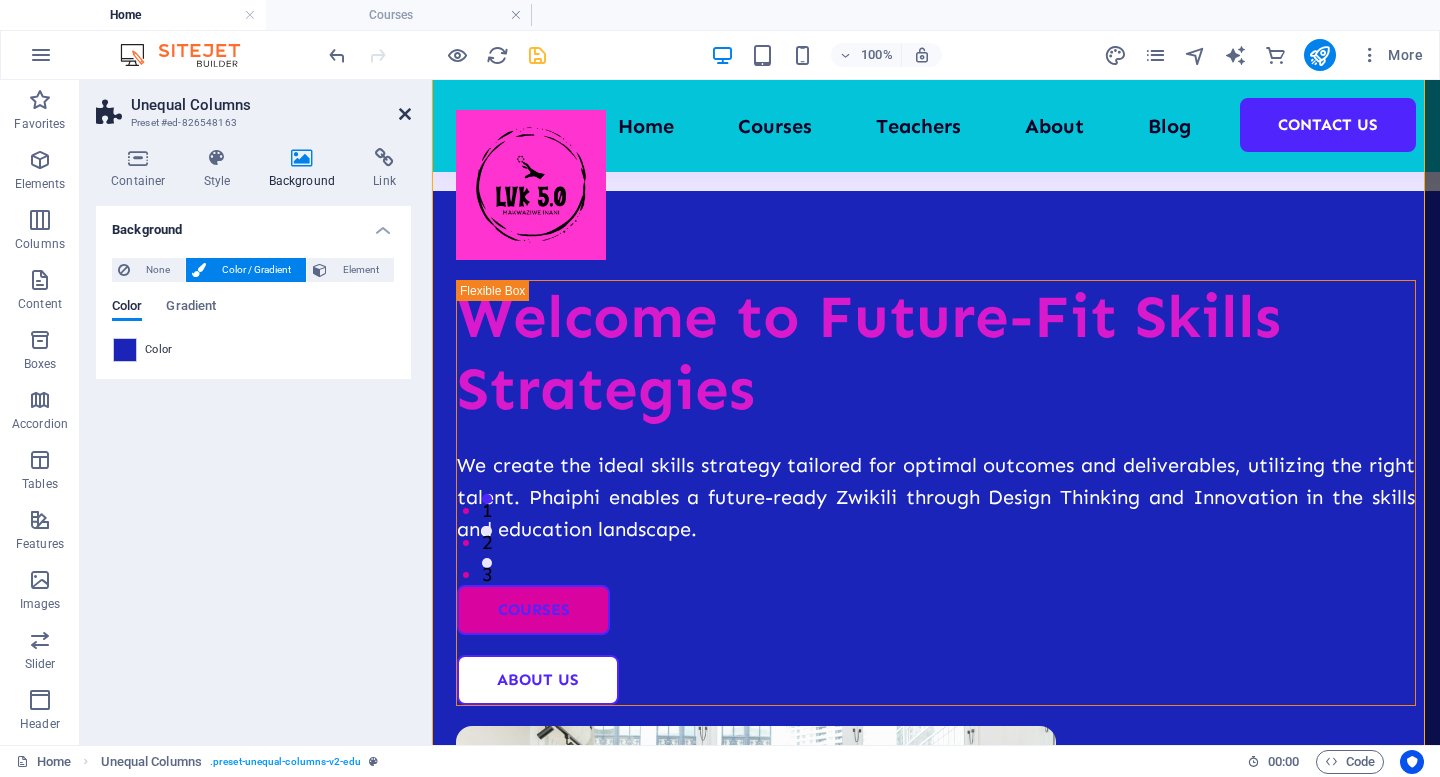 click at bounding box center (405, 114) 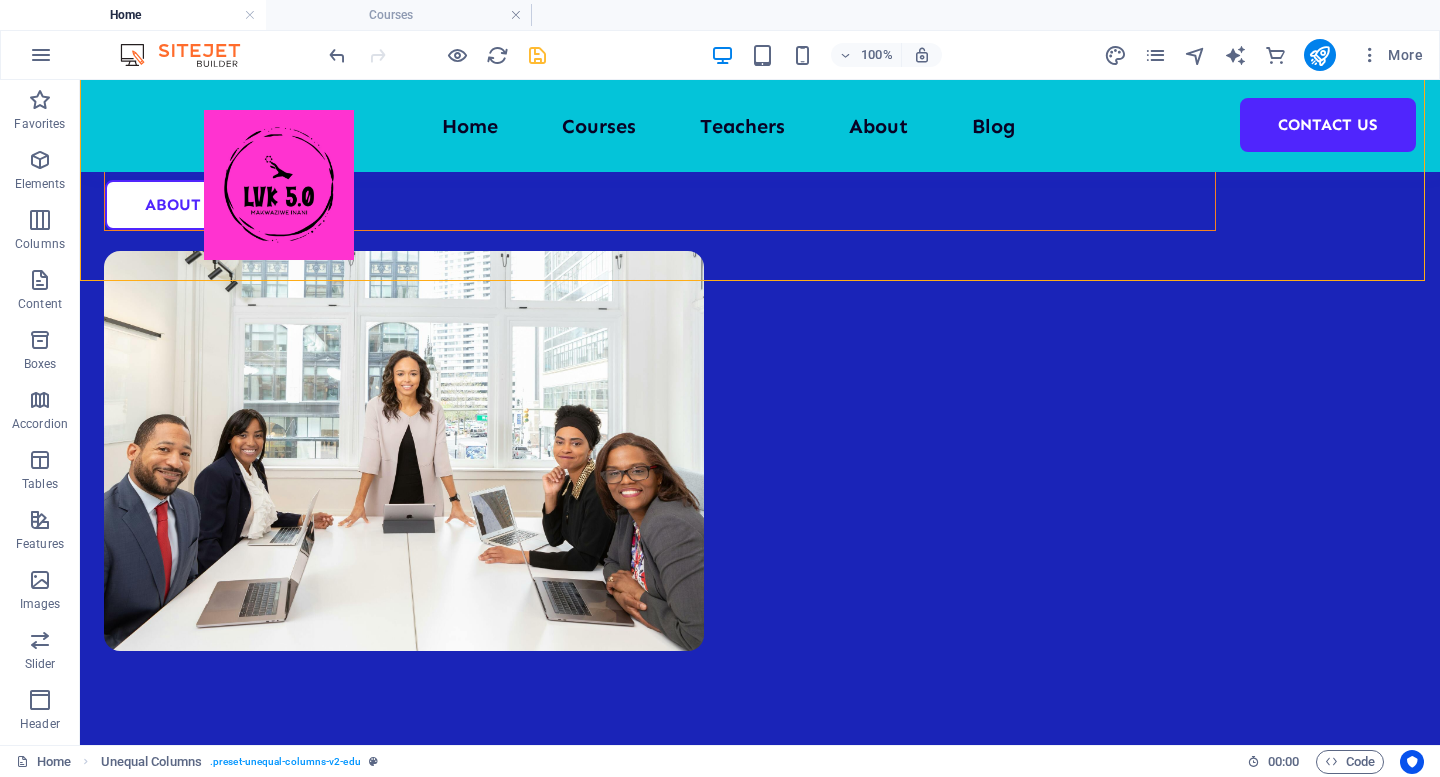scroll, scrollTop: 631, scrollLeft: 0, axis: vertical 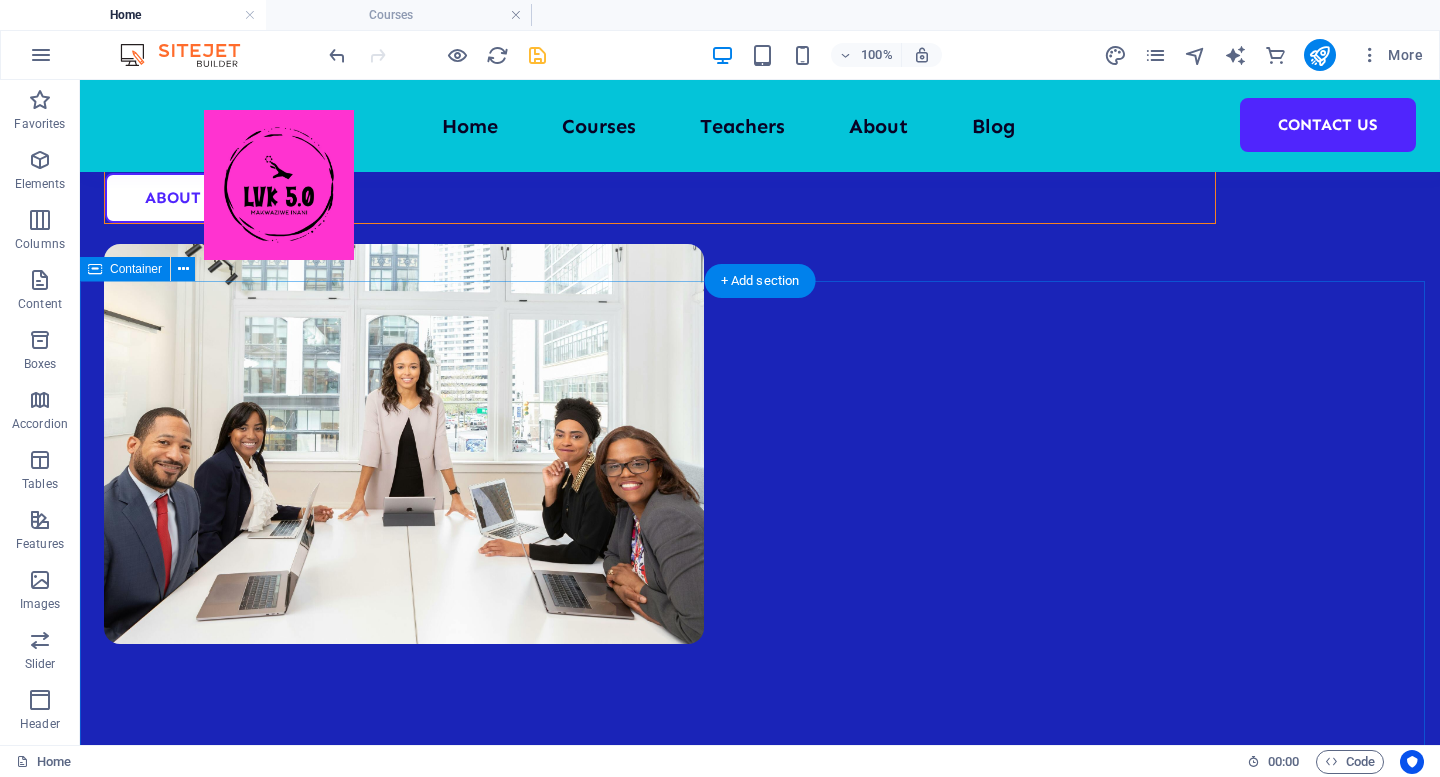 click on "903 Students 90 Courses 181 Reviews 18 TEACHERS" at bounding box center [760, 1765] 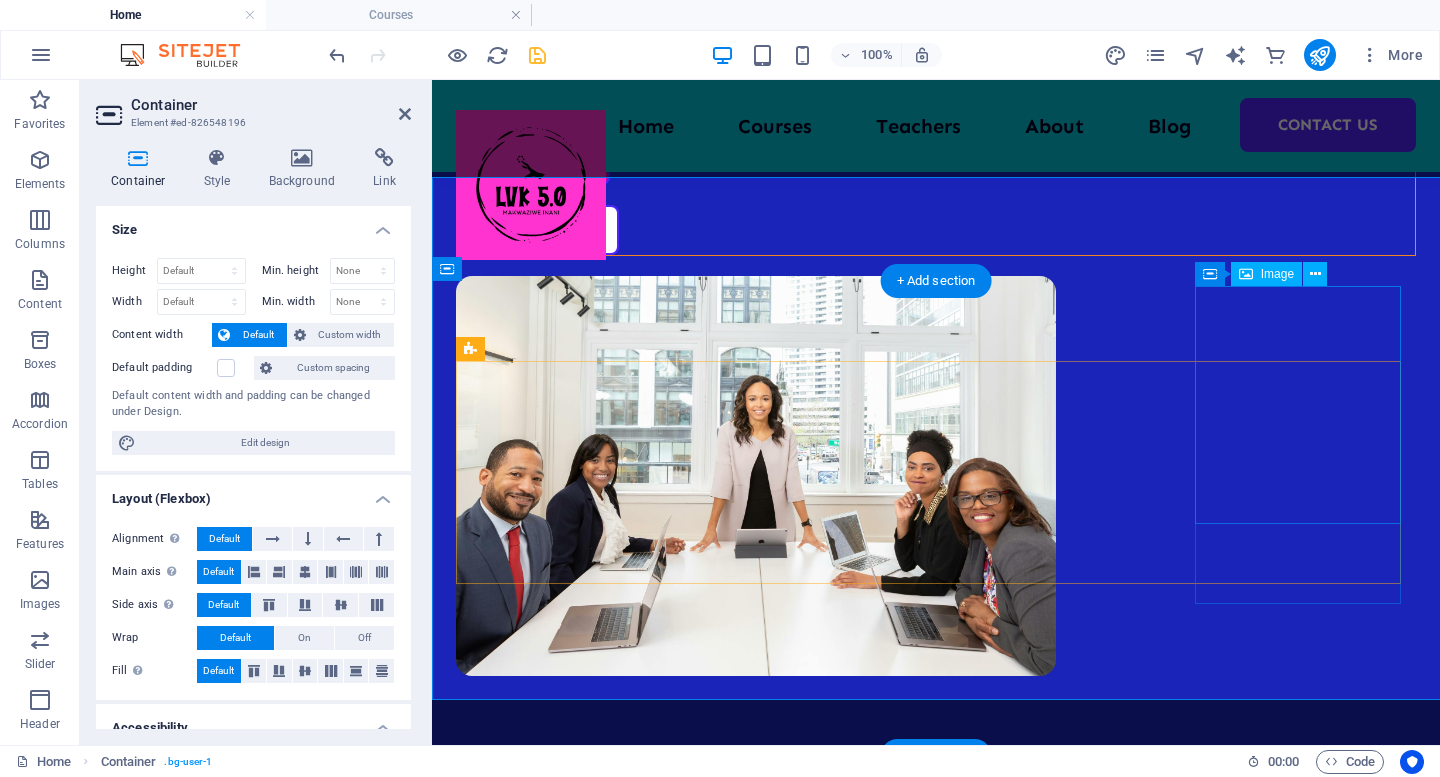 scroll, scrollTop: 735, scrollLeft: 0, axis: vertical 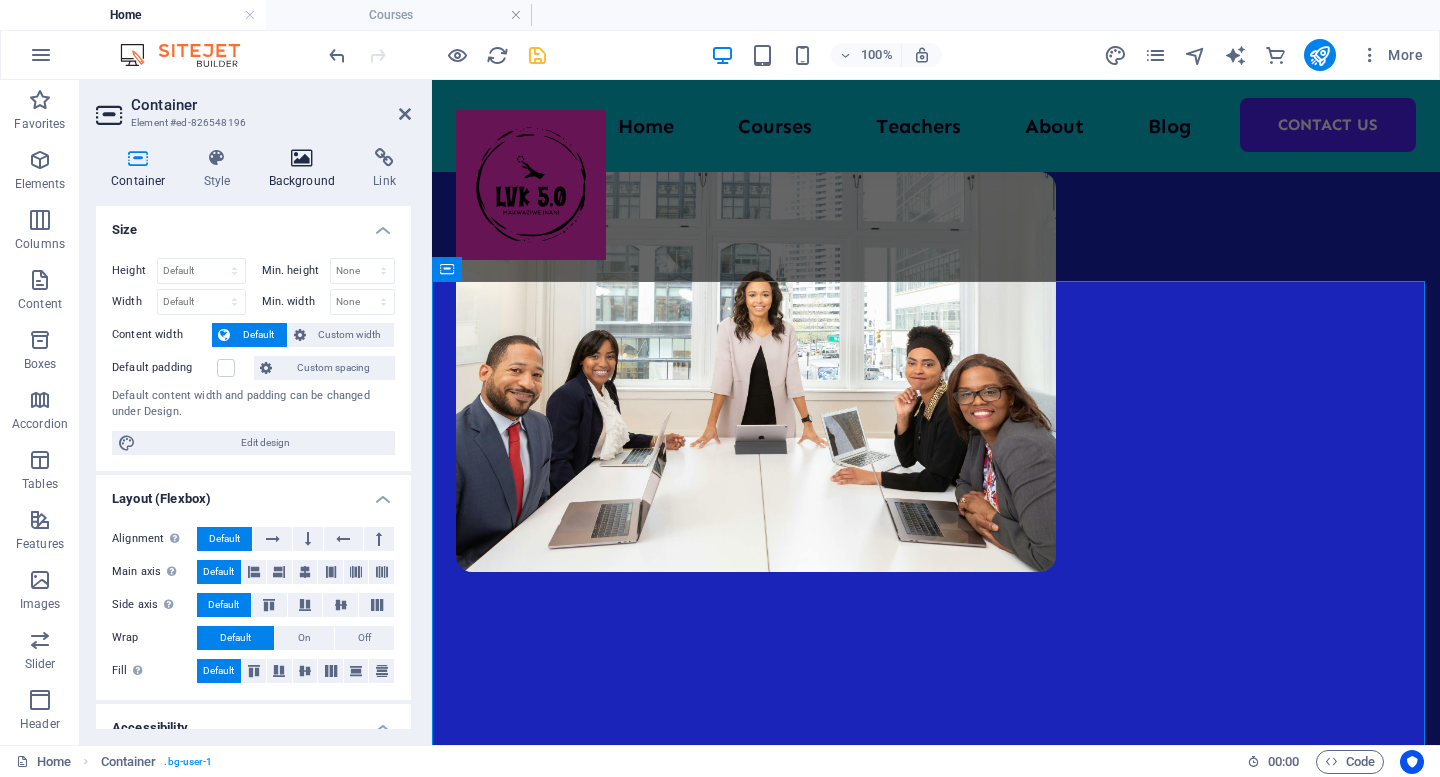 click on "Background" at bounding box center (306, 169) 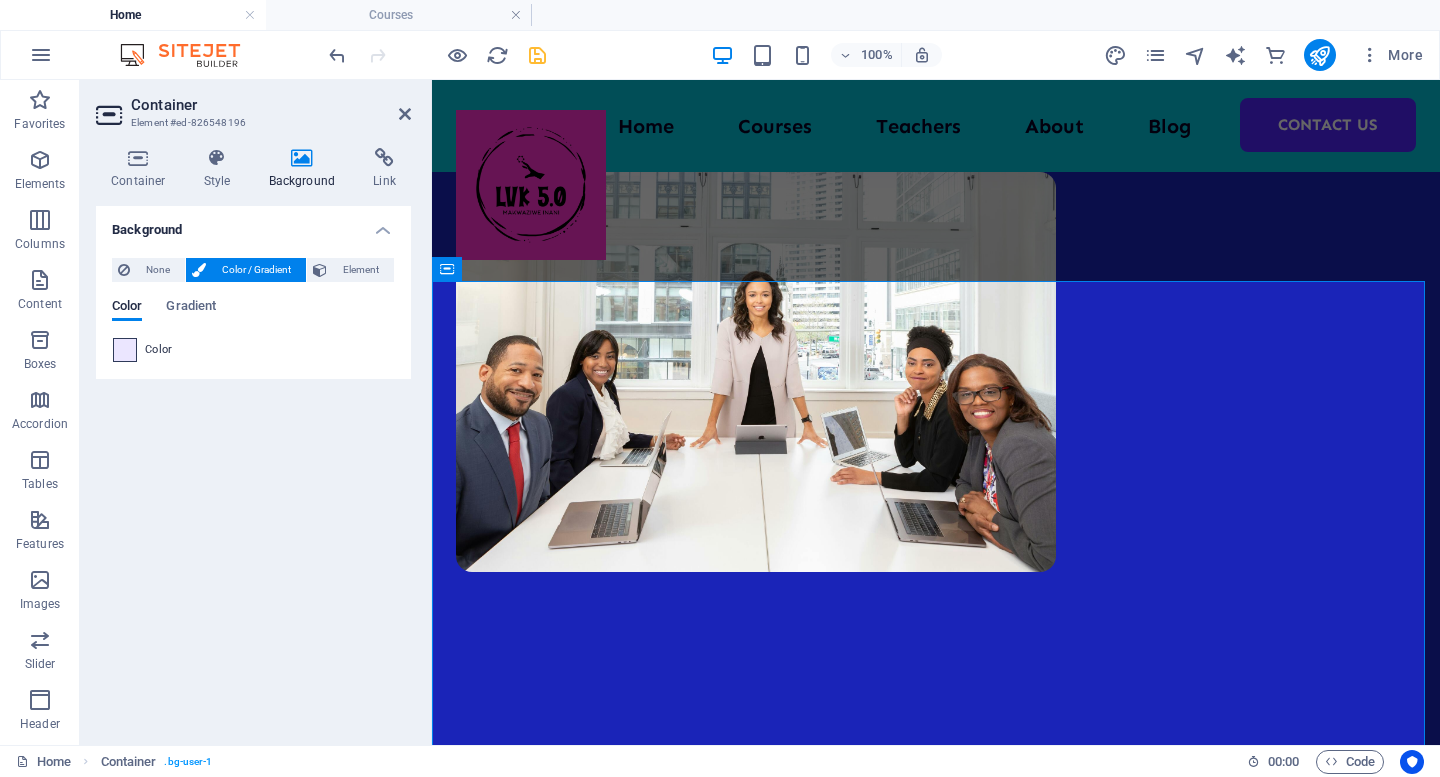 click at bounding box center (125, 350) 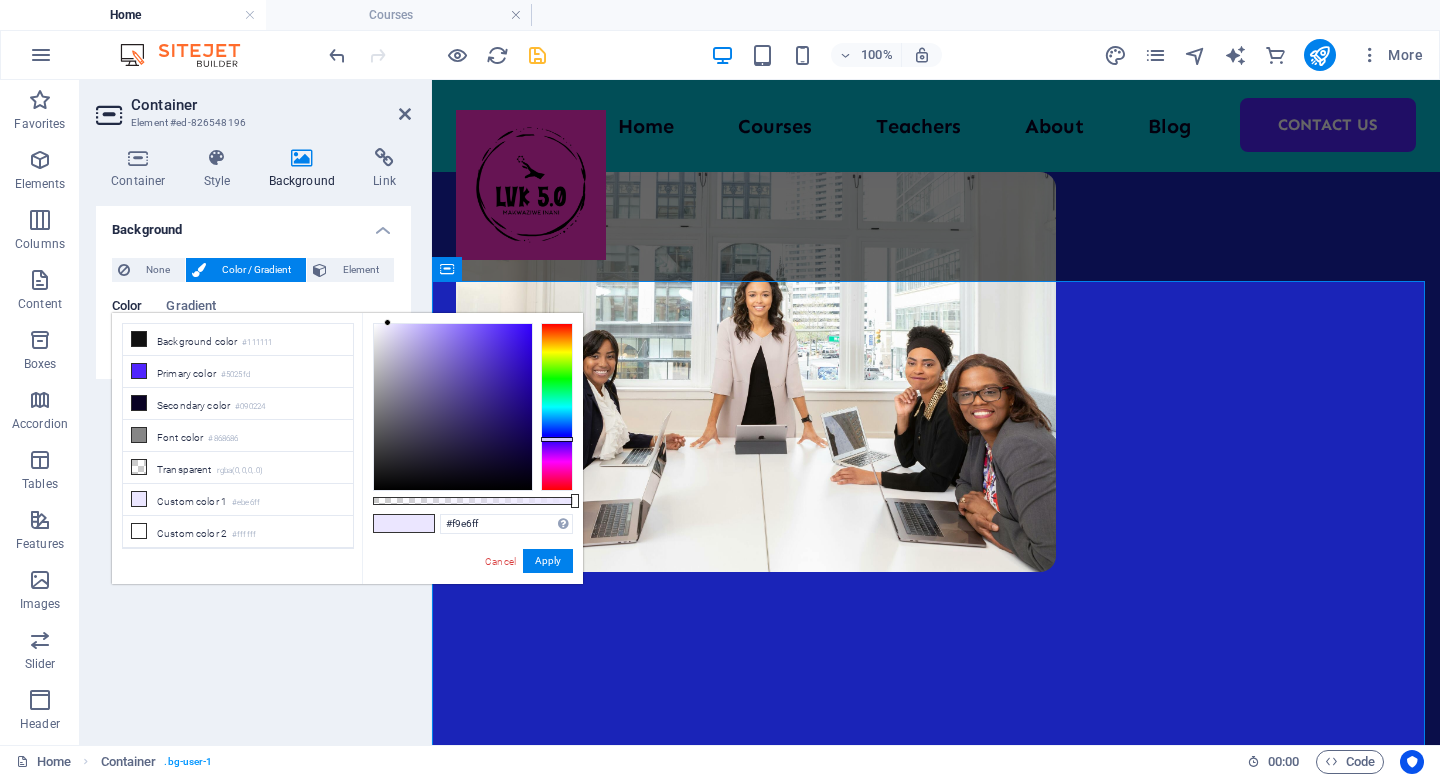 click at bounding box center (557, 407) 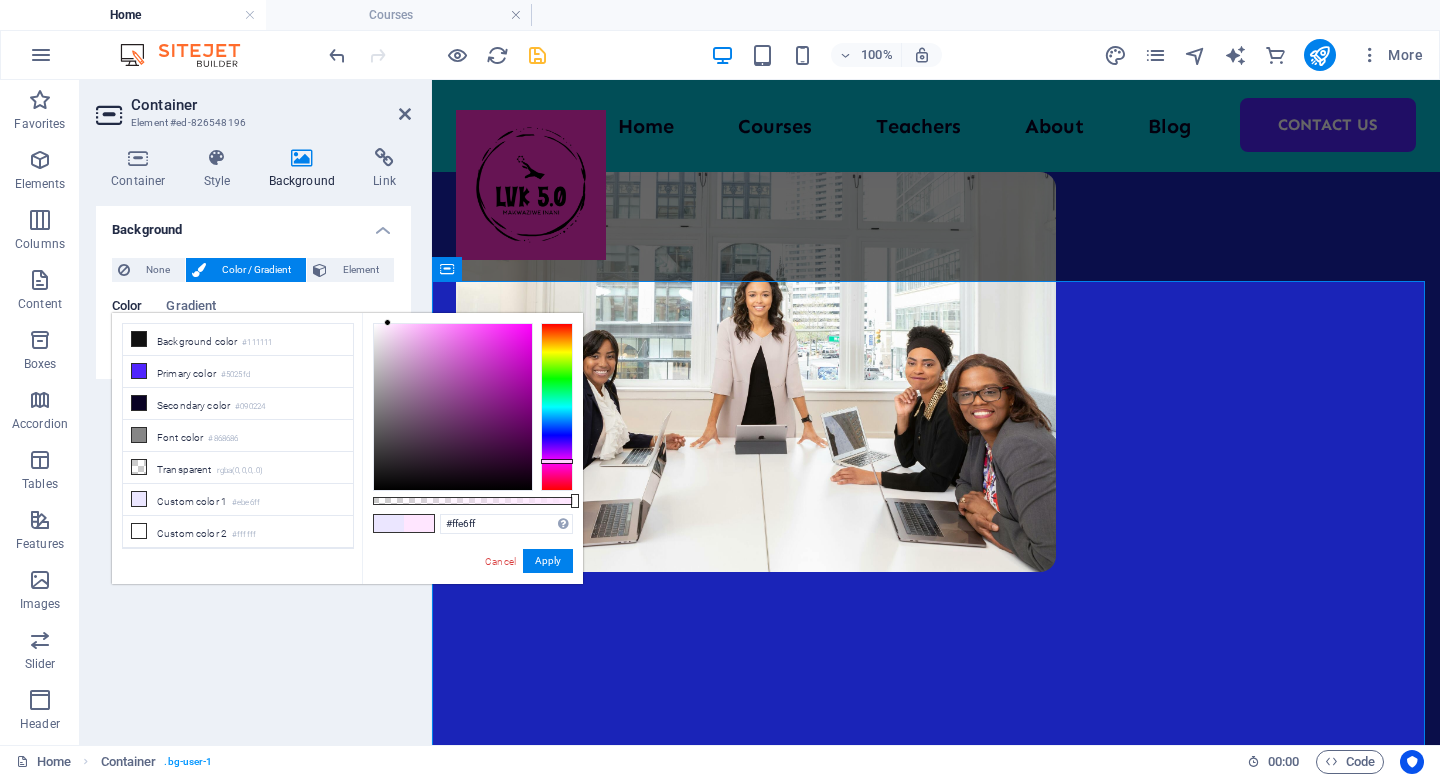 click at bounding box center [557, 407] 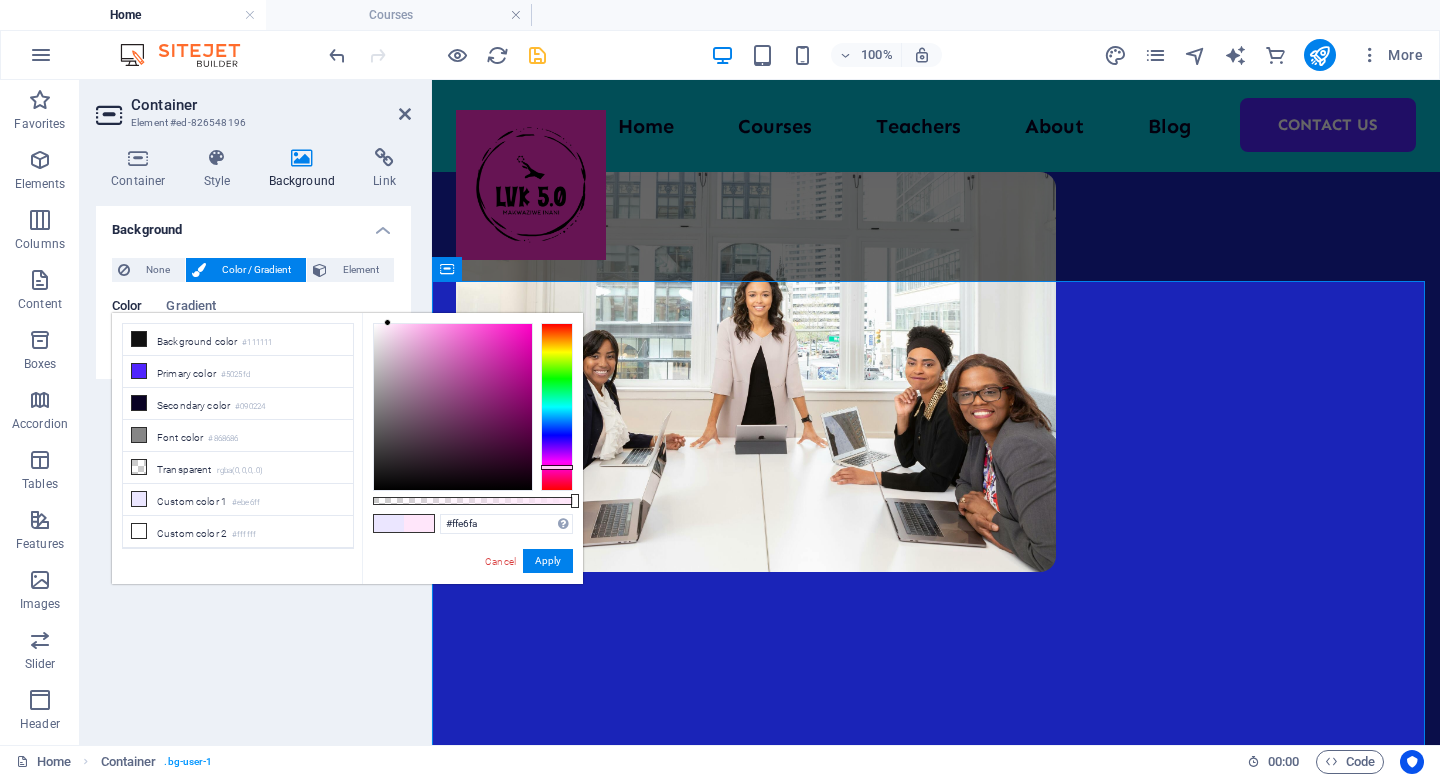 click at bounding box center (557, 407) 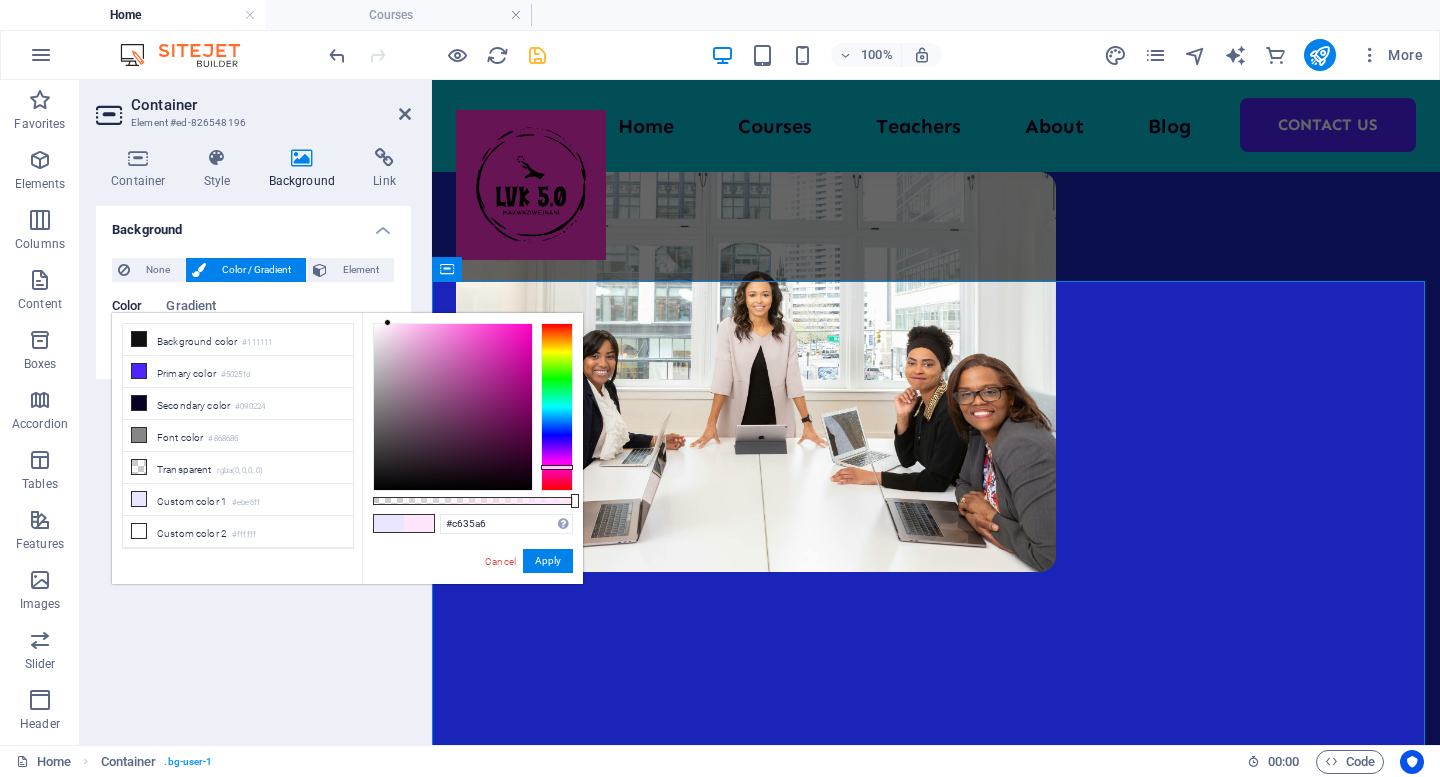 click at bounding box center [453, 407] 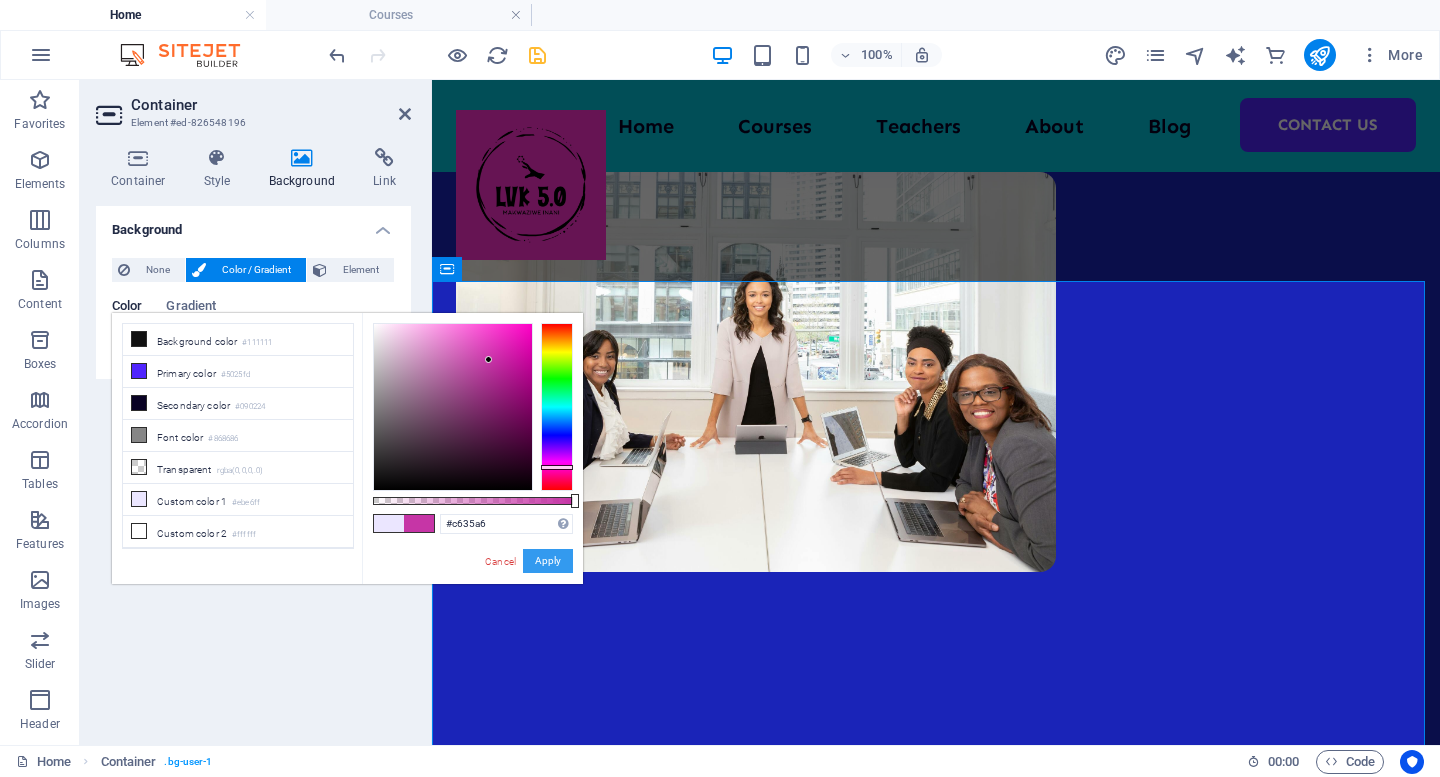 click on "Apply" at bounding box center (548, 561) 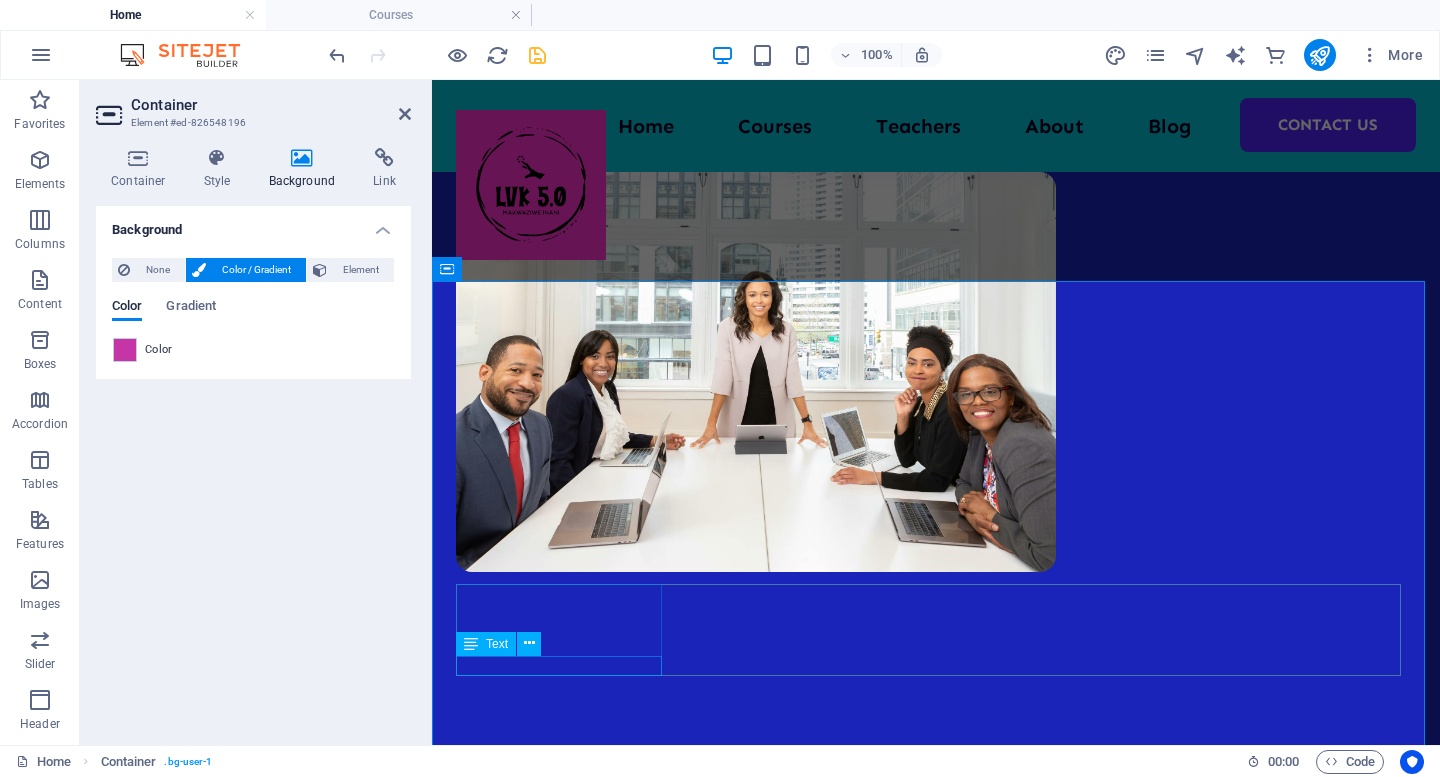 click on "Students" at bounding box center [561, 1779] 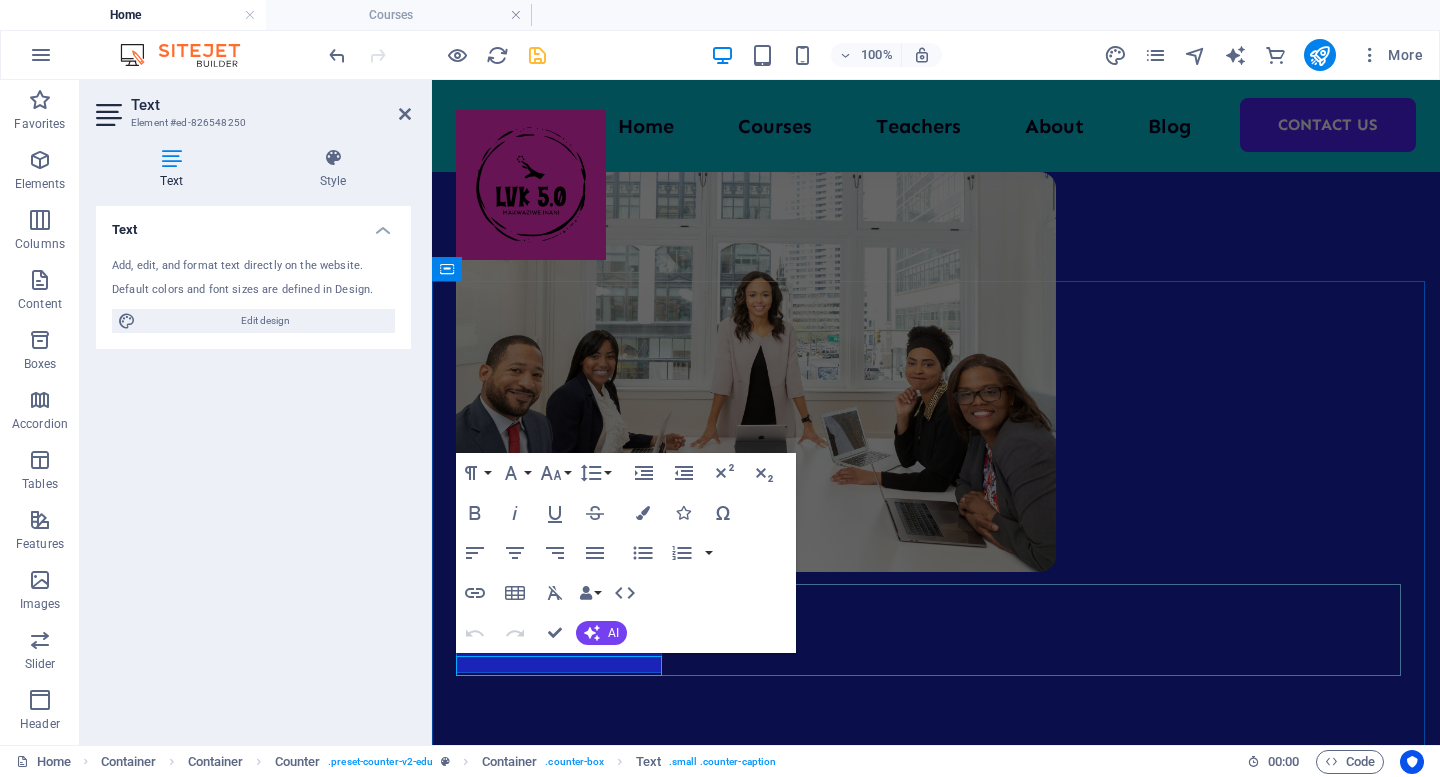 scroll, scrollTop: 2, scrollLeft: 0, axis: vertical 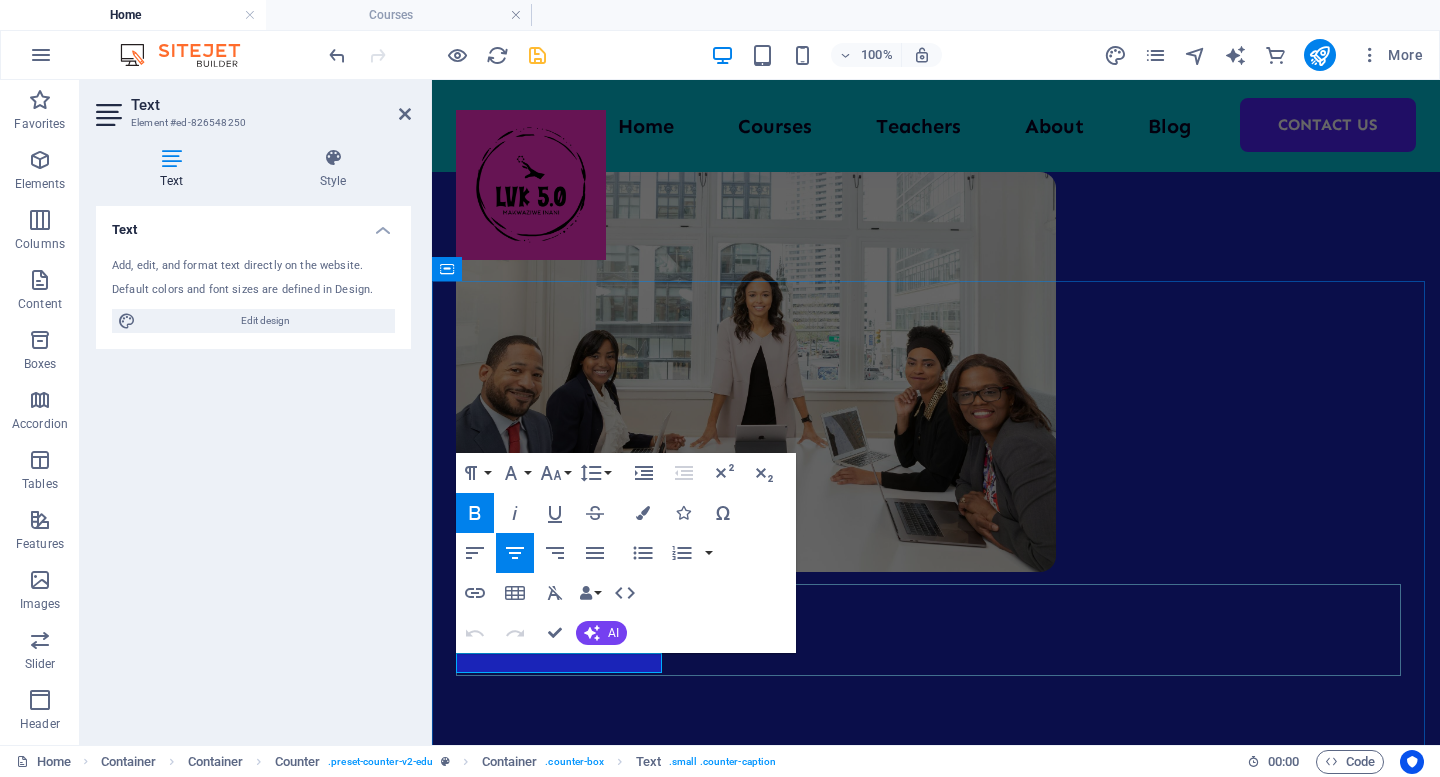 drag, startPoint x: 617, startPoint y: 661, endPoint x: 502, endPoint y: 656, distance: 115.10864 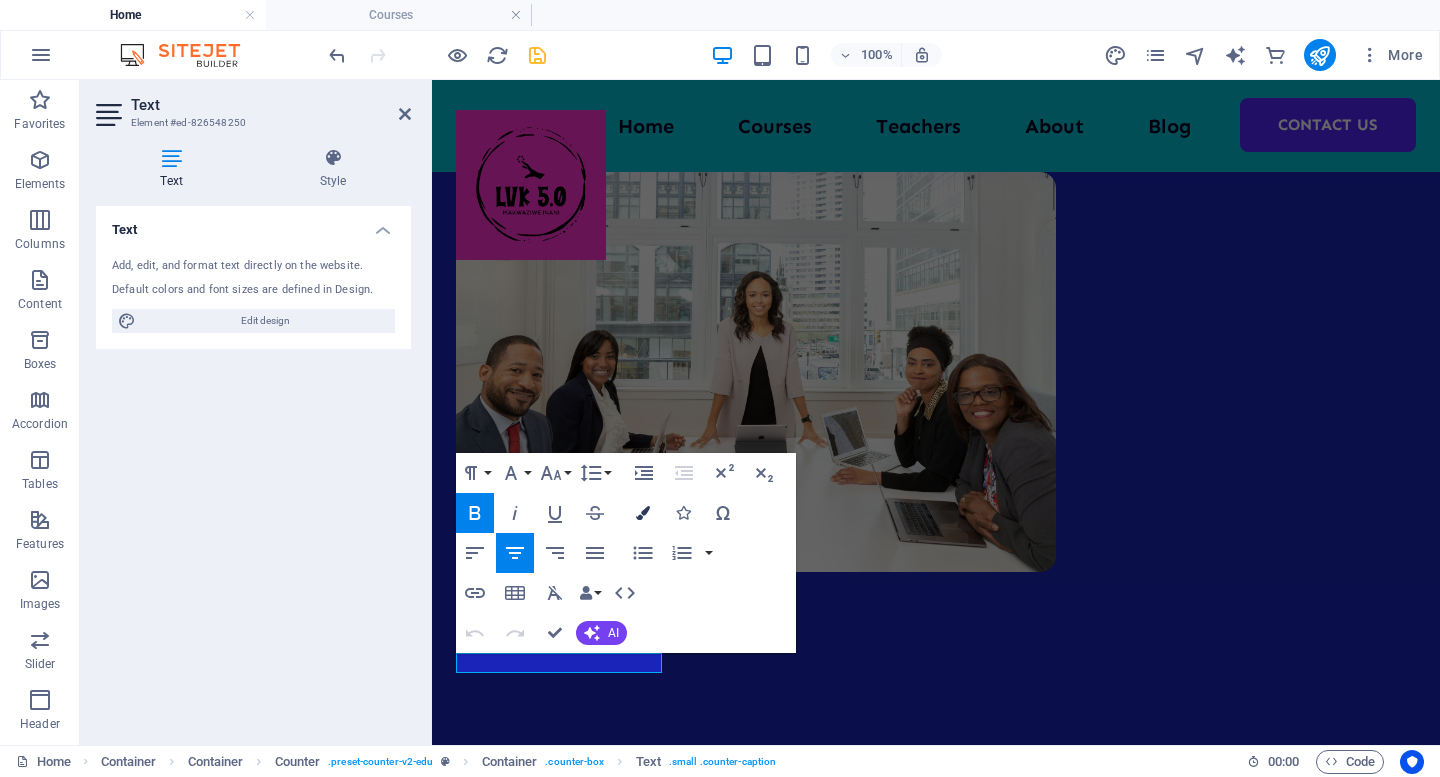 click at bounding box center [643, 513] 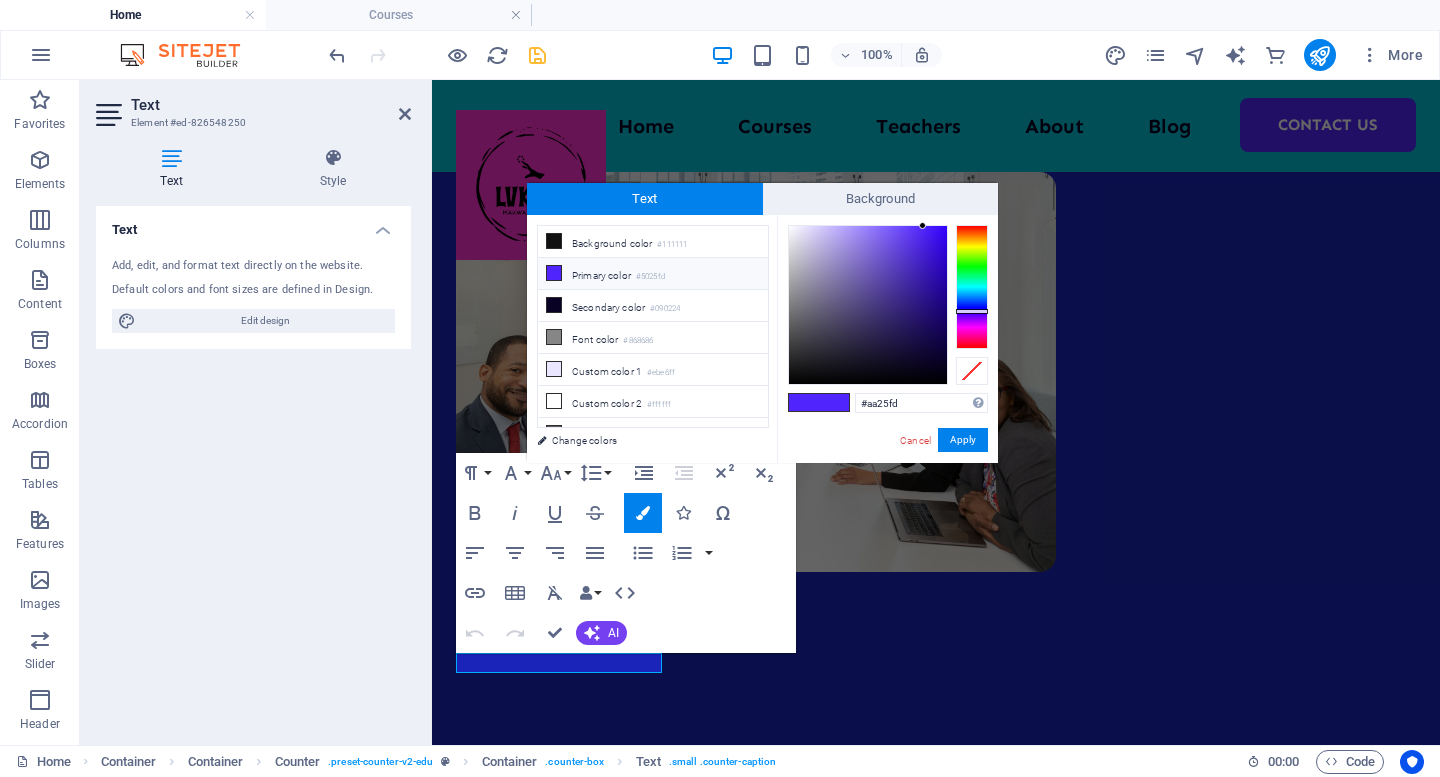 click at bounding box center [972, 287] 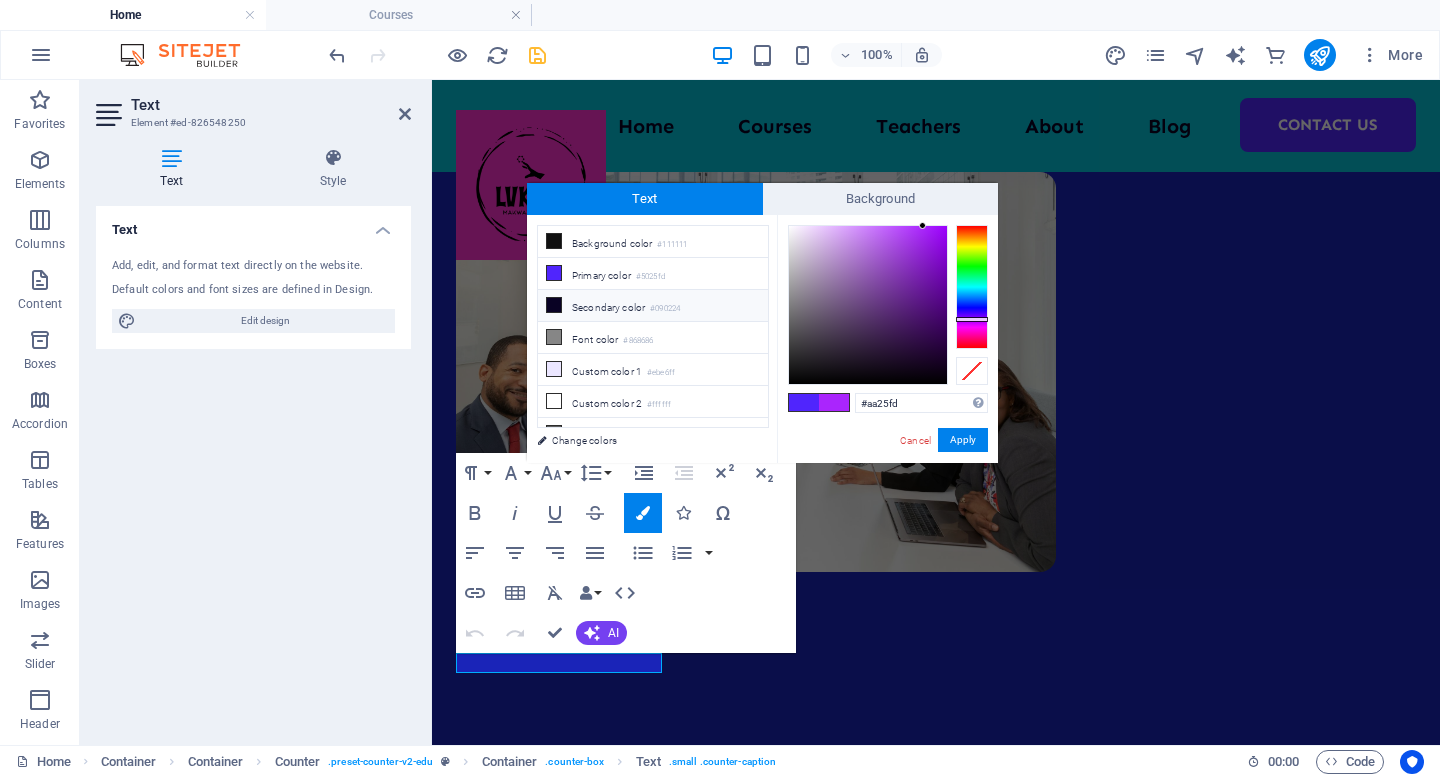 click at bounding box center [554, 305] 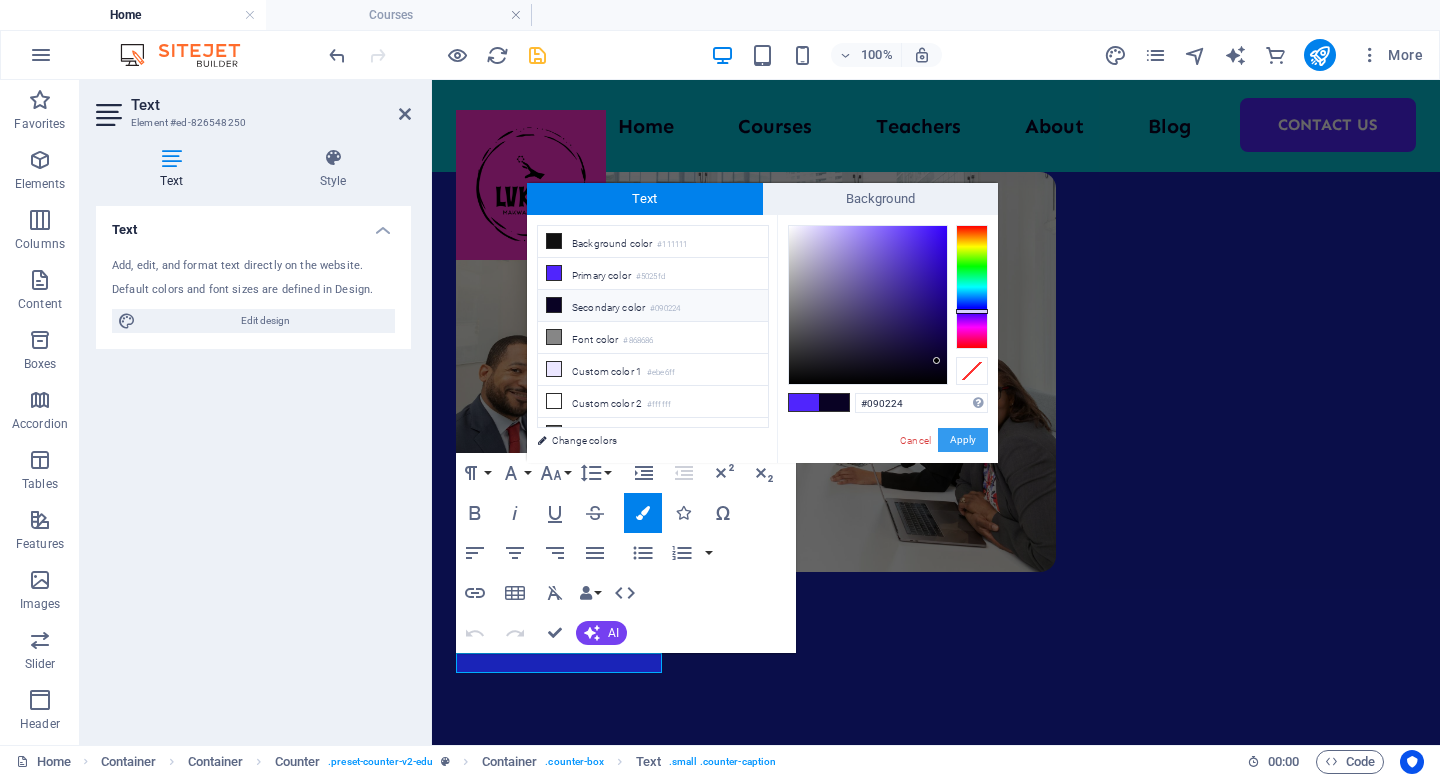 click on "Apply" at bounding box center [963, 440] 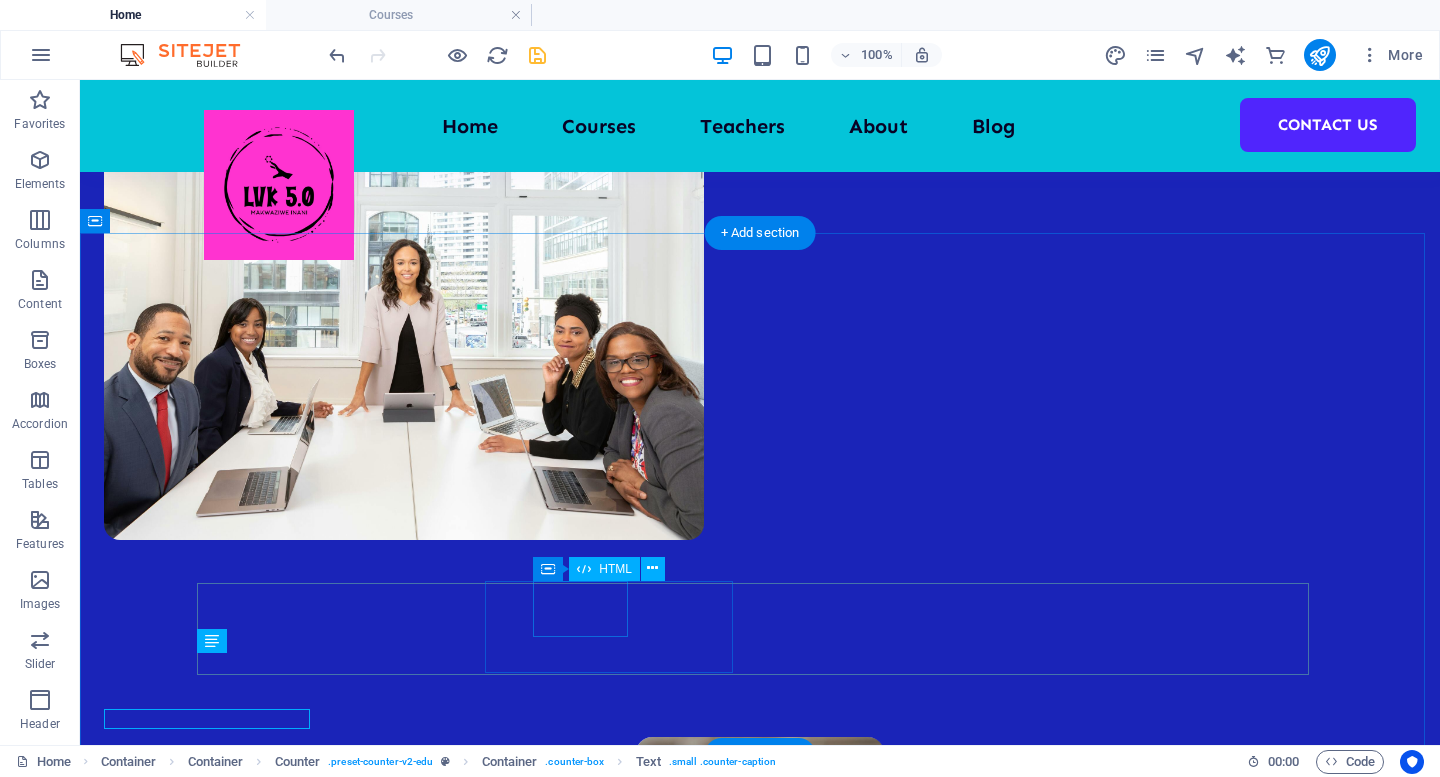 scroll, scrollTop: 679, scrollLeft: 0, axis: vertical 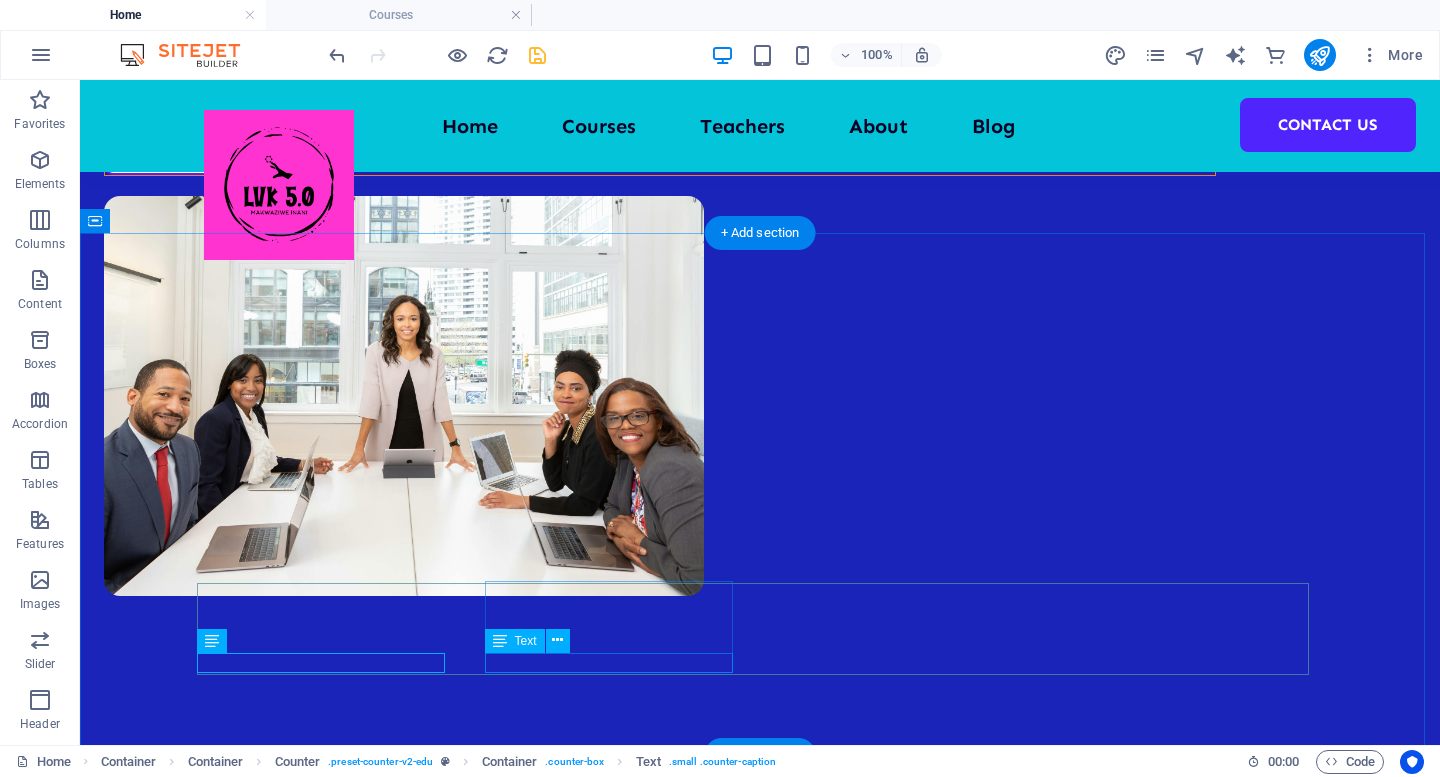 click on "Courses" at bounding box center (328, 2153) 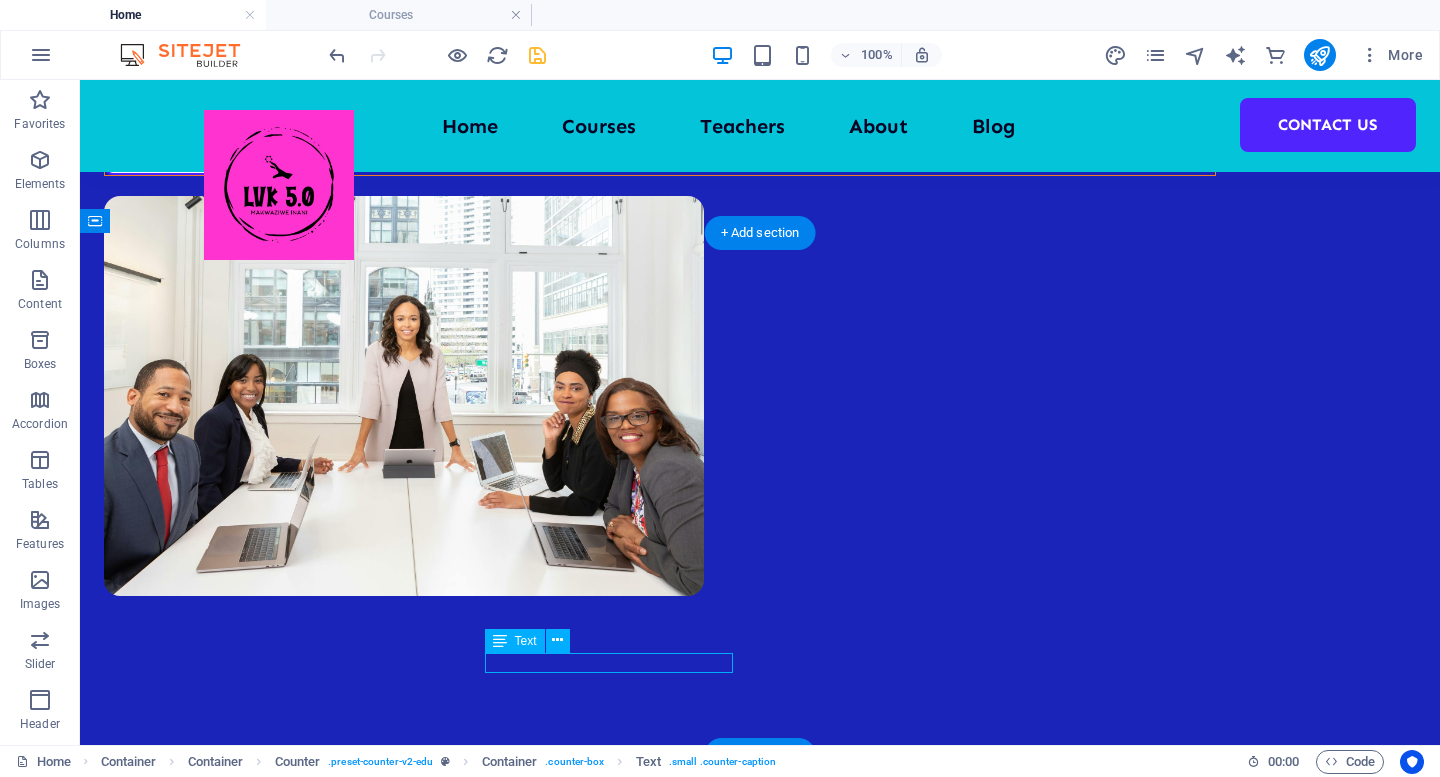 click on "Courses" at bounding box center [328, 2153] 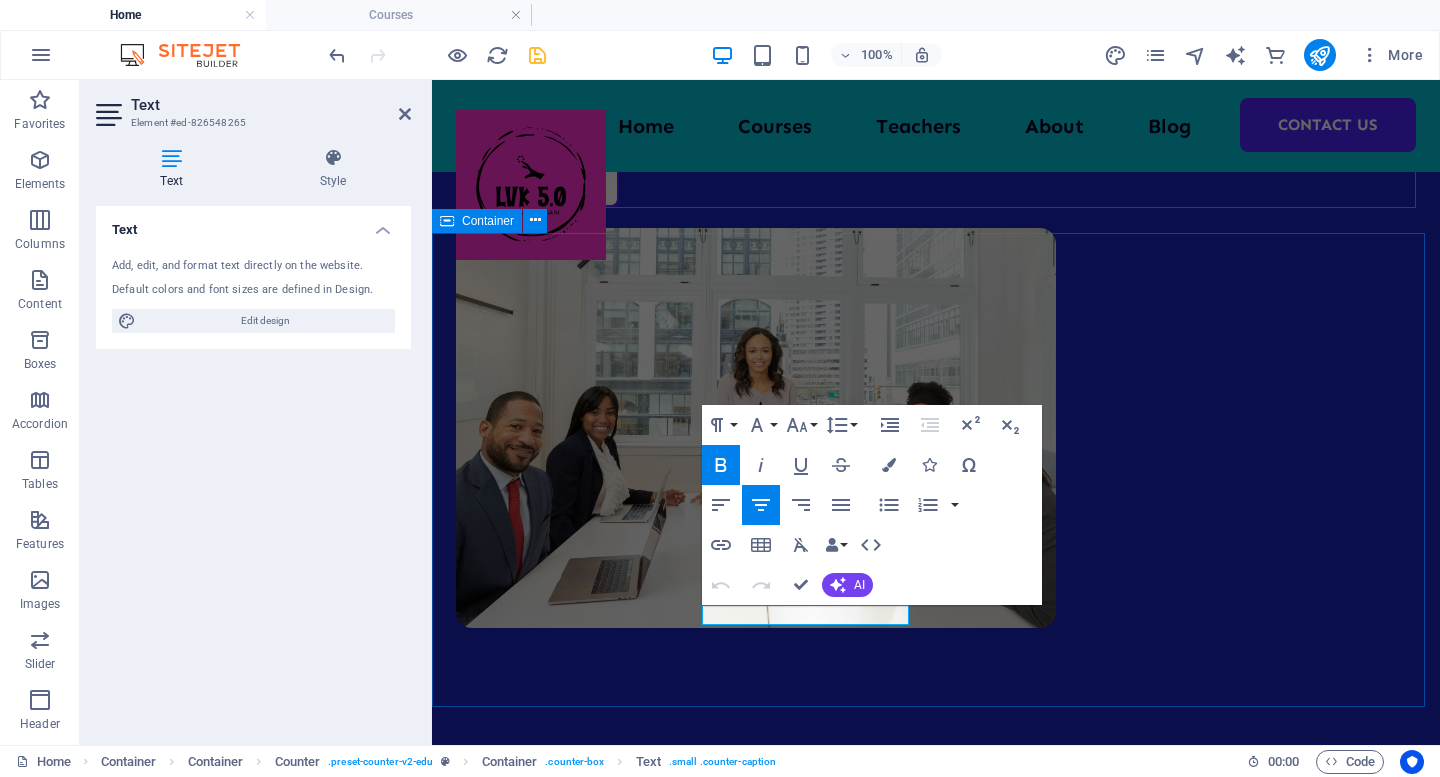 scroll, scrollTop: 783, scrollLeft: 0, axis: vertical 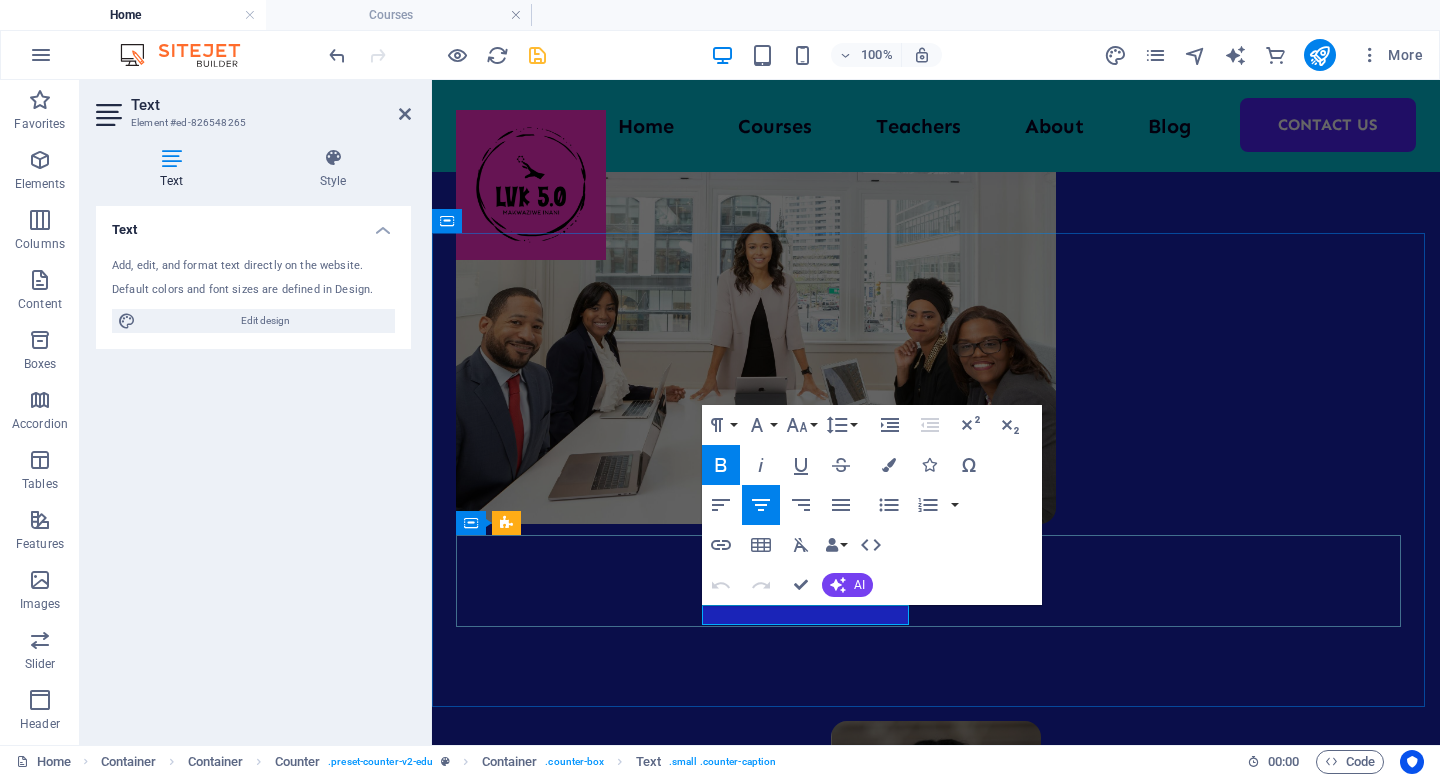 drag, startPoint x: 854, startPoint y: 611, endPoint x: 760, endPoint y: 608, distance: 94.04786 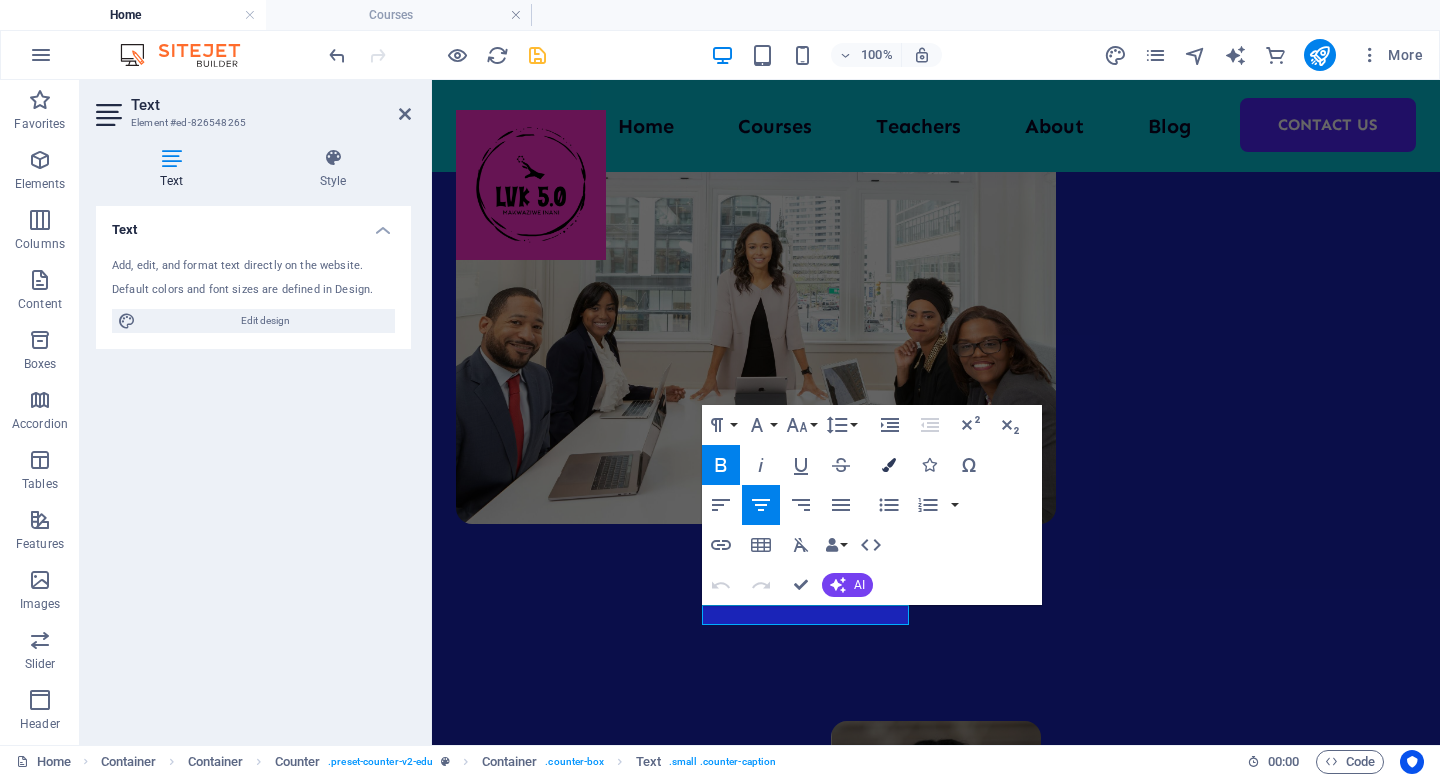 click at bounding box center (889, 465) 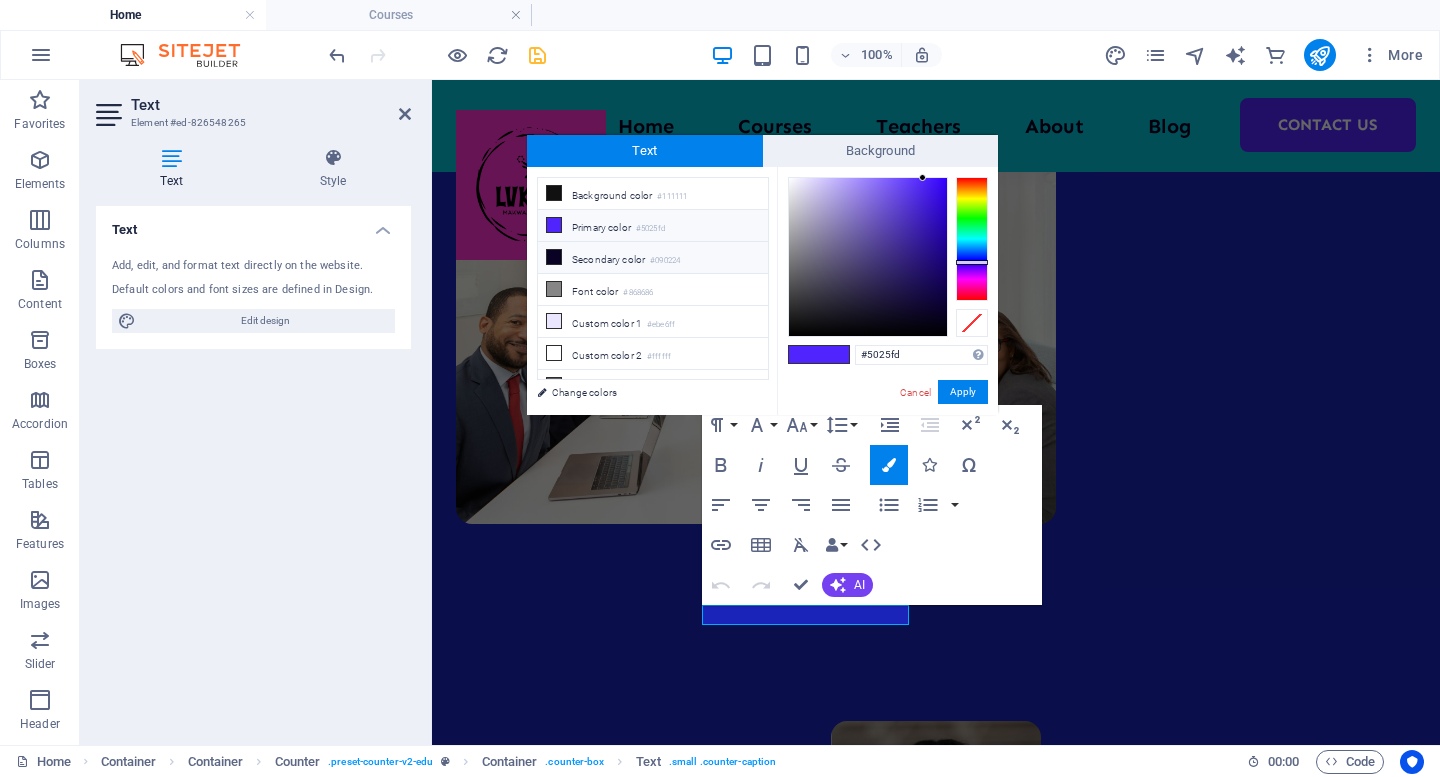 click at bounding box center (554, 257) 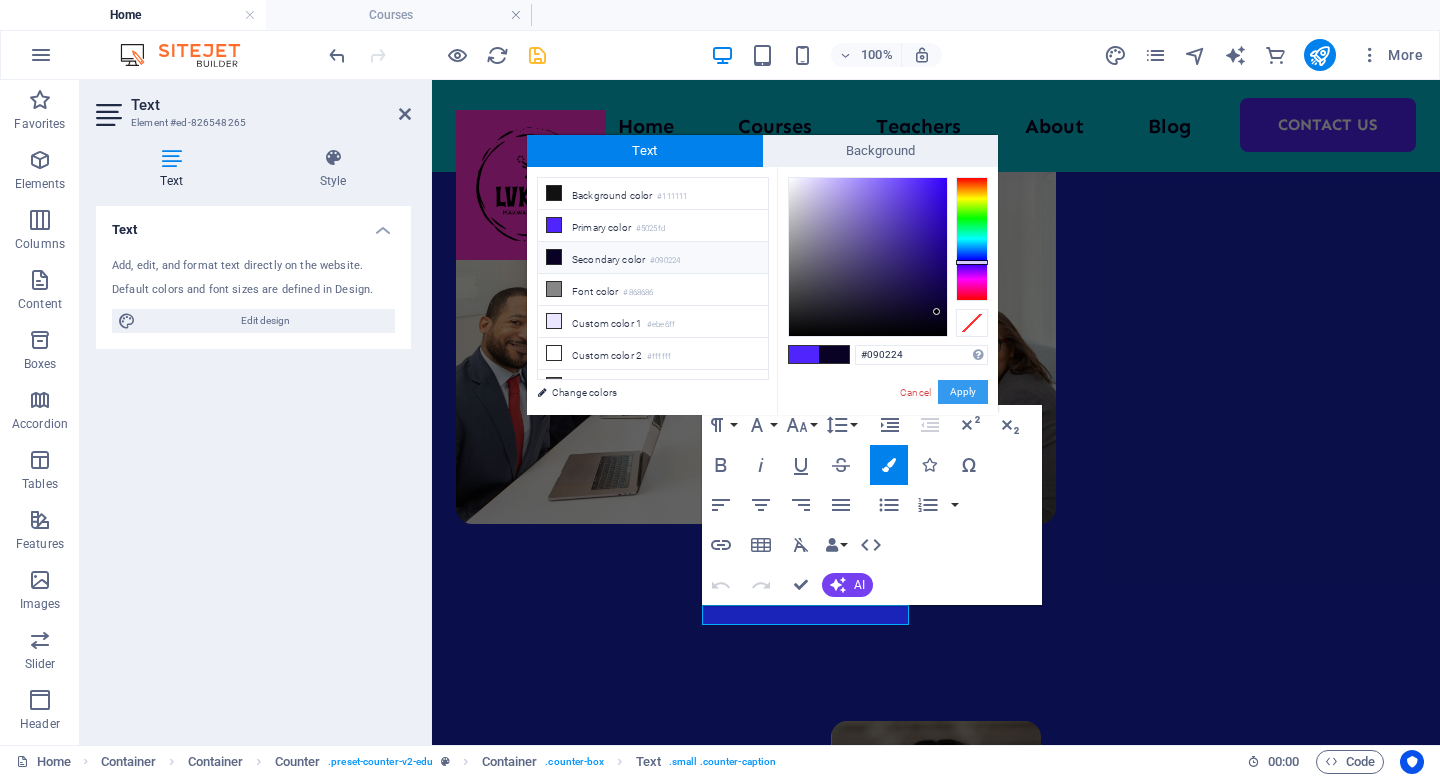 click on "Apply" at bounding box center [963, 392] 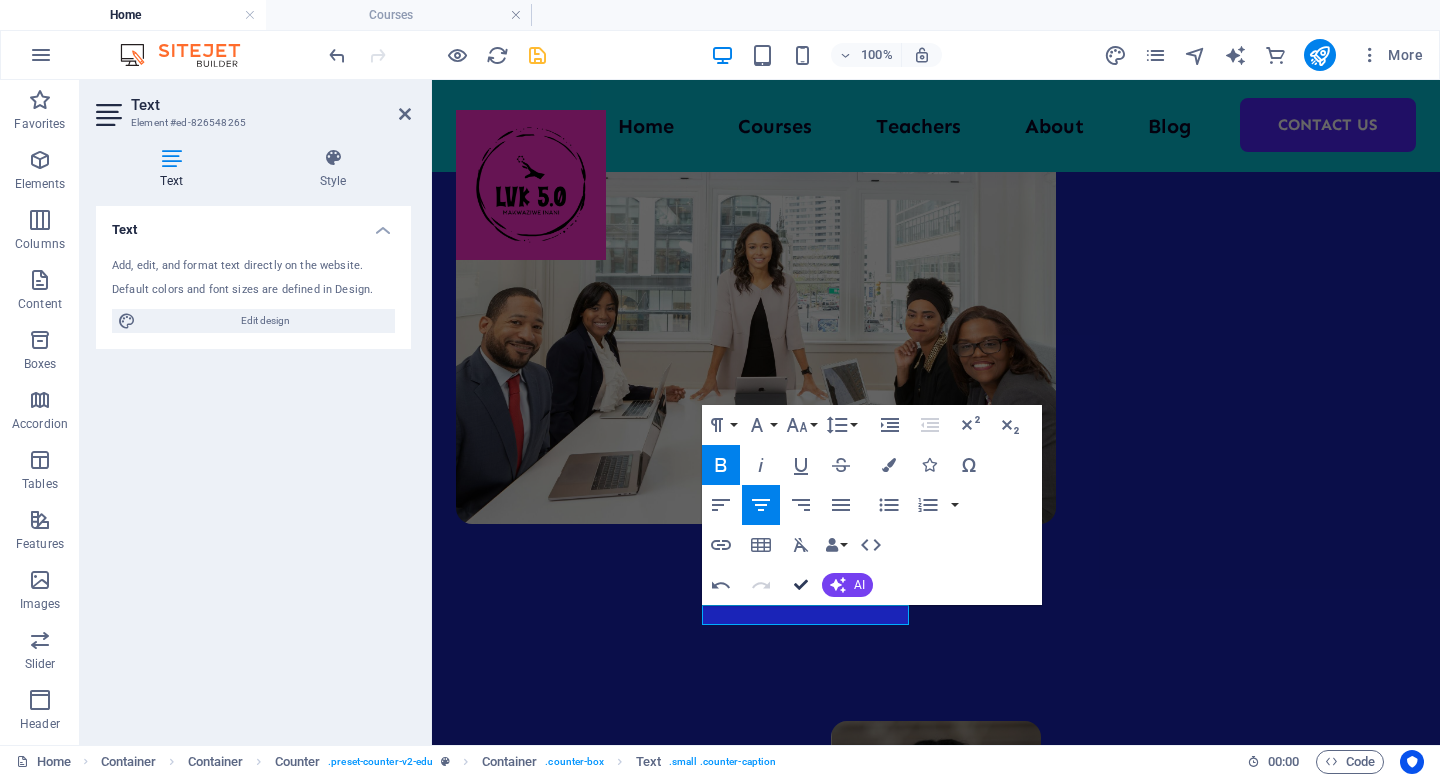scroll, scrollTop: 728, scrollLeft: 0, axis: vertical 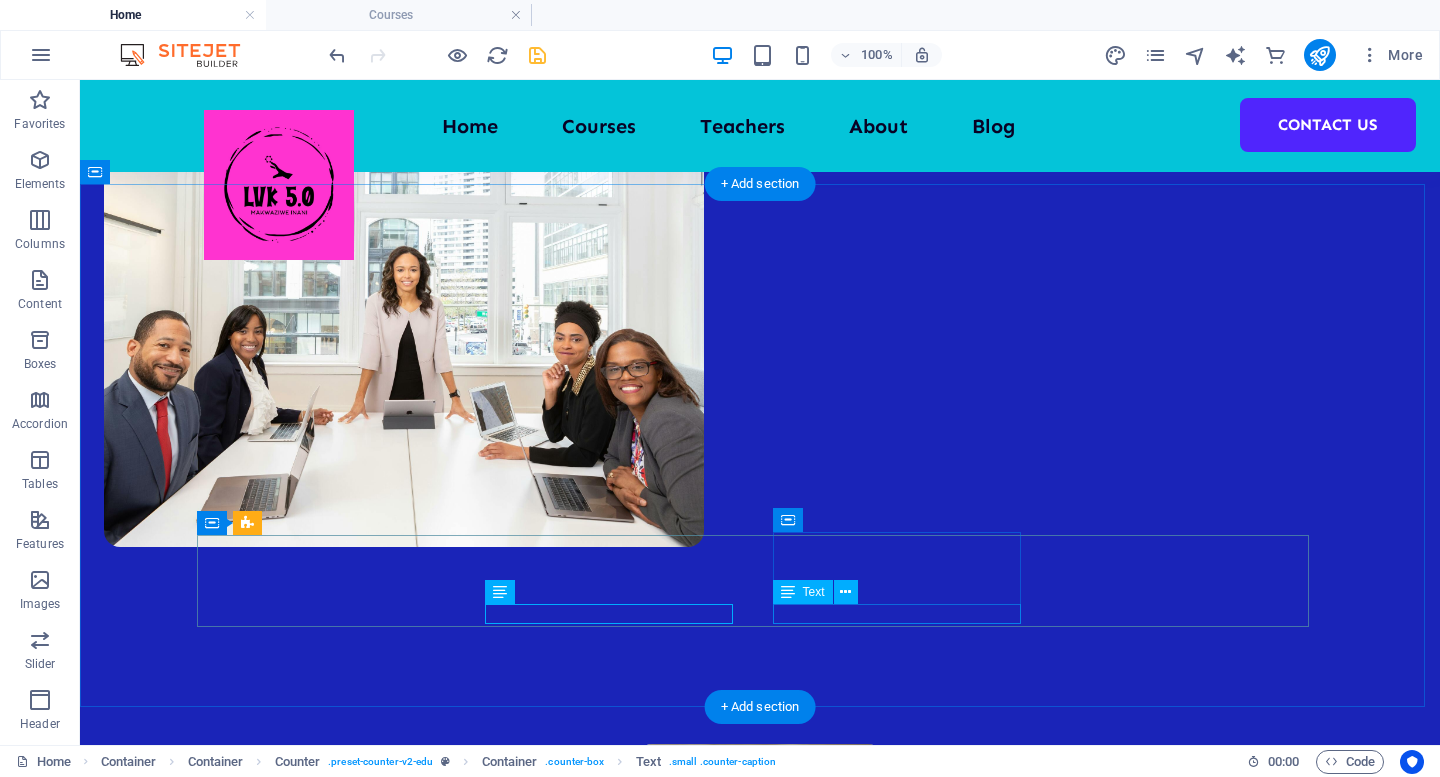click on "Reviews" at bounding box center (328, 2281) 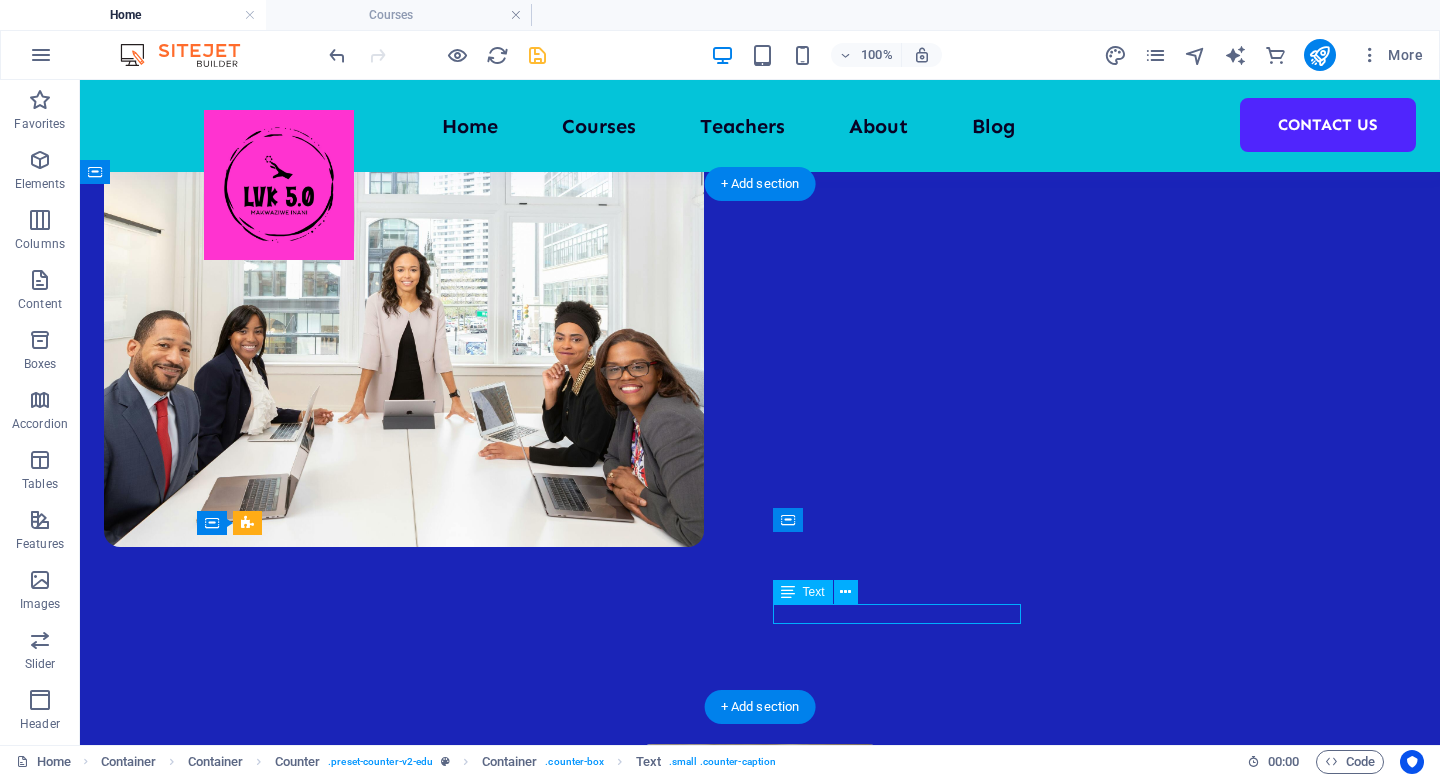 click on "Reviews" at bounding box center (328, 2281) 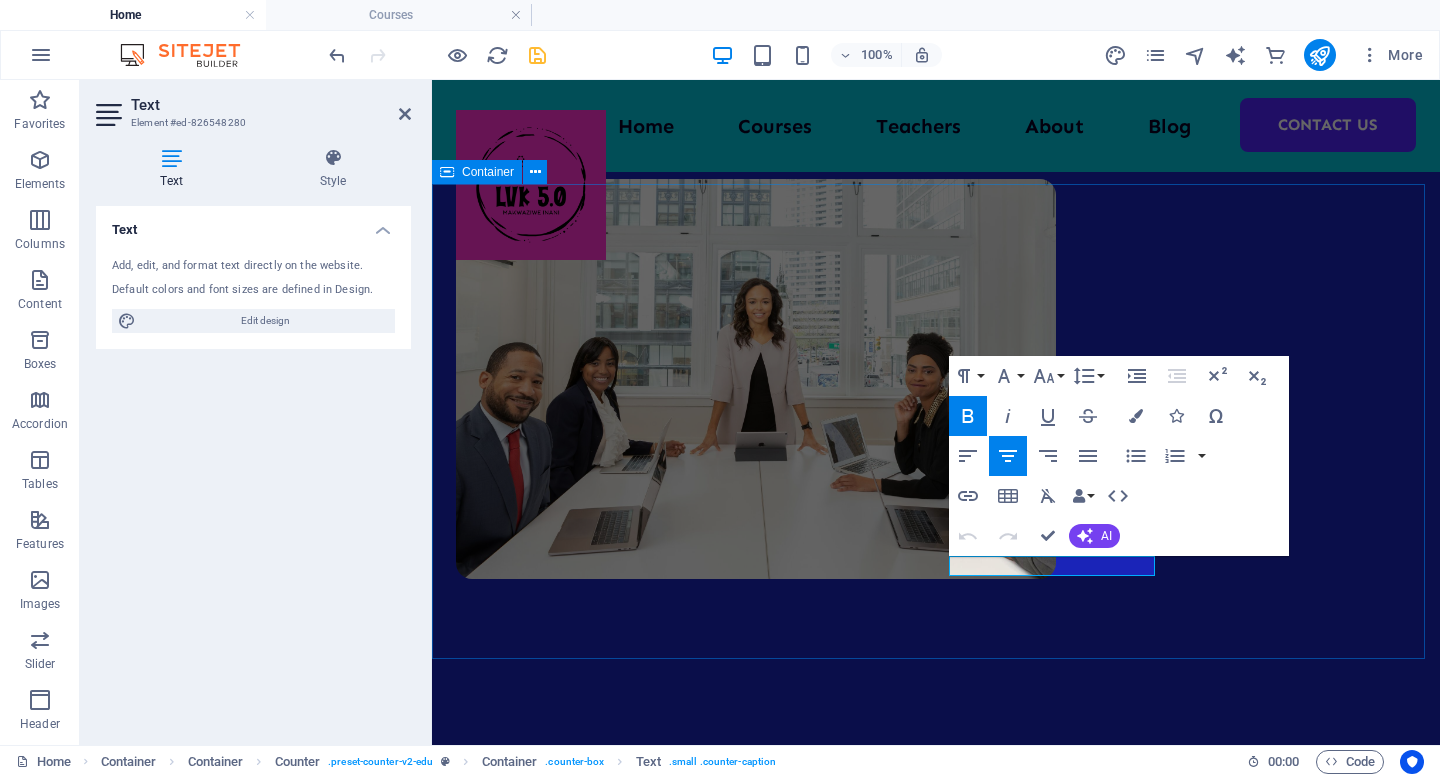 scroll, scrollTop: 832, scrollLeft: 0, axis: vertical 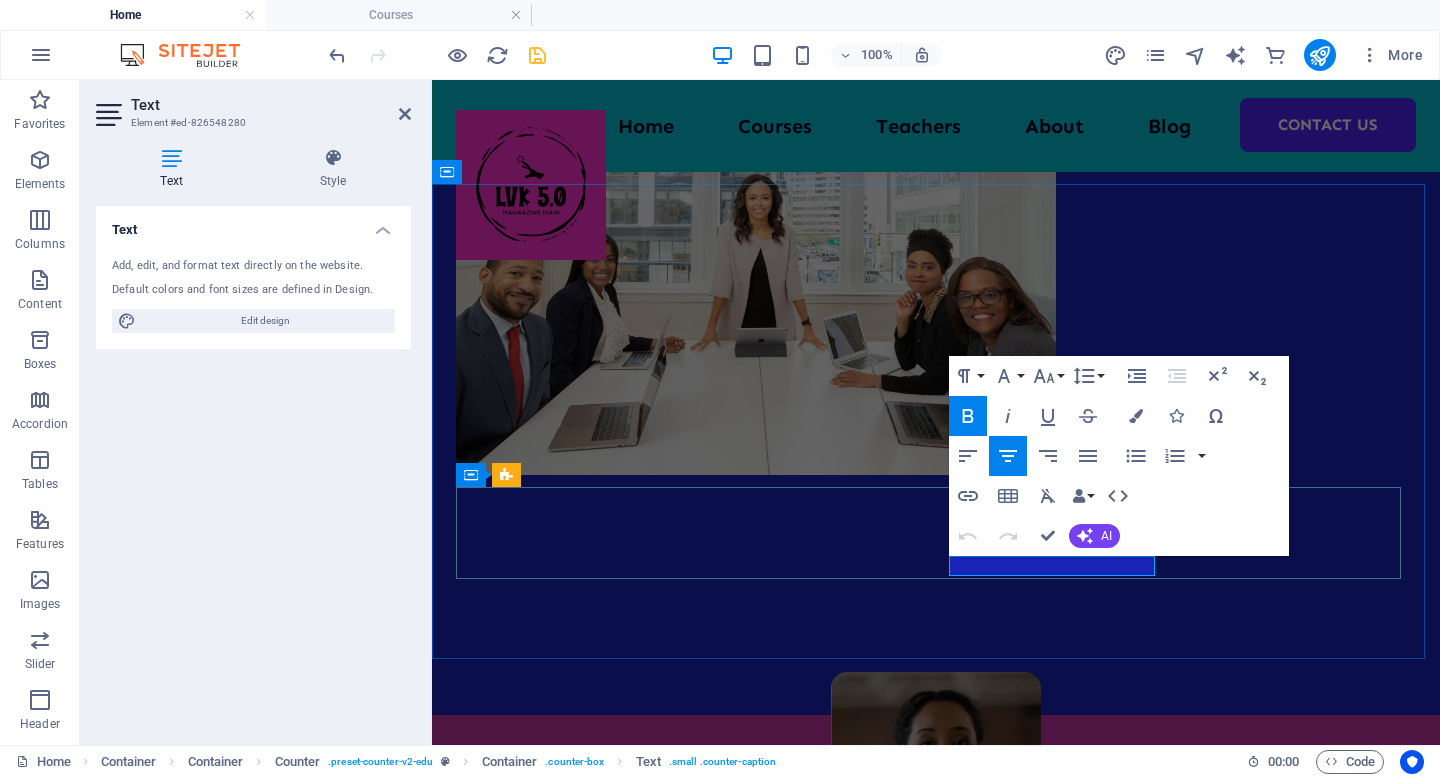 drag, startPoint x: 1111, startPoint y: 564, endPoint x: 998, endPoint y: 570, distance: 113.15918 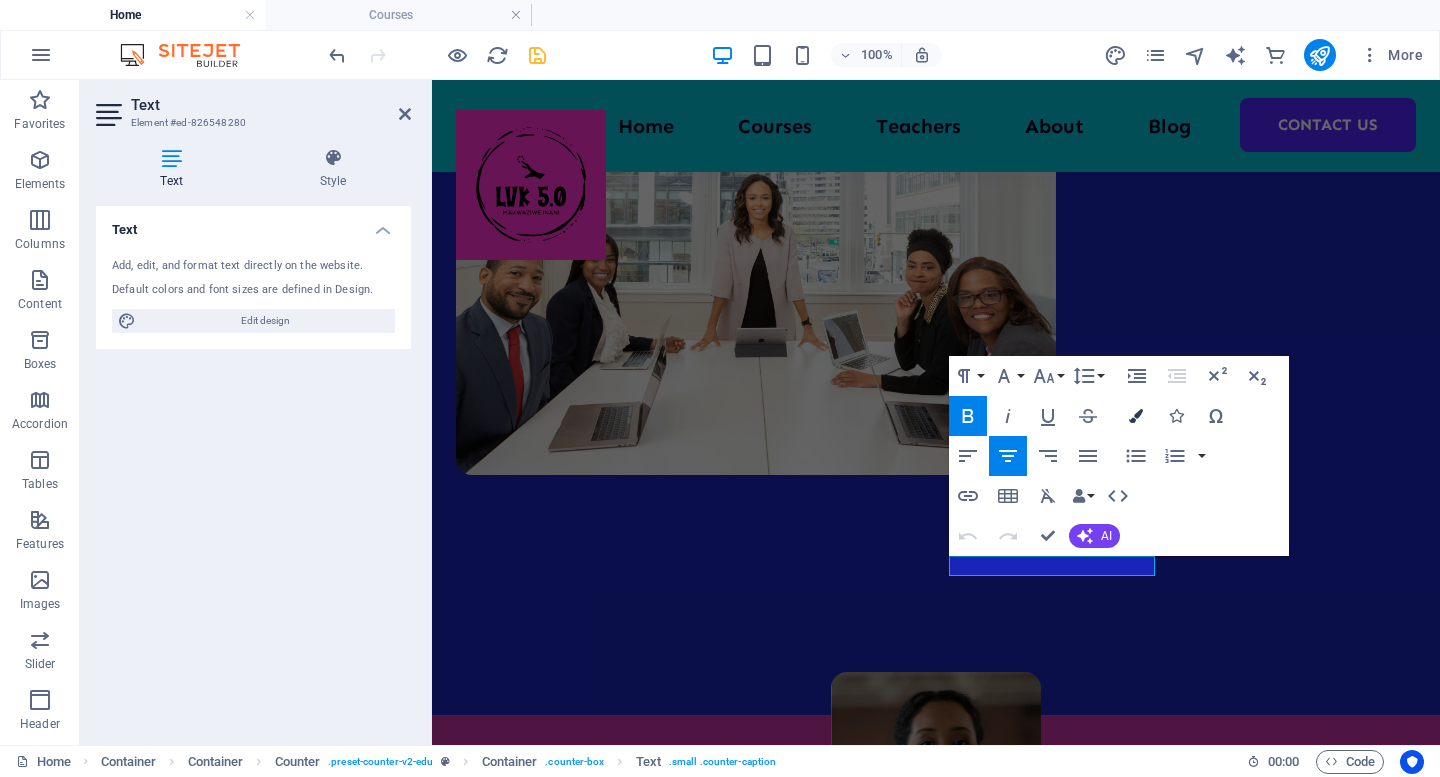 click at bounding box center [1136, 416] 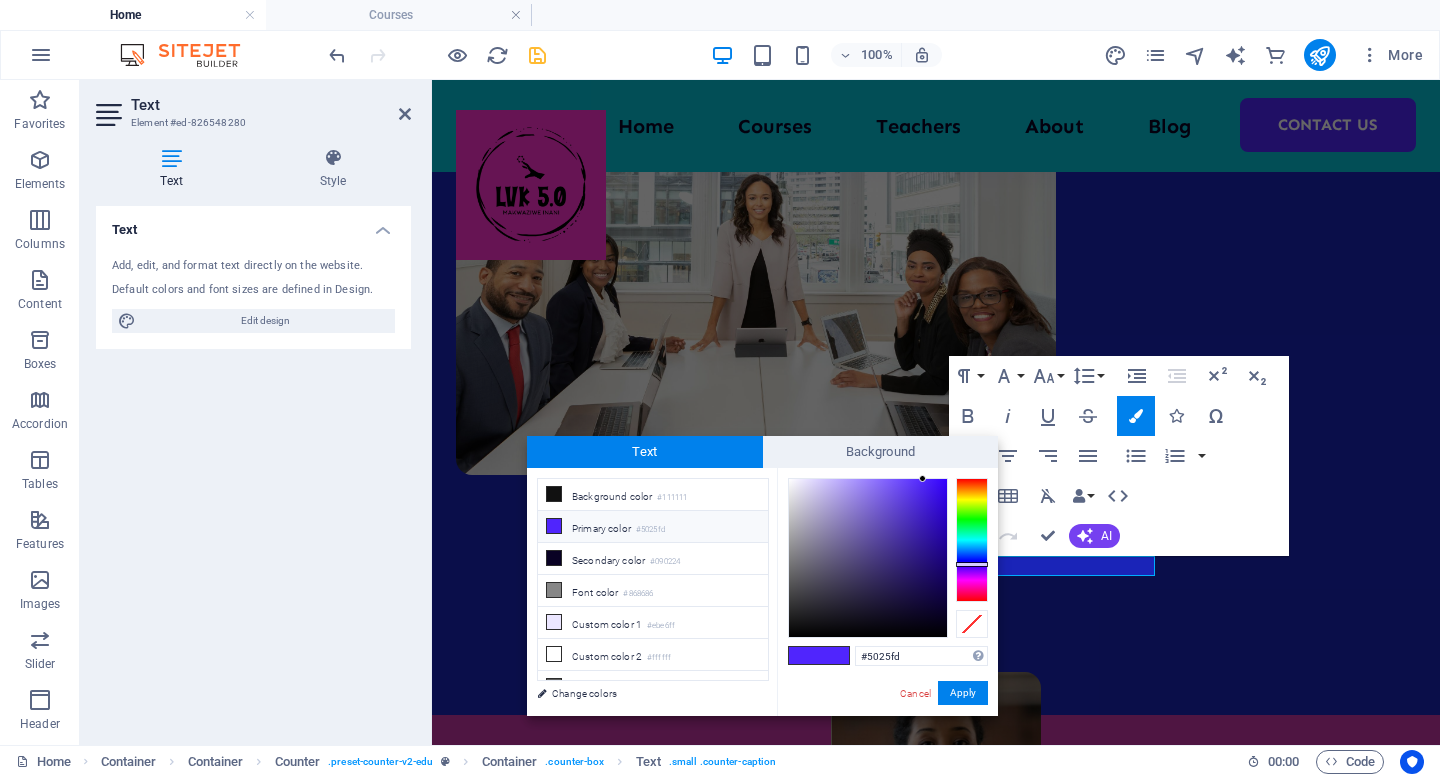 type on "#0f0732" 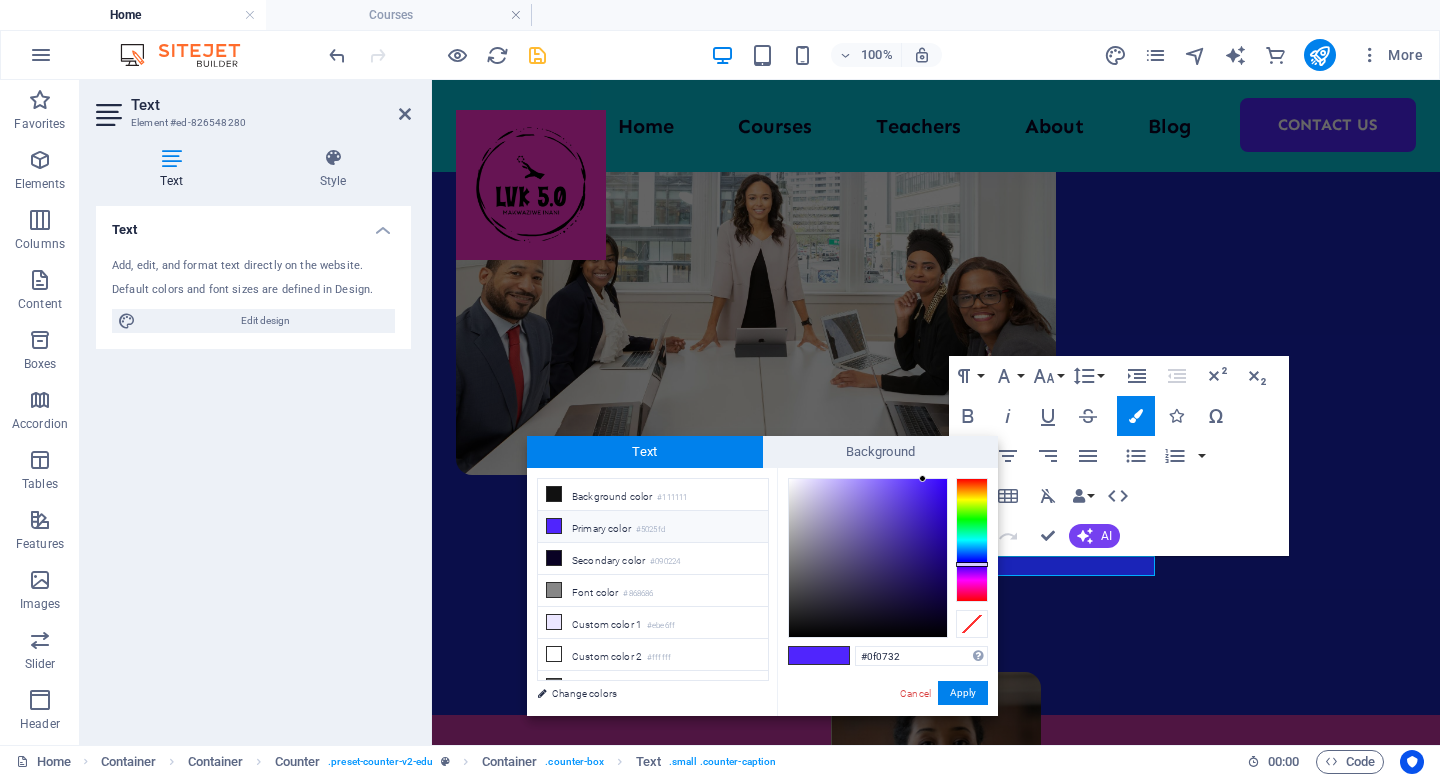 click at bounding box center [868, 558] 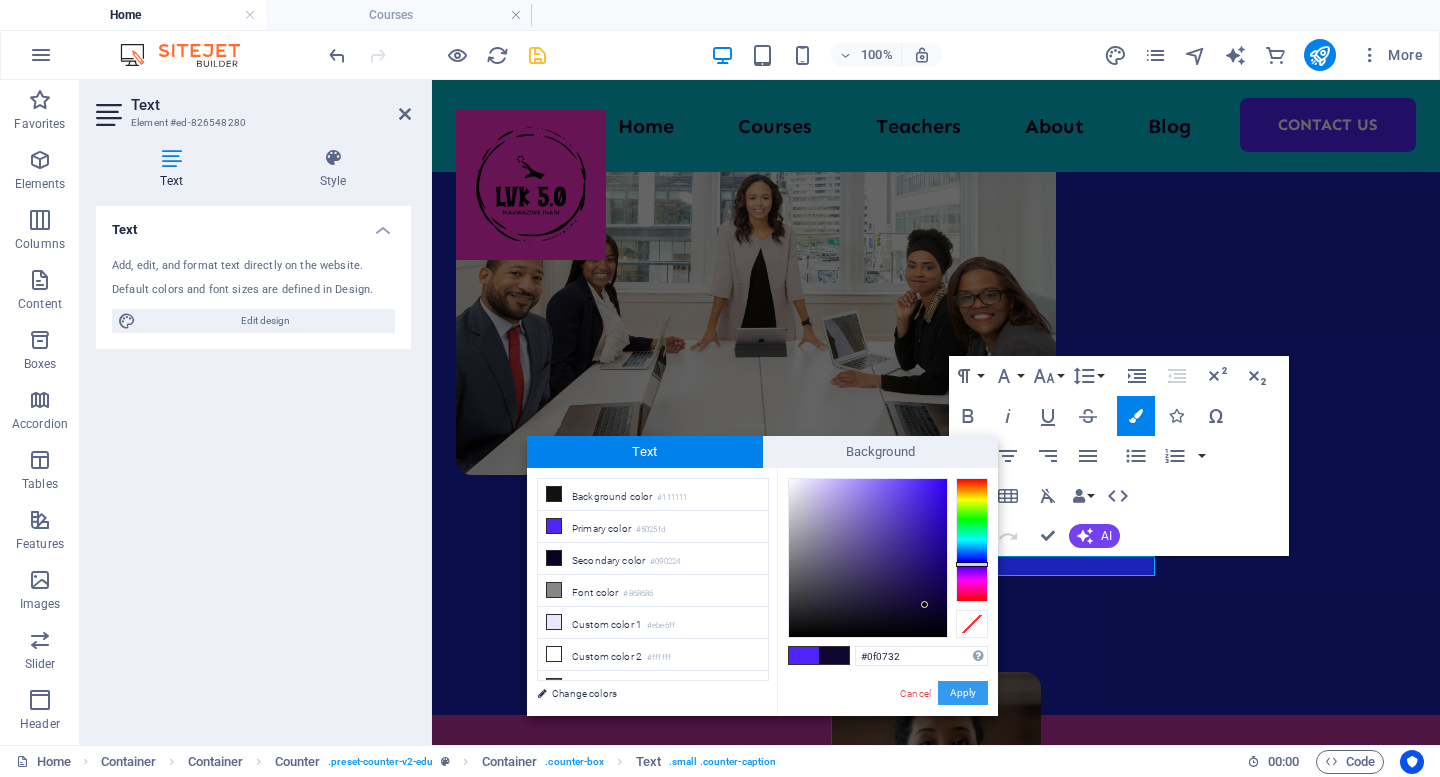 click on "Apply" at bounding box center (963, 693) 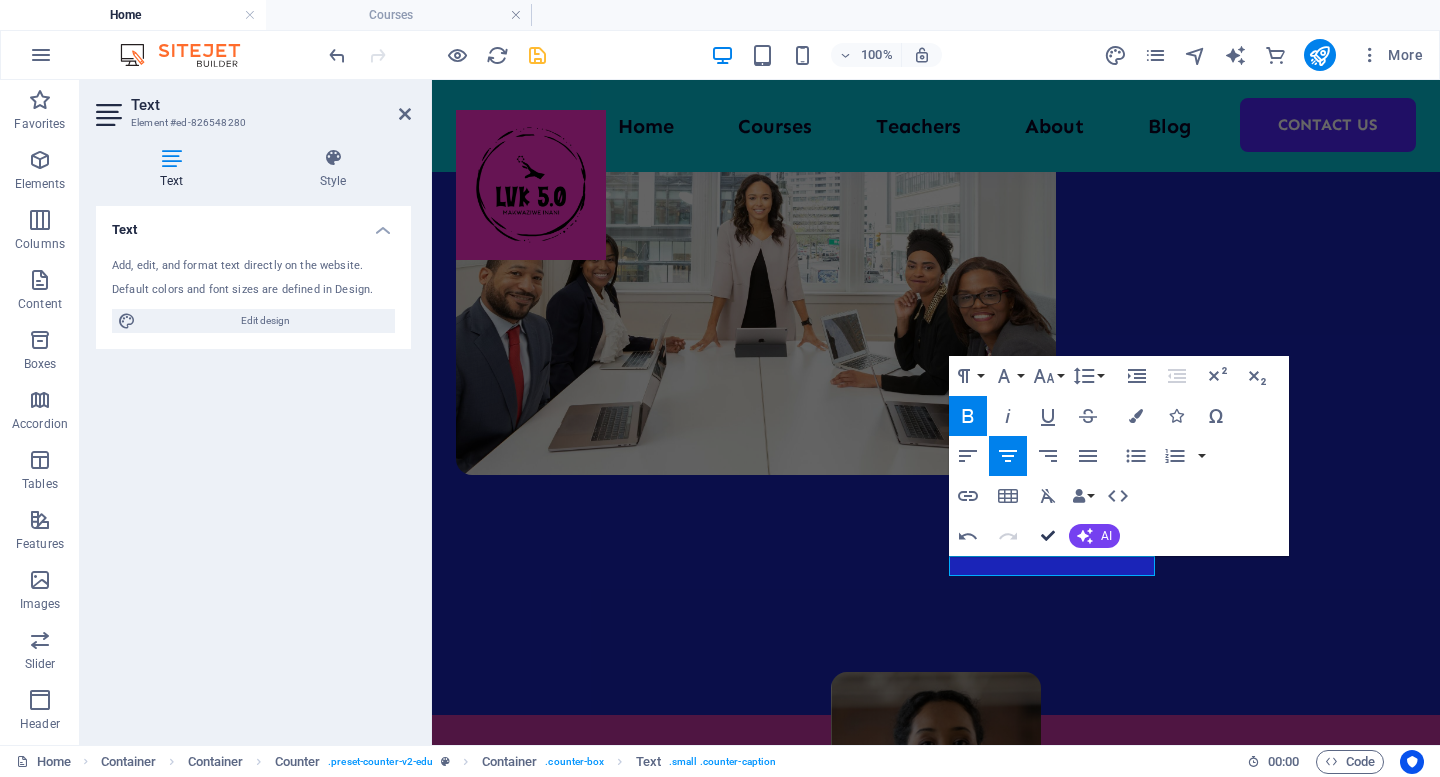 scroll, scrollTop: 776, scrollLeft: 0, axis: vertical 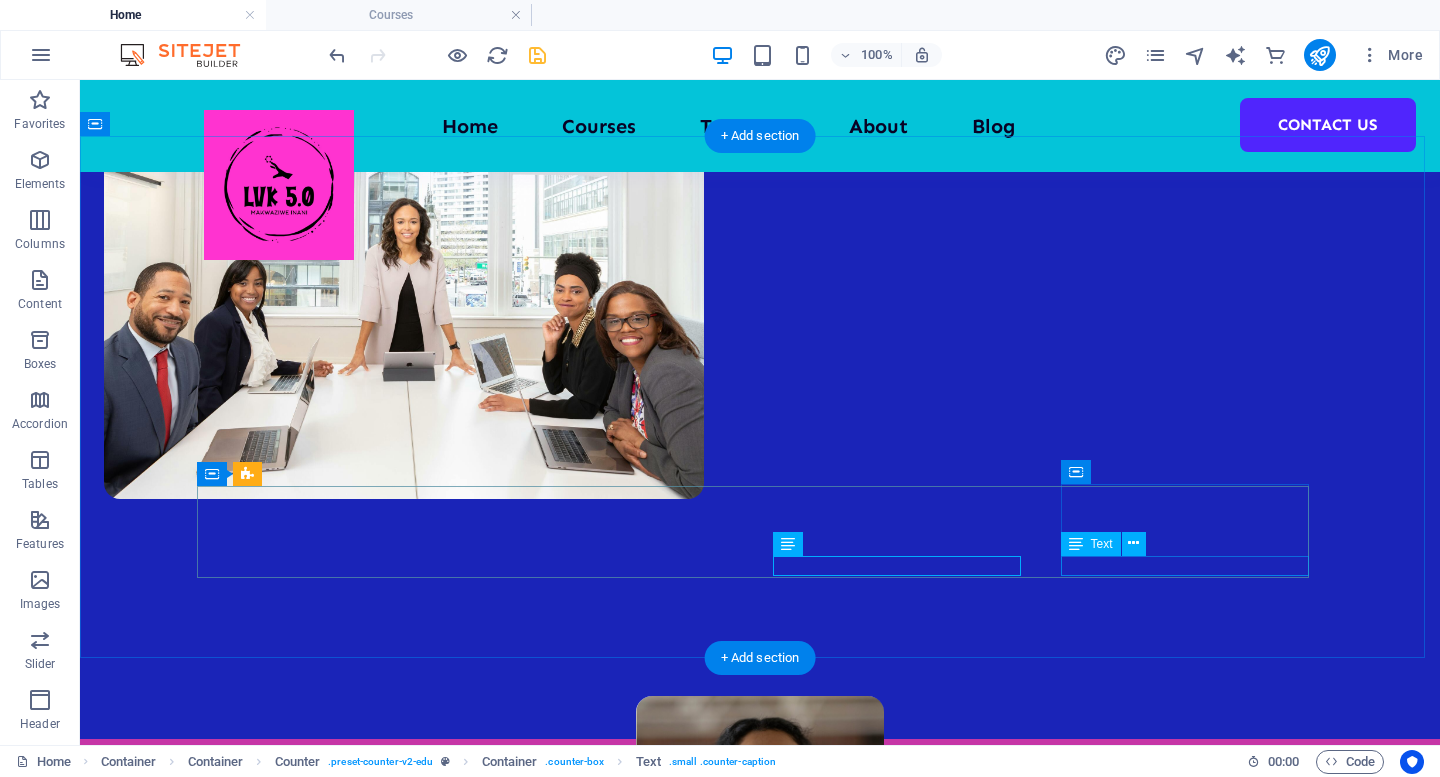 click on "TEACHERS" at bounding box center (328, 2410) 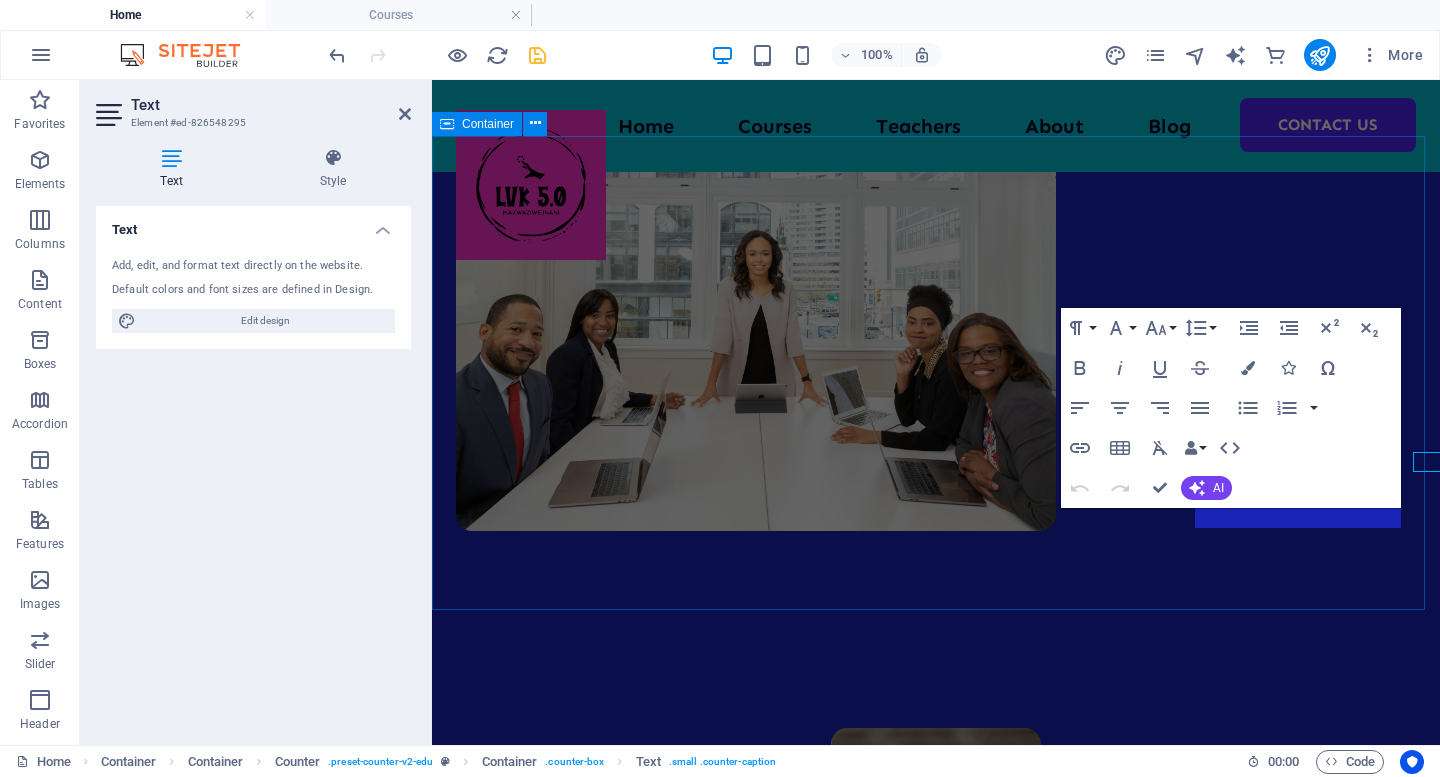 scroll, scrollTop: 880, scrollLeft: 0, axis: vertical 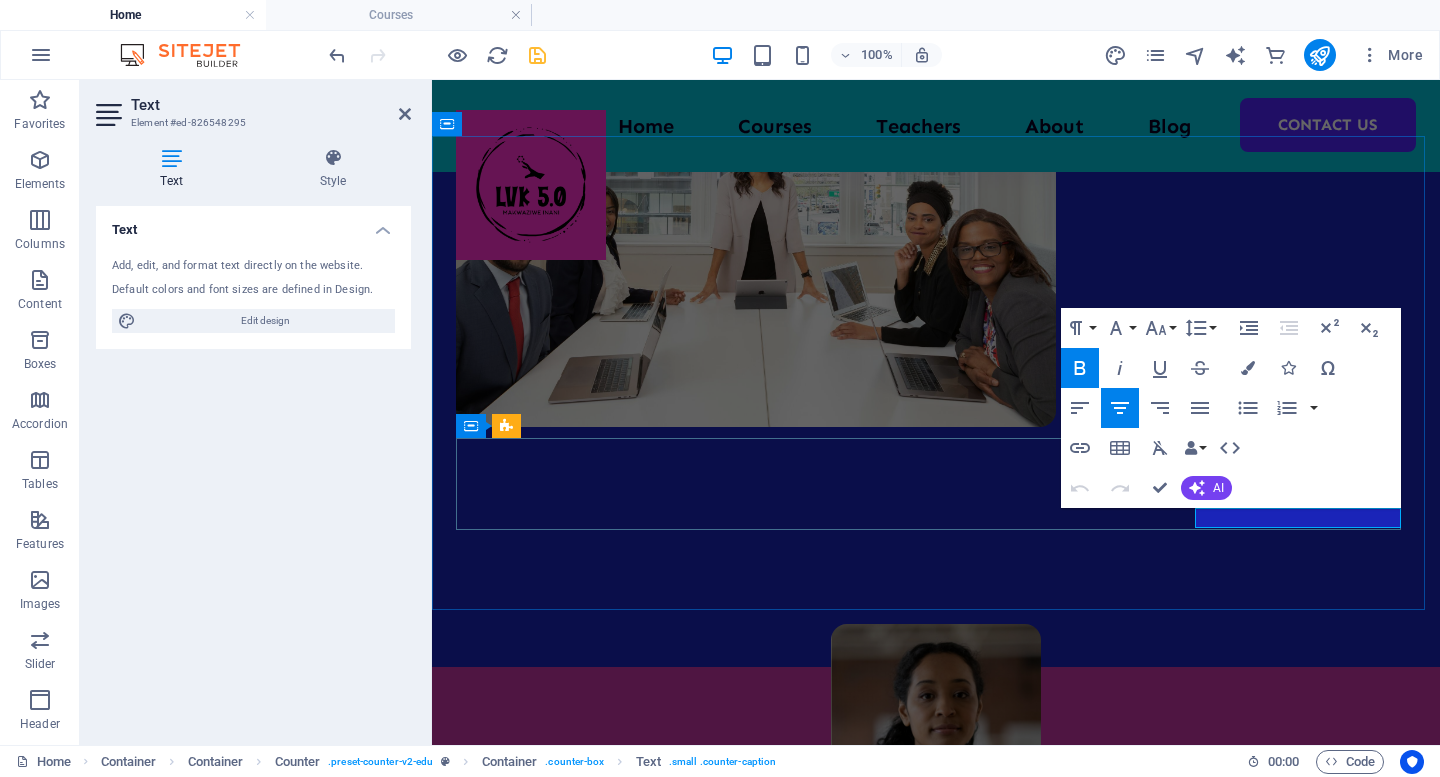 drag, startPoint x: 1357, startPoint y: 512, endPoint x: 1250, endPoint y: 519, distance: 107.22873 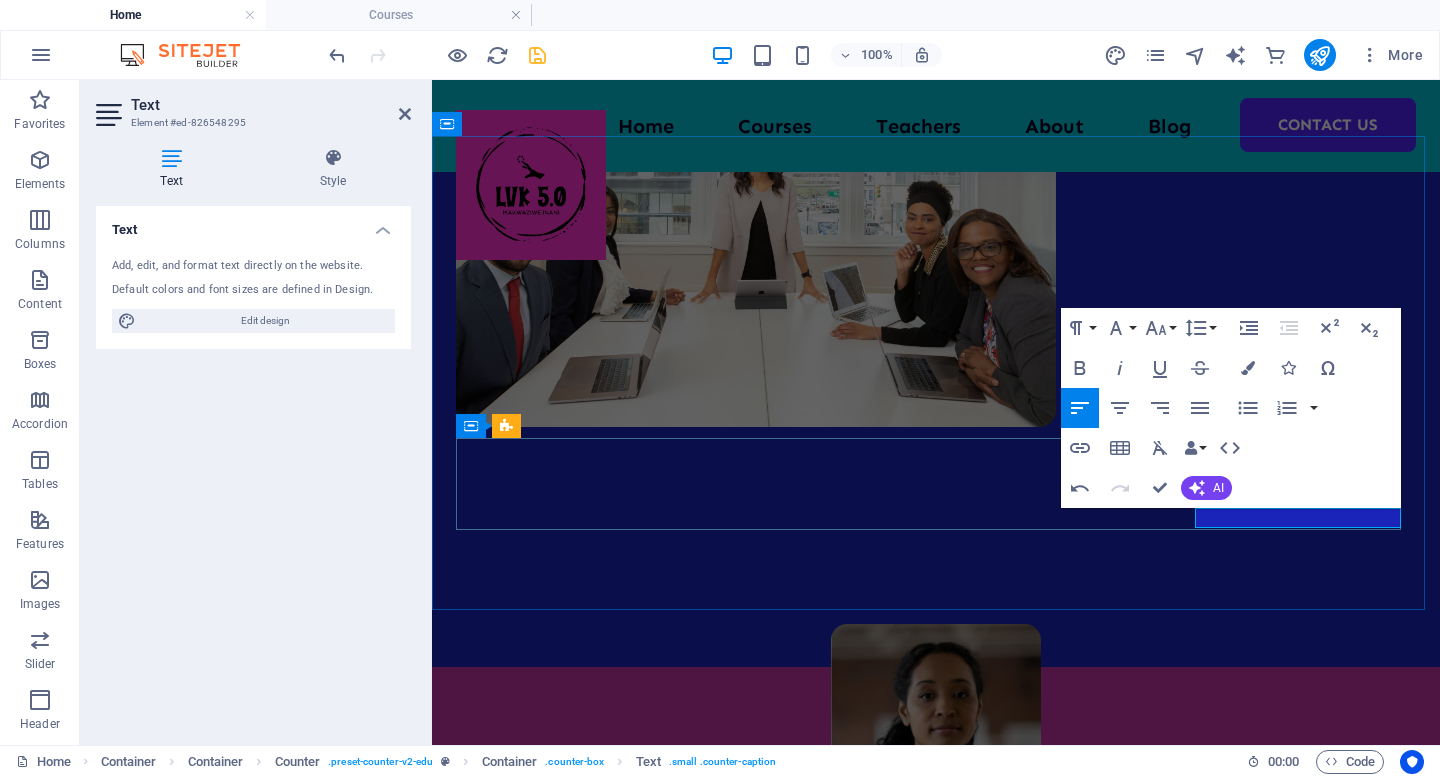 drag, startPoint x: 1356, startPoint y: 520, endPoint x: 1194, endPoint y: 516, distance: 162.04938 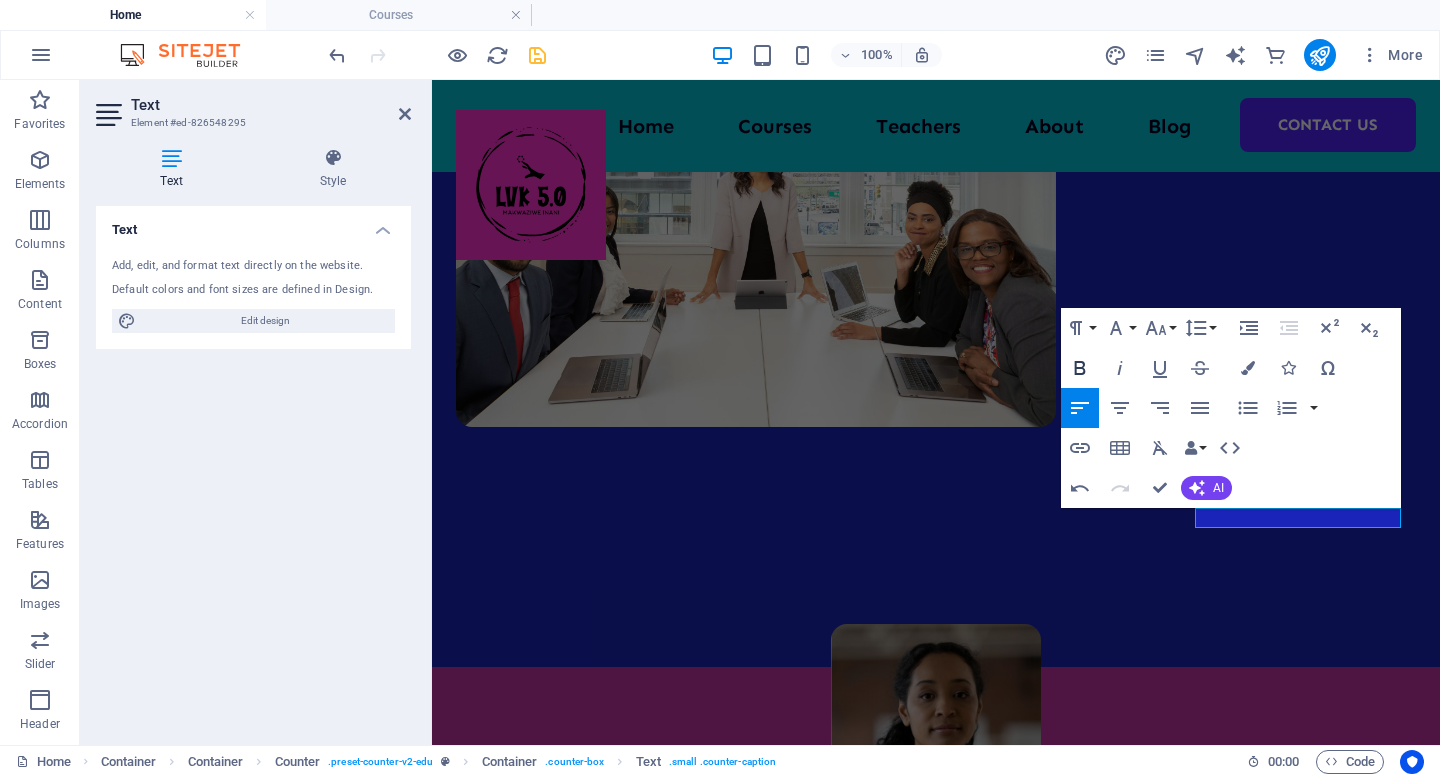 click 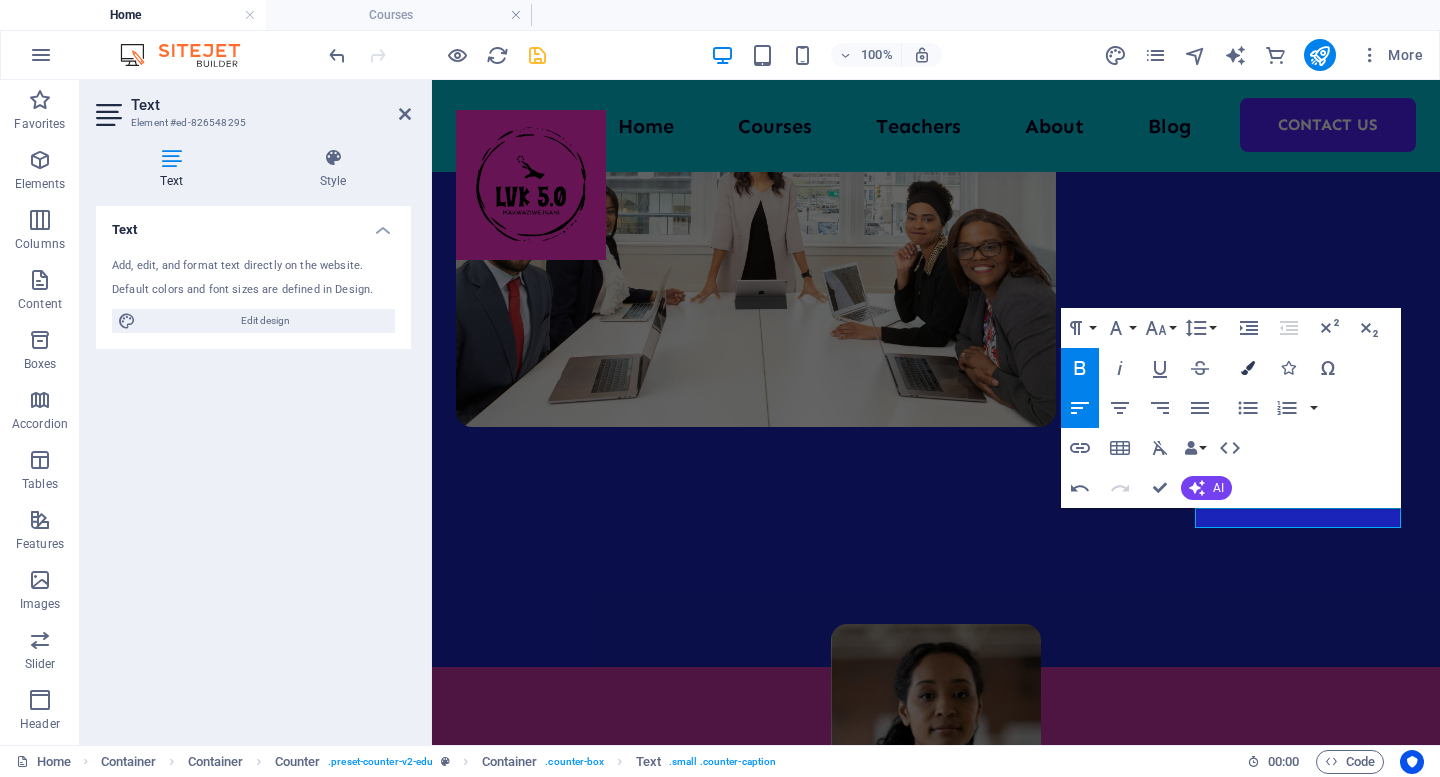 click at bounding box center [1248, 368] 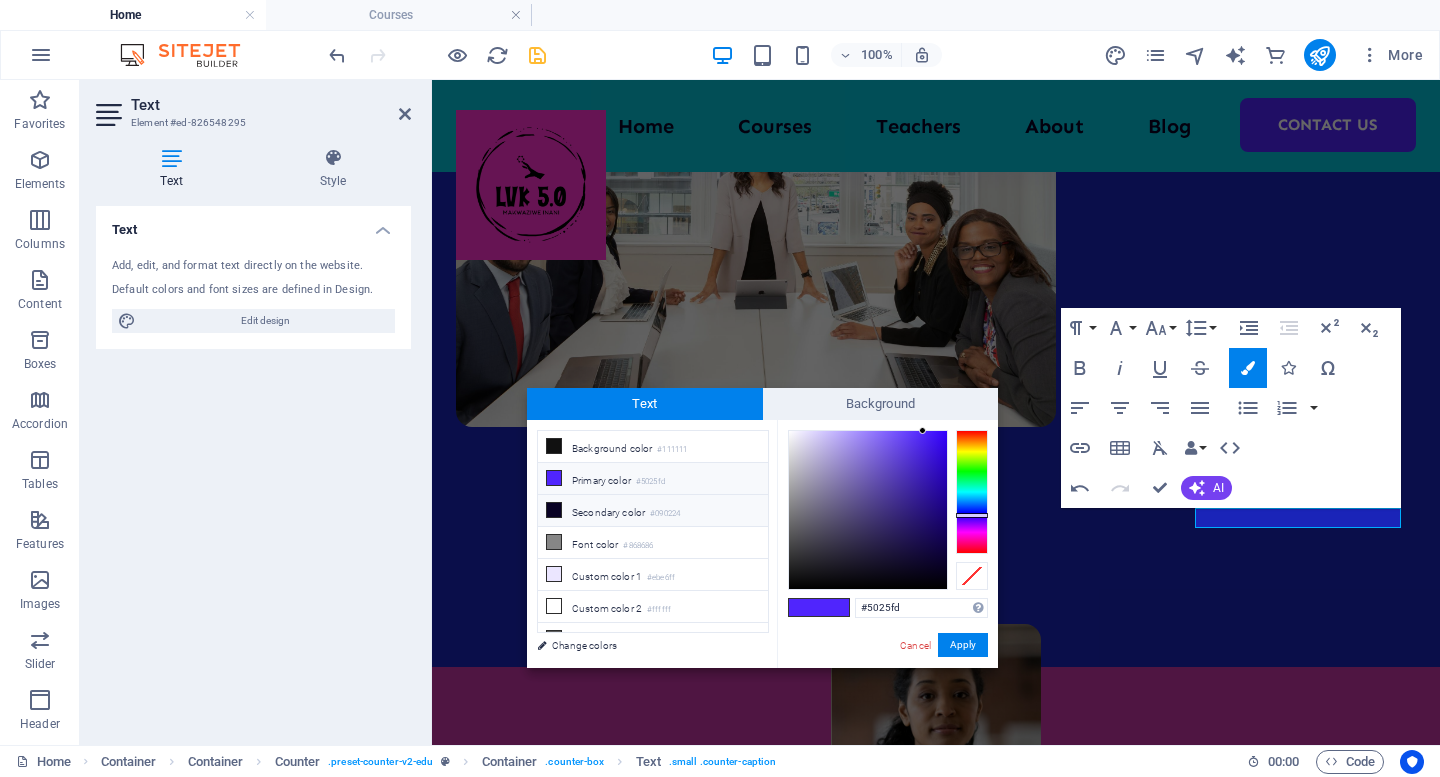 click at bounding box center (554, 510) 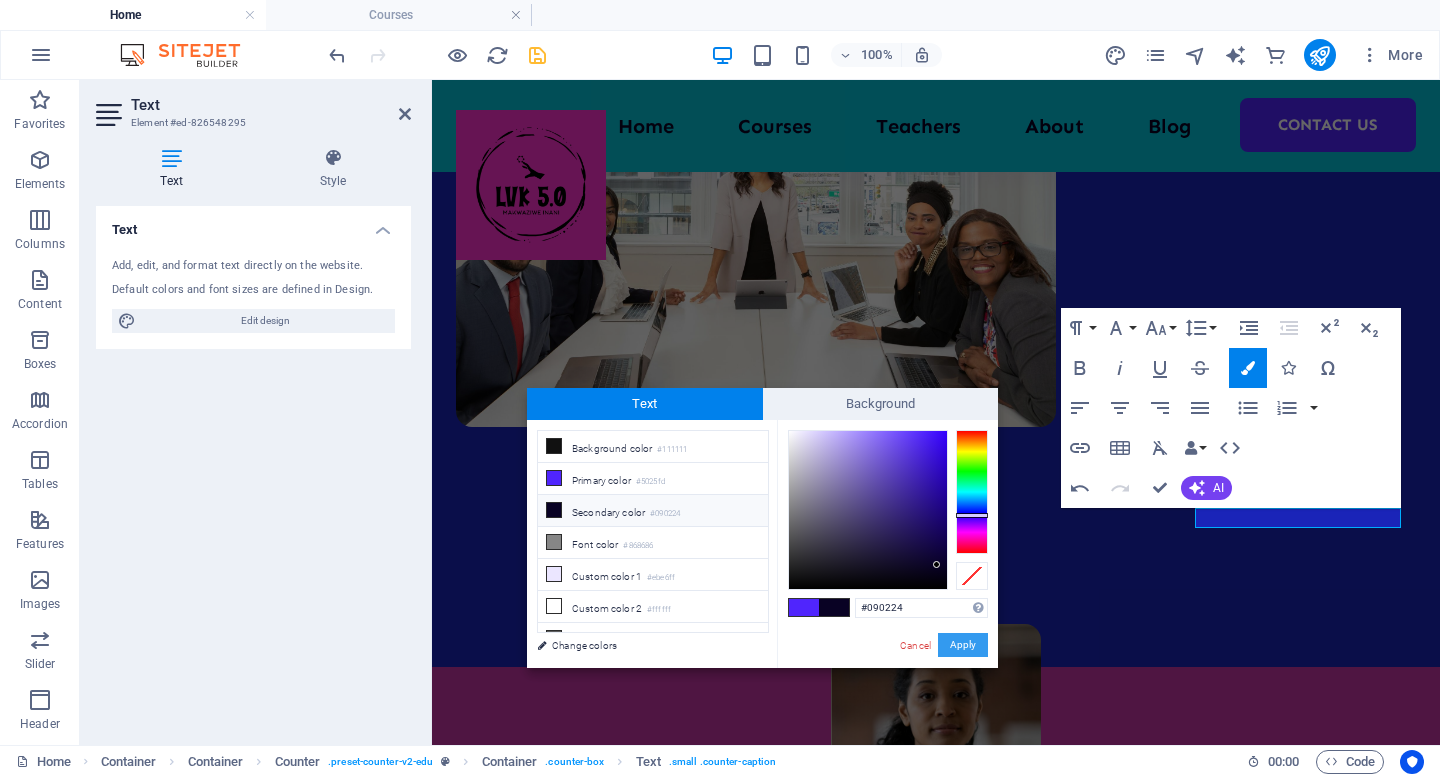 click on "Apply" at bounding box center (963, 645) 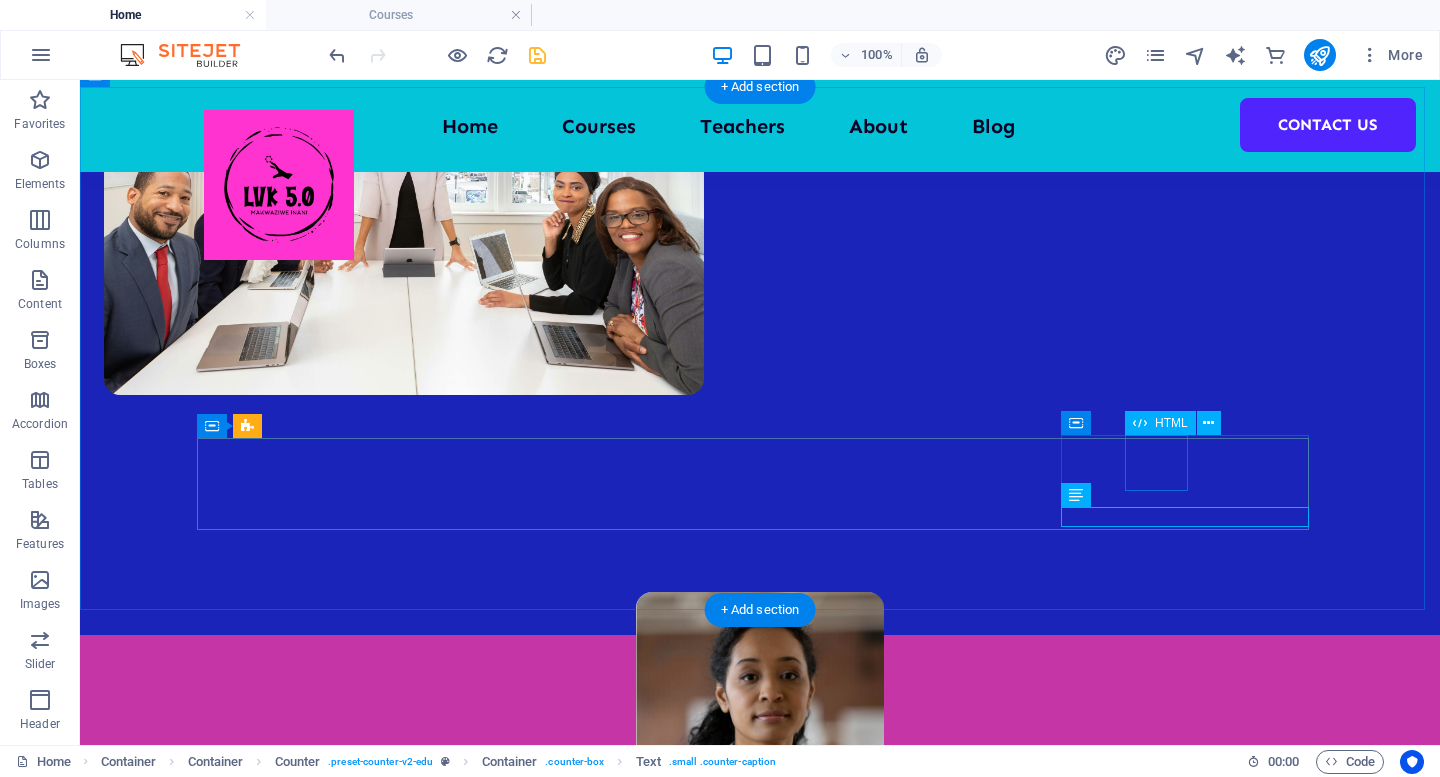 scroll, scrollTop: 825, scrollLeft: 0, axis: vertical 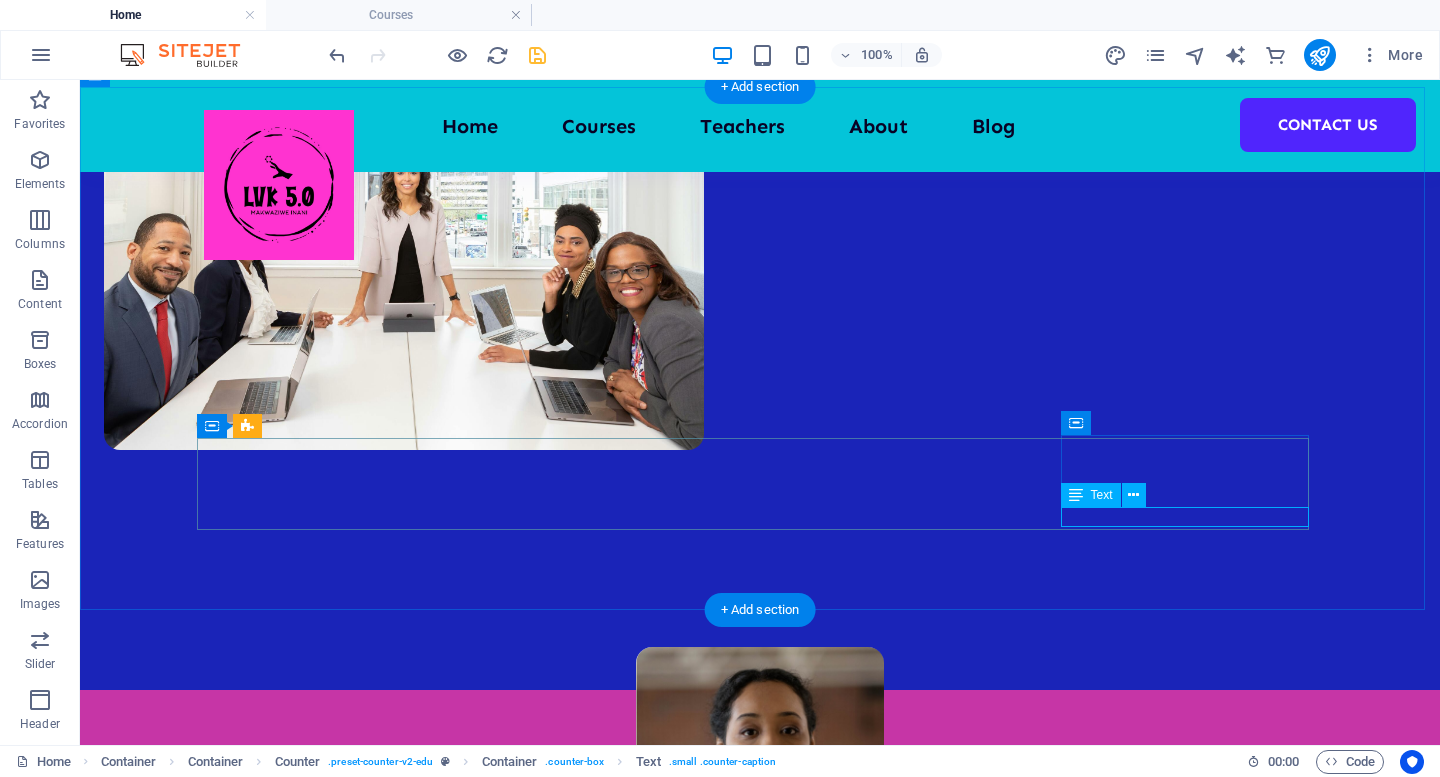 click on "facilitators" at bounding box center (328, 2361) 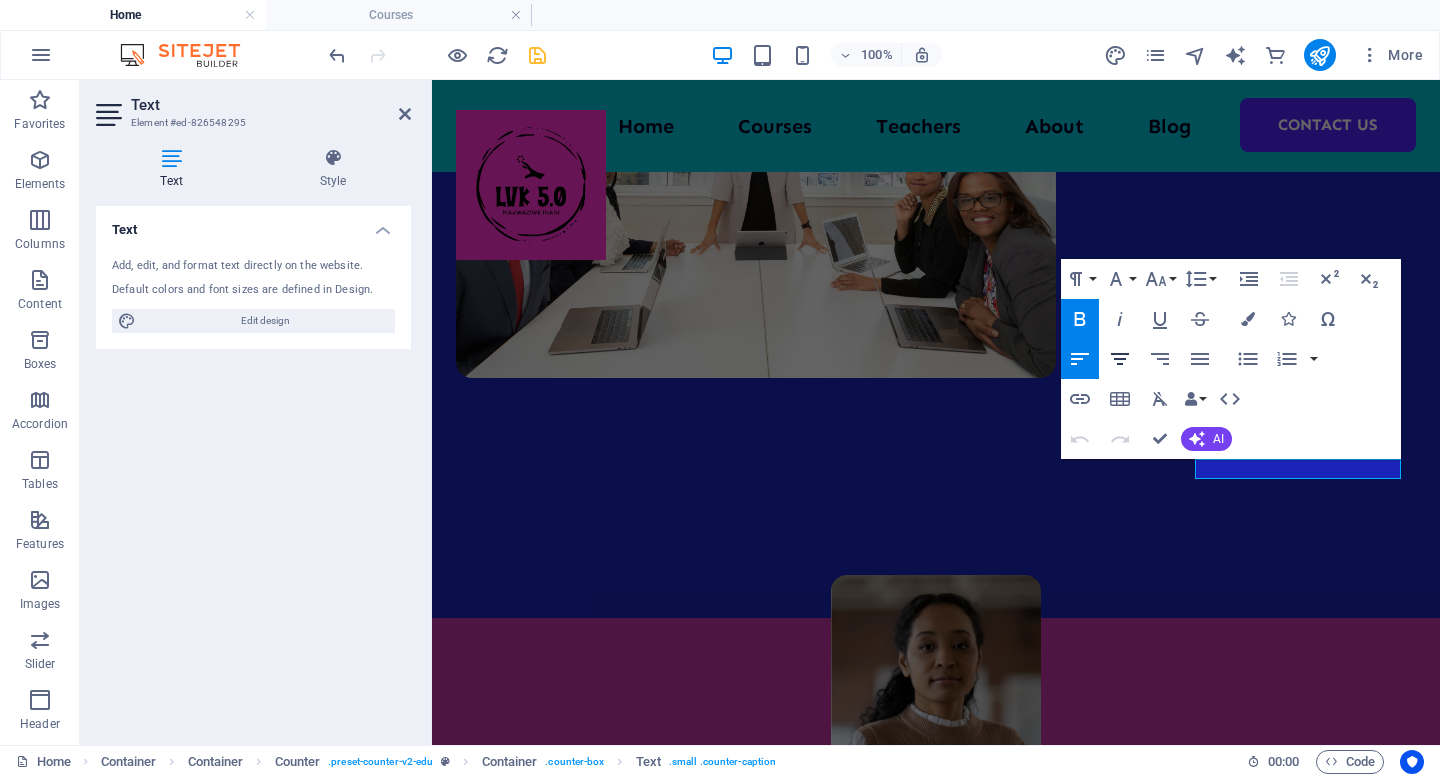 click 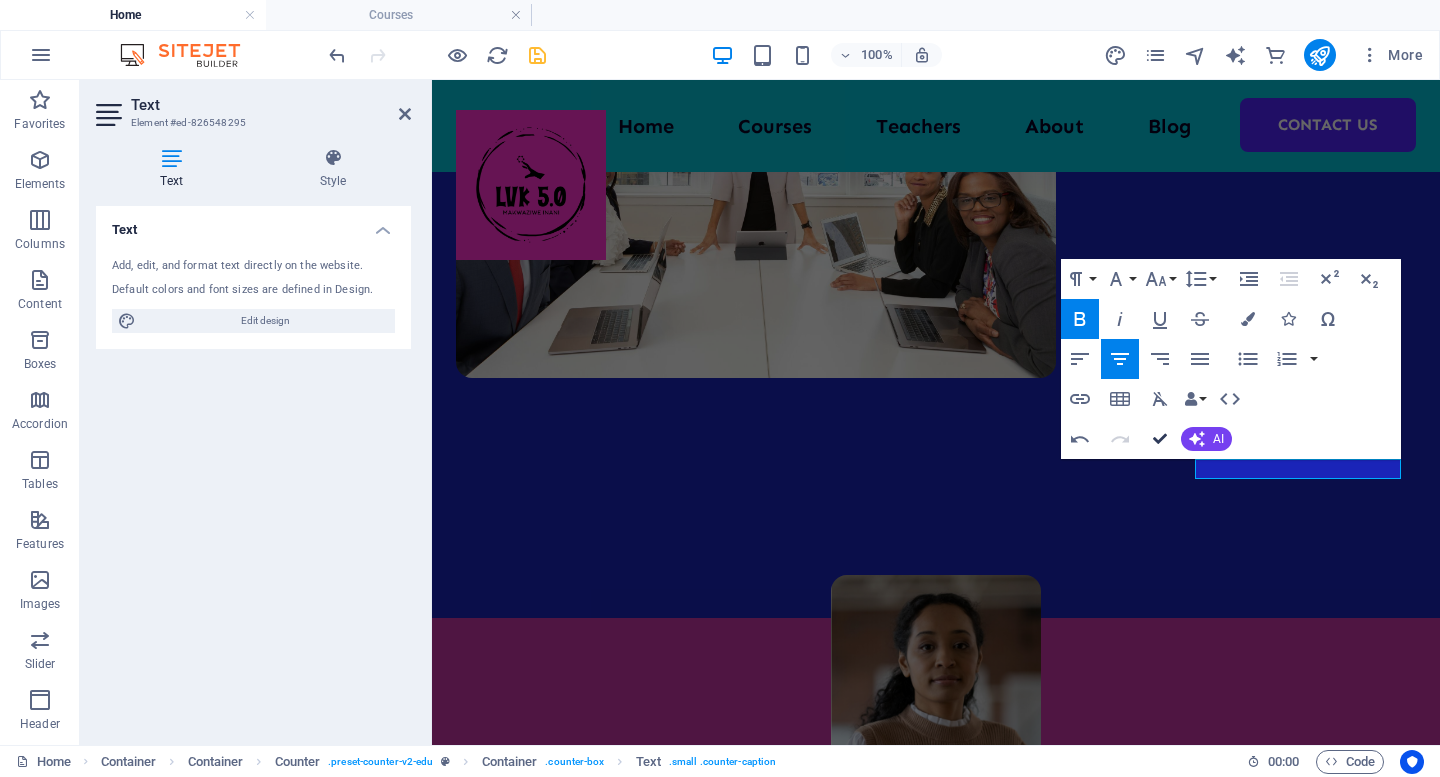 scroll, scrollTop: 873, scrollLeft: 0, axis: vertical 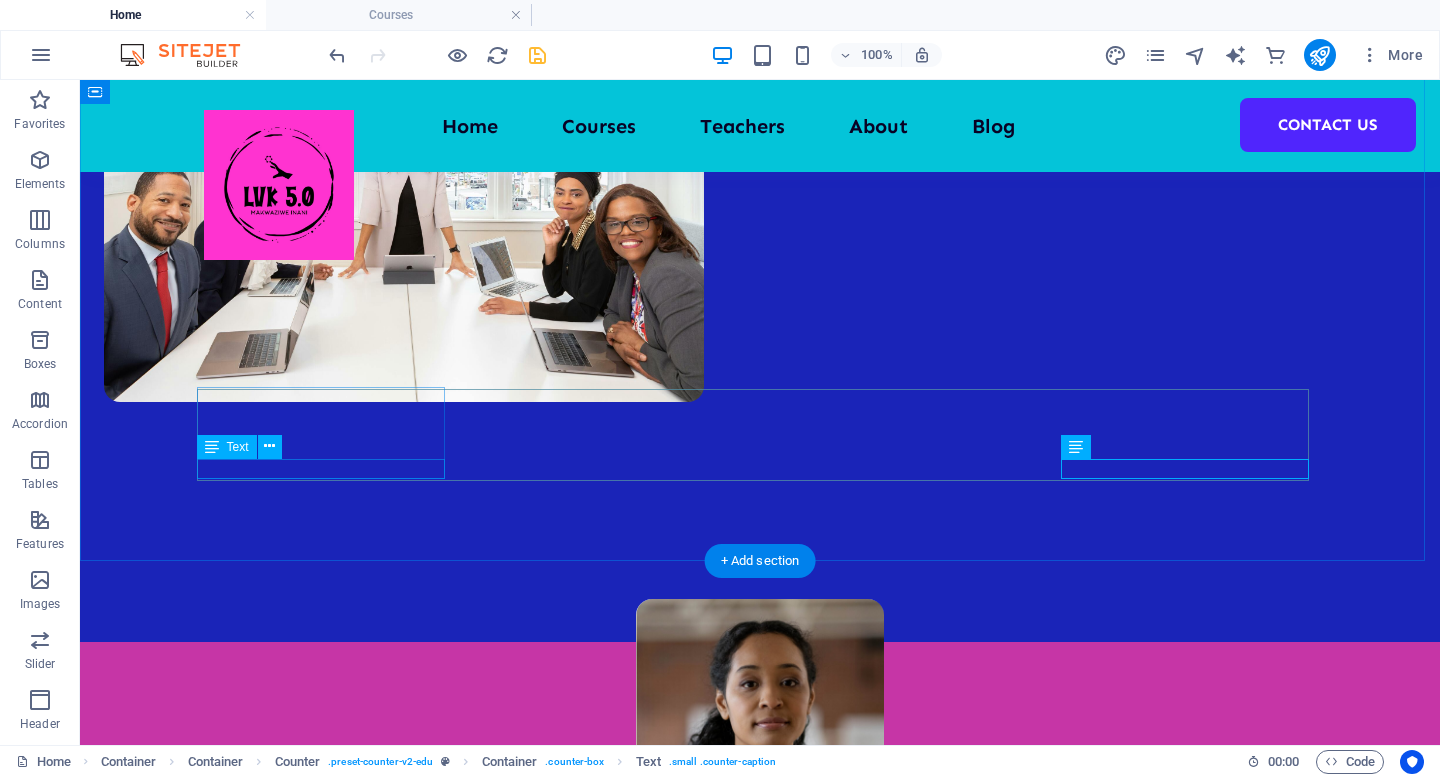 click on "Students" at bounding box center (328, 1782) 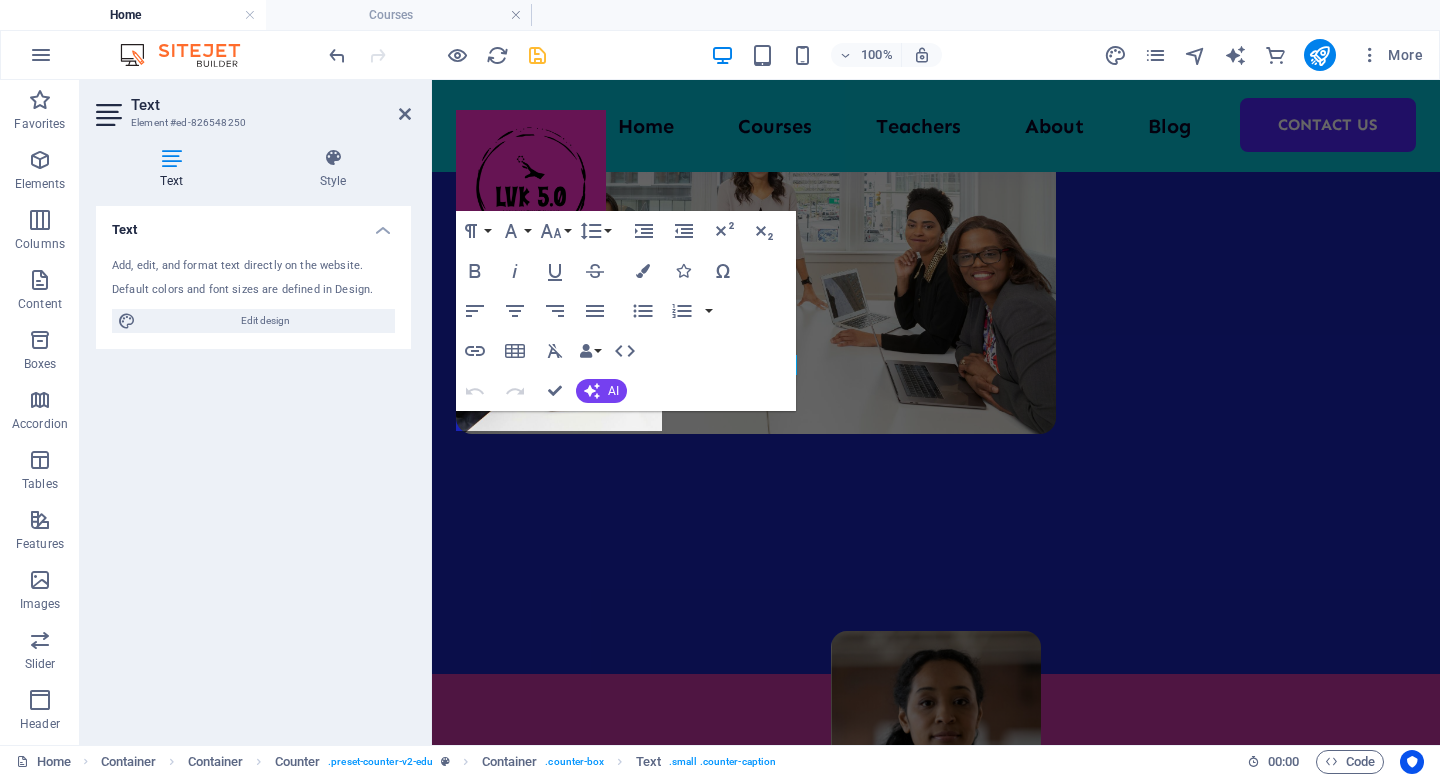 scroll, scrollTop: 977, scrollLeft: 0, axis: vertical 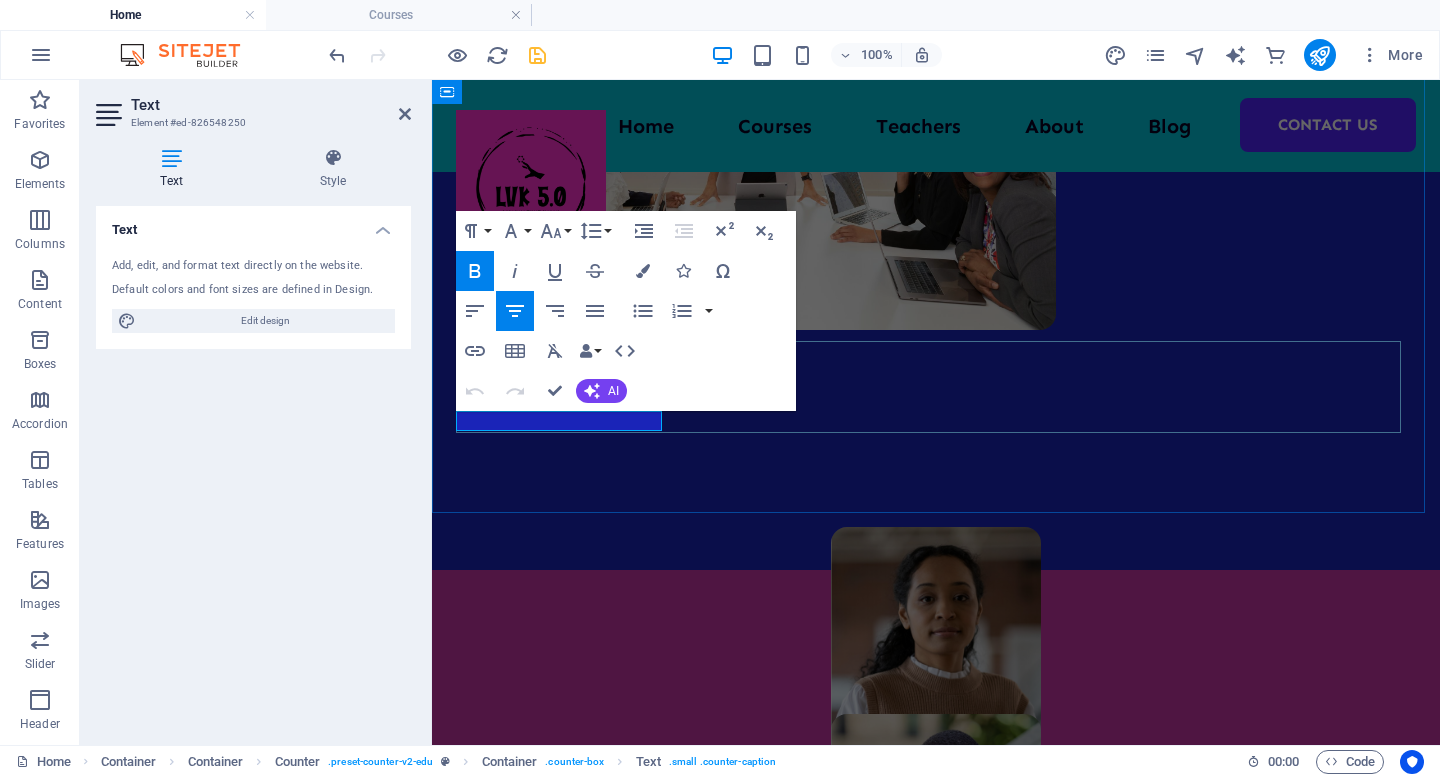 drag, startPoint x: 616, startPoint y: 422, endPoint x: 511, endPoint y: 417, distance: 105.11898 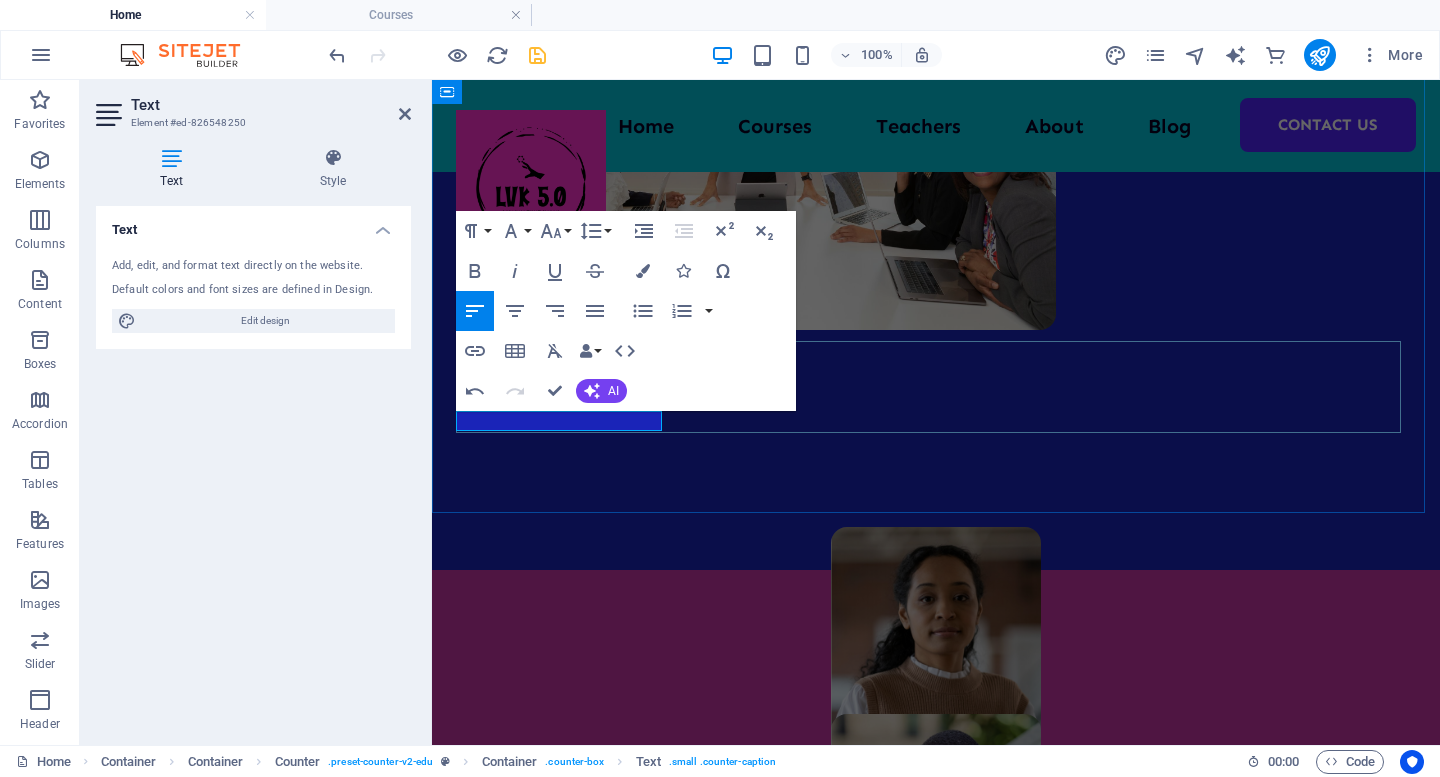 drag, startPoint x: 590, startPoint y: 420, endPoint x: 457, endPoint y: 415, distance: 133.09395 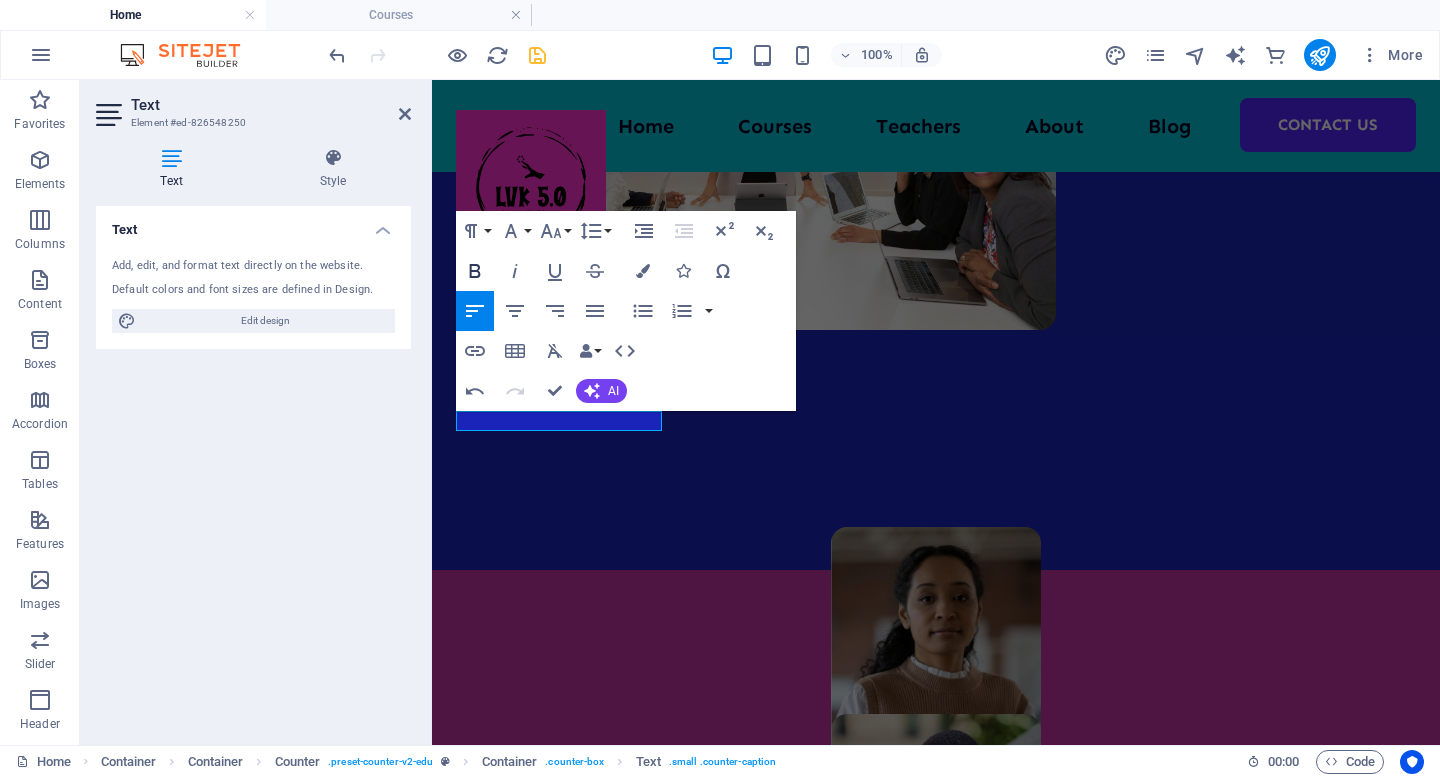 click 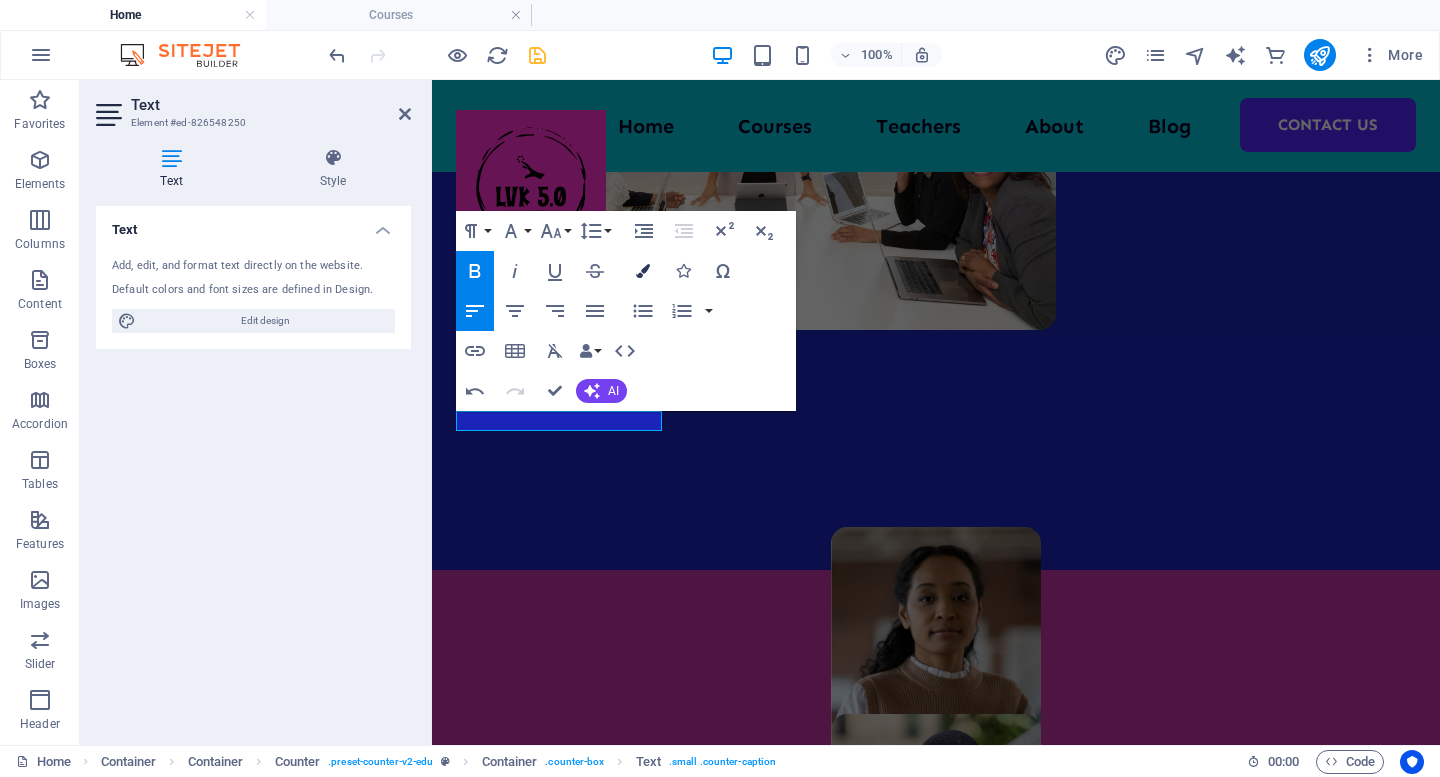 click at bounding box center (643, 271) 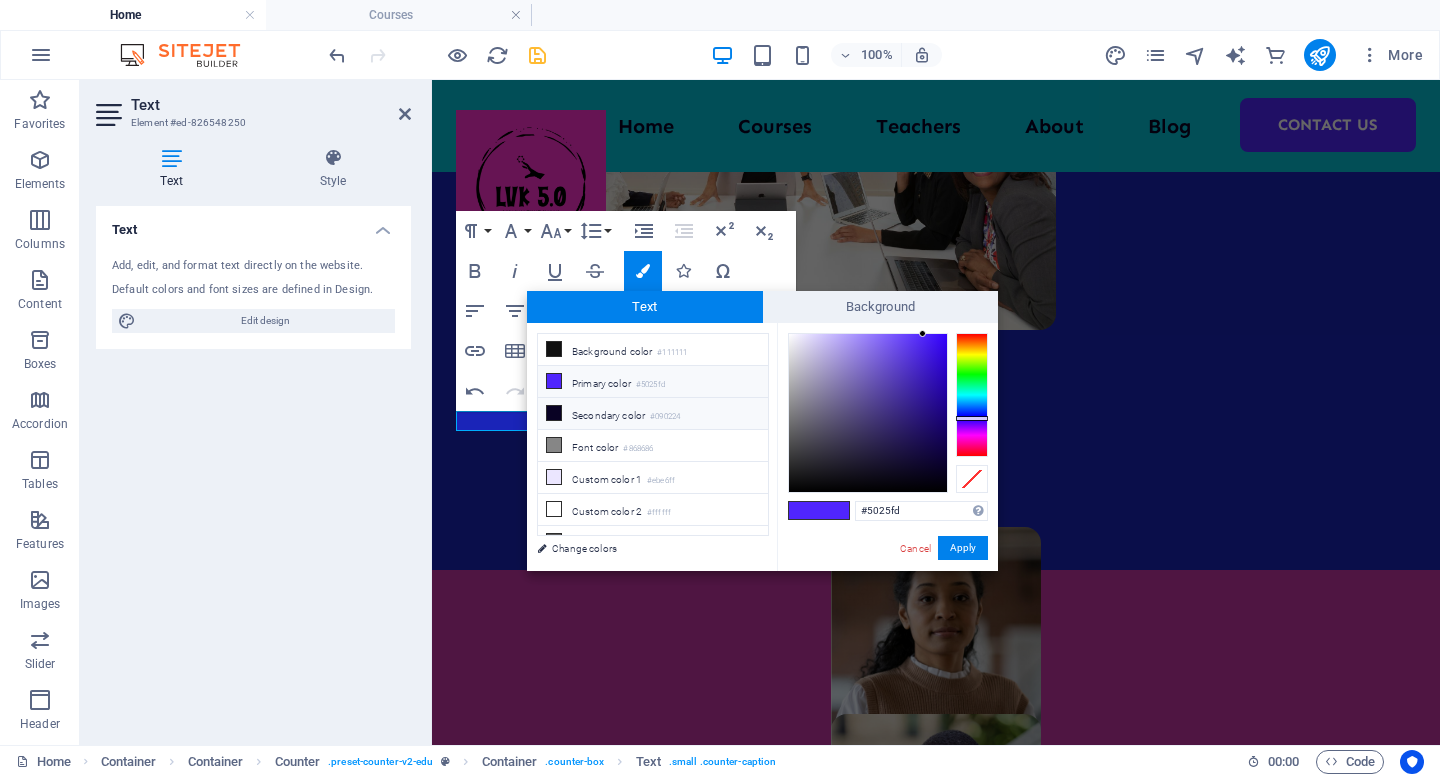 click at bounding box center (554, 413) 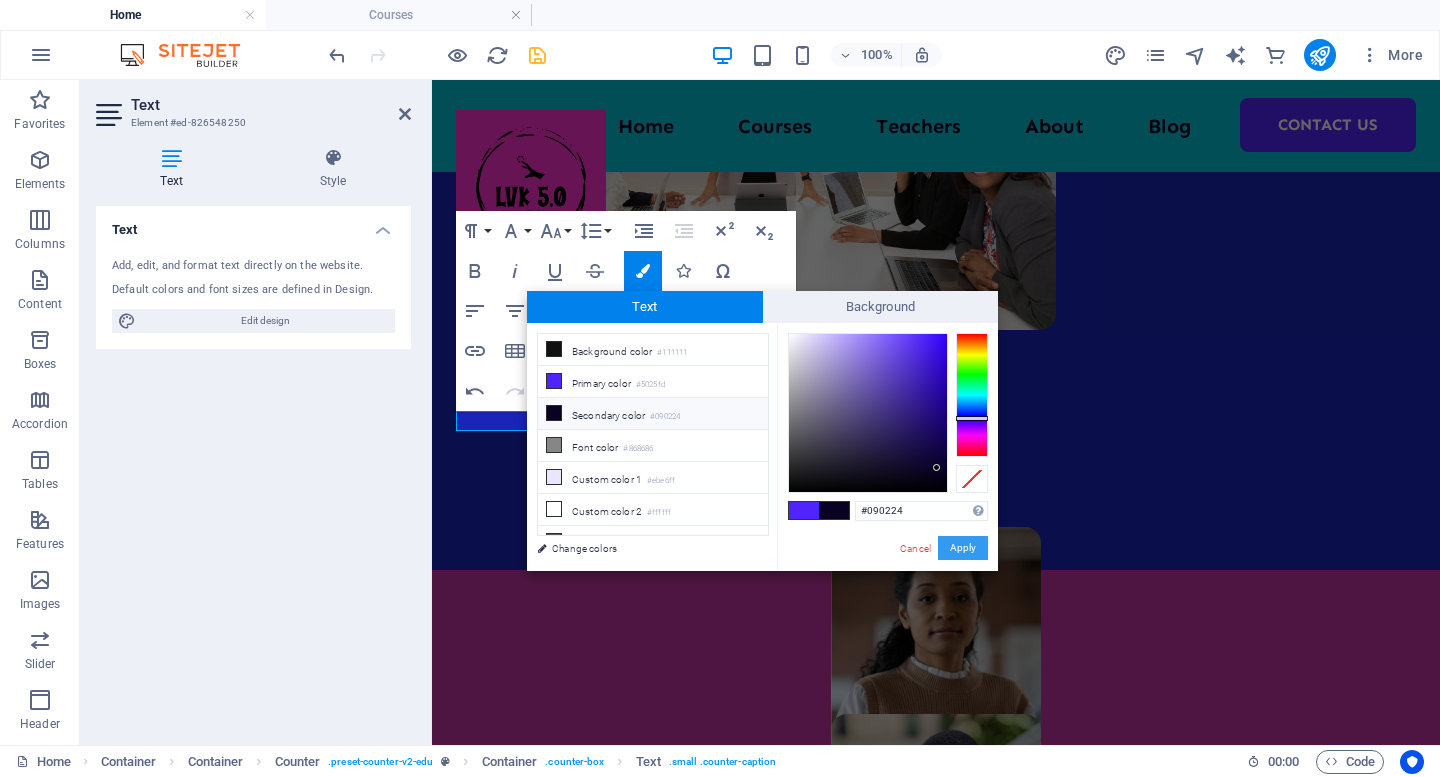 click on "Apply" at bounding box center [963, 548] 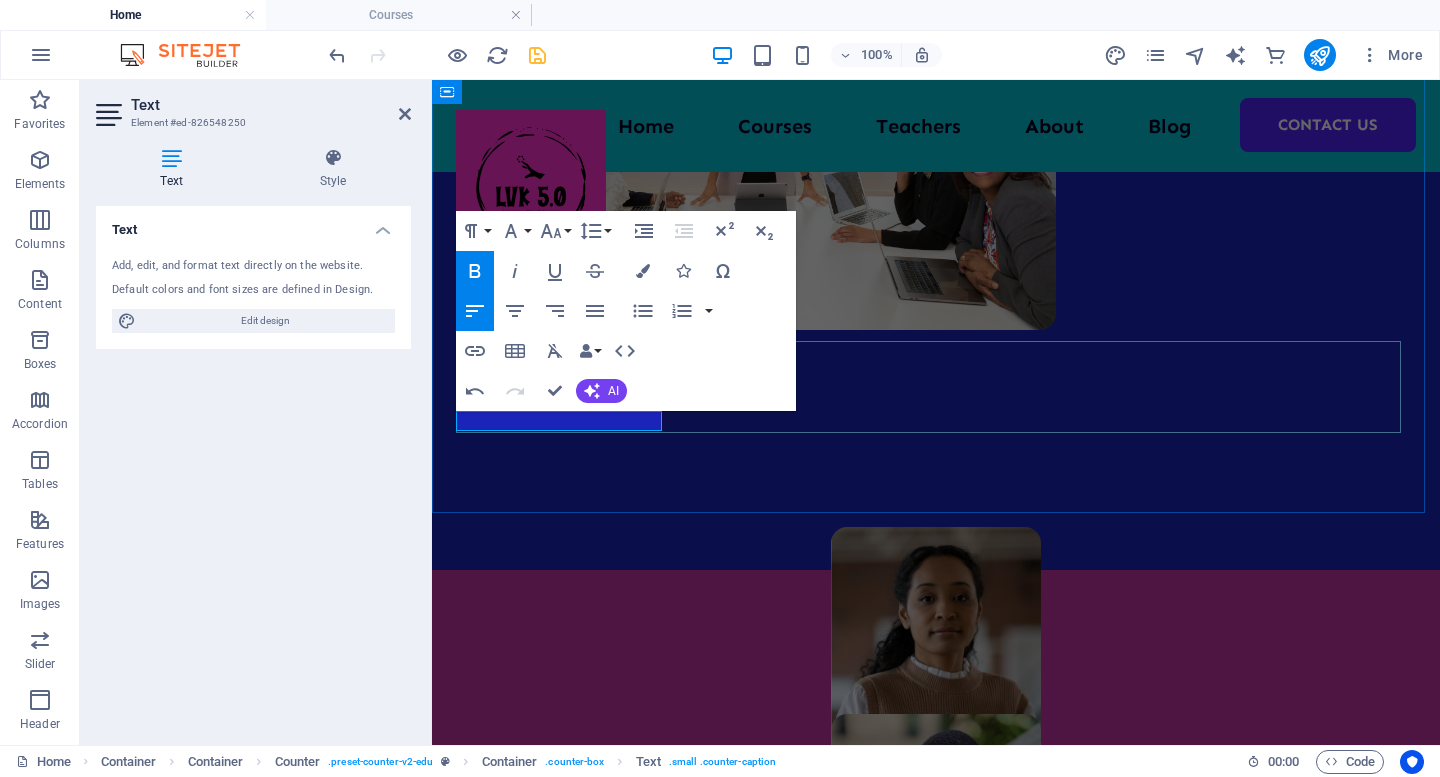 click on "candidates" at bounding box center [521, 1535] 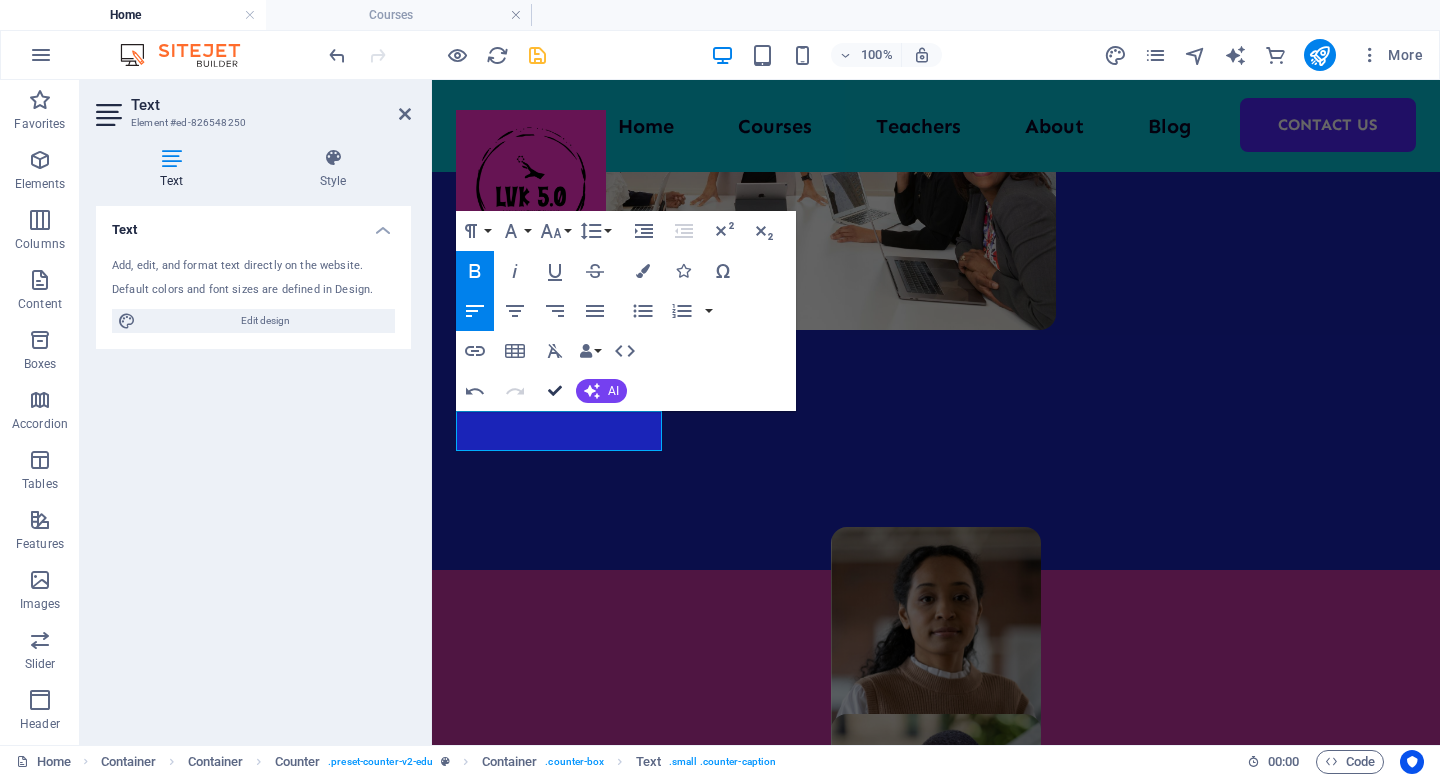 scroll, scrollTop: 922, scrollLeft: 0, axis: vertical 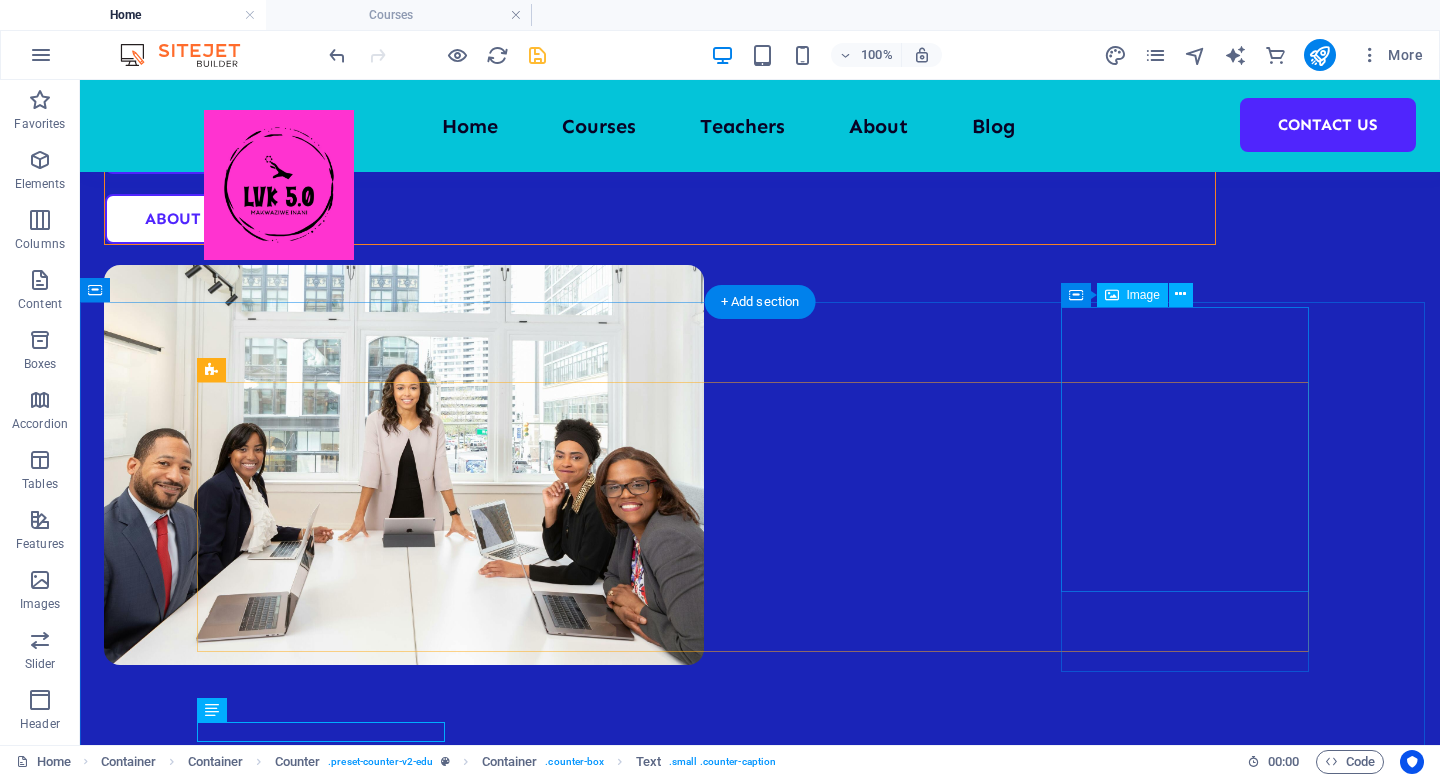 click at bounding box center [760, 1697] 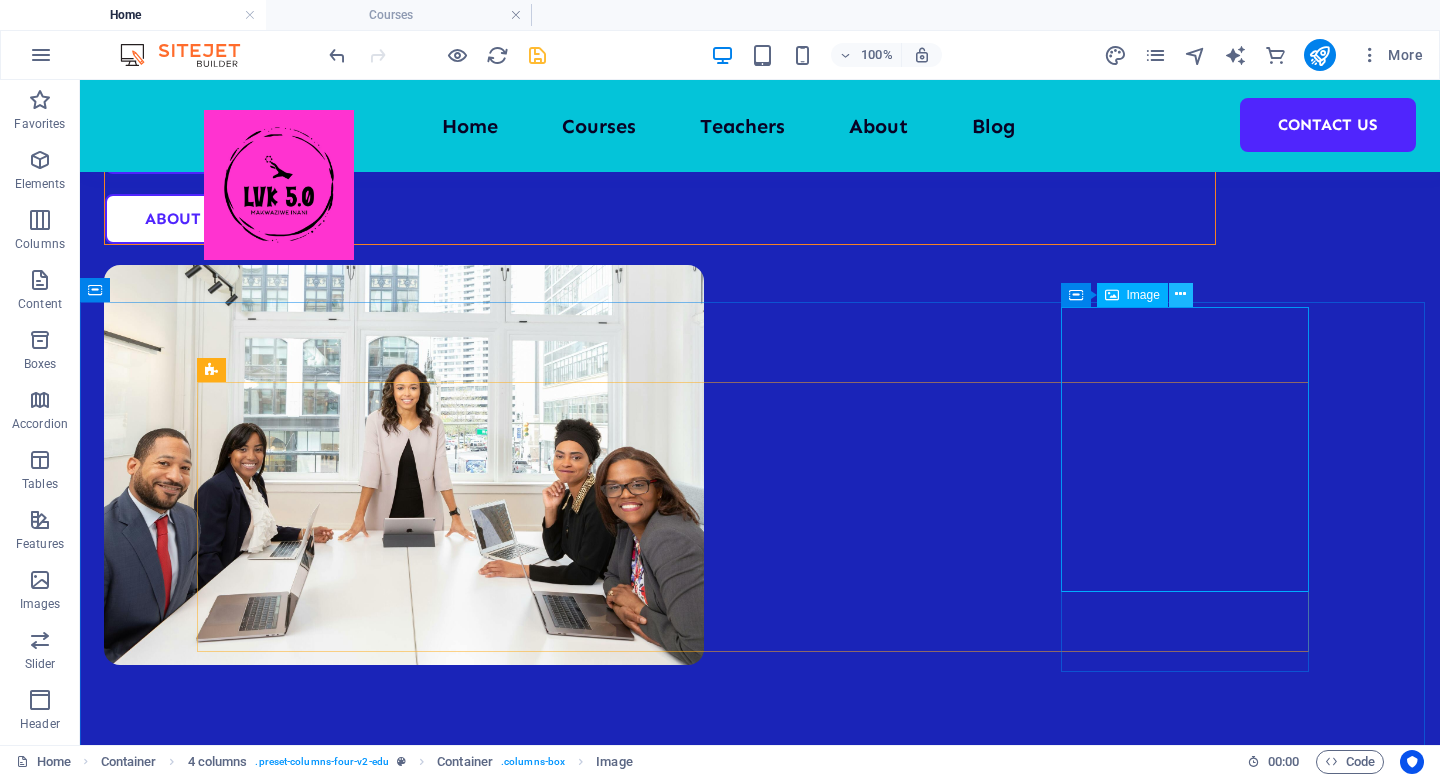 click at bounding box center (1180, 294) 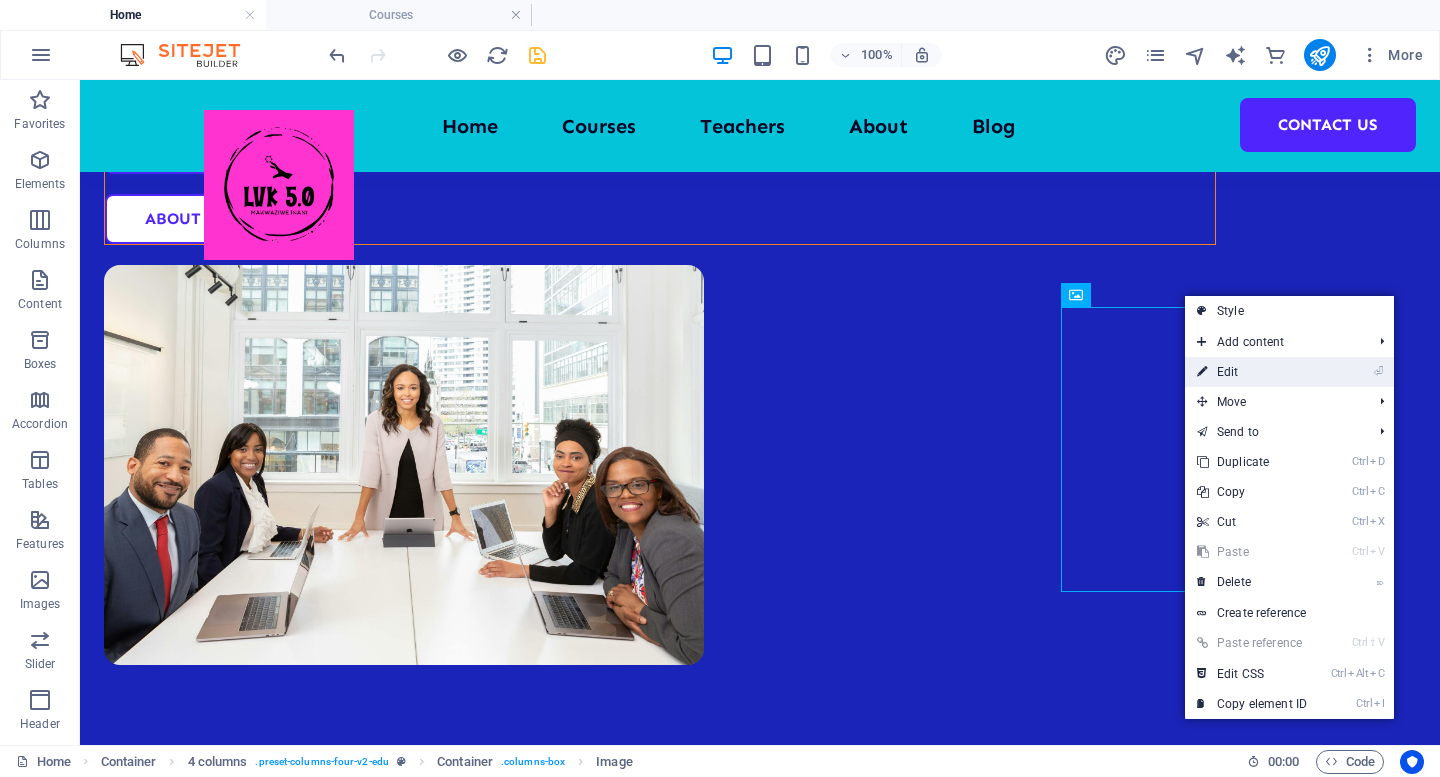 click on "⏎  Edit" at bounding box center [1252, 372] 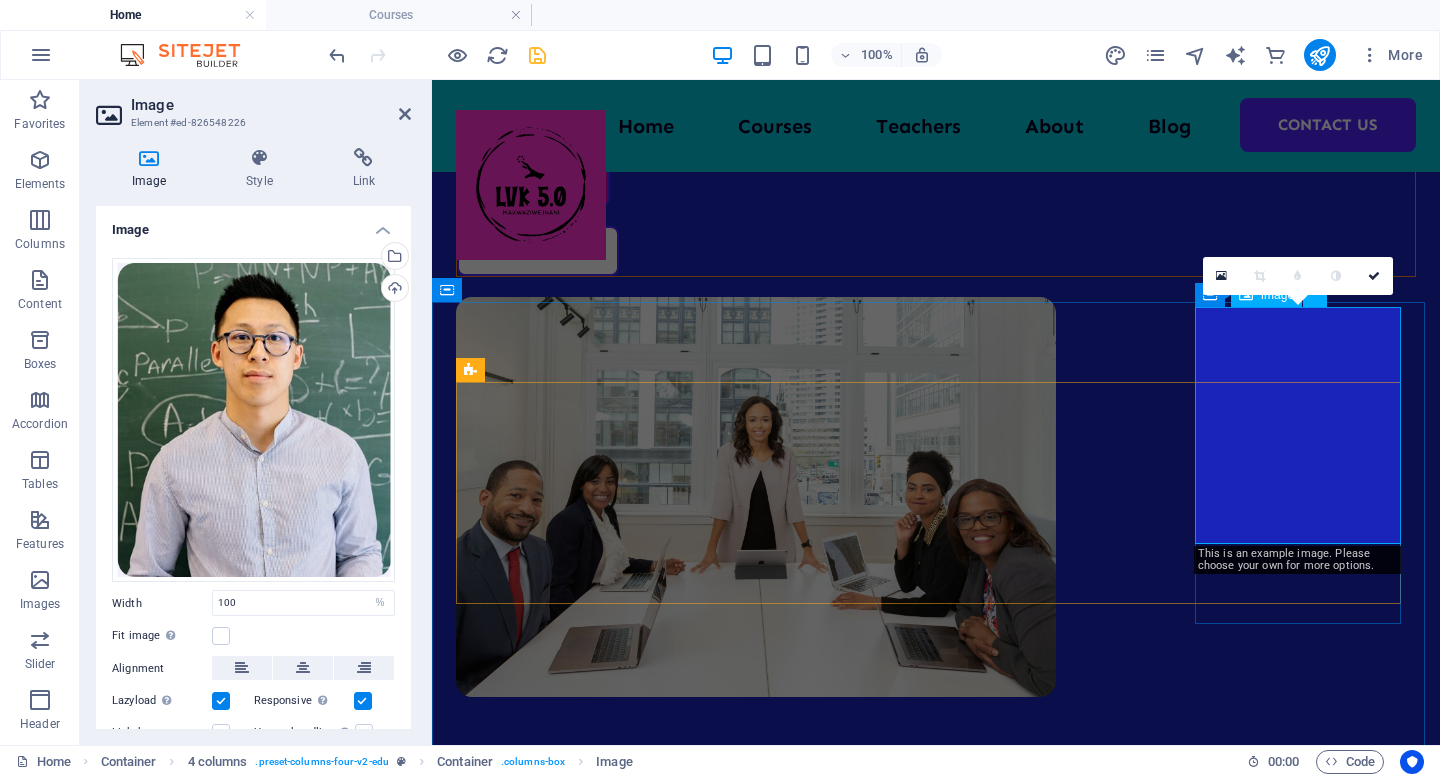 scroll, scrollTop: 714, scrollLeft: 0, axis: vertical 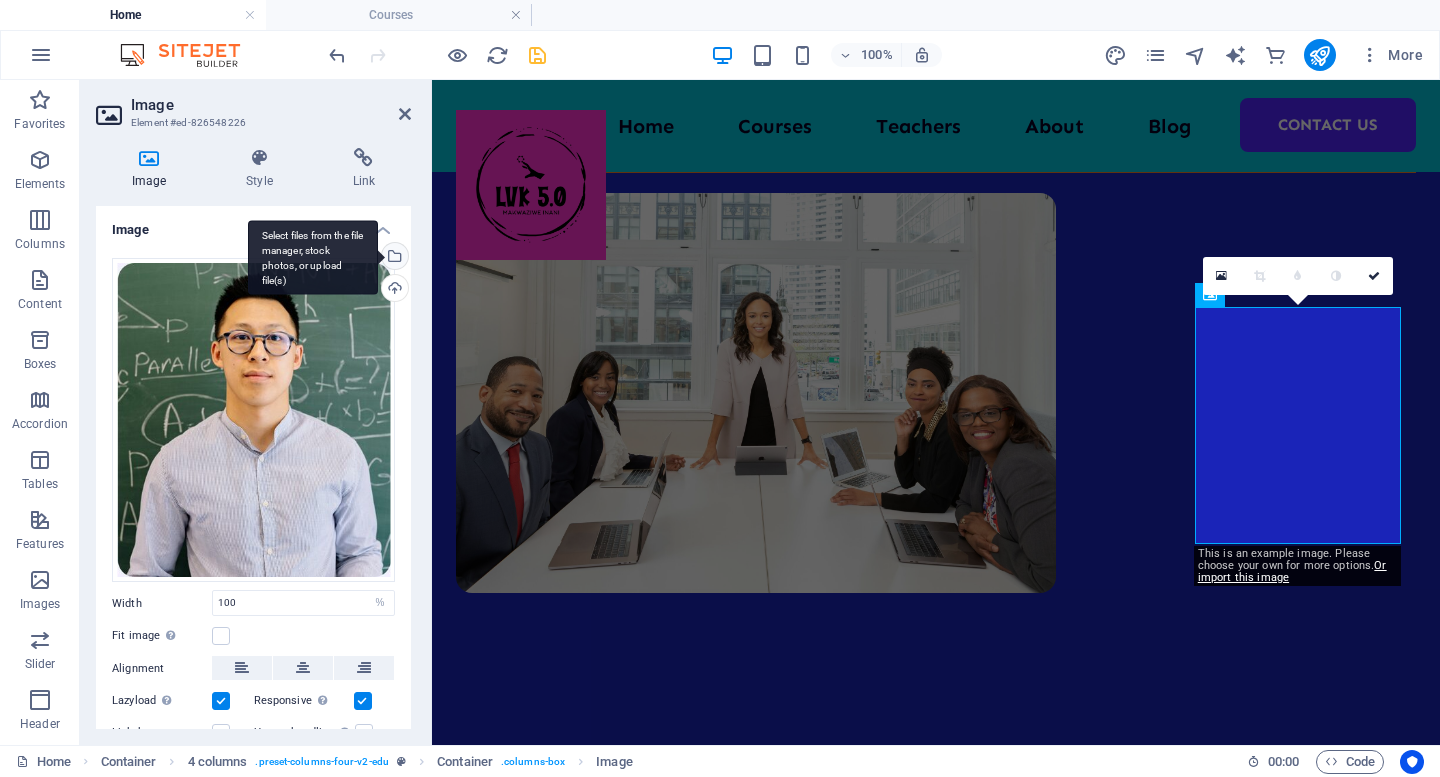 click on "Select files from the file manager, stock photos, or upload file(s)" at bounding box center [393, 258] 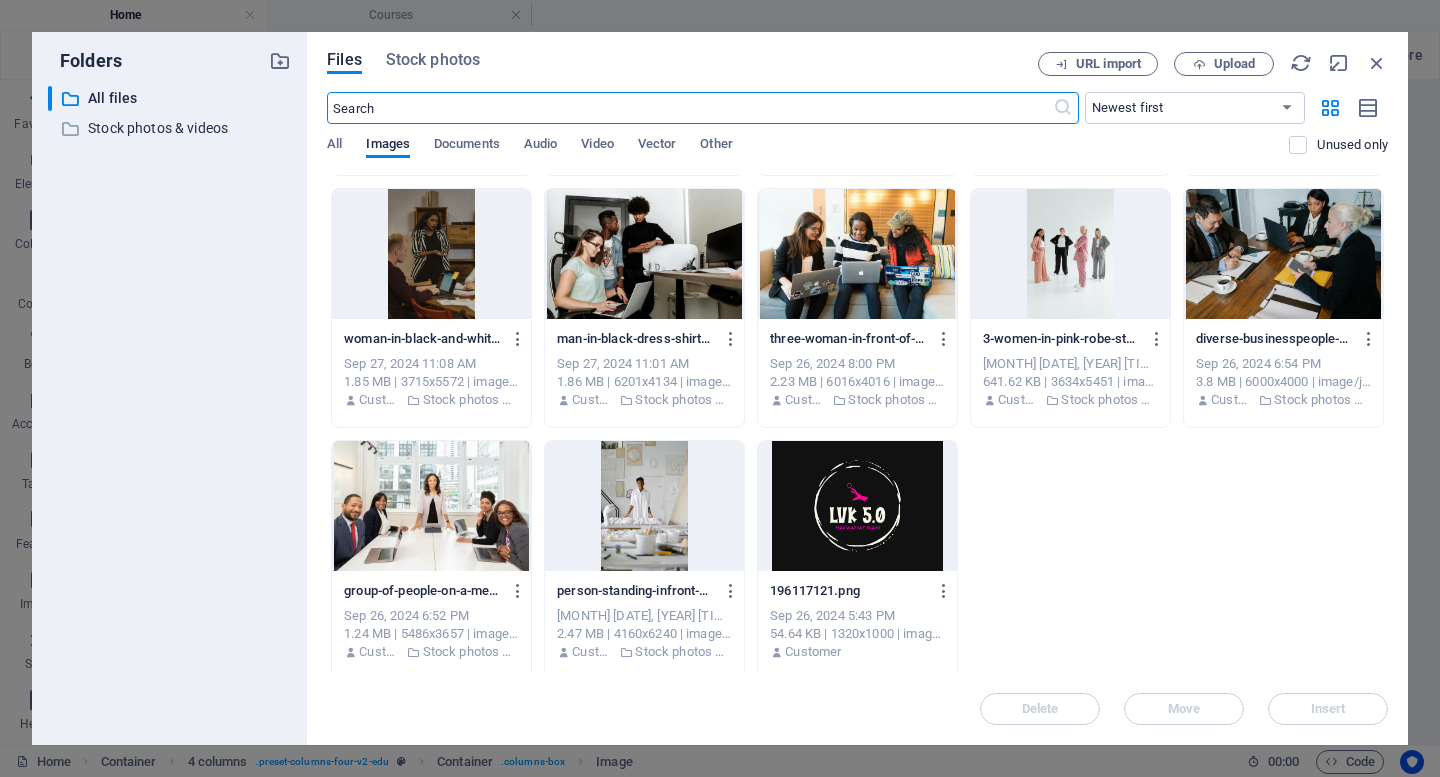 scroll, scrollTop: 497, scrollLeft: 0, axis: vertical 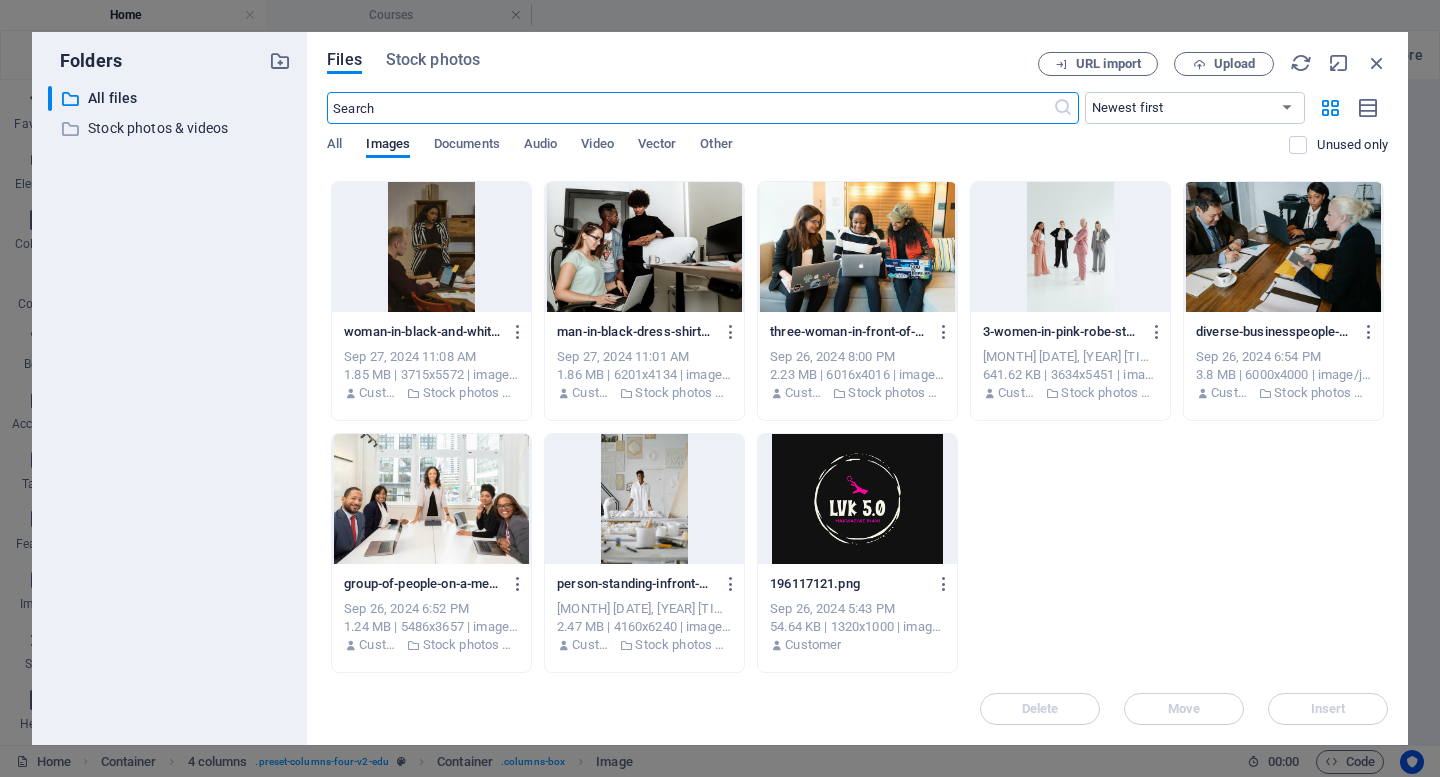 click at bounding box center (644, 499) 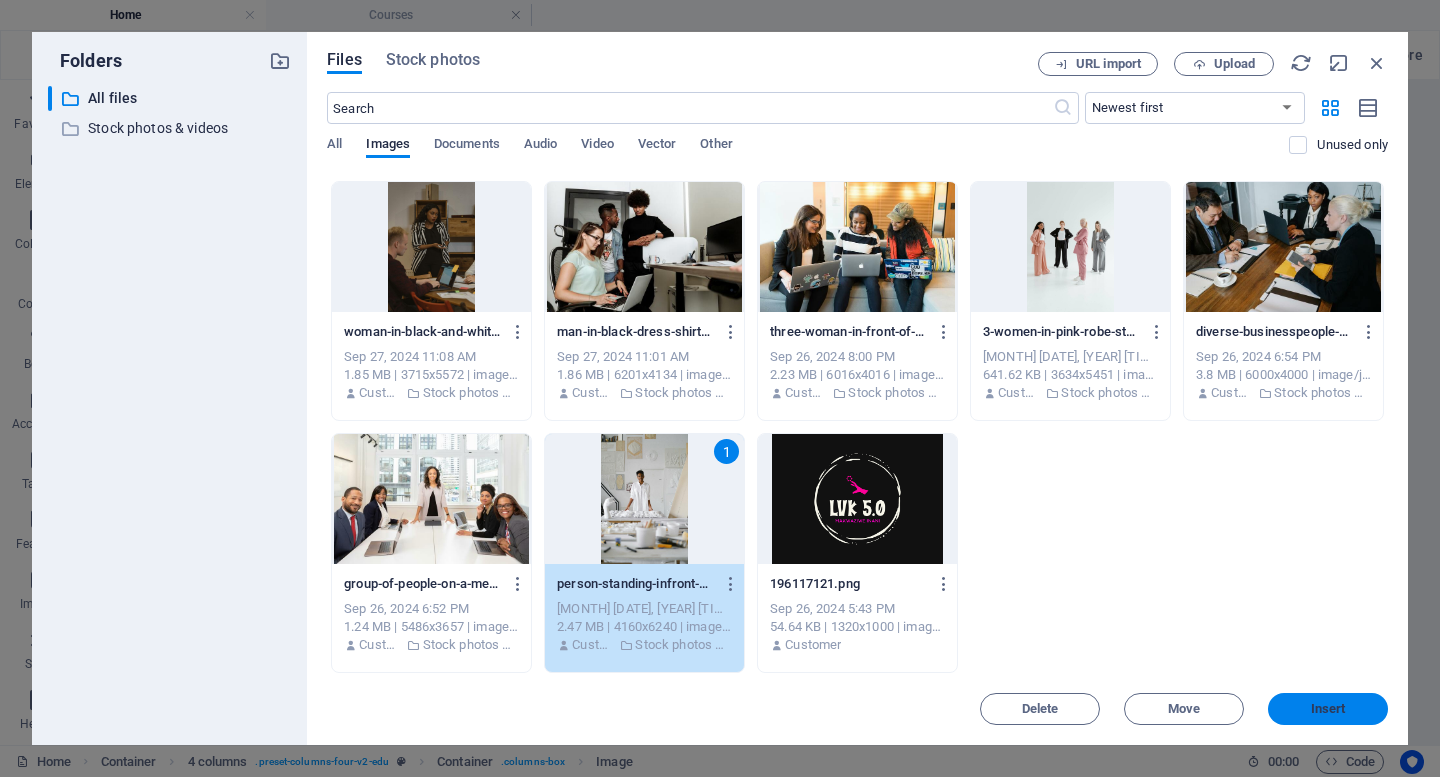 click on "Insert" at bounding box center (1328, 709) 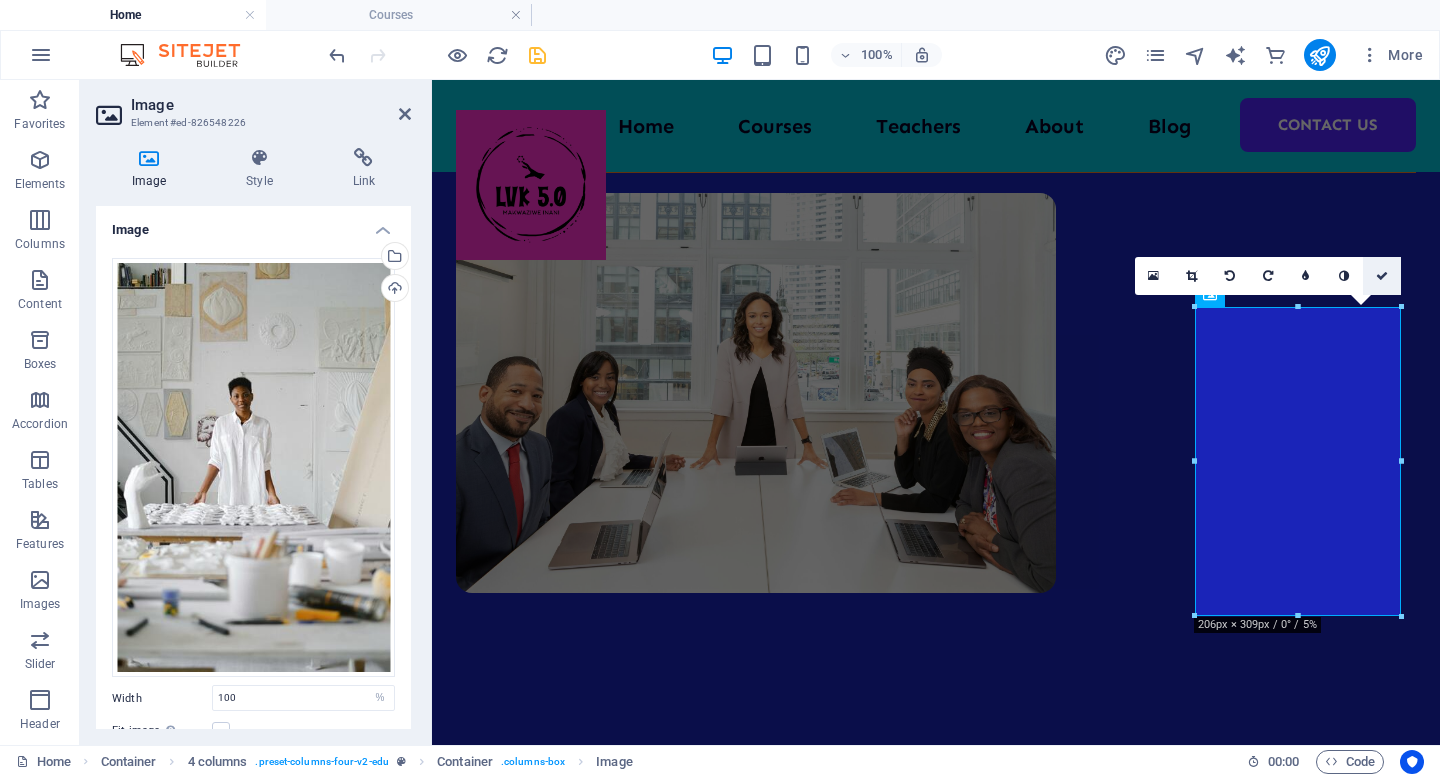 click at bounding box center [1382, 276] 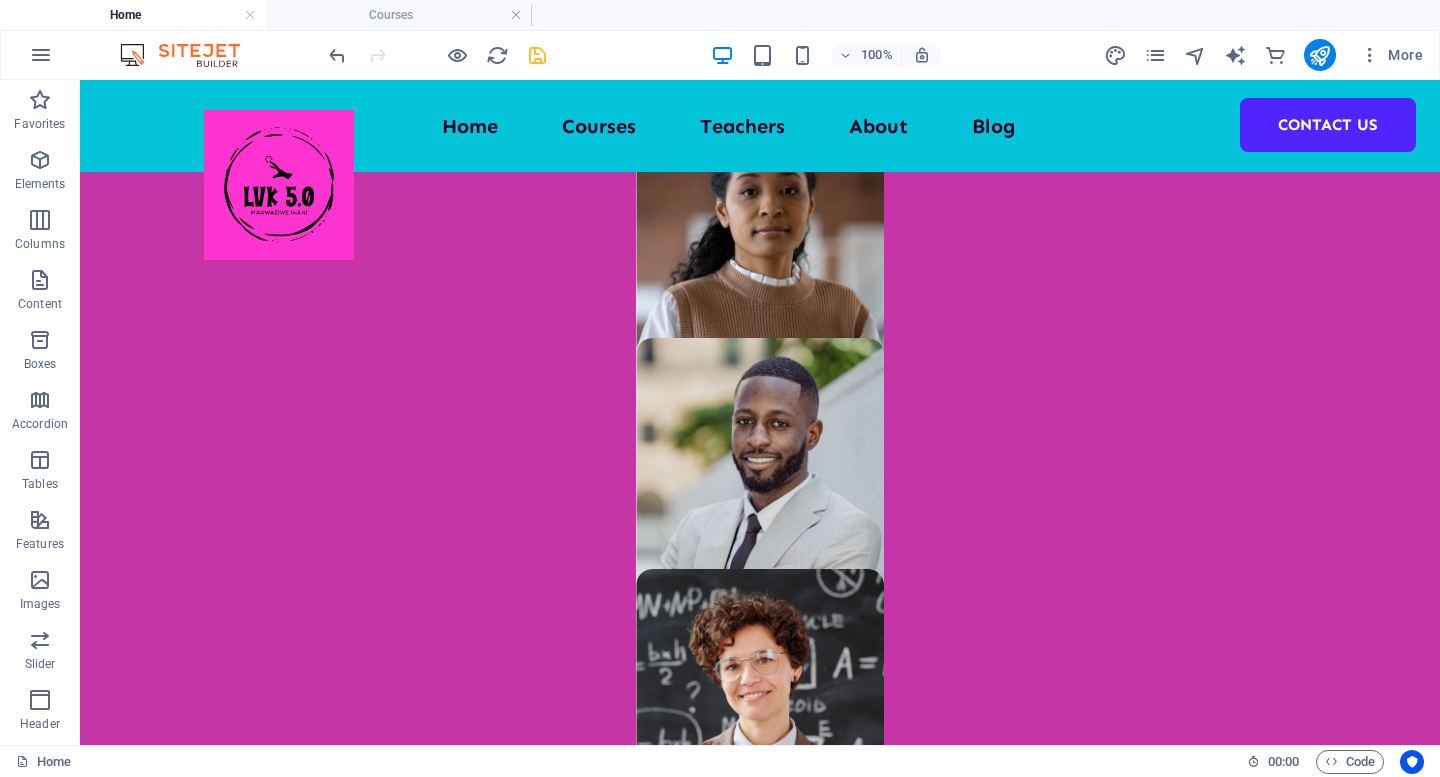 scroll, scrollTop: 1393, scrollLeft: 0, axis: vertical 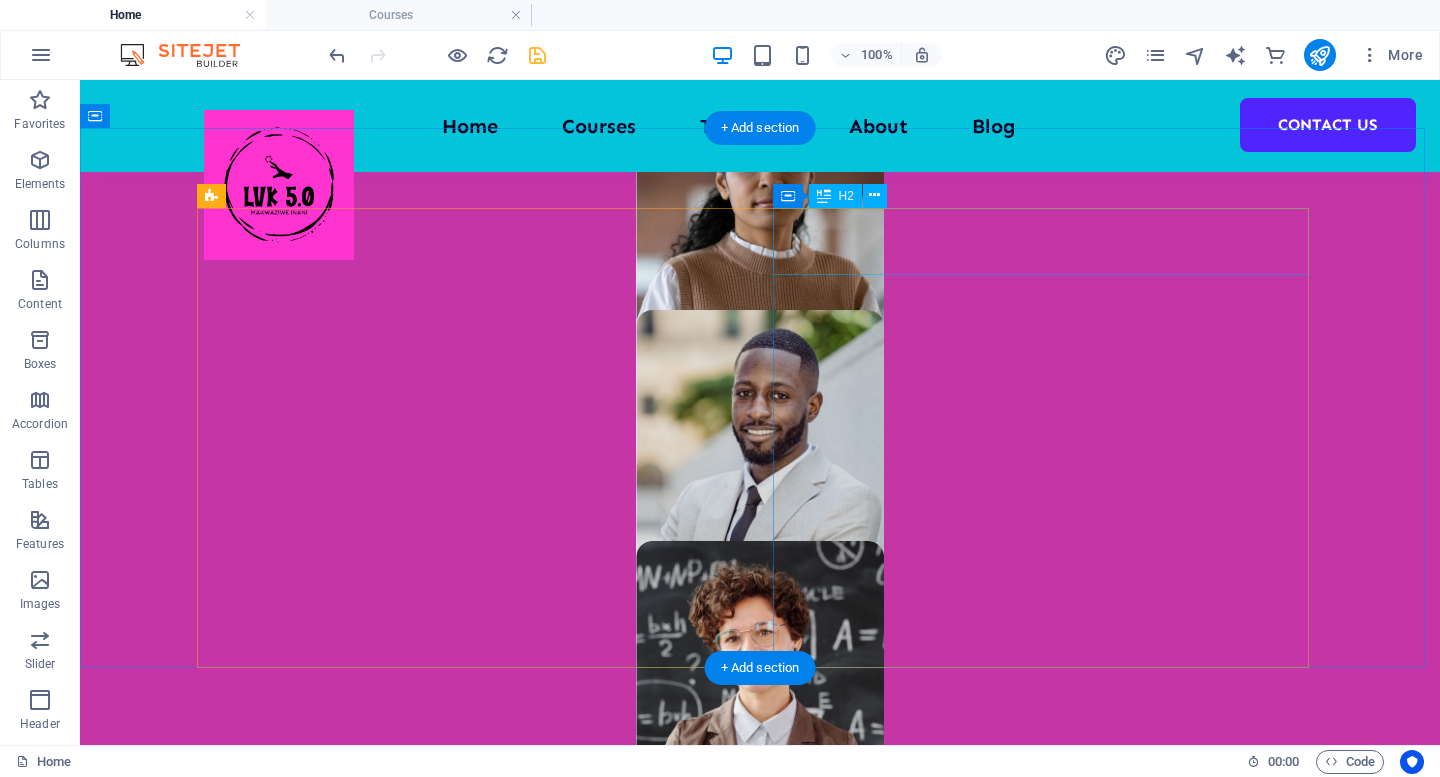 click on "About Education" at bounding box center [472, 2564] 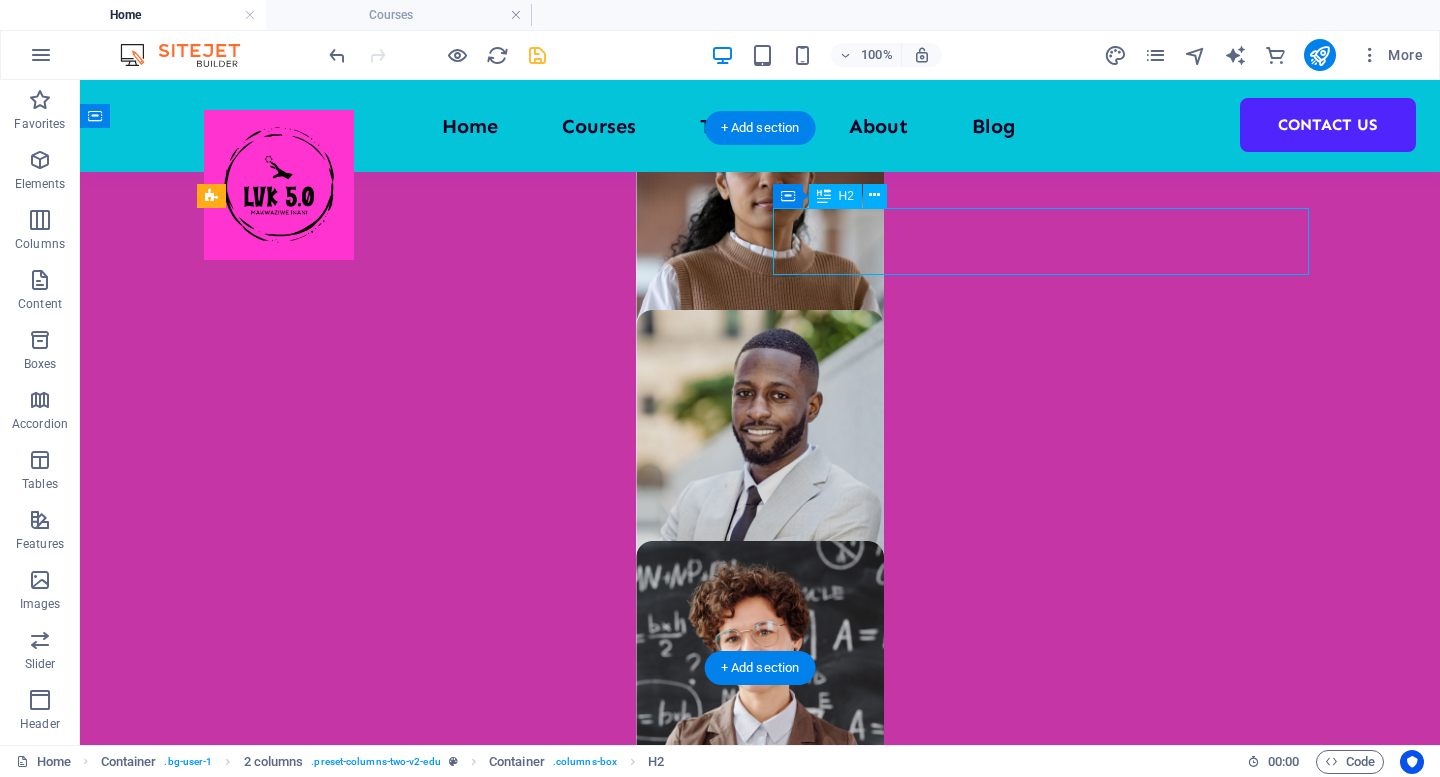 click on "About Education" at bounding box center [472, 2564] 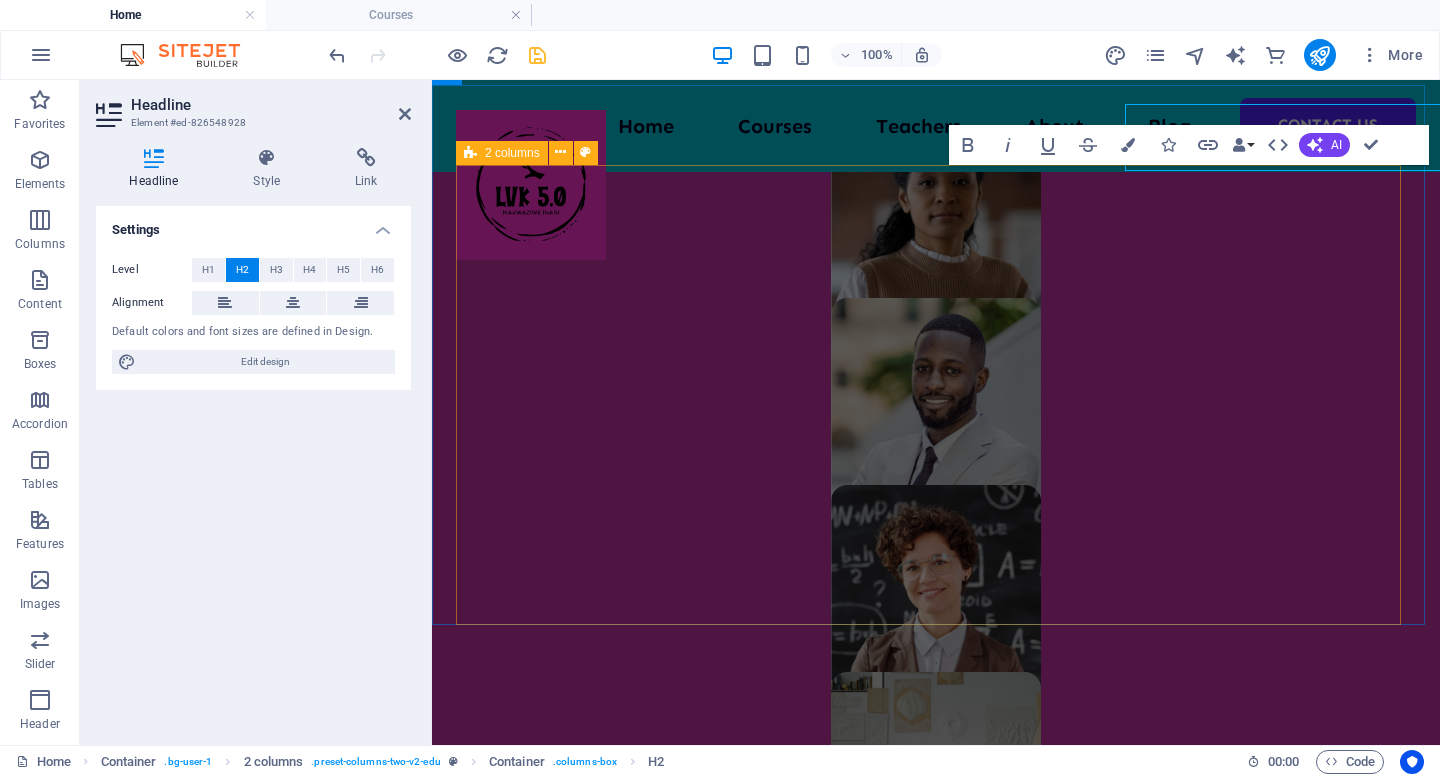 click on "About Education Highly skilled teachers Lorem ipsum dolor sit amet consectetur. Modern course content Lorem ipsum dolor sit amet consectetur. Great community Lorem ipsum dolor sit amet consectetur. All about us" at bounding box center (936, 2441) 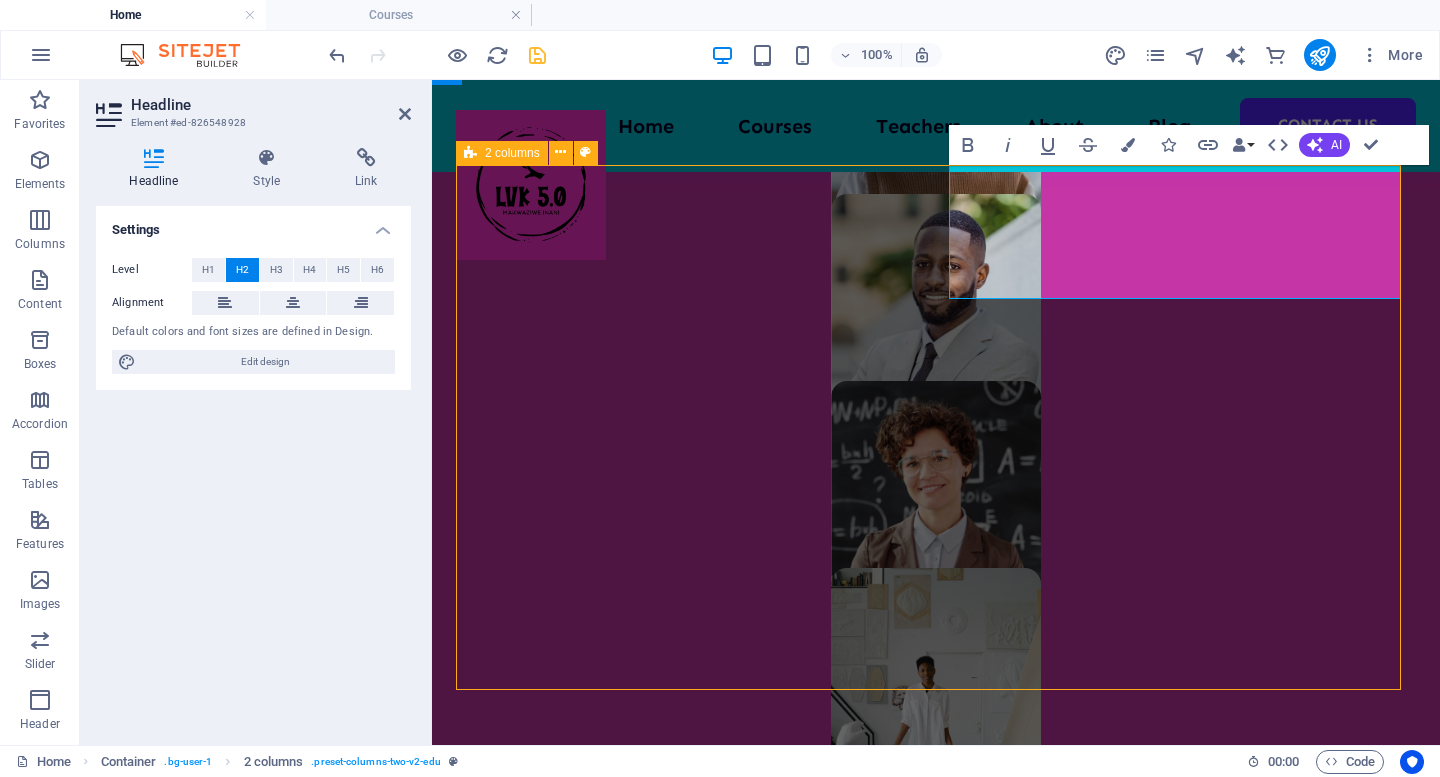 scroll, scrollTop: 1436, scrollLeft: 0, axis: vertical 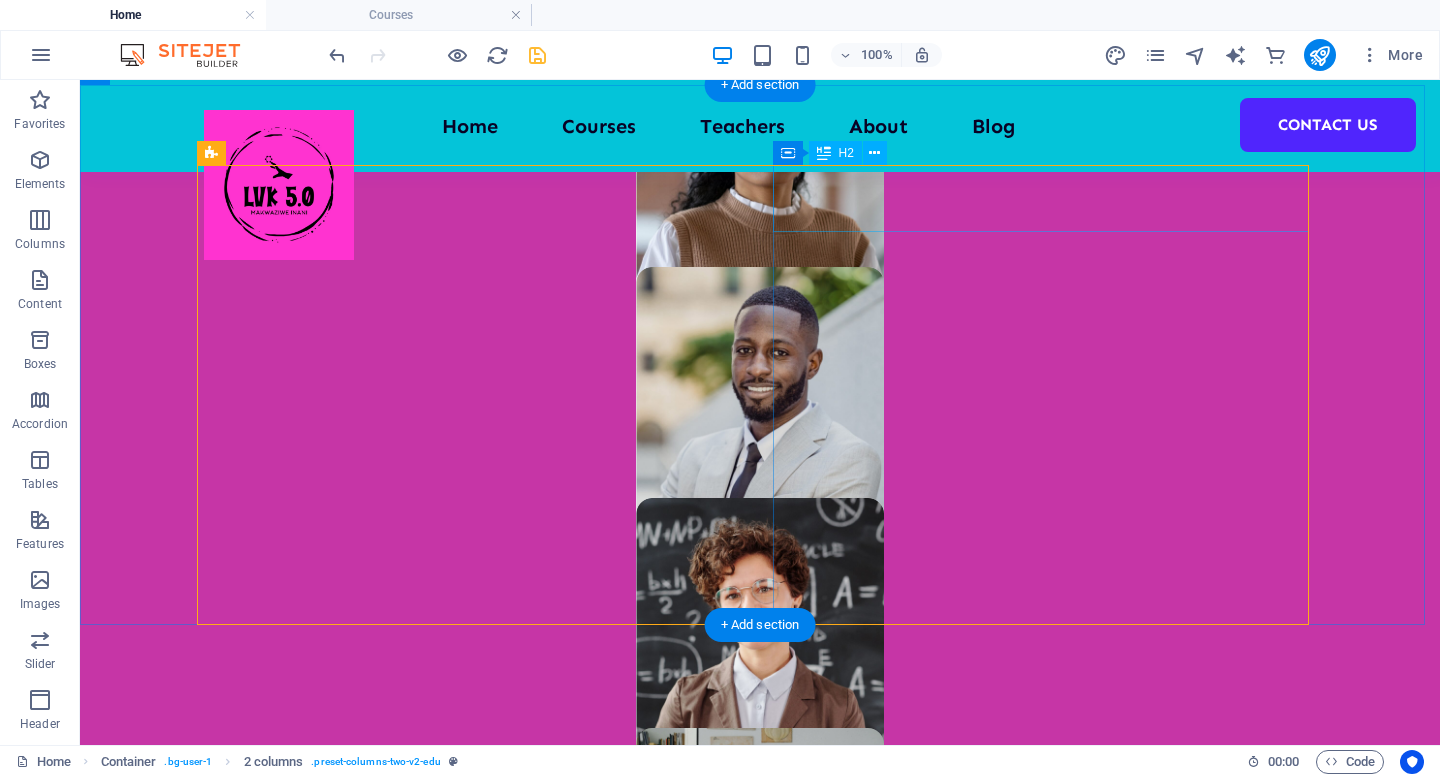click on "About Education" at bounding box center [472, 2521] 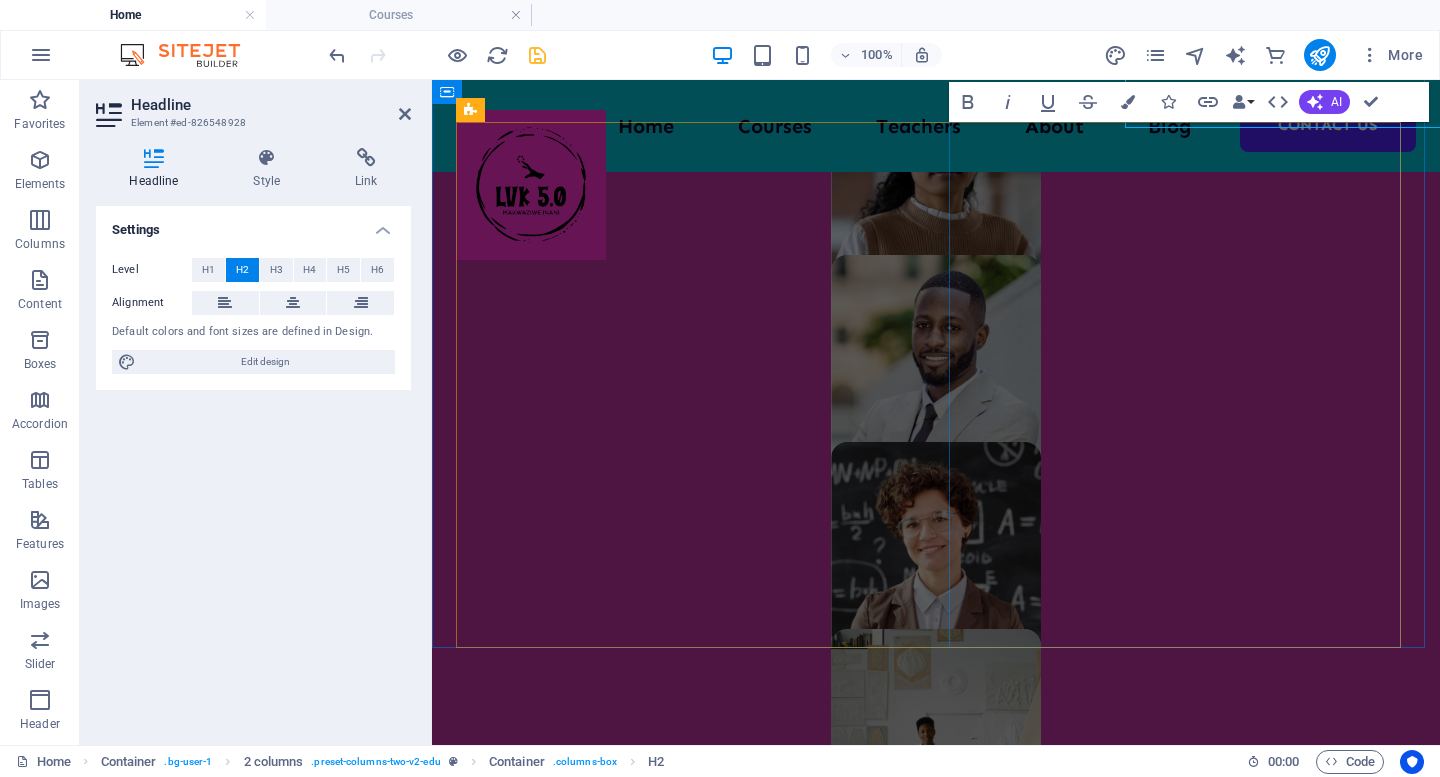 scroll, scrollTop: 1540, scrollLeft: 0, axis: vertical 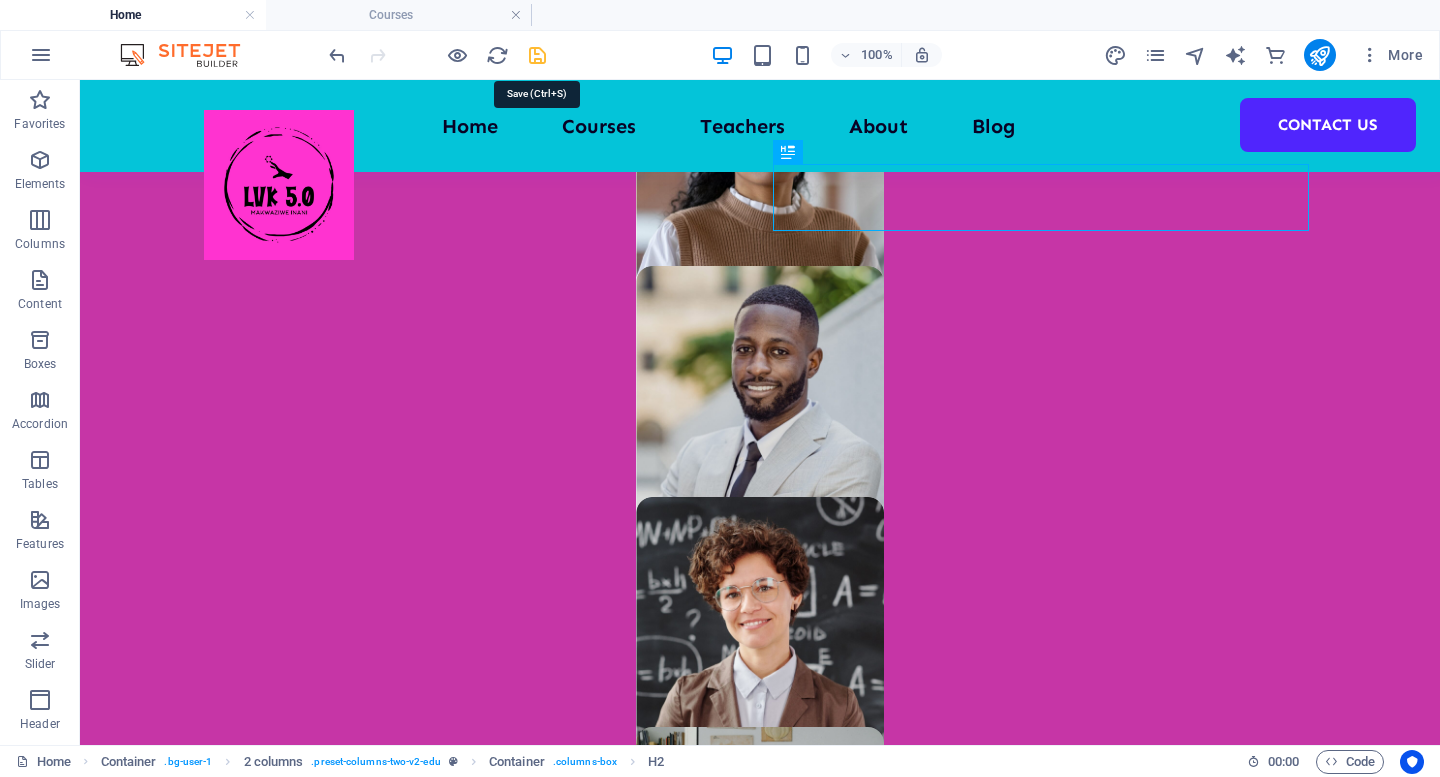 click at bounding box center [537, 55] 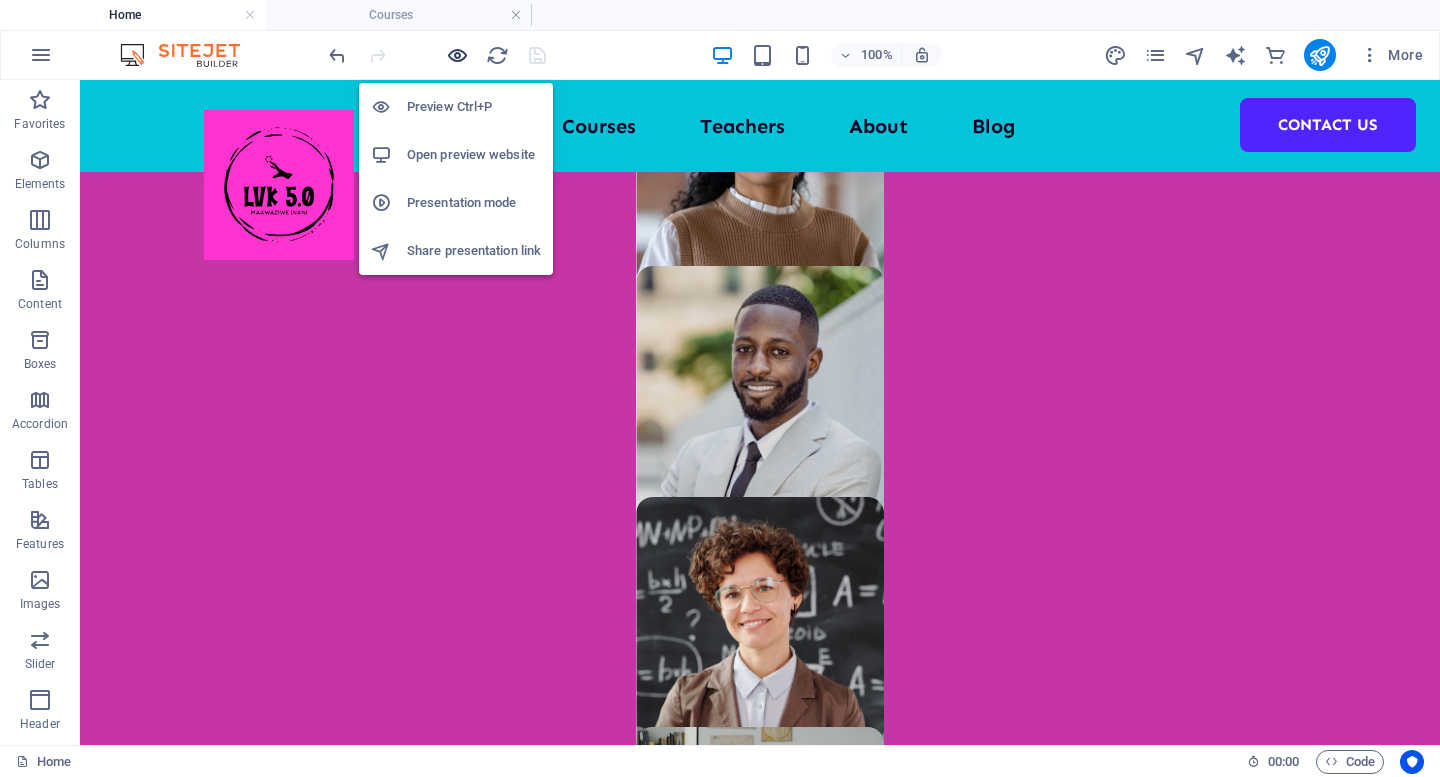 click at bounding box center (457, 55) 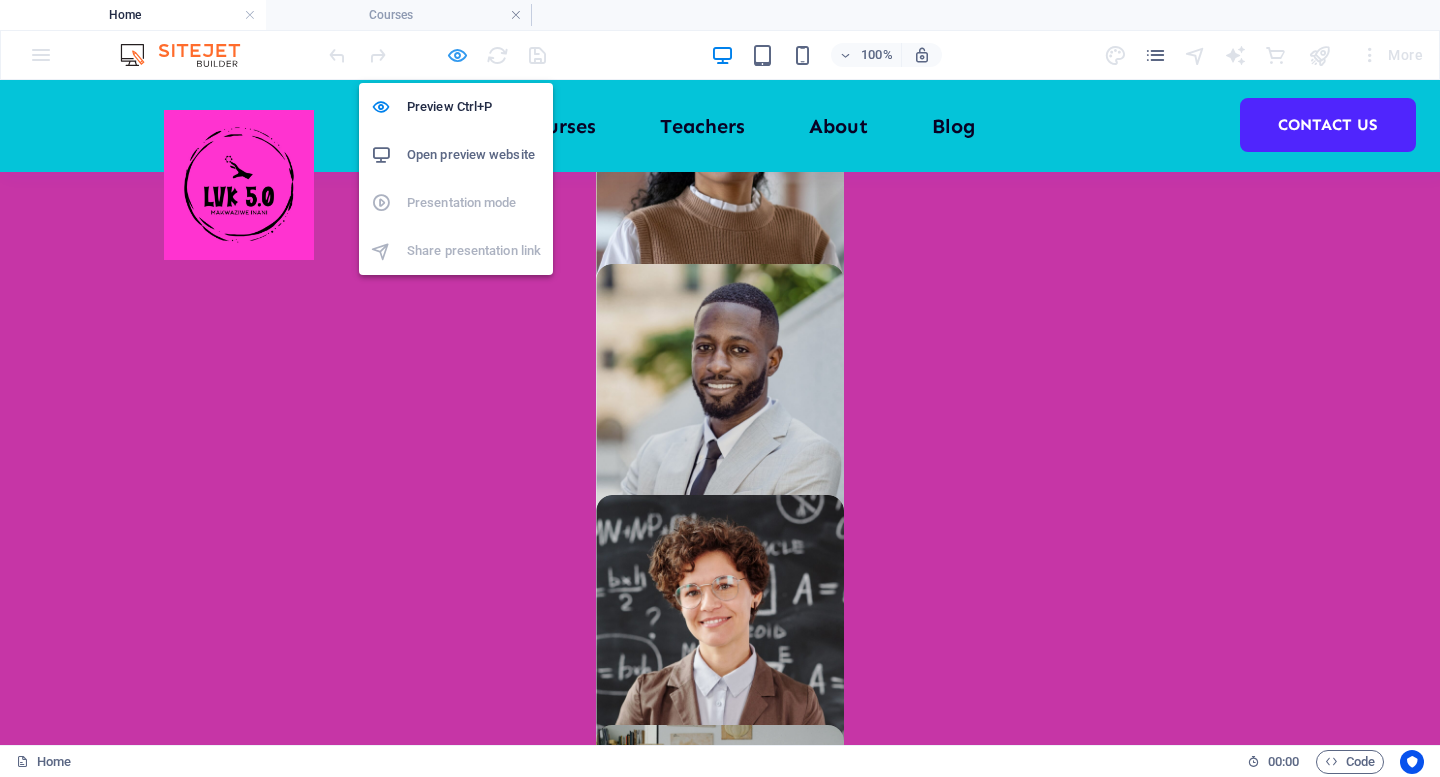 scroll, scrollTop: 1435, scrollLeft: 0, axis: vertical 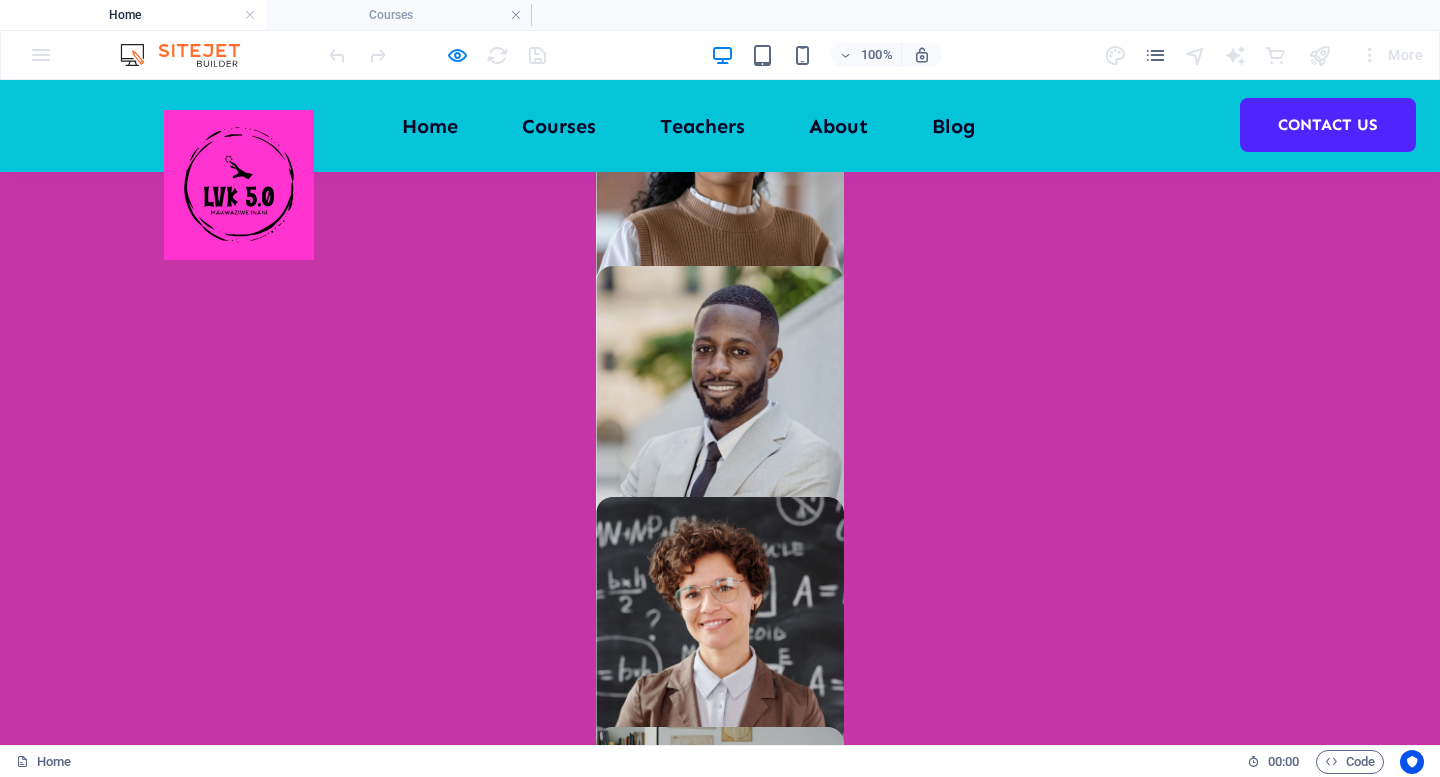 click on "All about us" at bounding box center (301, 3035) 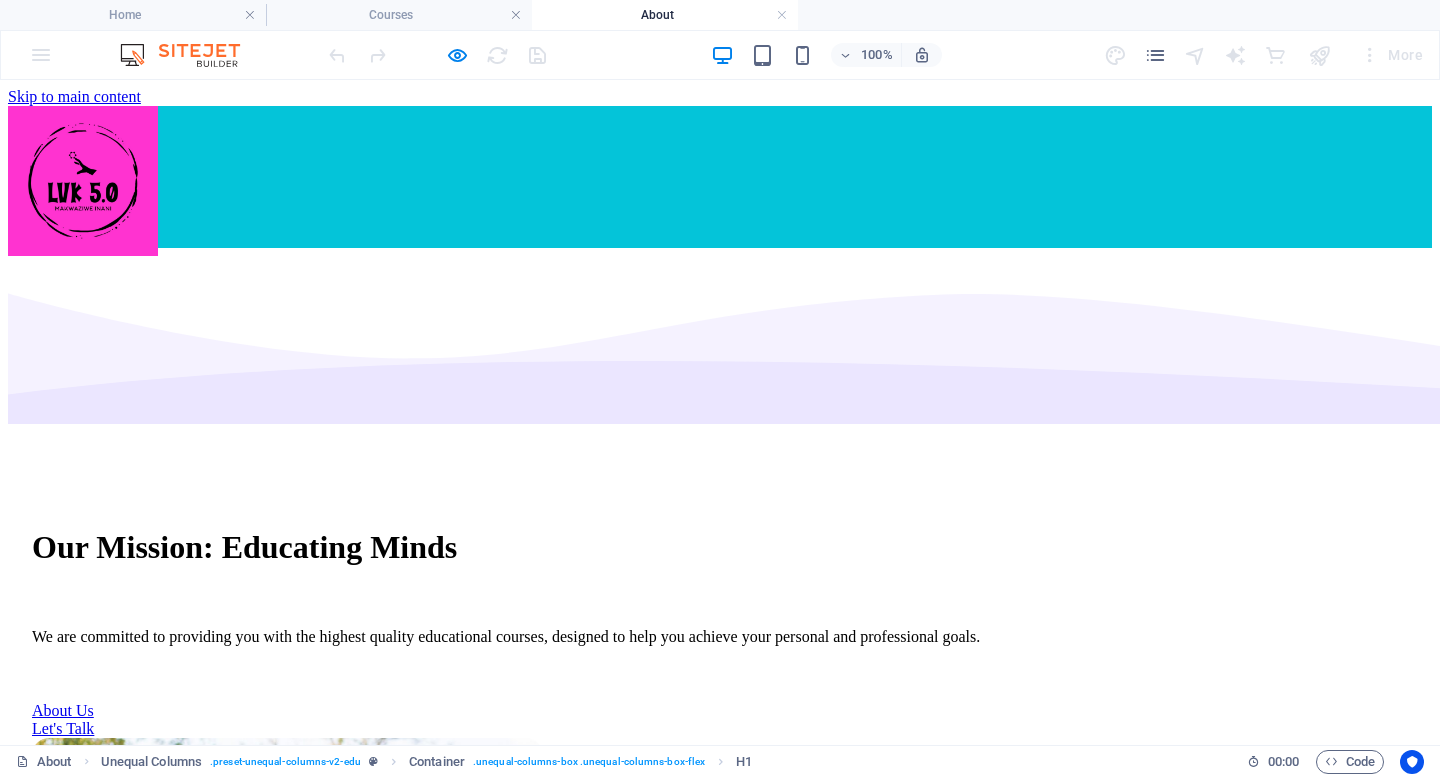 scroll, scrollTop: 0, scrollLeft: 0, axis: both 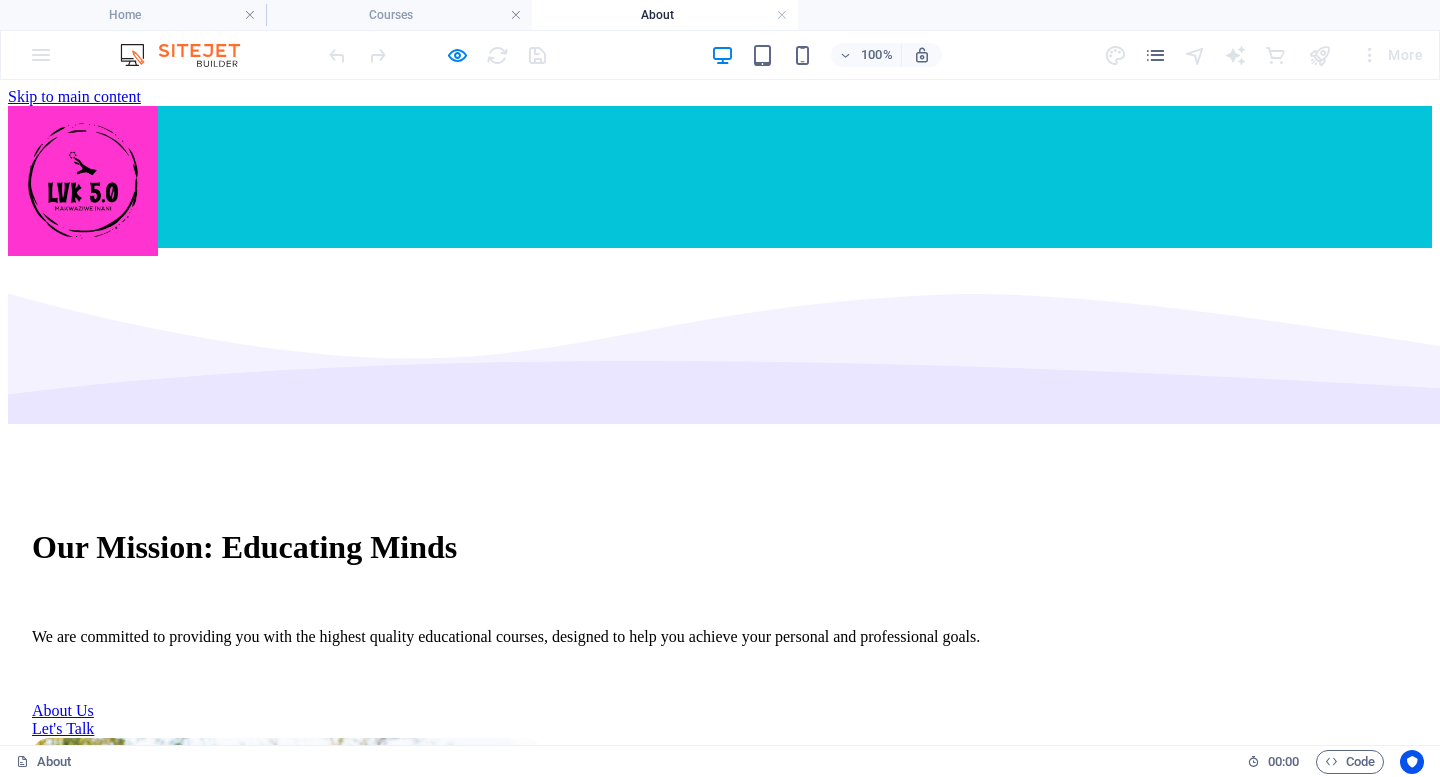 click on "Home Courses Teachers About Blog Contact Us" at bounding box center (720, 194) 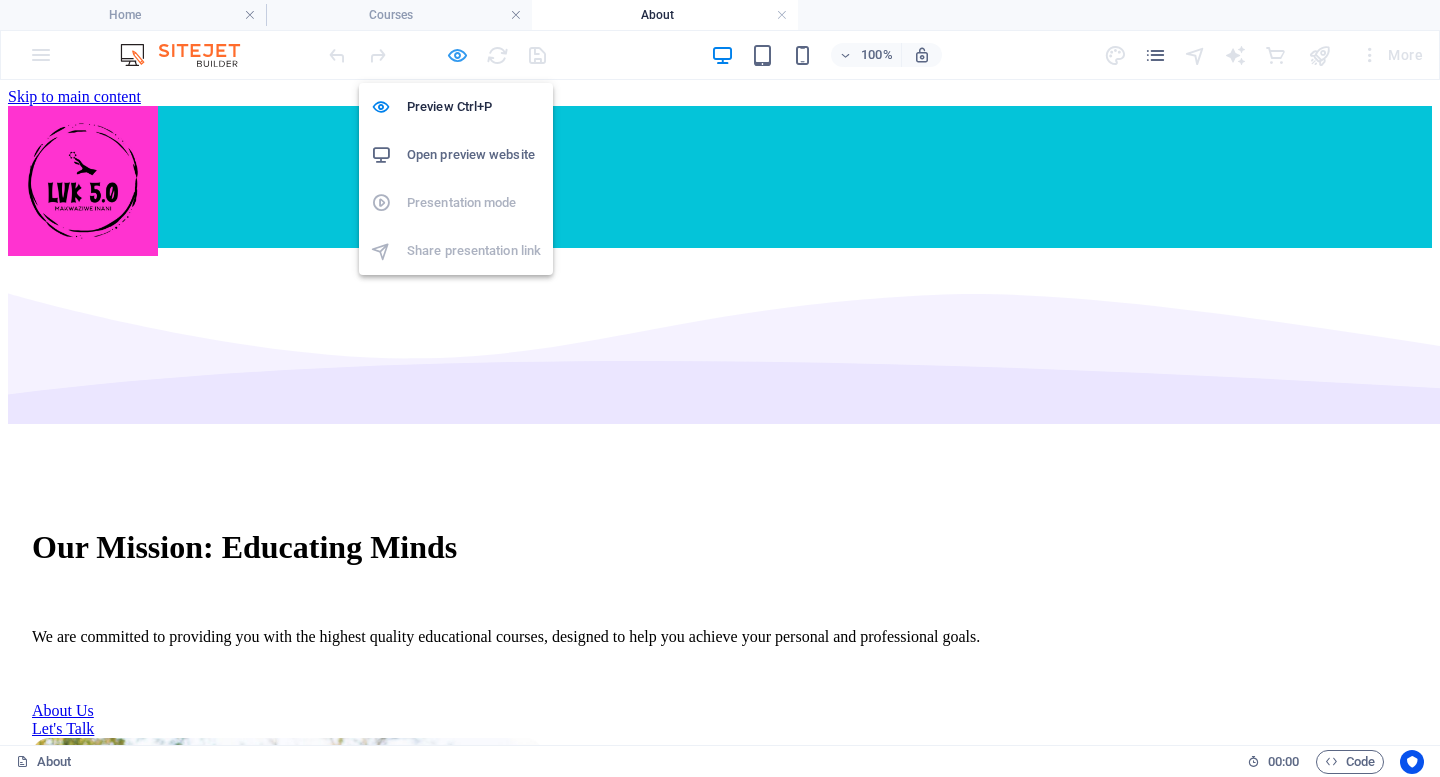 click at bounding box center [457, 55] 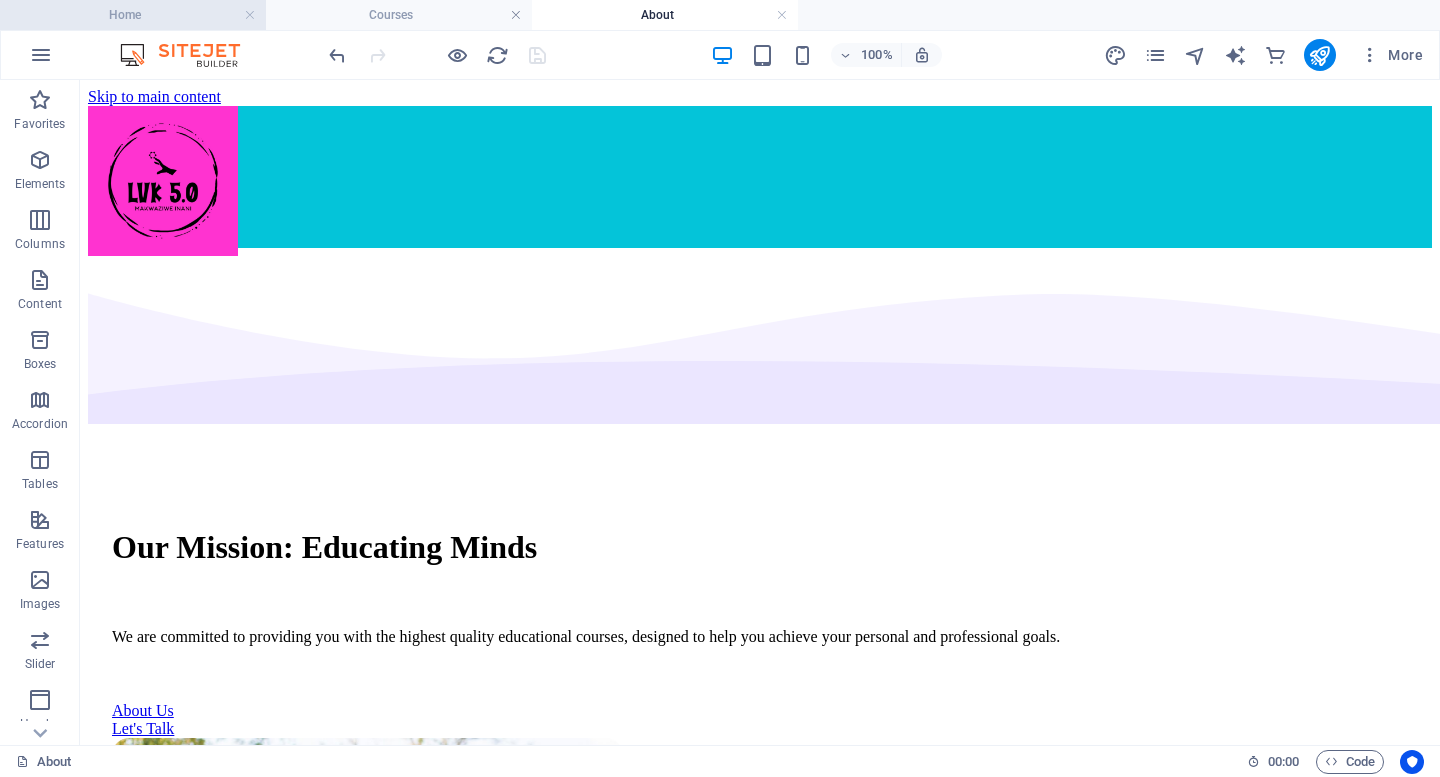 click on "Home" at bounding box center [133, 15] 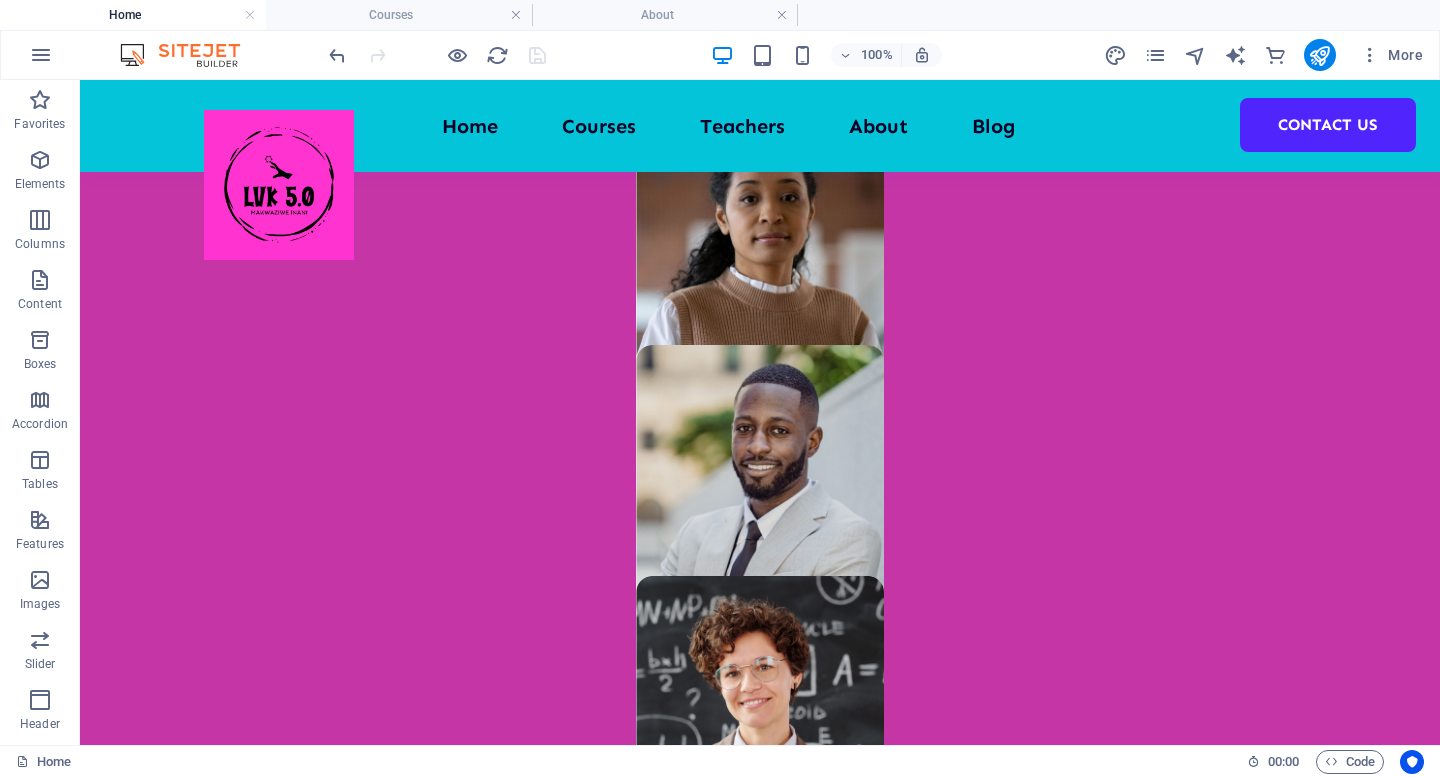scroll, scrollTop: 1365, scrollLeft: 0, axis: vertical 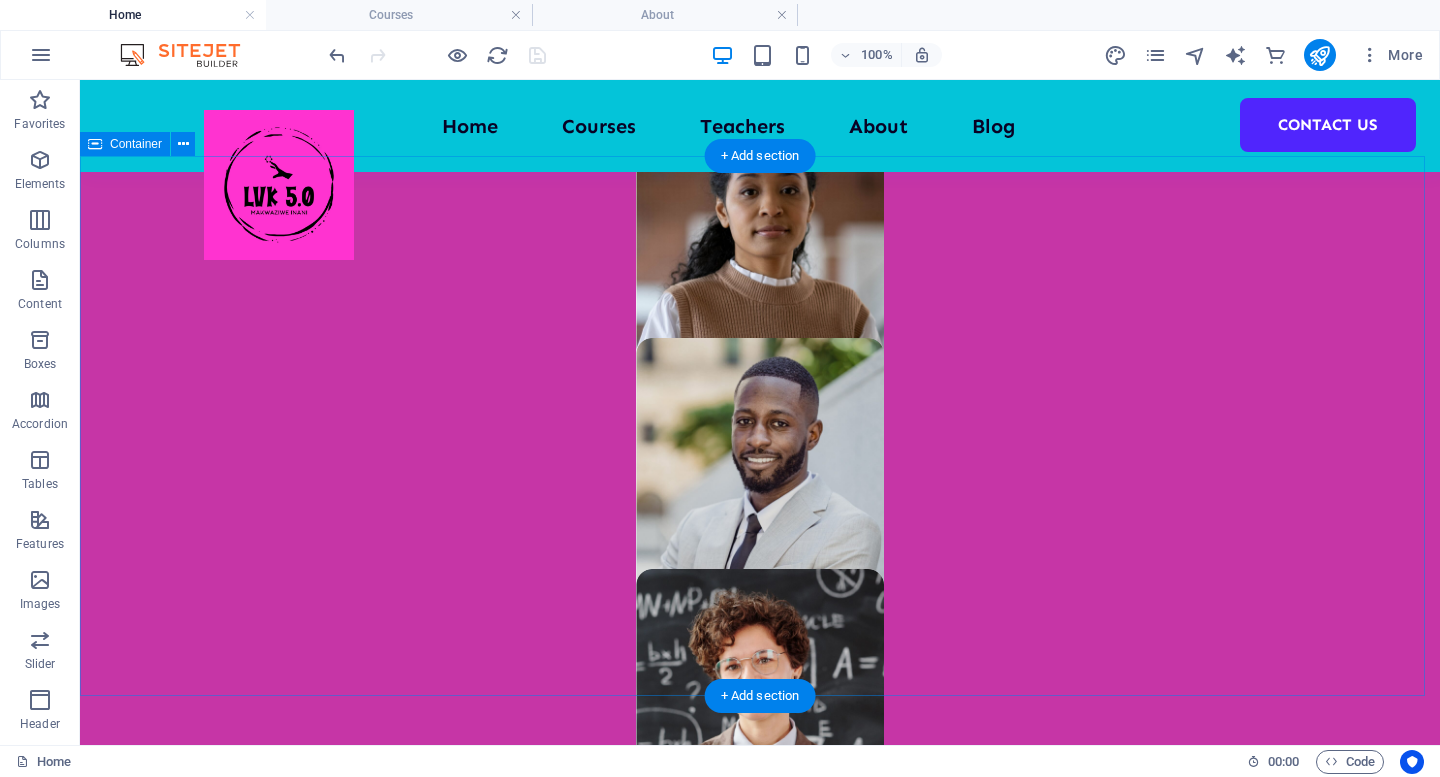 click on "About Education Highly skilled teachers Lorem ipsum dolor sit amet consectetur. Modern course content Lorem ipsum dolor sit amet consectetur. Great community Lorem ipsum dolor sit amet consectetur. All about us" at bounding box center (760, 2565) 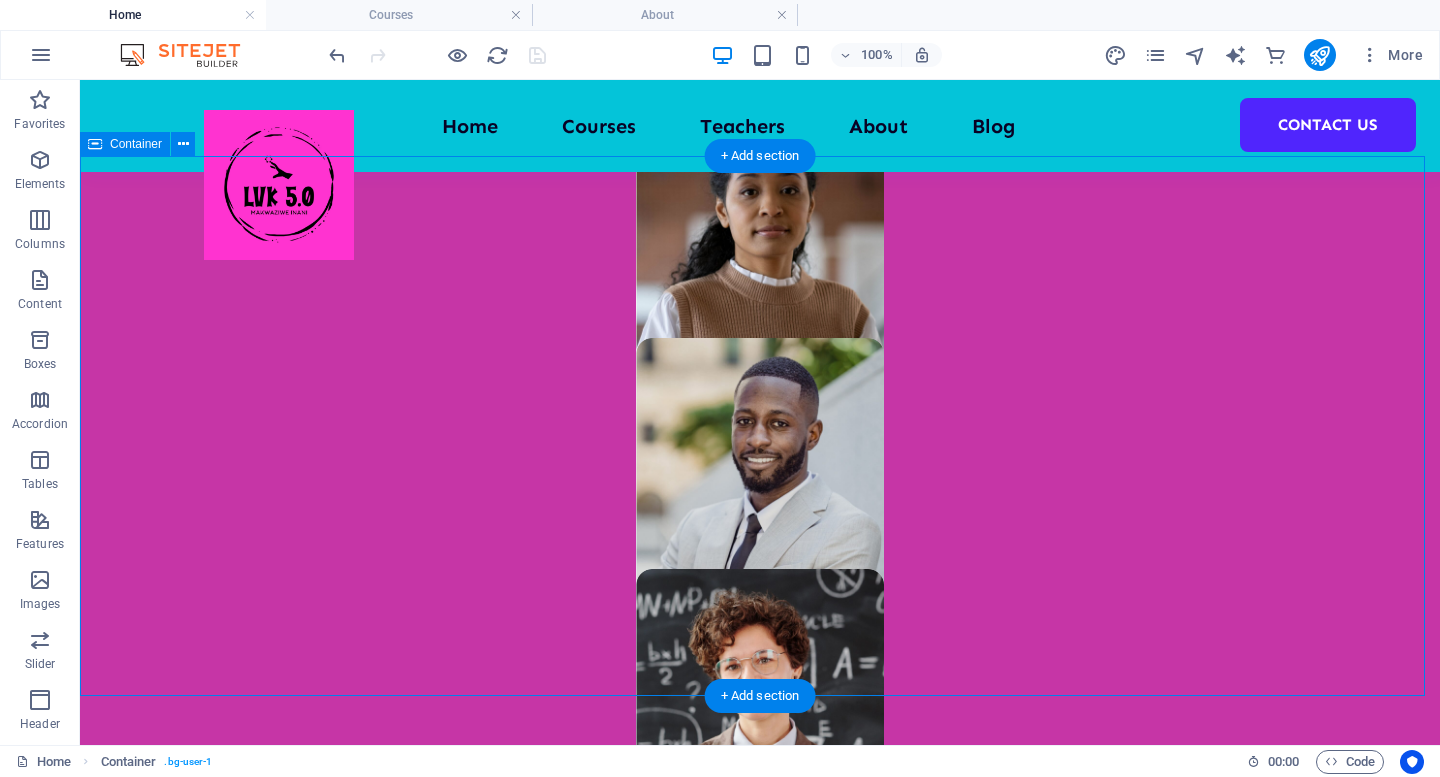 click on "About Education Highly skilled teachers Lorem ipsum dolor sit amet consectetur. Modern course content Lorem ipsum dolor sit amet consectetur. Great community Lorem ipsum dolor sit amet consectetur. All about us" at bounding box center (760, 2565) 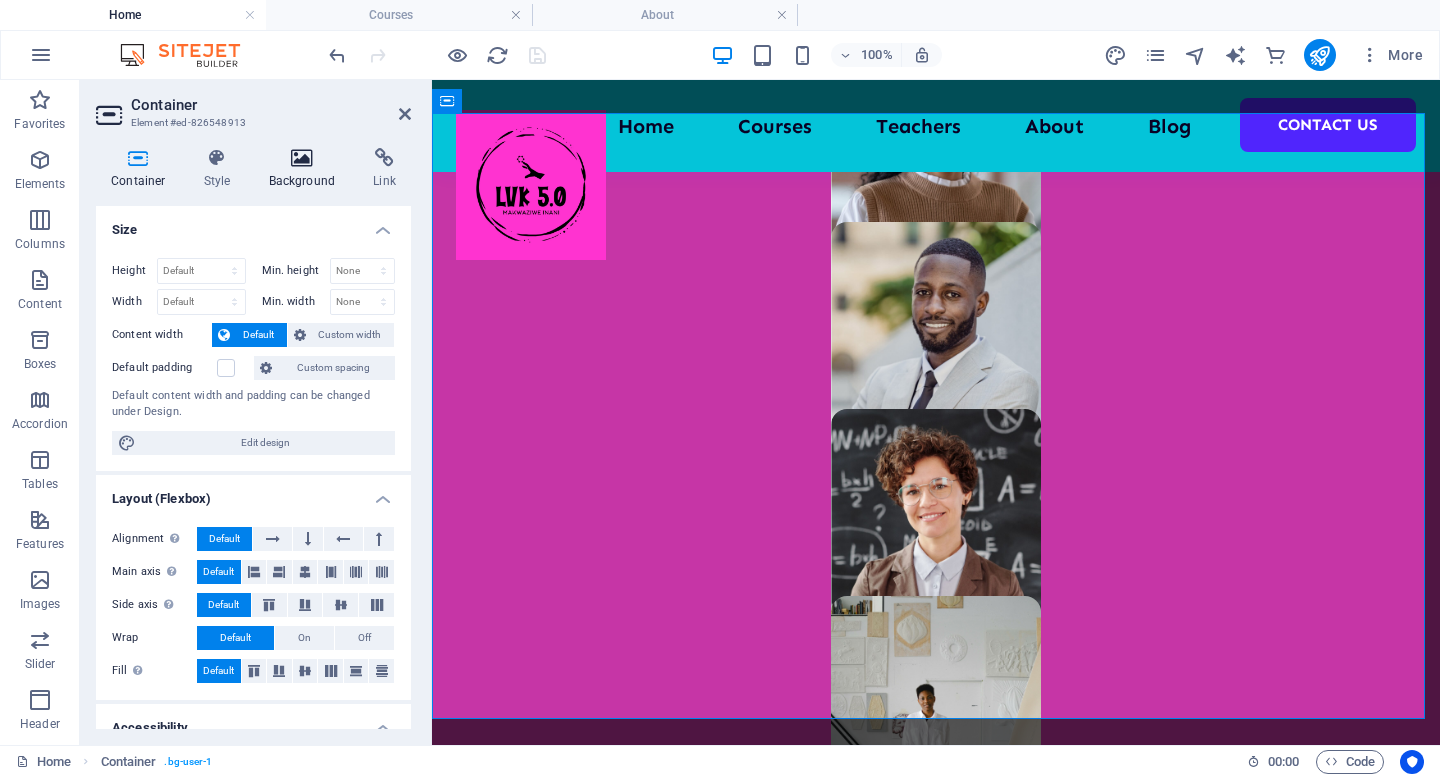 click at bounding box center (302, 158) 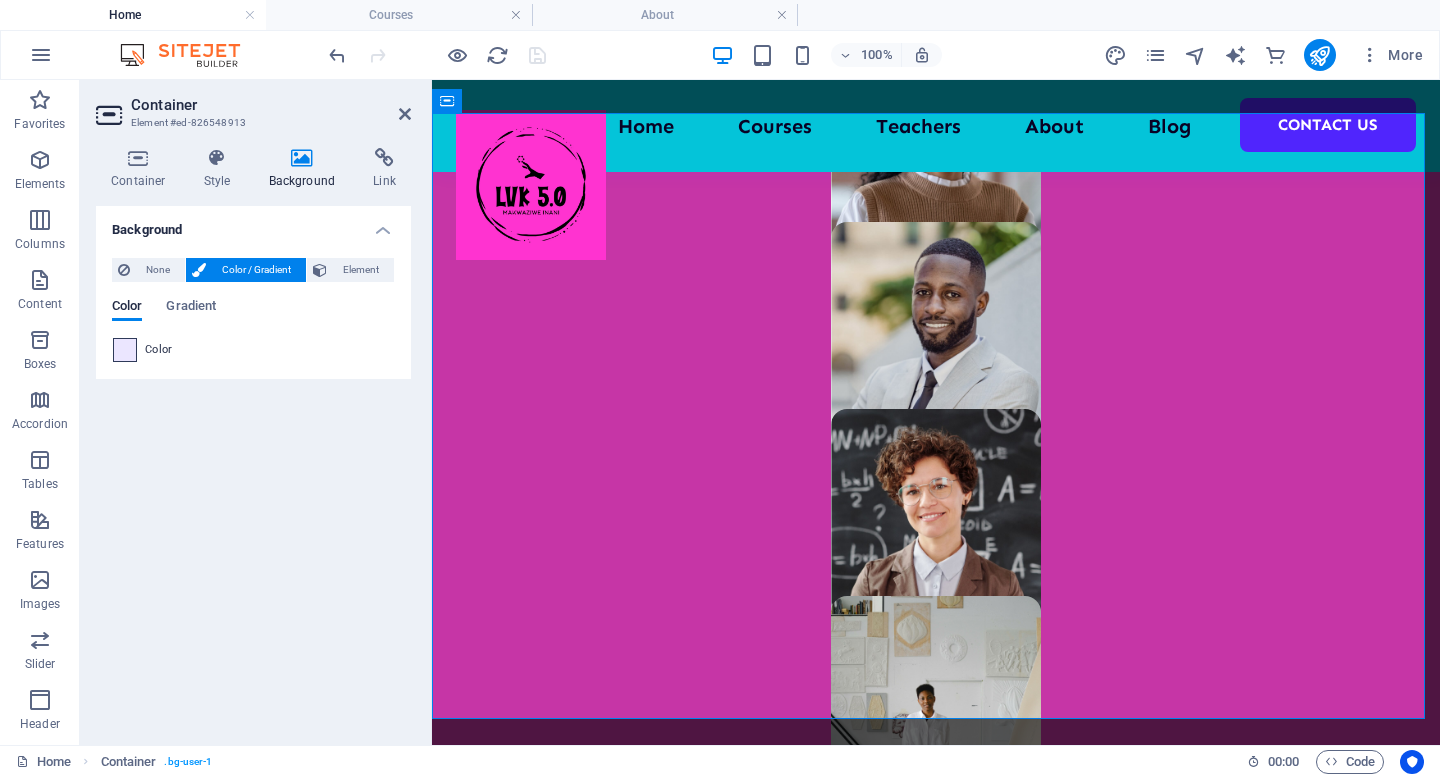 click at bounding box center (125, 350) 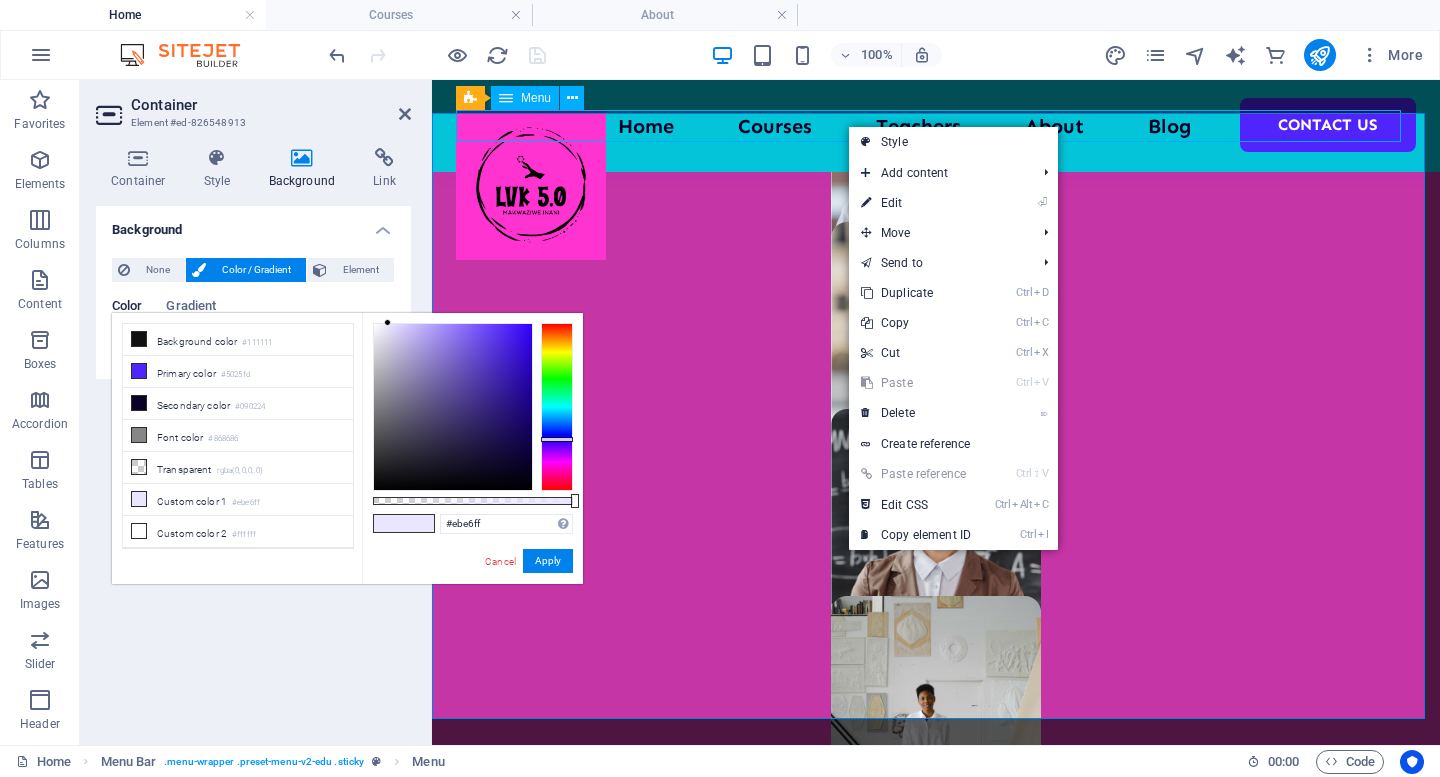 scroll, scrollTop: 1365, scrollLeft: 0, axis: vertical 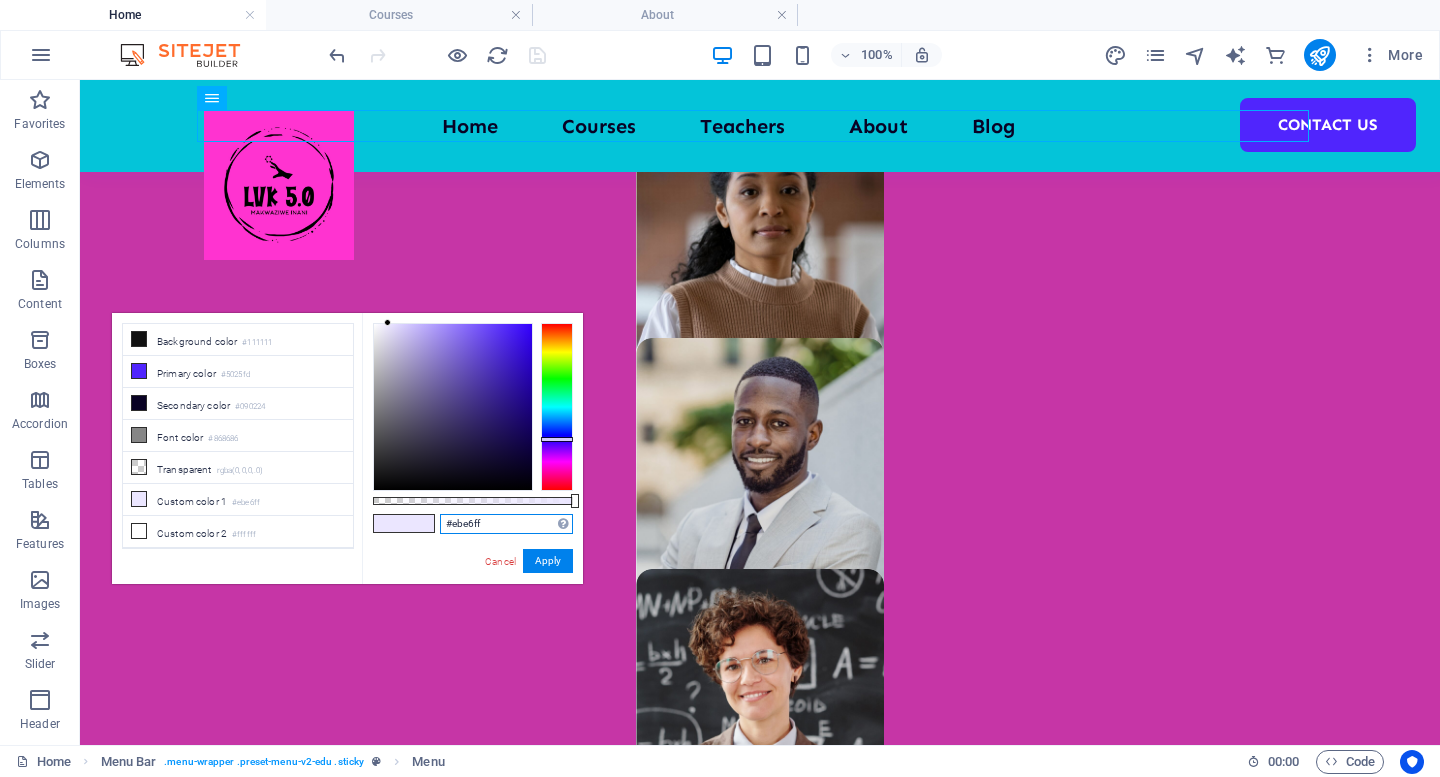 drag, startPoint x: 489, startPoint y: 525, endPoint x: 442, endPoint y: 522, distance: 47.095646 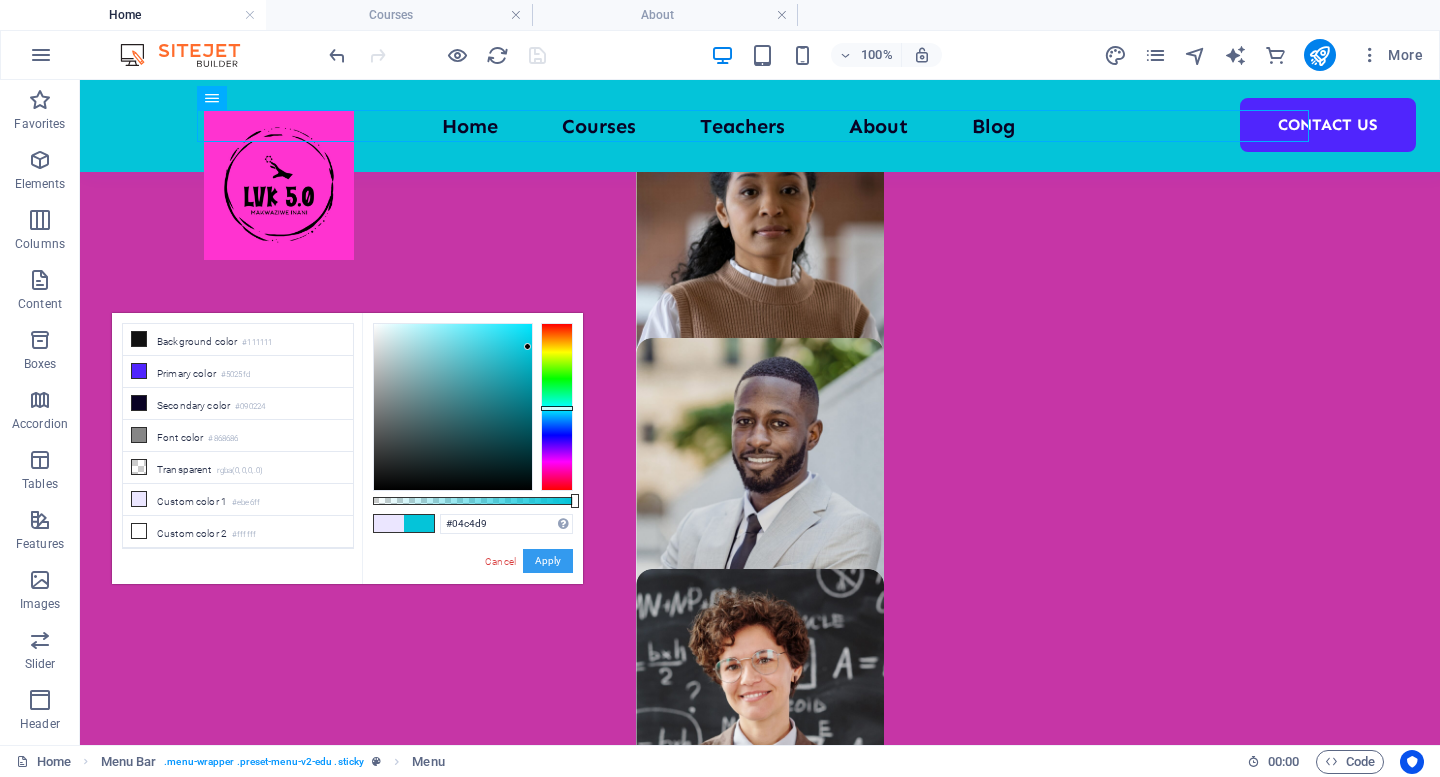click on "Apply" at bounding box center [548, 561] 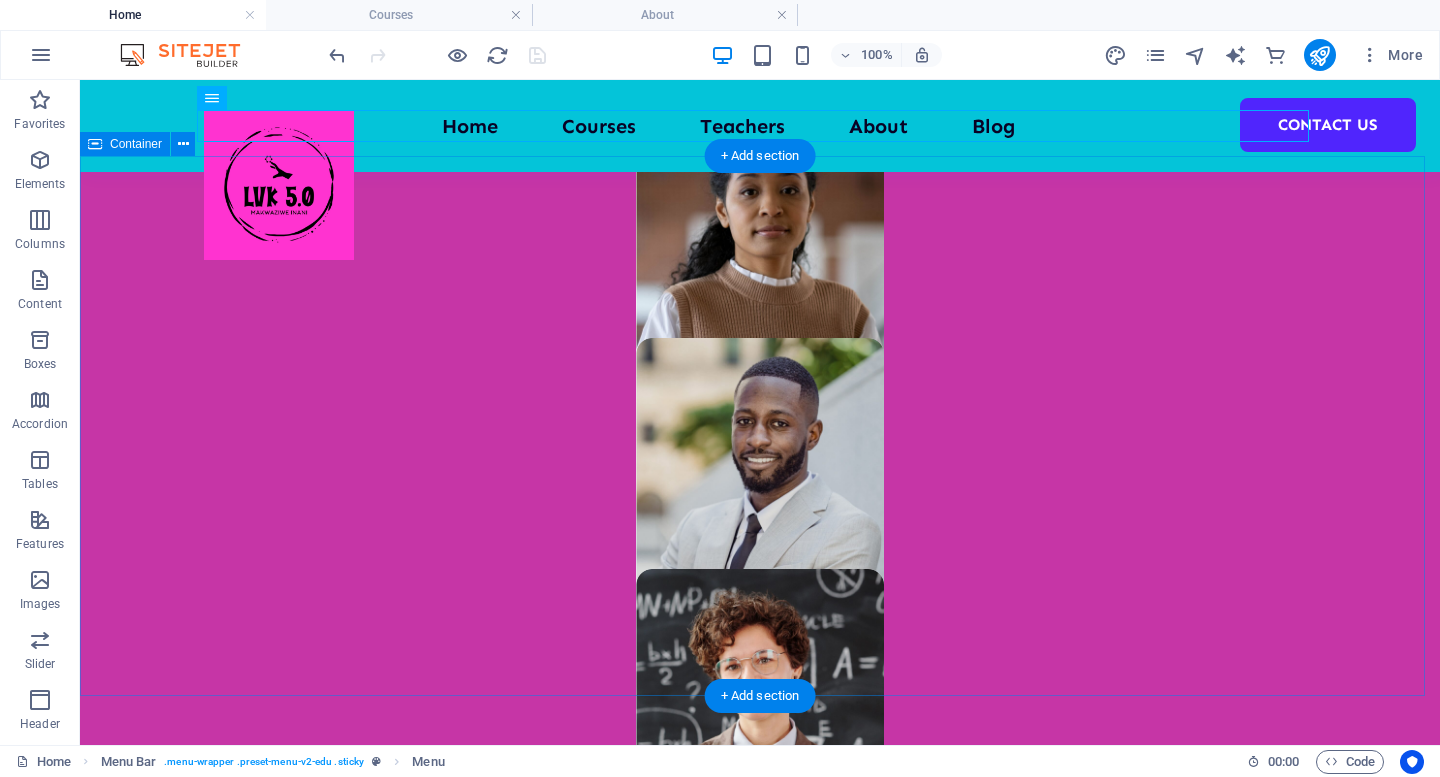 click on "About Education Highly skilled teachers Lorem ipsum dolor sit amet consectetur. Modern course content Lorem ipsum dolor sit amet consectetur. Great community Lorem ipsum dolor sit amet consectetur. All about us" at bounding box center [760, 2565] 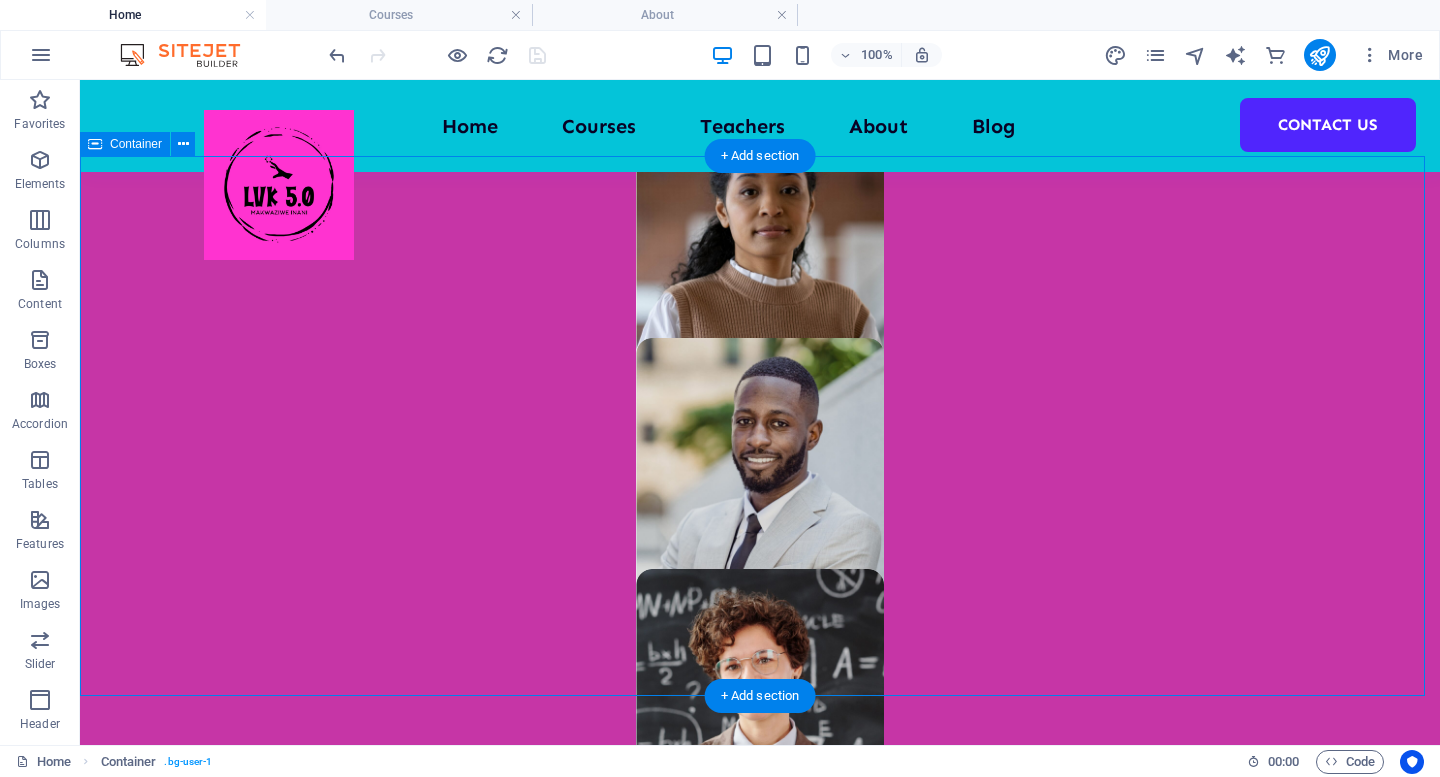 click on "About Education Highly skilled teachers Lorem ipsum dolor sit amet consectetur. Modern course content Lorem ipsum dolor sit amet consectetur. Great community Lorem ipsum dolor sit amet consectetur. All about us" at bounding box center (760, 2565) 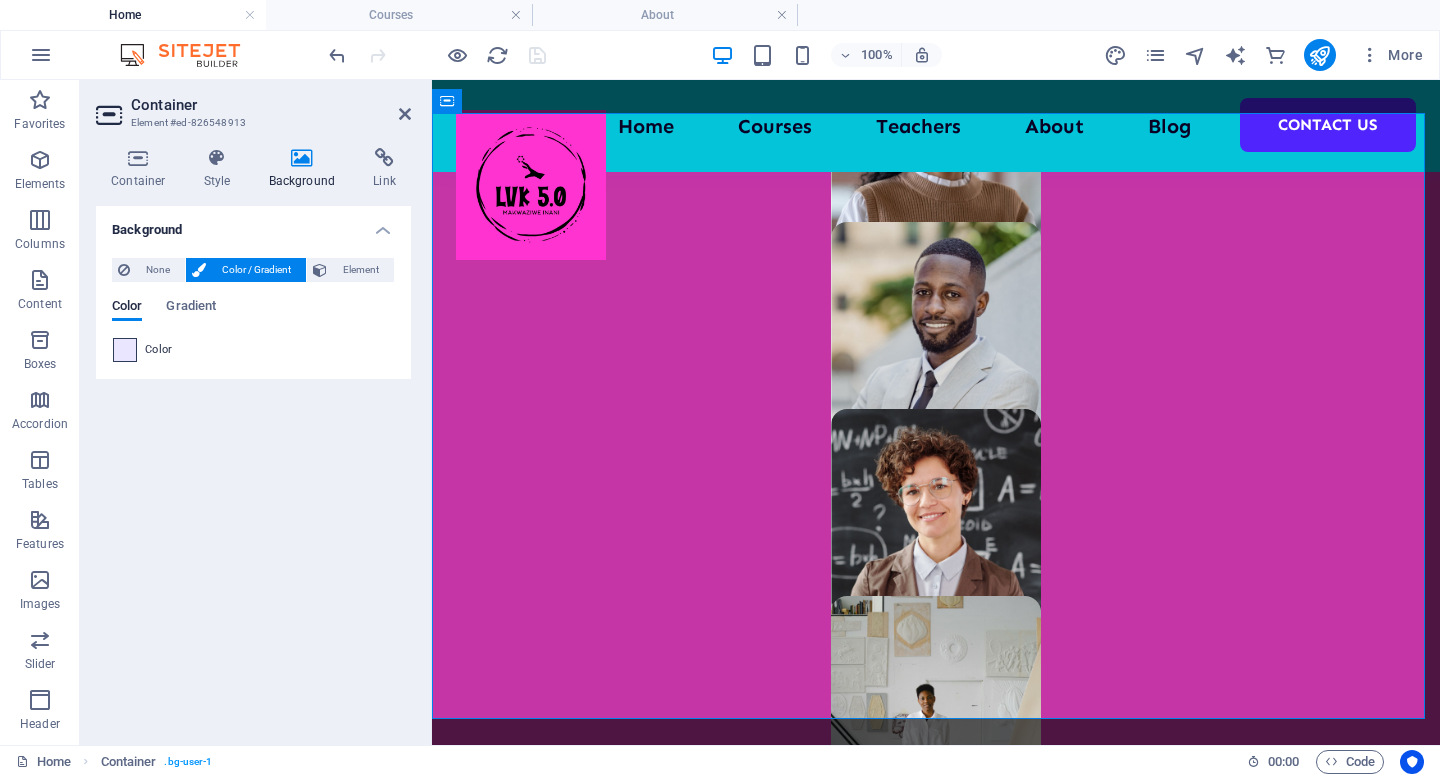 click at bounding box center (125, 350) 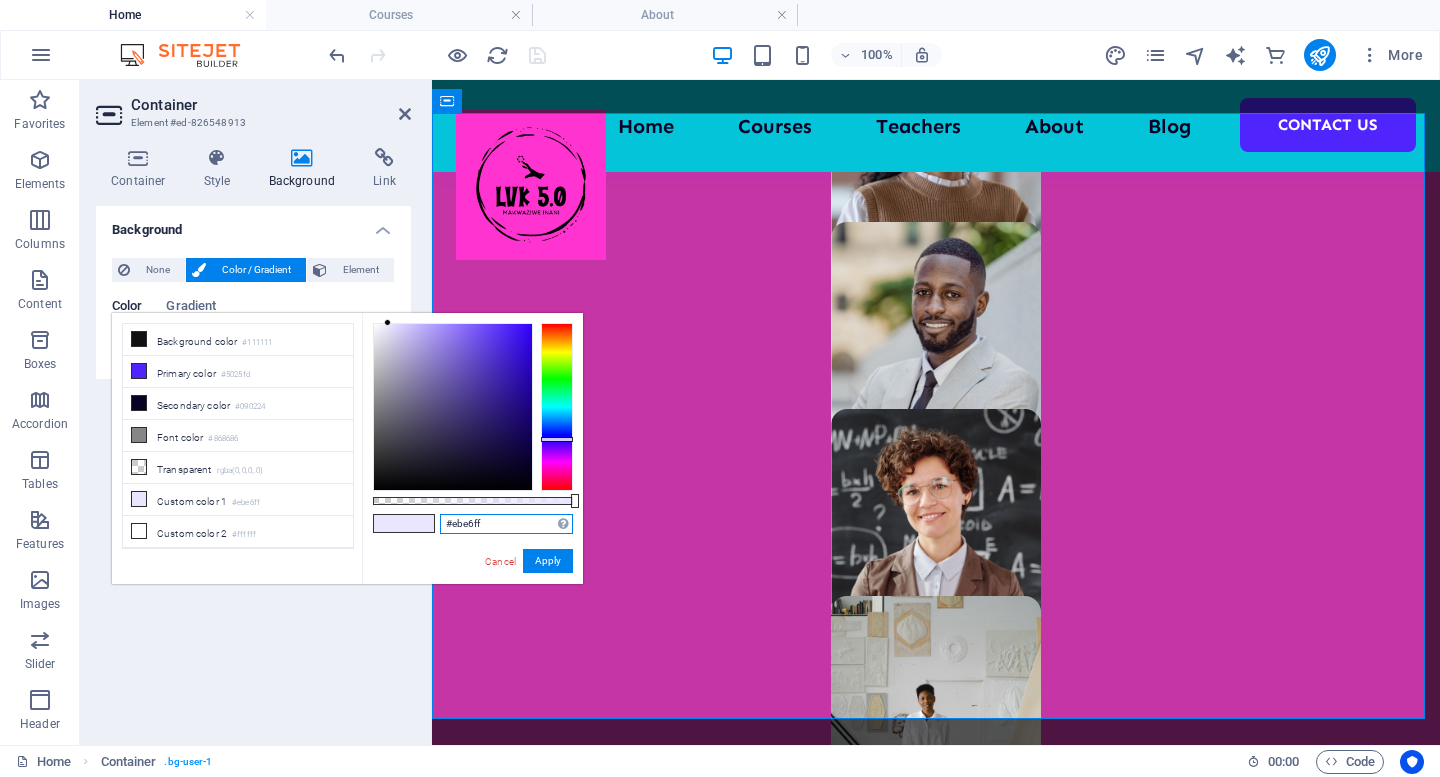 drag, startPoint x: 492, startPoint y: 520, endPoint x: 438, endPoint y: 521, distance: 54.00926 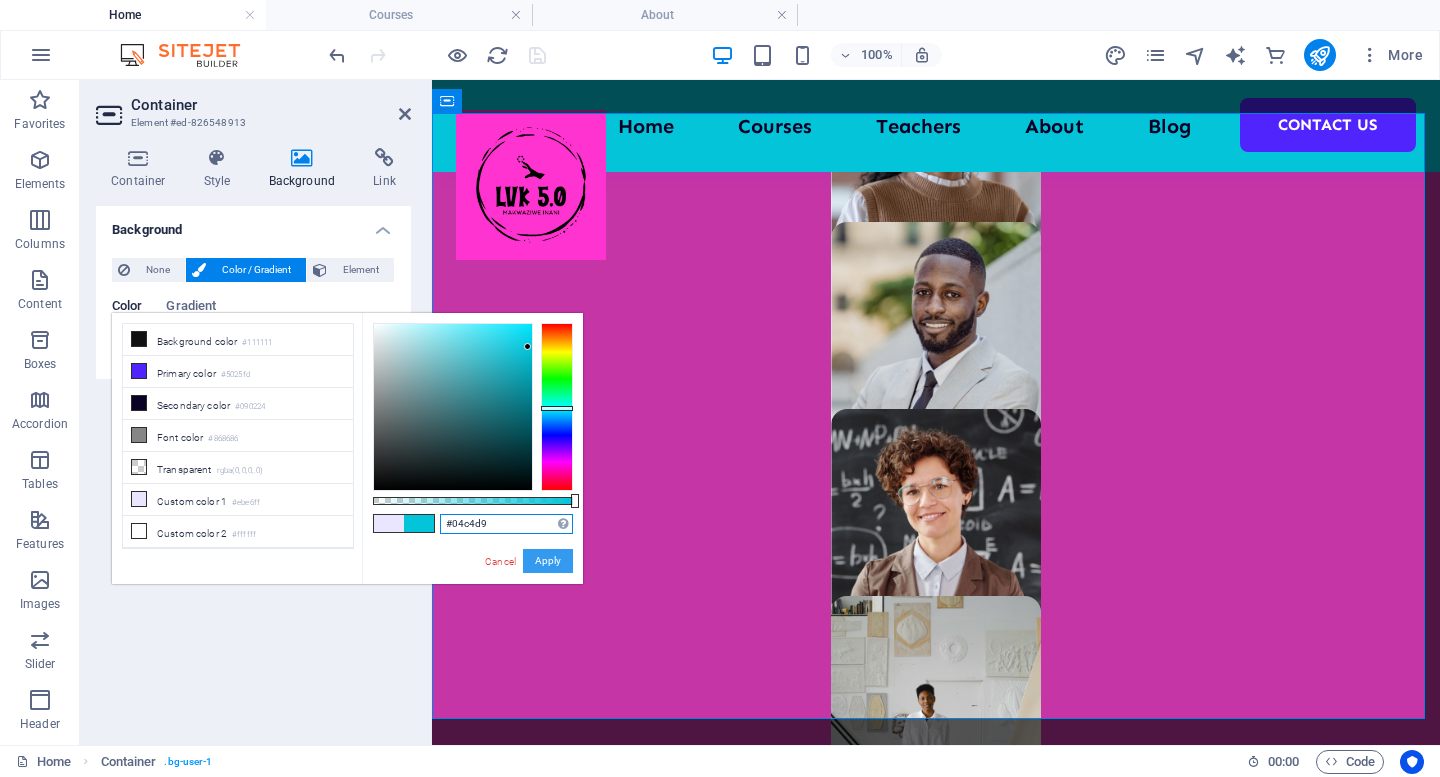 type on "#04c4d9" 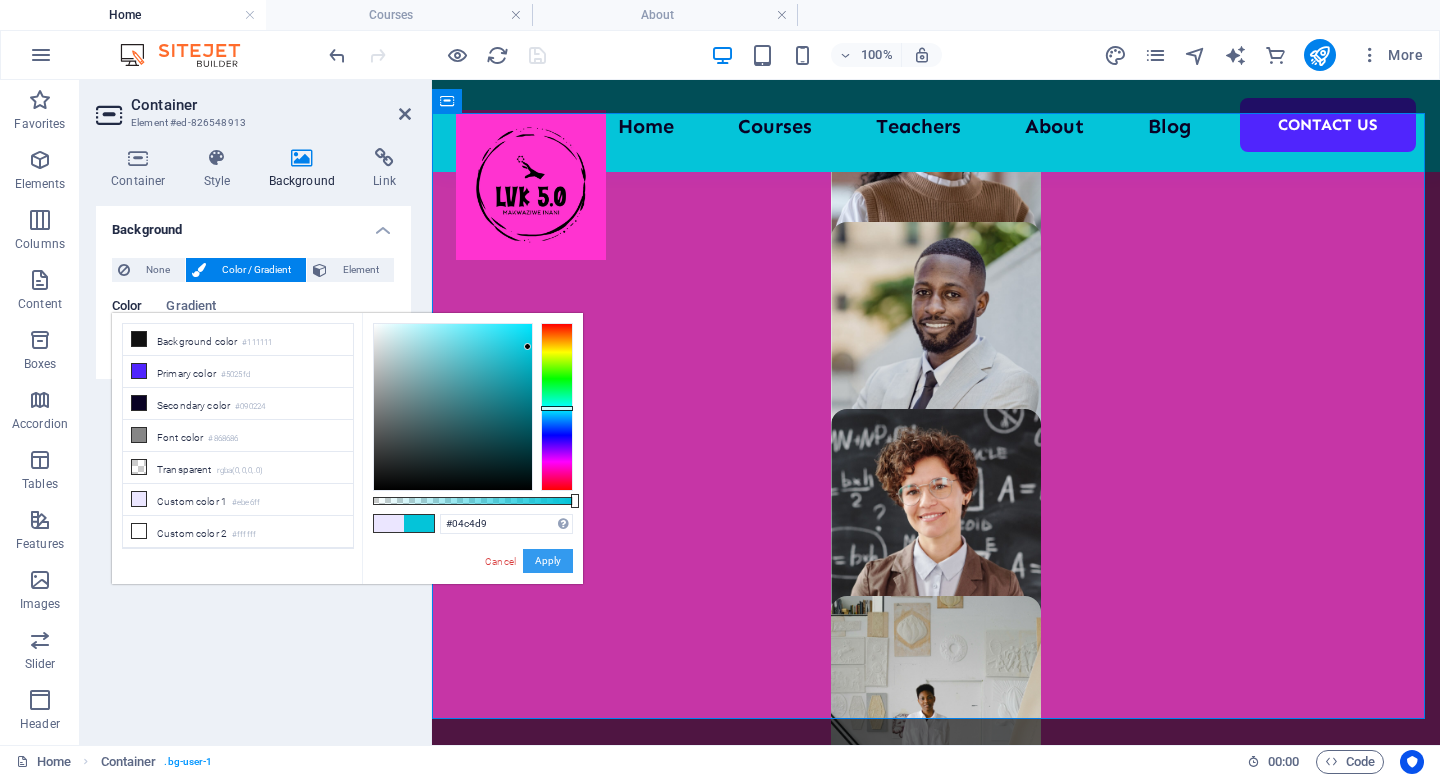 click on "Apply" at bounding box center (548, 561) 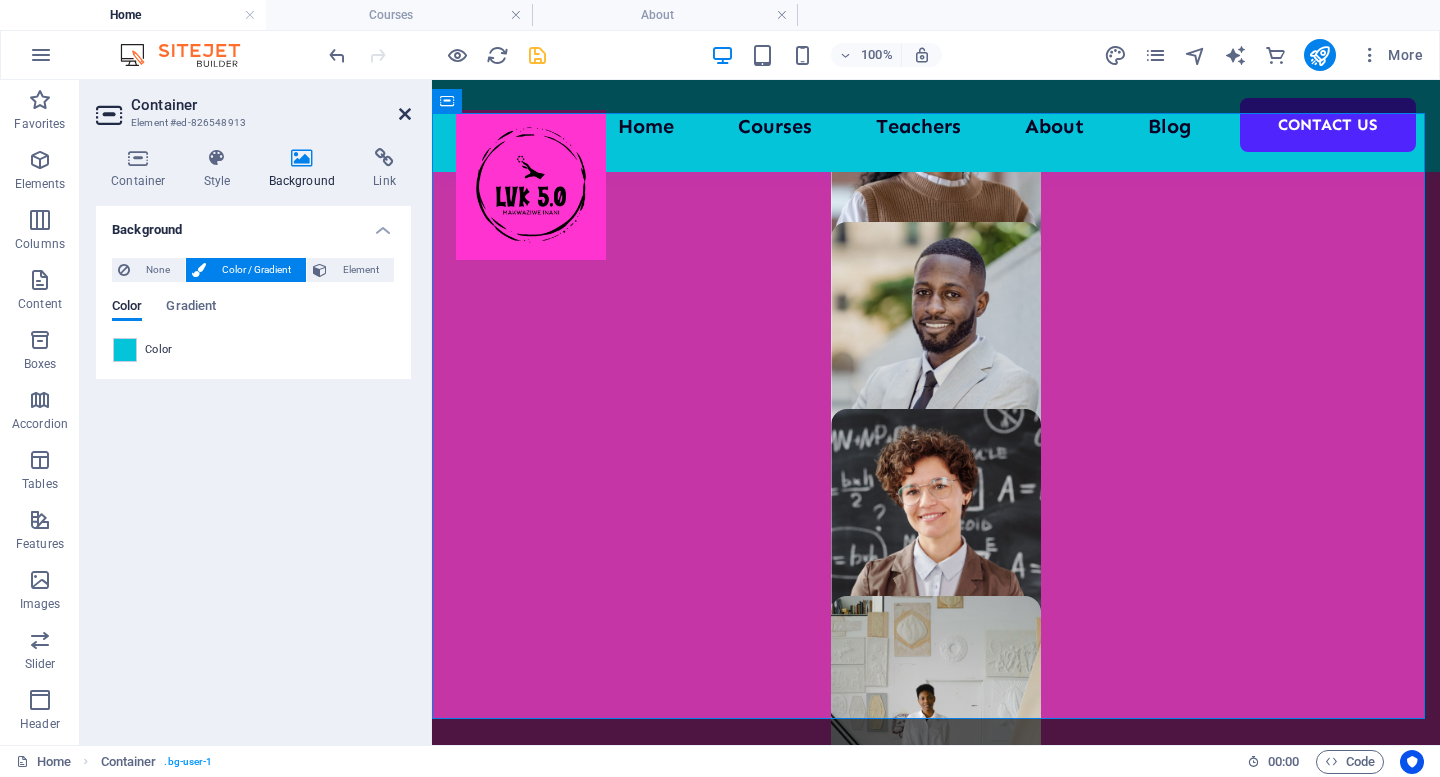 click at bounding box center [405, 114] 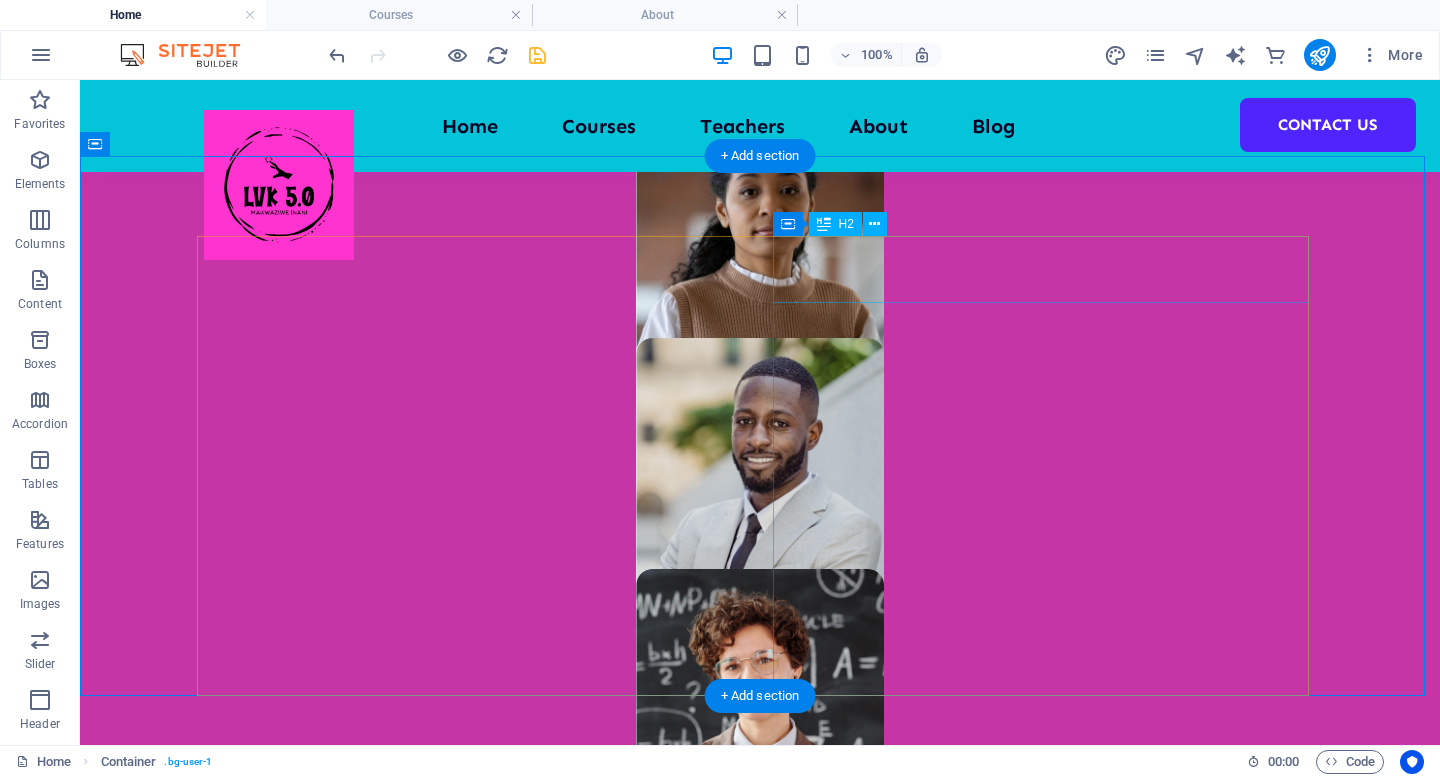 click on "About Education" at bounding box center [472, 2592] 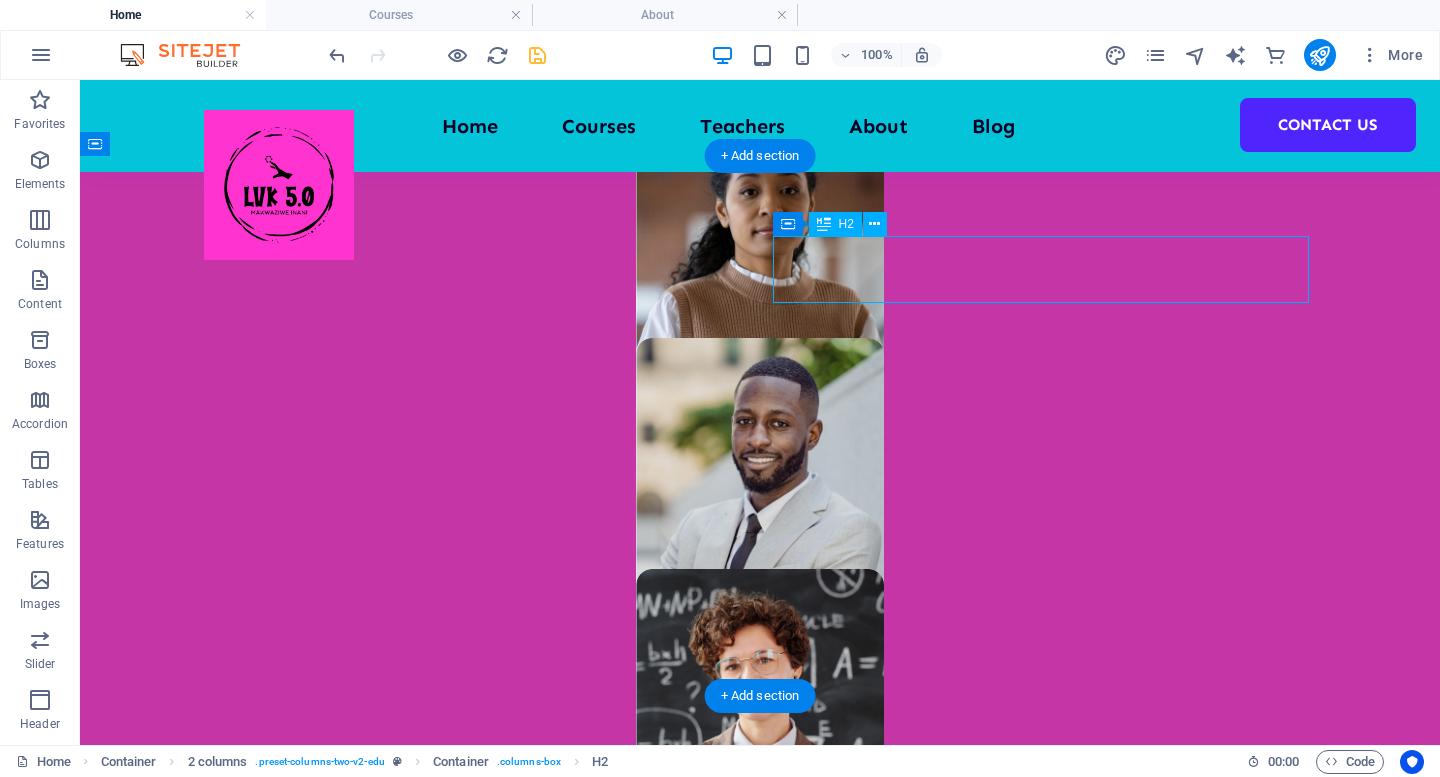 click on "About Education" at bounding box center (472, 2592) 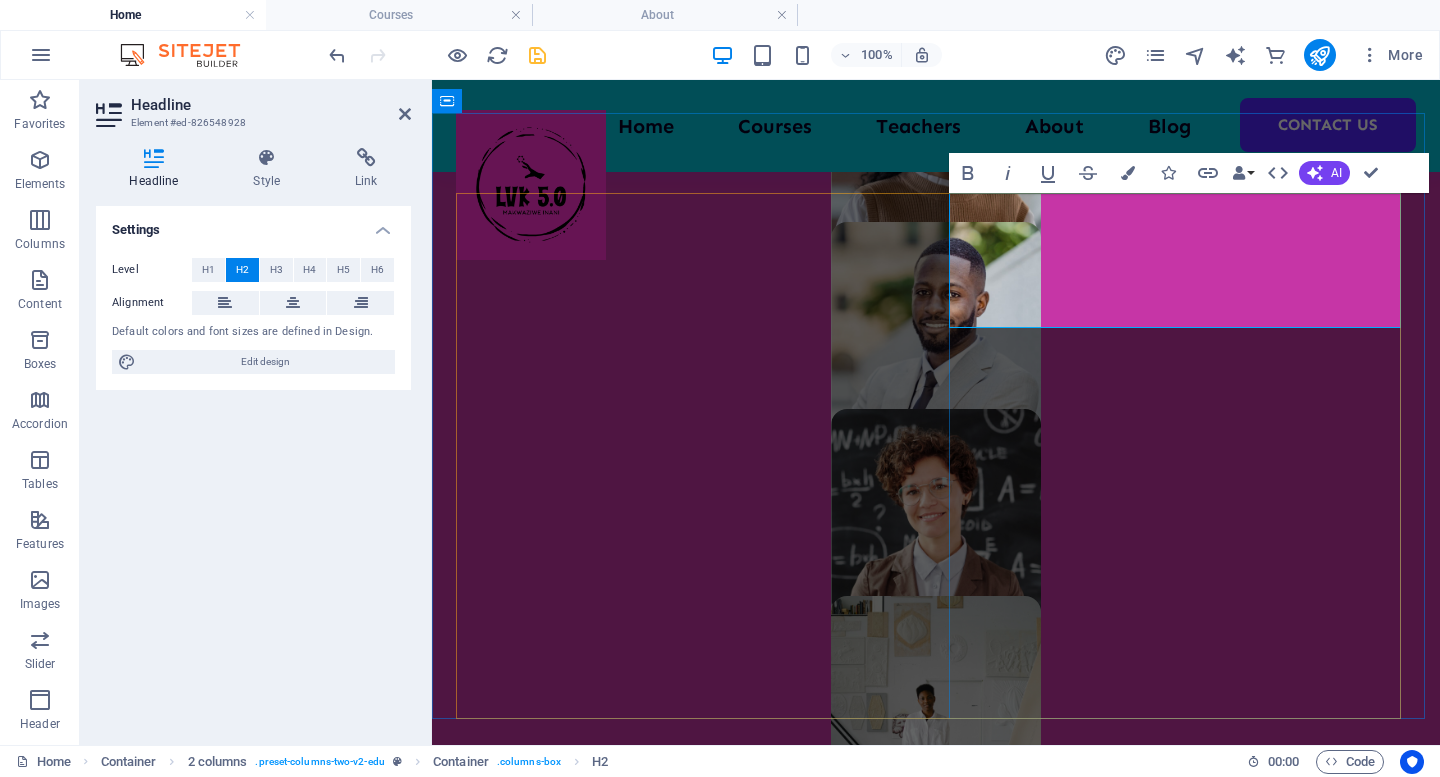 click on "About Education" at bounding box center (686, 2352) 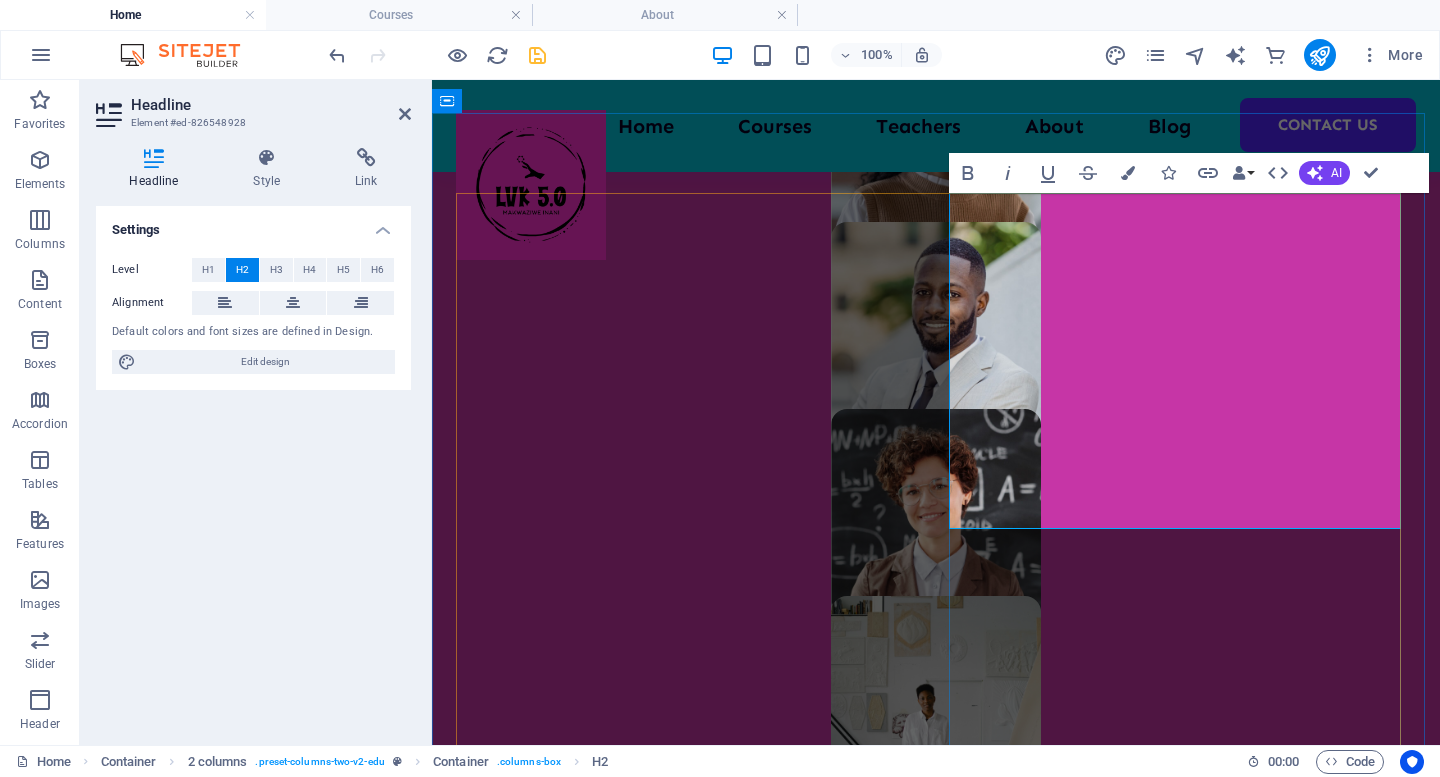 drag, startPoint x: 1197, startPoint y: 491, endPoint x: 971, endPoint y: 286, distance: 305.12457 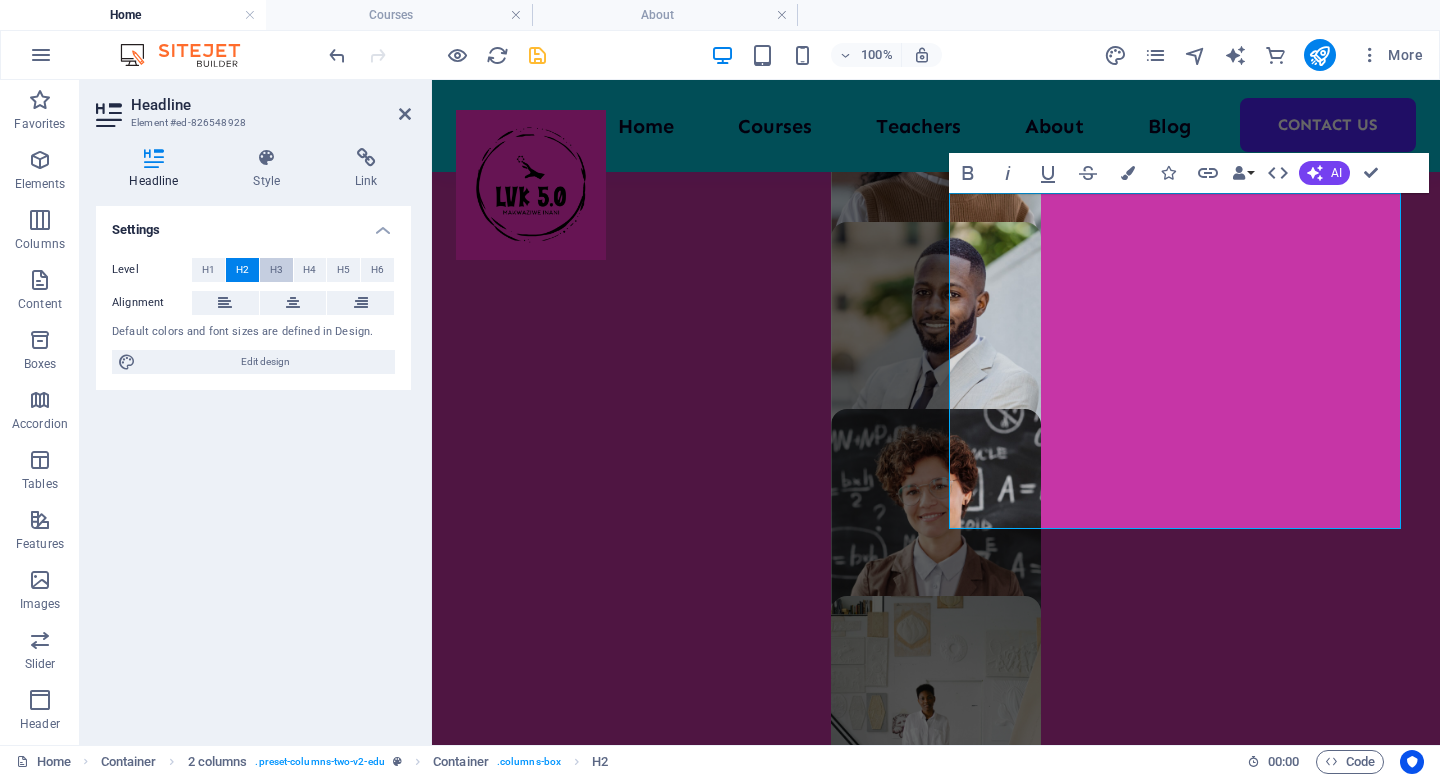 click on "H3" at bounding box center (276, 270) 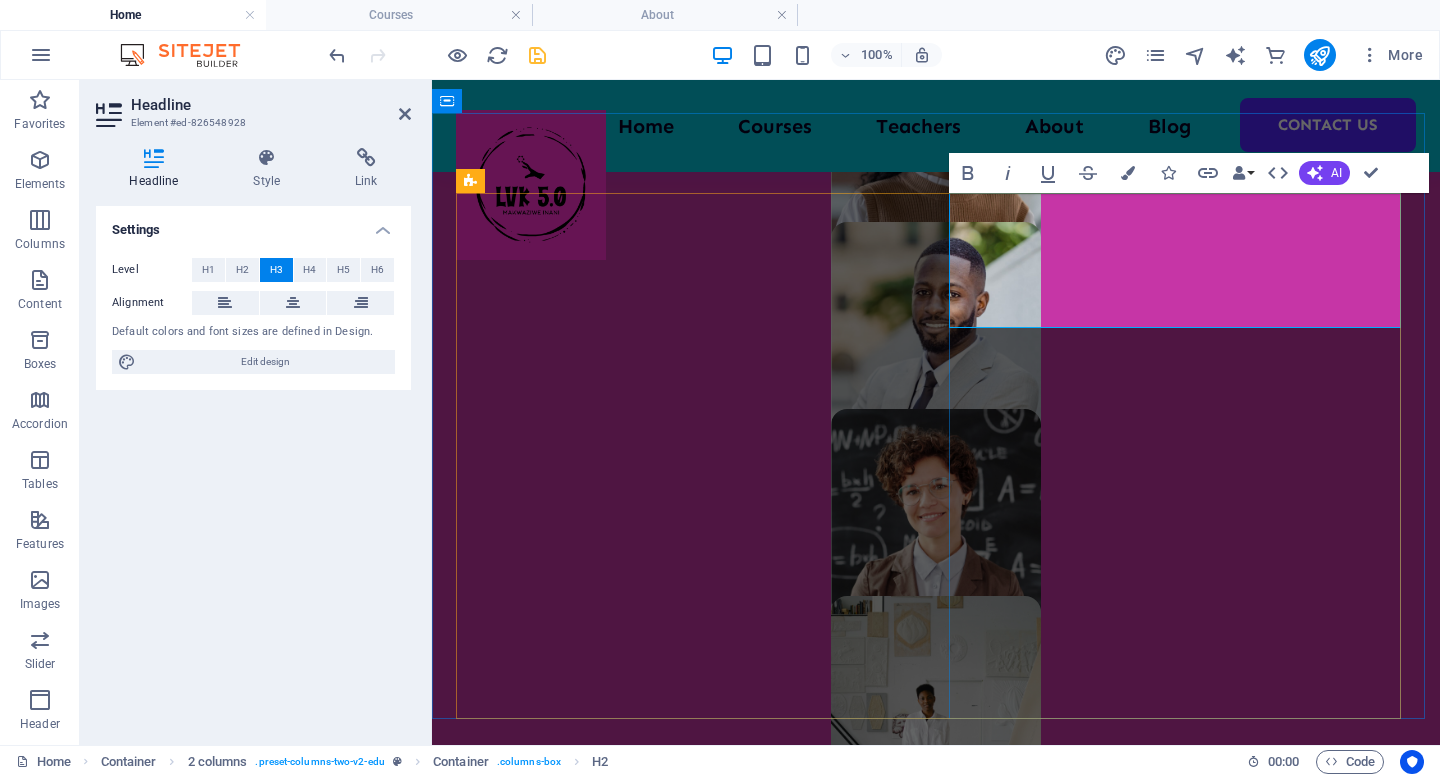 click on "About LVK 5.0 MAKWAZIWE INANI, 'LET VALUE BE KNOWN'" at bounding box center (686, 2386) 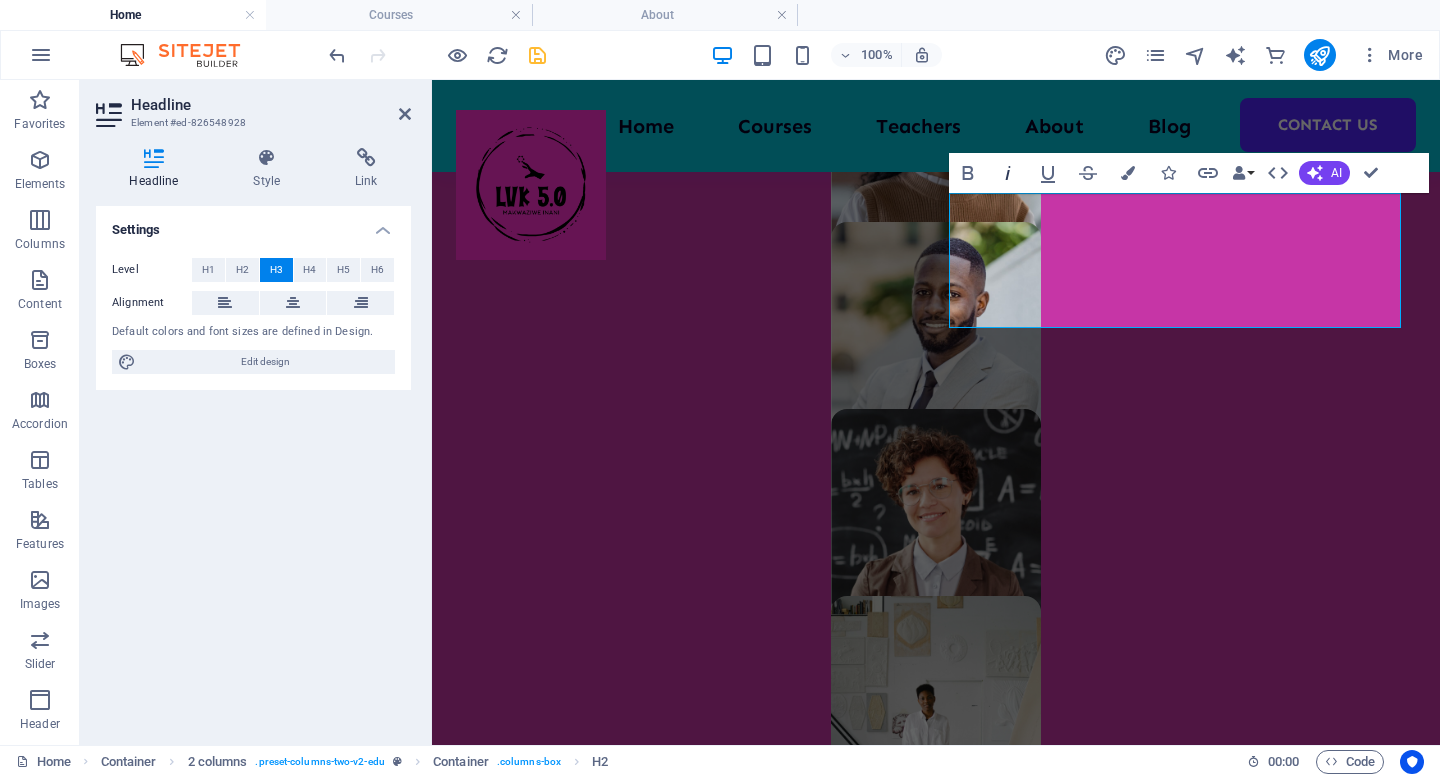 click 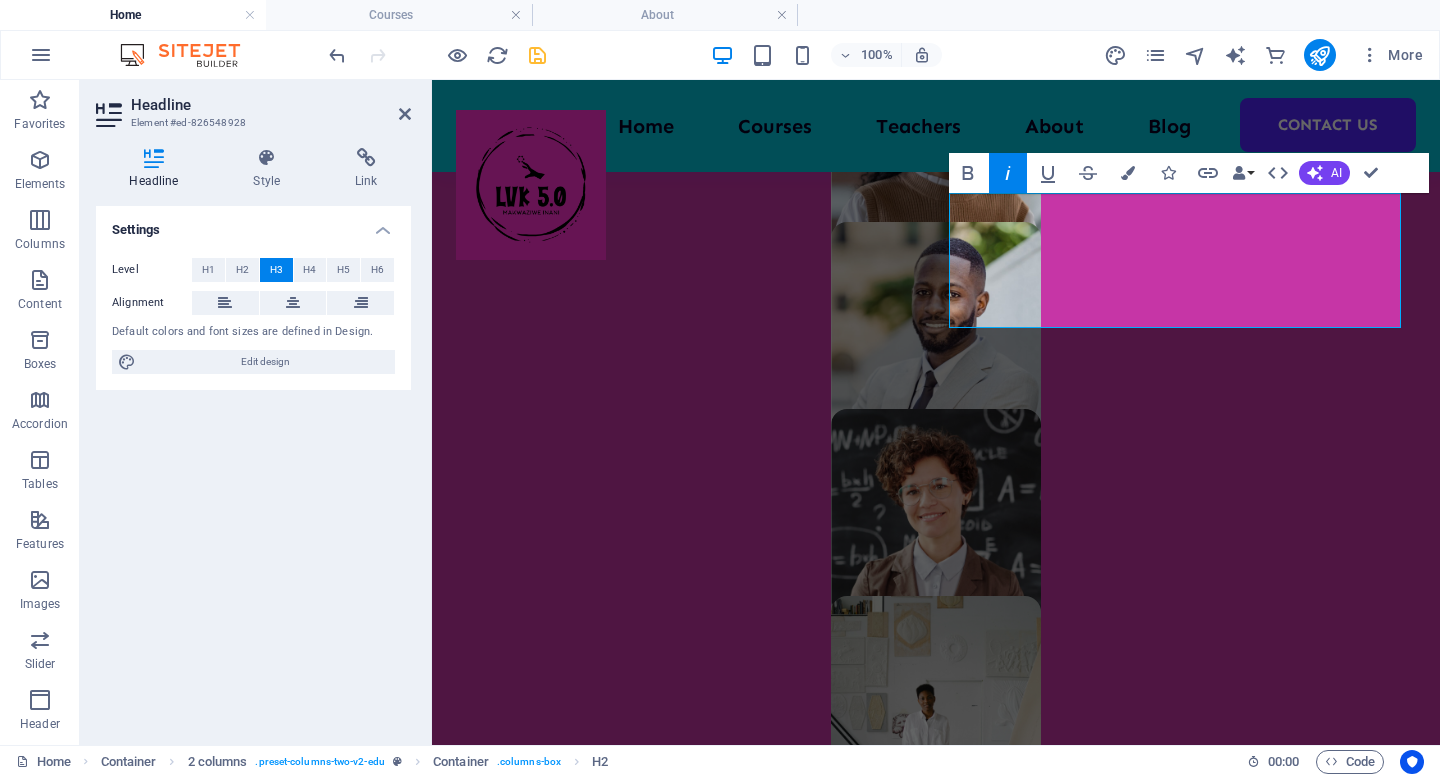 click 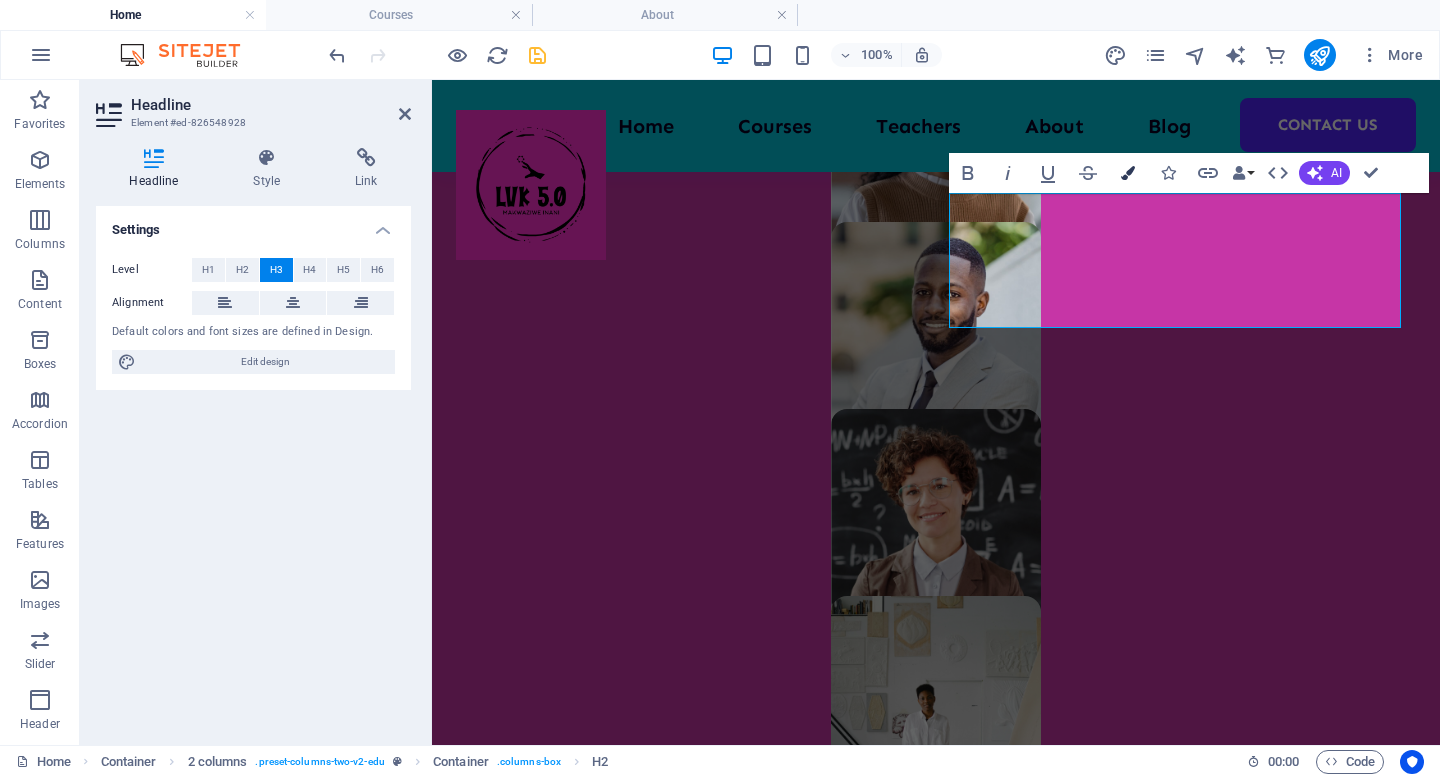 click at bounding box center [1128, 173] 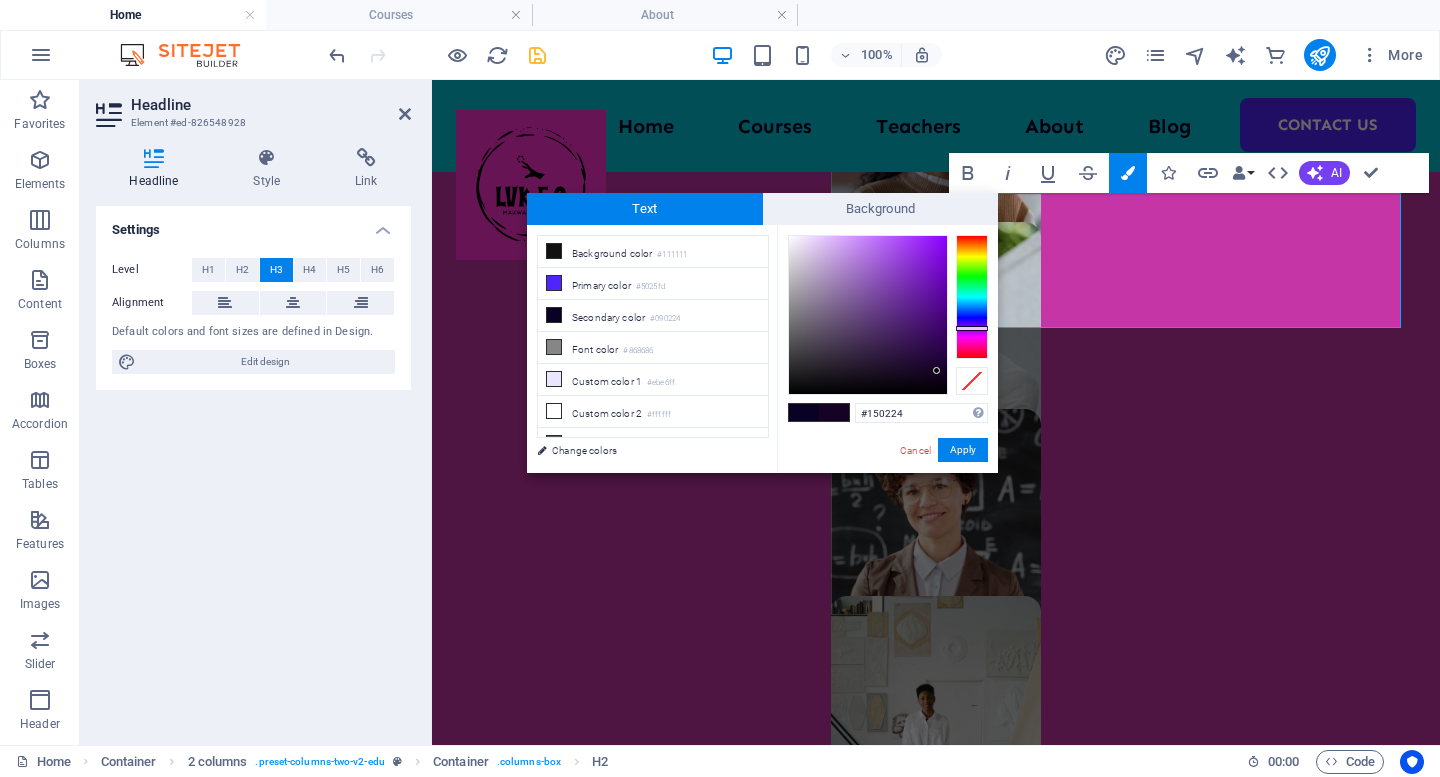 click at bounding box center [972, 297] 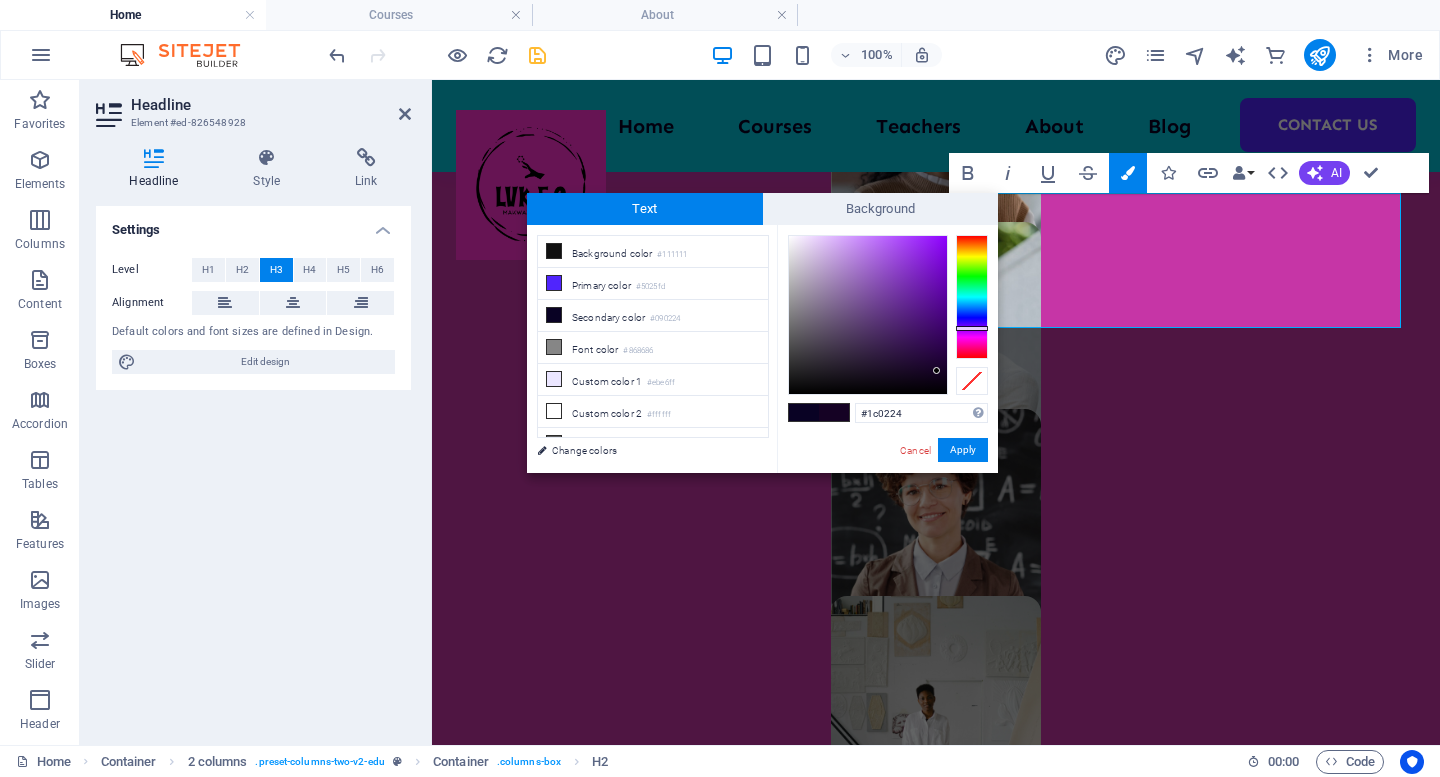 click at bounding box center [972, 297] 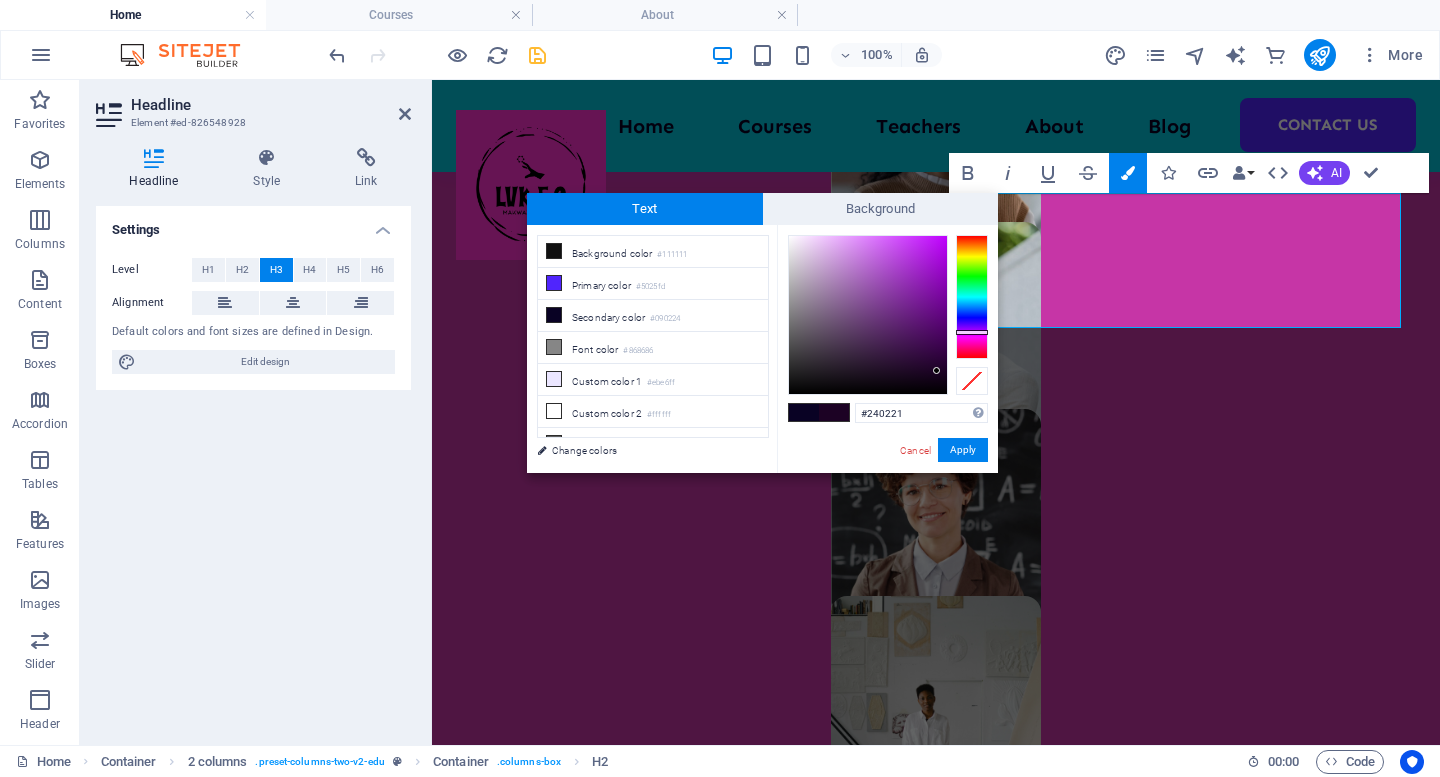 click at bounding box center (972, 297) 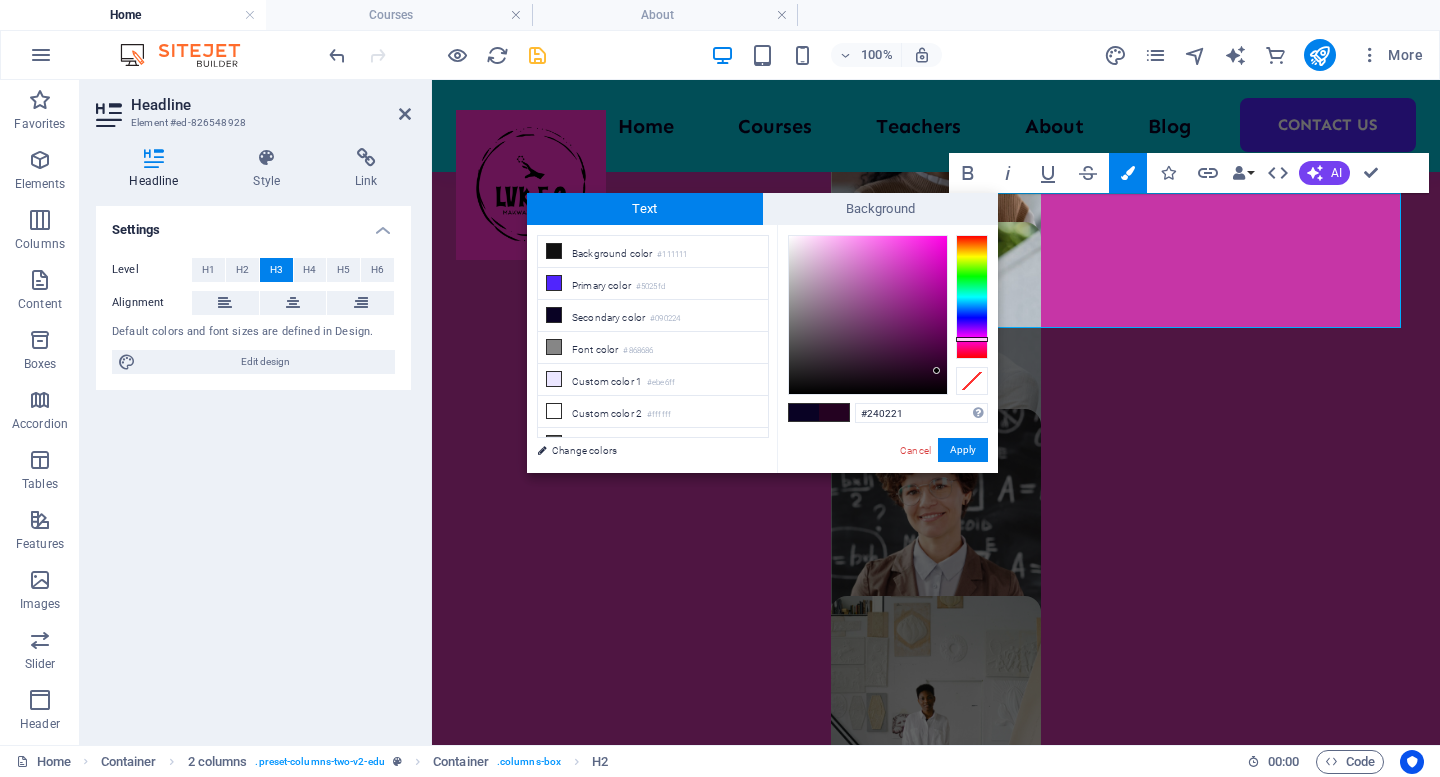 type on "#d221c1" 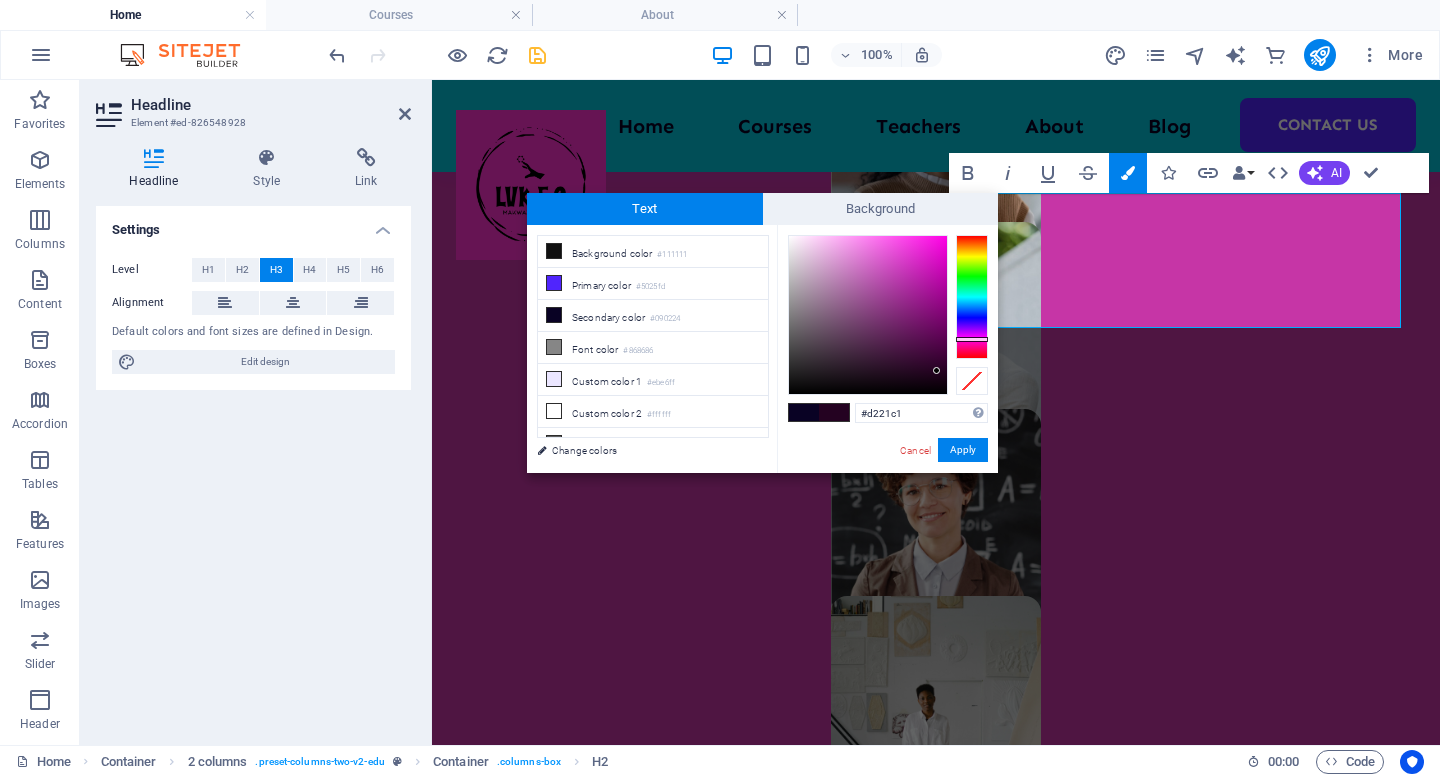 click at bounding box center [868, 315] 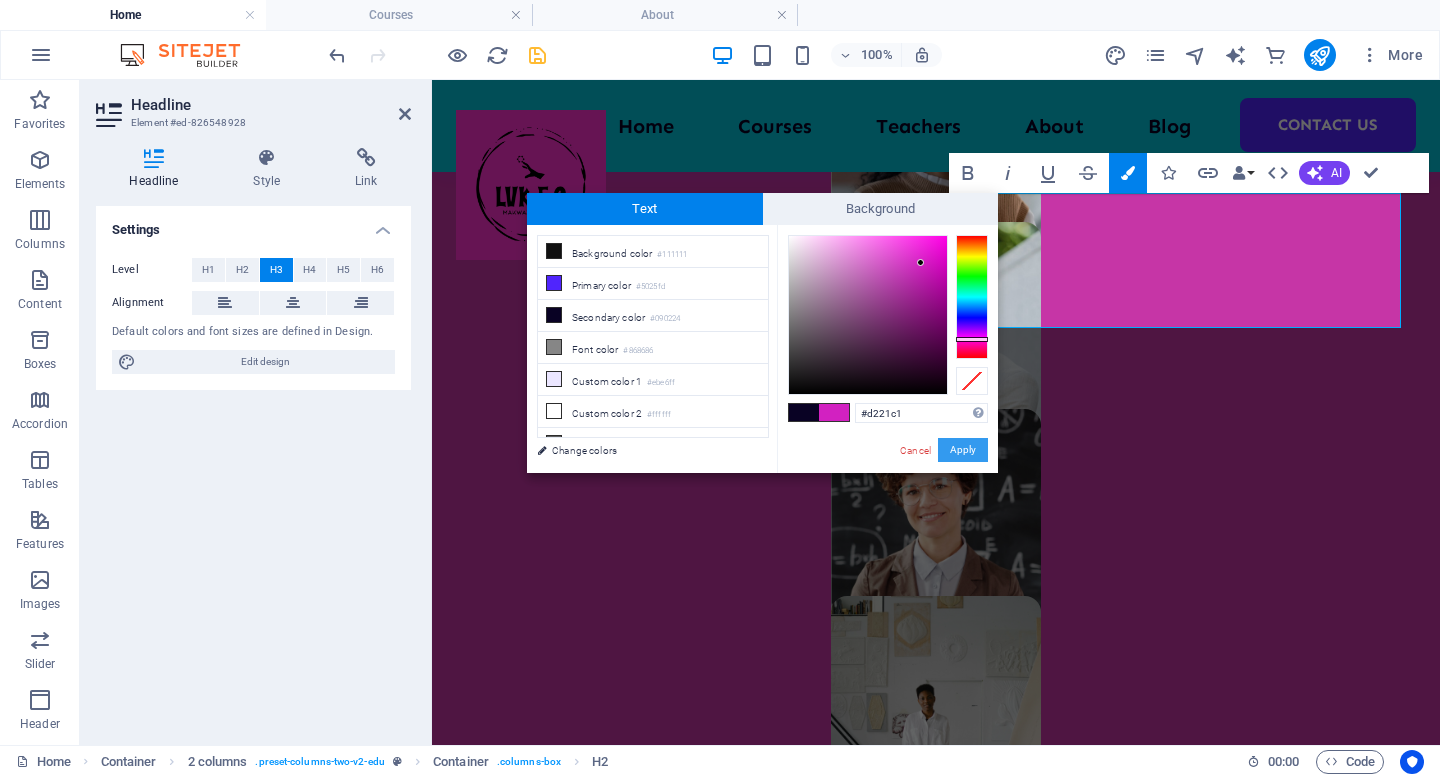 click on "Apply" at bounding box center (963, 450) 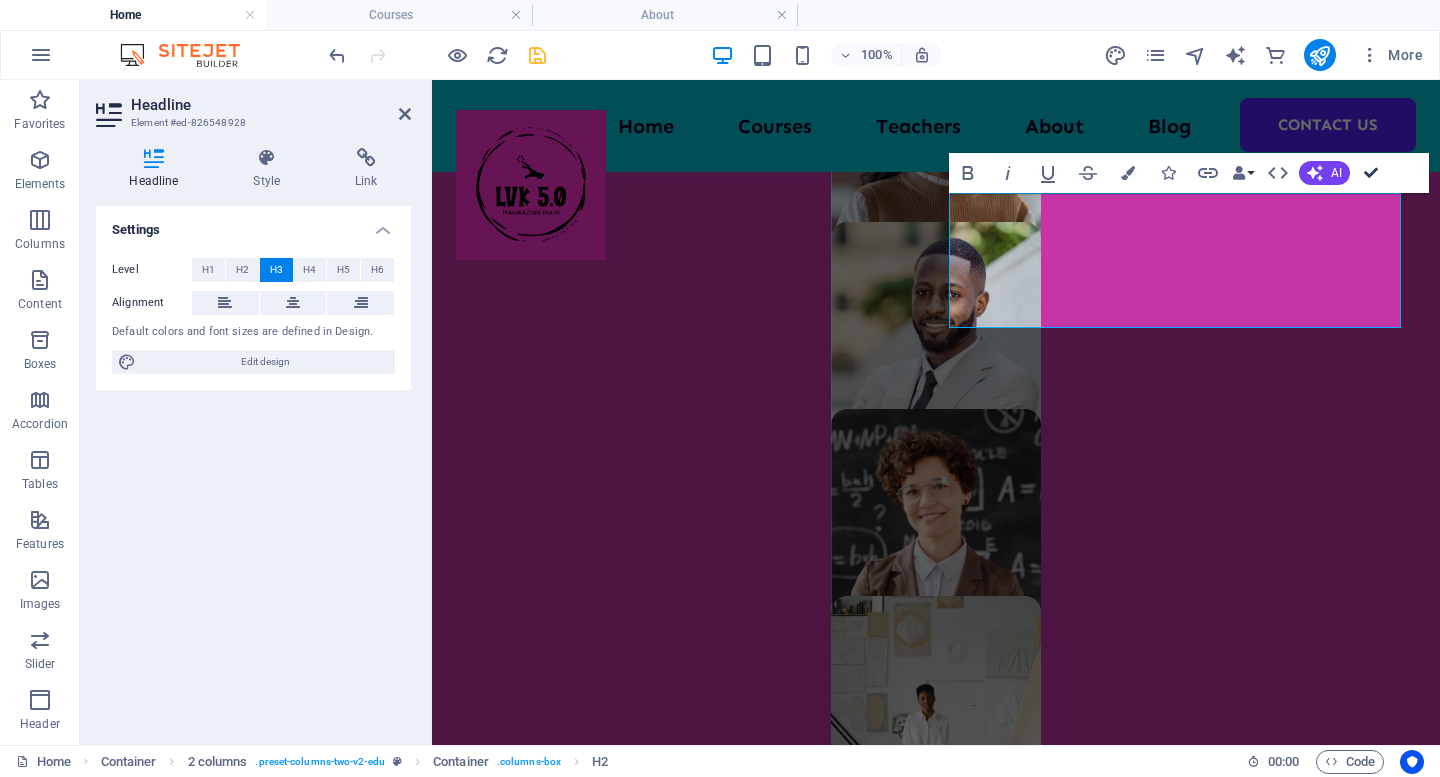 scroll, scrollTop: 1365, scrollLeft: 0, axis: vertical 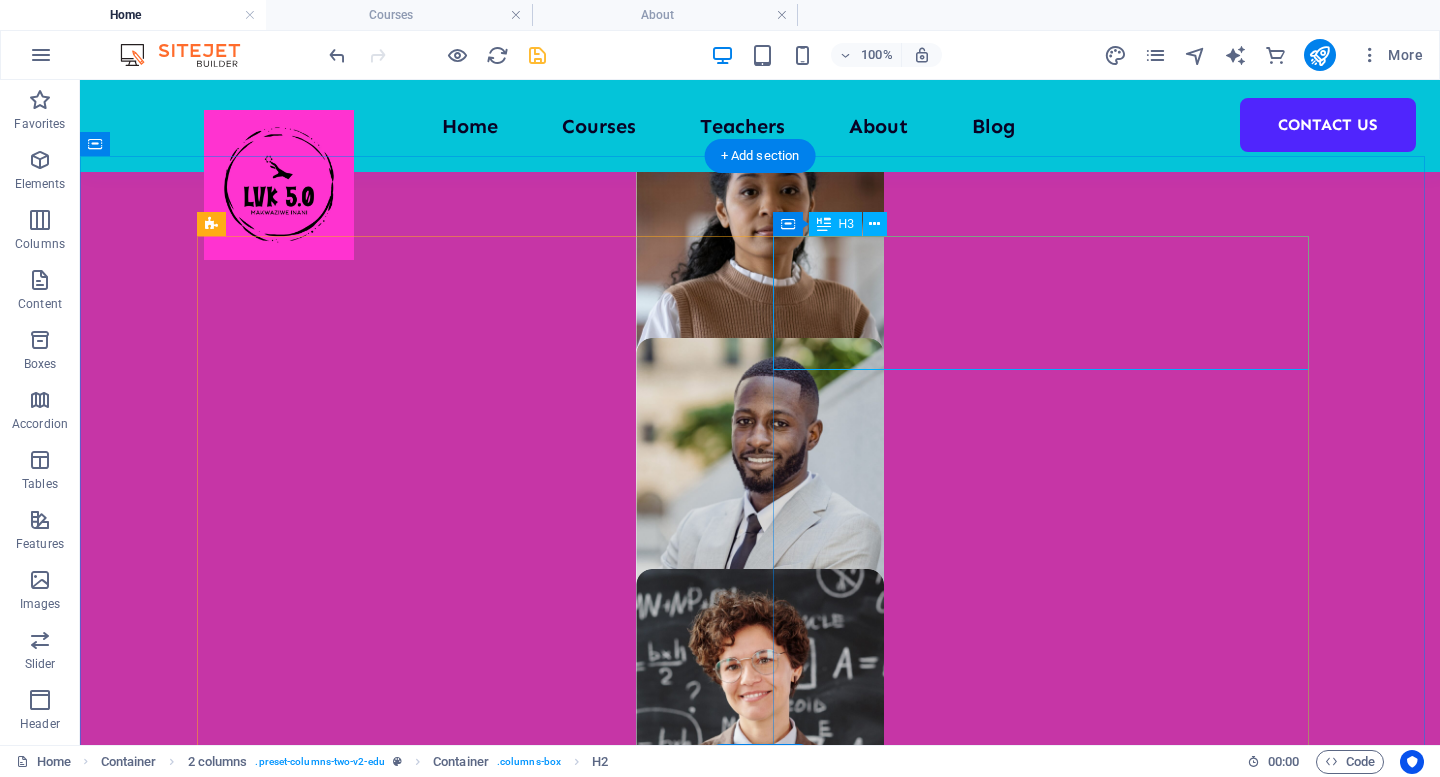 click on "About LVK 5.0  MAKWAZIWE INANI, 'LET VALUE BE KNOWN'" at bounding box center (472, 2626) 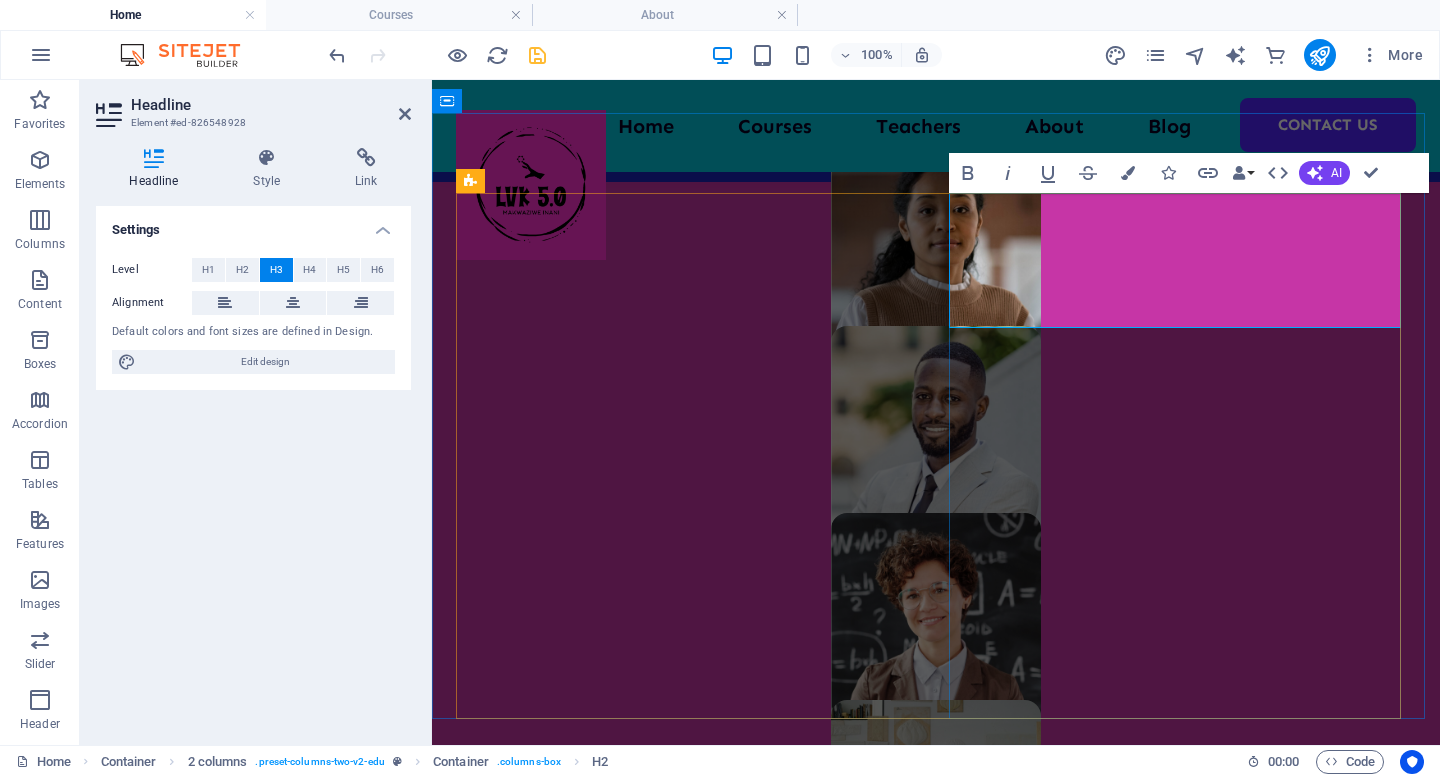 scroll, scrollTop: 1469, scrollLeft: 0, axis: vertical 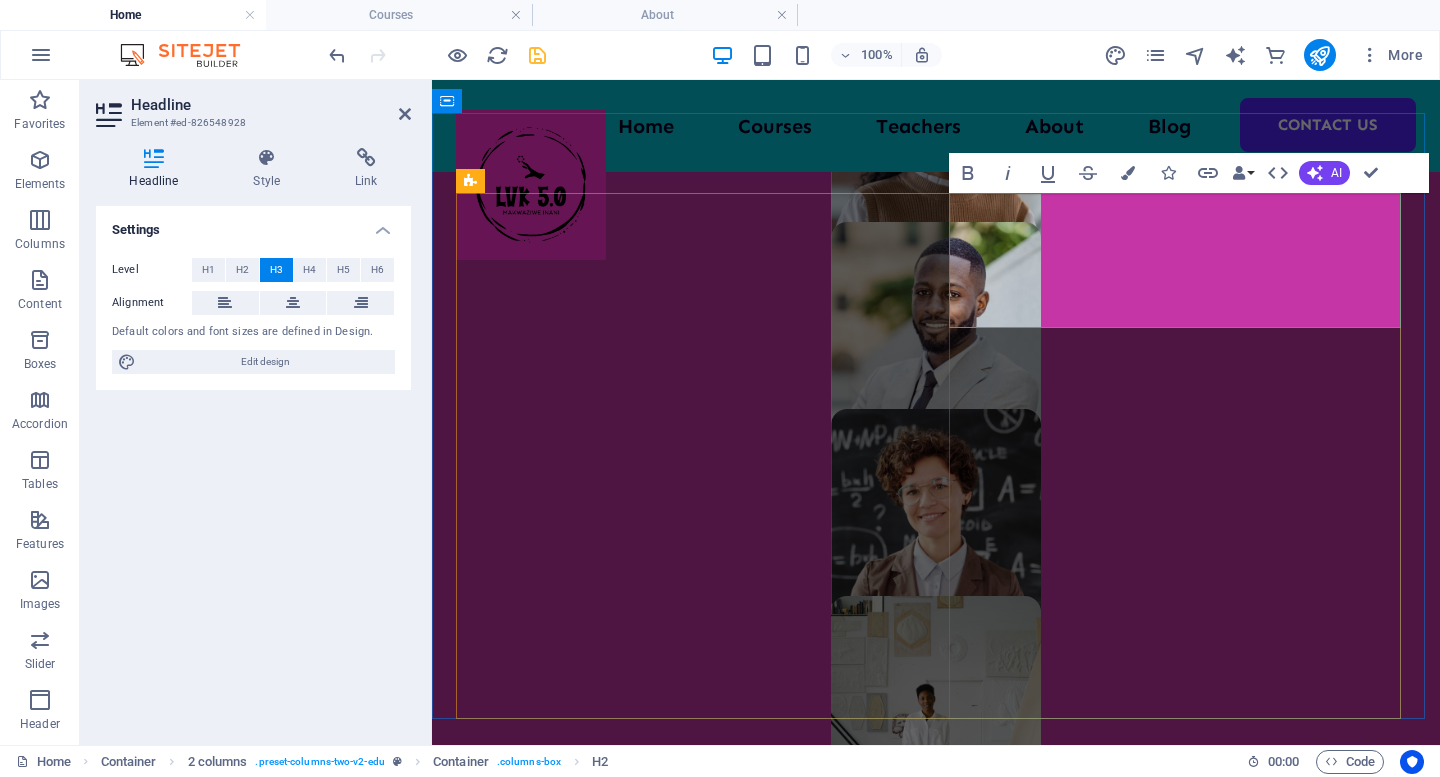 click on "MAKWAZIWE INANI, 'LET VALUE BE KNOWN'" at bounding box center (659, 2408) 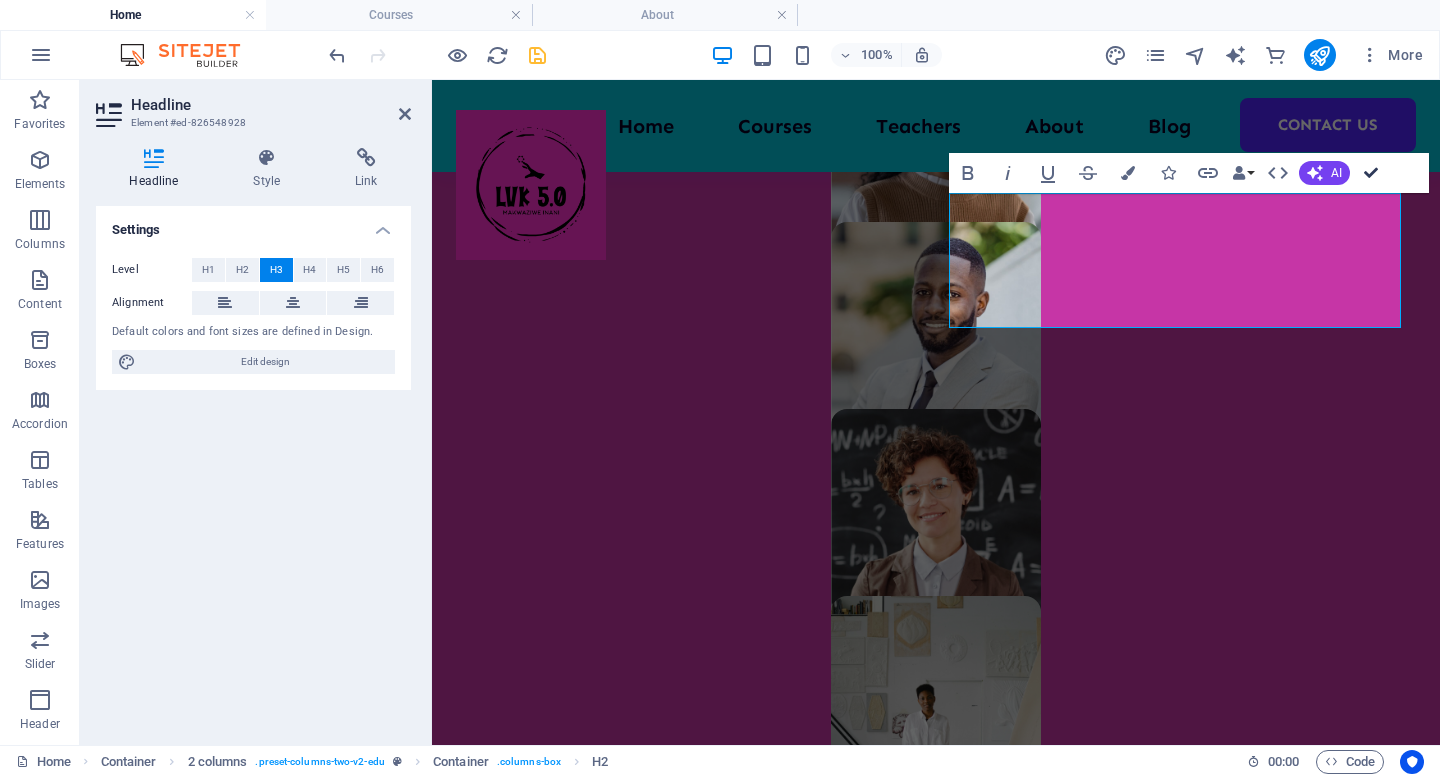 scroll, scrollTop: 1407, scrollLeft: 0, axis: vertical 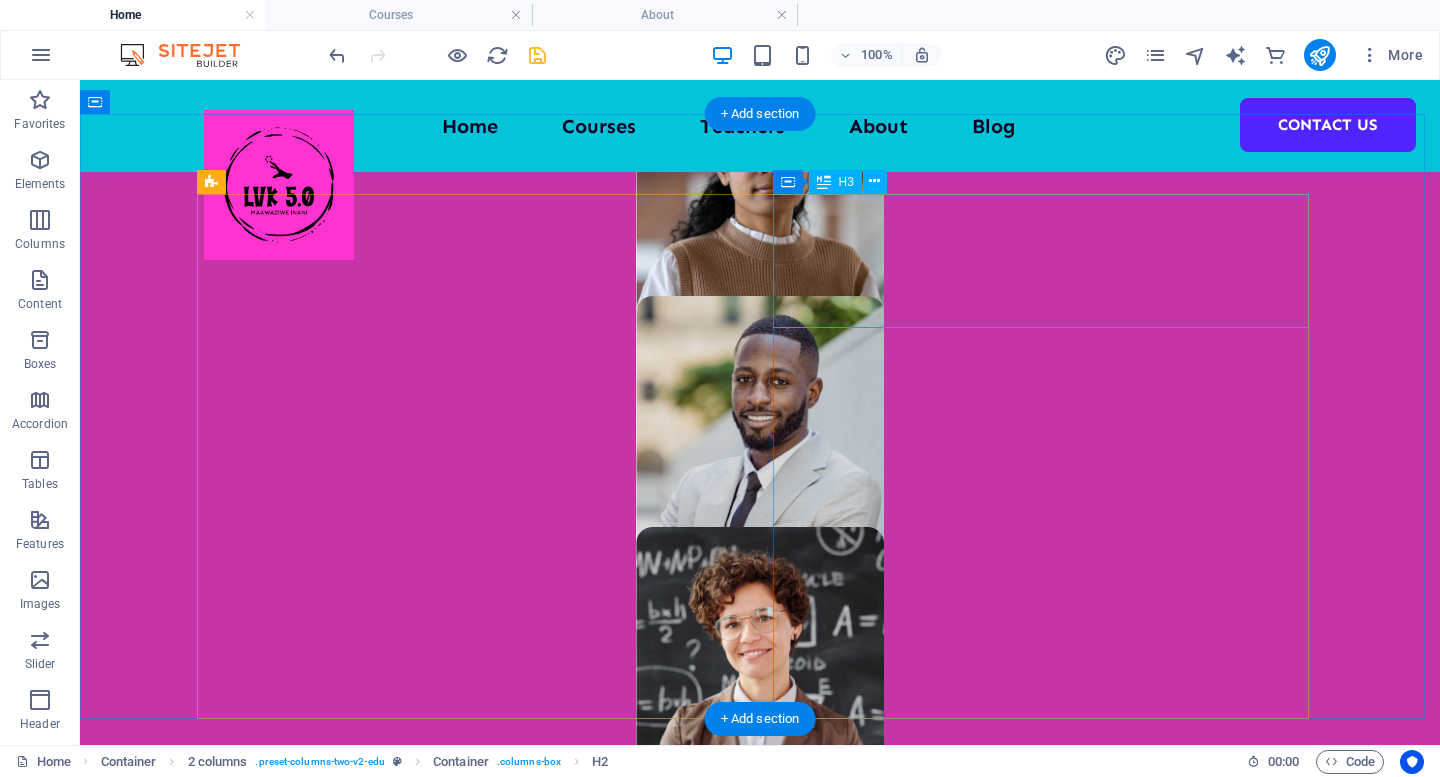 click on "About LVK 5.0 MAKWAZIWE INANI,  'LET VALUE BE KNOWN'" at bounding box center (472, 2584) 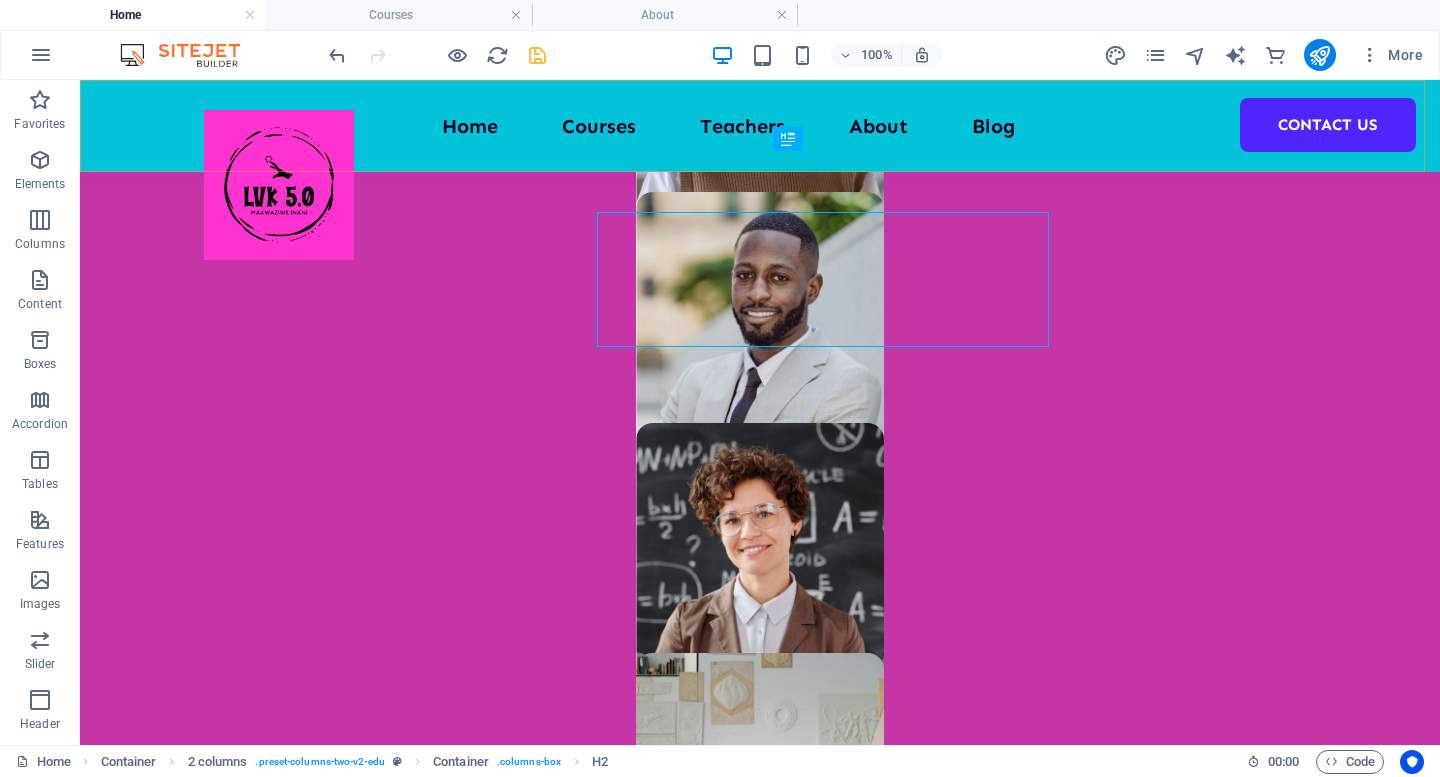 scroll, scrollTop: 1450, scrollLeft: 0, axis: vertical 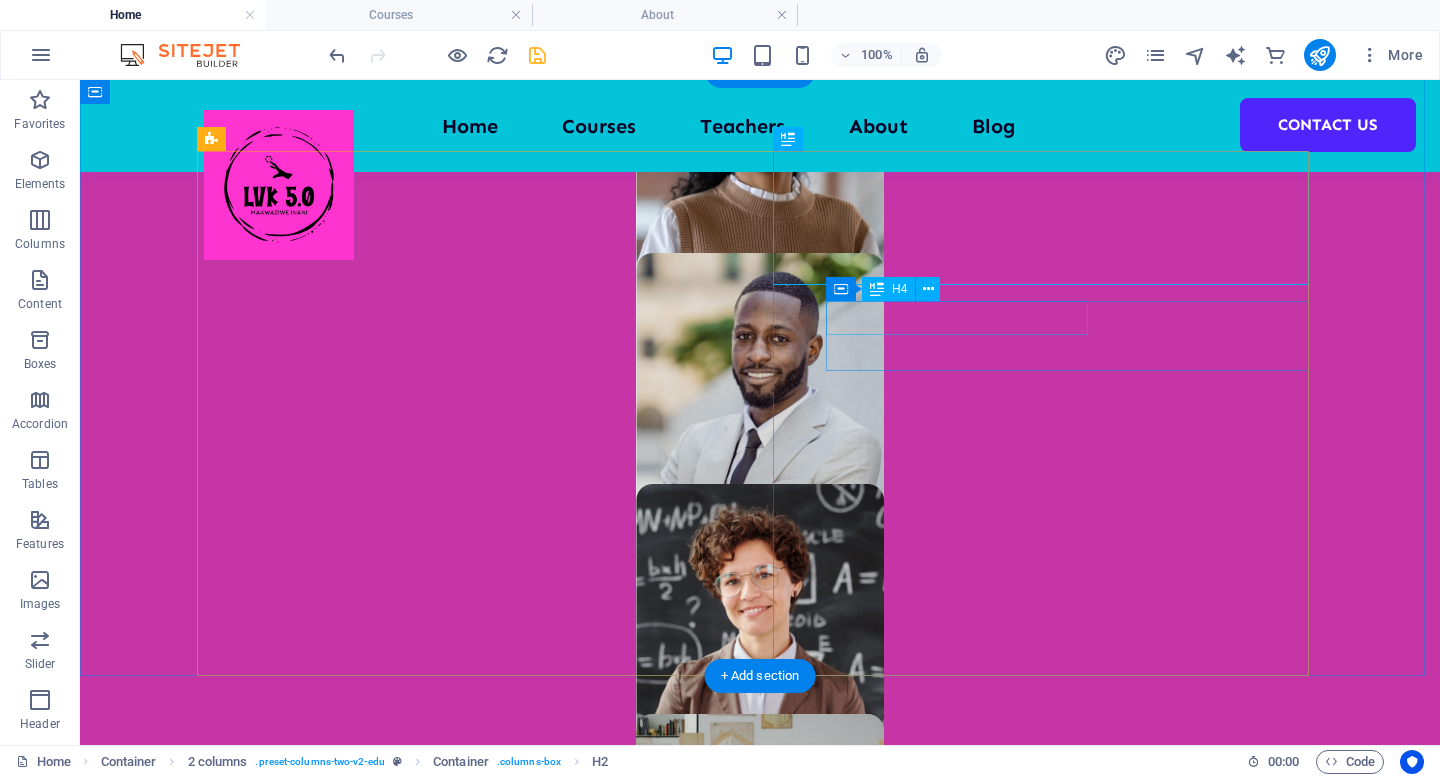 click on "Highly skilled teachers" at bounding box center [472, 2676] 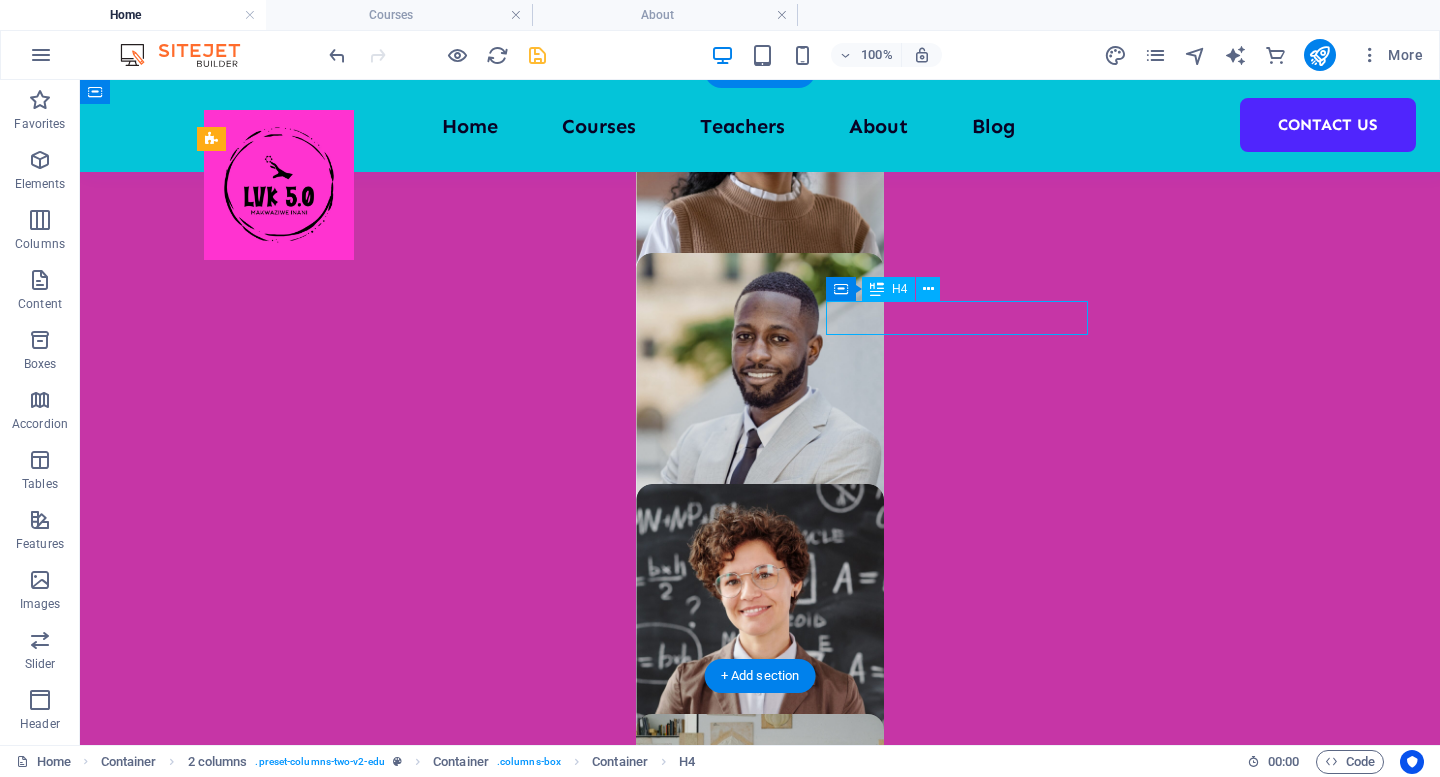click on "Highly skilled teachers" at bounding box center [472, 2676] 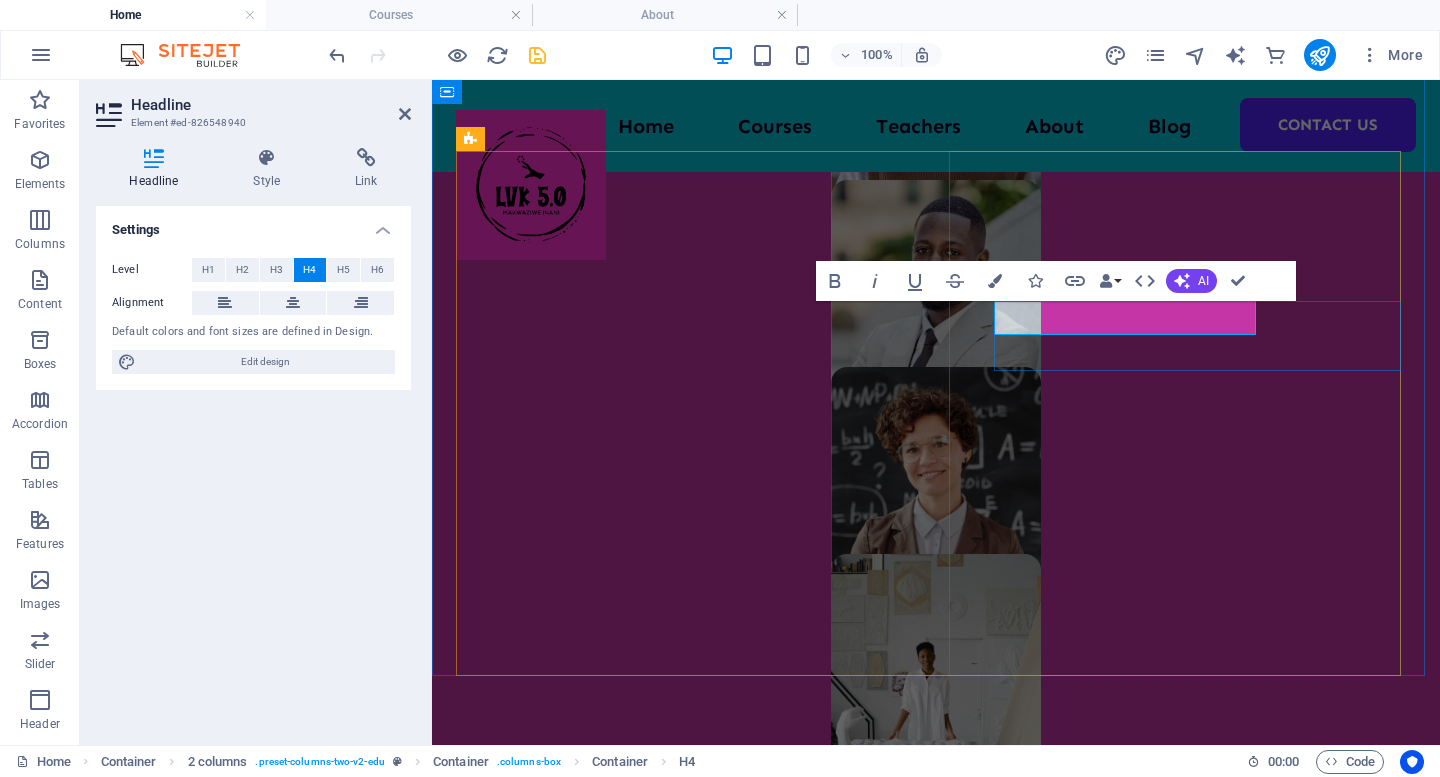 click on "Highly skilled teachers" at bounding box center [686, 2478] 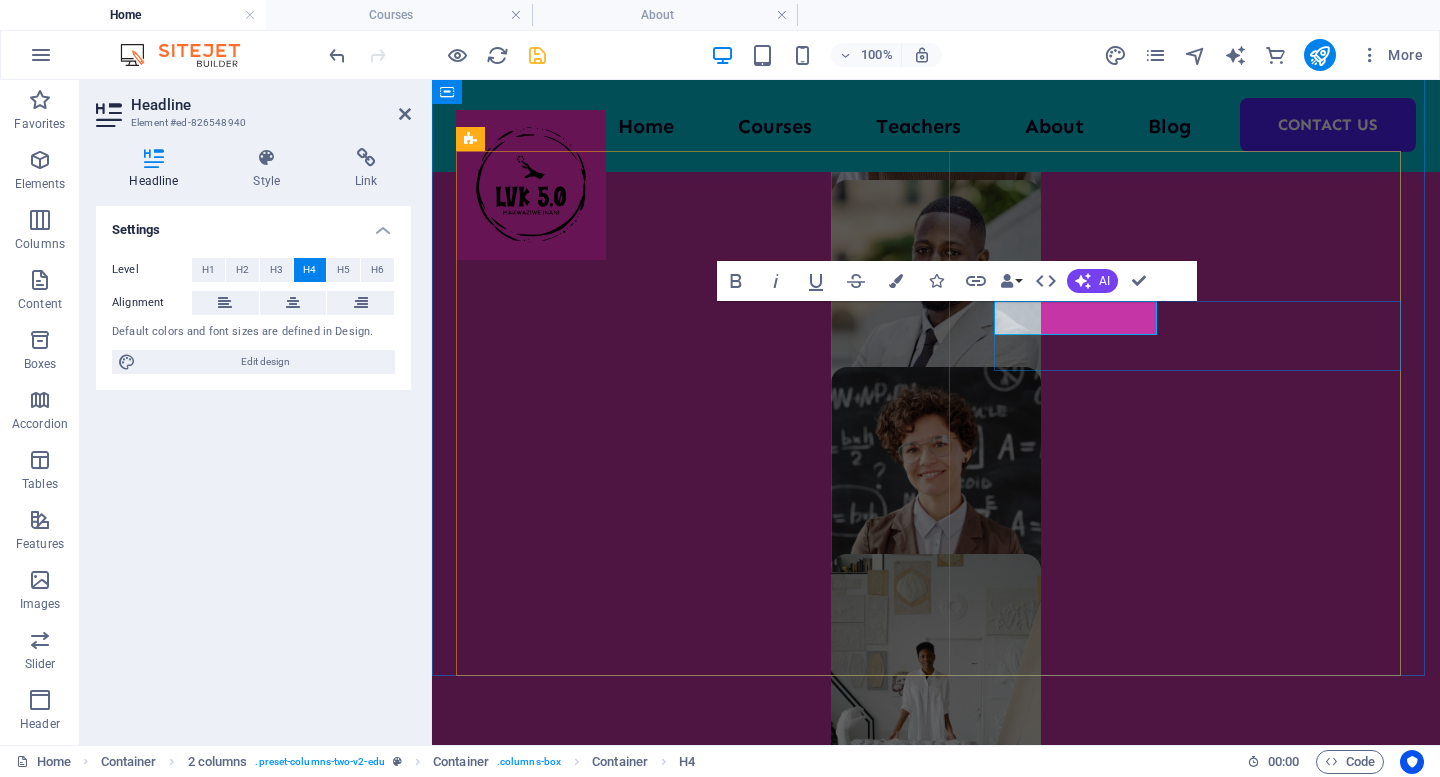 type 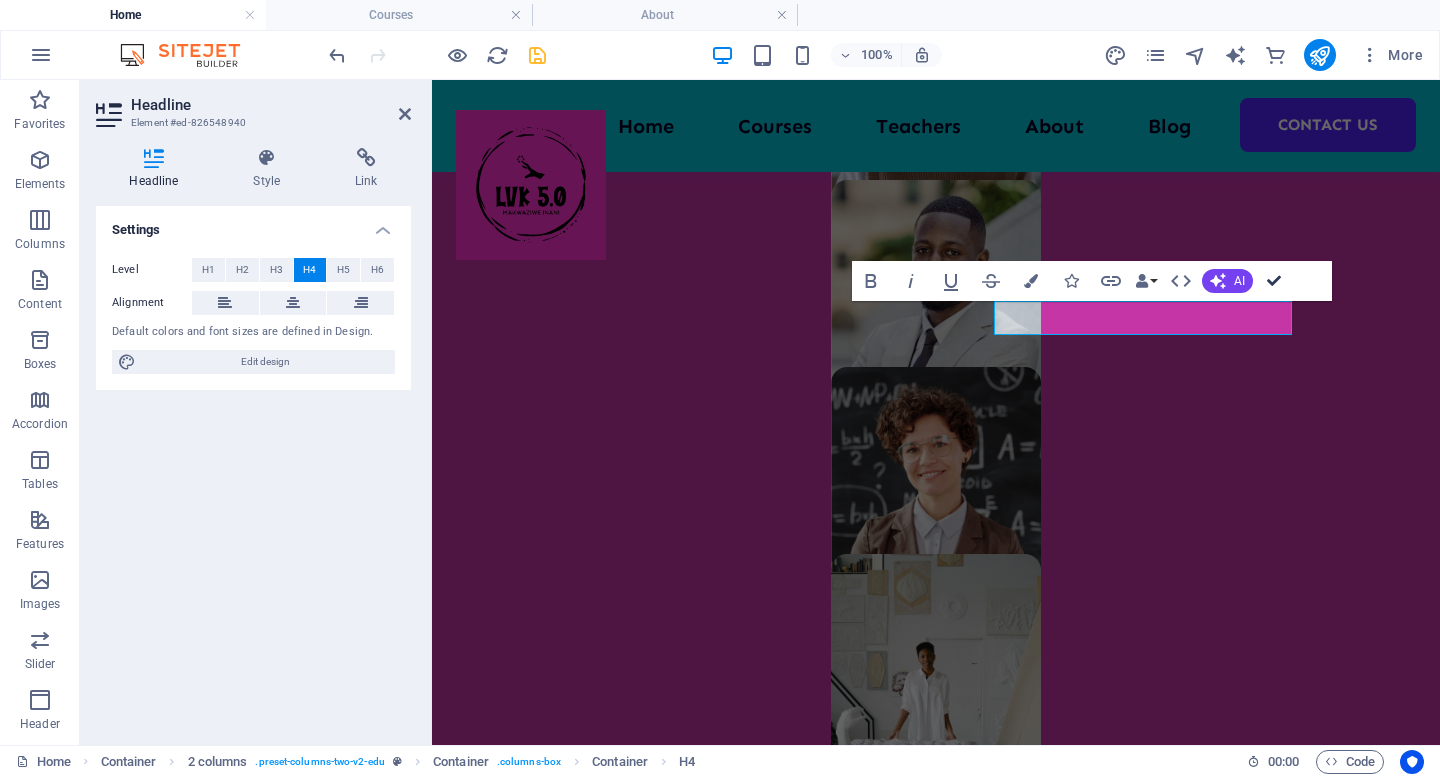 scroll, scrollTop: 1450, scrollLeft: 0, axis: vertical 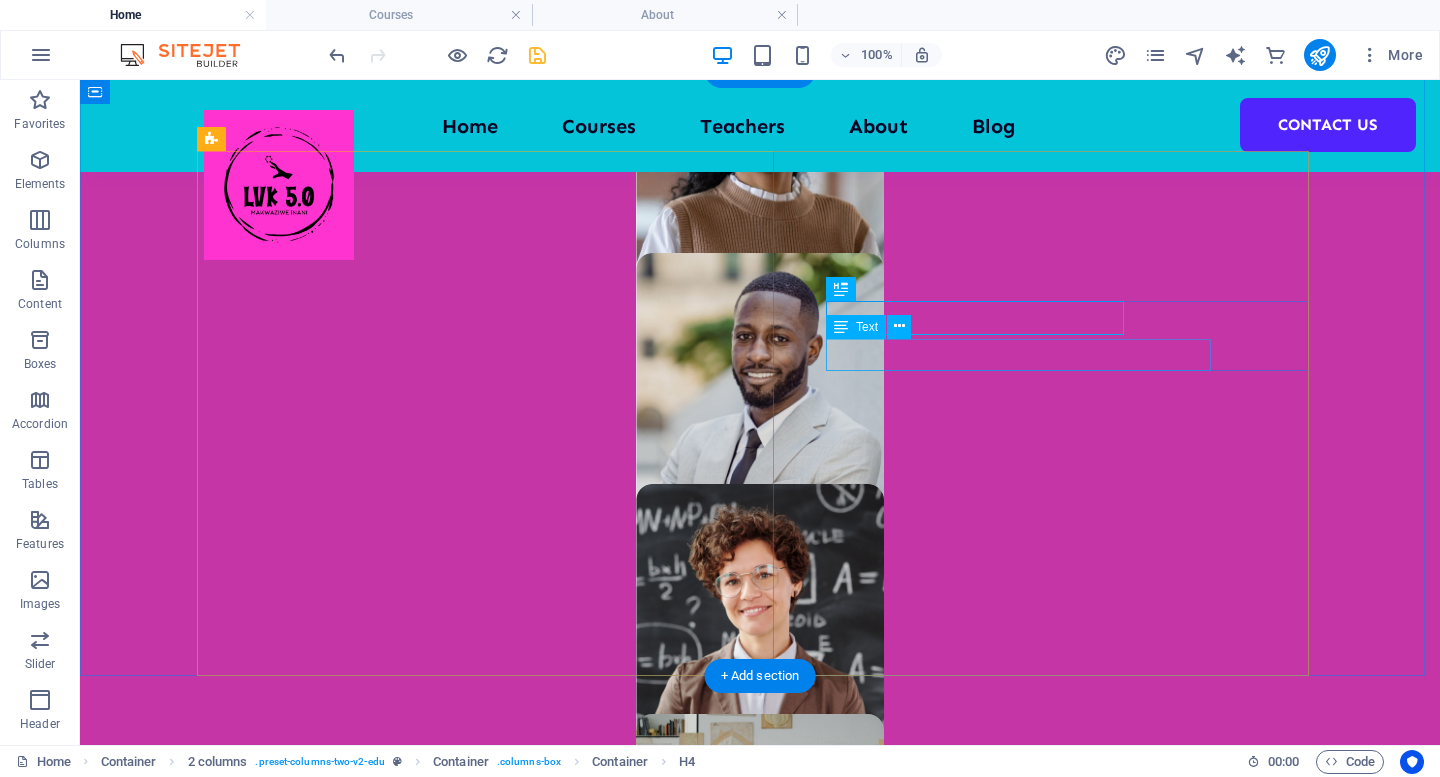 click on "Lorem ipsum dolor sit amet consectetur." at bounding box center [472, 2712] 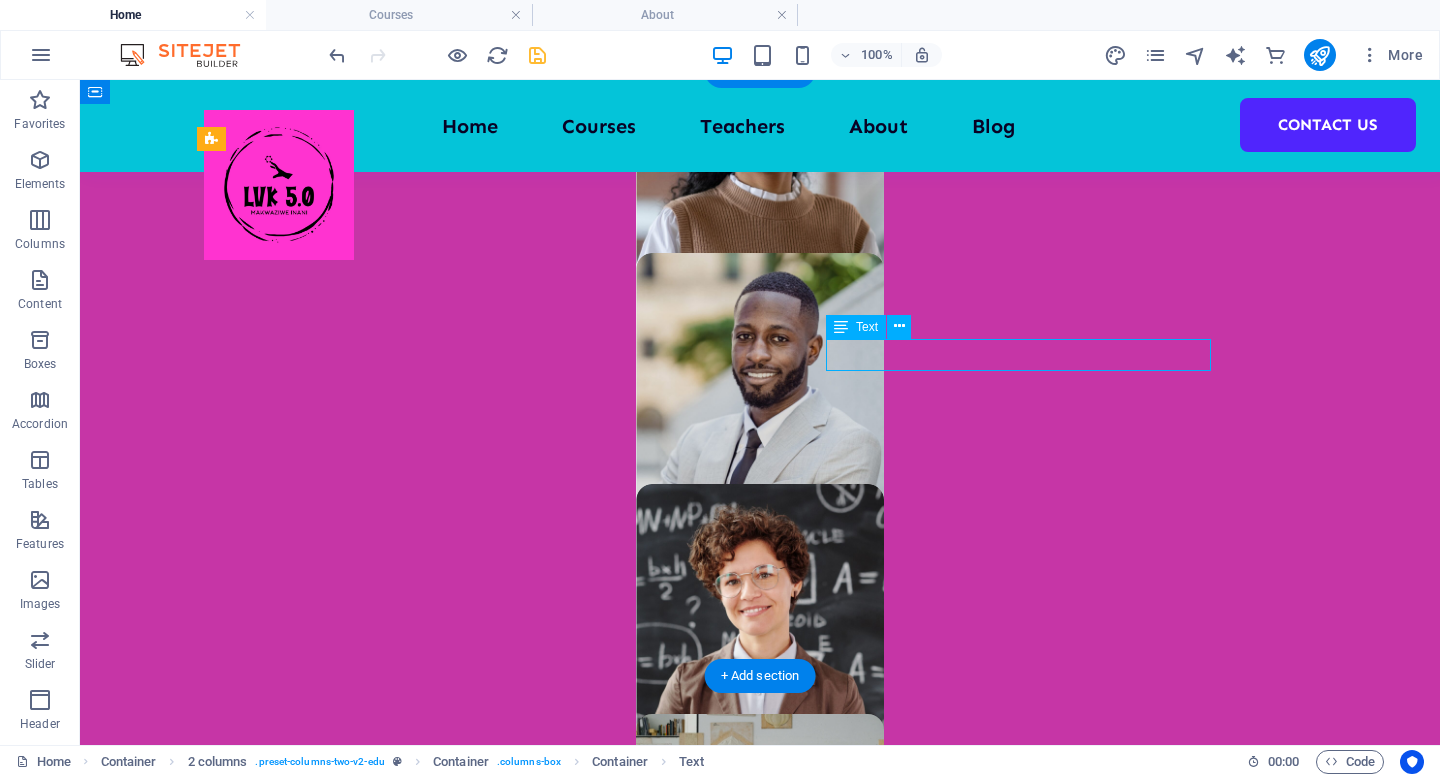 click on "Lorem ipsum dolor sit amet consectetur." at bounding box center [472, 2712] 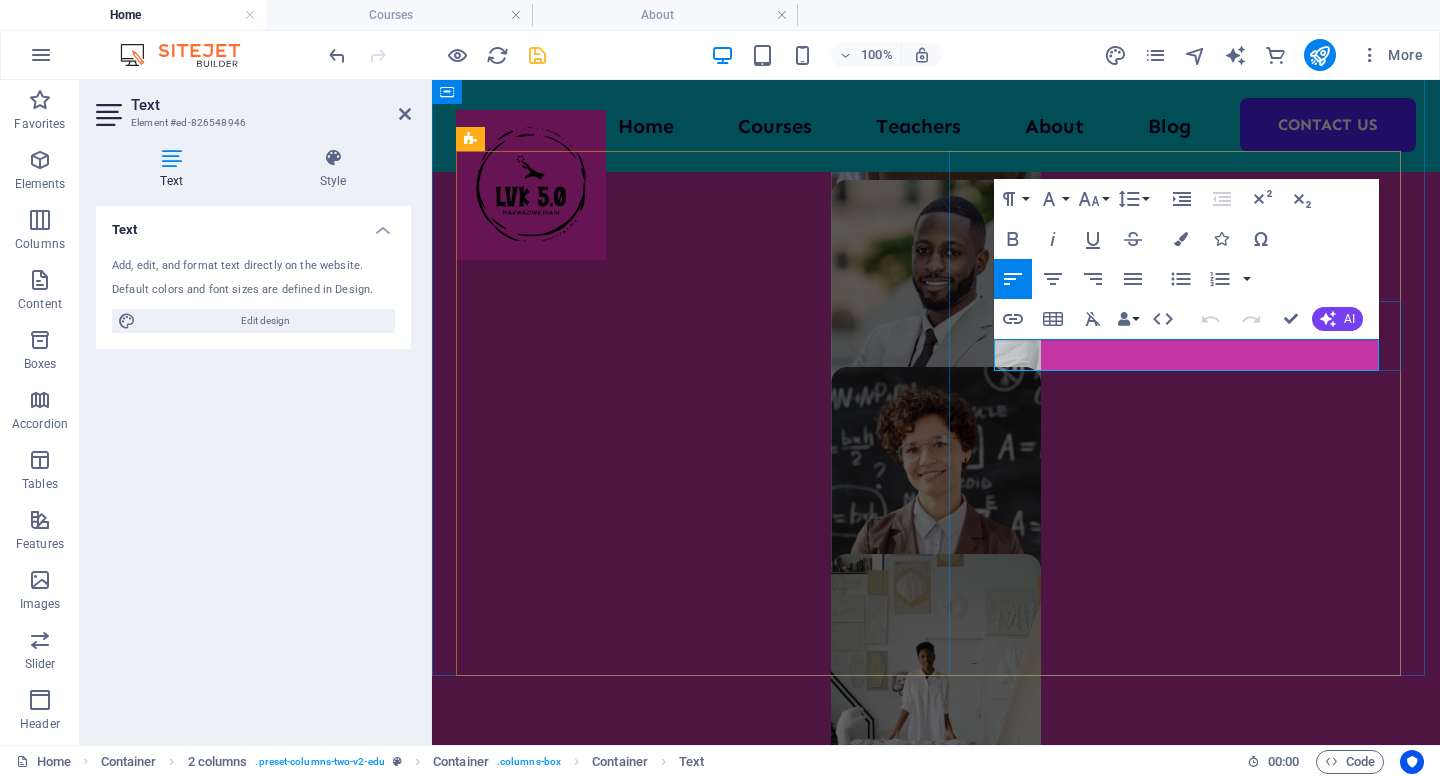 drag, startPoint x: 1375, startPoint y: 354, endPoint x: 994, endPoint y: 354, distance: 381 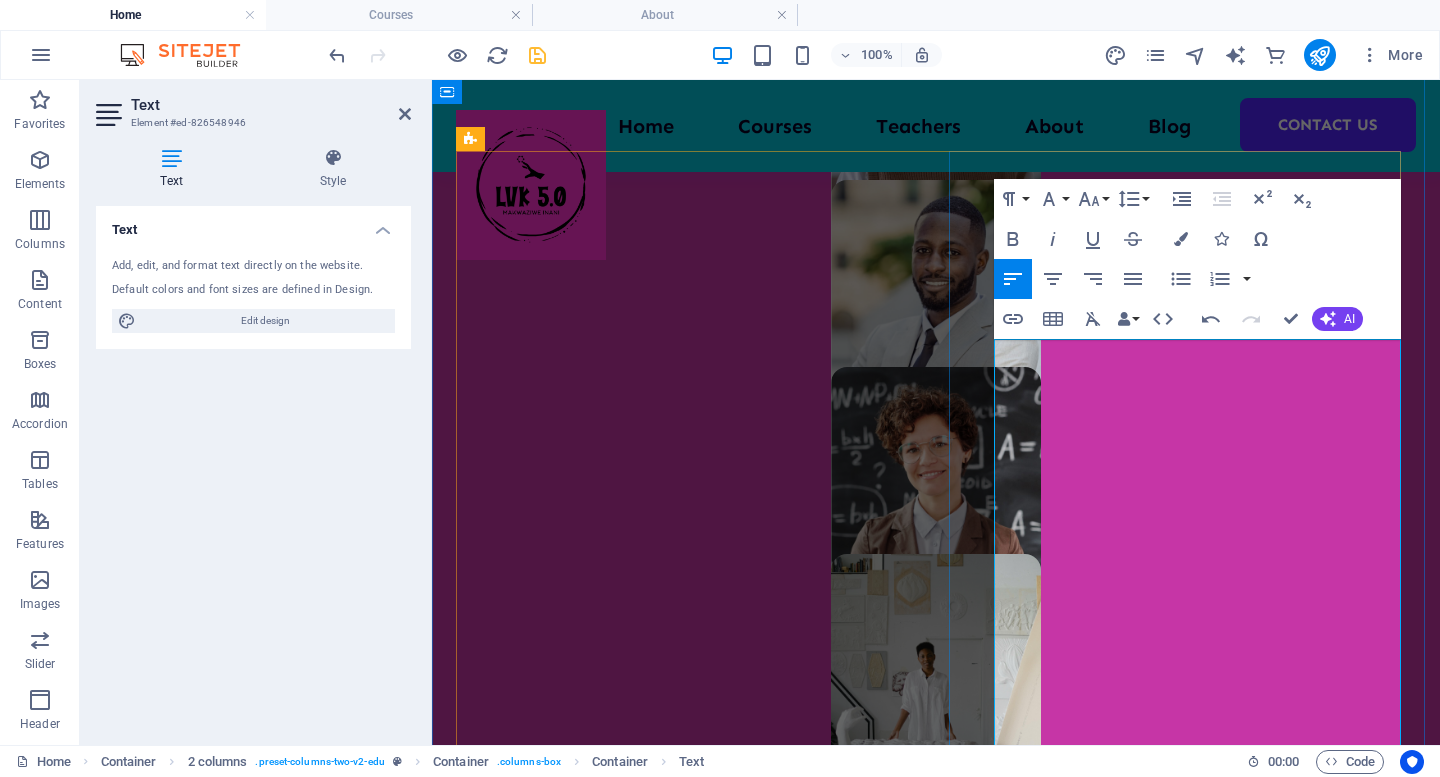 scroll, scrollTop: 13165, scrollLeft: 7, axis: both 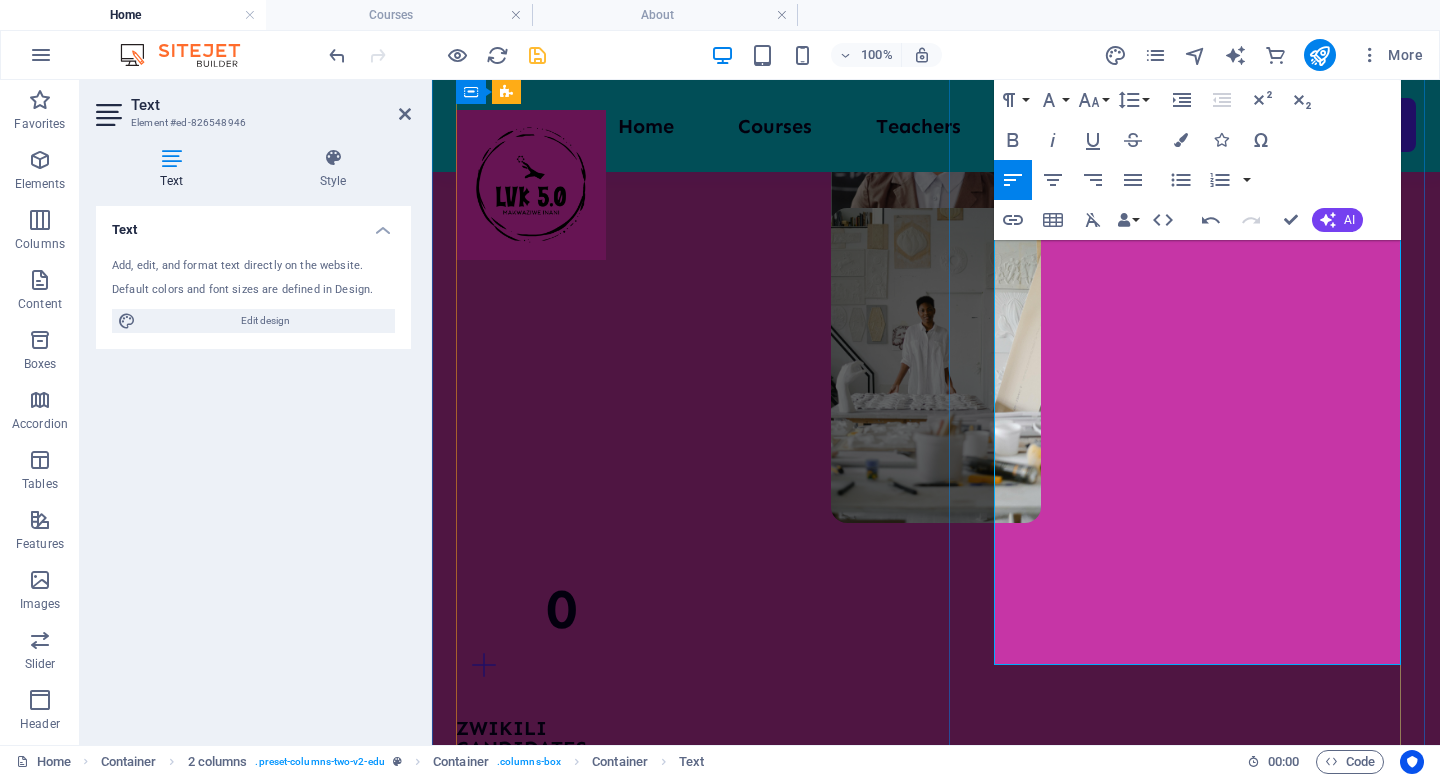 drag, startPoint x: 1001, startPoint y: 357, endPoint x: 1297, endPoint y: 617, distance: 393.9746 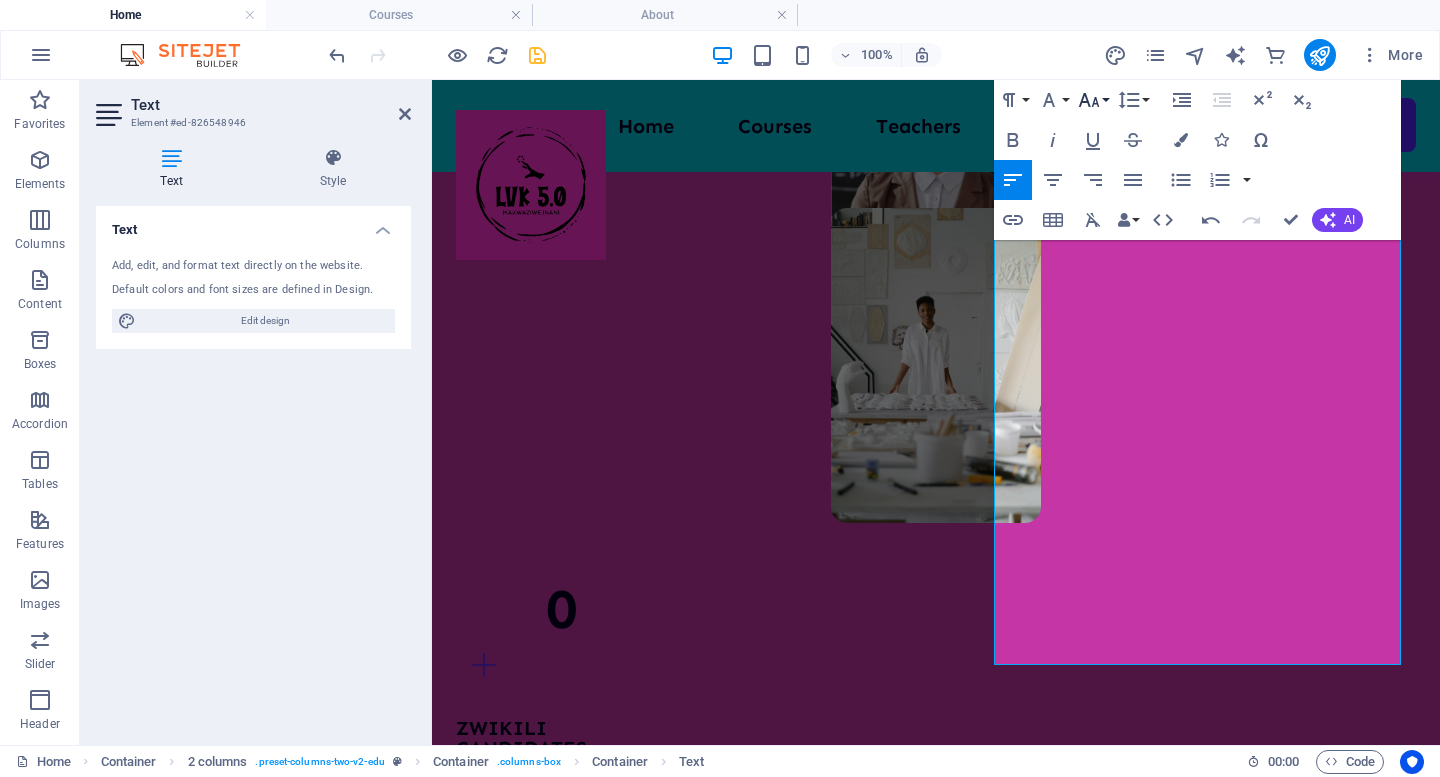 click on "Font Size" at bounding box center (1093, 100) 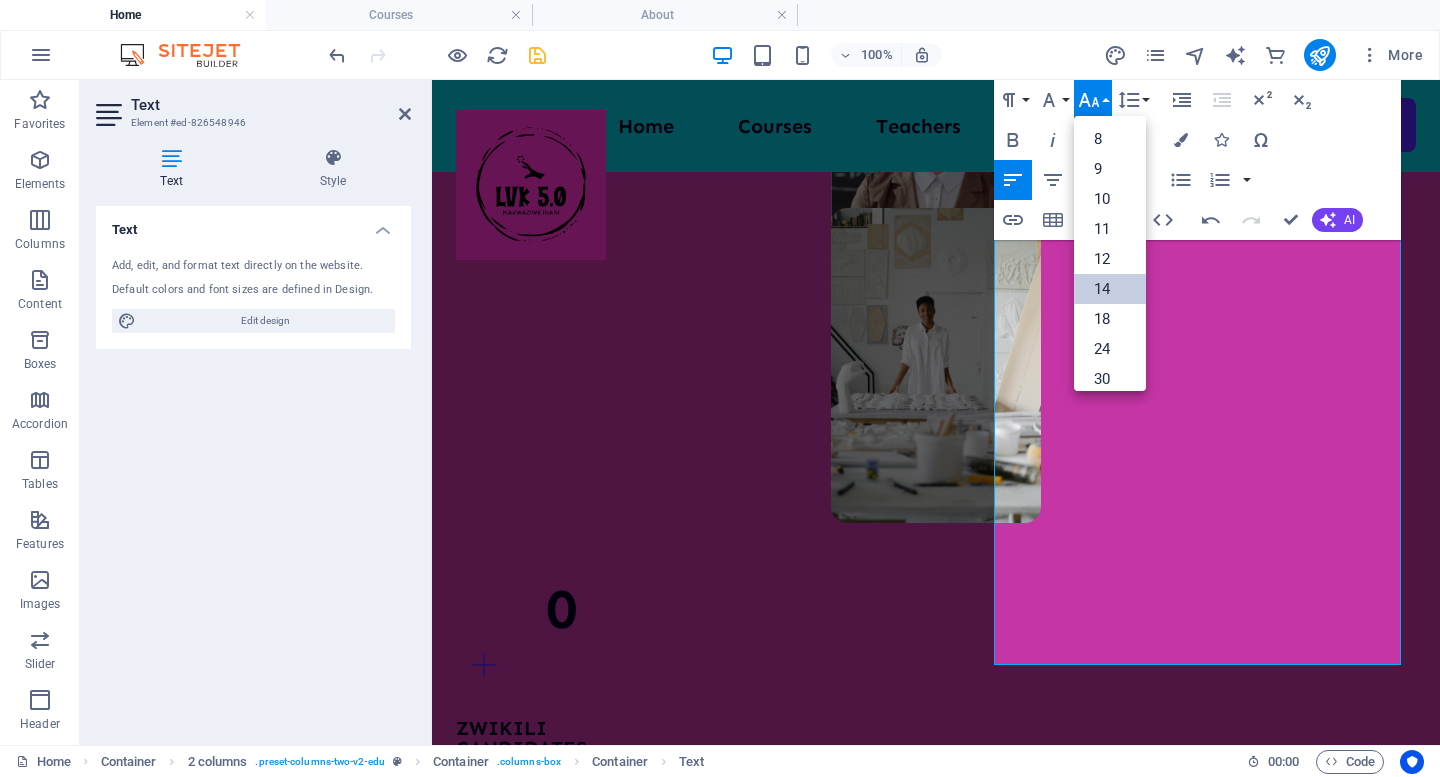 click on "14" at bounding box center (1110, 289) 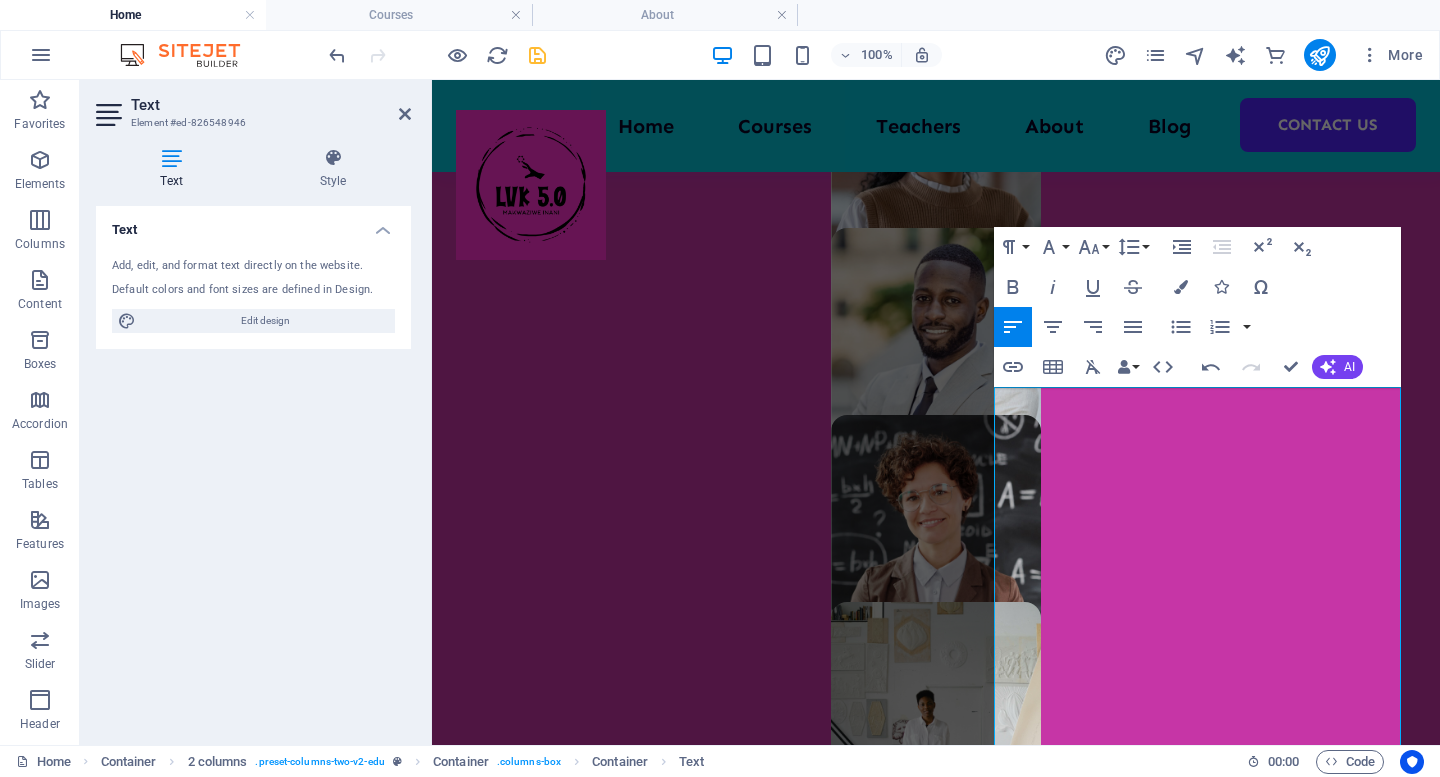 scroll, scrollTop: 1479, scrollLeft: 0, axis: vertical 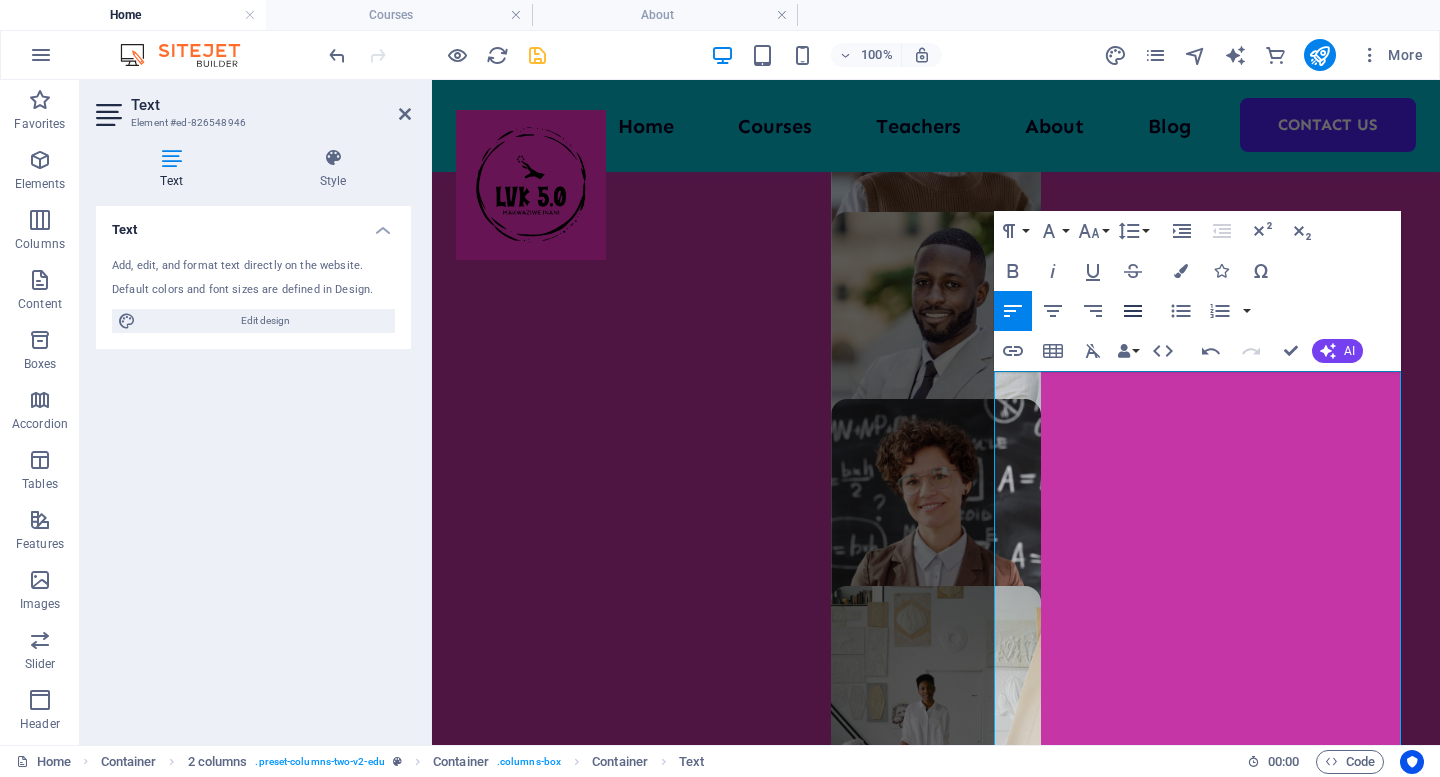 click 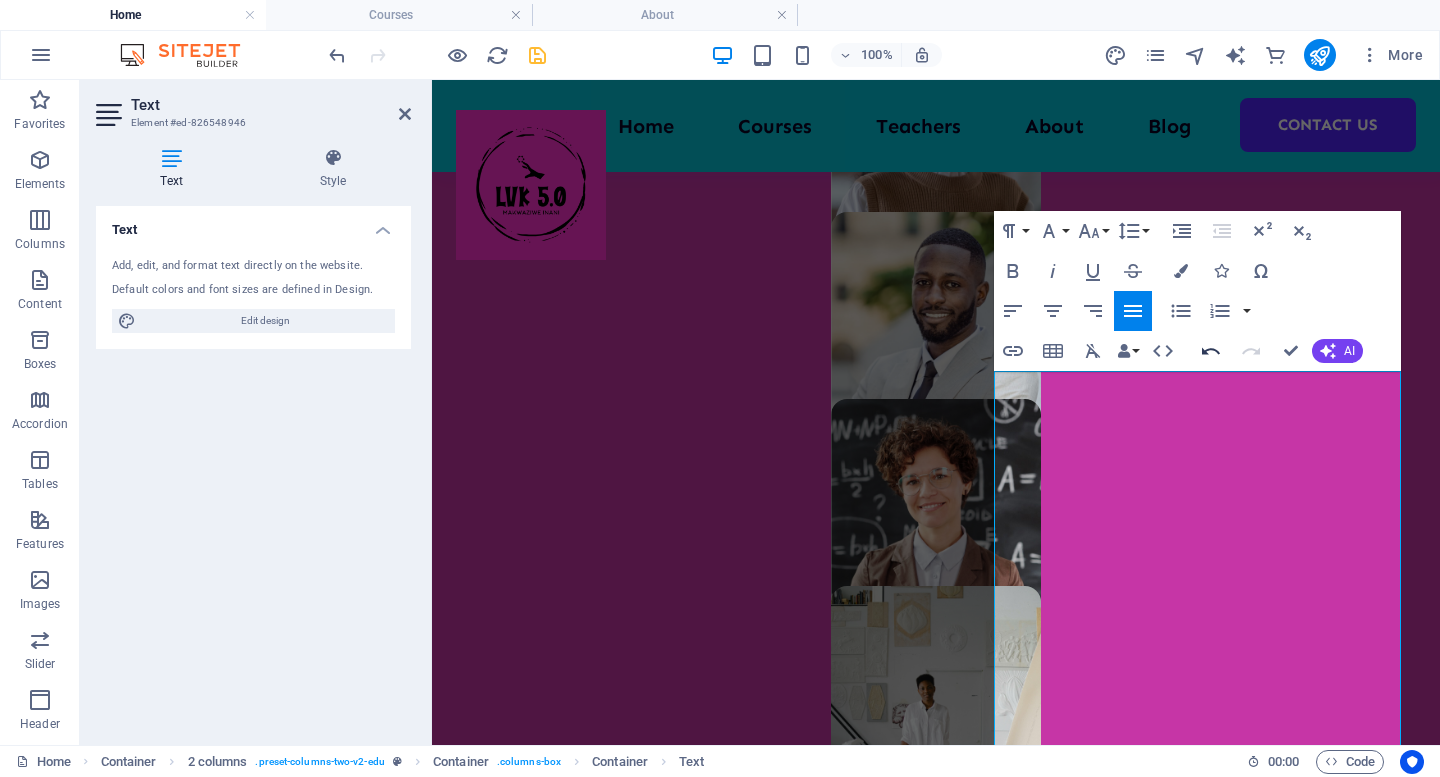 click 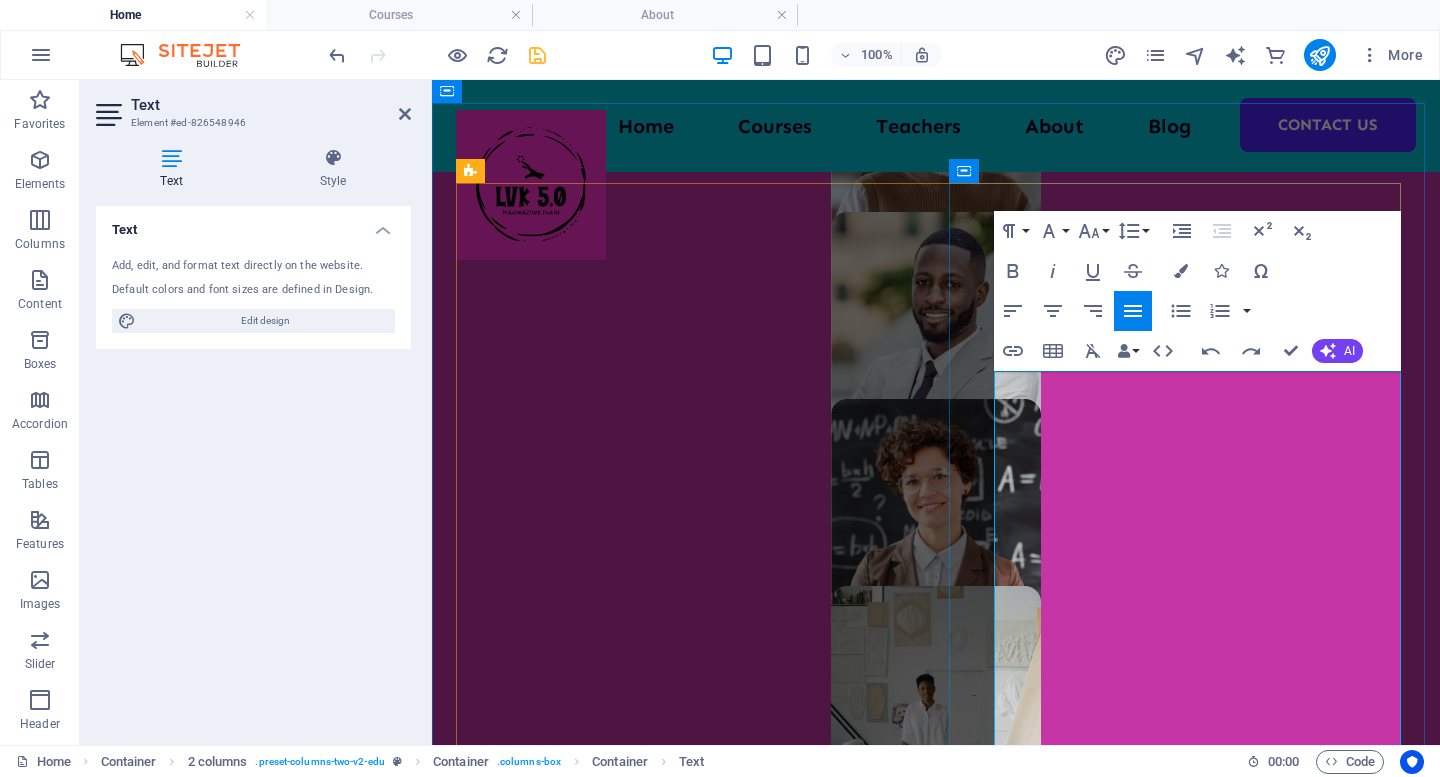 click on "integrates expertise from psychologists, labour law" at bounding box center (686, 2579) 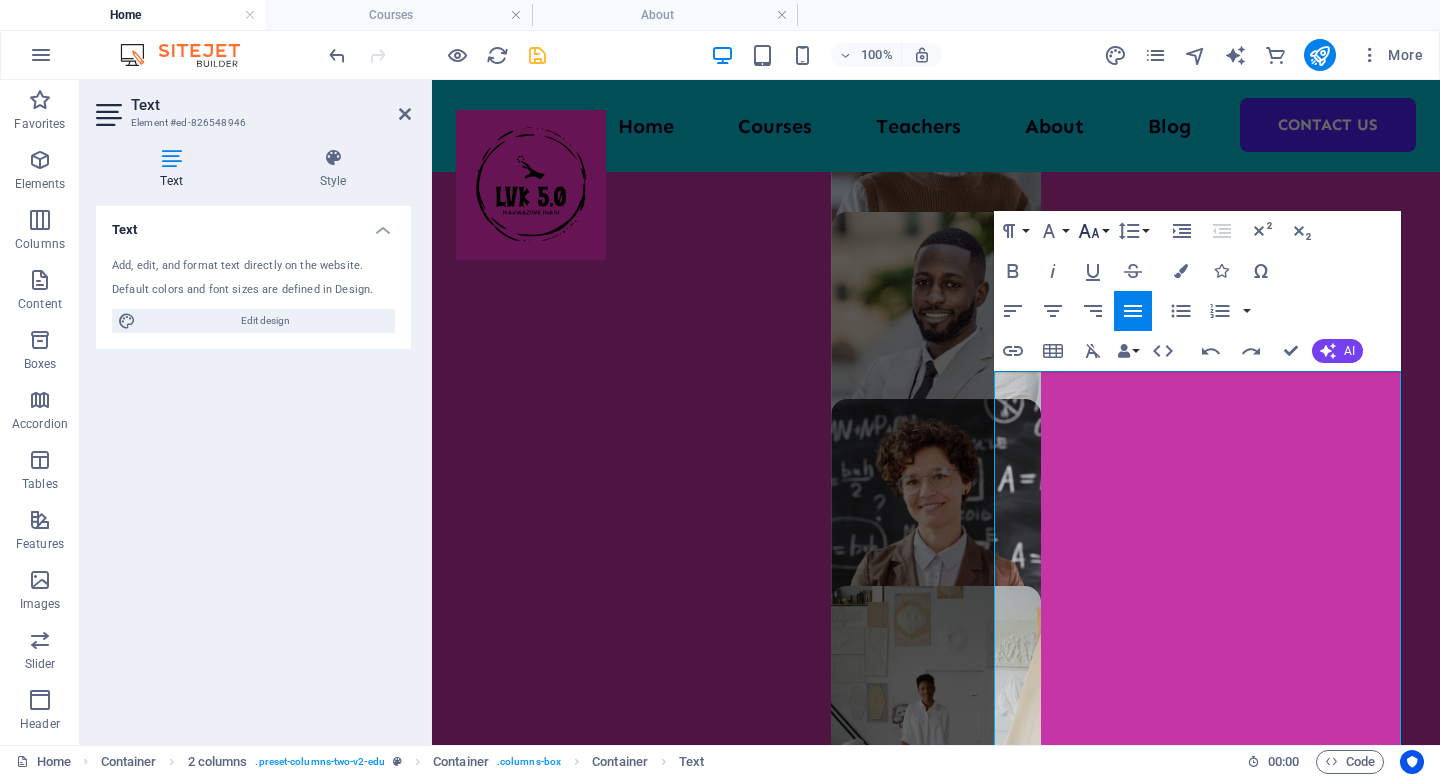 click on "Font Size" at bounding box center (1093, 231) 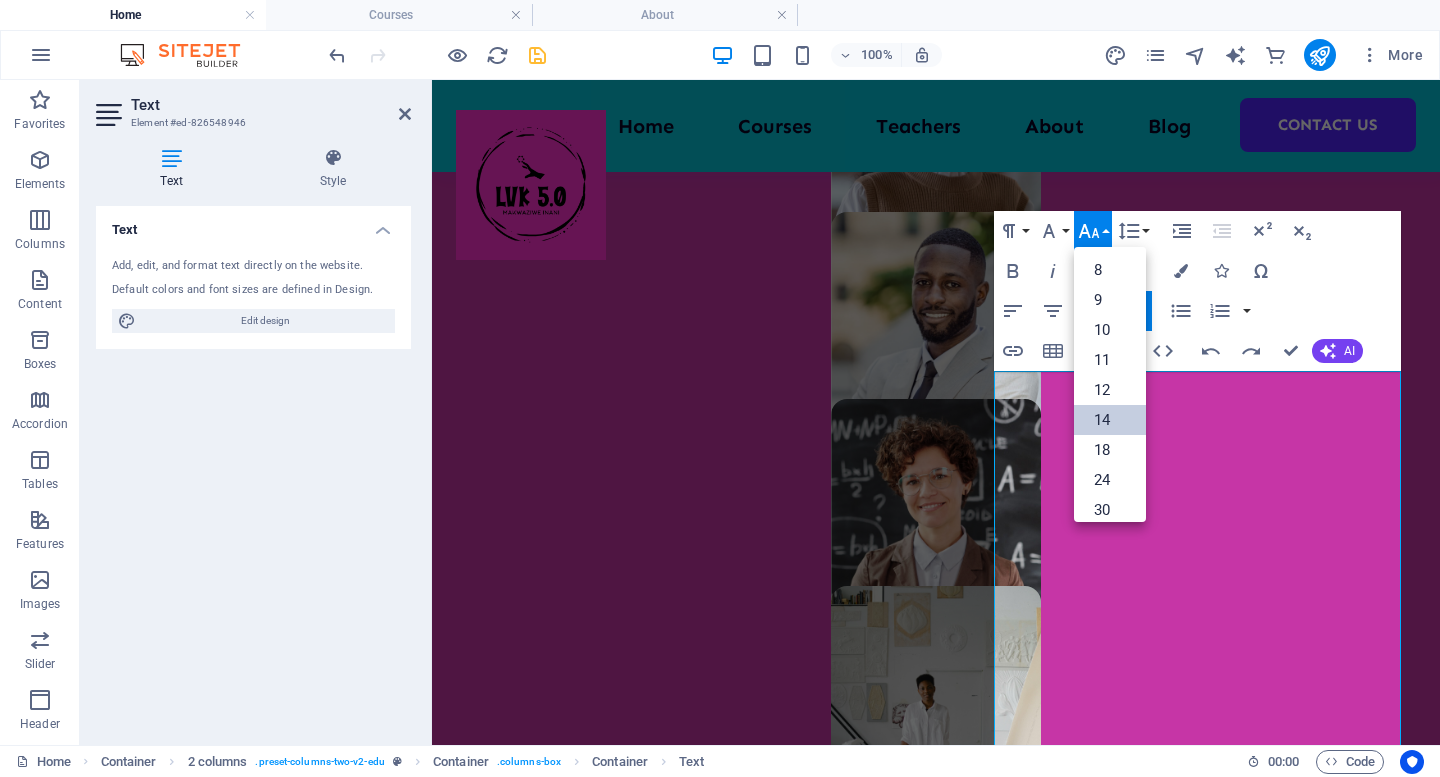 click on "14" at bounding box center (1110, 420) 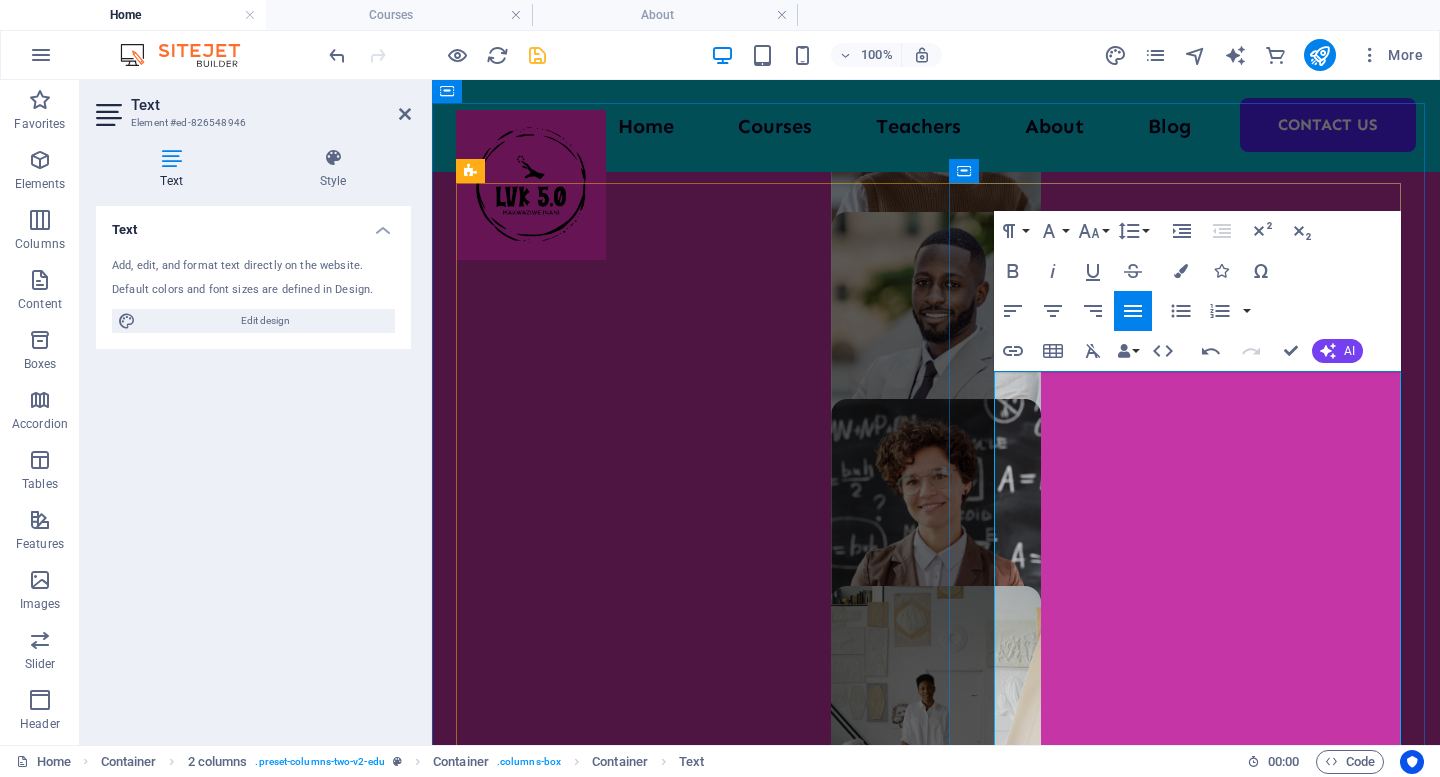 click on "integrates expertise from psychologists, labour law" at bounding box center [627, 2581] 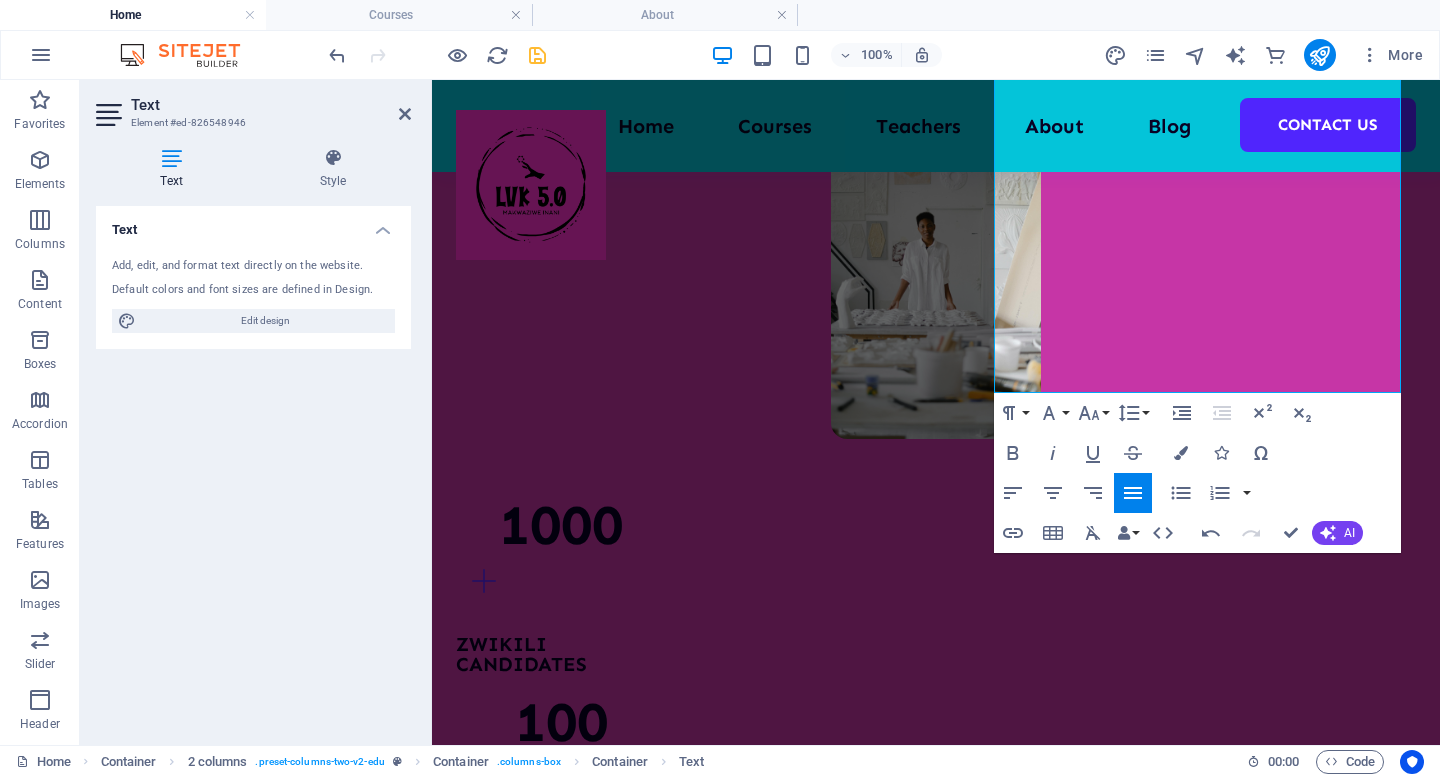 scroll, scrollTop: 1995, scrollLeft: 0, axis: vertical 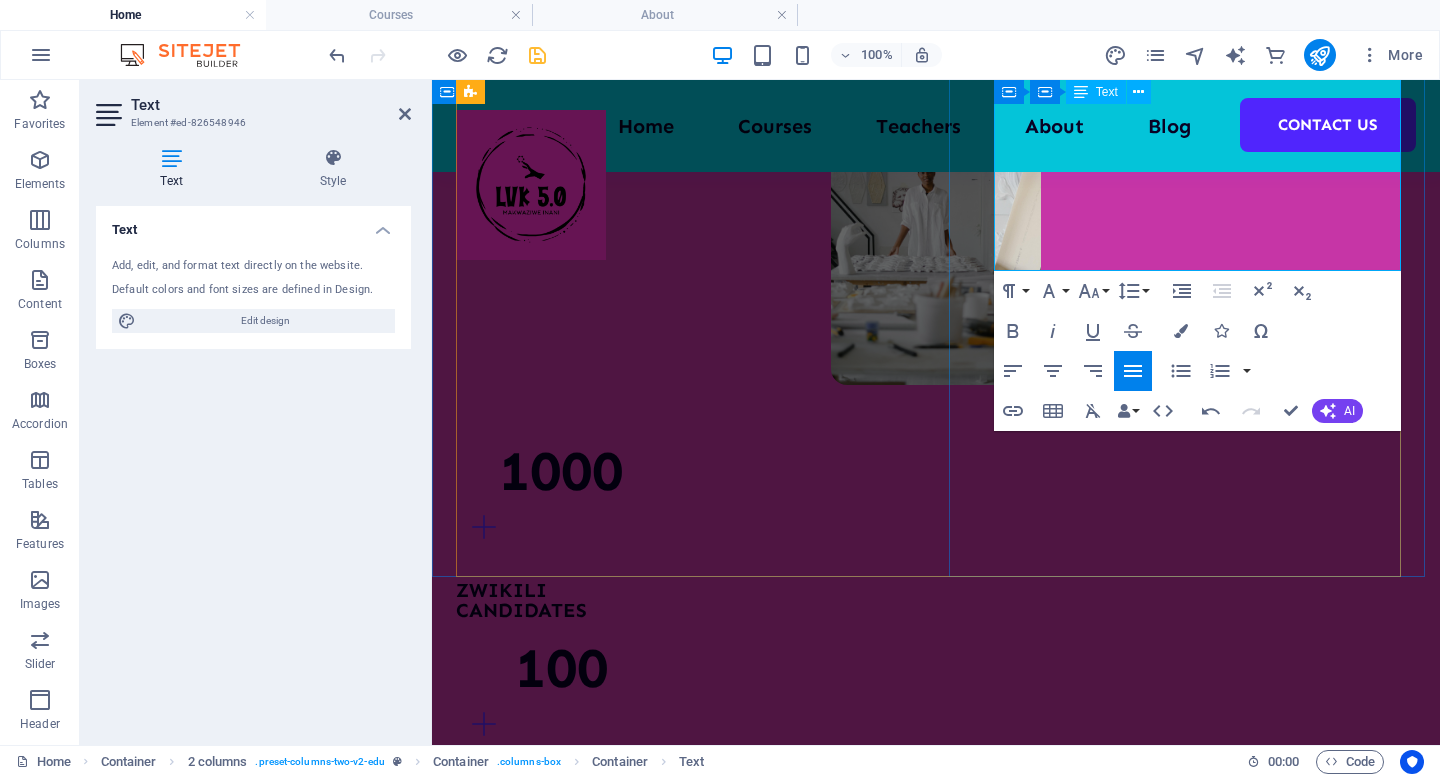drag, startPoint x: 997, startPoint y: 392, endPoint x: 1332, endPoint y: 250, distance: 363.853 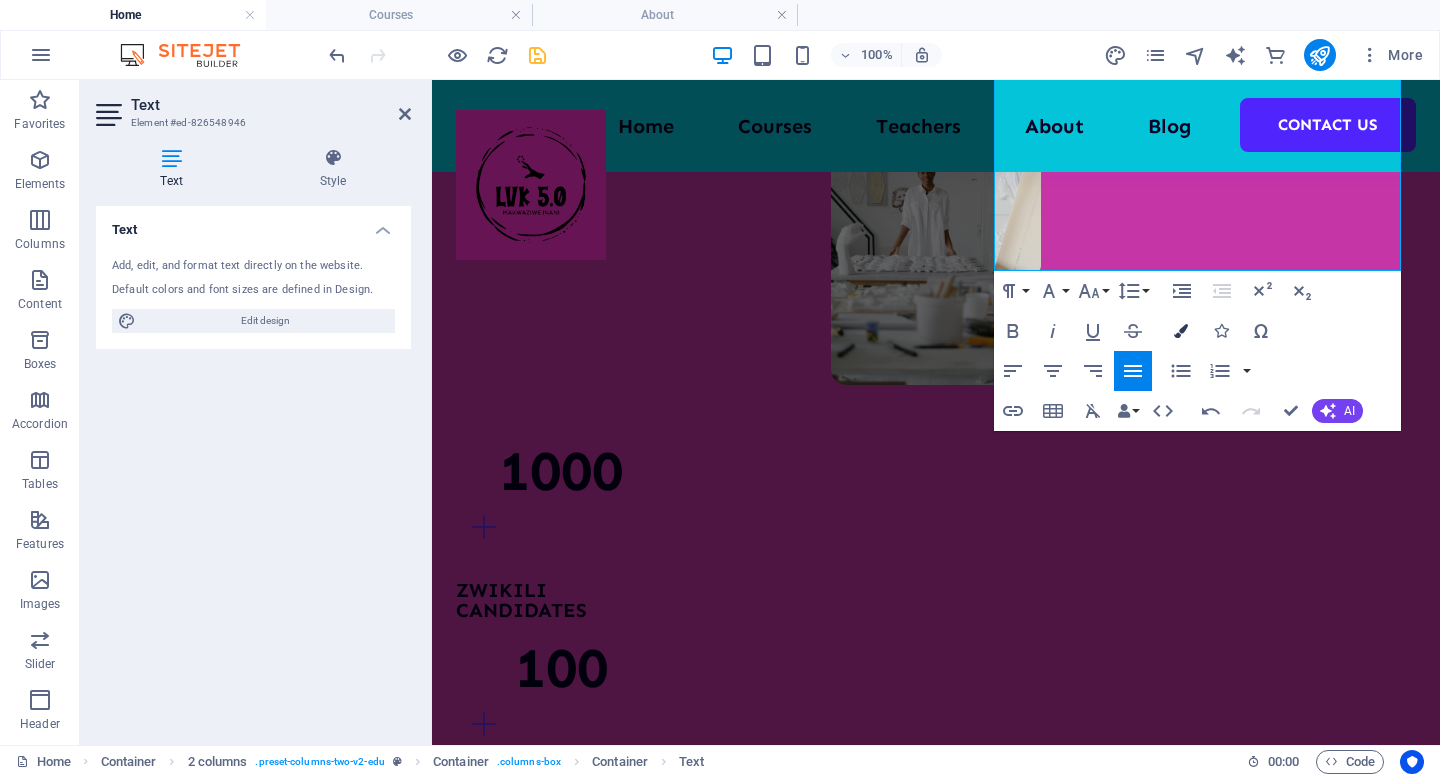 click at bounding box center (1181, 331) 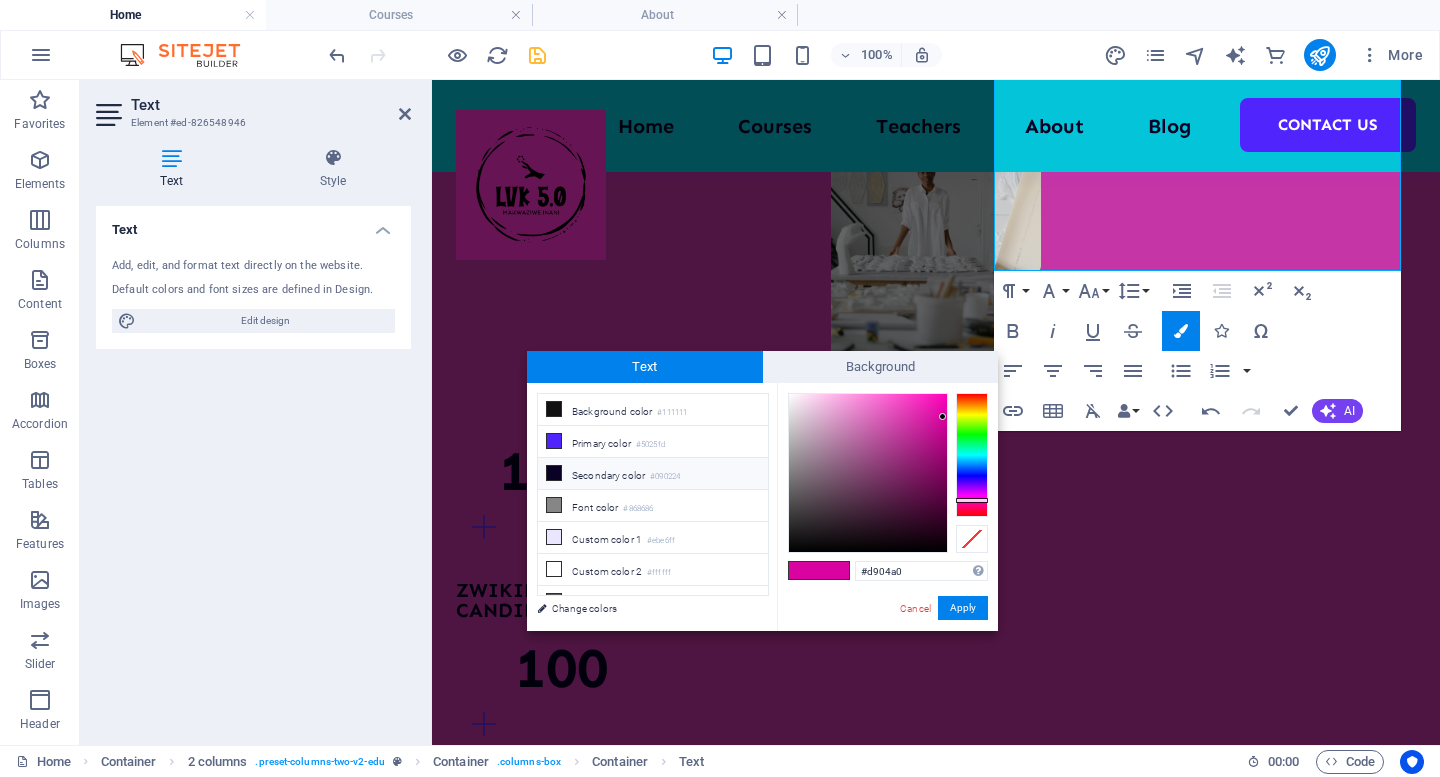click at bounding box center [554, 473] 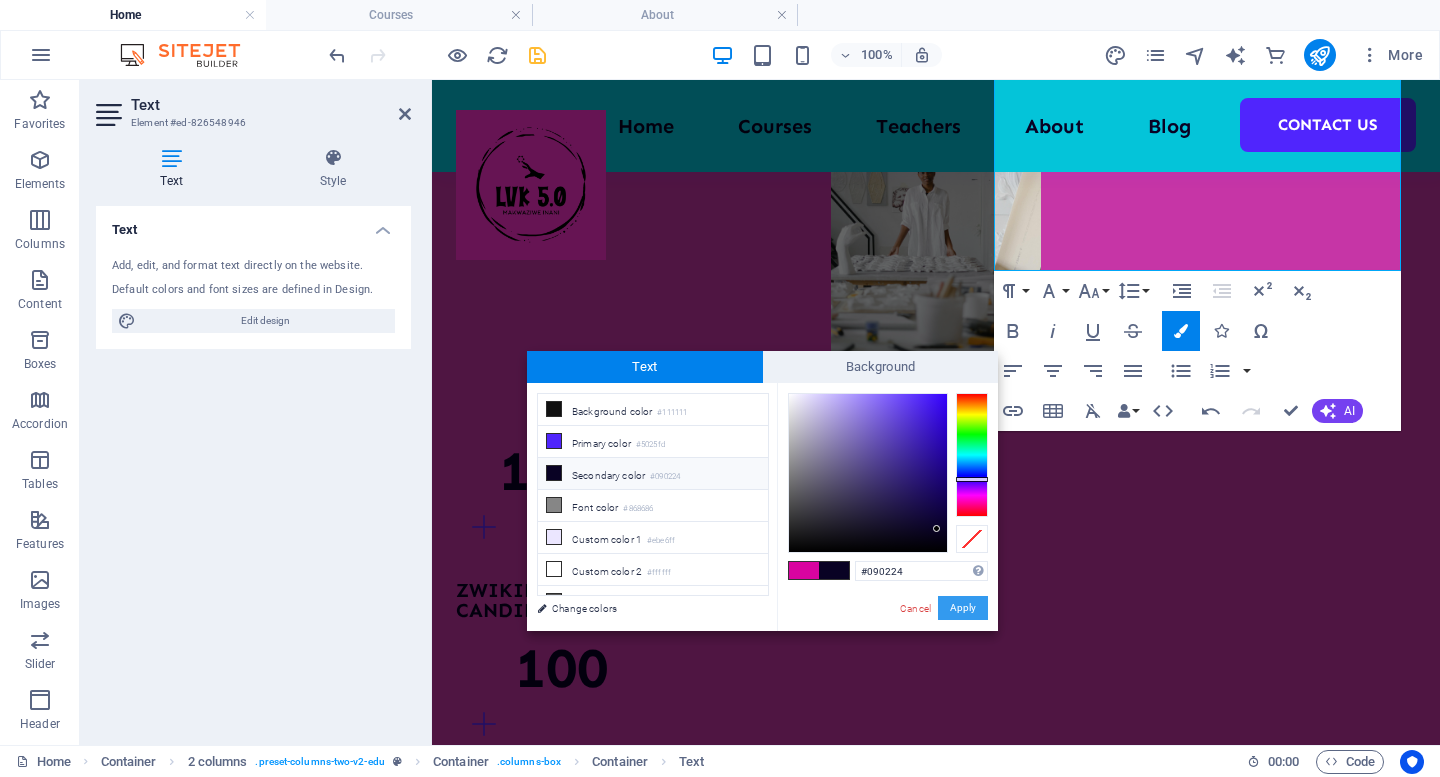 click on "Apply" at bounding box center (963, 608) 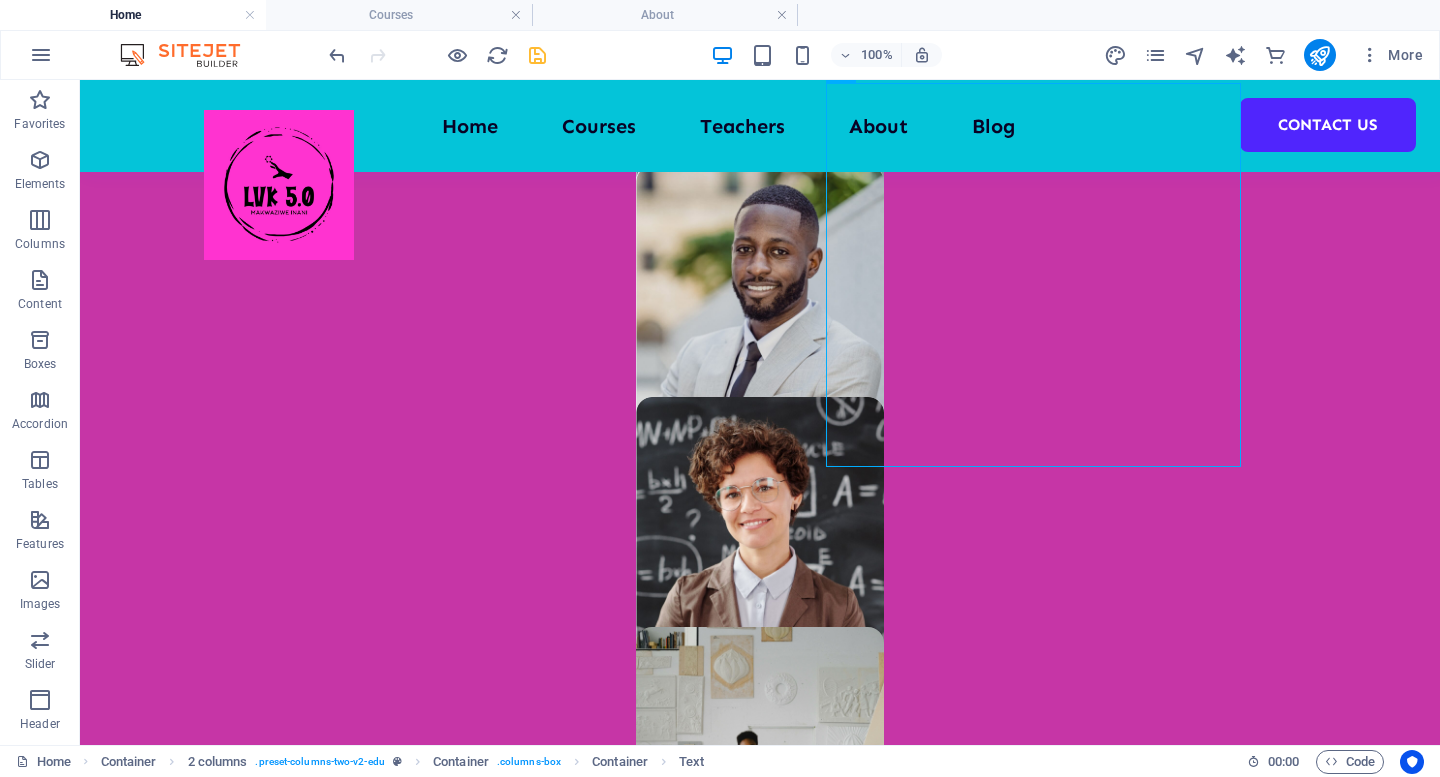 scroll, scrollTop: 1508, scrollLeft: 0, axis: vertical 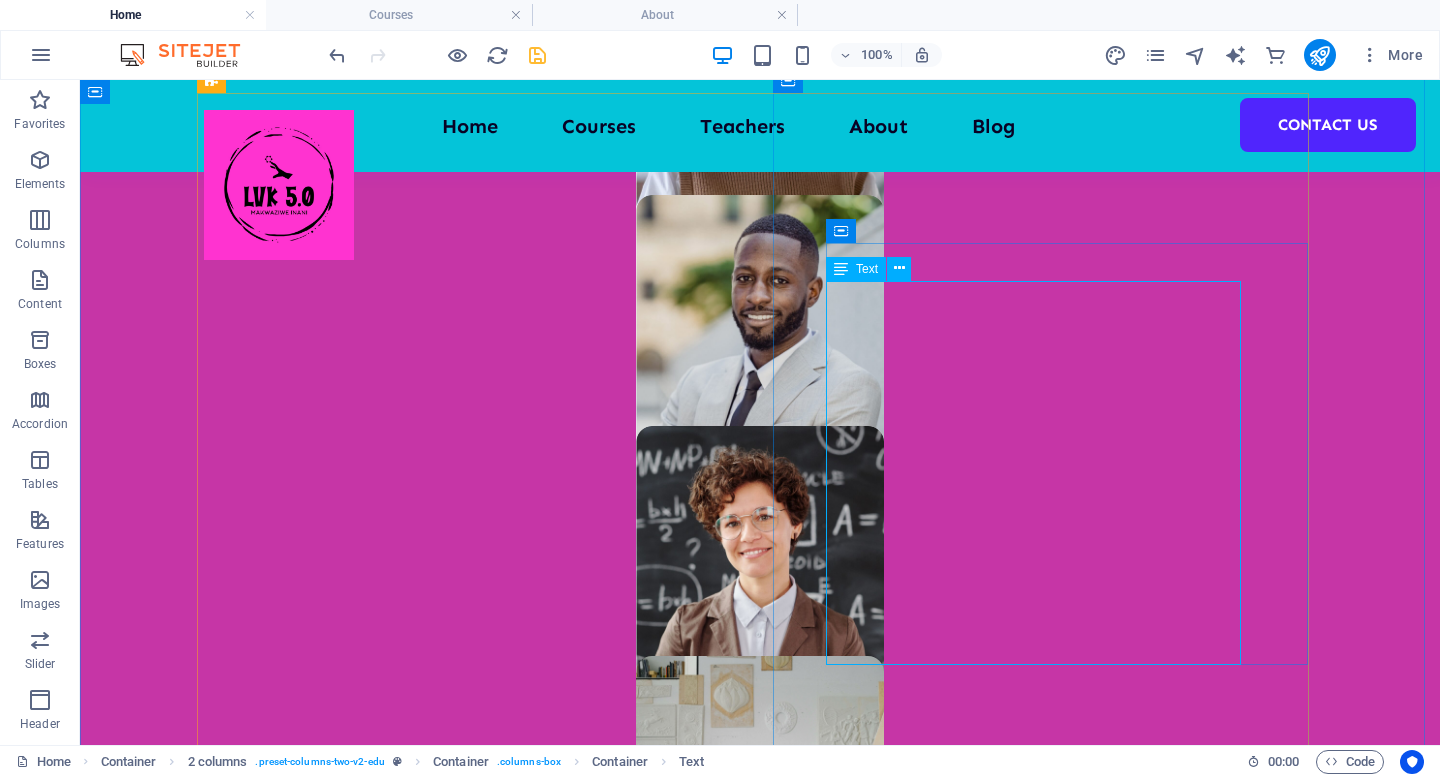 click on "Backed by a diverse, multidisciplinary team, the company integrates expertise from psychologists, labour law experts, education and skills practitioners, CCMA Commissioners, political economist, and strategic policy analysts to deliver holistic, impact-driven solutions. With external advisors in marketing, business development, and creative strategy, LVK 5.0 positions itself as a visionary force in skills development and entrepreneurial empowerment across South Africa. We hold Industry recognition includes: Serving on national ministerial platforms; current ." at bounding box center (472, 2830) 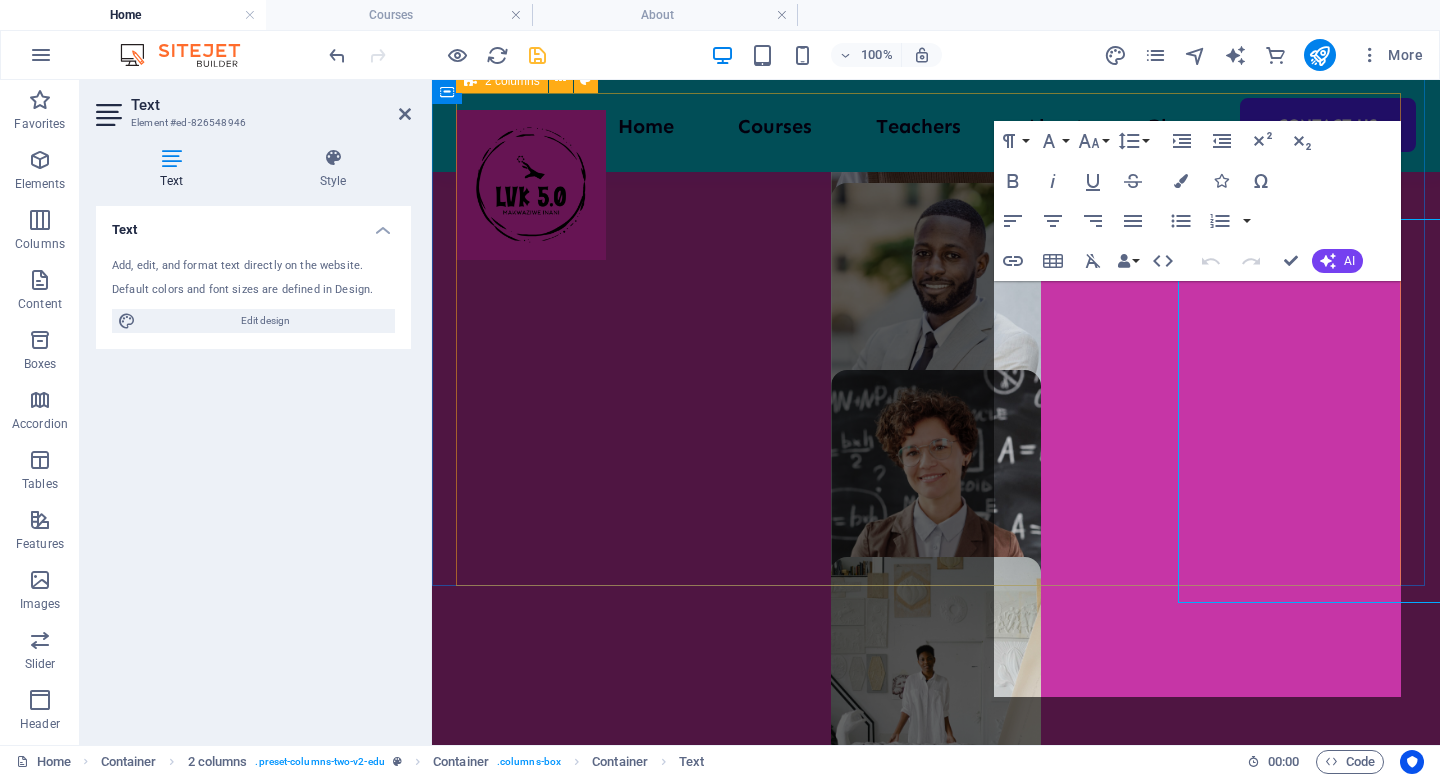 scroll, scrollTop: 1569, scrollLeft: 0, axis: vertical 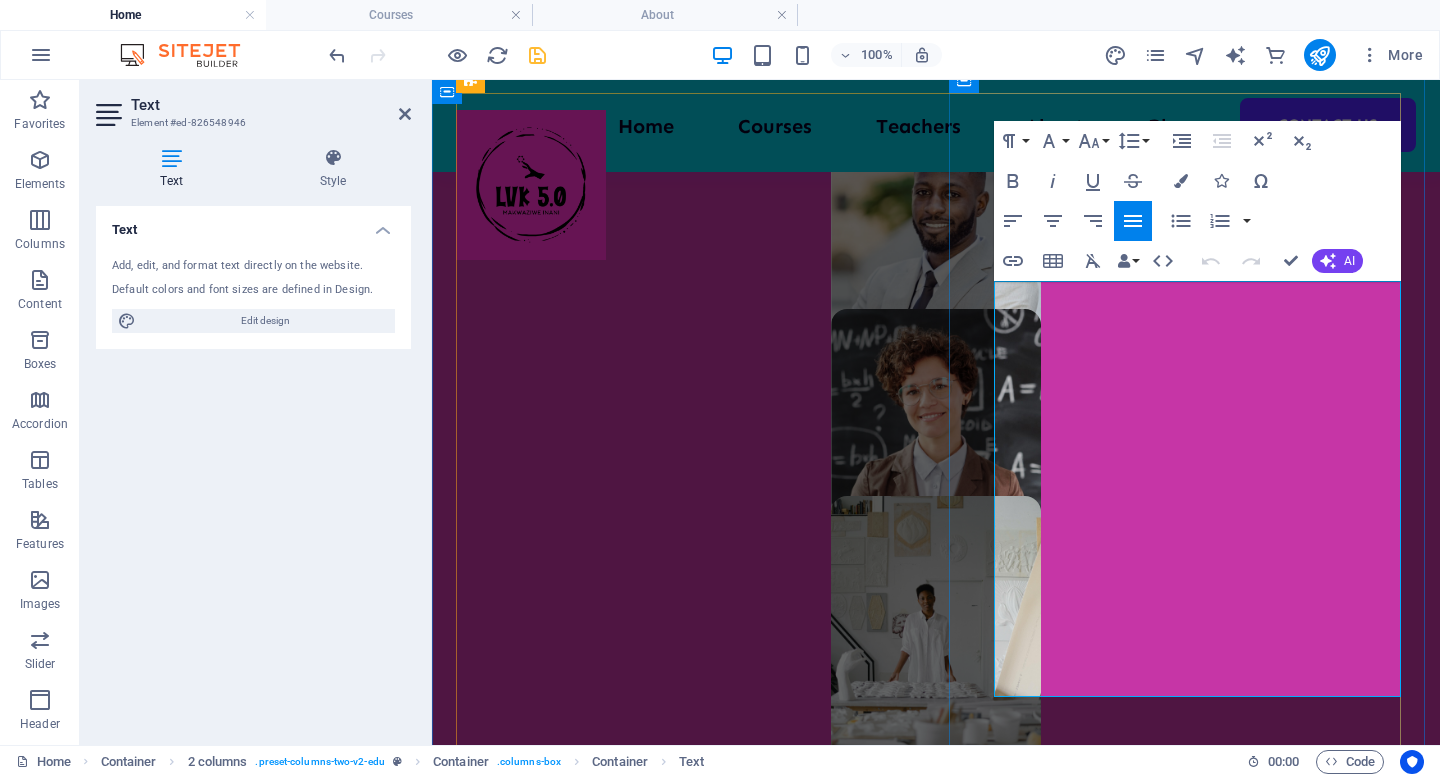 click on "integrates expertise from psychologists, labour law" at bounding box center (686, 2489) 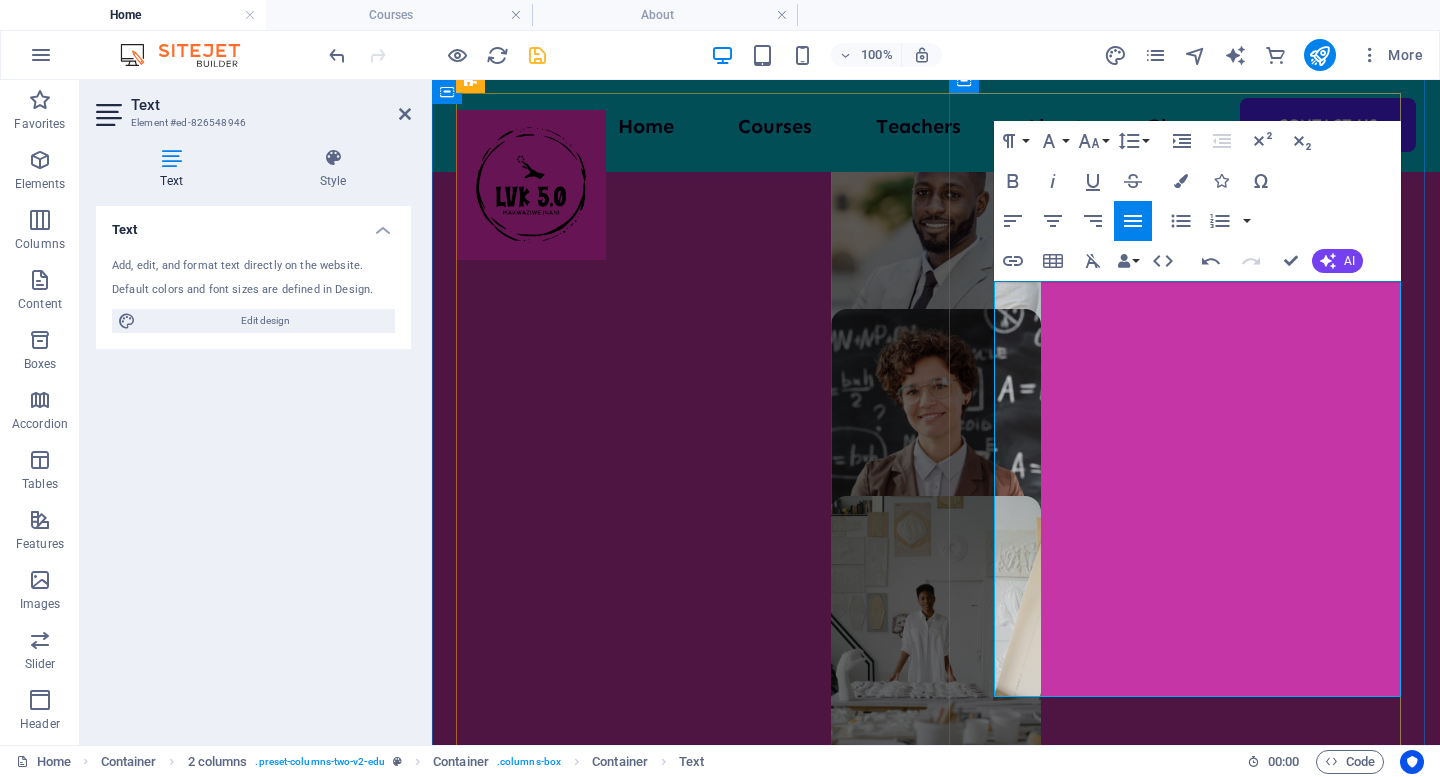 click on "experts, education and skills practitioners, CCMA" at bounding box center [686, 2507] 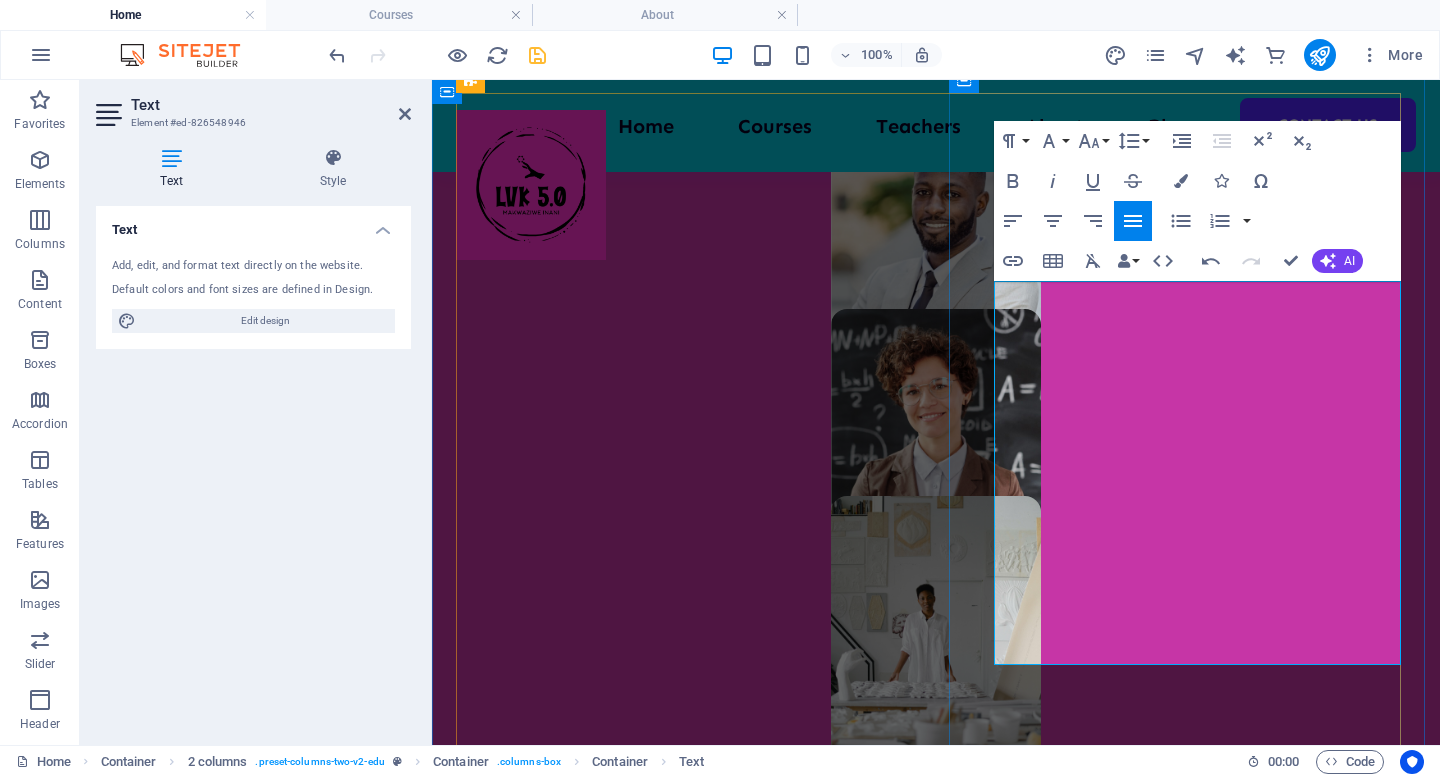 click on "With external advisors in marketing, business  development, and creative strategy, LVK 5.0 positions itself as" at bounding box center [686, 2601] 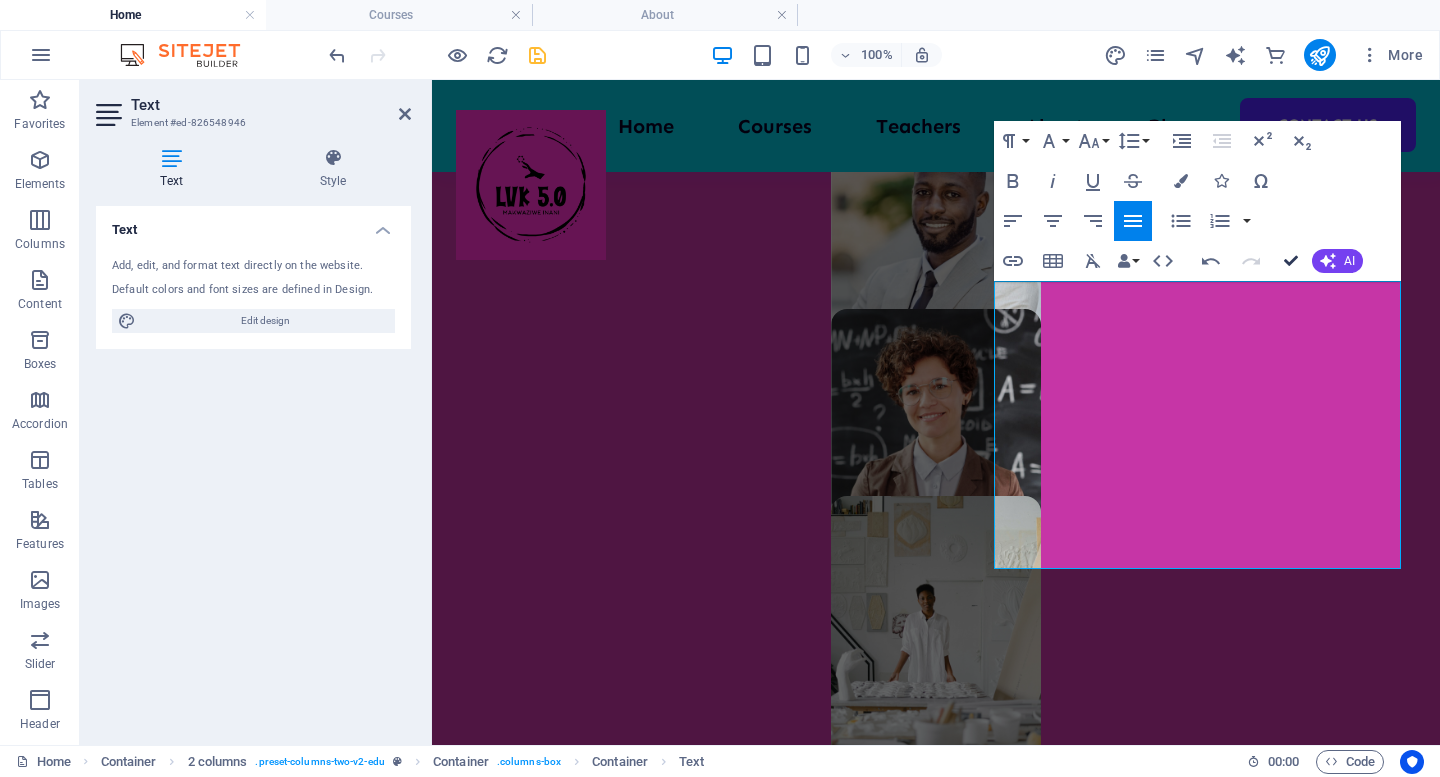 scroll, scrollTop: 1508, scrollLeft: 0, axis: vertical 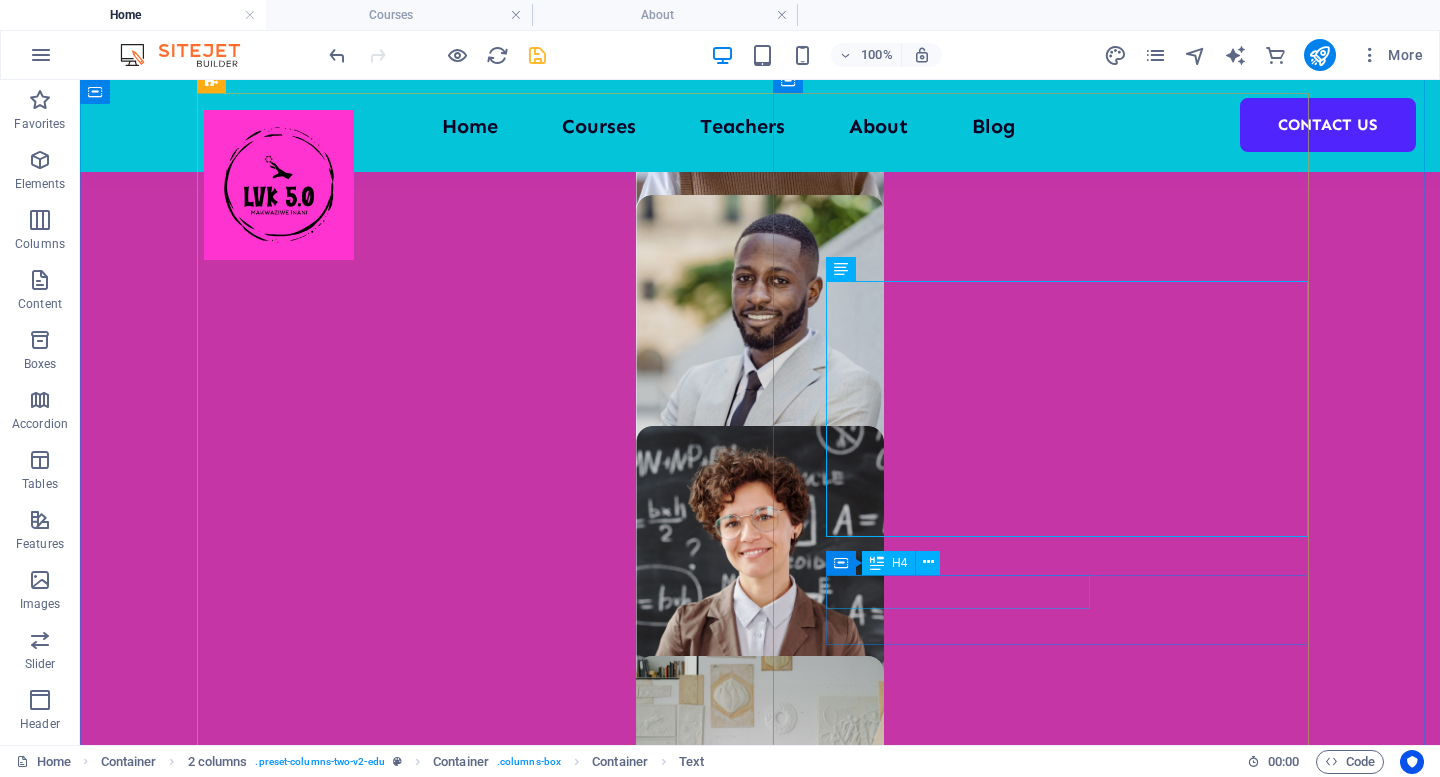 click on "Modern course content" at bounding box center (472, 2957) 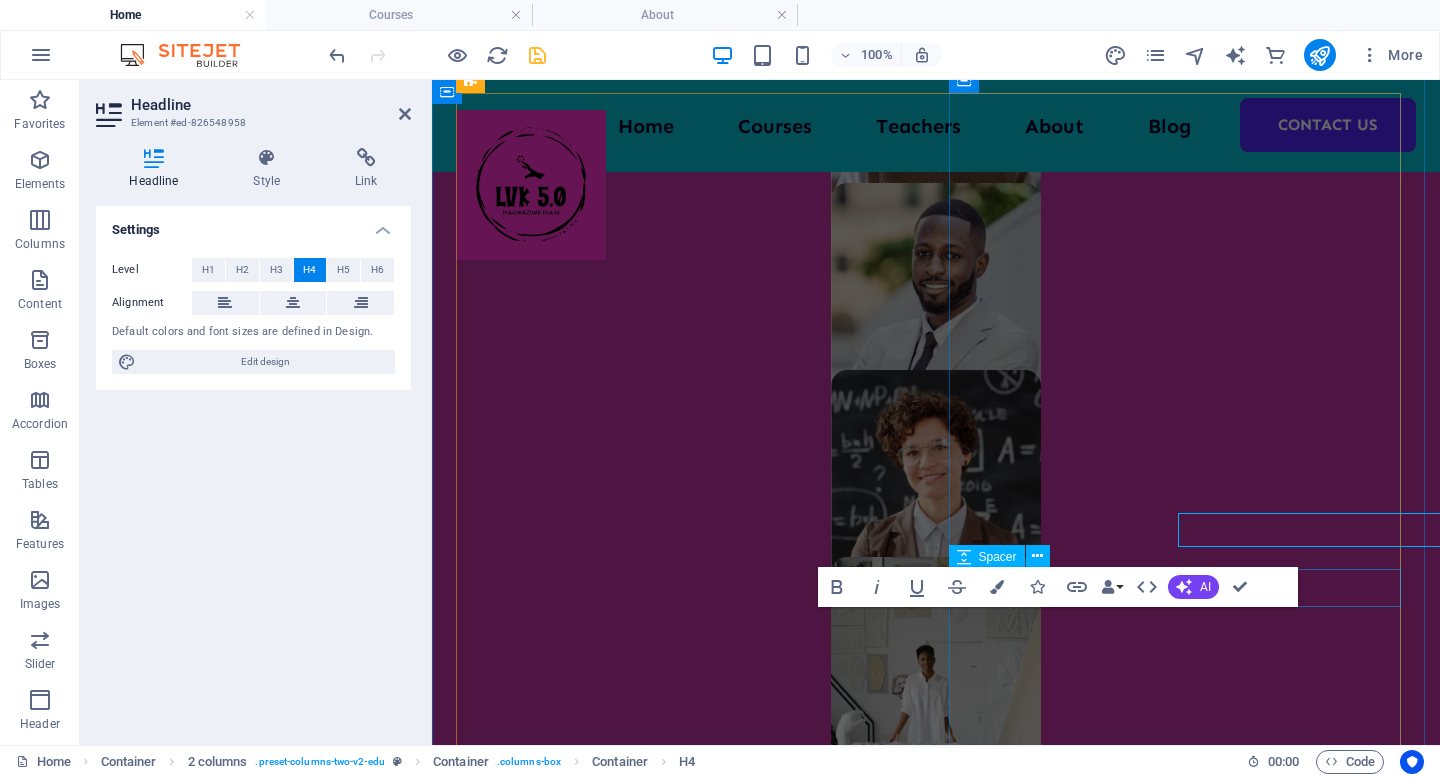 scroll, scrollTop: 1569, scrollLeft: 0, axis: vertical 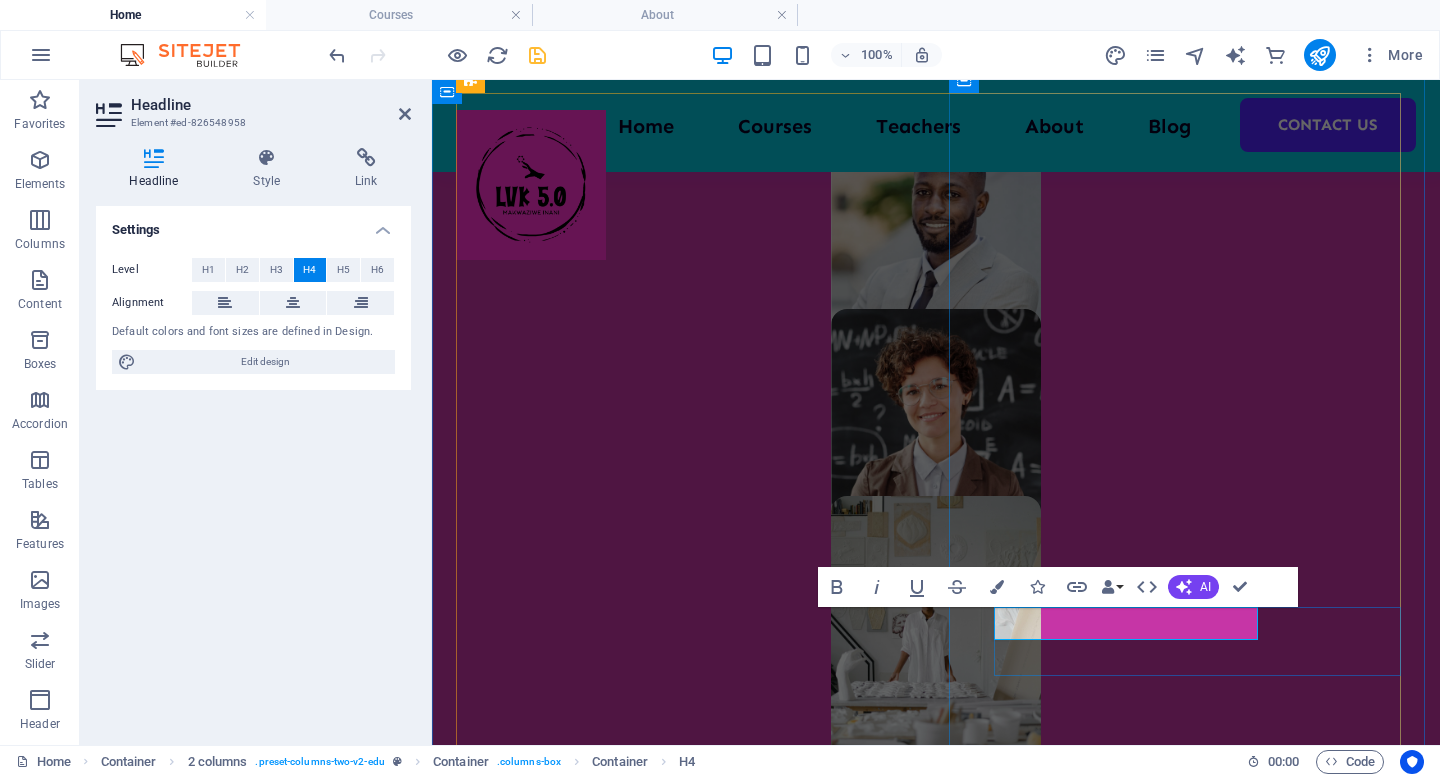 click on "Modern course content" at bounding box center (686, 2792) 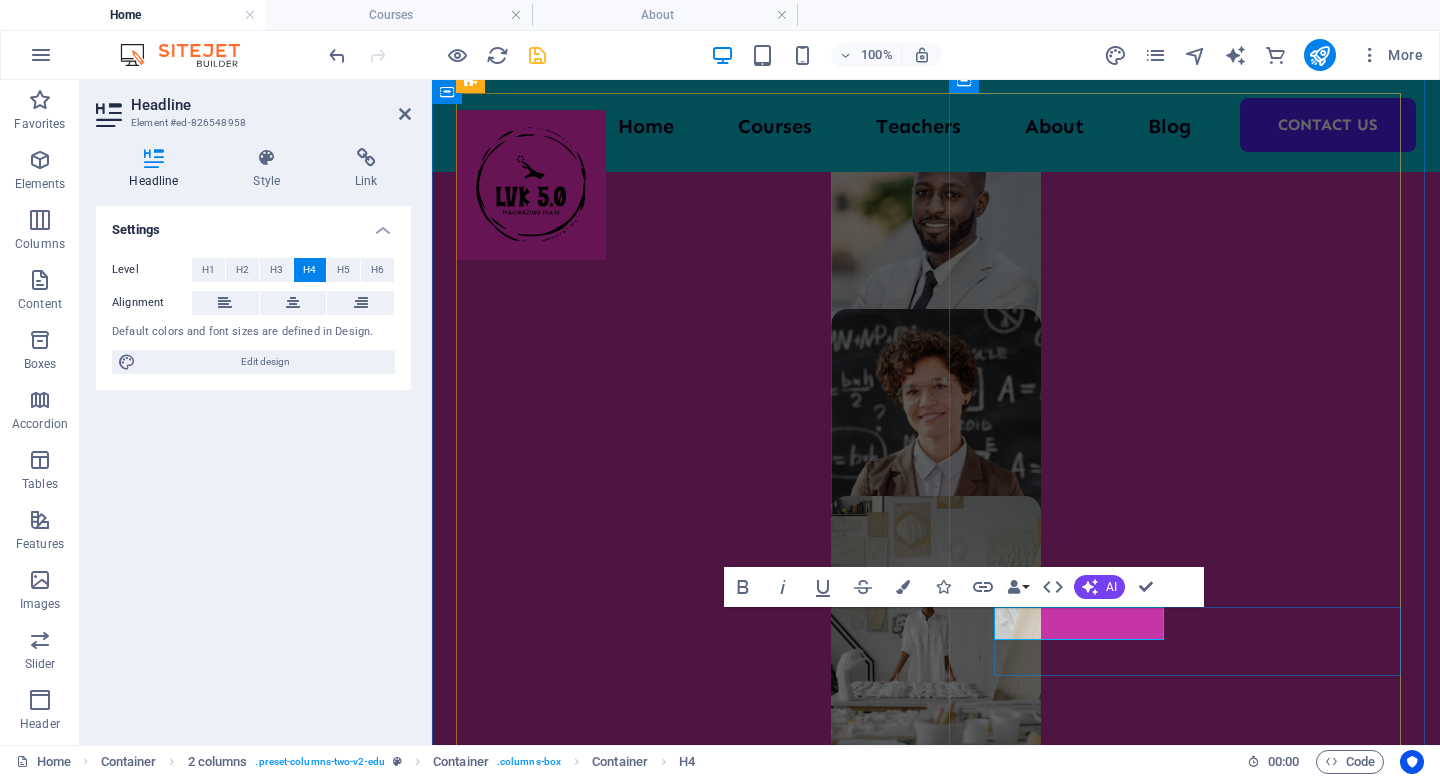 type 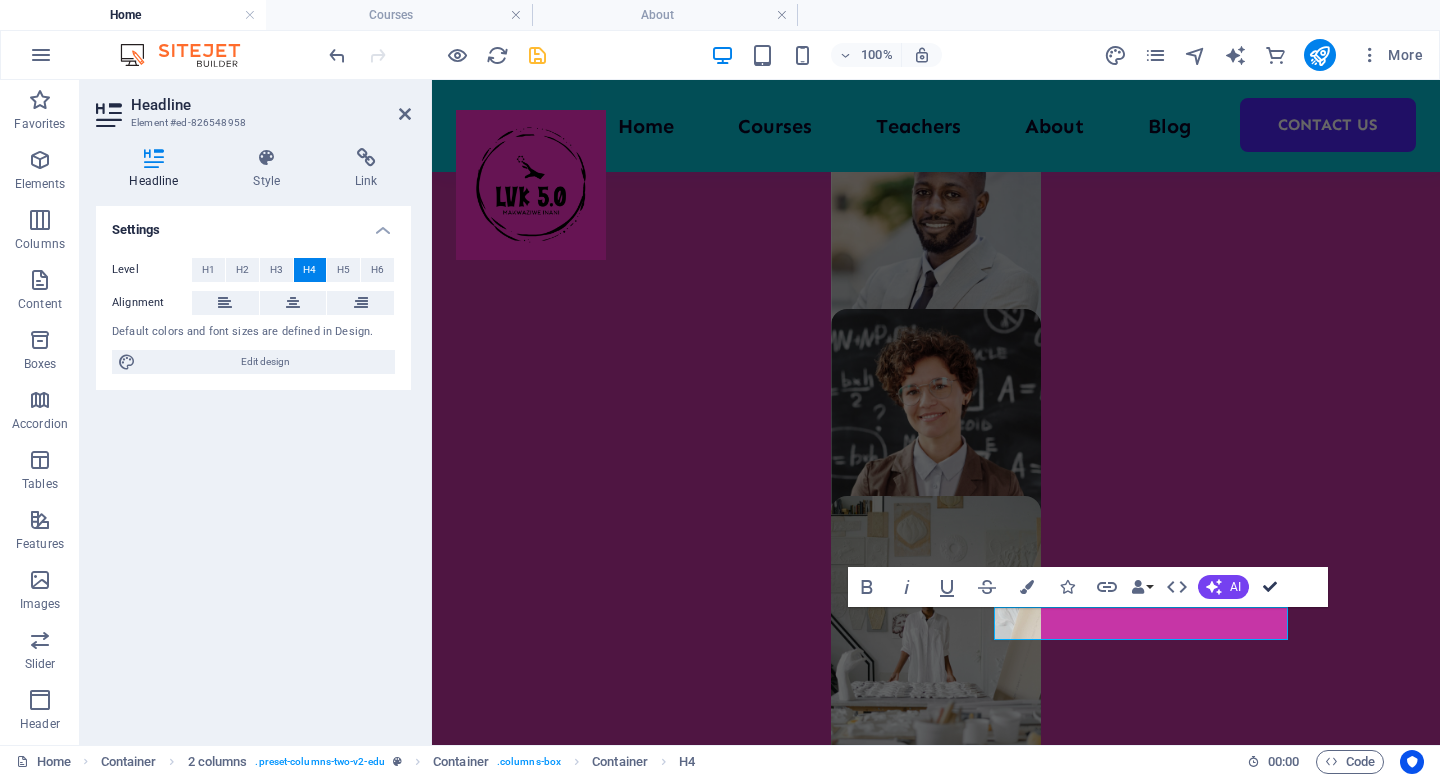scroll, scrollTop: 1476, scrollLeft: 0, axis: vertical 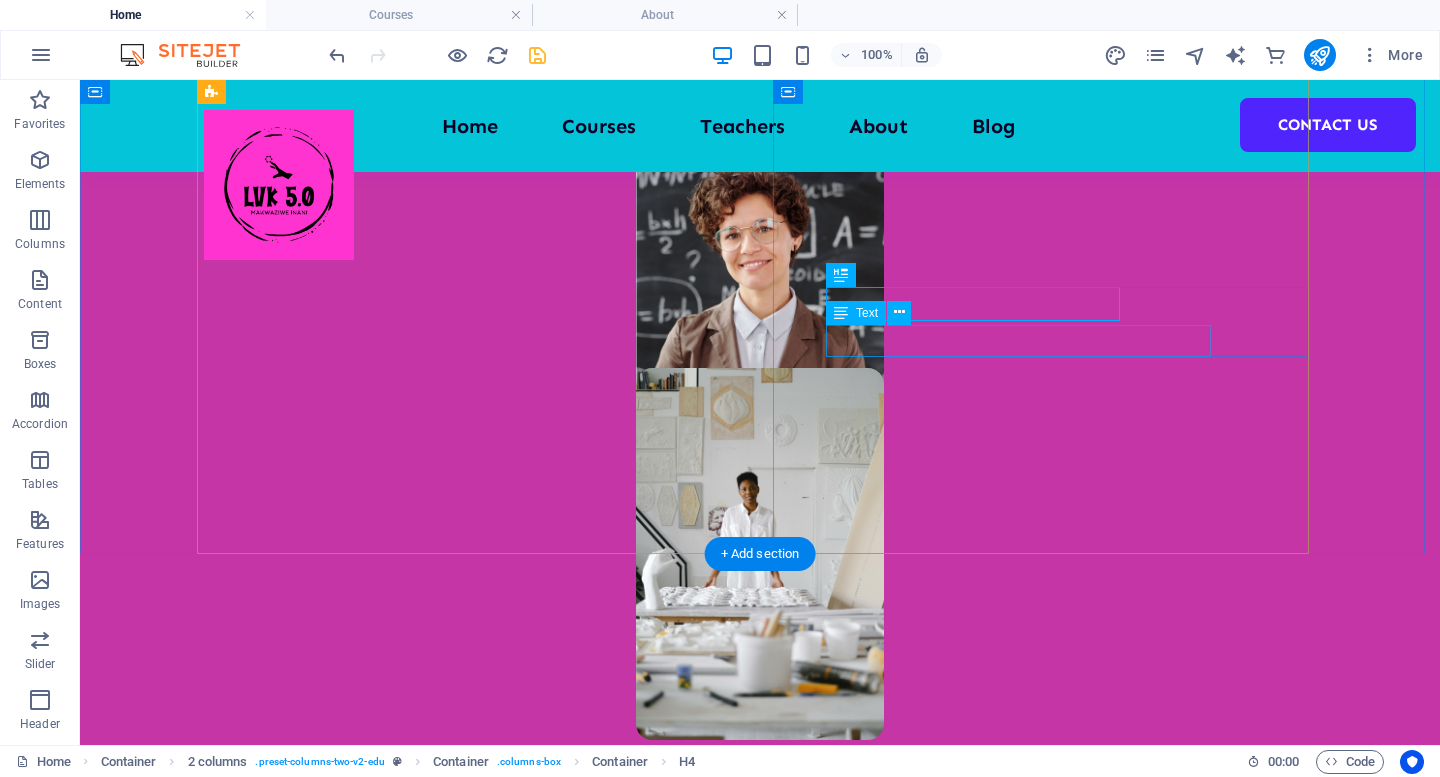 click on "Lorem ipsum dolor sit amet consectetur." at bounding box center (472, 2706) 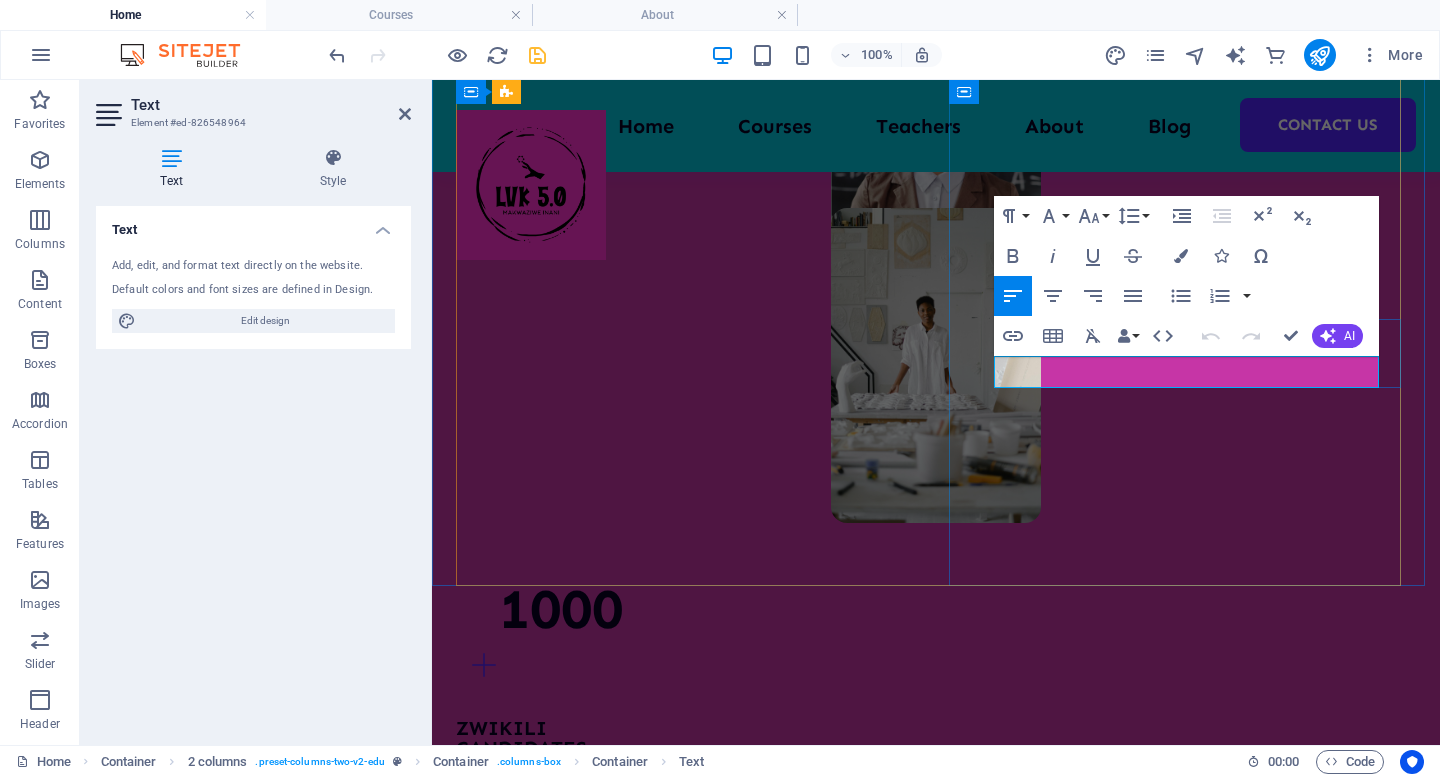 drag, startPoint x: 1377, startPoint y: 371, endPoint x: 994, endPoint y: 365, distance: 383.047 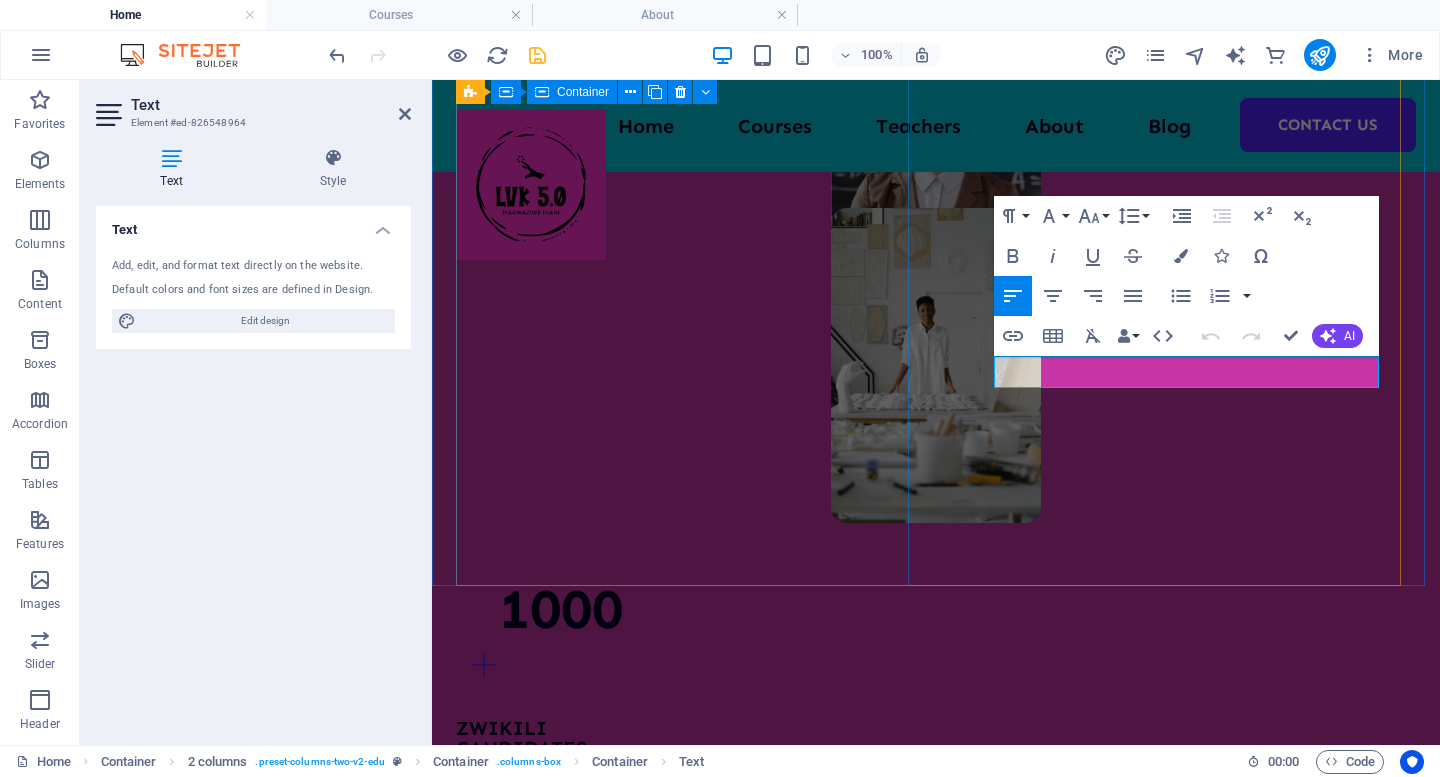 type 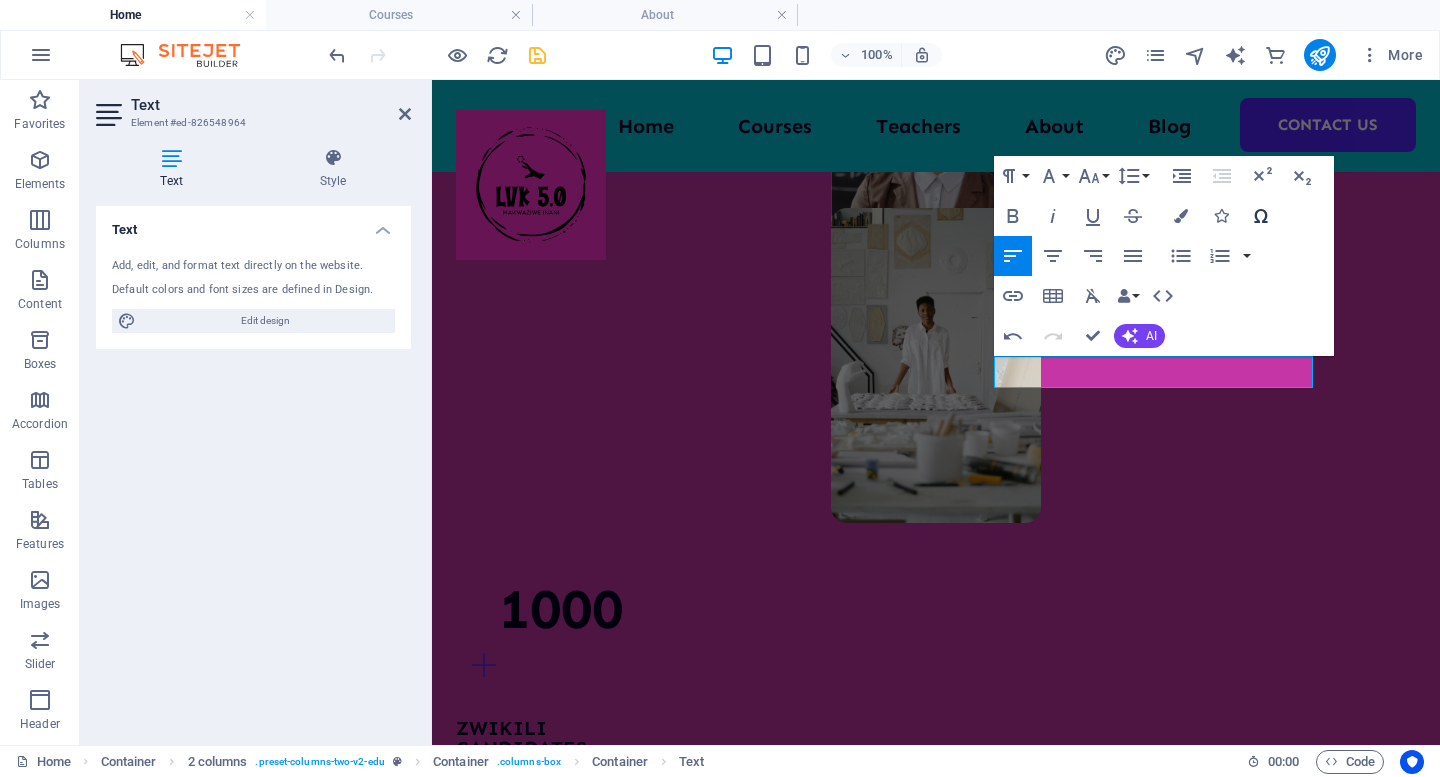 click 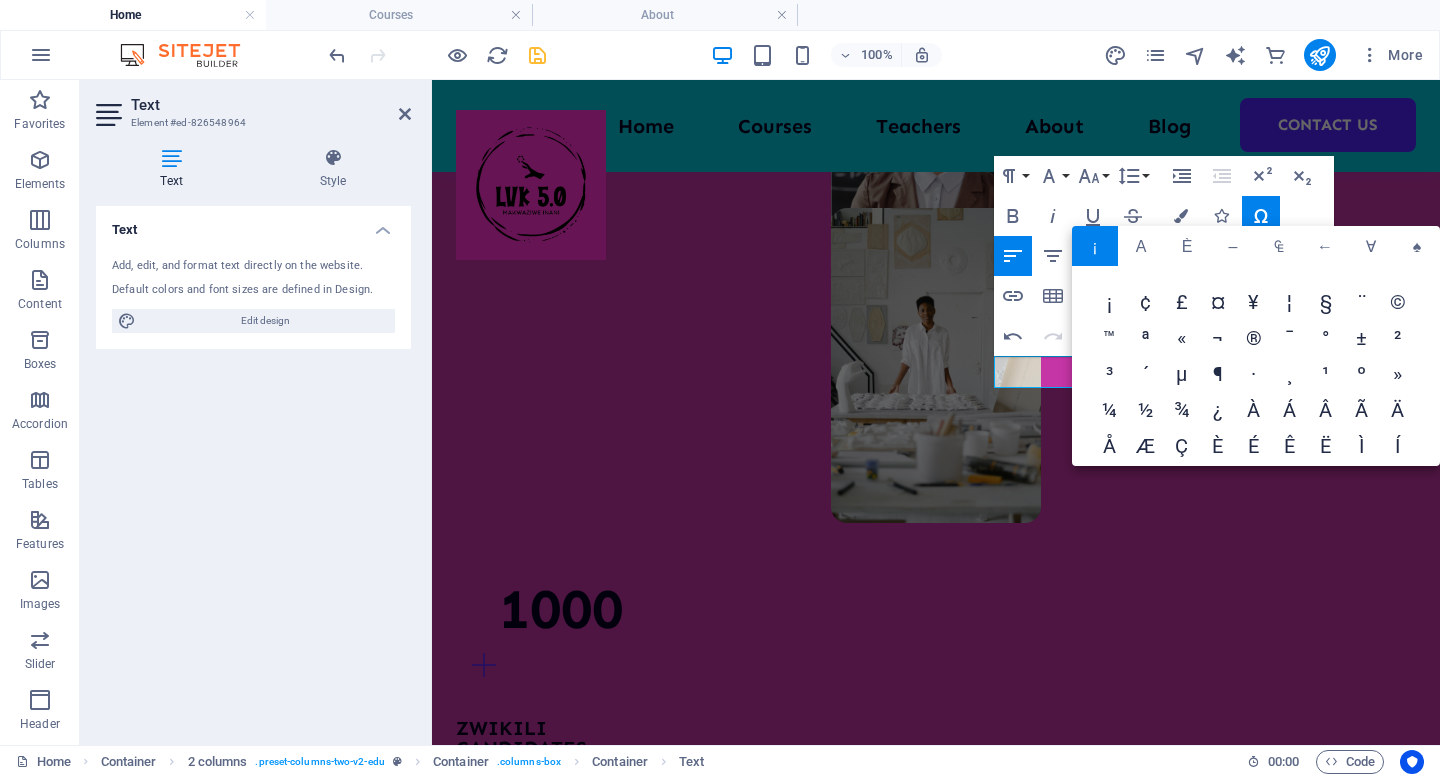 click on "©" at bounding box center (1398, 304) 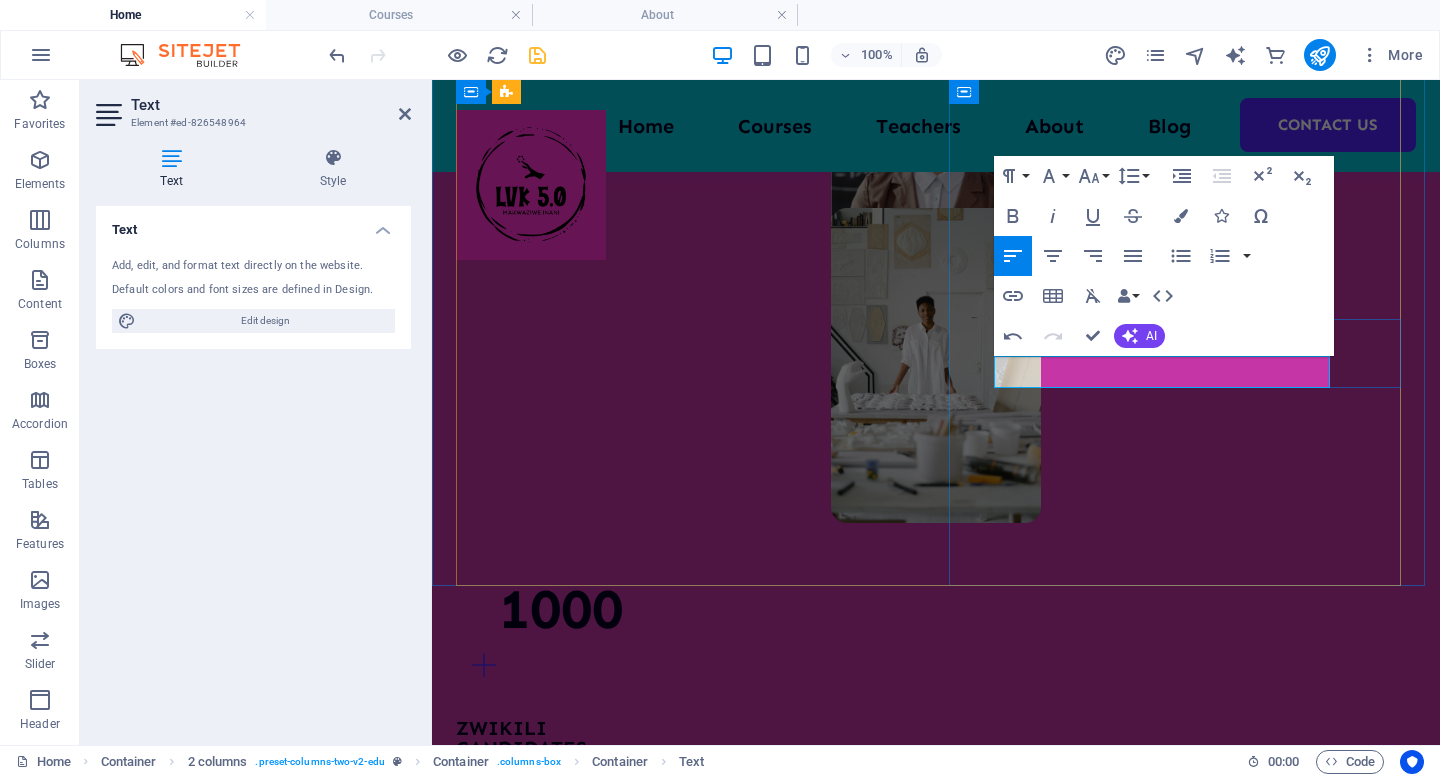 drag, startPoint x: 1314, startPoint y: 371, endPoint x: 1330, endPoint y: 376, distance: 16.763054 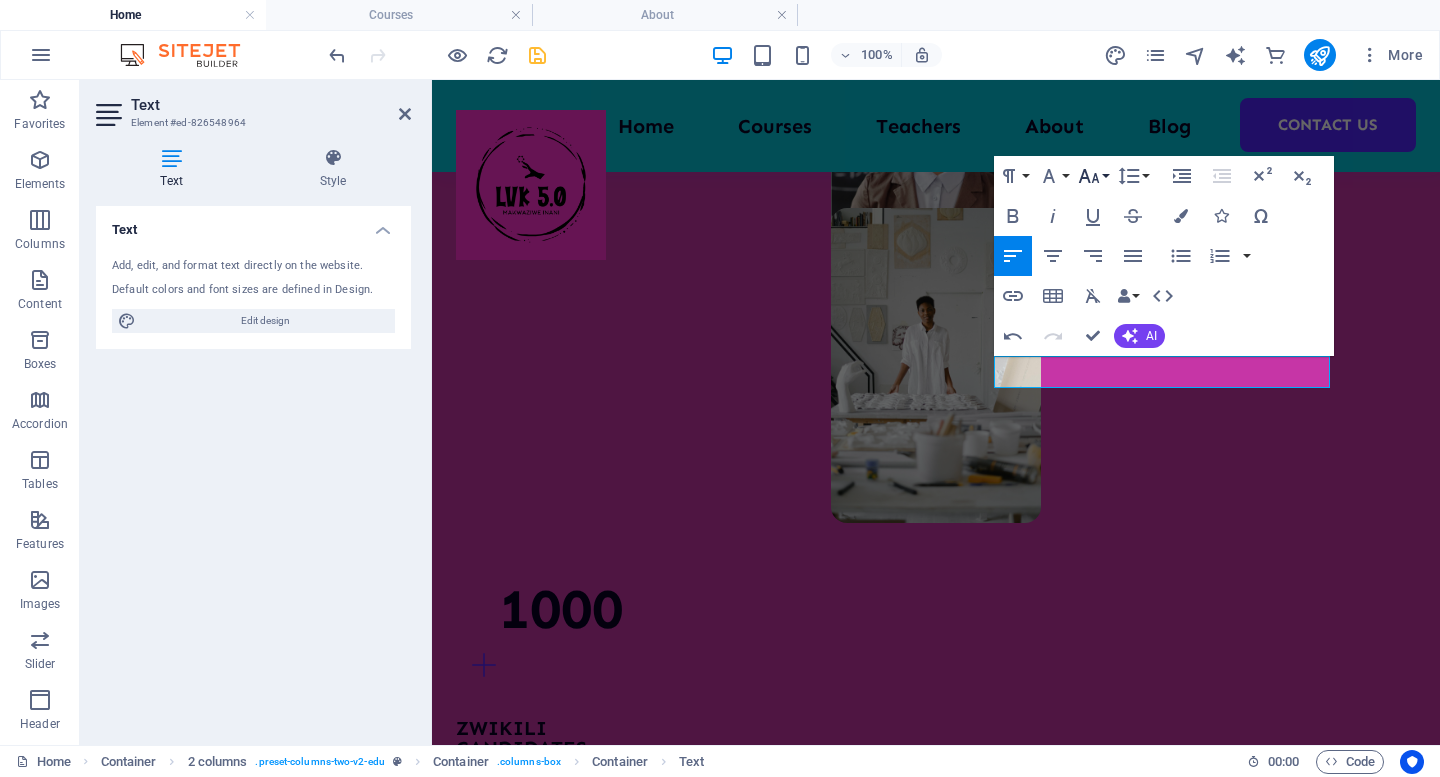 click on "Font Size" at bounding box center [1093, 176] 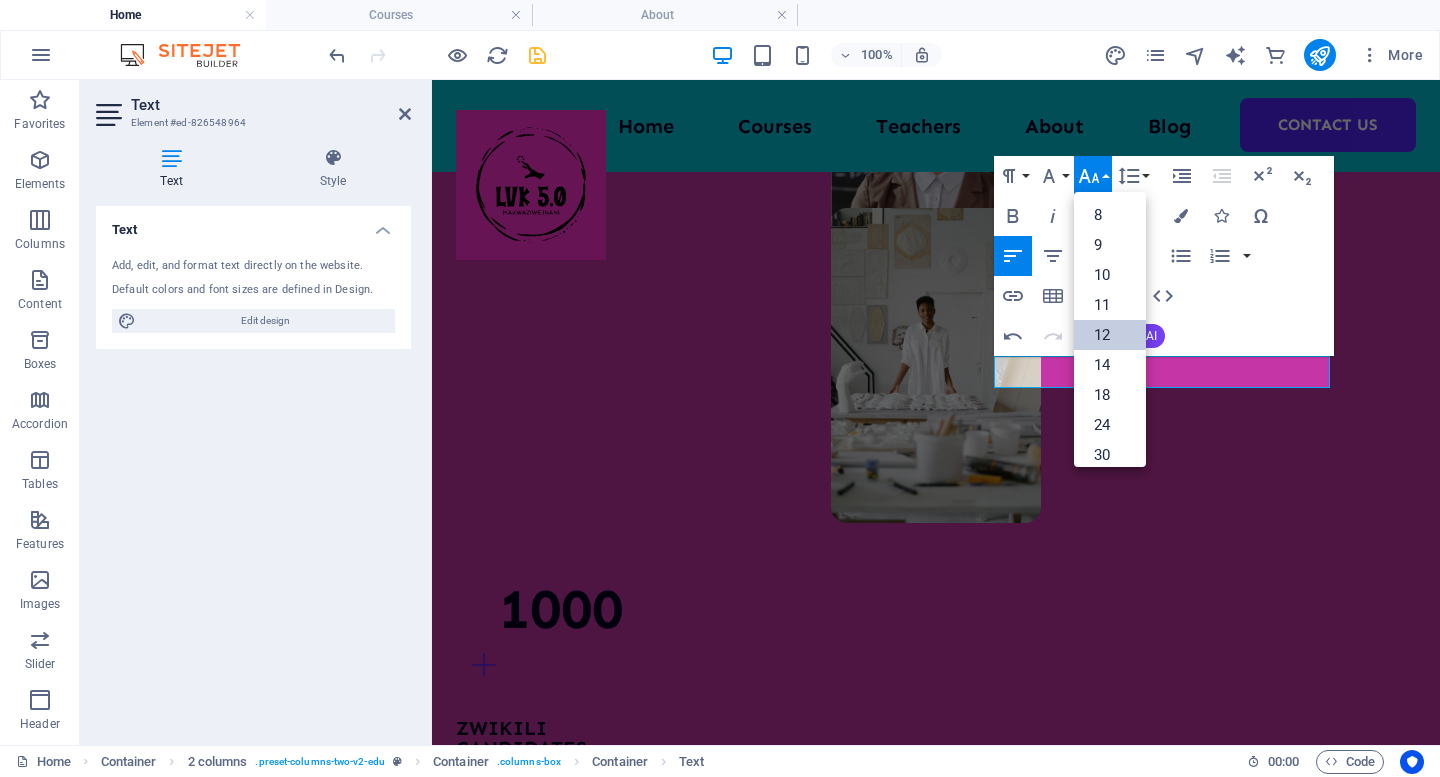 click on "12" at bounding box center [1110, 335] 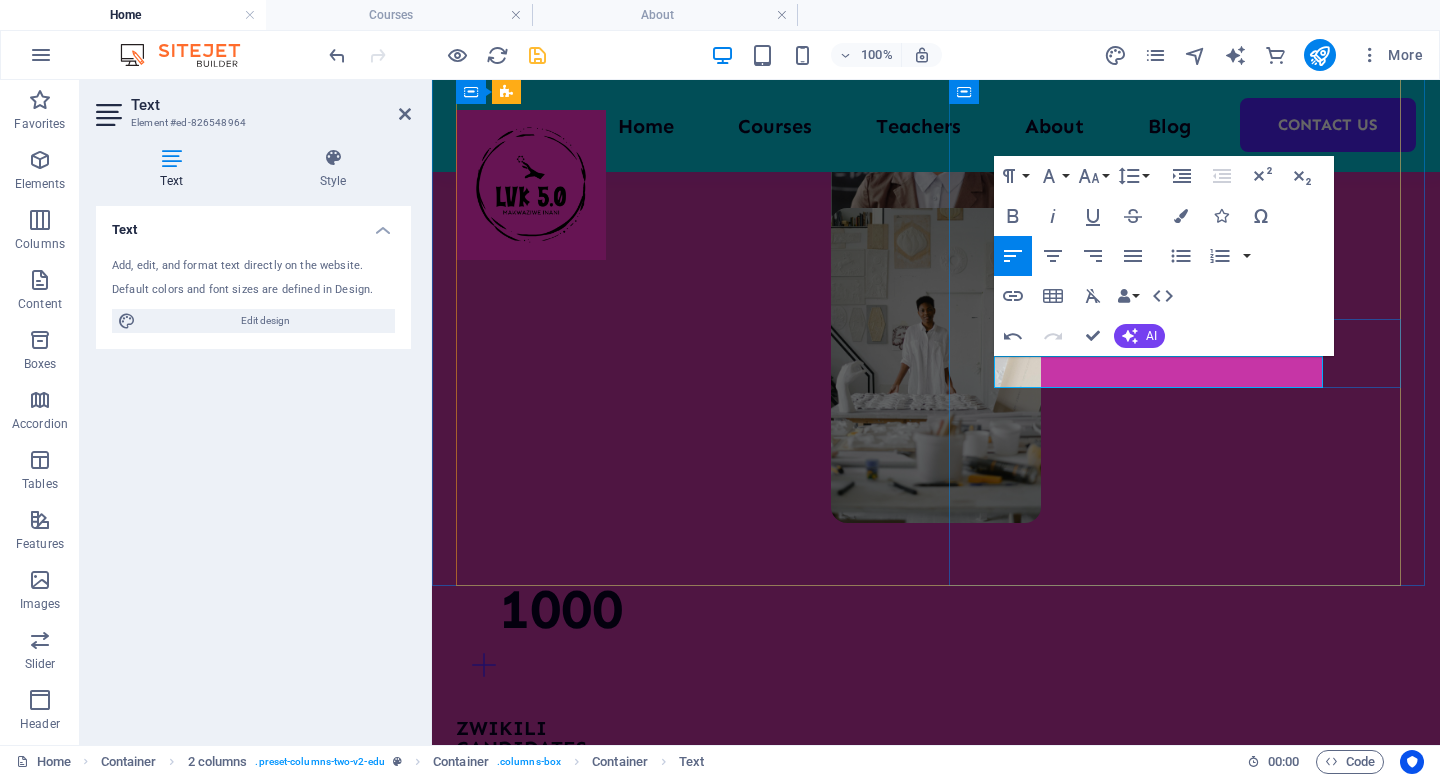 click on "©" at bounding box center (775, 2543) 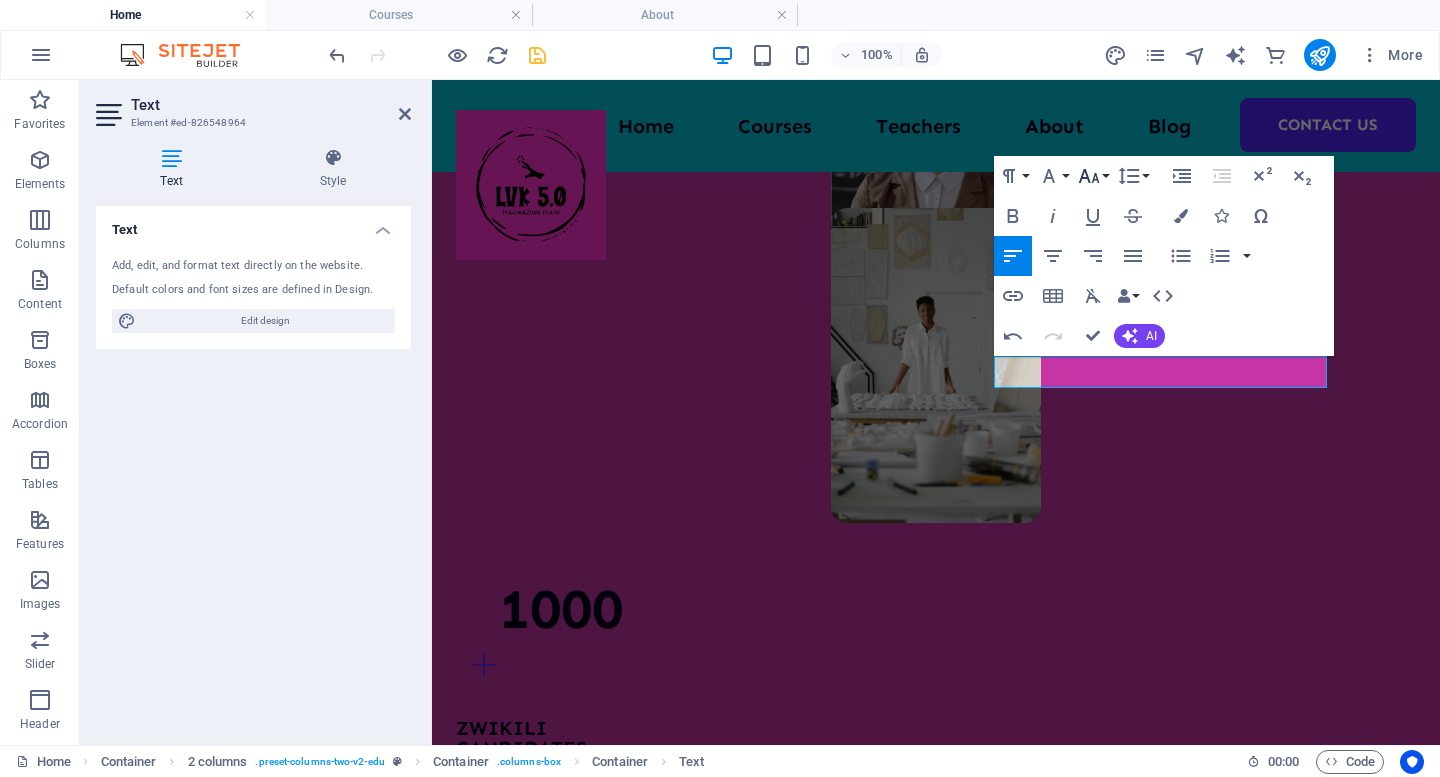 click on "Font Size" at bounding box center [1093, 176] 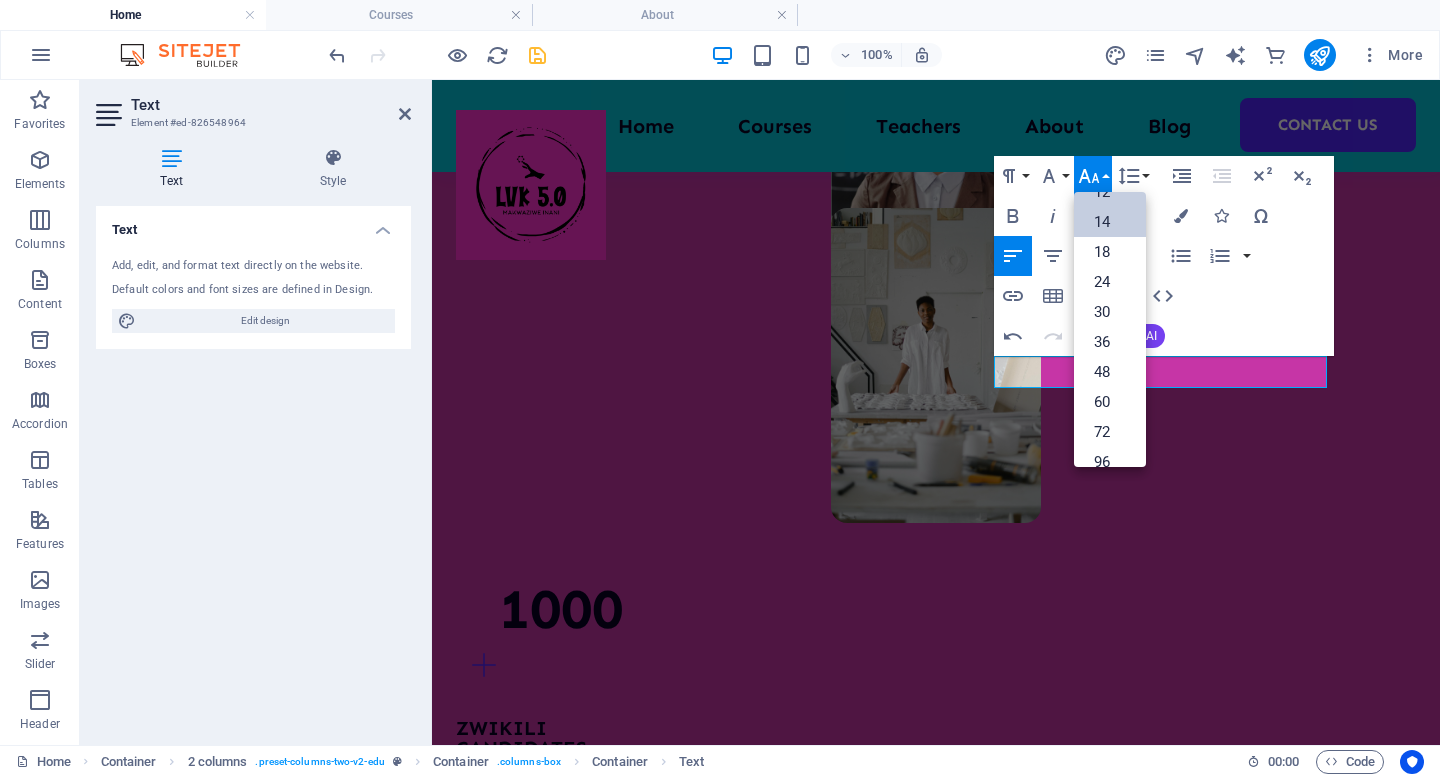 click on "14" at bounding box center [1110, 222] 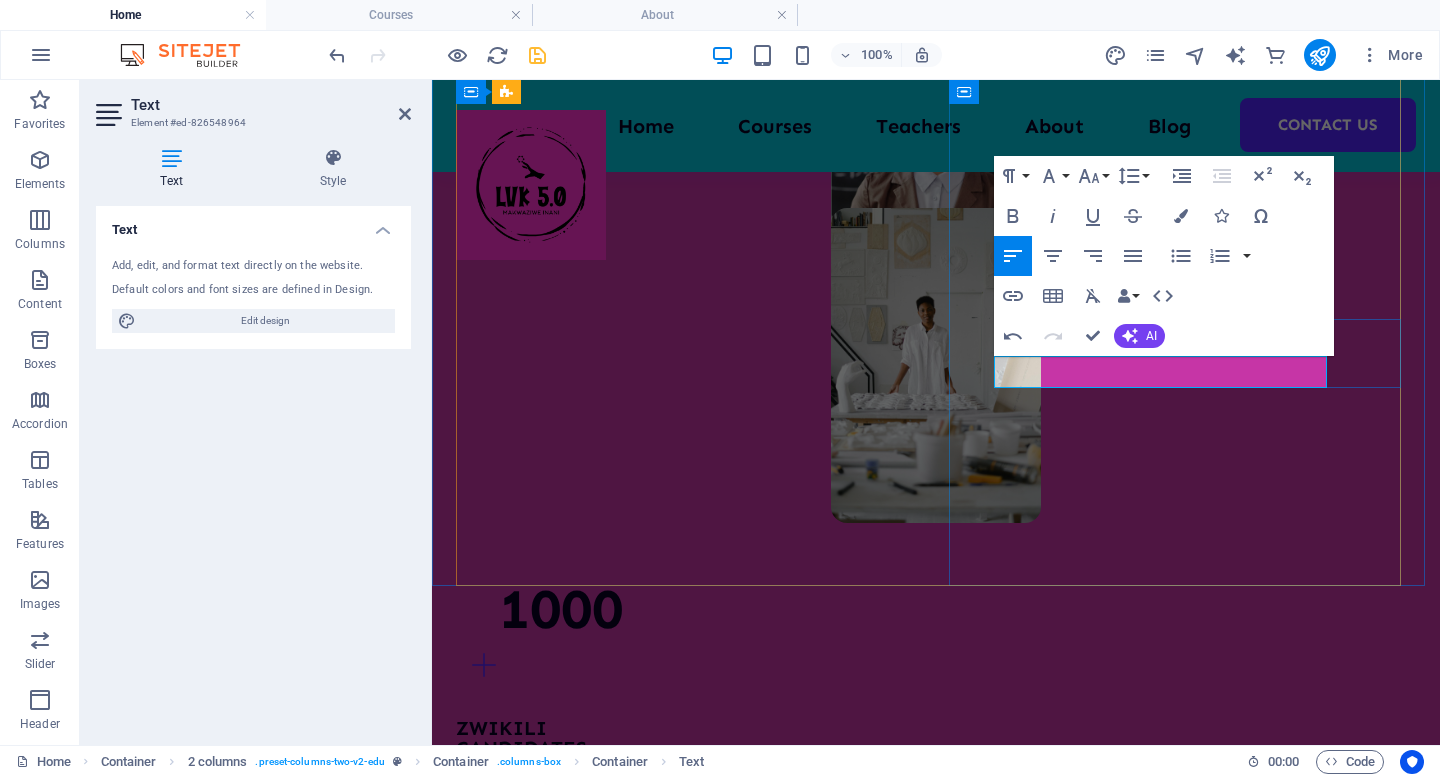 click on "©" at bounding box center [775, 2543] 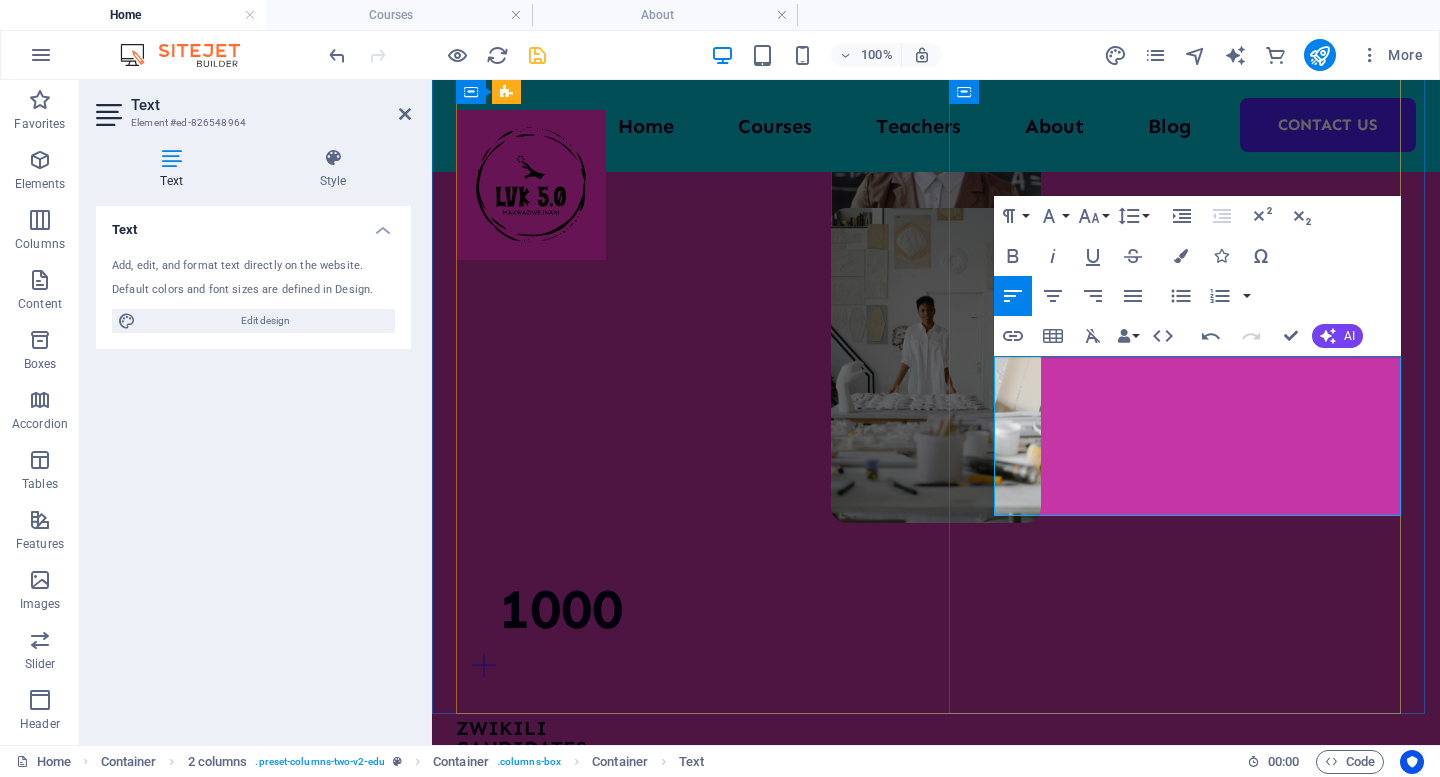 drag, startPoint x: 1392, startPoint y: 505, endPoint x: 994, endPoint y: 371, distance: 419.9524 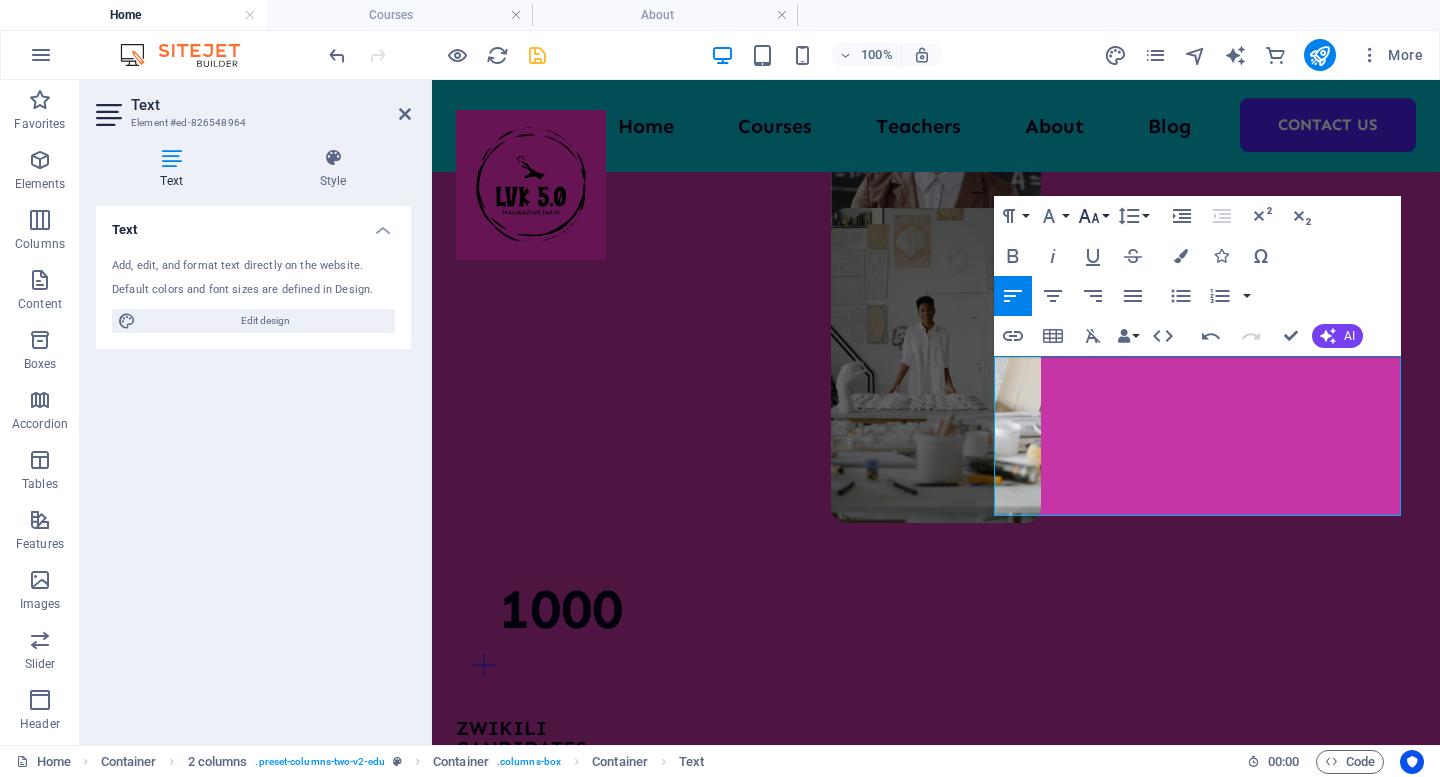 click on "Font Size" at bounding box center (1093, 216) 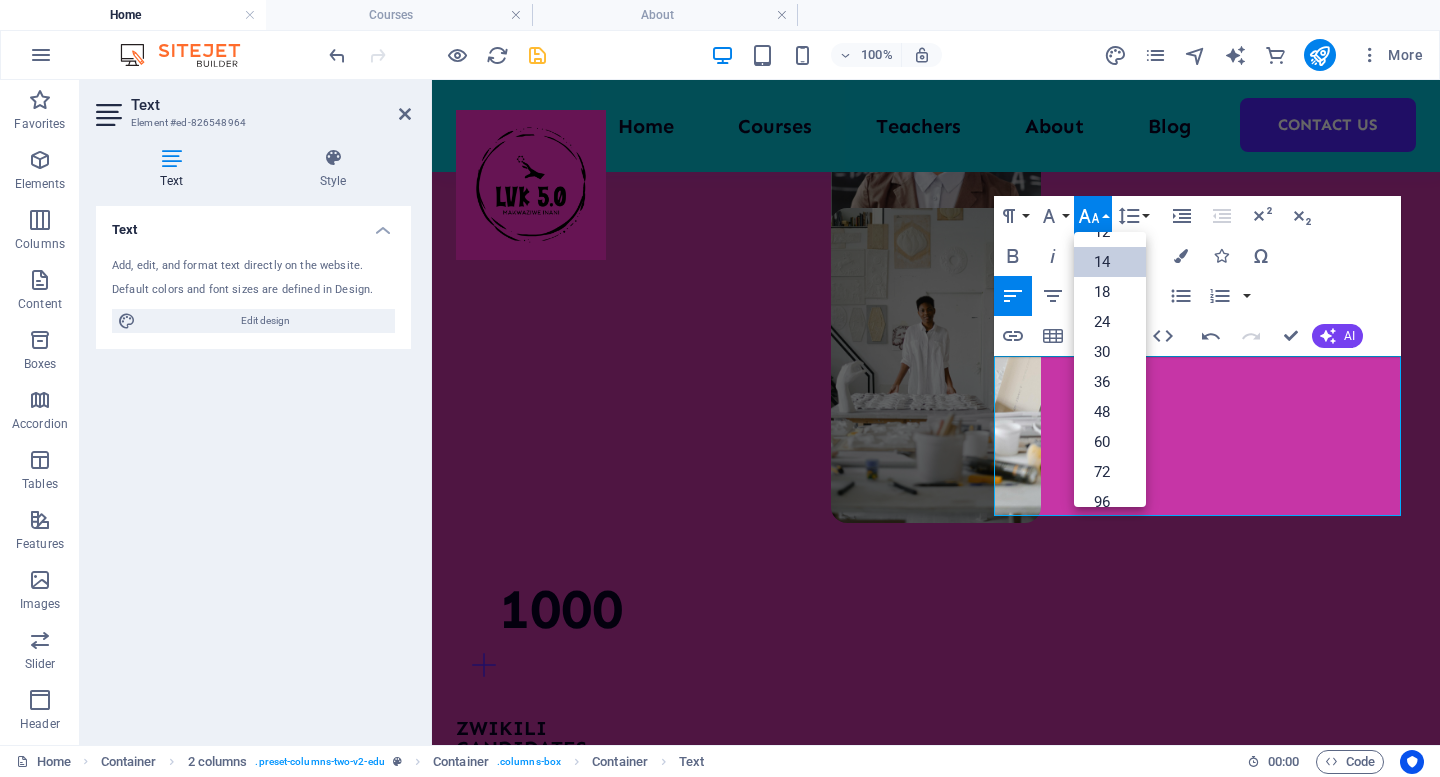 click on "14" at bounding box center (1110, 262) 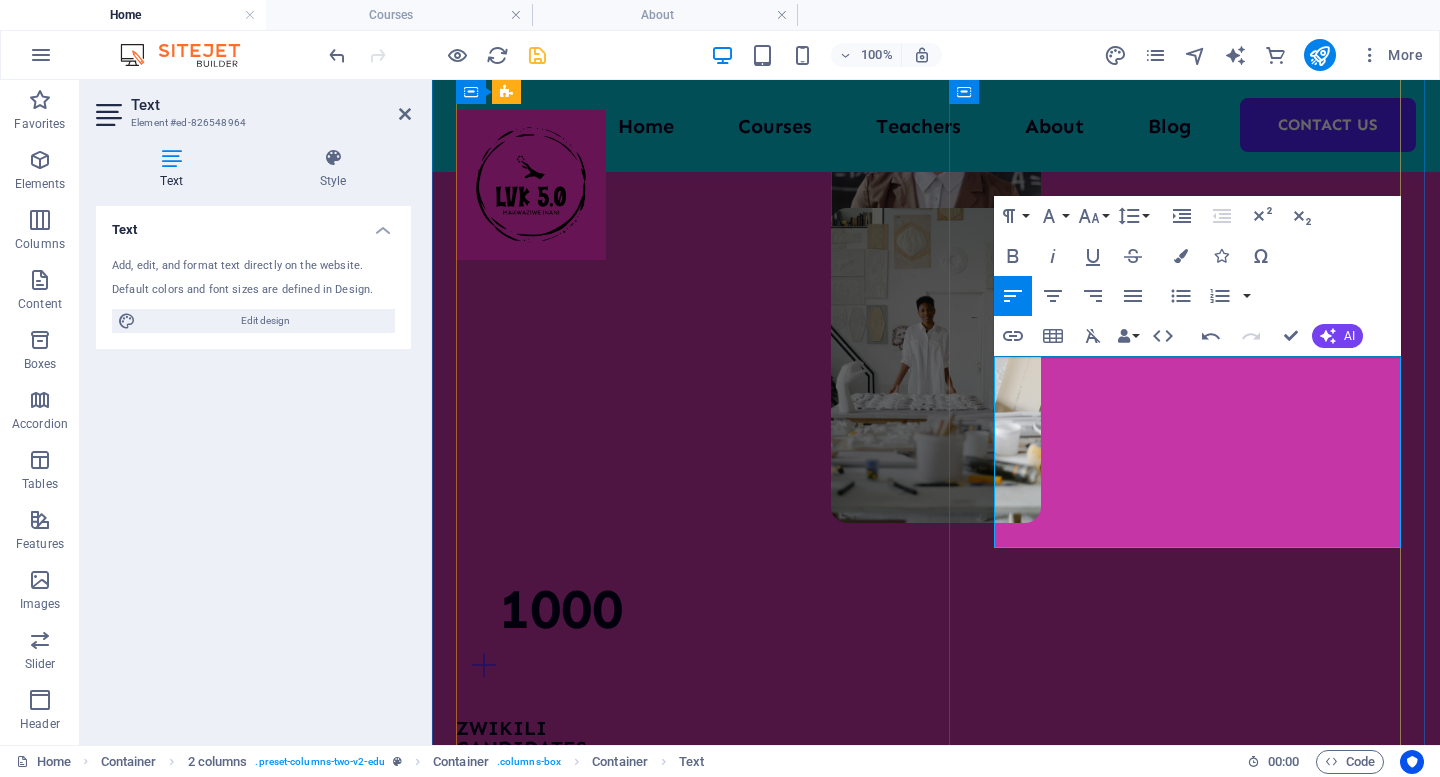 drag, startPoint x: 1217, startPoint y: 373, endPoint x: 1230, endPoint y: 373, distance: 13 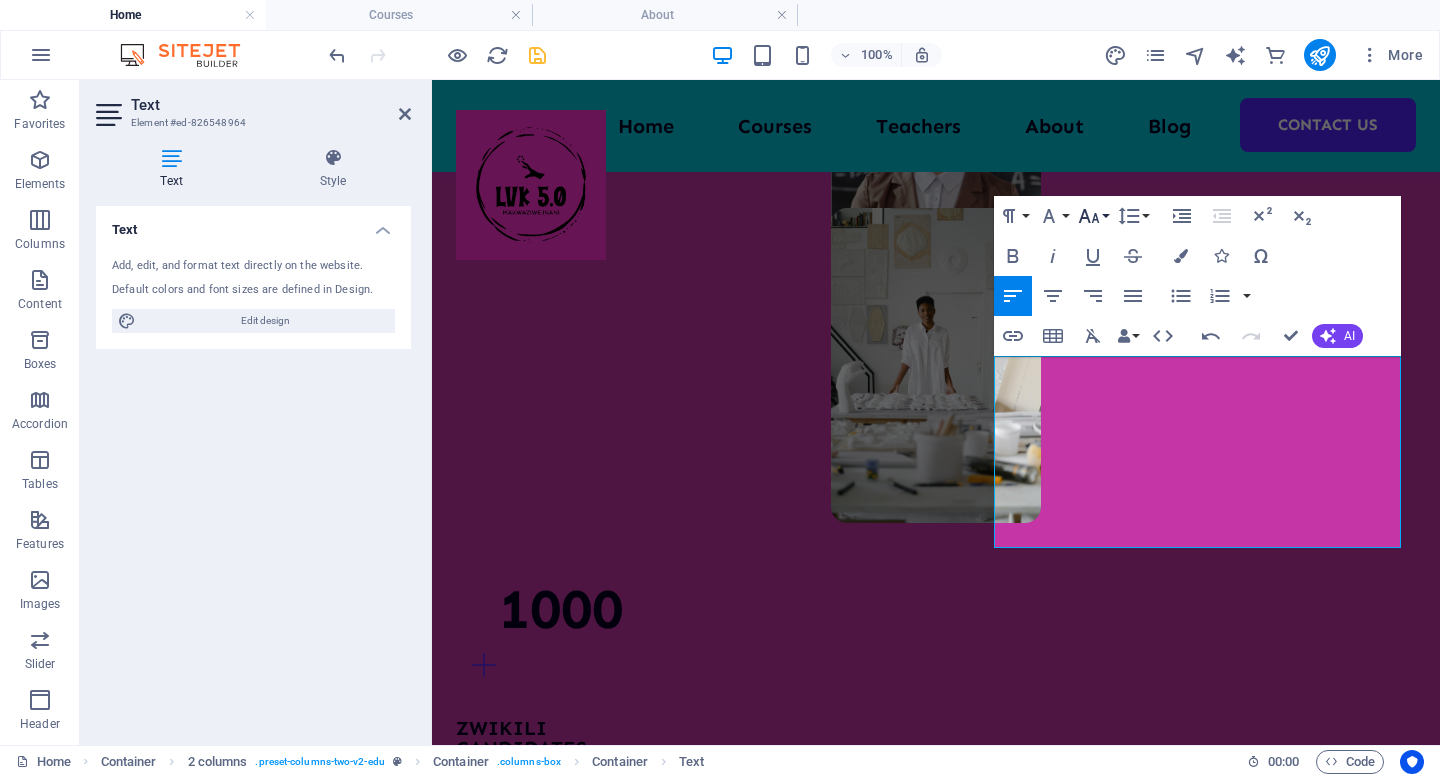 click on "Font Size" at bounding box center (1093, 216) 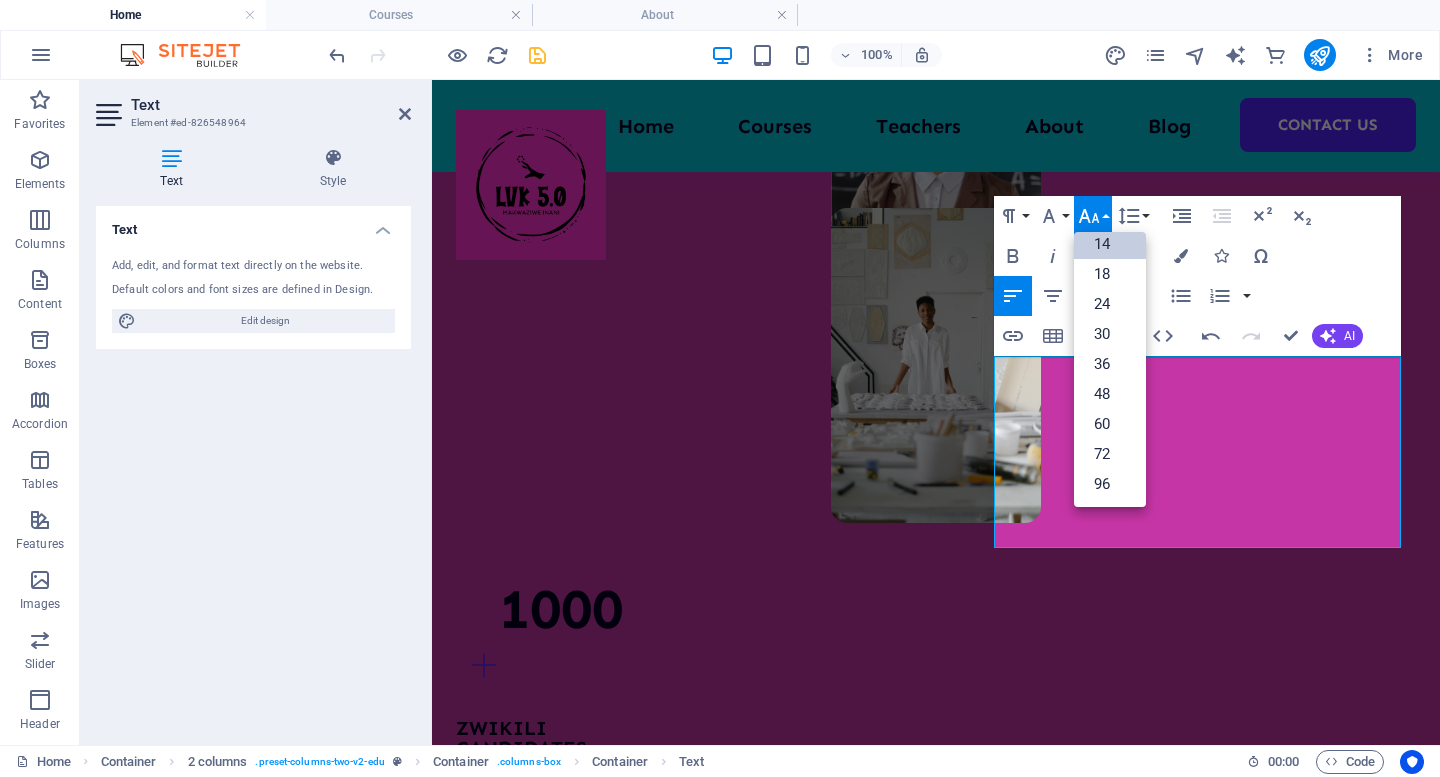 scroll, scrollTop: 161, scrollLeft: 0, axis: vertical 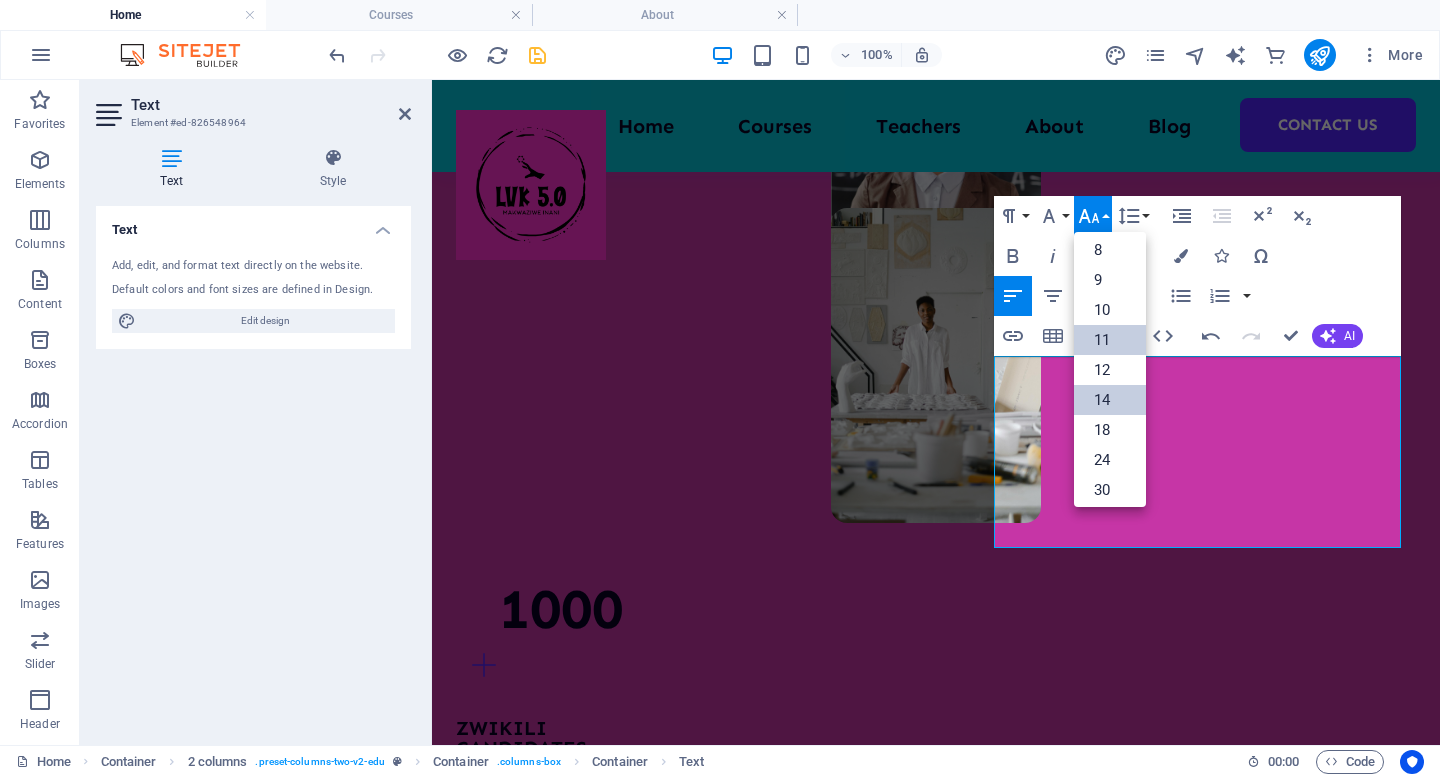click on "11" at bounding box center (1110, 340) 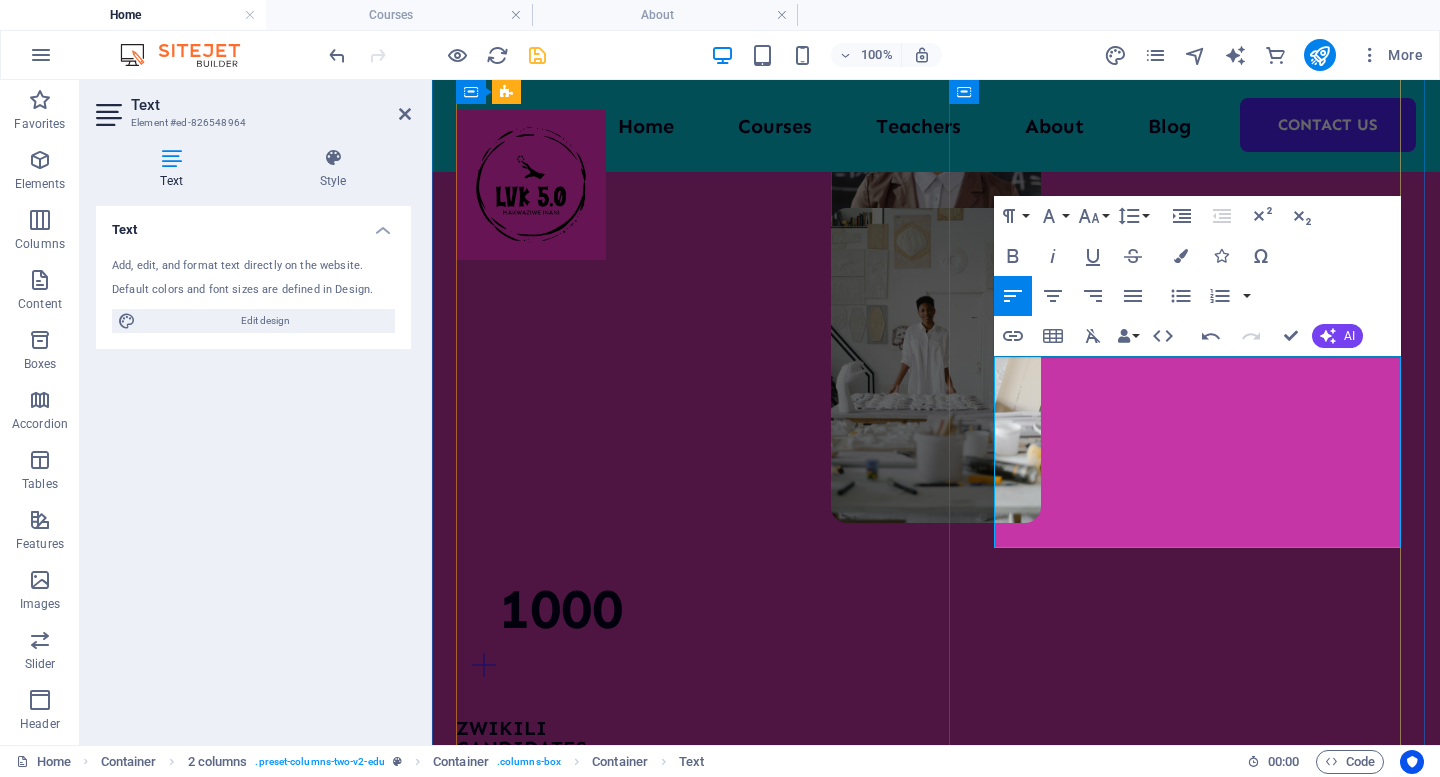 click on "Our innovative Phaiphi ya Zwikili  ©   provides comrehensive skills based interventions. Together with our courses from Technopreneur to Work Essential Skills, Design and Innovative Skills we create a platform for the Skill (Zwikili) to thrive for optimum work performance or entreneurial competence of the future world of work.   ​" at bounding box center (686, 2604) 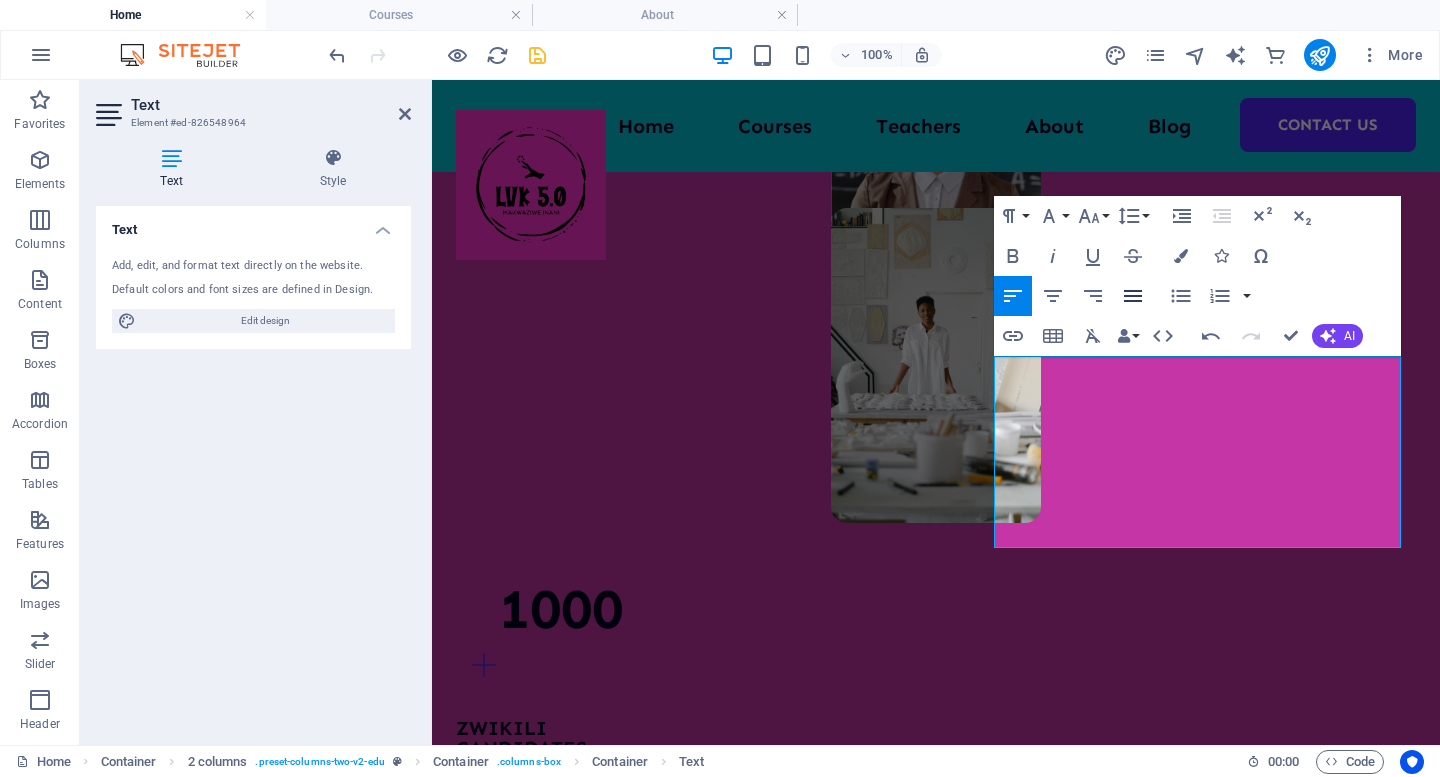 click 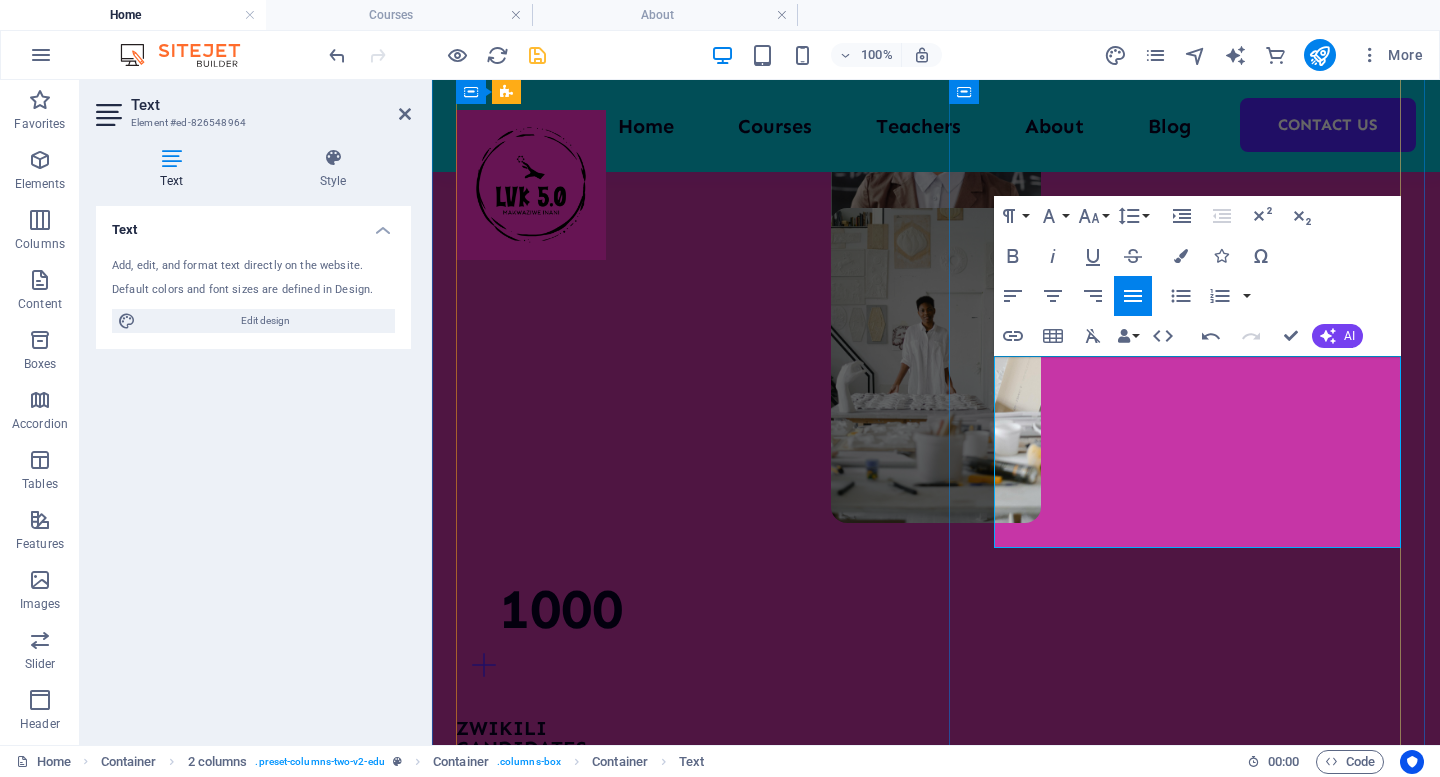 drag, startPoint x: 1265, startPoint y: 536, endPoint x: 999, endPoint y: 371, distance: 313.01917 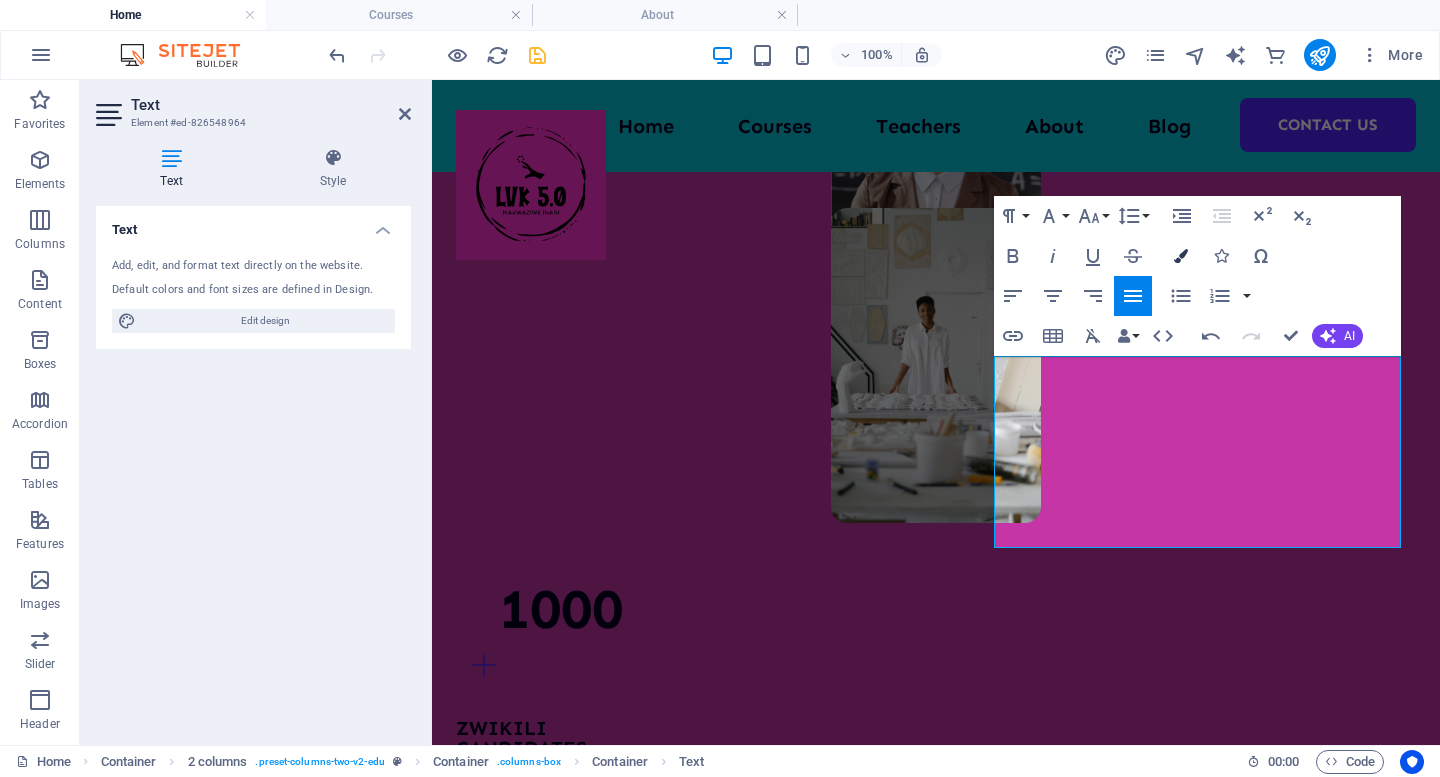 click at bounding box center (1181, 256) 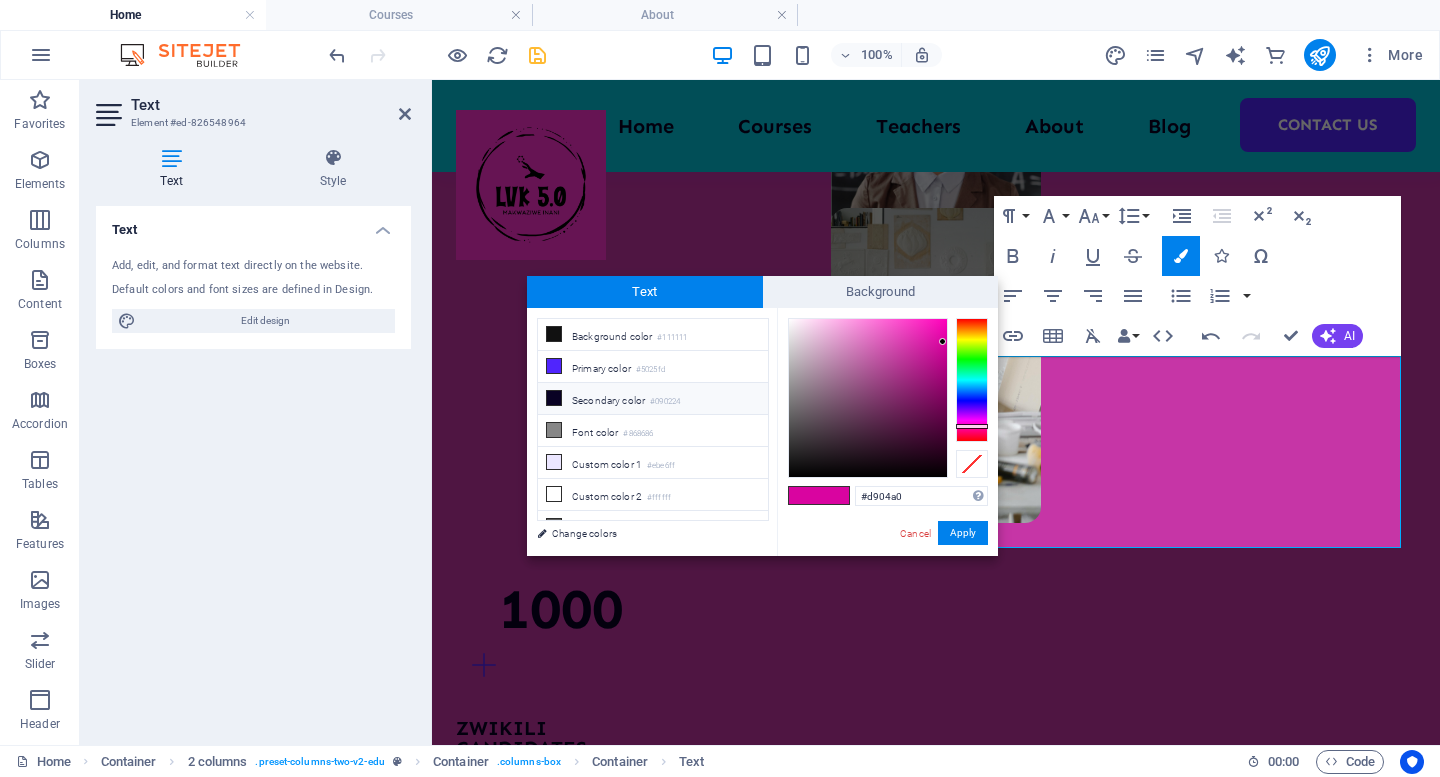 click at bounding box center [554, 398] 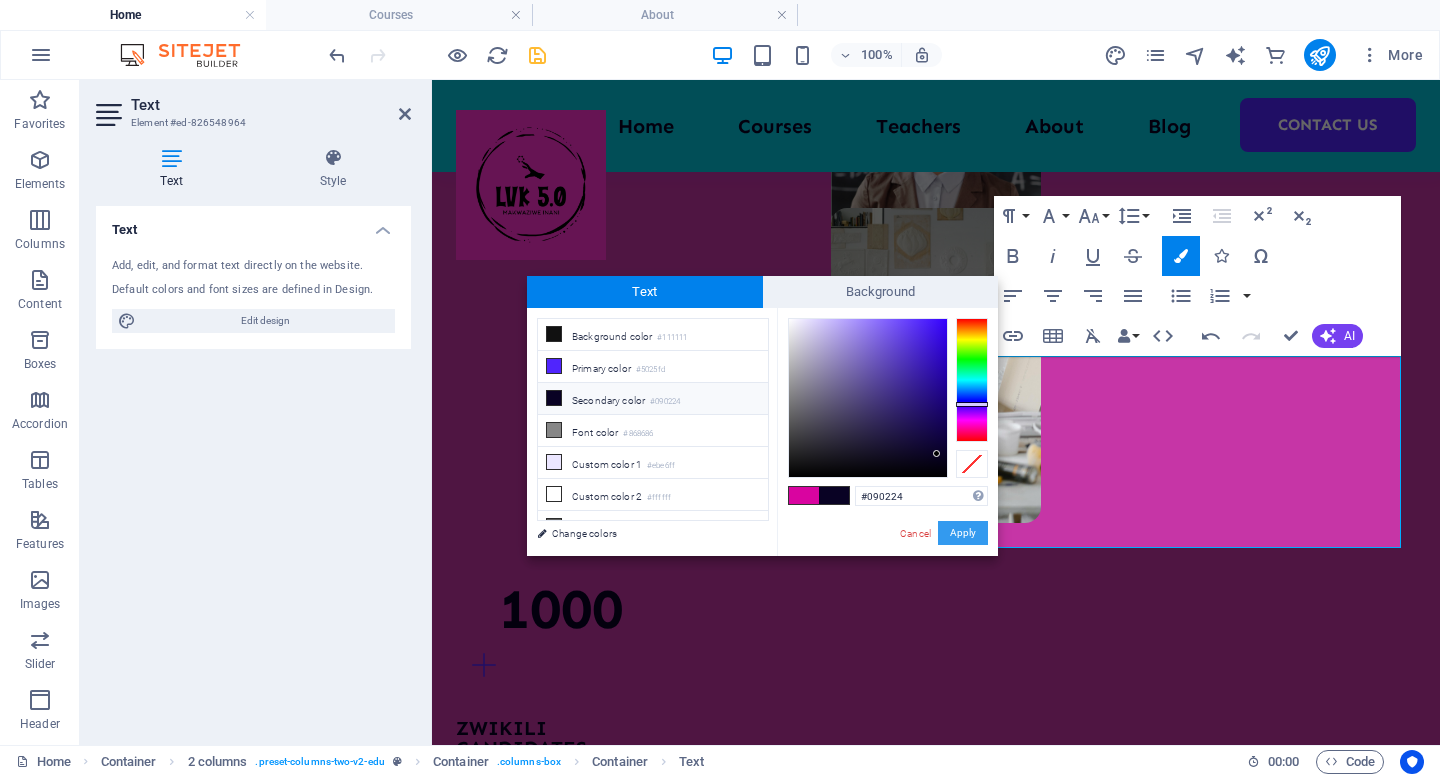 click on "Apply" at bounding box center (963, 533) 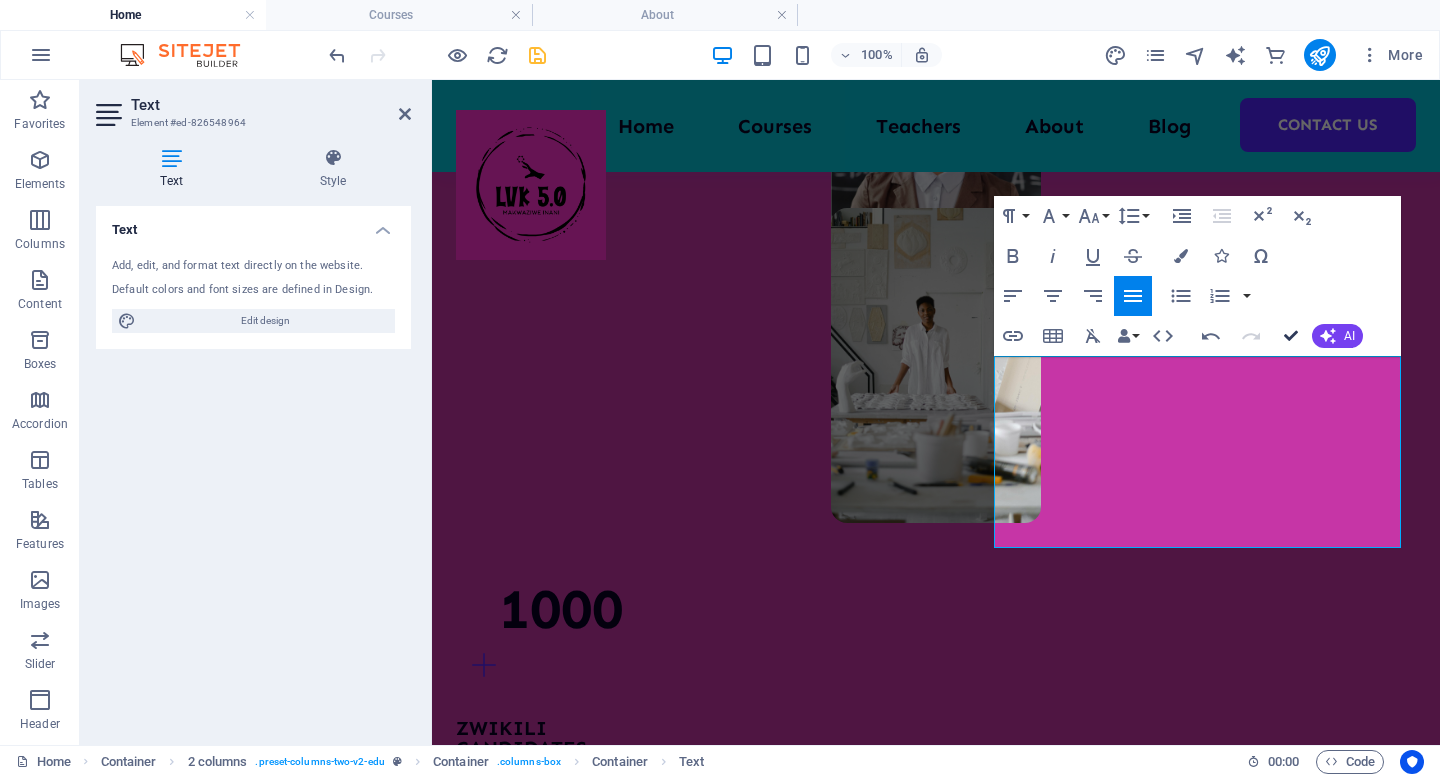 scroll, scrollTop: 1764, scrollLeft: 0, axis: vertical 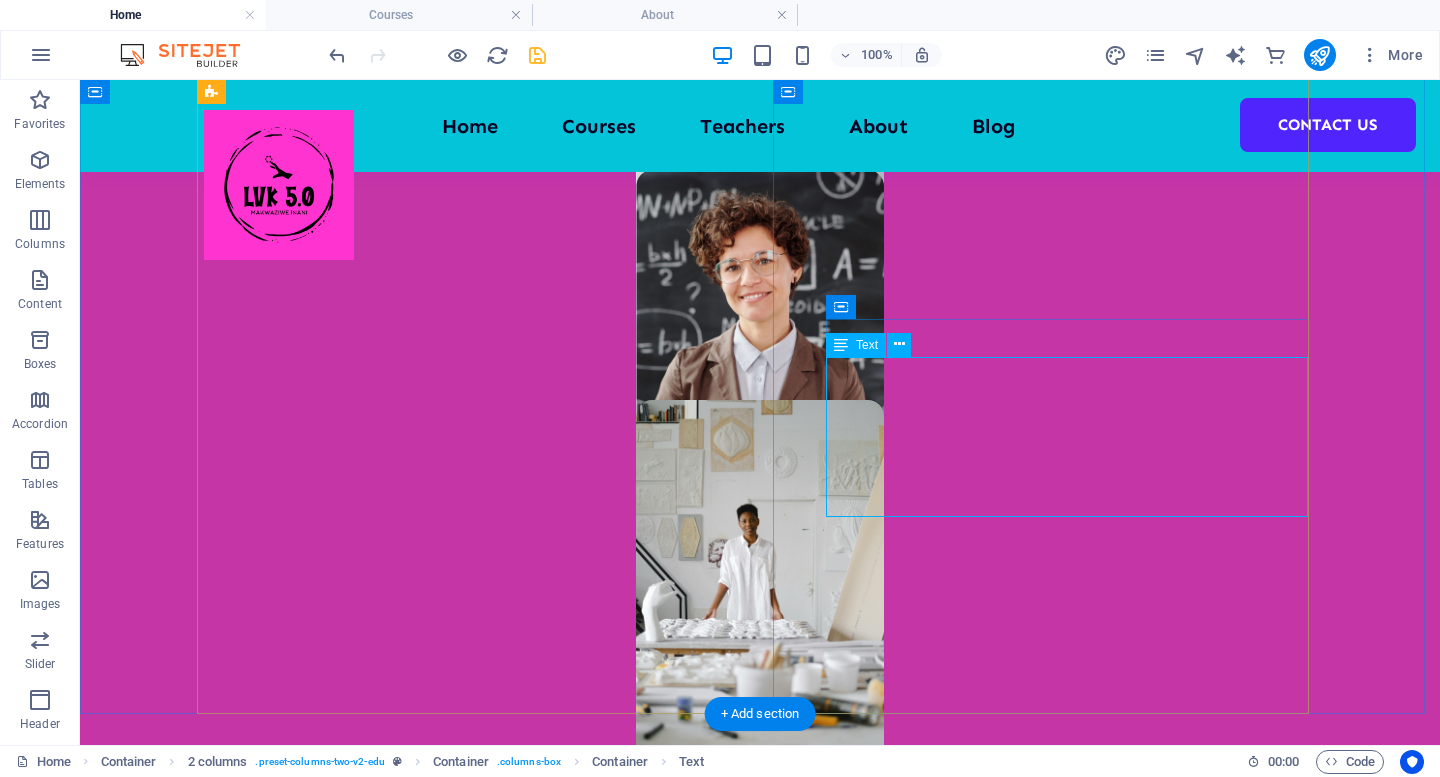 click on "Our innovative Phaiphi ya Zwikili  ©   provides comrehensive skills based interventions. Together with our courses from Technopreneur to Work Essential Skills, Design and Innovative Skills we create a platform for the Skill (Zwikili) to thrive for optimum work performance or entreneurial competence of the future world of work." at bounding box center [472, 2802] 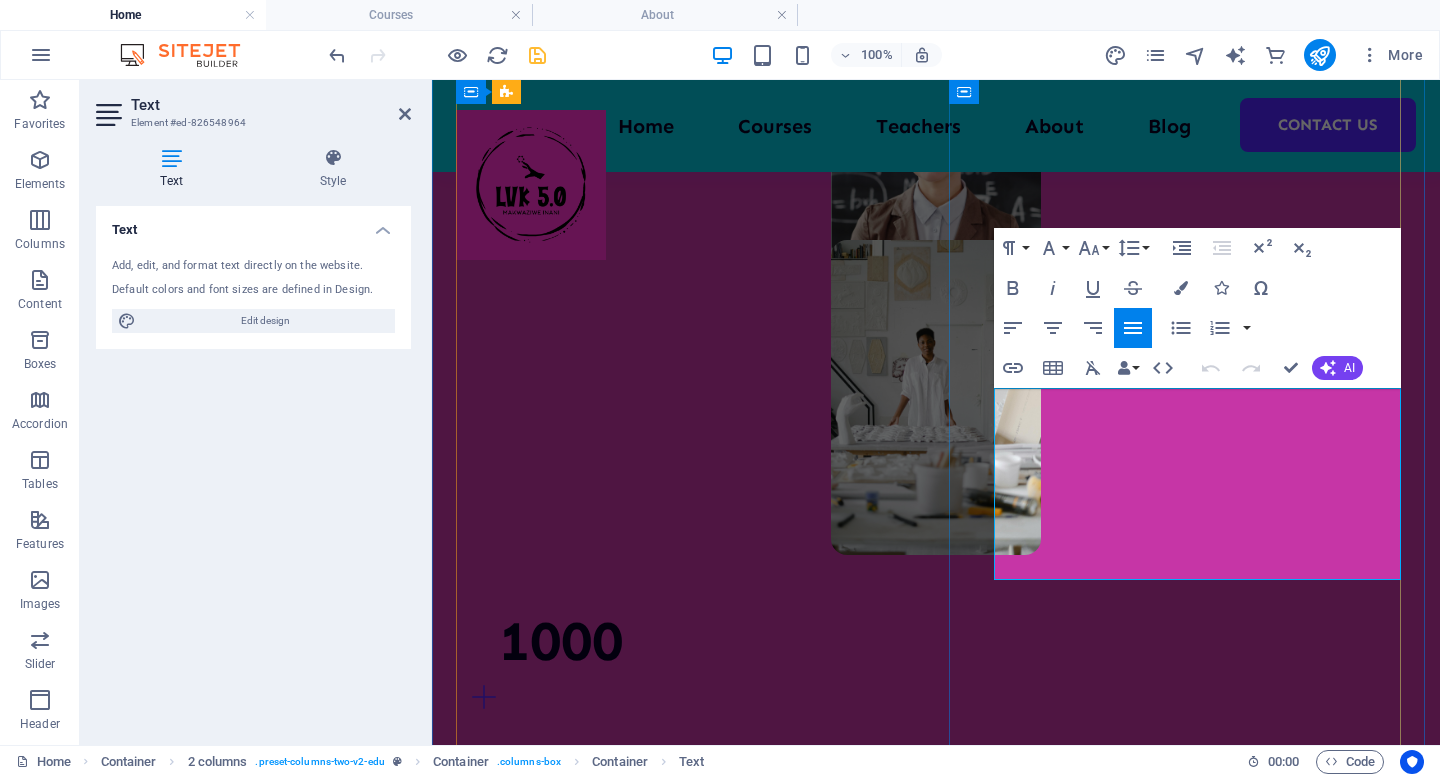 type 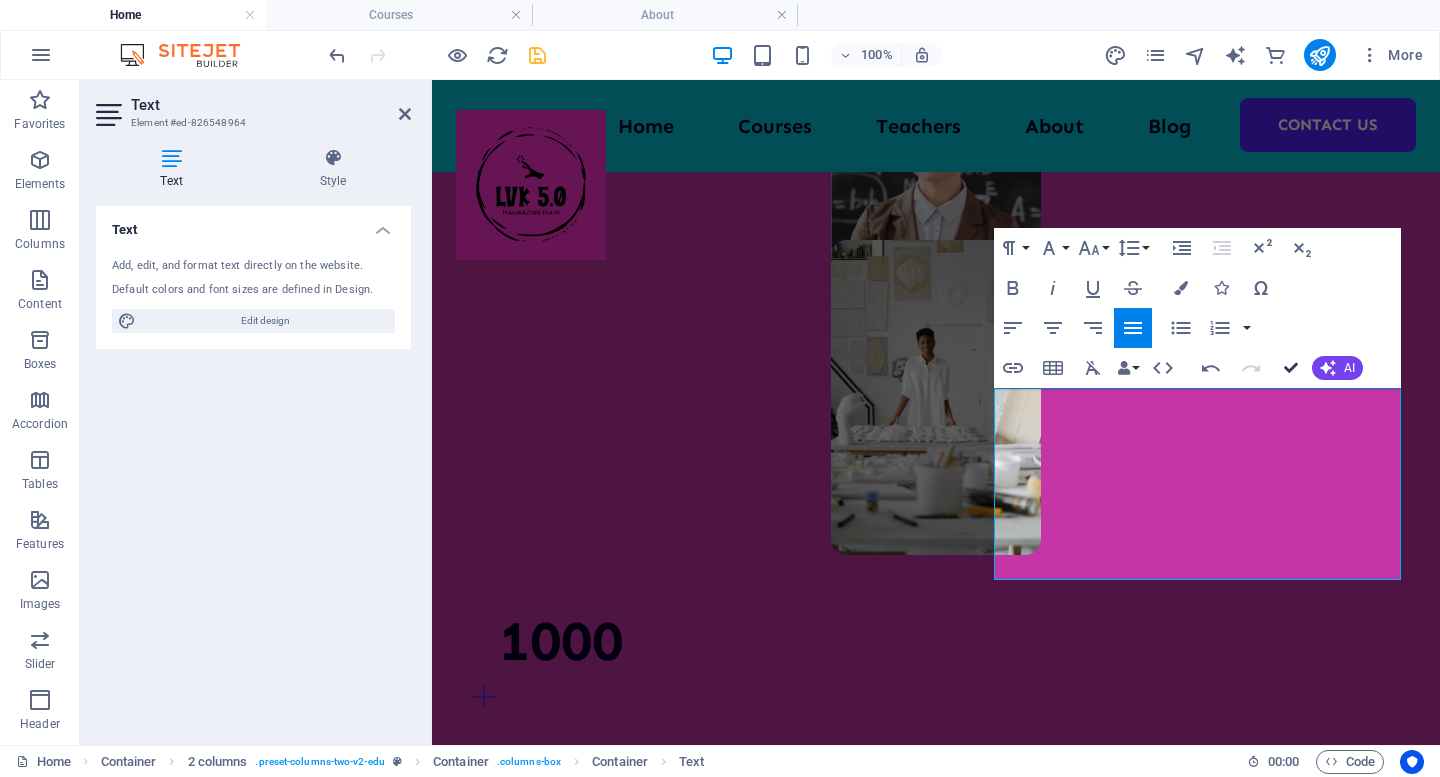 scroll, scrollTop: 1732, scrollLeft: 0, axis: vertical 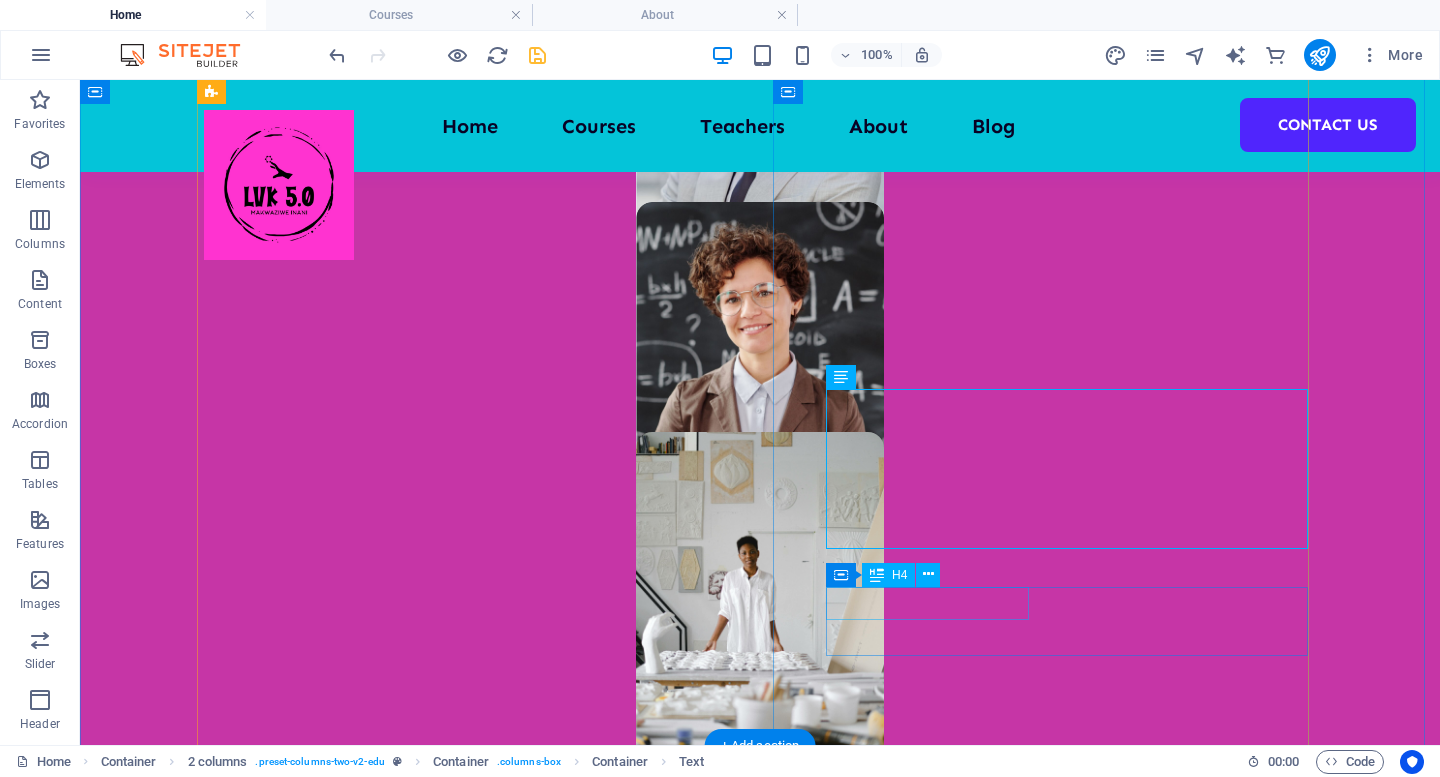 click on "Great community" at bounding box center (472, 3010) 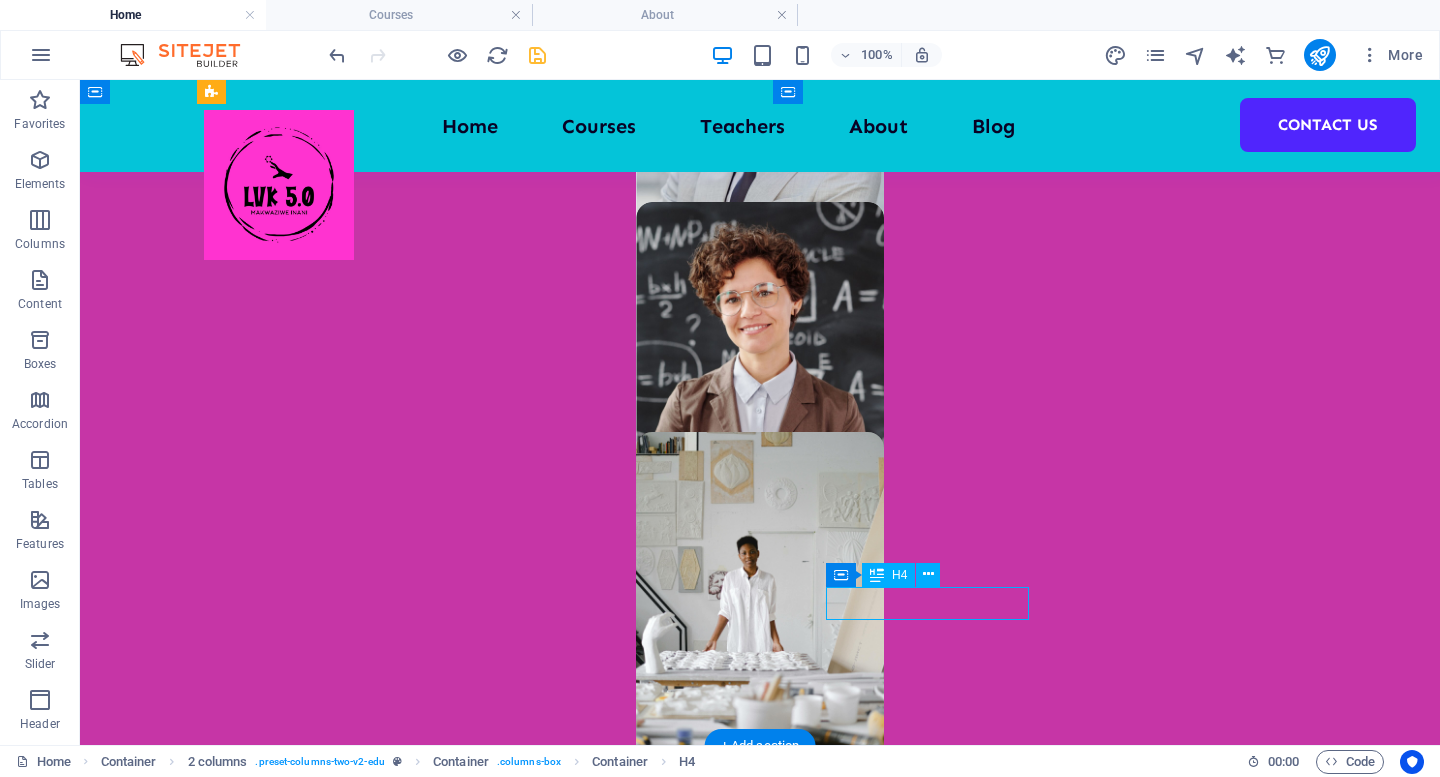 click on "Great community" at bounding box center (472, 3010) 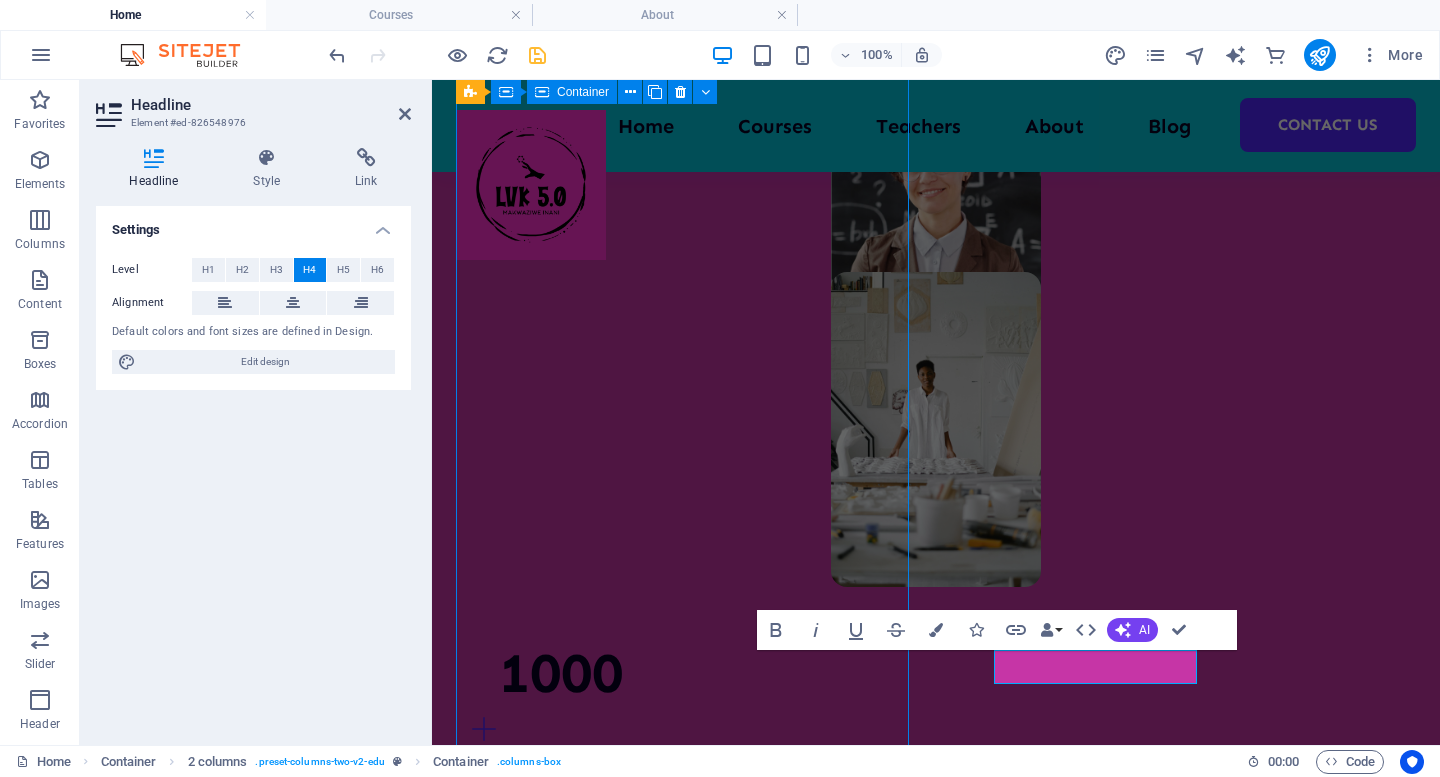 scroll, scrollTop: 1732, scrollLeft: 0, axis: vertical 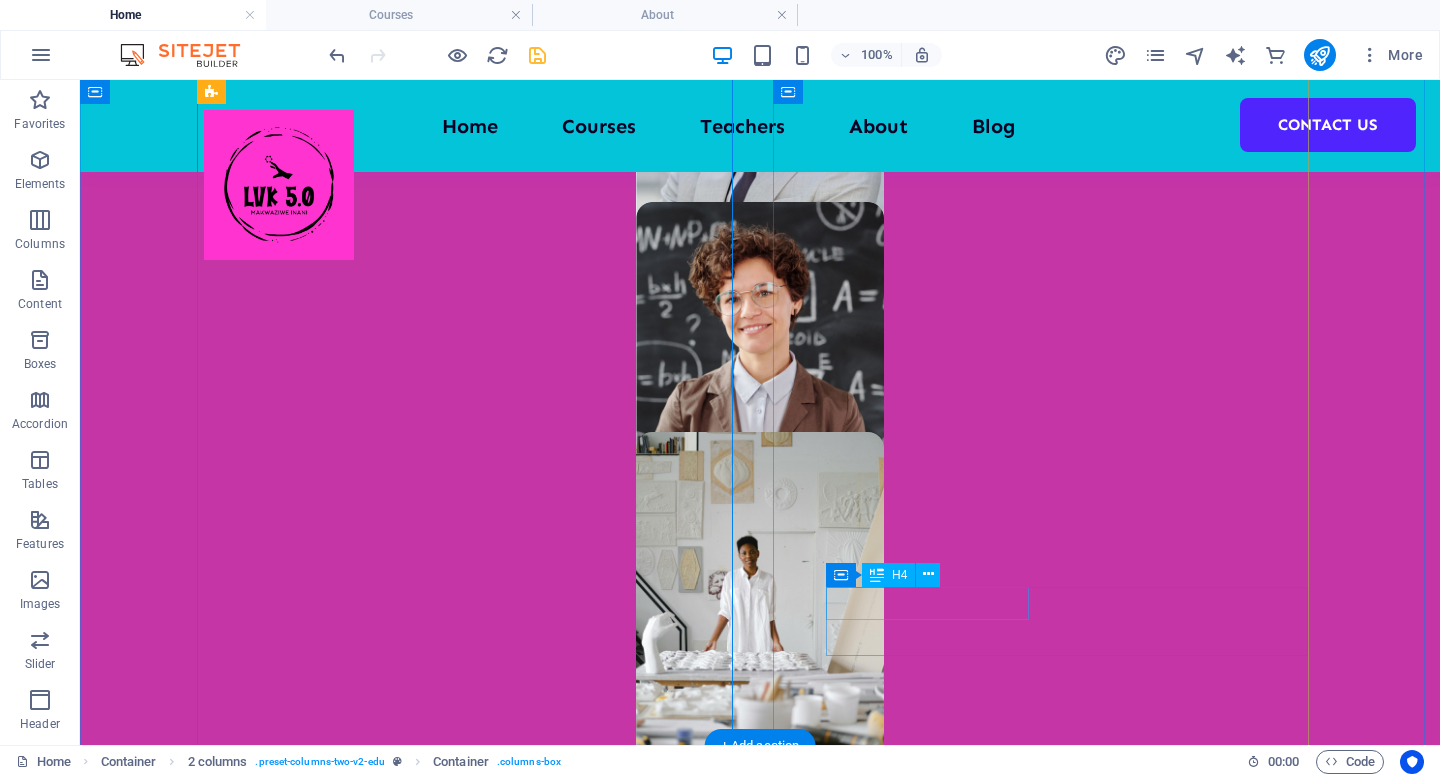 click on "Great community" at bounding box center [472, 3010] 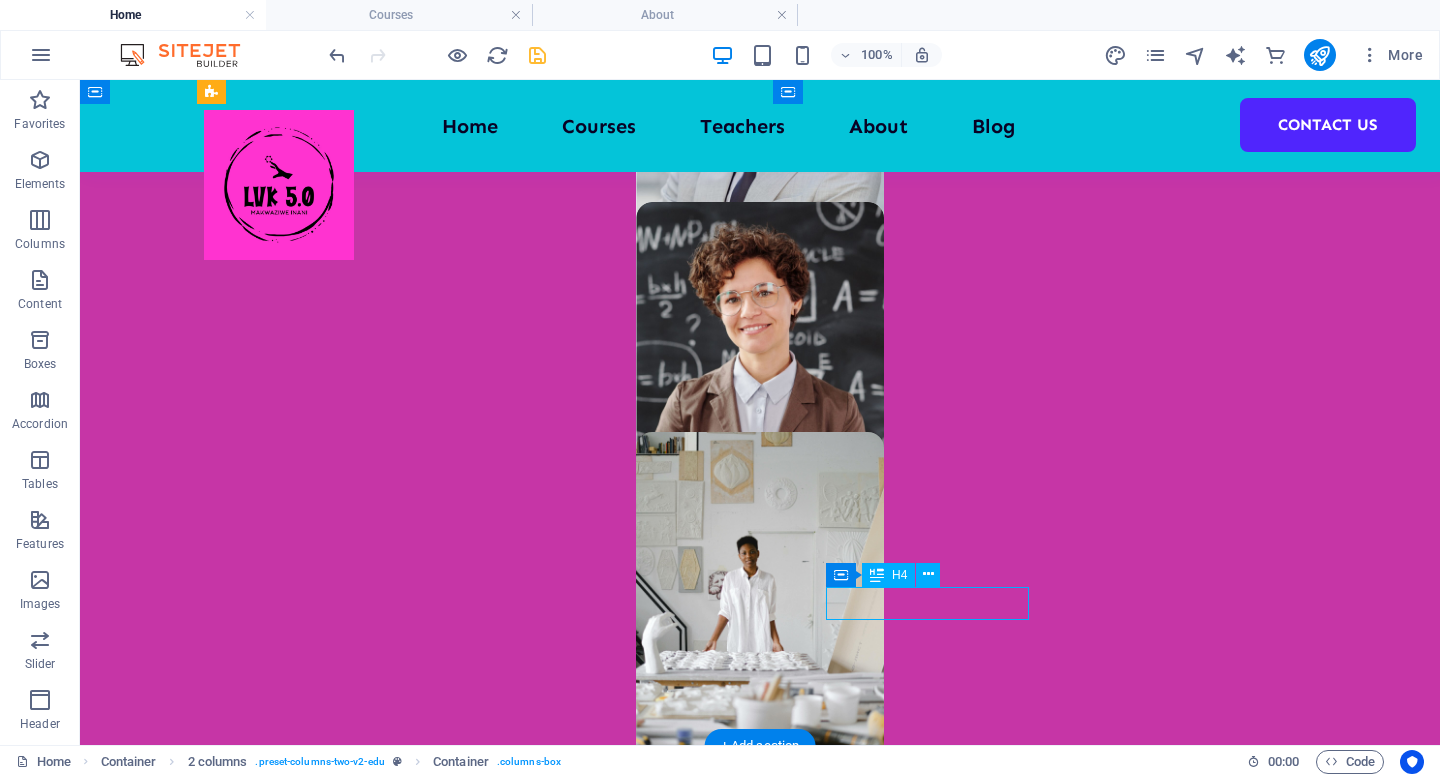 click on "Great community" at bounding box center [472, 3010] 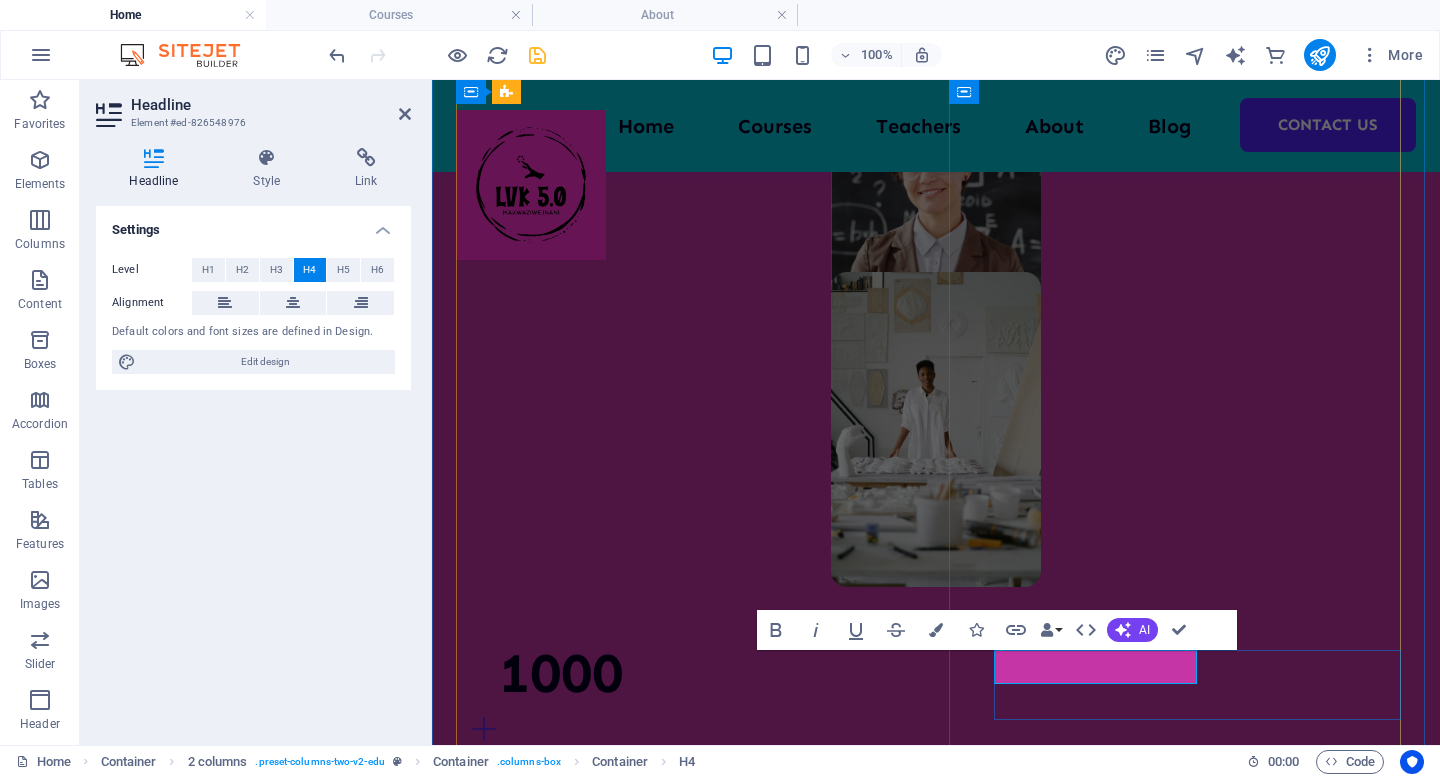 click on "Great community Lorem ipsum dolor sit amet consectetur." at bounding box center [686, 2894] 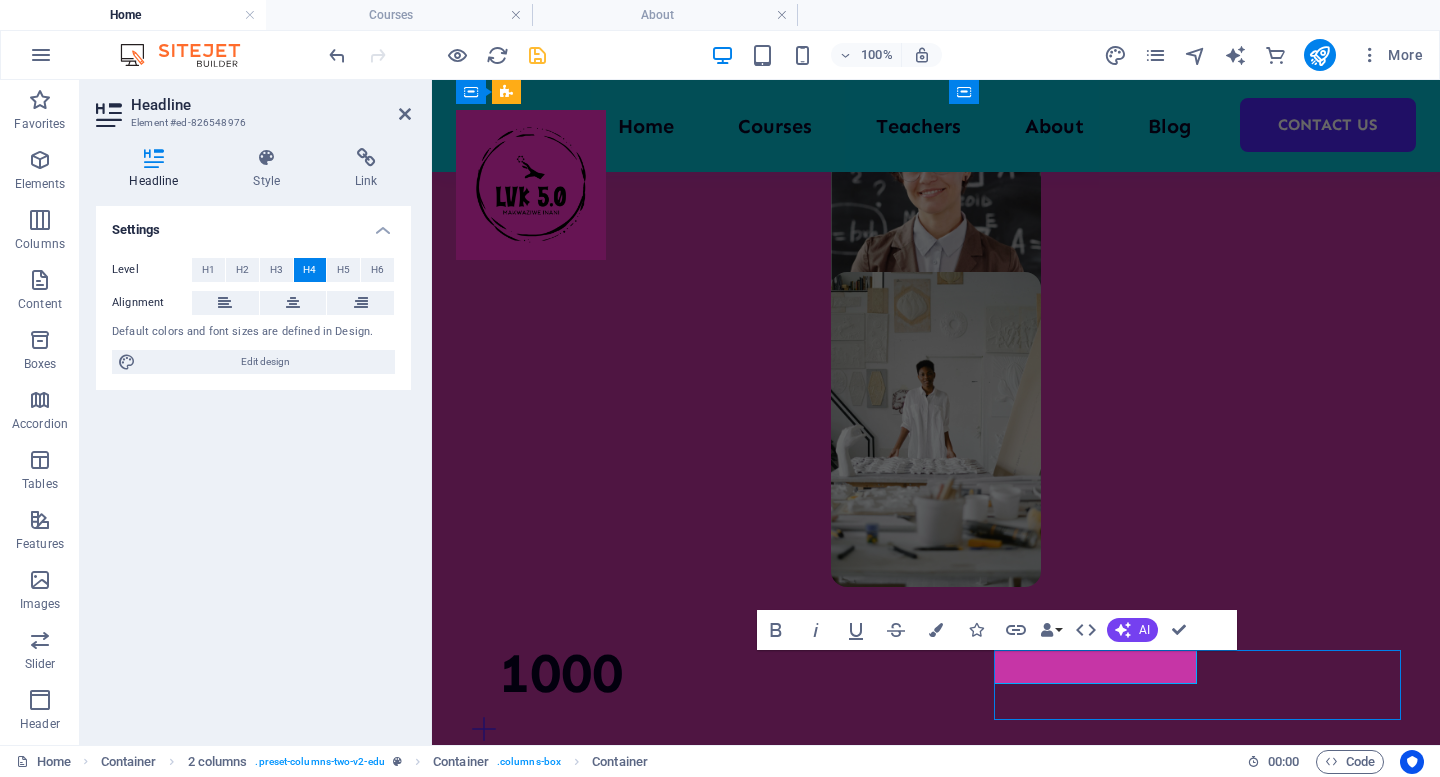 scroll, scrollTop: 1668, scrollLeft: 0, axis: vertical 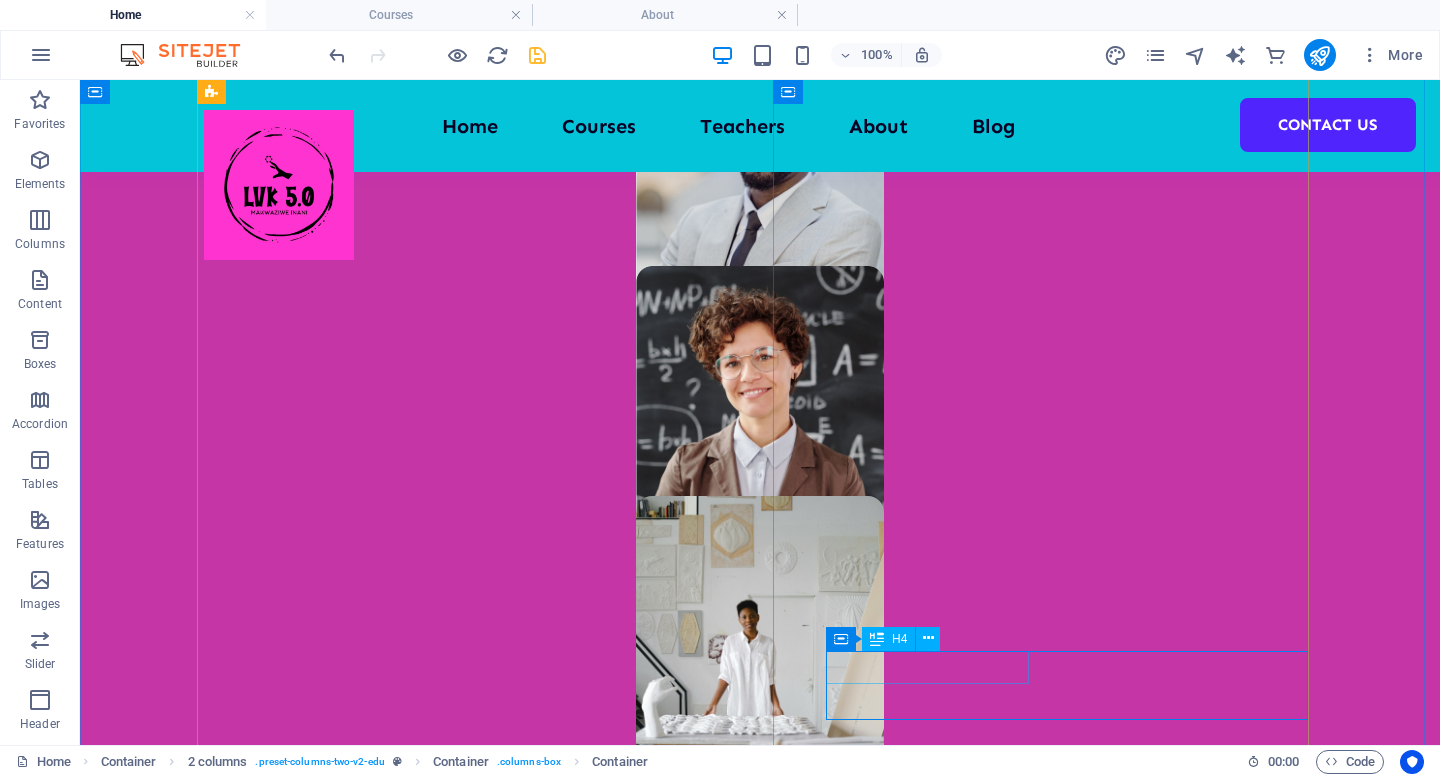 click on "Great community" at bounding box center (472, 3074) 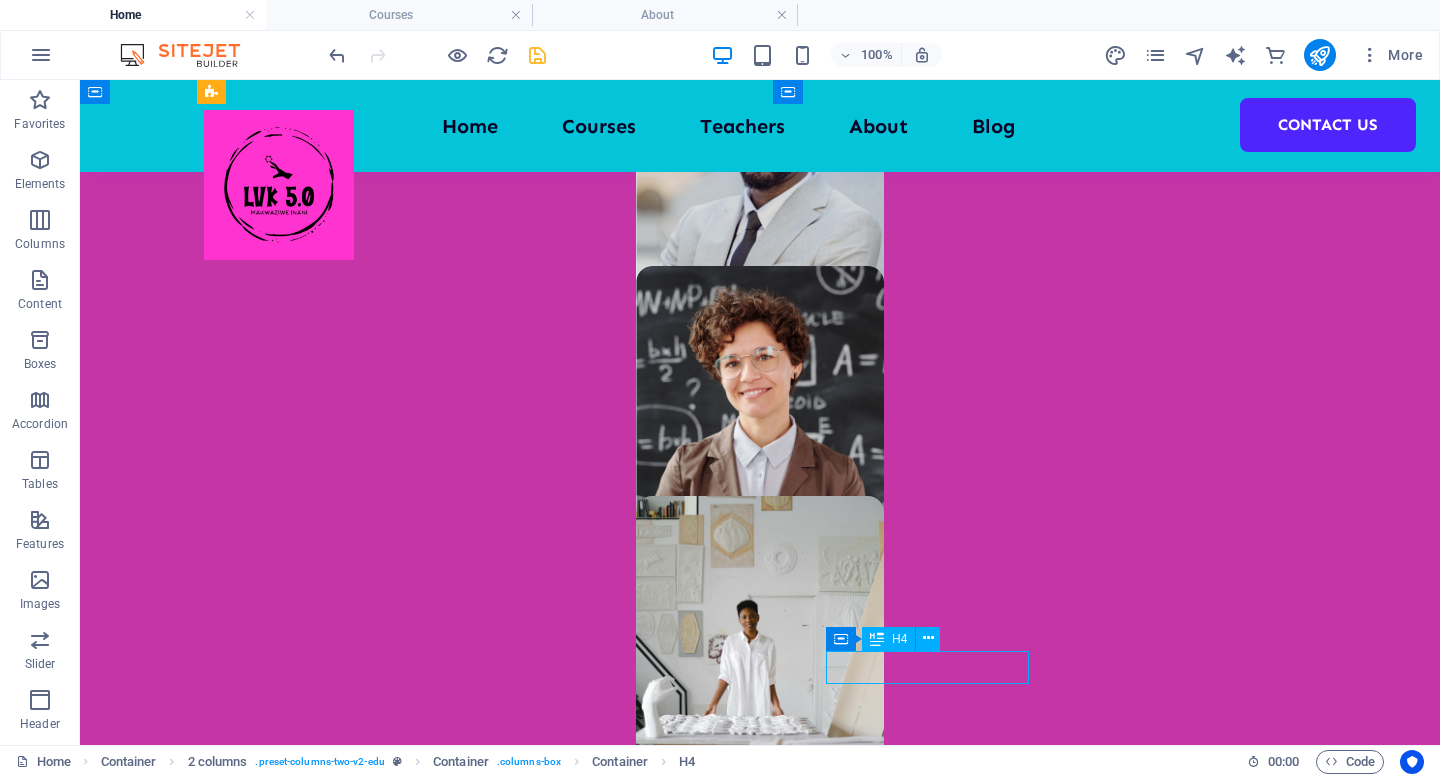 click on "Great community" at bounding box center (472, 3074) 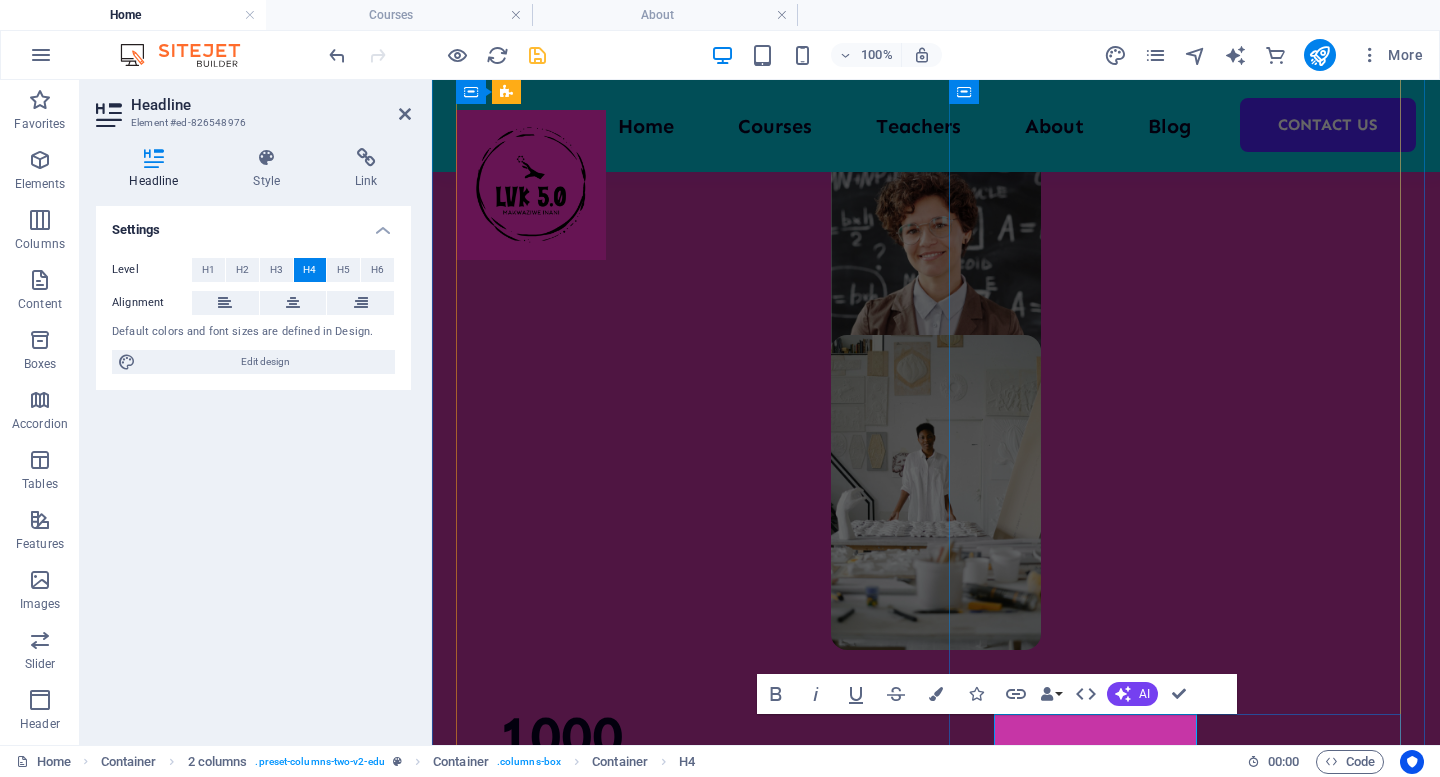 type 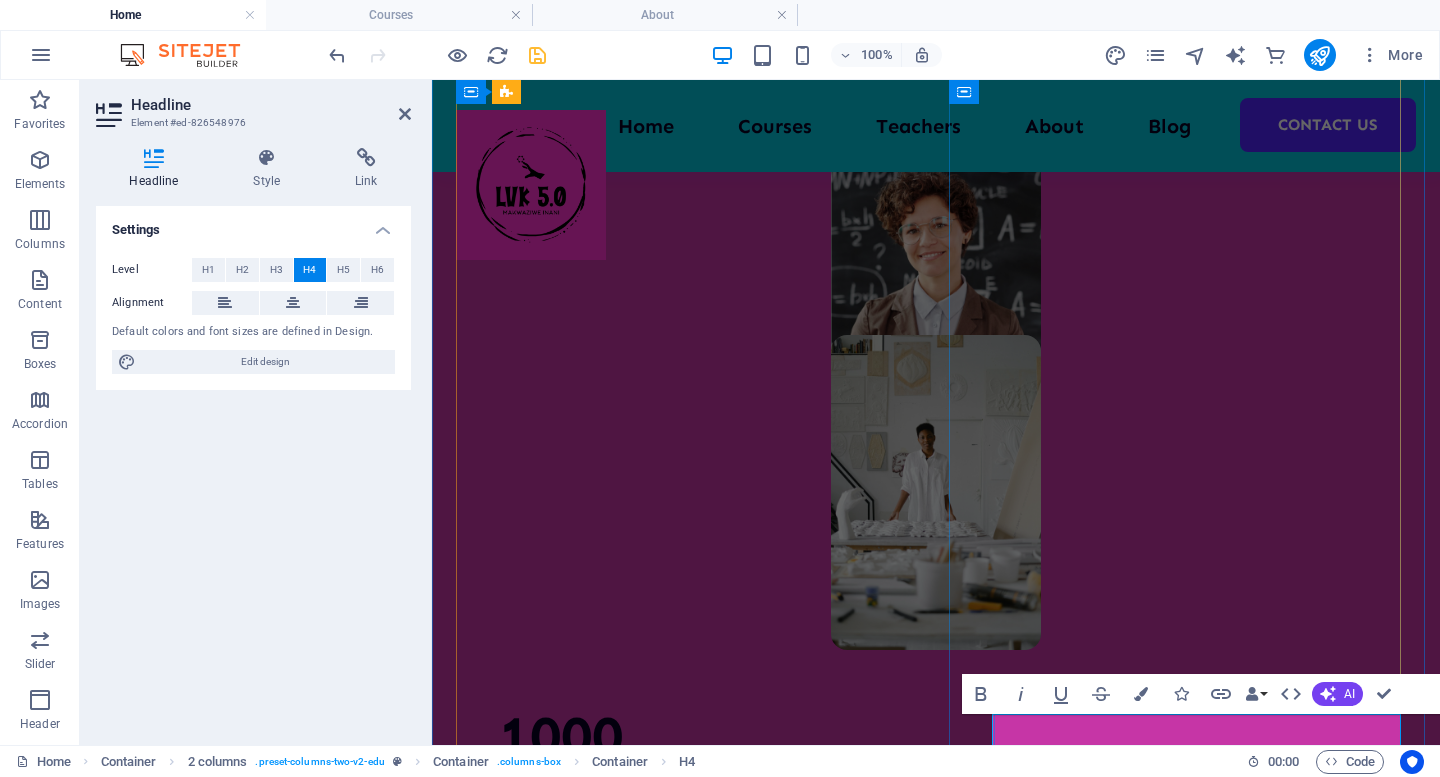scroll, scrollTop: 0, scrollLeft: 2, axis: horizontal 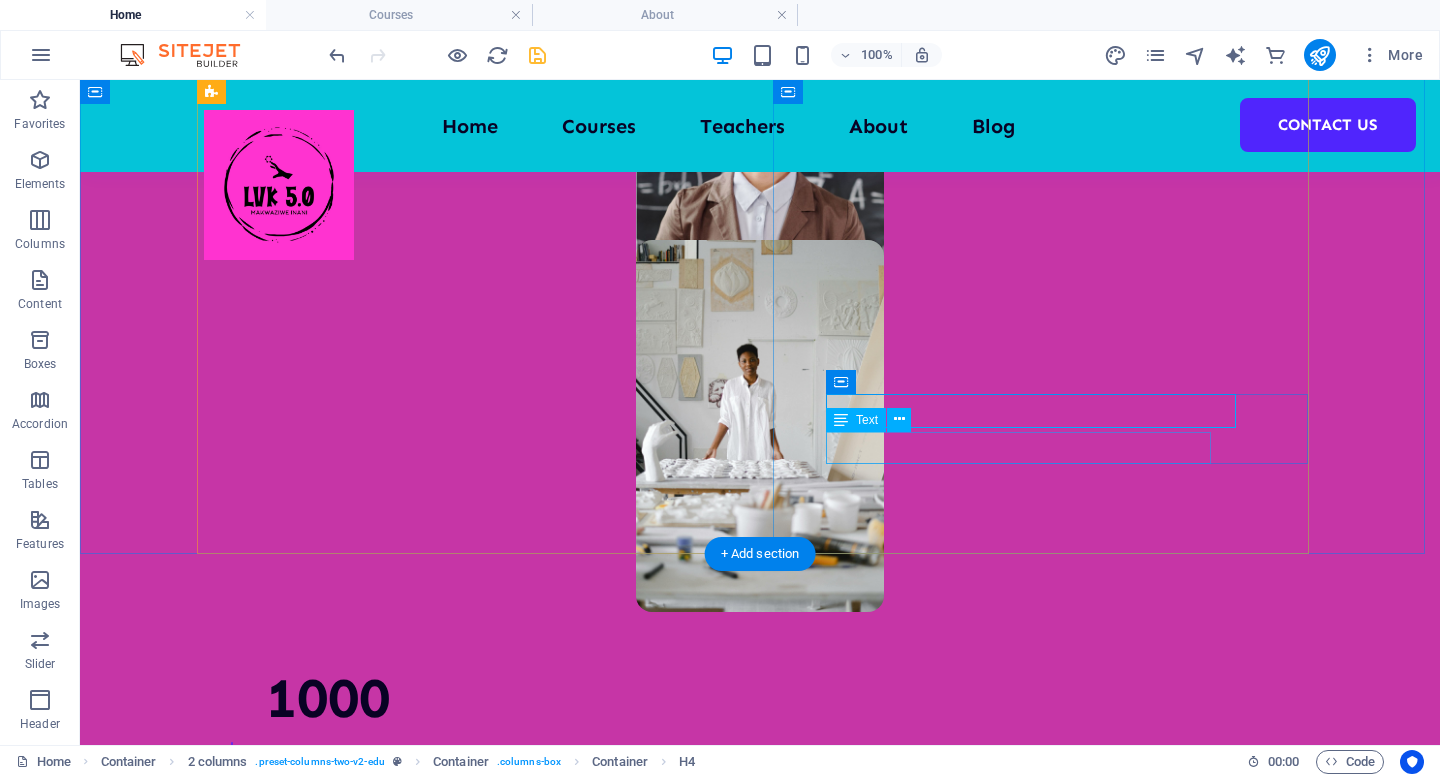 click on "Lorem ipsum dolor sit amet consectetur." at bounding box center (472, 2854) 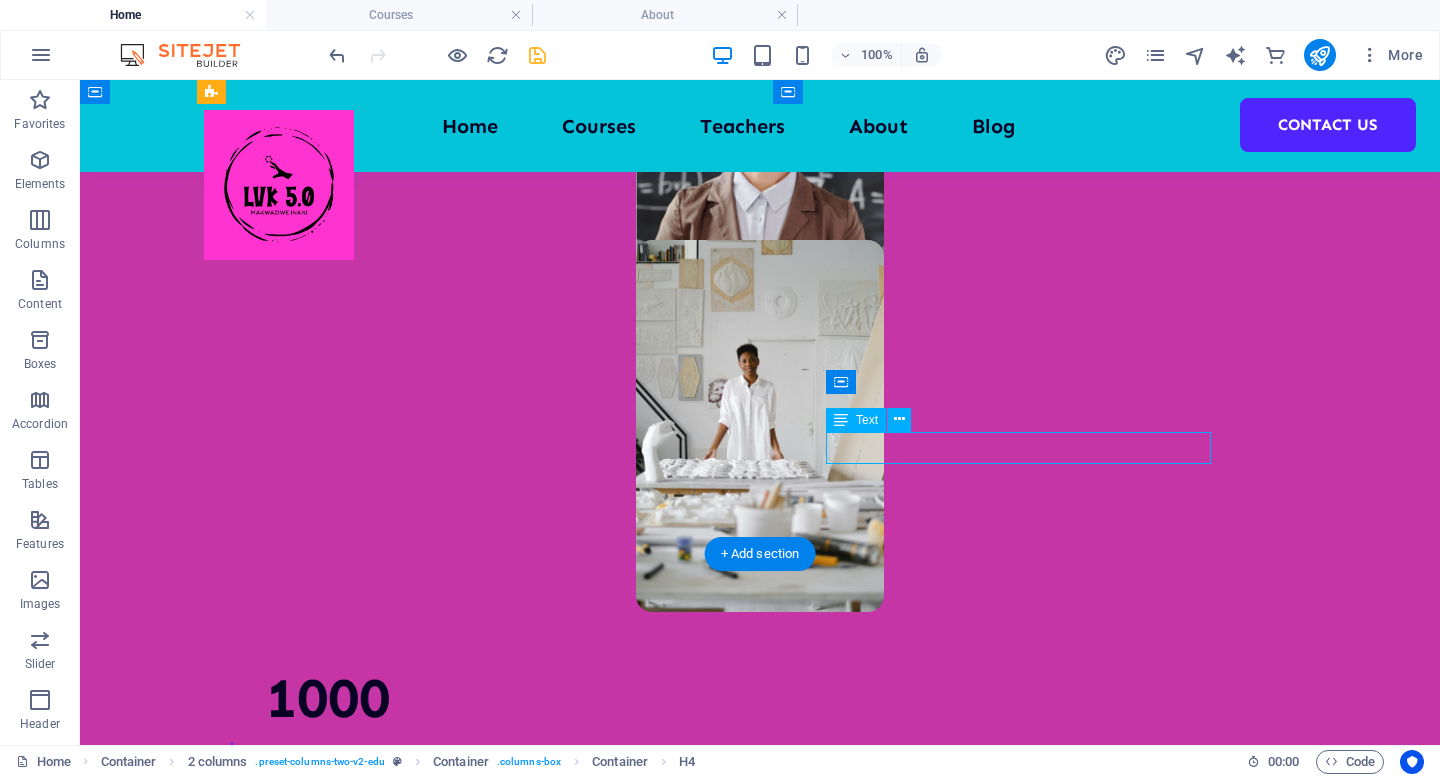 click on "Lorem ipsum dolor sit amet consectetur." at bounding box center (472, 2854) 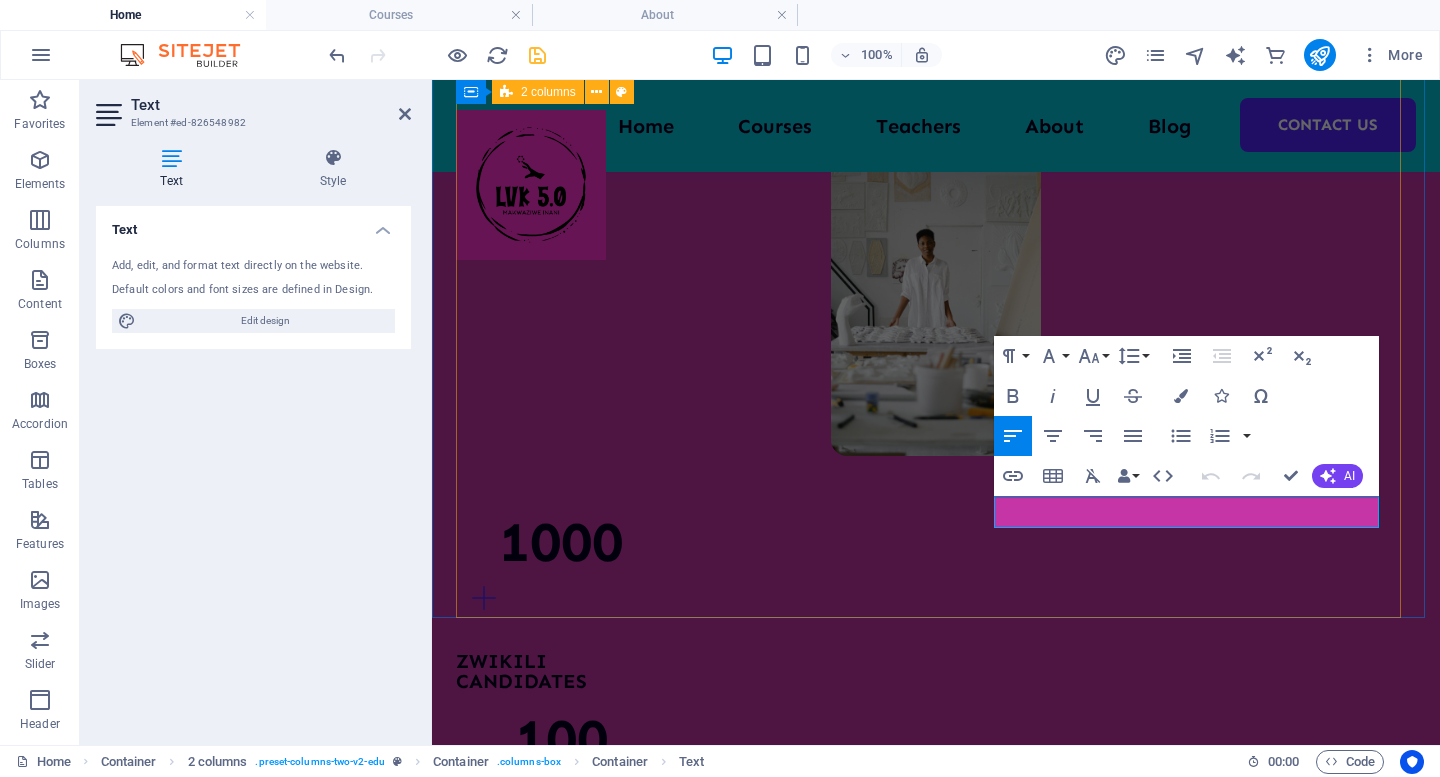 scroll, scrollTop: 1986, scrollLeft: 0, axis: vertical 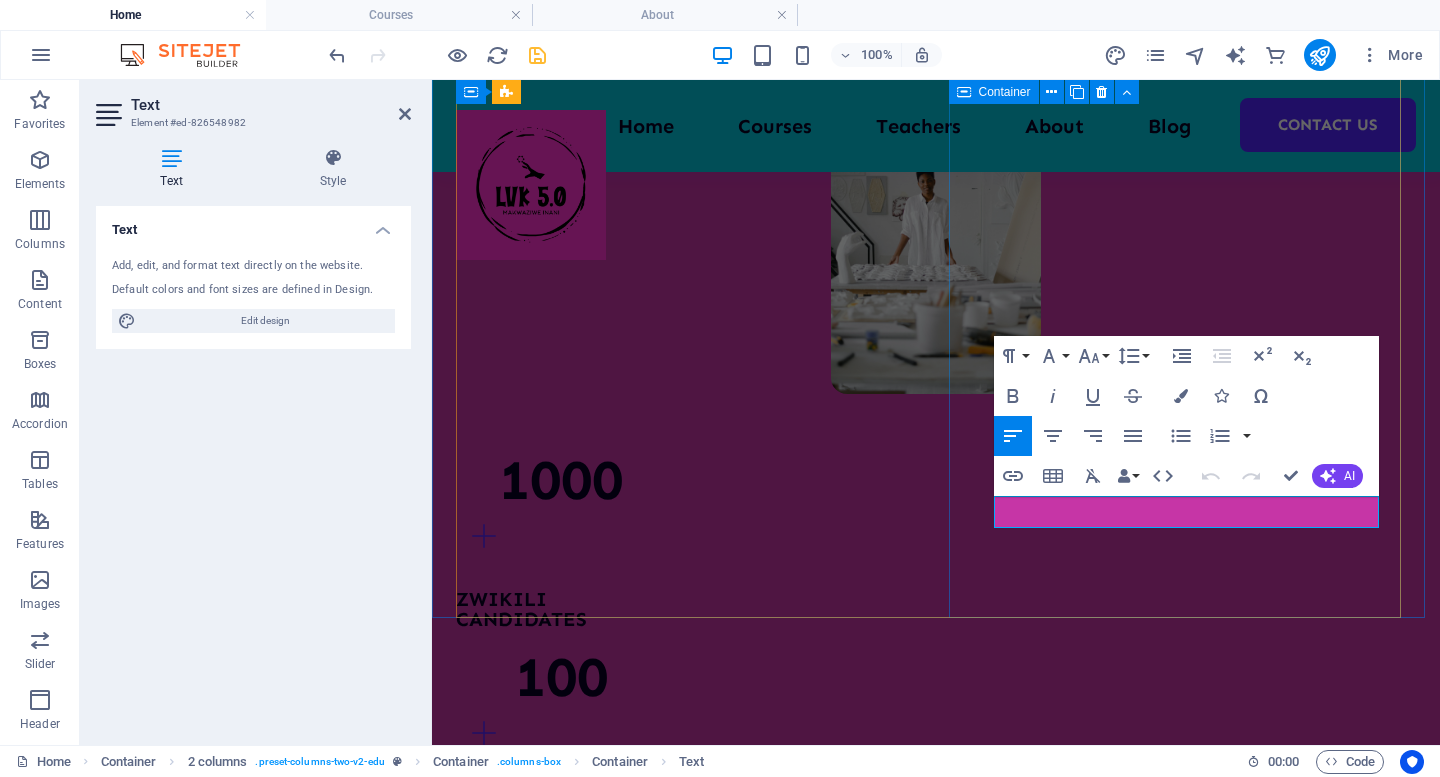 drag, startPoint x: 1376, startPoint y: 513, endPoint x: 993, endPoint y: 512, distance: 383.0013 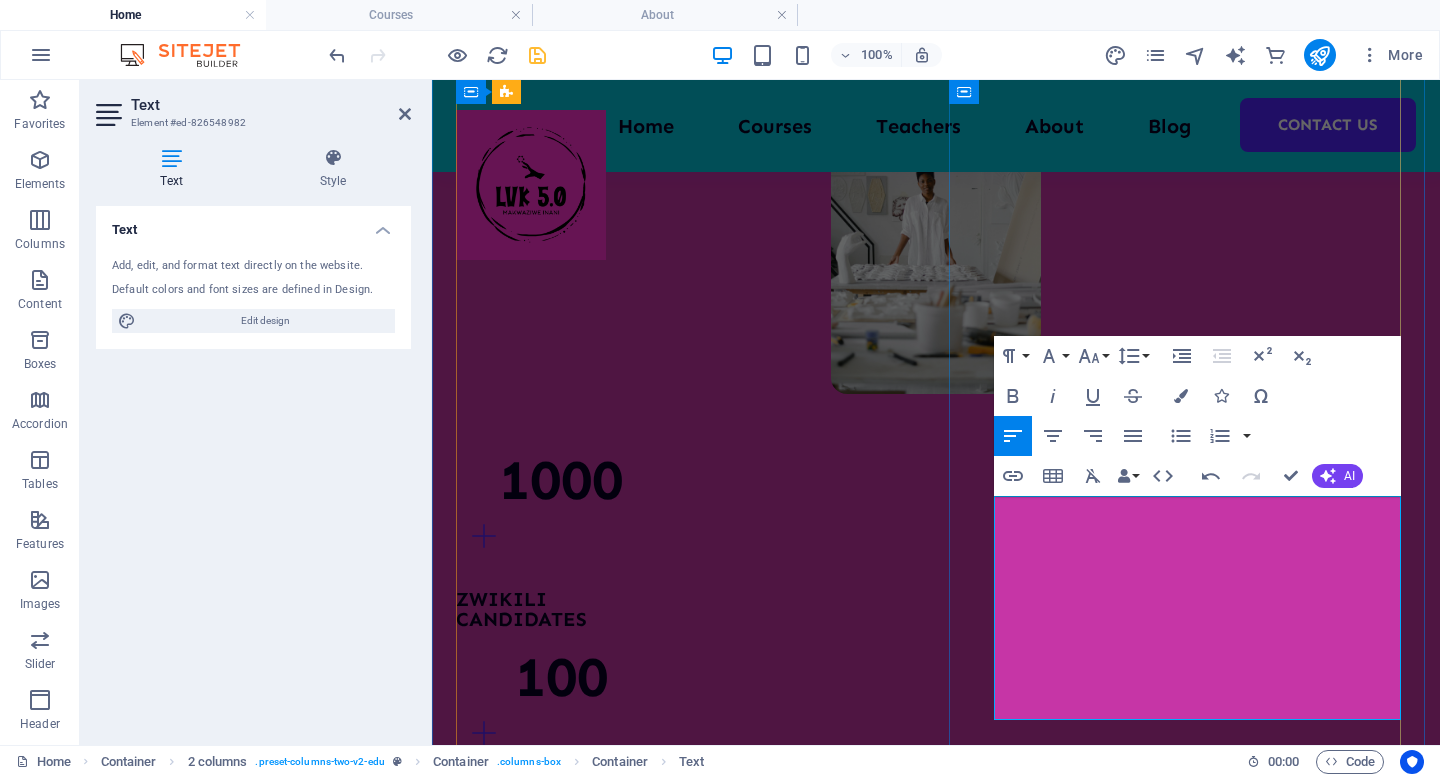 drag, startPoint x: 1088, startPoint y: 702, endPoint x: 996, endPoint y: 513, distance: 210.20229 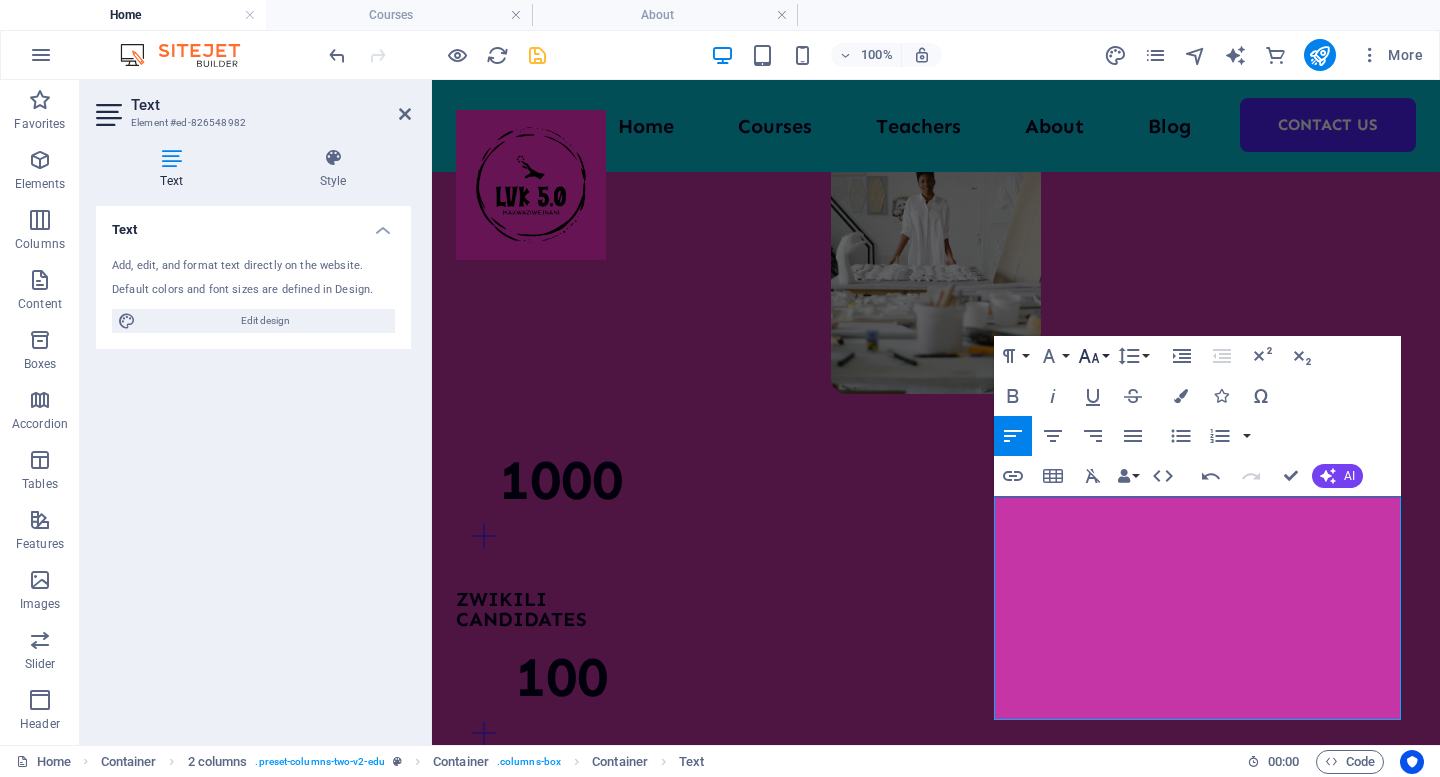 click on "Font Size" at bounding box center (1093, 356) 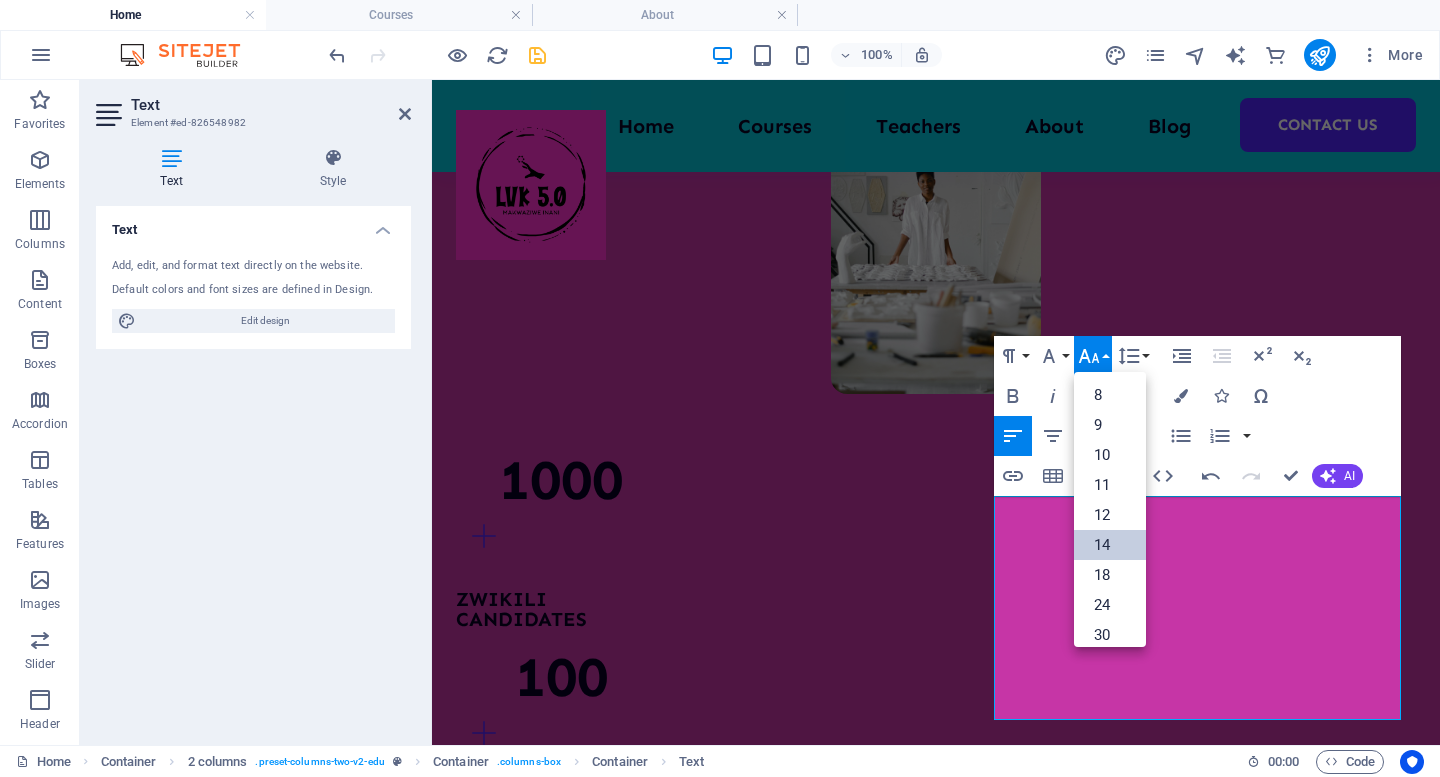 click on "14" at bounding box center [1110, 545] 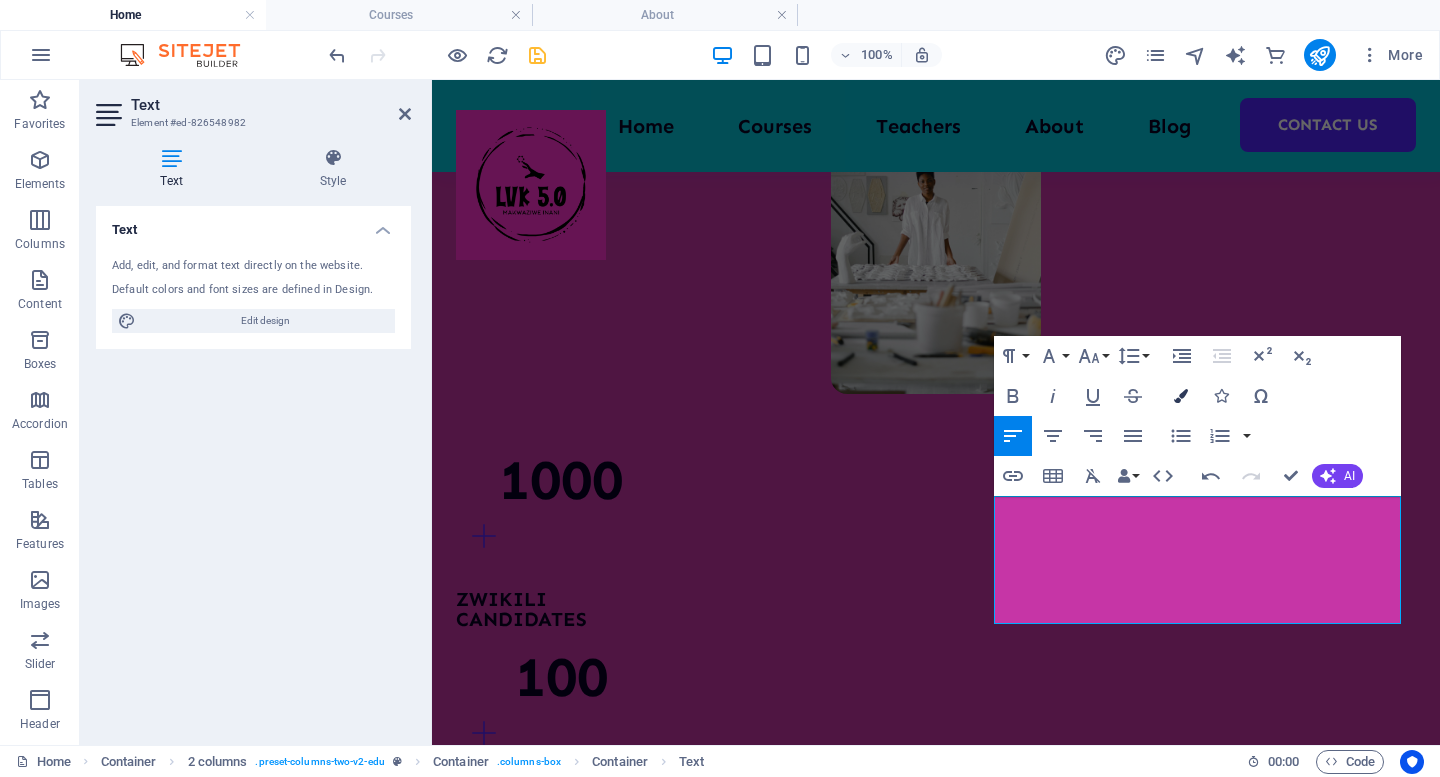 click at bounding box center [1181, 396] 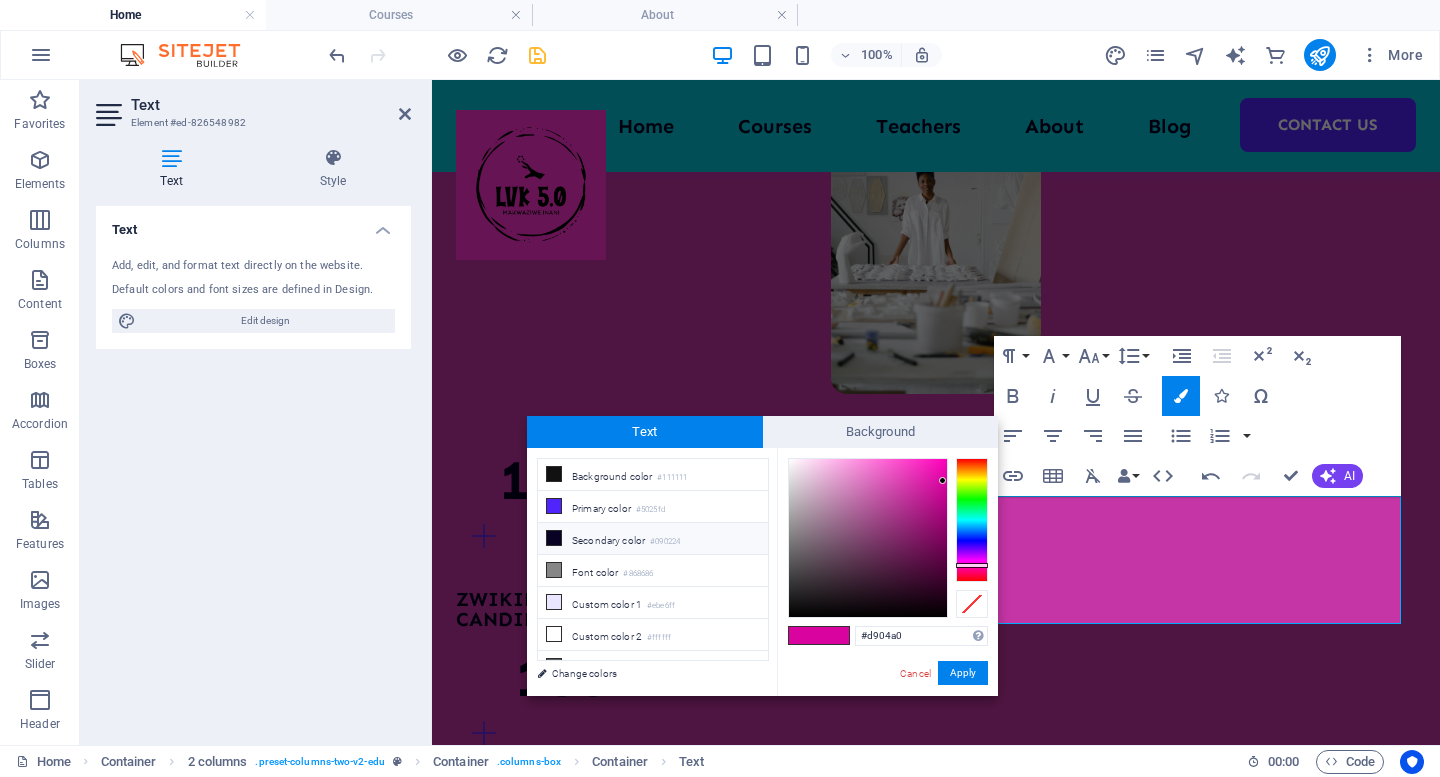 click at bounding box center (554, 538) 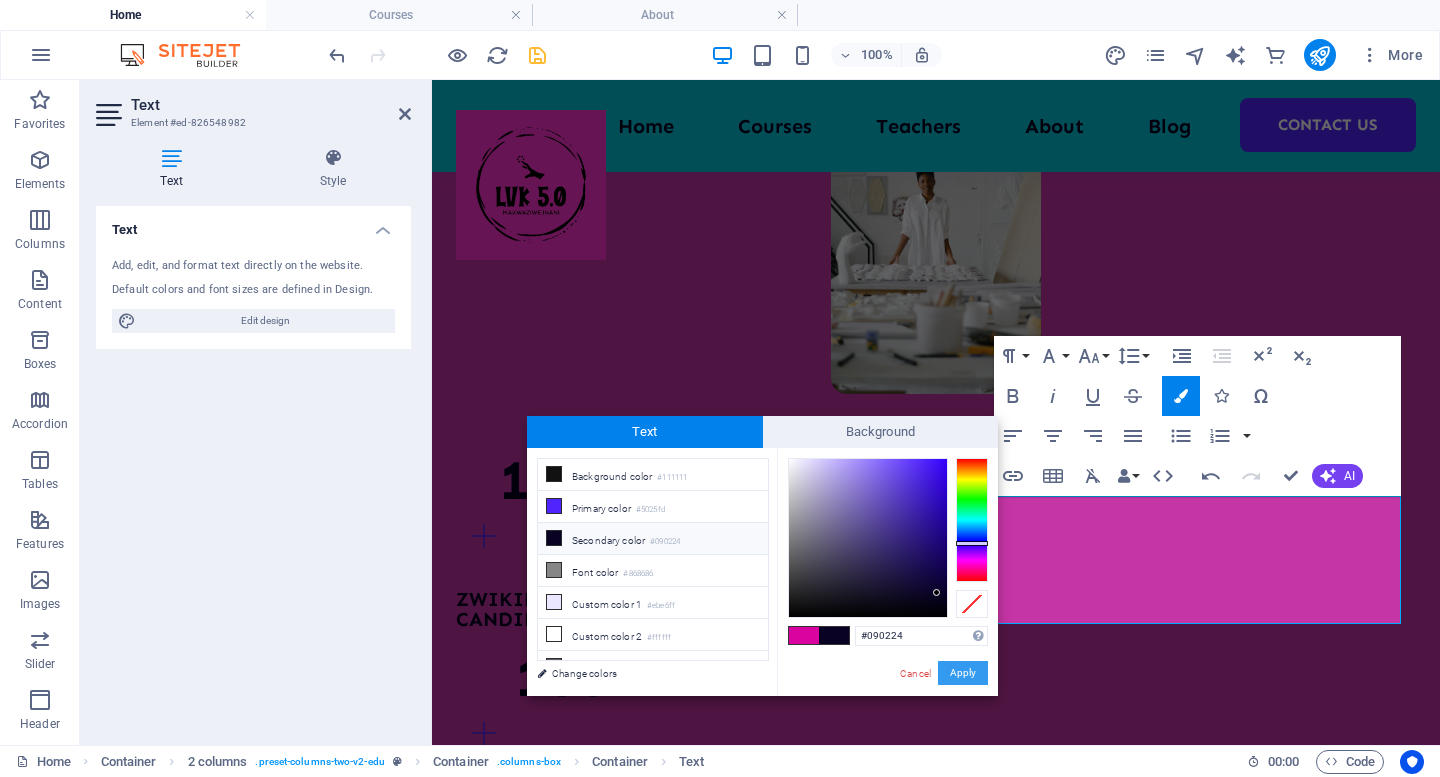 click on "Apply" at bounding box center [963, 673] 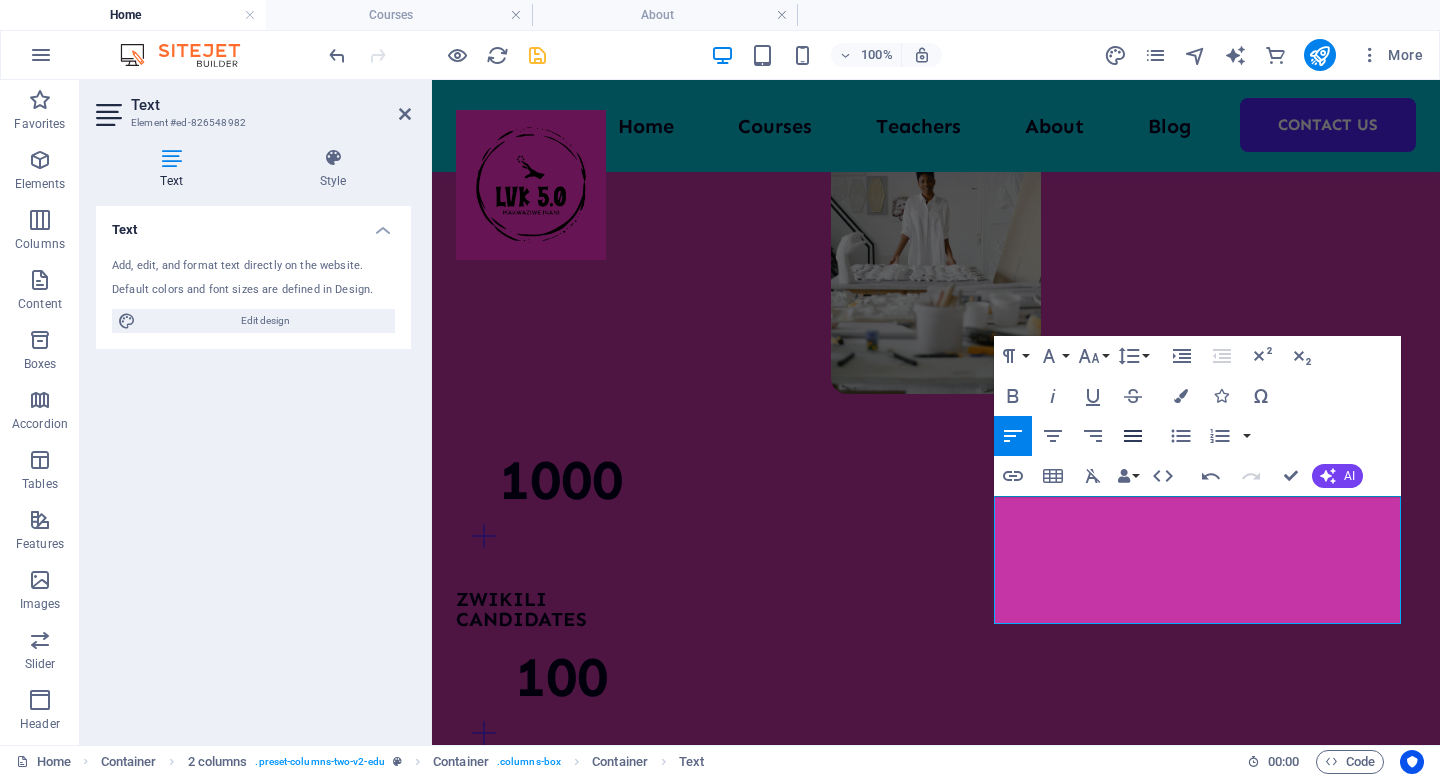 click 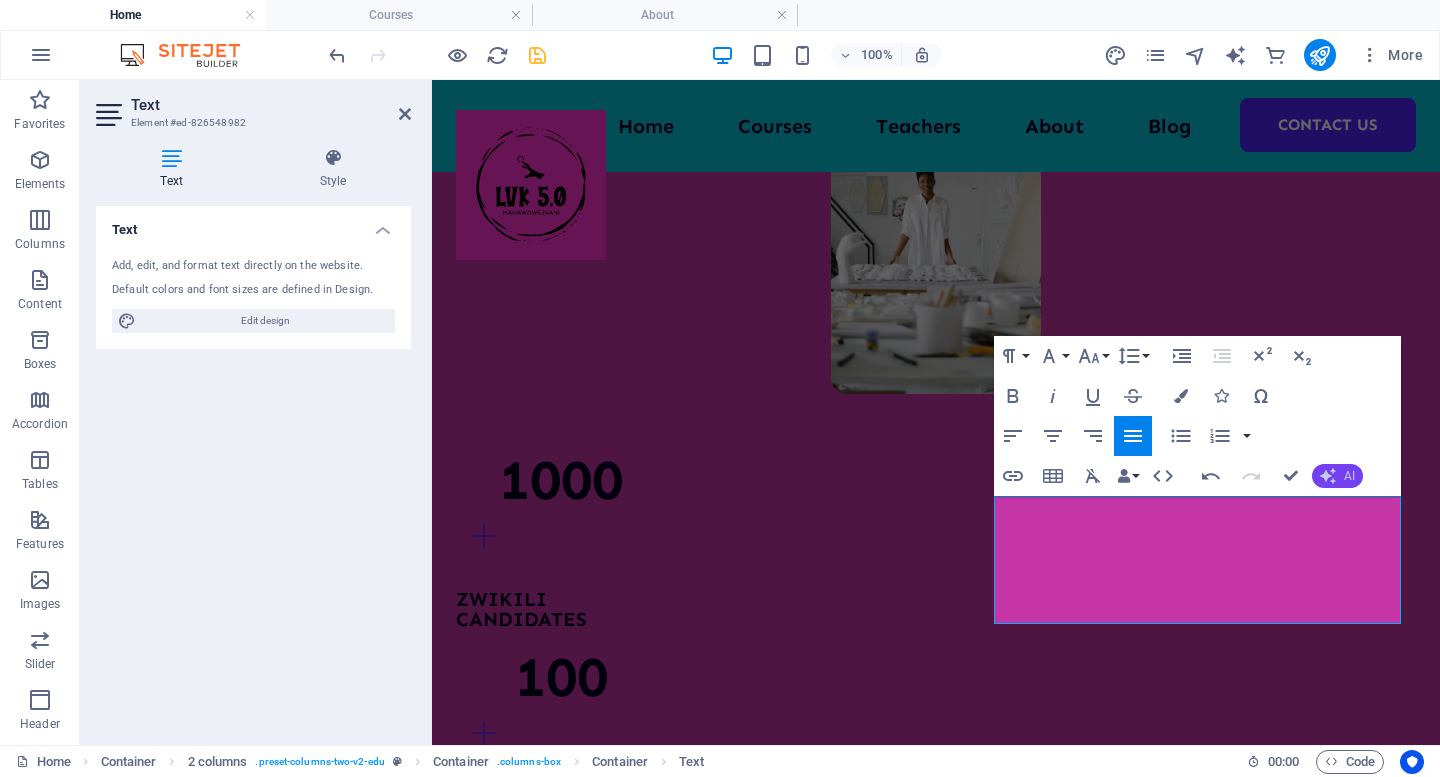 click on "AI" at bounding box center [1337, 476] 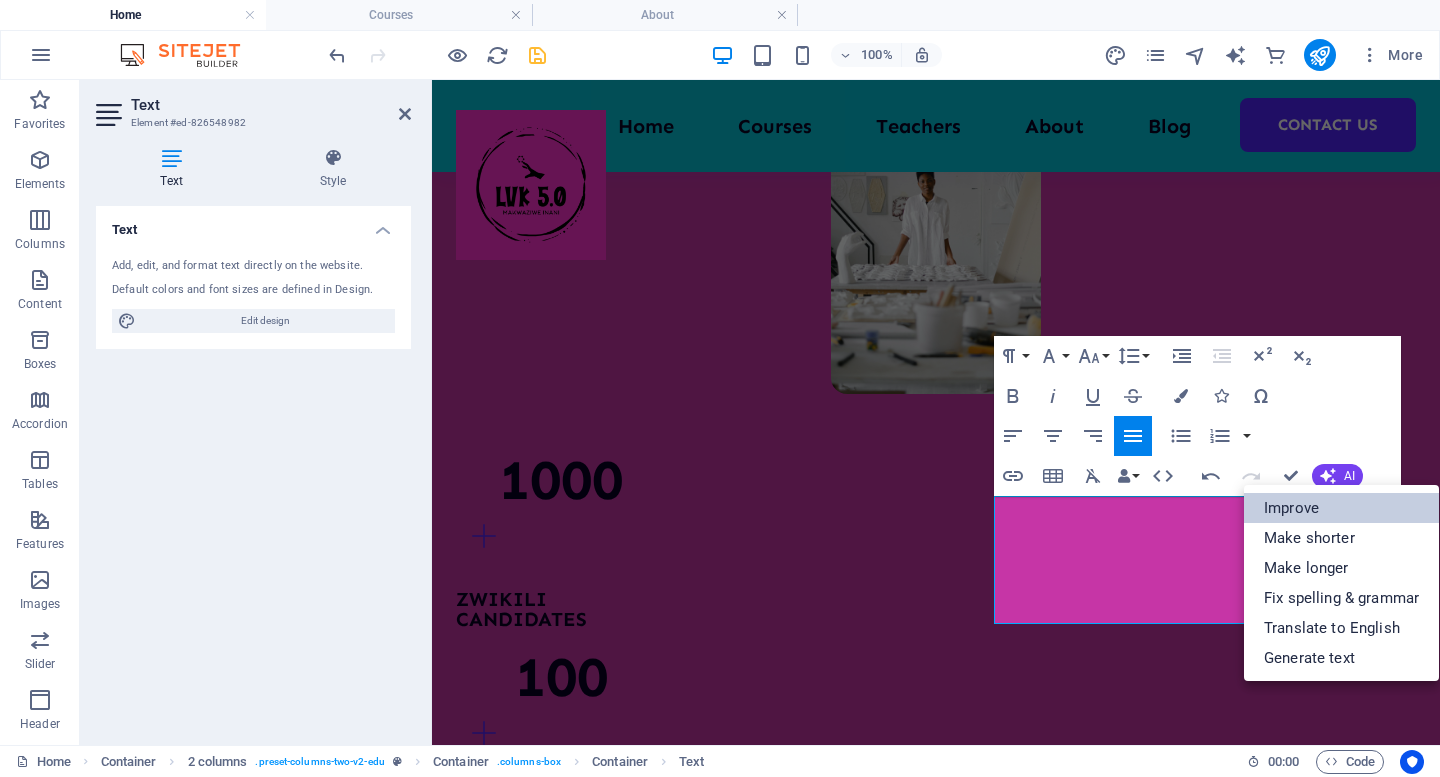 click on "Improve" at bounding box center [1341, 508] 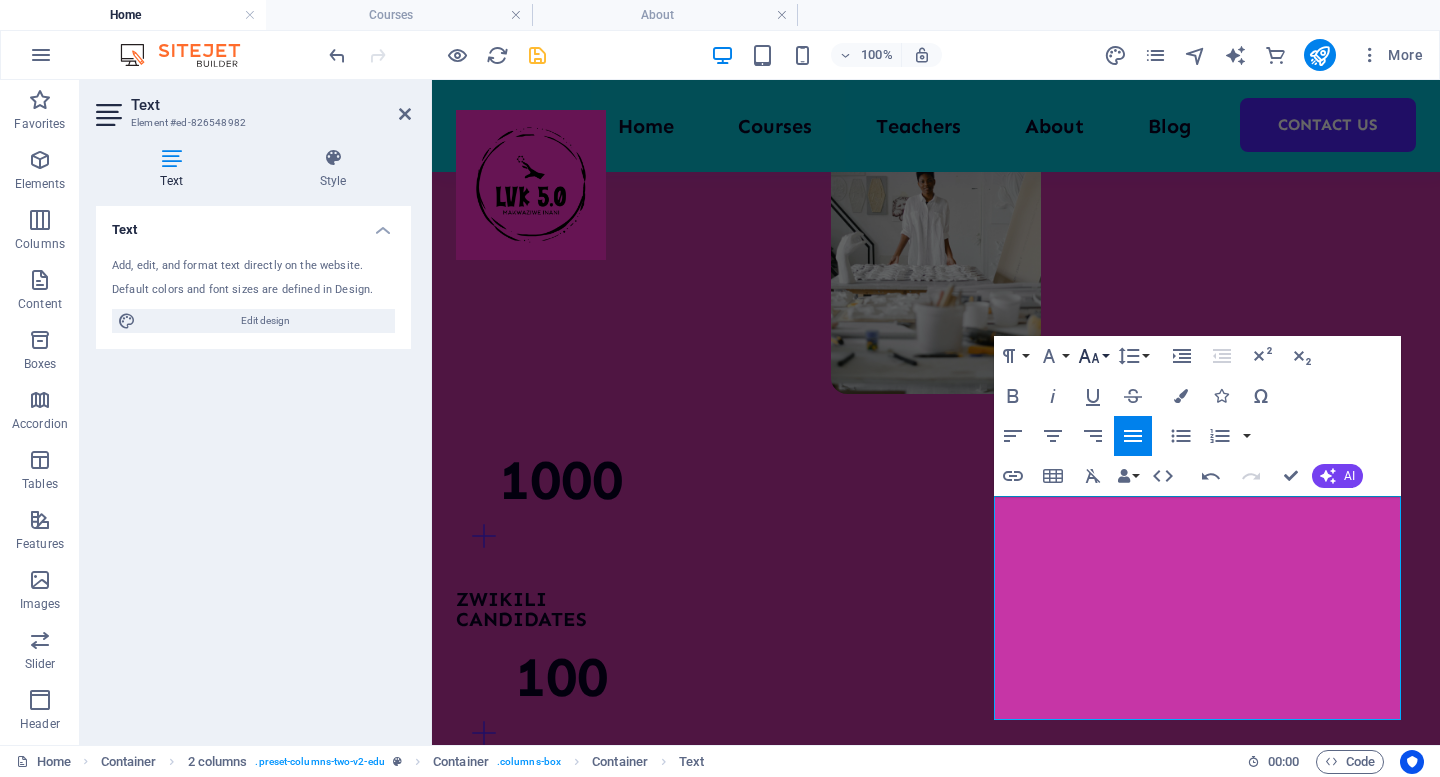 click on "Font Size" at bounding box center (1093, 356) 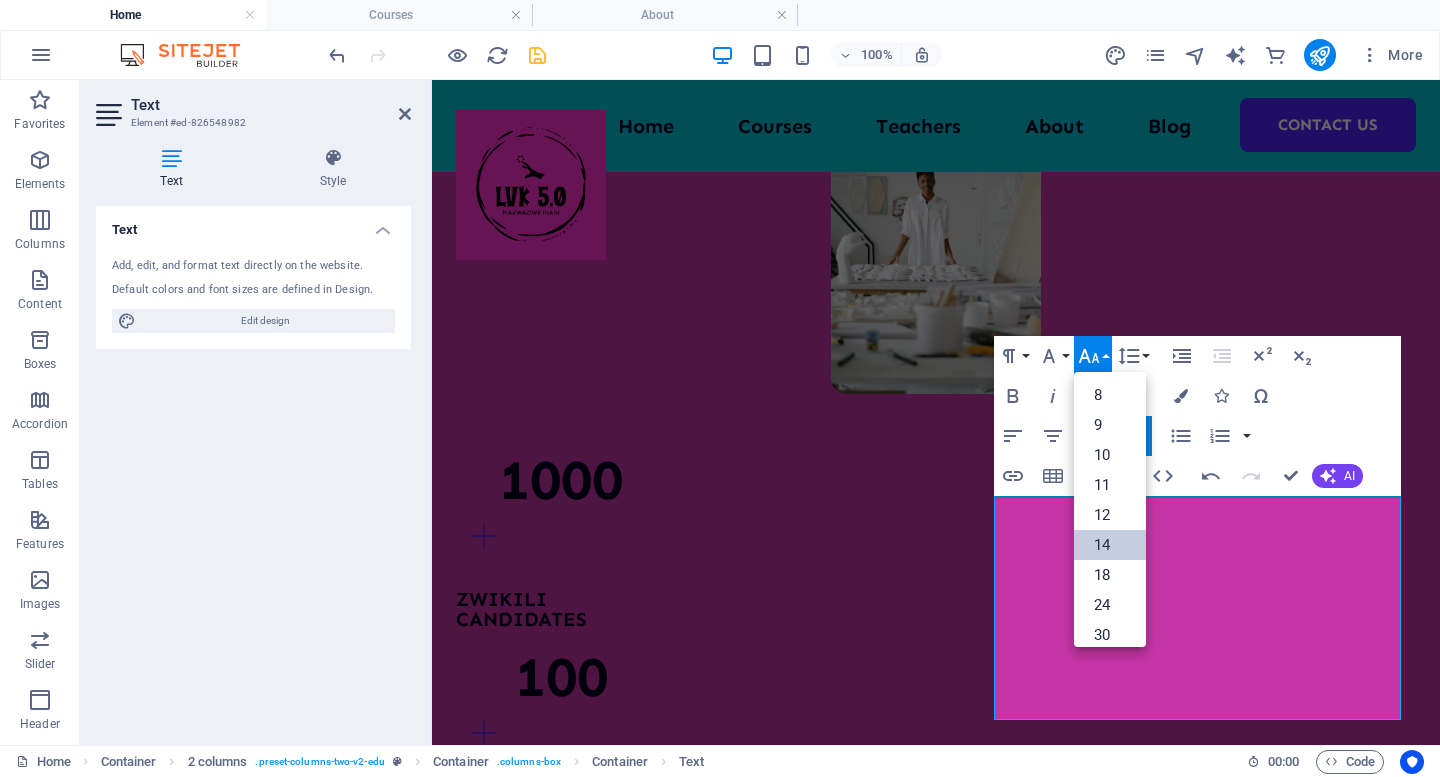 click on "14" at bounding box center [1110, 545] 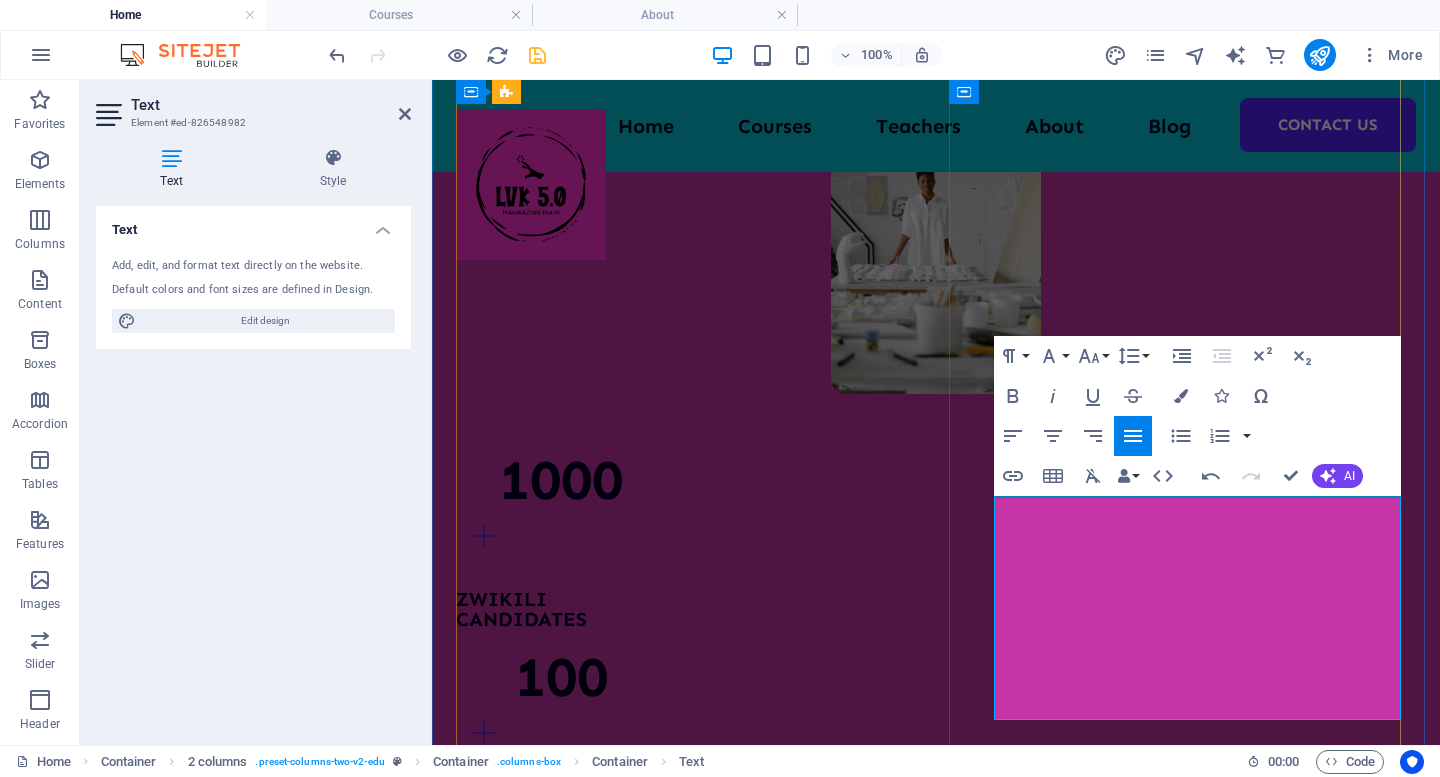 drag, startPoint x: 1160, startPoint y: 704, endPoint x: 994, endPoint y: 518, distance: 249.30302 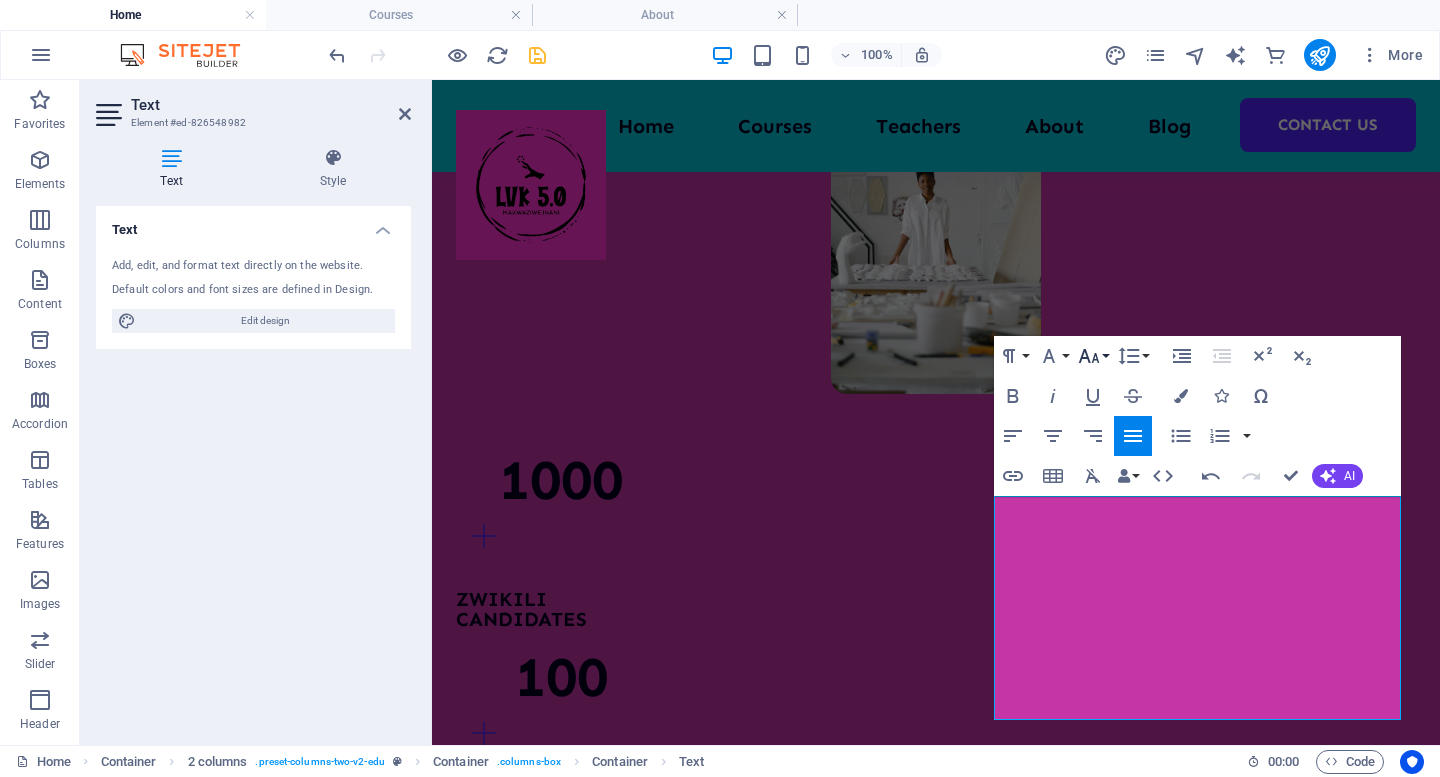 click on "Font Size" at bounding box center (1093, 356) 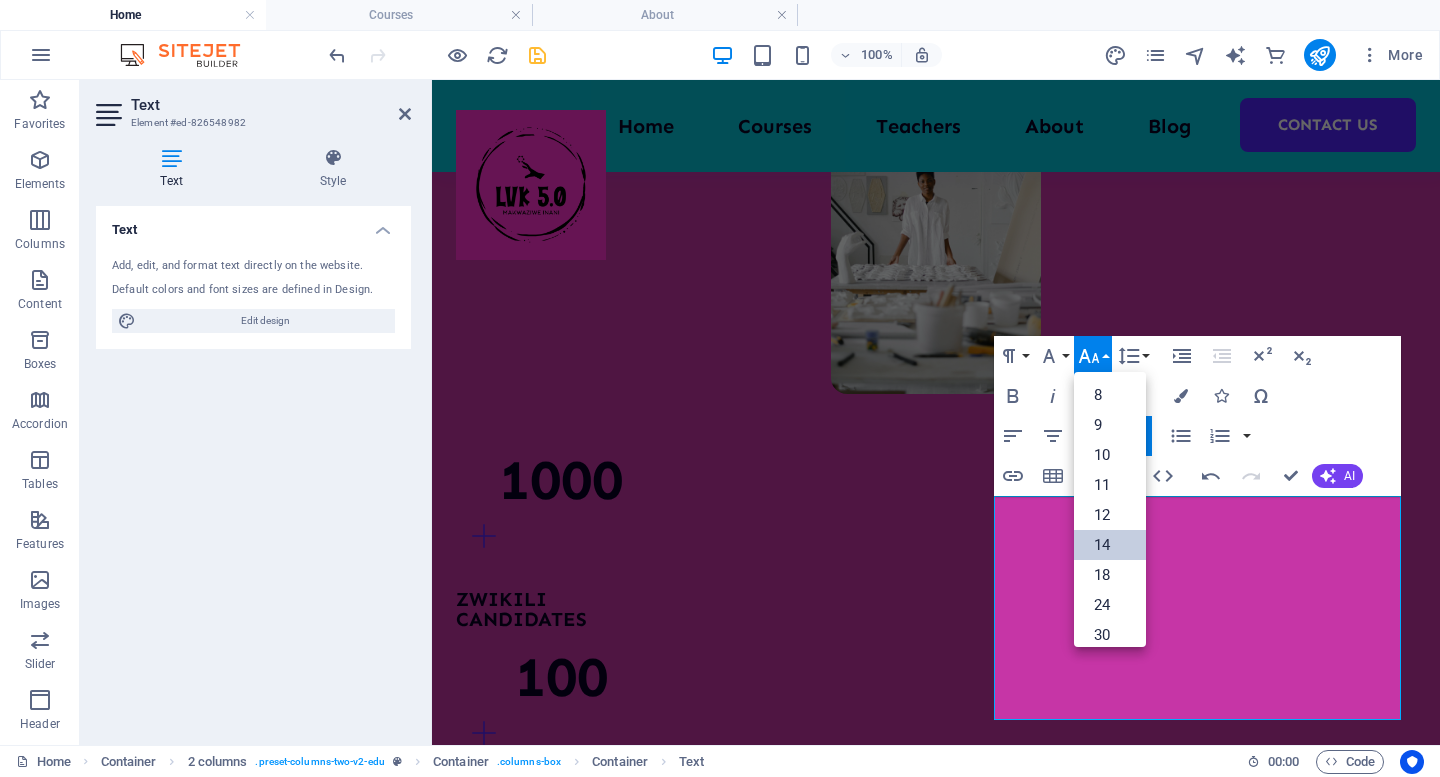 click on "14" at bounding box center [1110, 545] 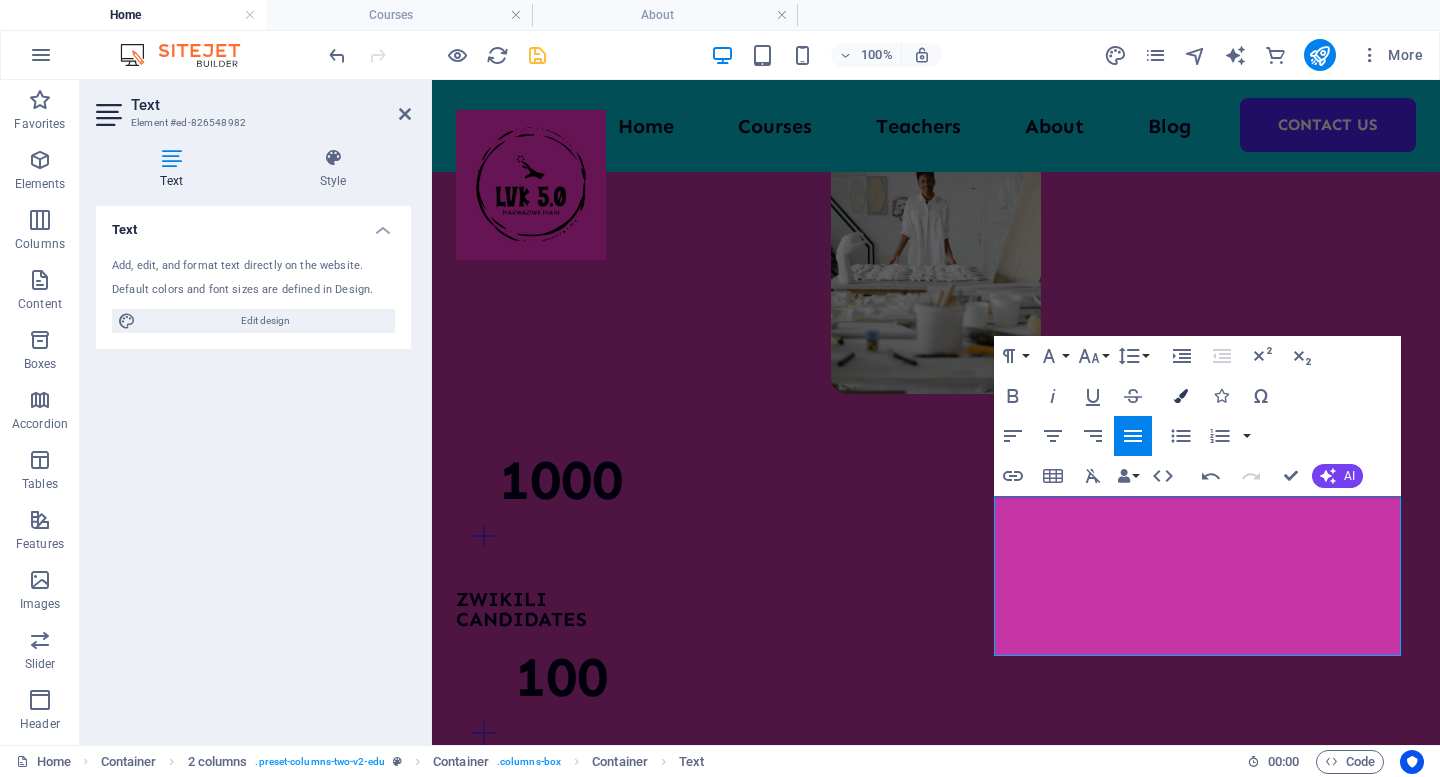 click at bounding box center [1181, 396] 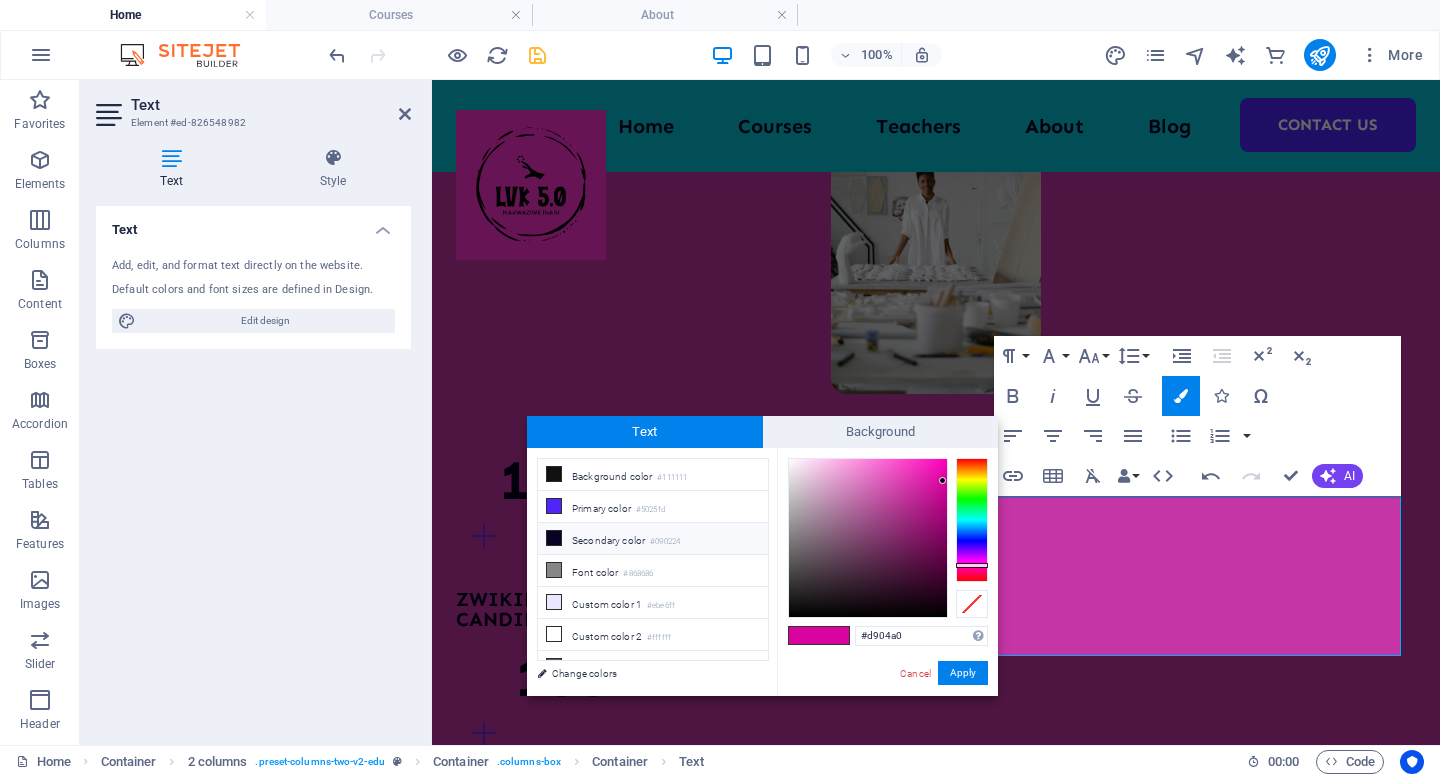 click at bounding box center [554, 538] 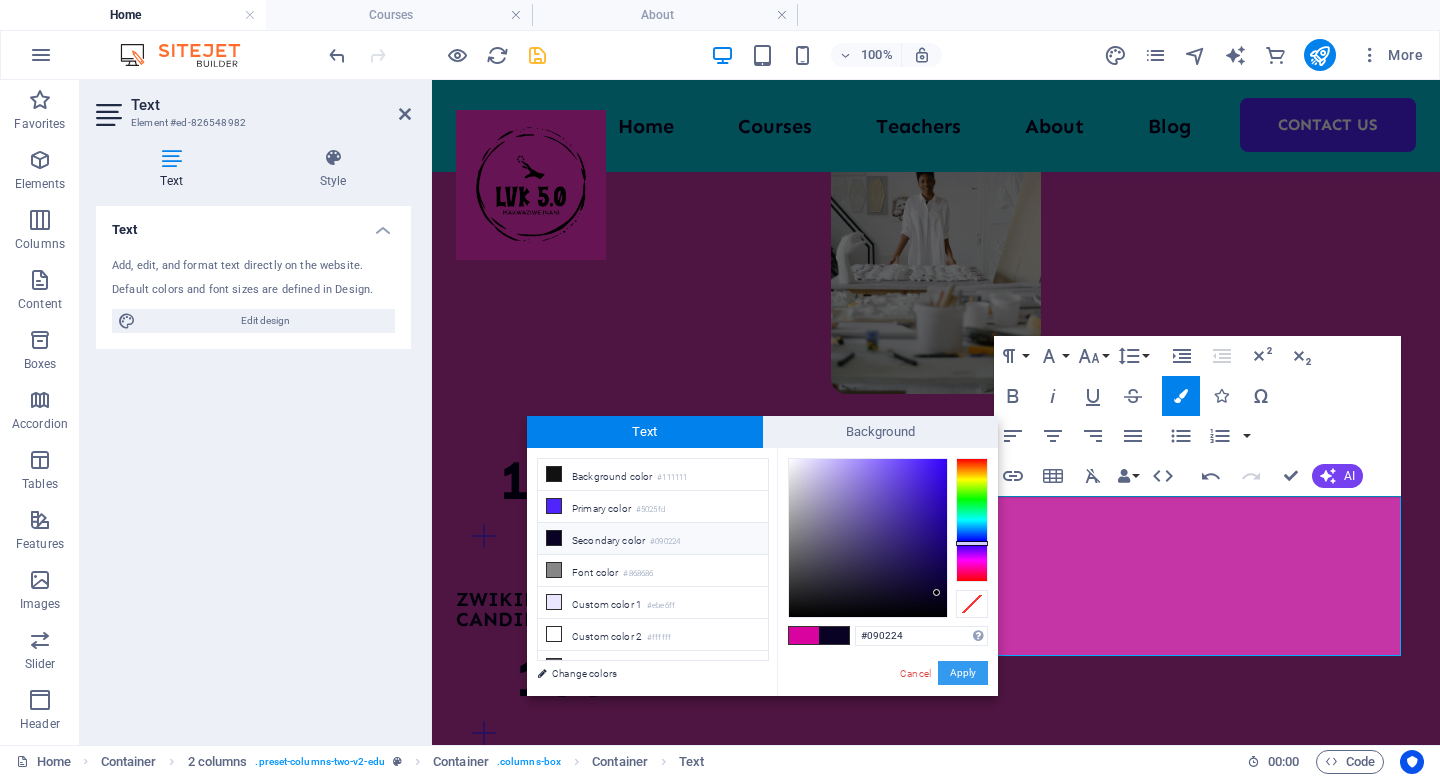 click on "Apply" at bounding box center [963, 673] 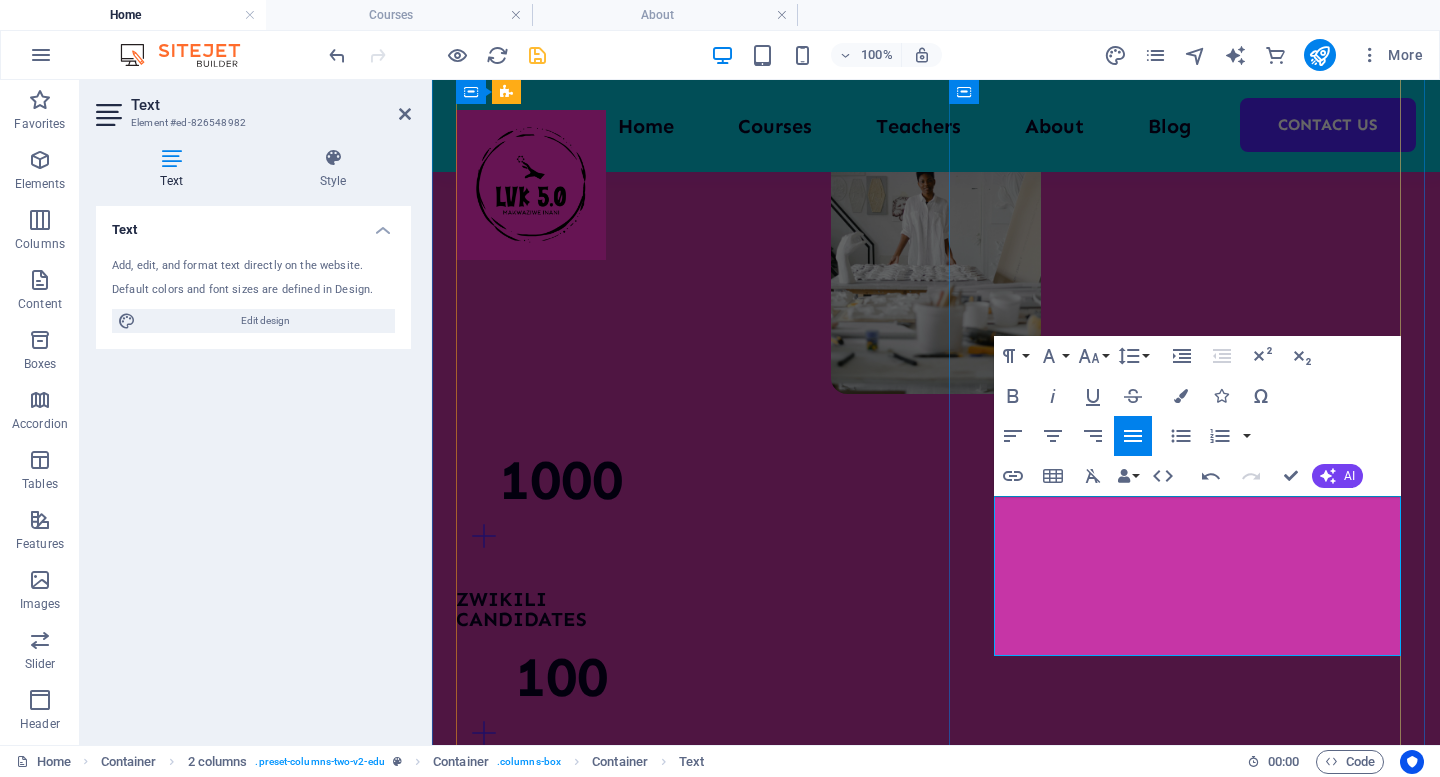 click on "LVK 5.0 features a robust network of development practitioners and community members that creates an ideal environment for Zwikili to flourish, fostering both social and economic empowerment as well as enhancing their learning journey." at bounding box center (686, 2770) 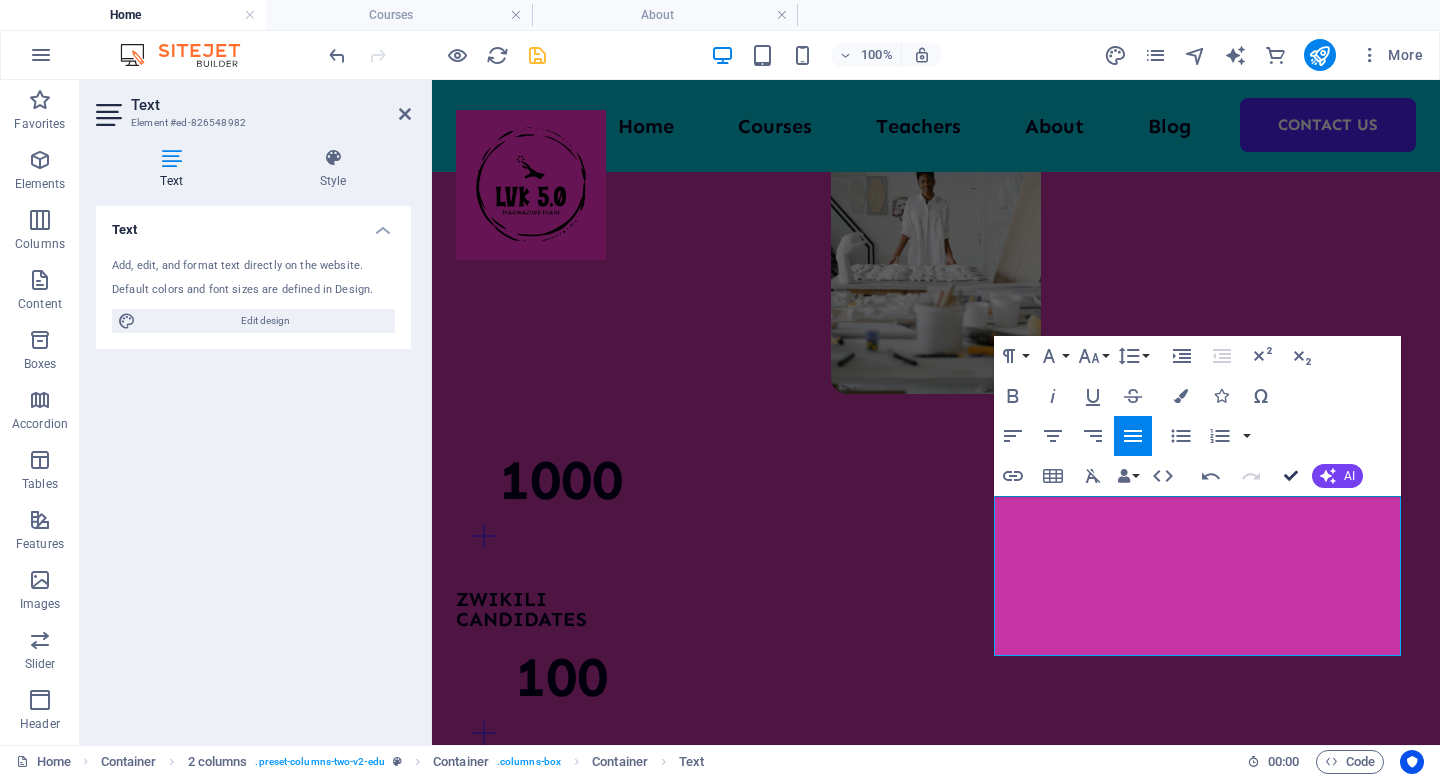scroll, scrollTop: 1860, scrollLeft: 0, axis: vertical 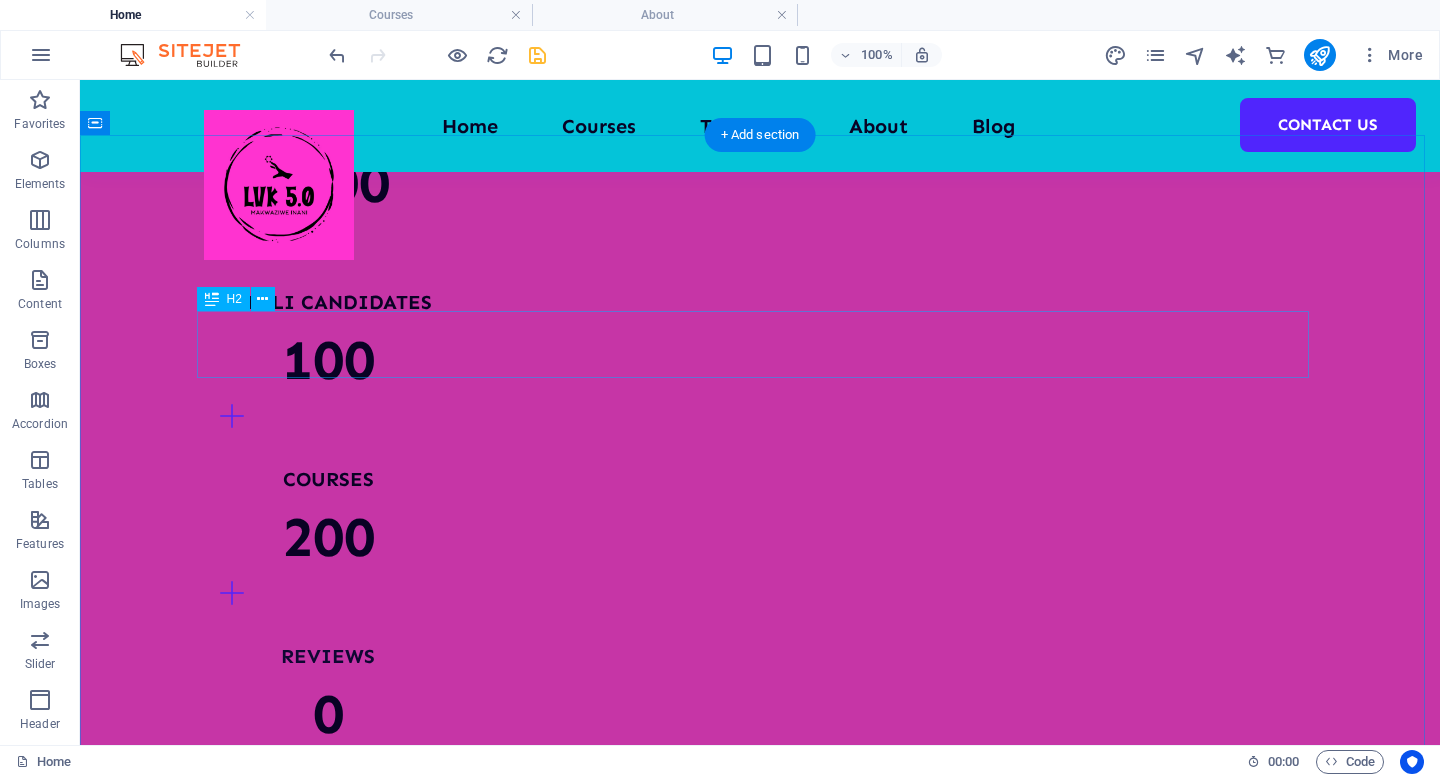 click on "Top courses this month" at bounding box center [760, 2959] 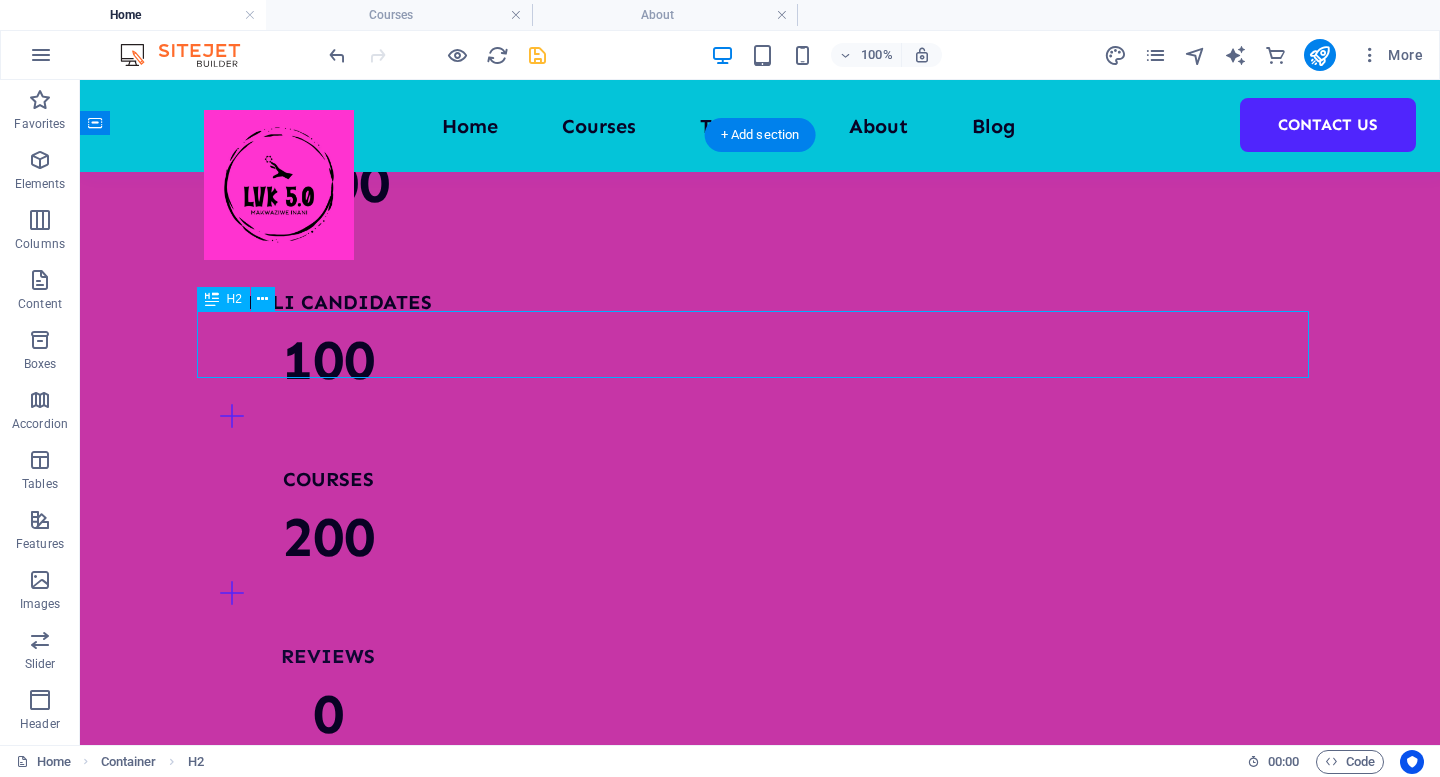 click on "Top courses this month" at bounding box center (760, 2959) 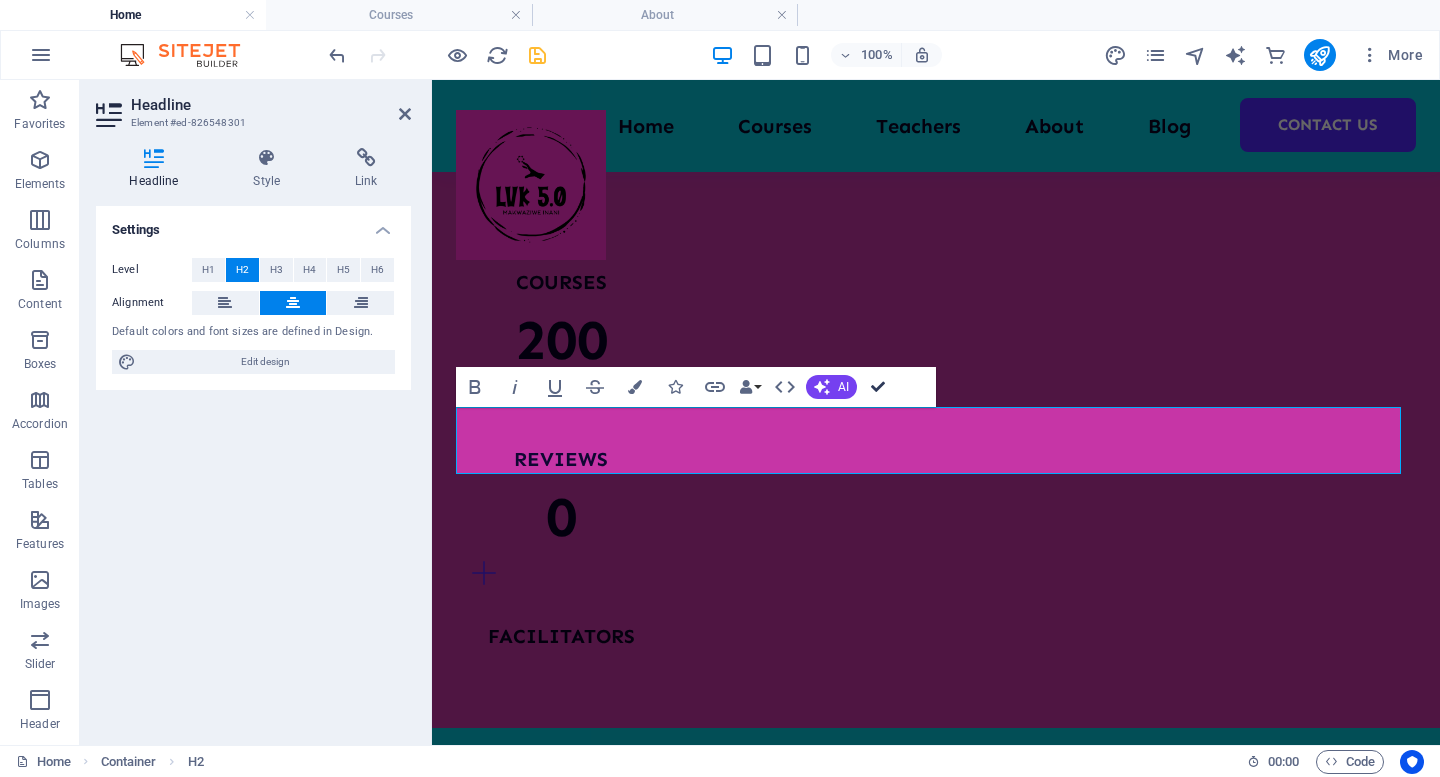 scroll, scrollTop: 2343, scrollLeft: 0, axis: vertical 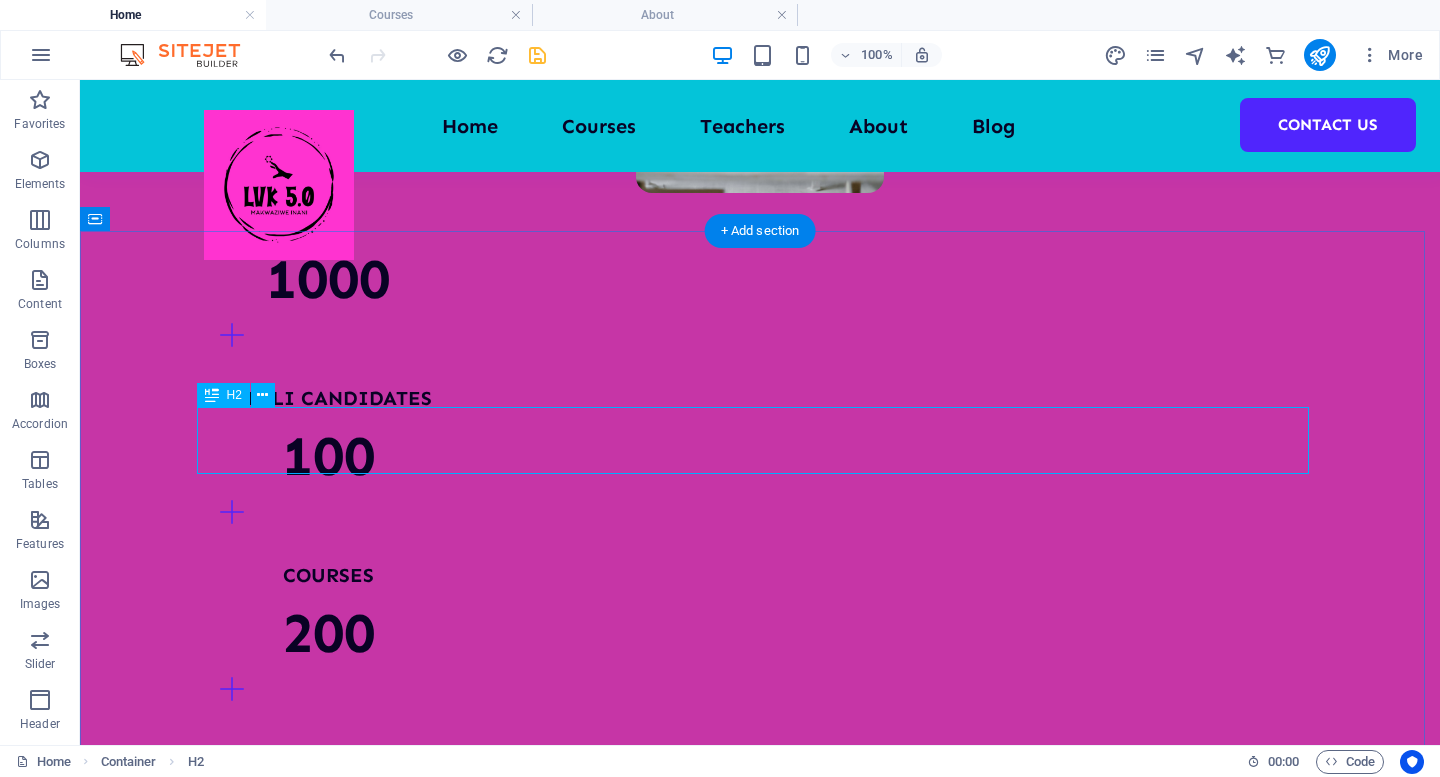 click on "Top courses this month" at bounding box center (760, 3055) 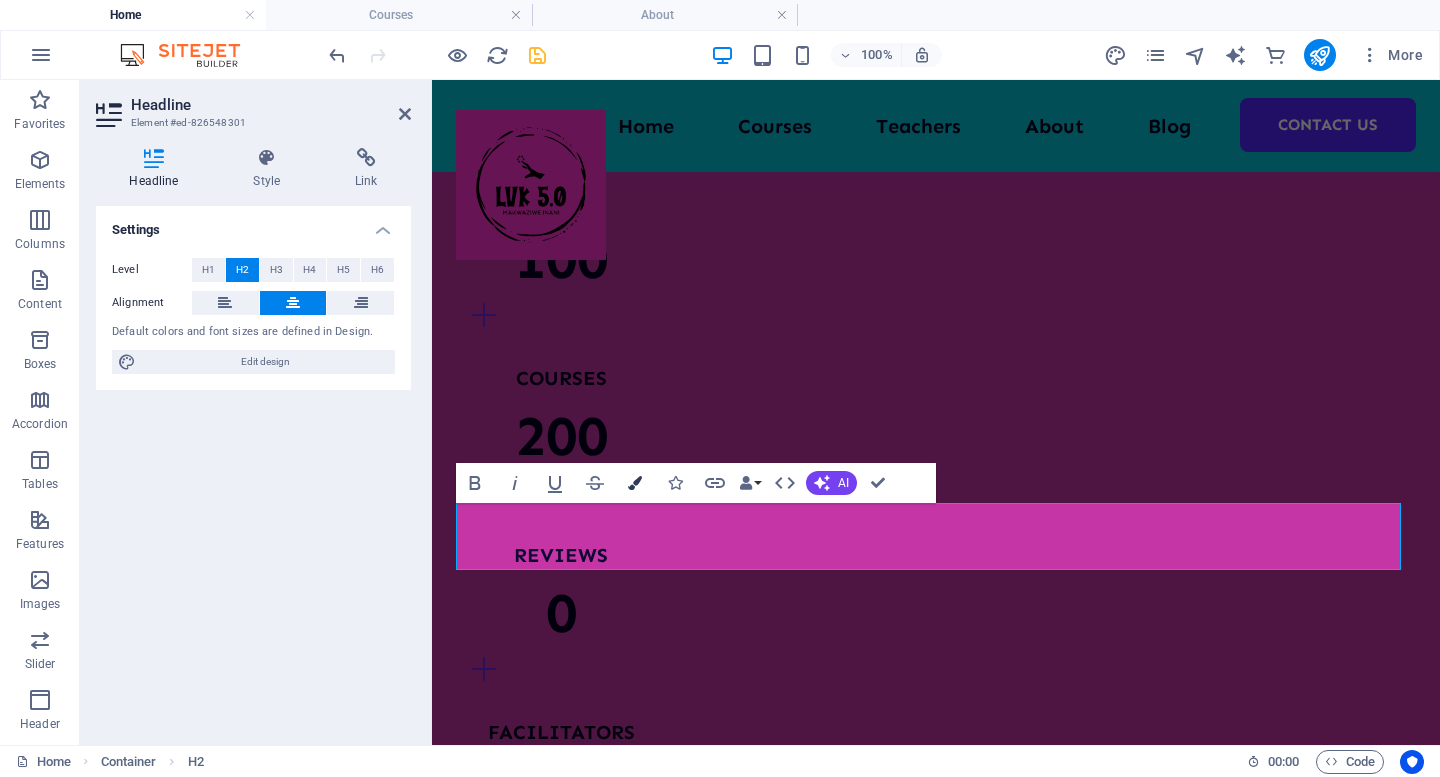 click at bounding box center [635, 483] 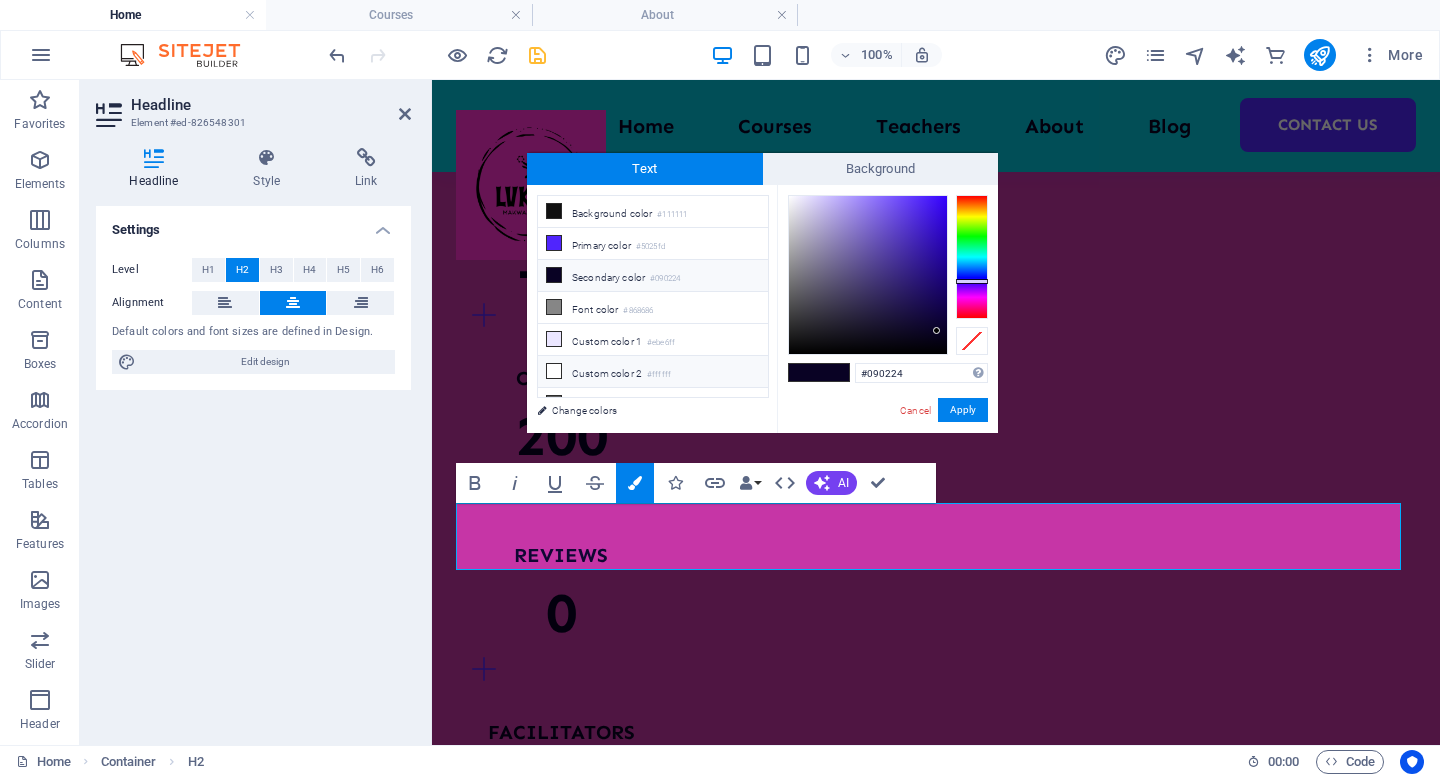 click at bounding box center (554, 371) 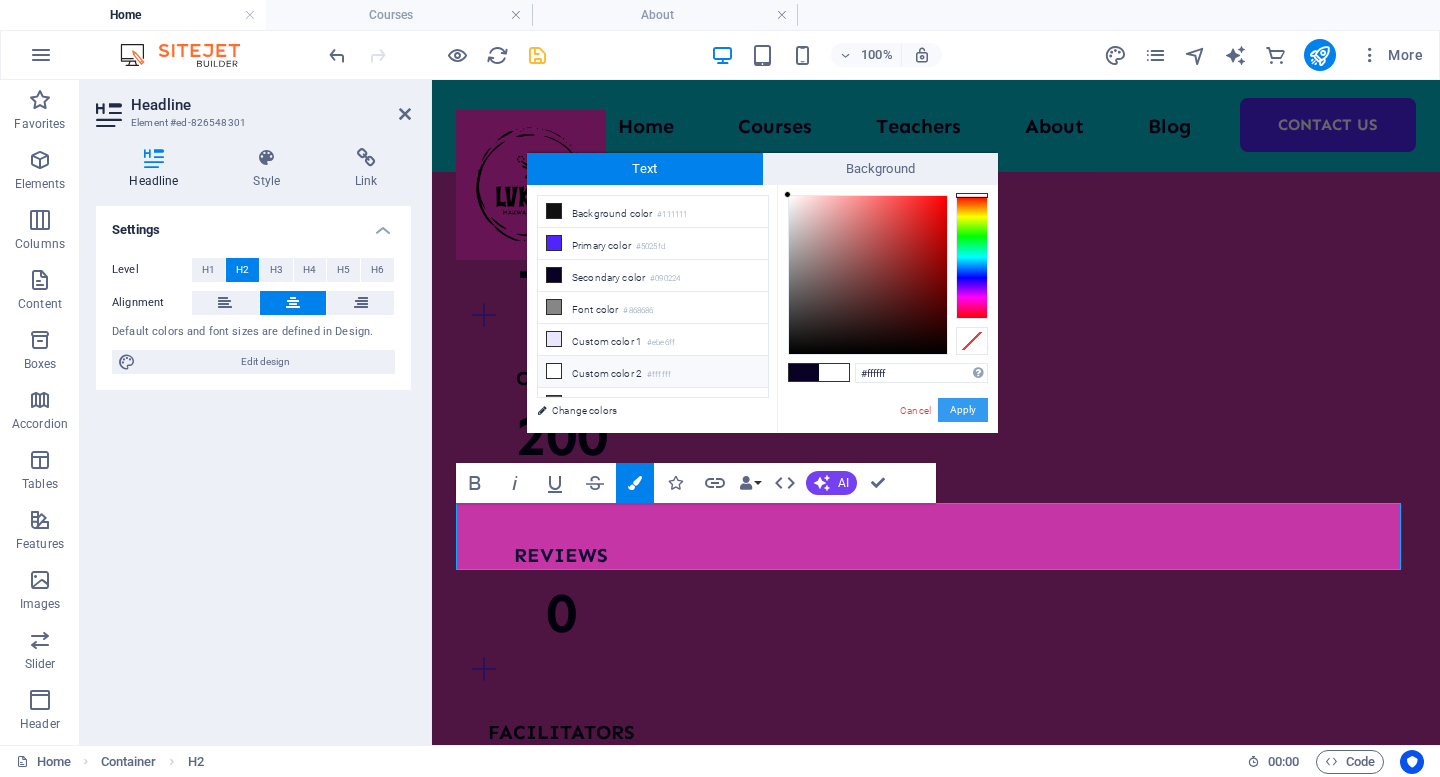 click on "Apply" at bounding box center (963, 410) 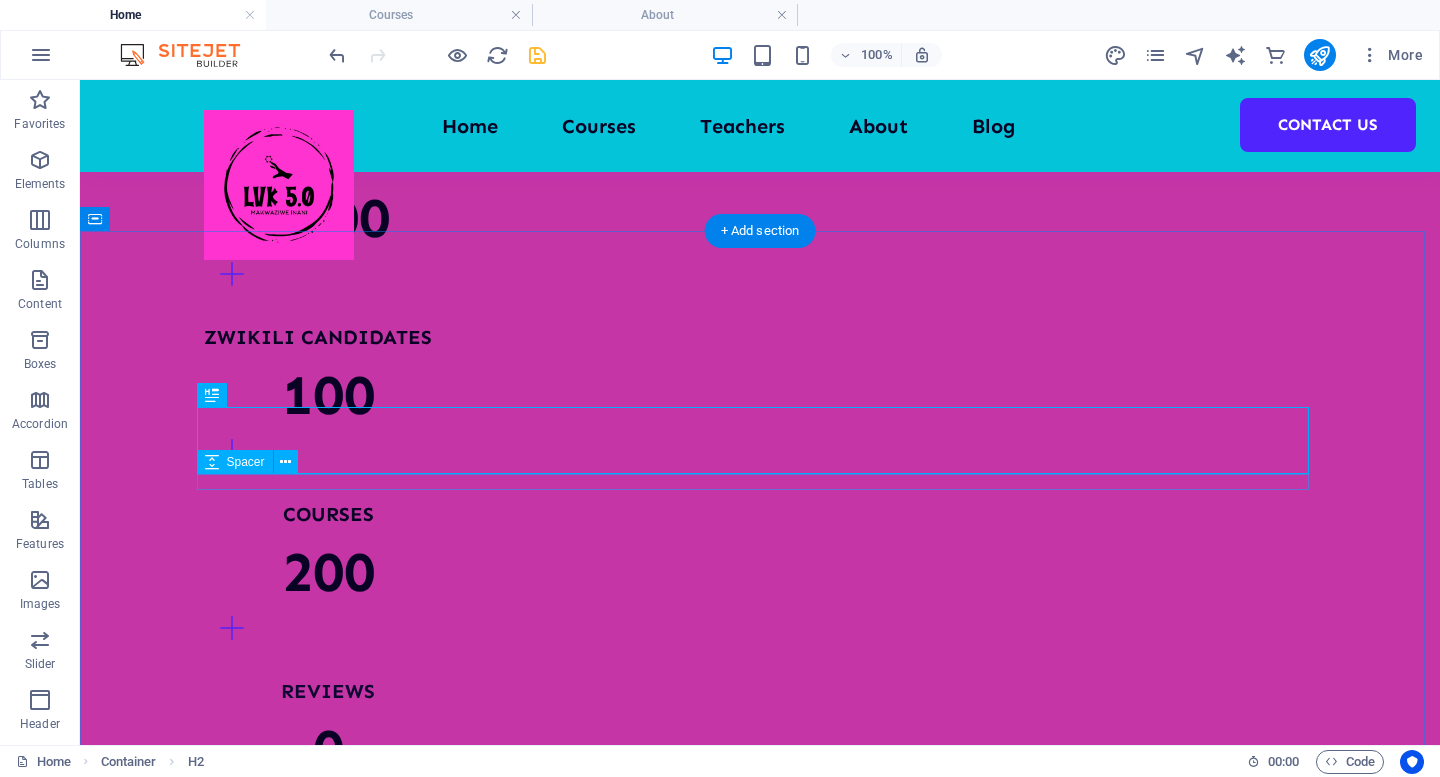 scroll, scrollTop: 2343, scrollLeft: 0, axis: vertical 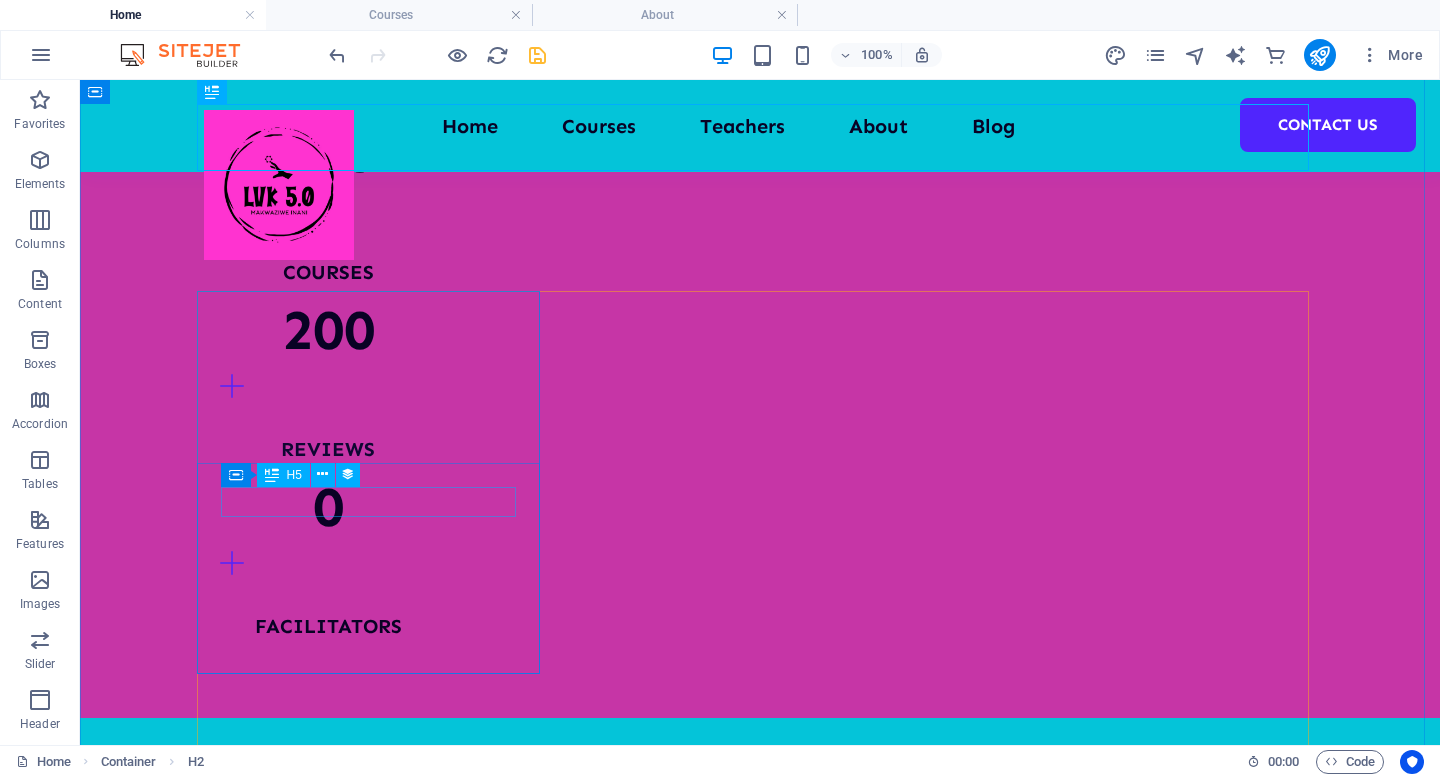 click on "UI/UX Design" at bounding box center [760, 3502] 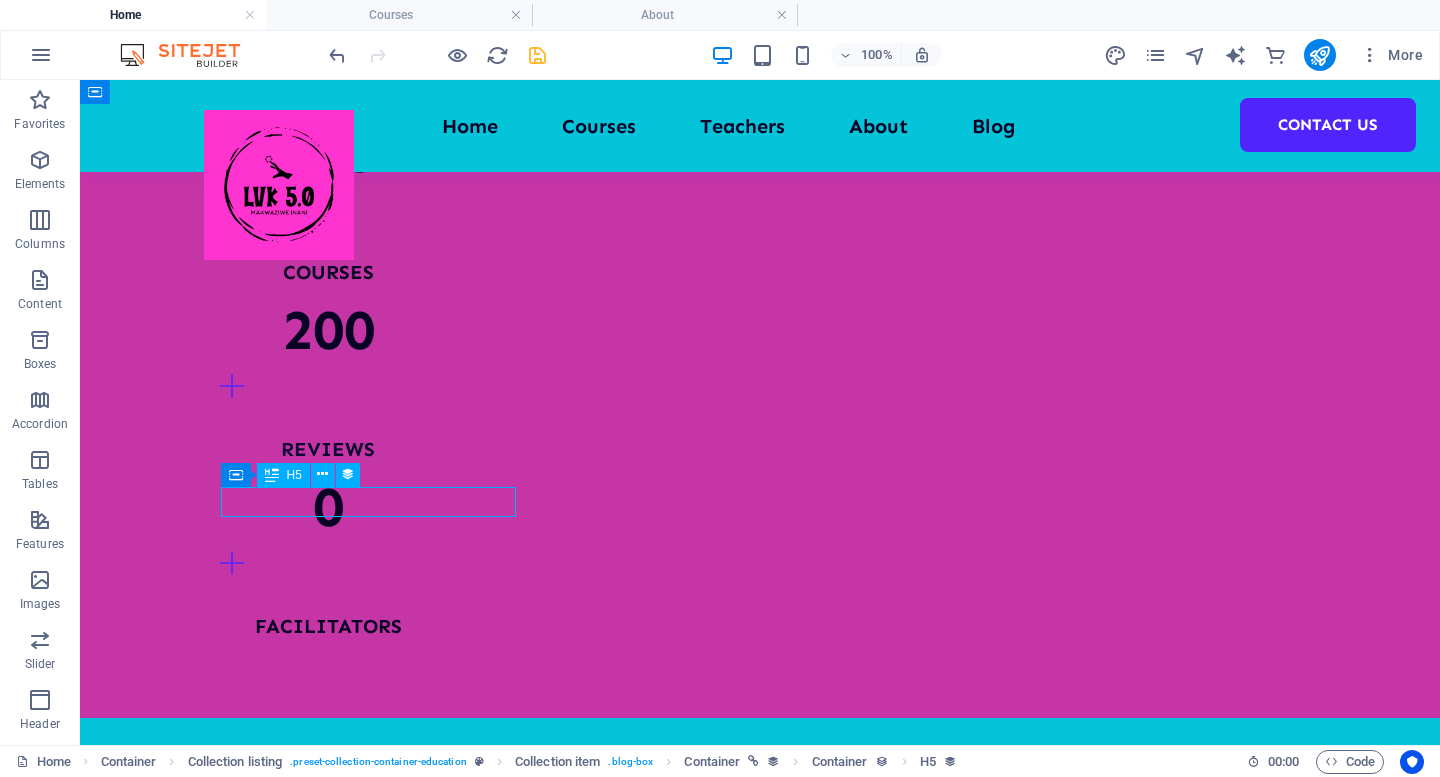 click on "UI/UX Design" at bounding box center [760, 3502] 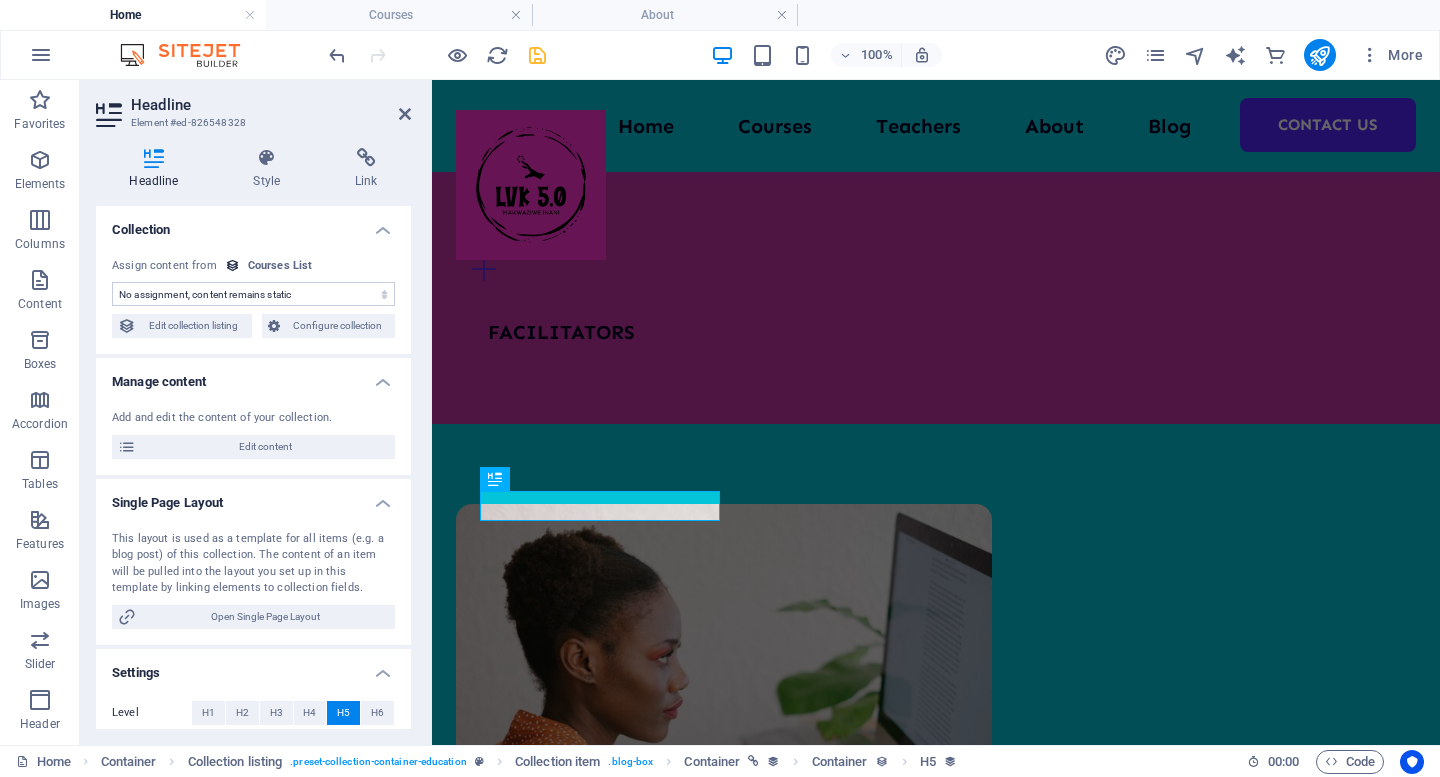 select on "name" 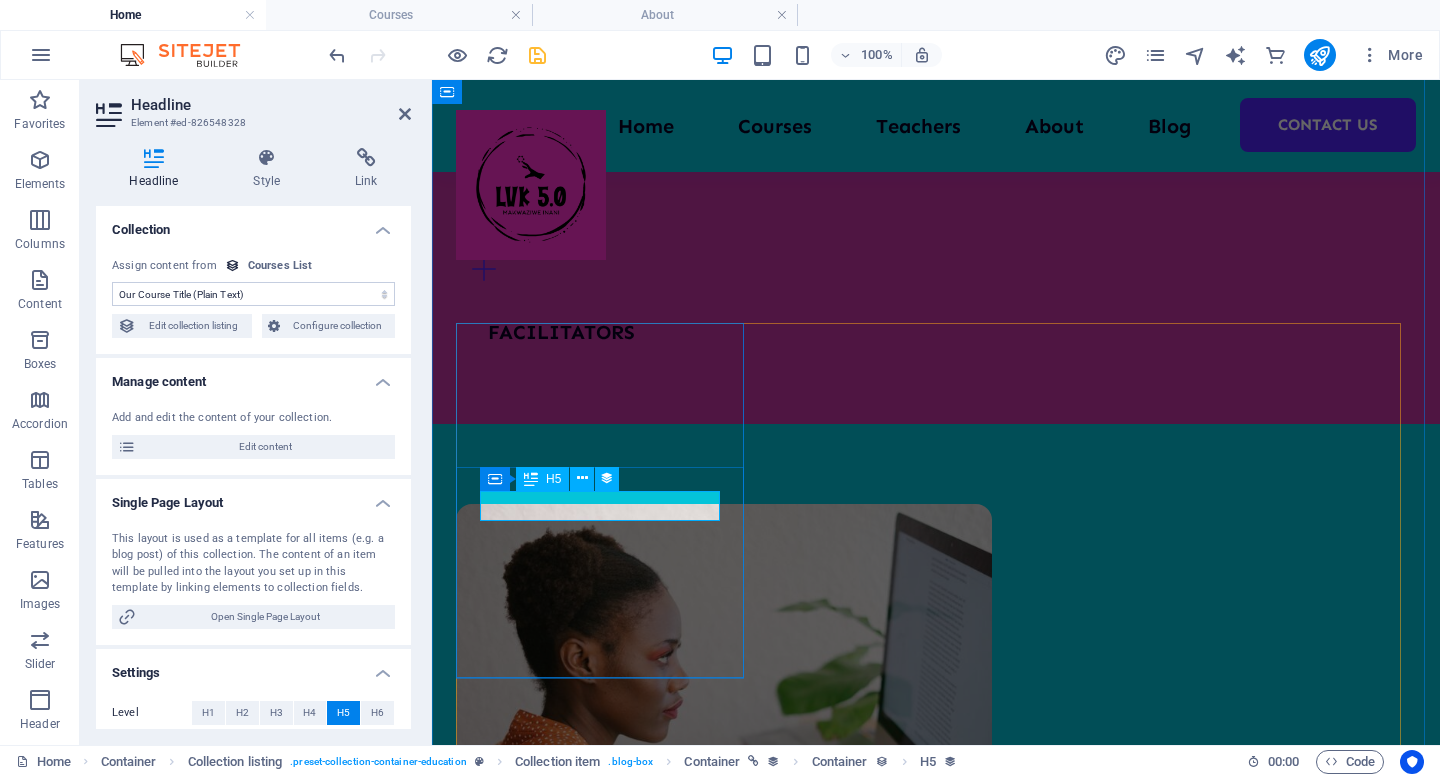 click on "UI/UX Design" at bounding box center [936, 3195] 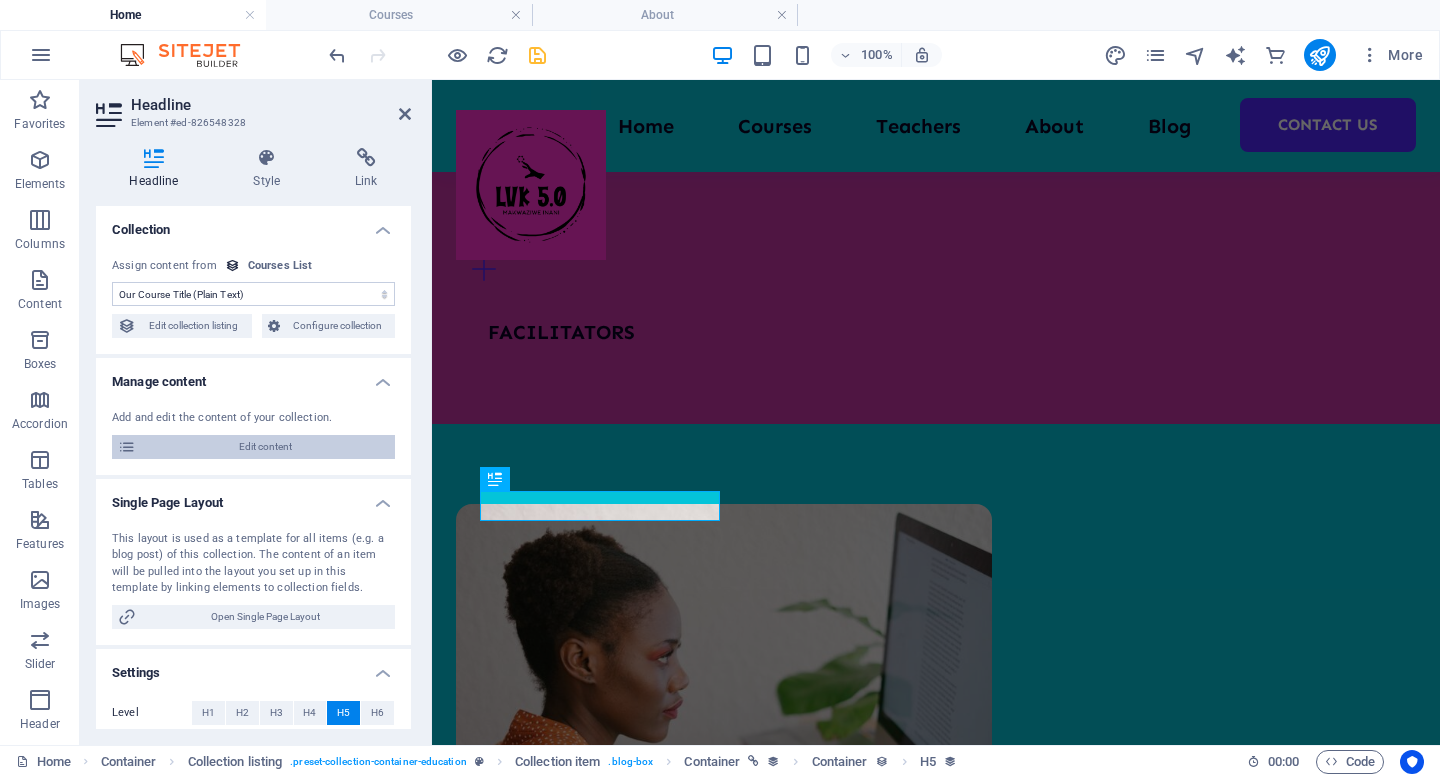 click on "Edit content" at bounding box center (265, 447) 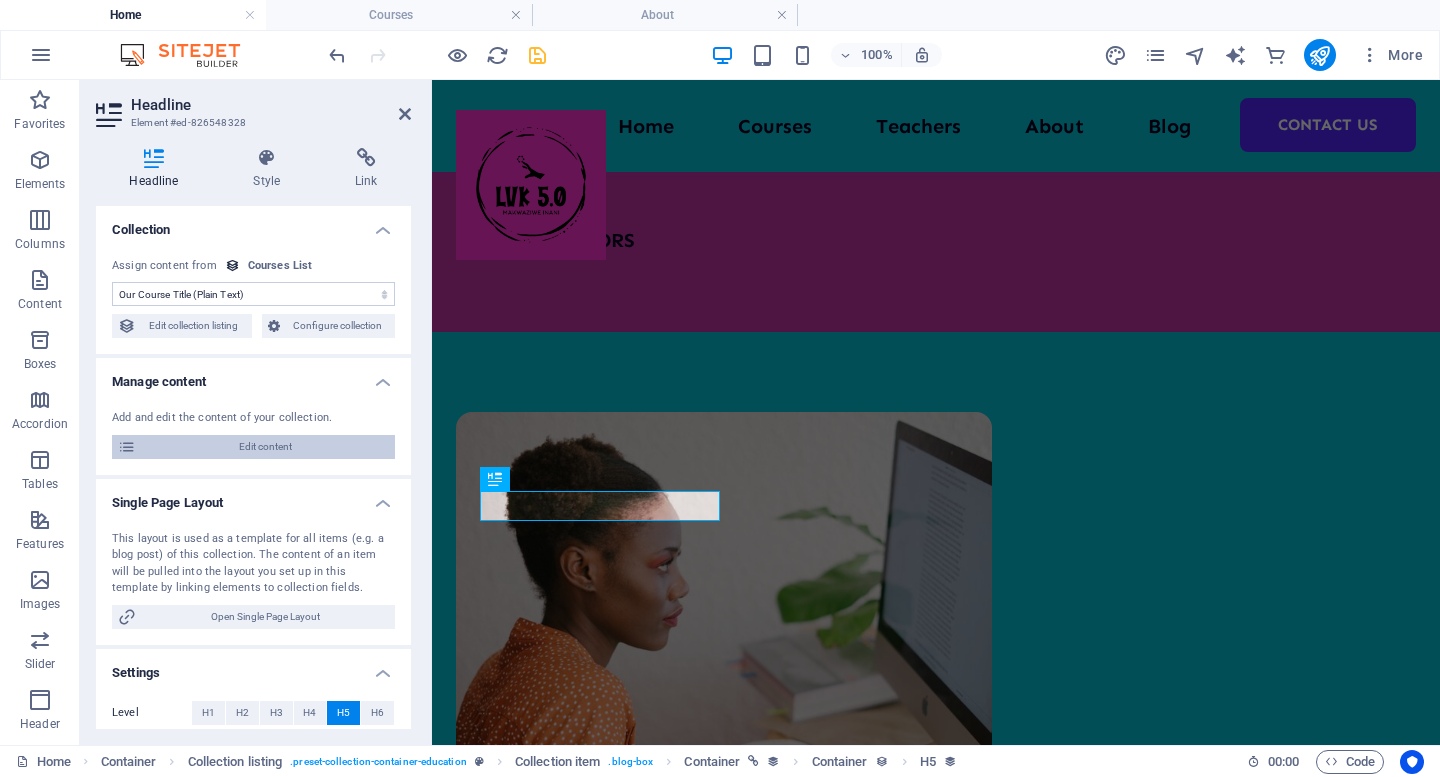 scroll, scrollTop: 0, scrollLeft: 0, axis: both 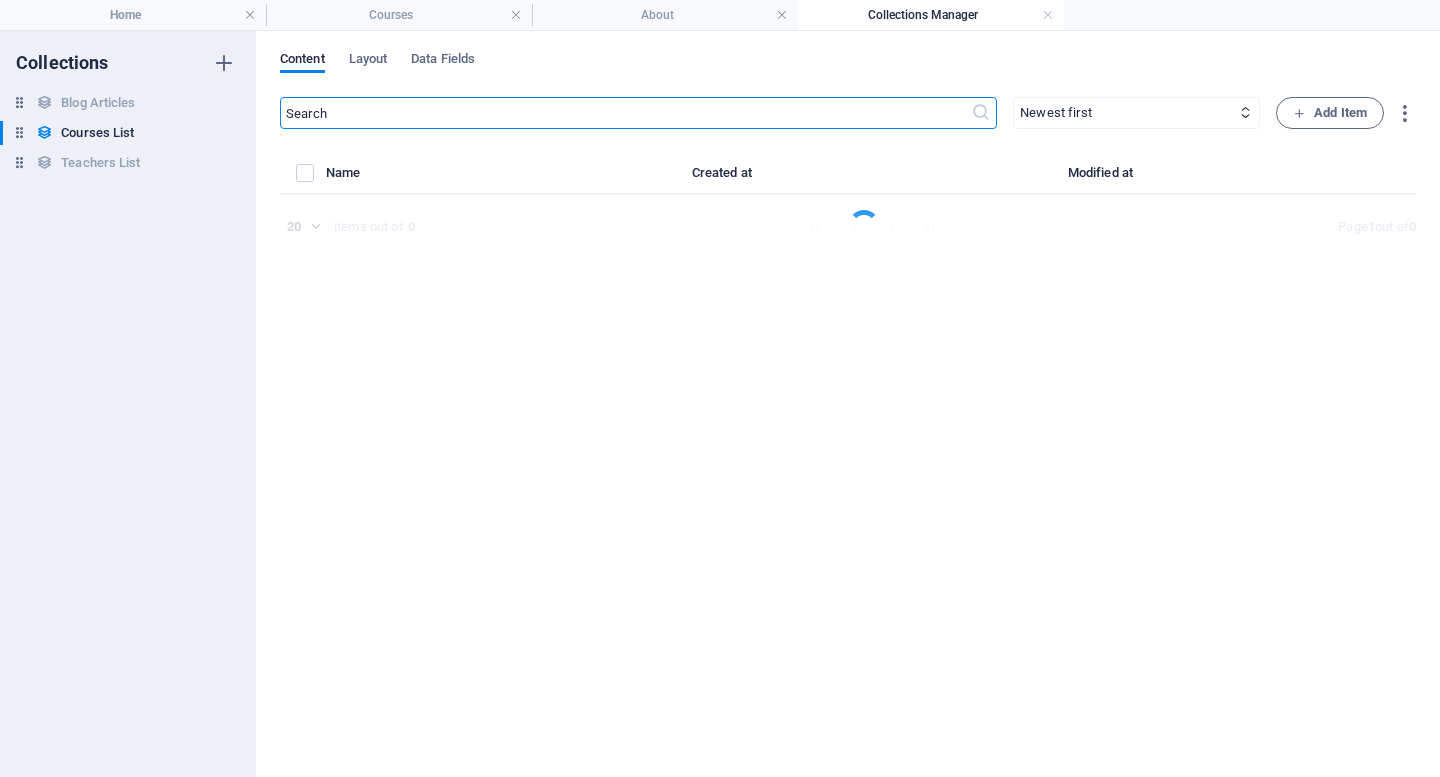 select on "Design" 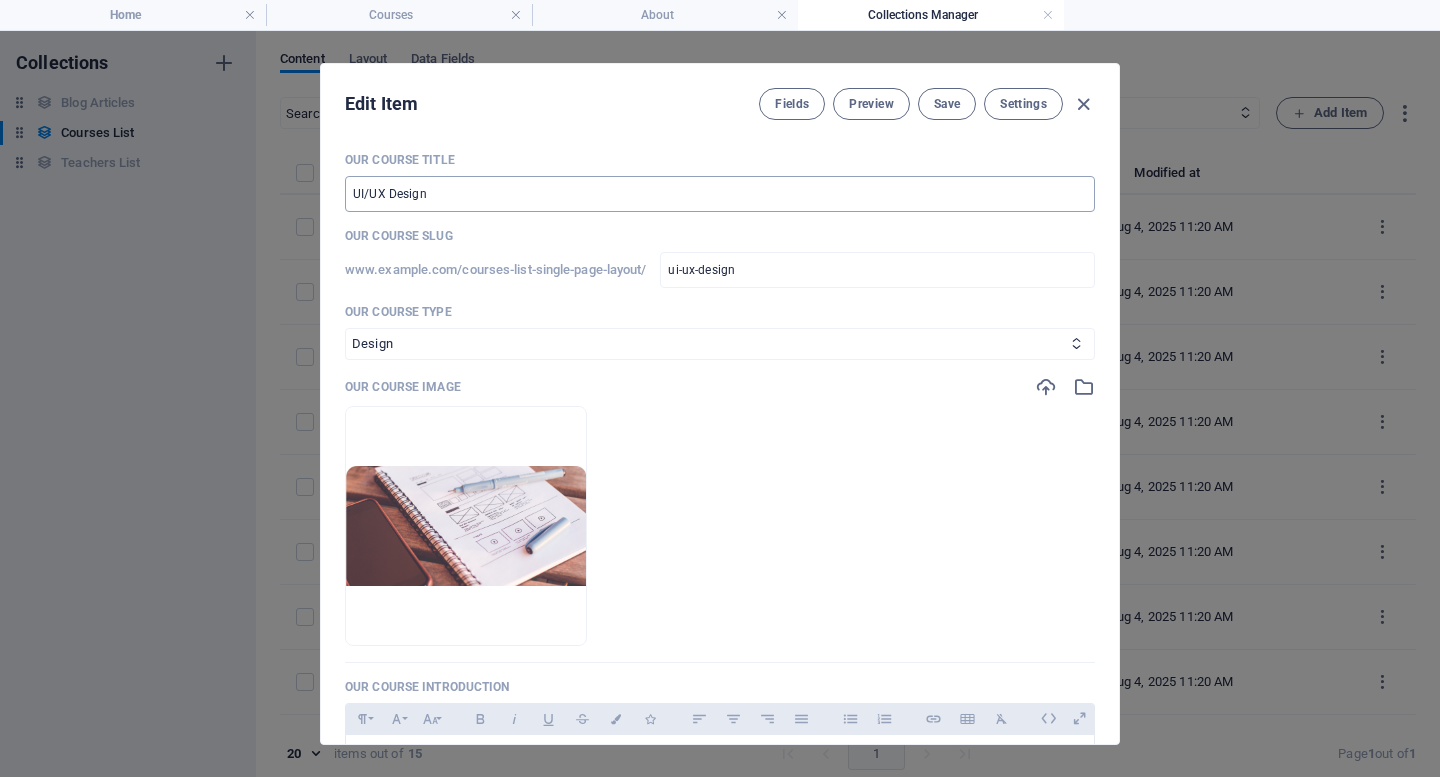 click on "UI/UX Design" at bounding box center (720, 194) 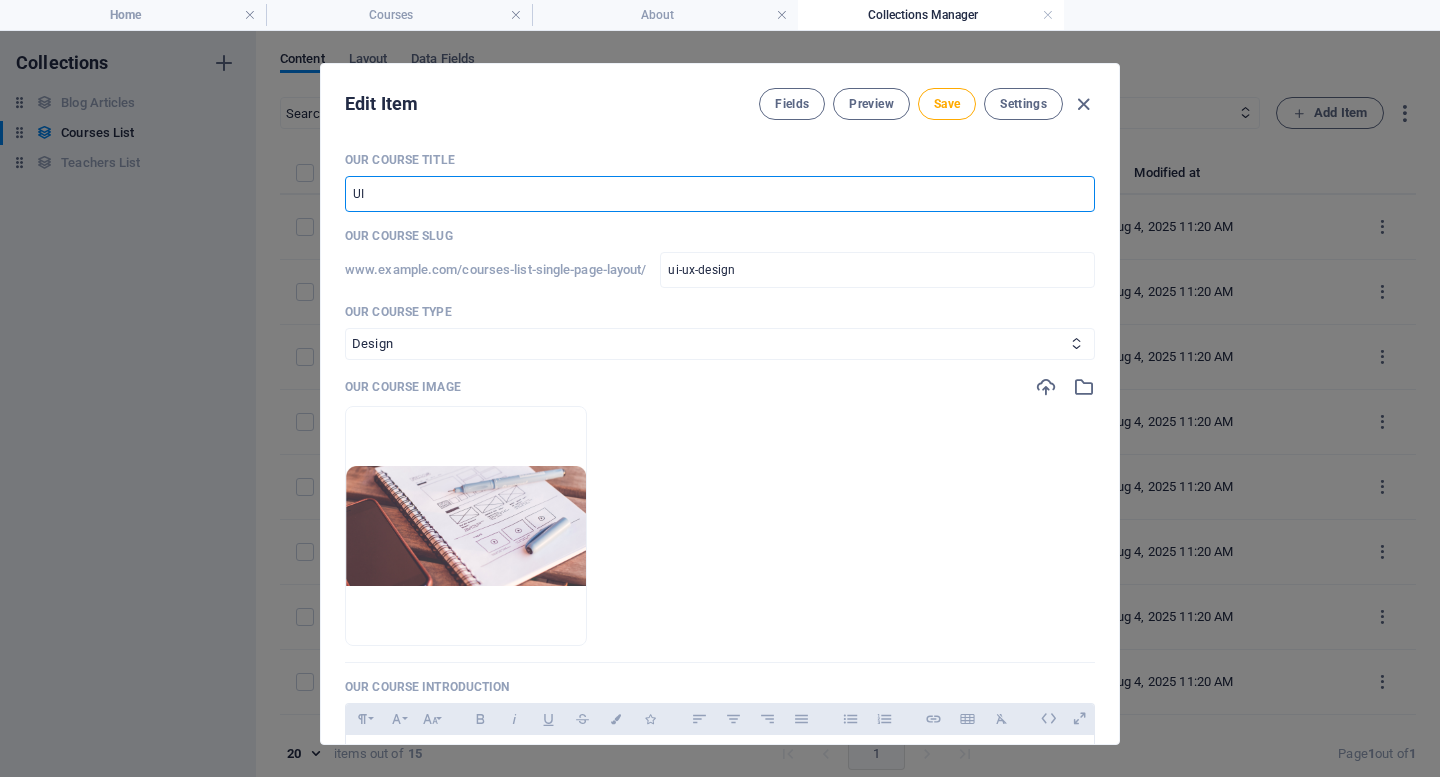 type on "U" 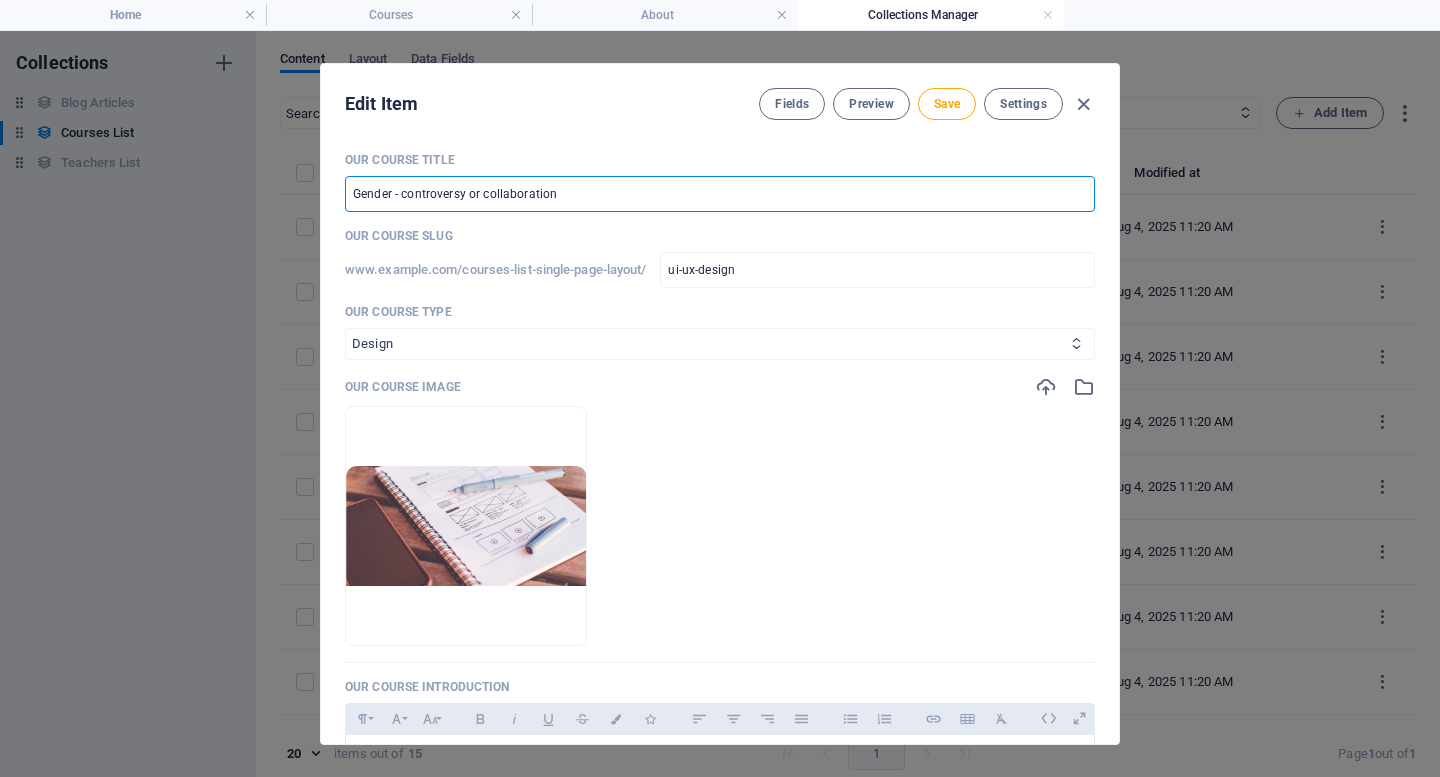 type on "Gender - controversy or collaboration" 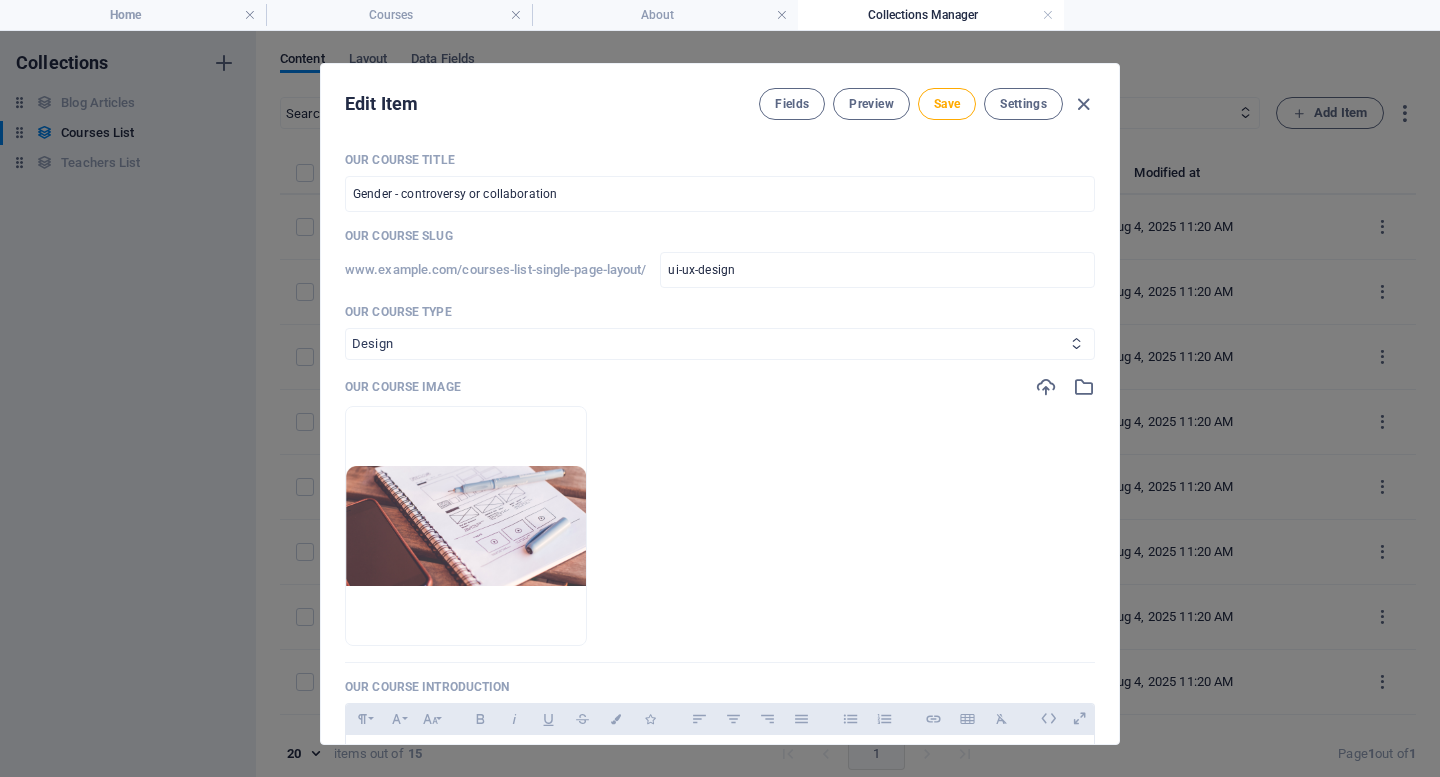 click at bounding box center [1076, 343] 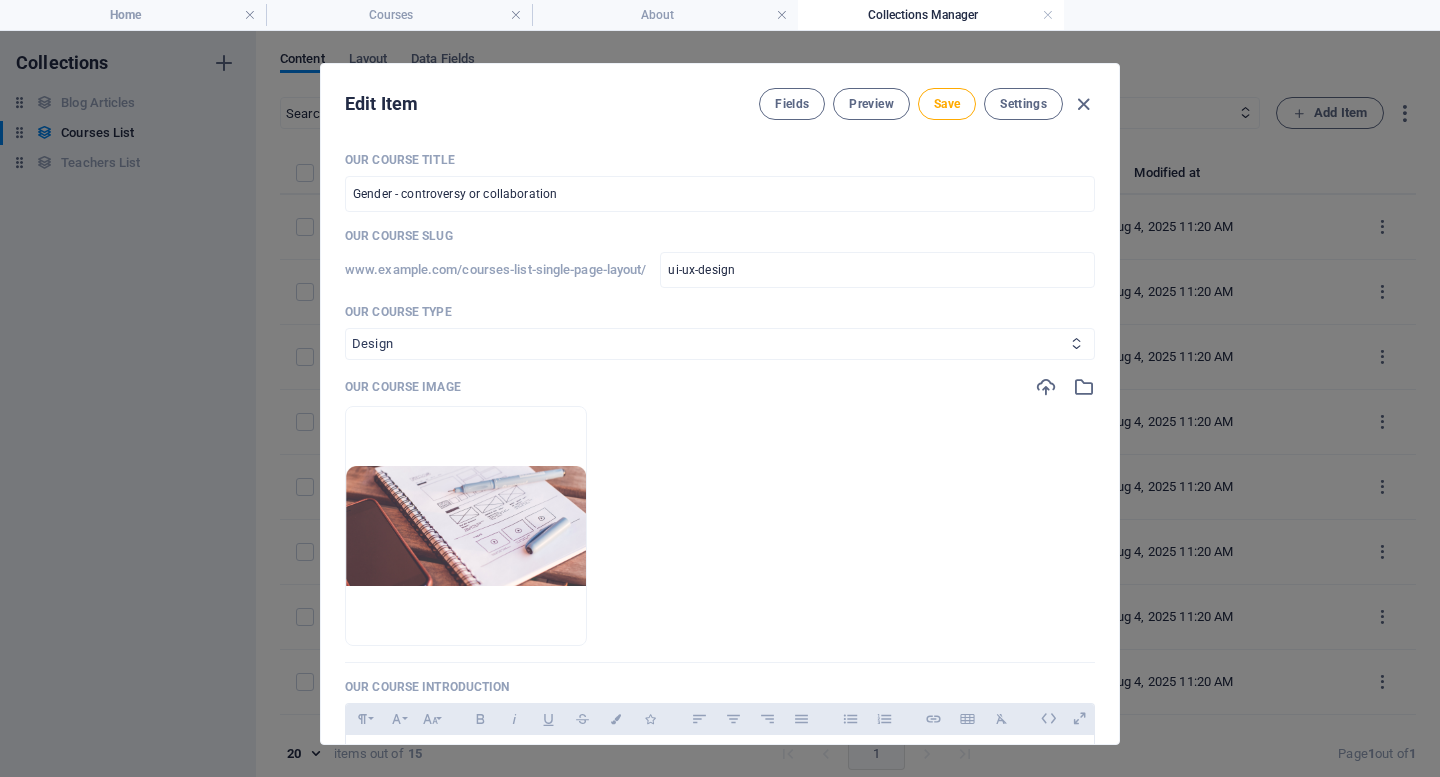 click at bounding box center [1076, 343] 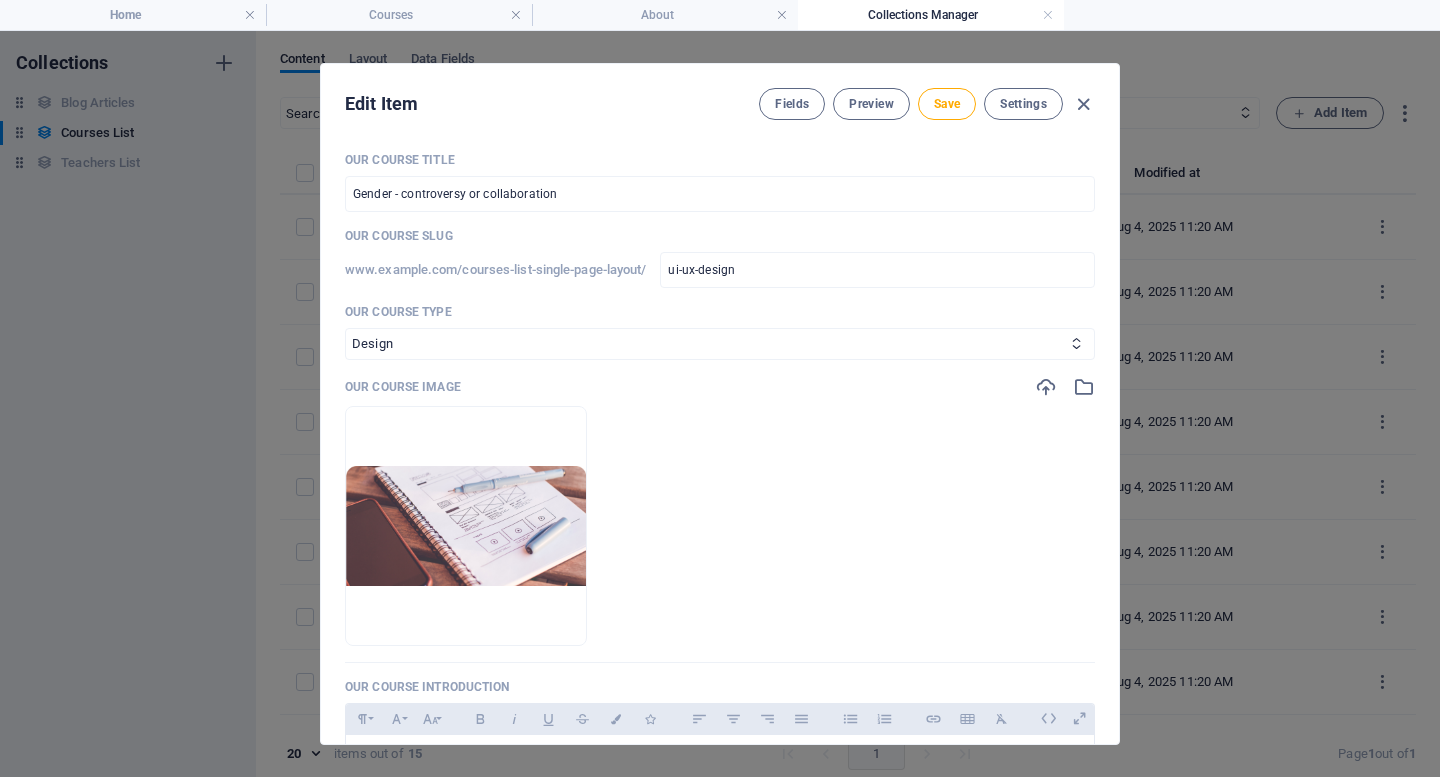 select on "Management" 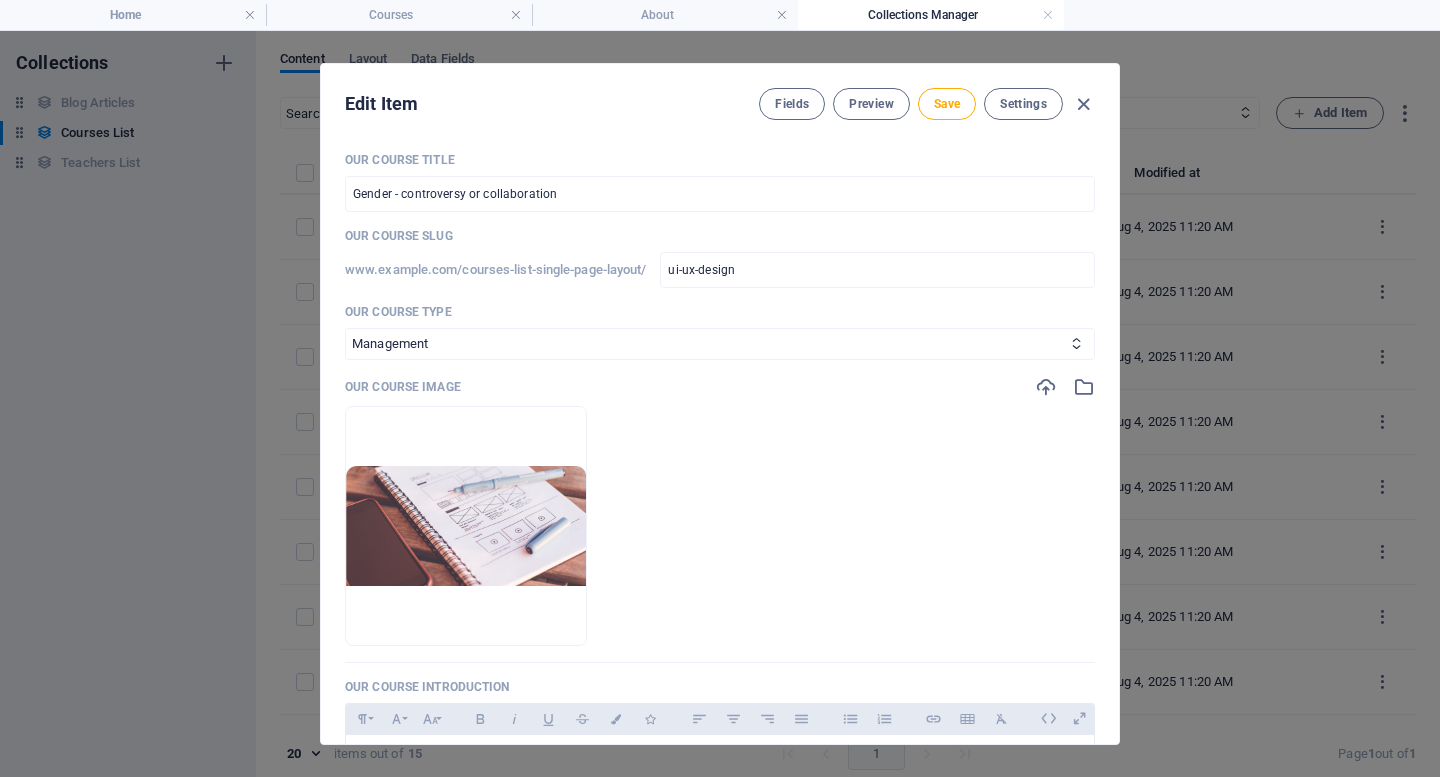 click on "Business/Finances Creativity Programming Psychology Science Speaking Management Marketing Design" at bounding box center [720, 344] 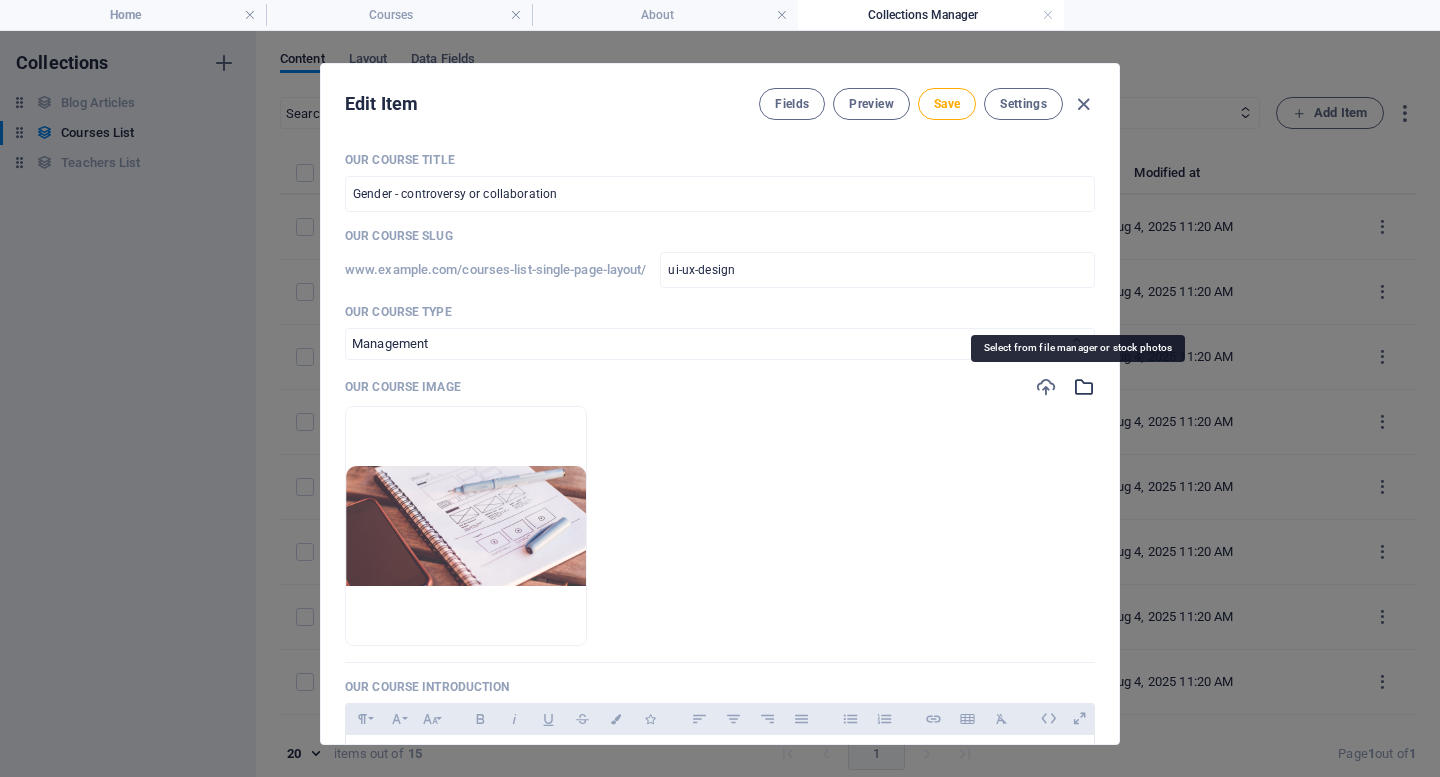 click at bounding box center [1084, 387] 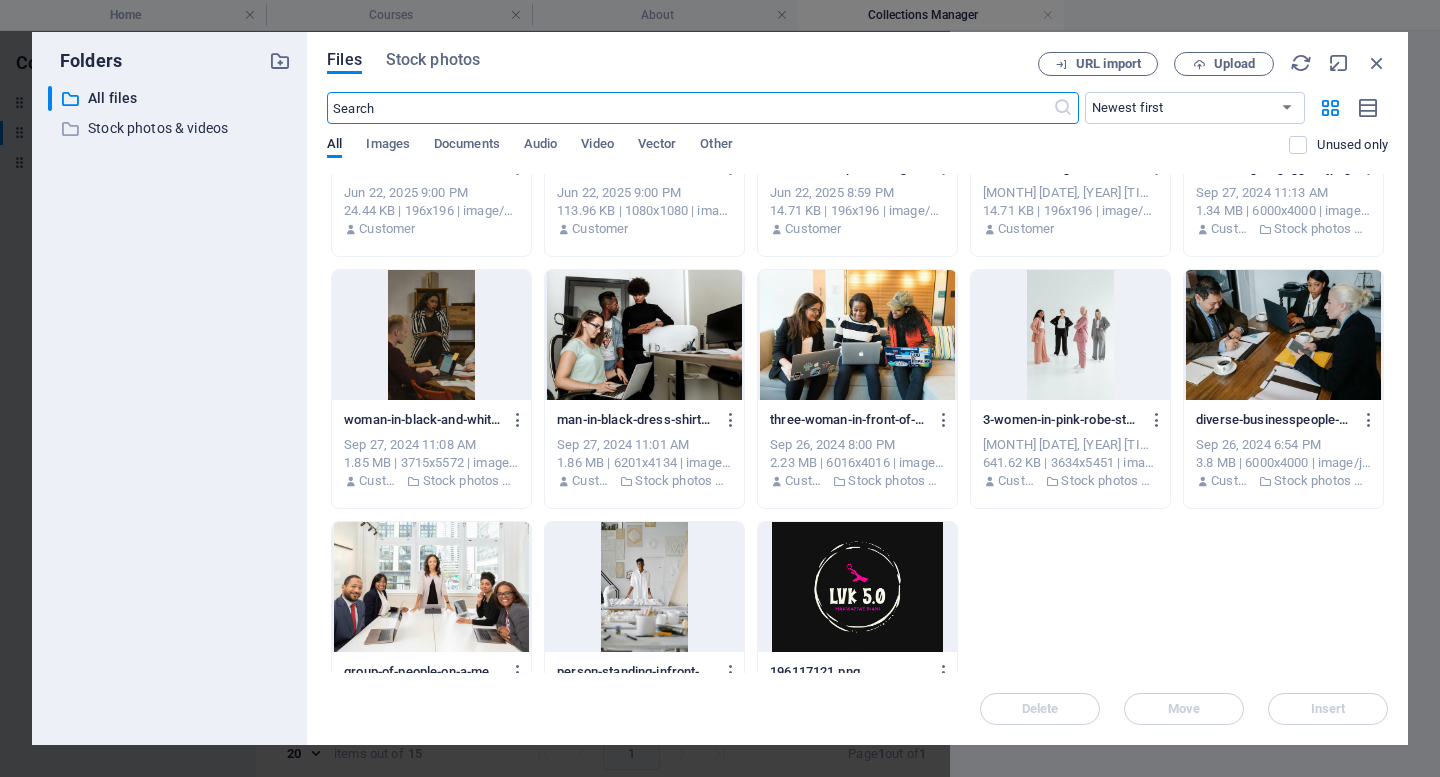 scroll, scrollTop: 412, scrollLeft: 0, axis: vertical 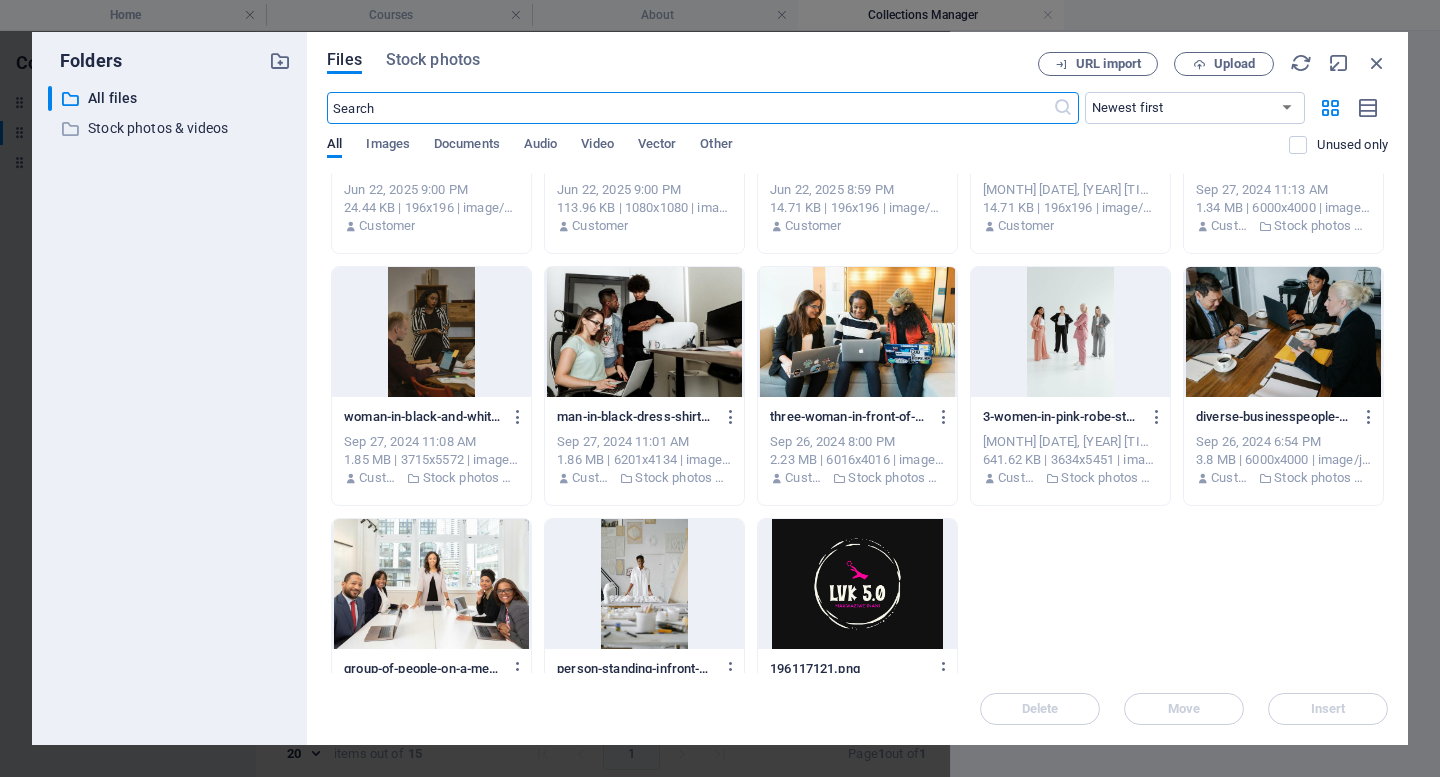 click at bounding box center [431, 332] 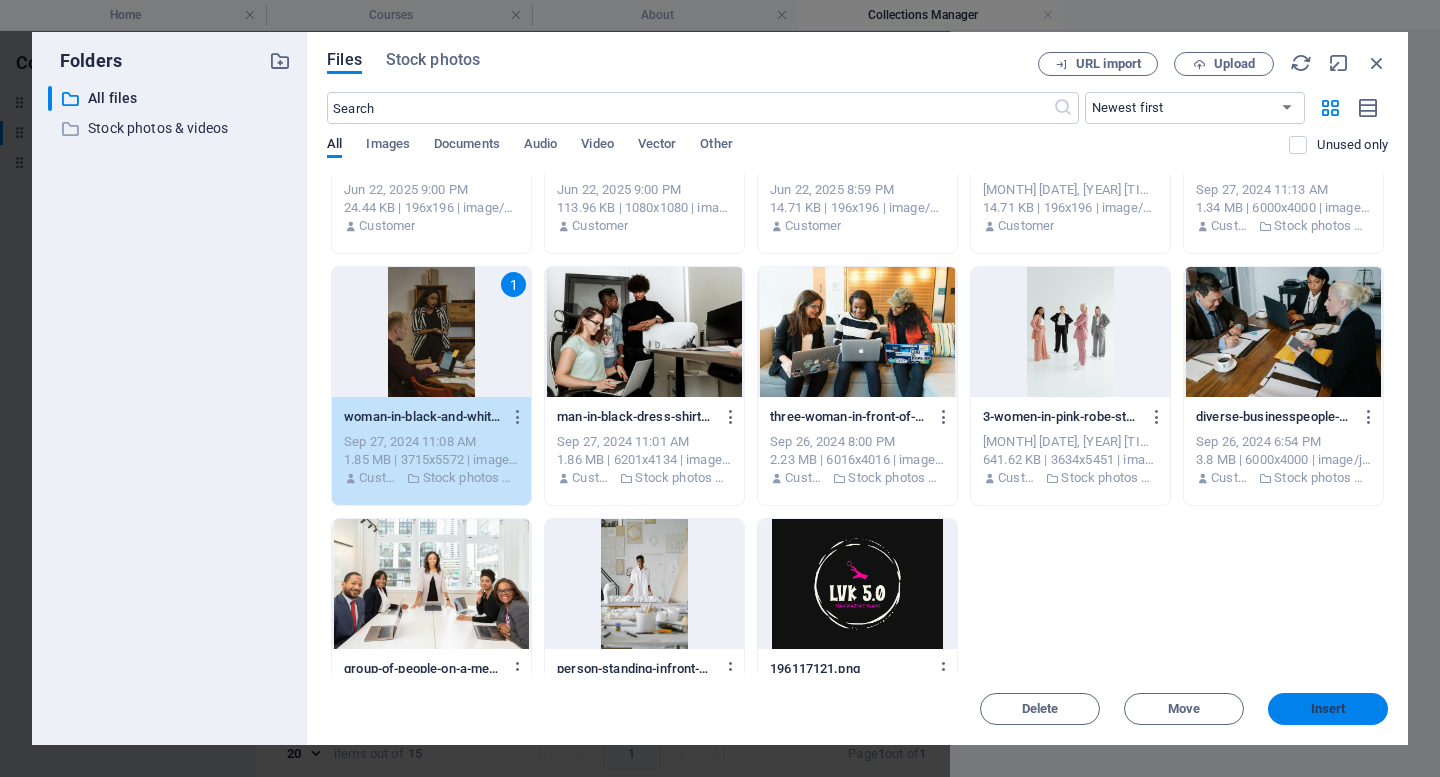 click on "Insert" at bounding box center (1328, 709) 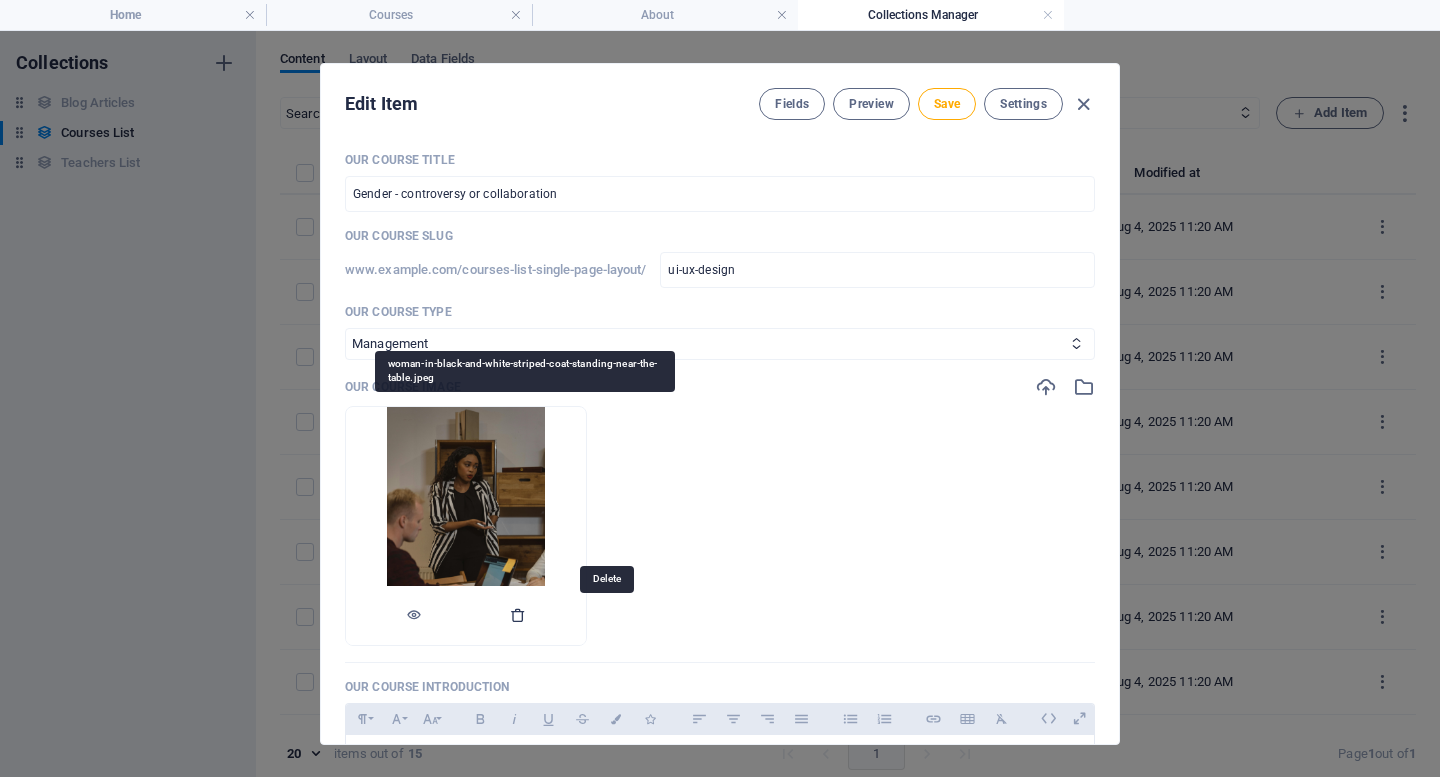 click at bounding box center (518, 615) 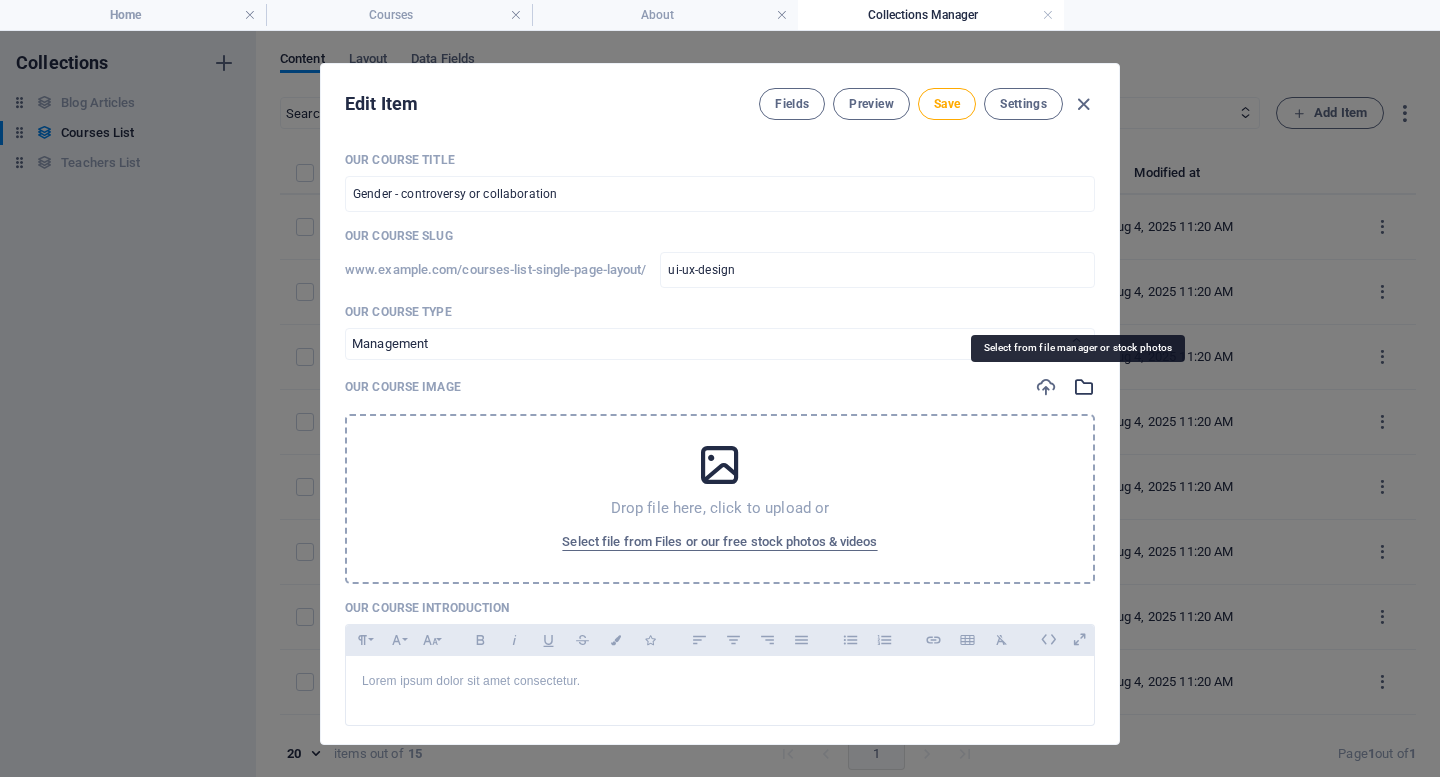 click at bounding box center [1084, 387] 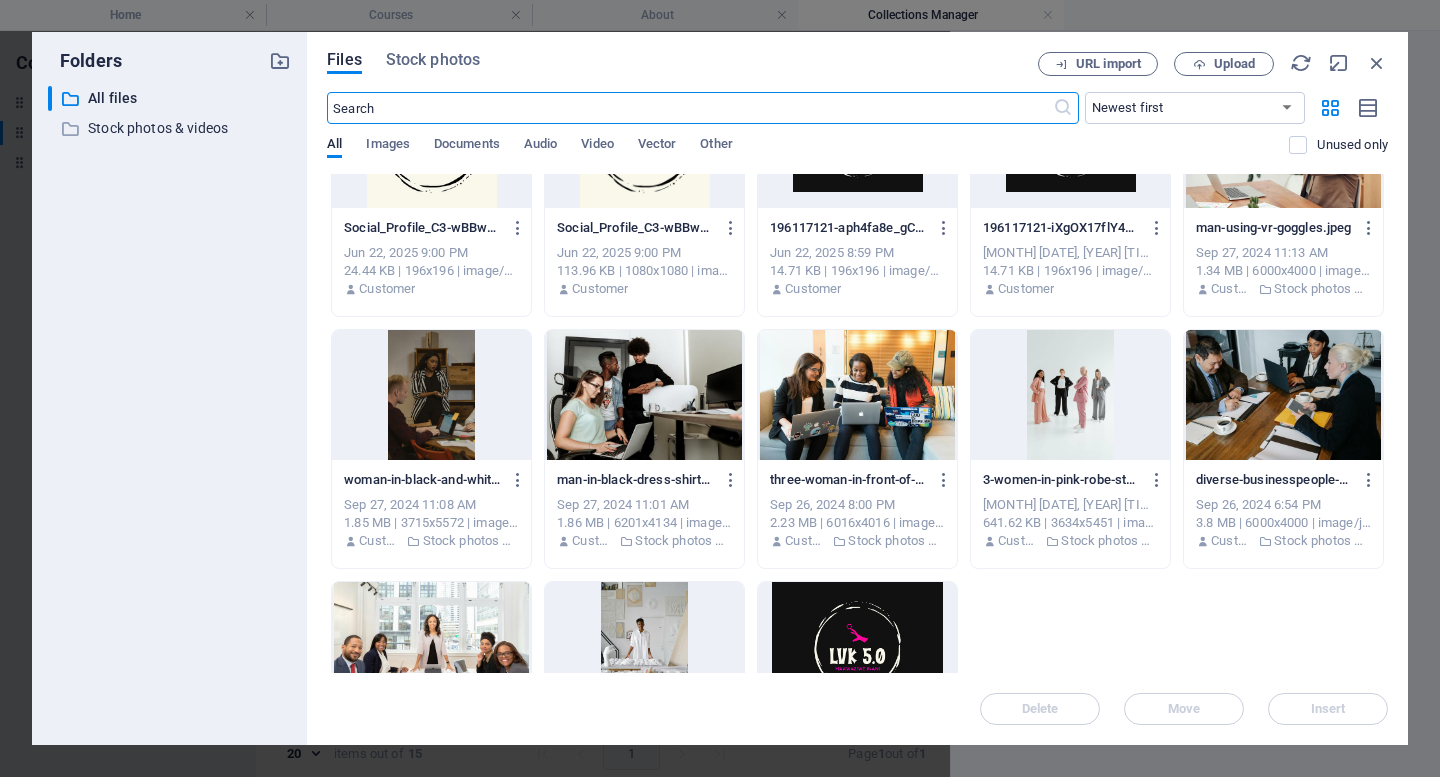 scroll, scrollTop: 325, scrollLeft: 0, axis: vertical 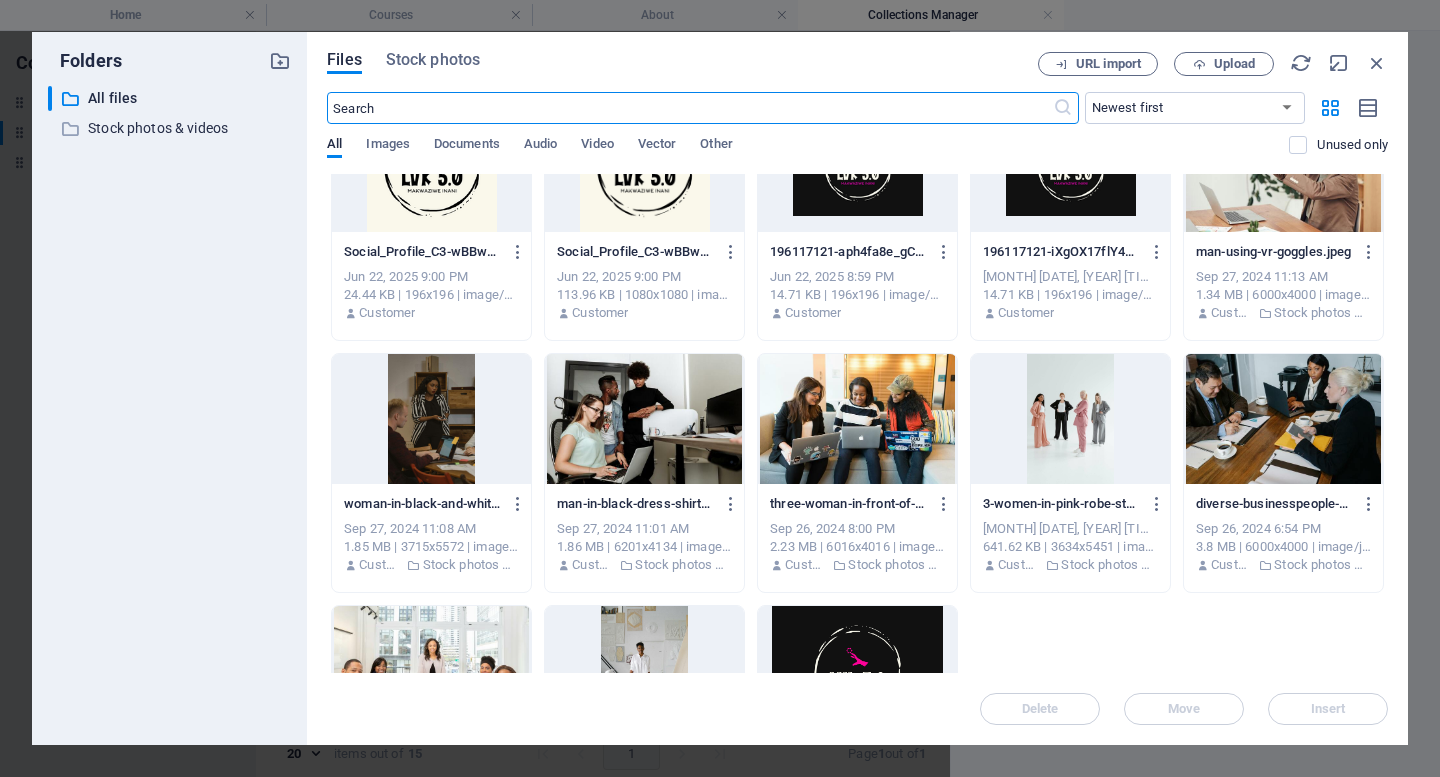 click at bounding box center [1070, 419] 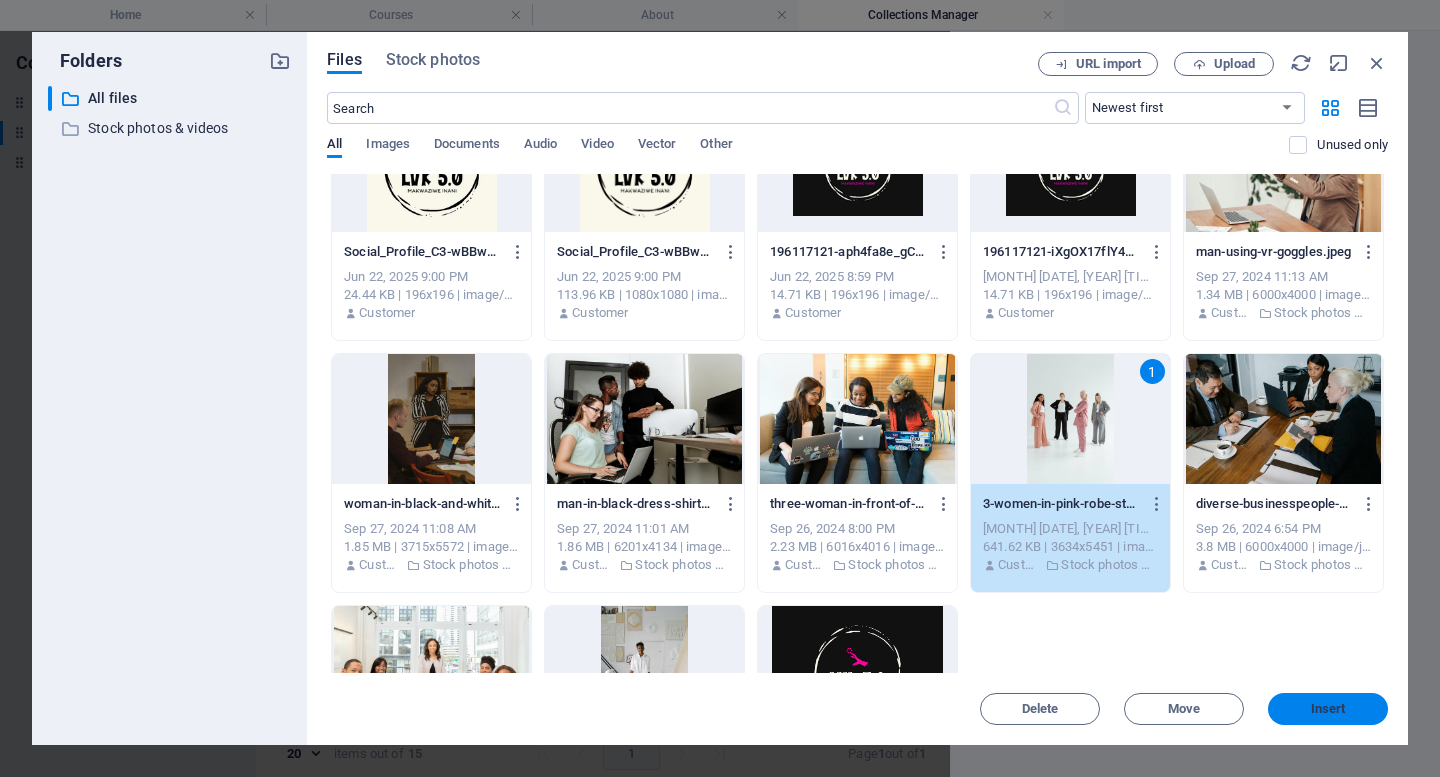 click on "Insert" at bounding box center [1328, 709] 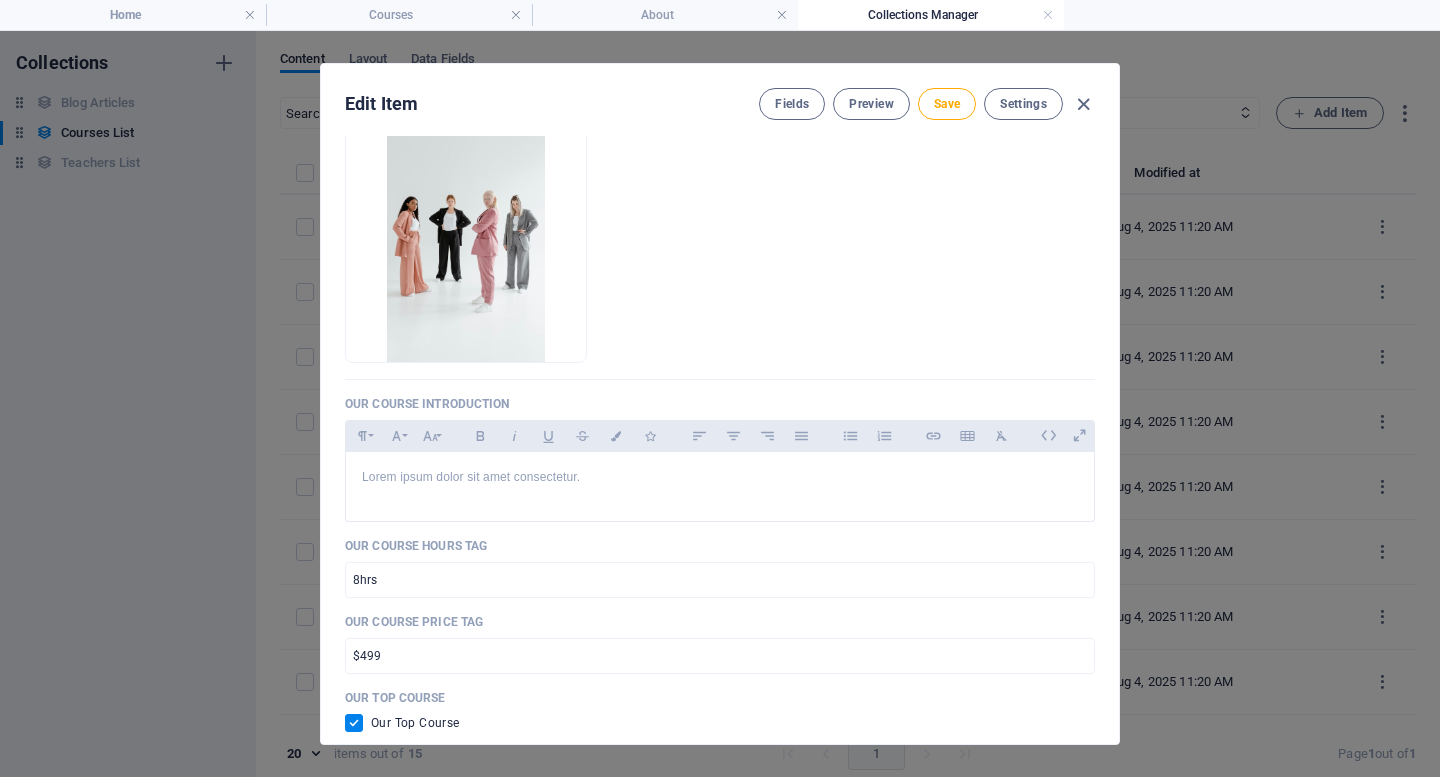 scroll, scrollTop: 294, scrollLeft: 0, axis: vertical 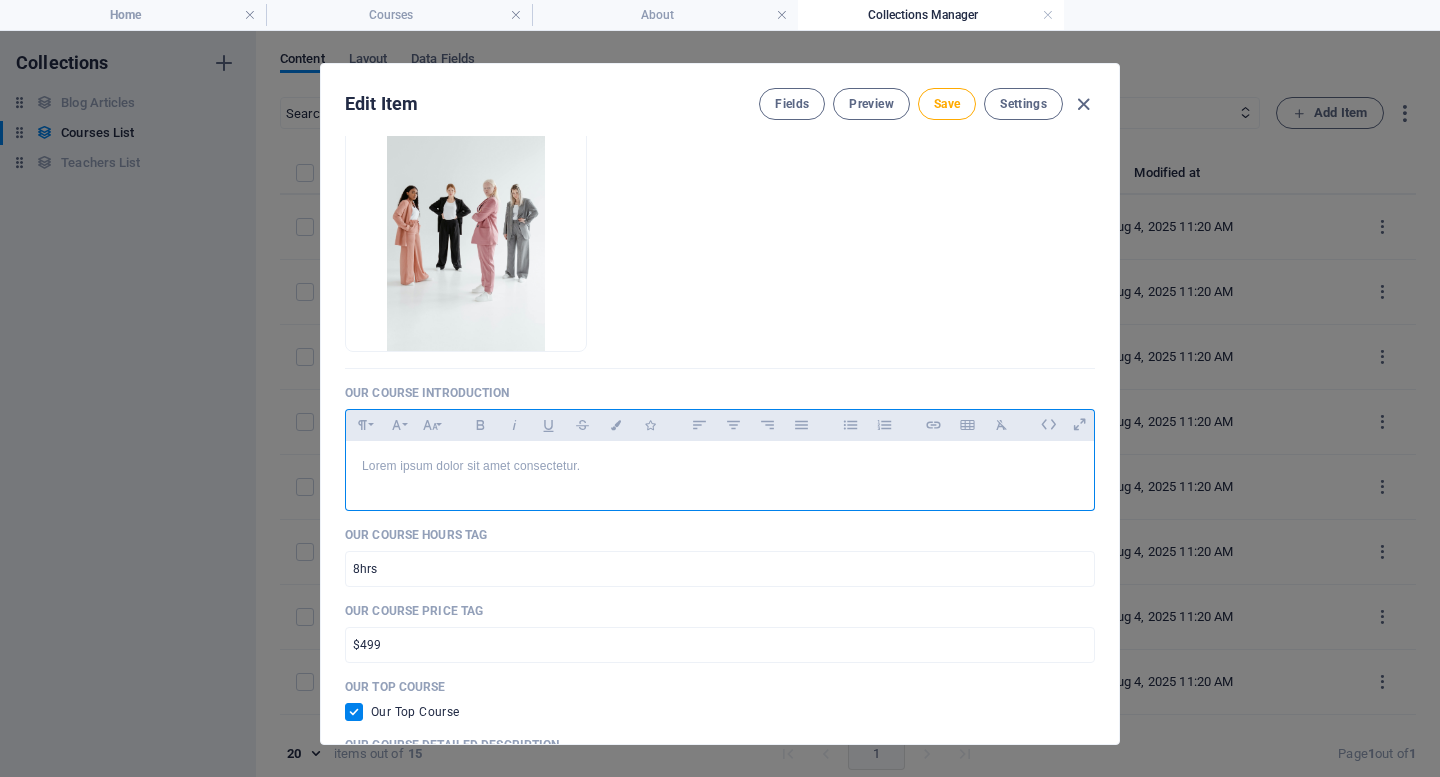 click on "Lorem ipsum dolor sit amet consectetur." at bounding box center (720, 466) 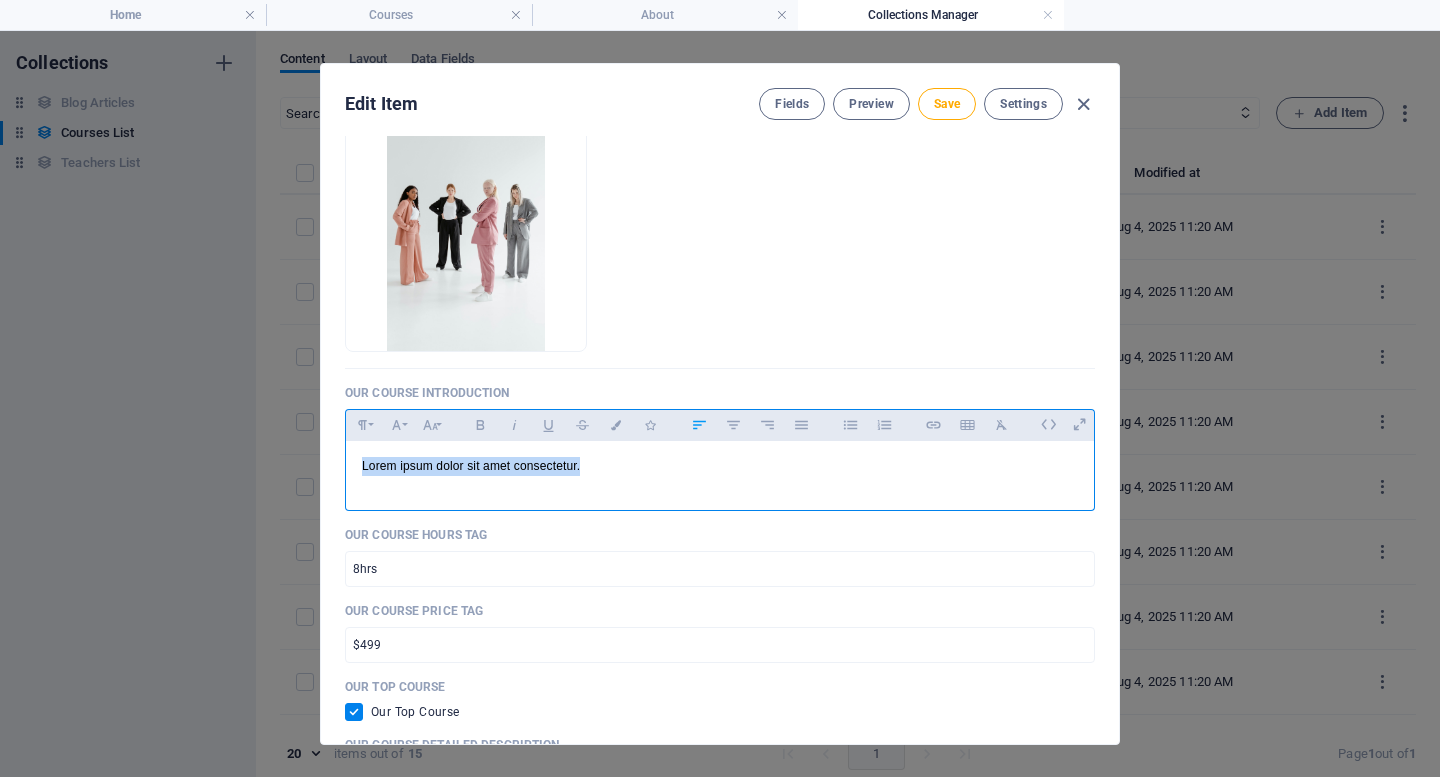 drag, startPoint x: 598, startPoint y: 470, endPoint x: 329, endPoint y: 490, distance: 269.74246 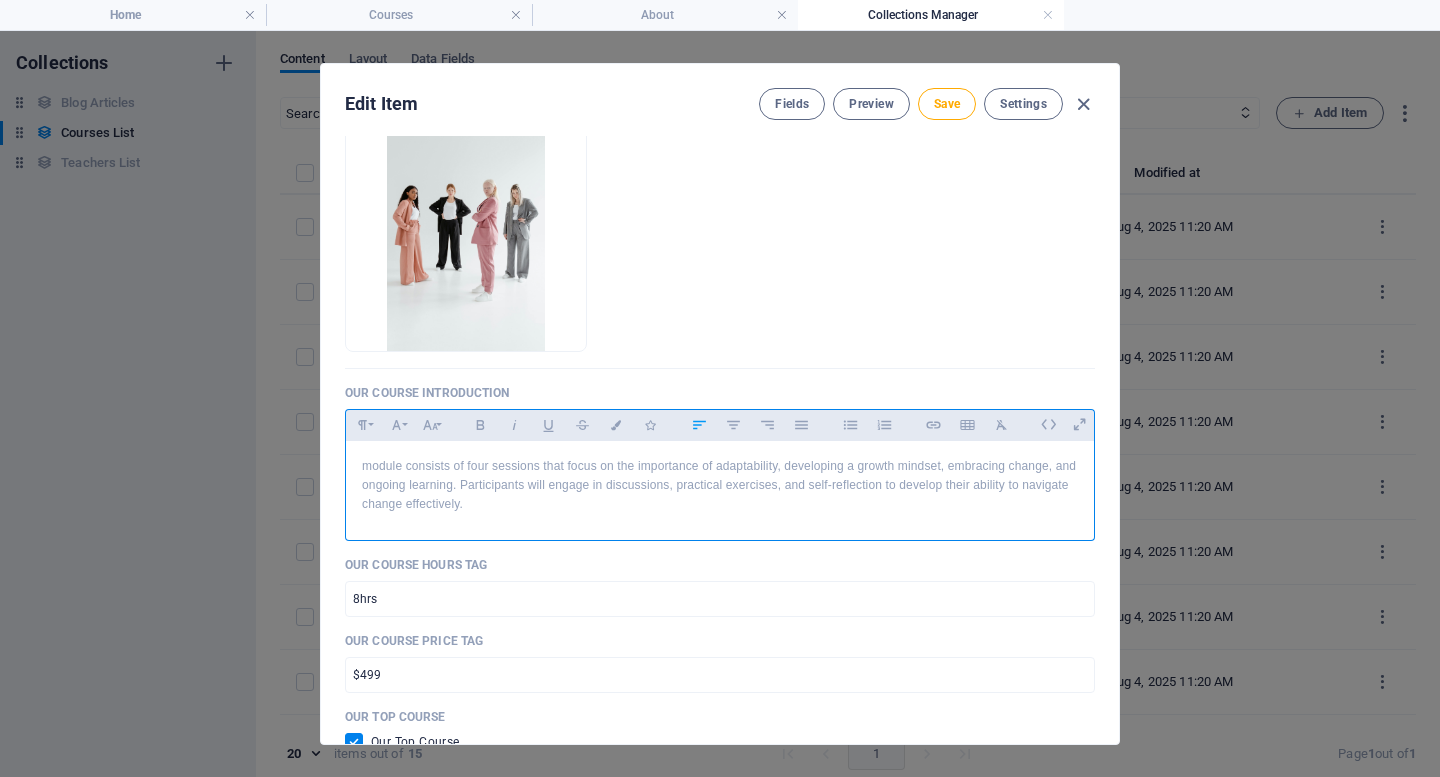 click on "module consists of four sessions that focus on the importance of adaptability, developing a growth mindset, embracing change, and ongoing learning. Participants will engage in discussions, practical exercises, and self-reflection to develop their ability to navigate change effectively." at bounding box center [720, 486] 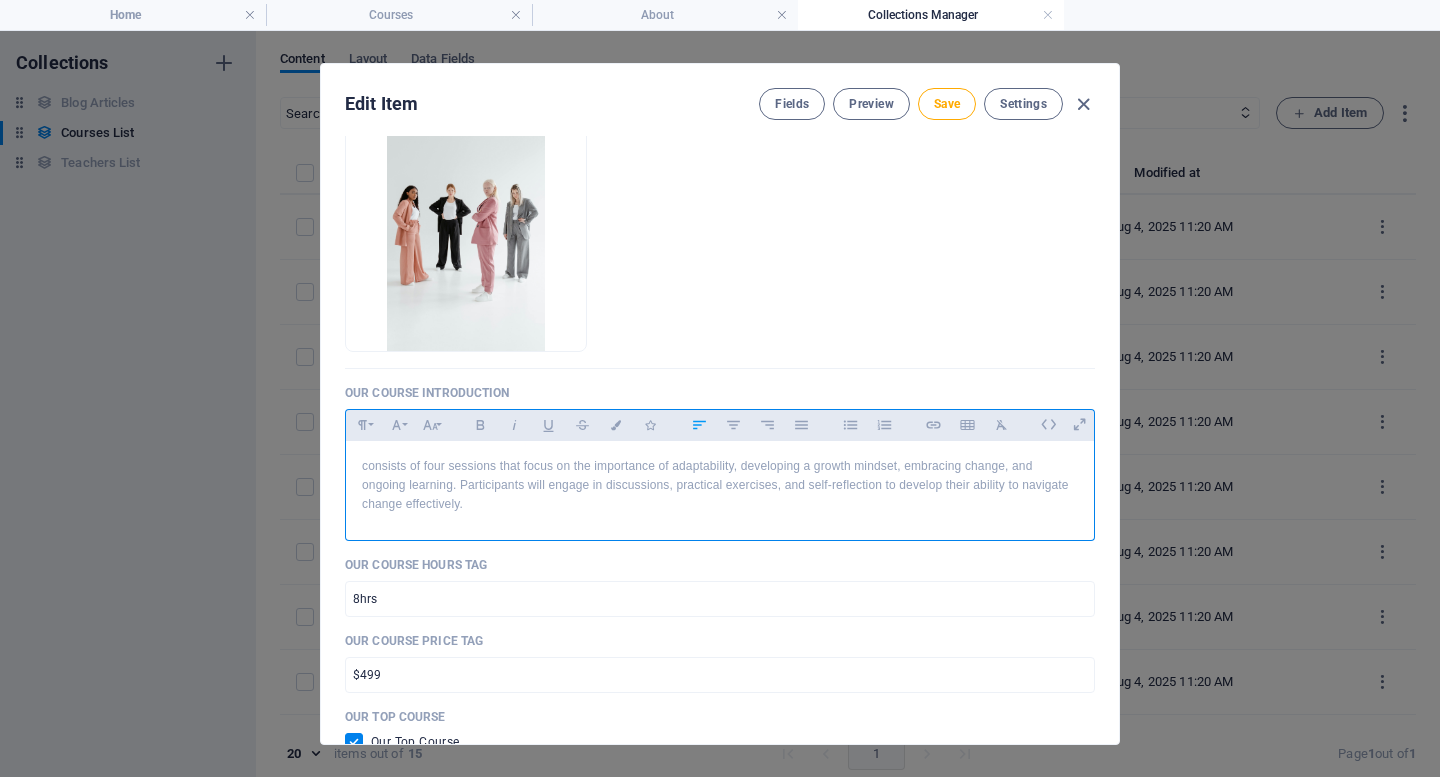 type 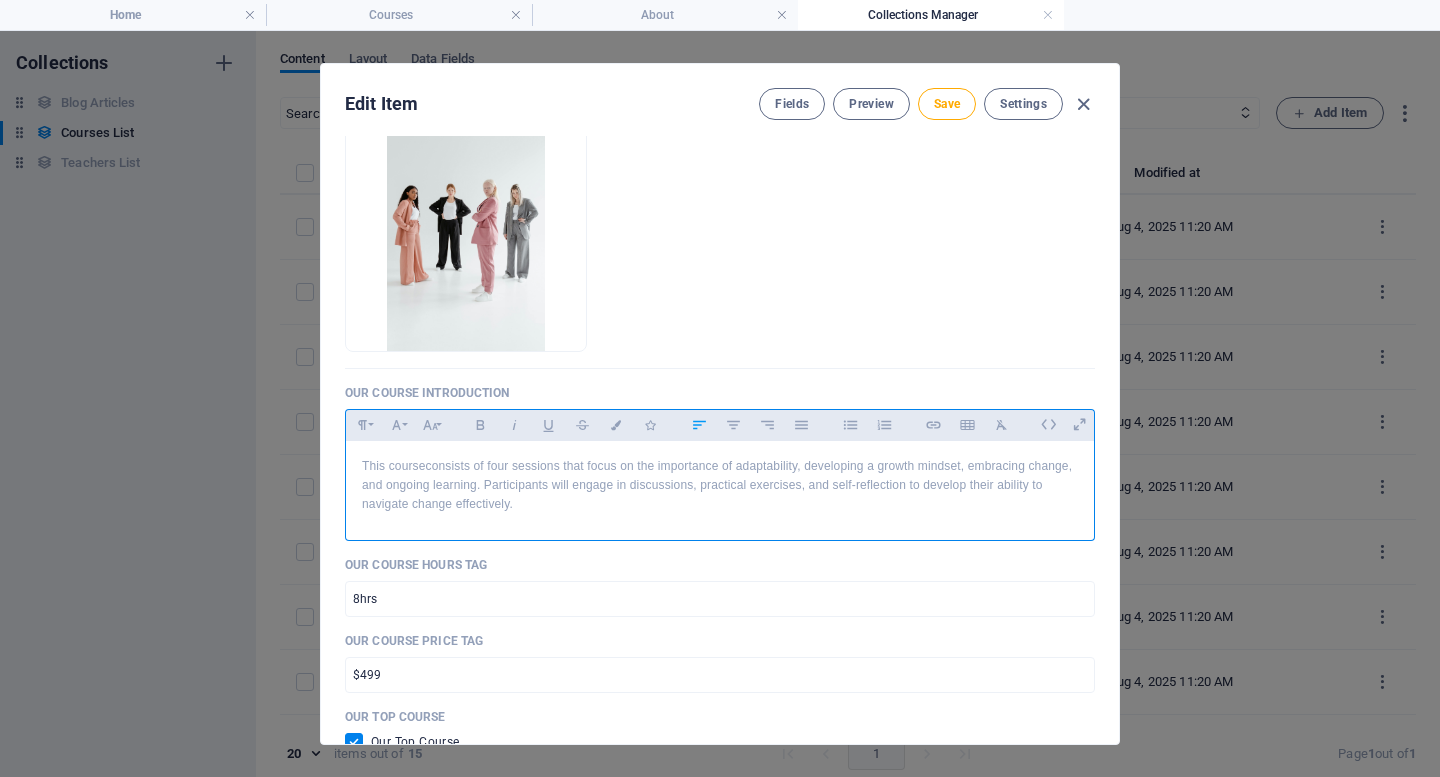 click on "This course  consists of four sessions that focus on the importance of adaptability, developing a growth mindset, embracing change, and ongoing learning. Participants will engage in discussions, practical exercises, and self-reflection to develop their ability to navigate change effectively." at bounding box center (720, 486) 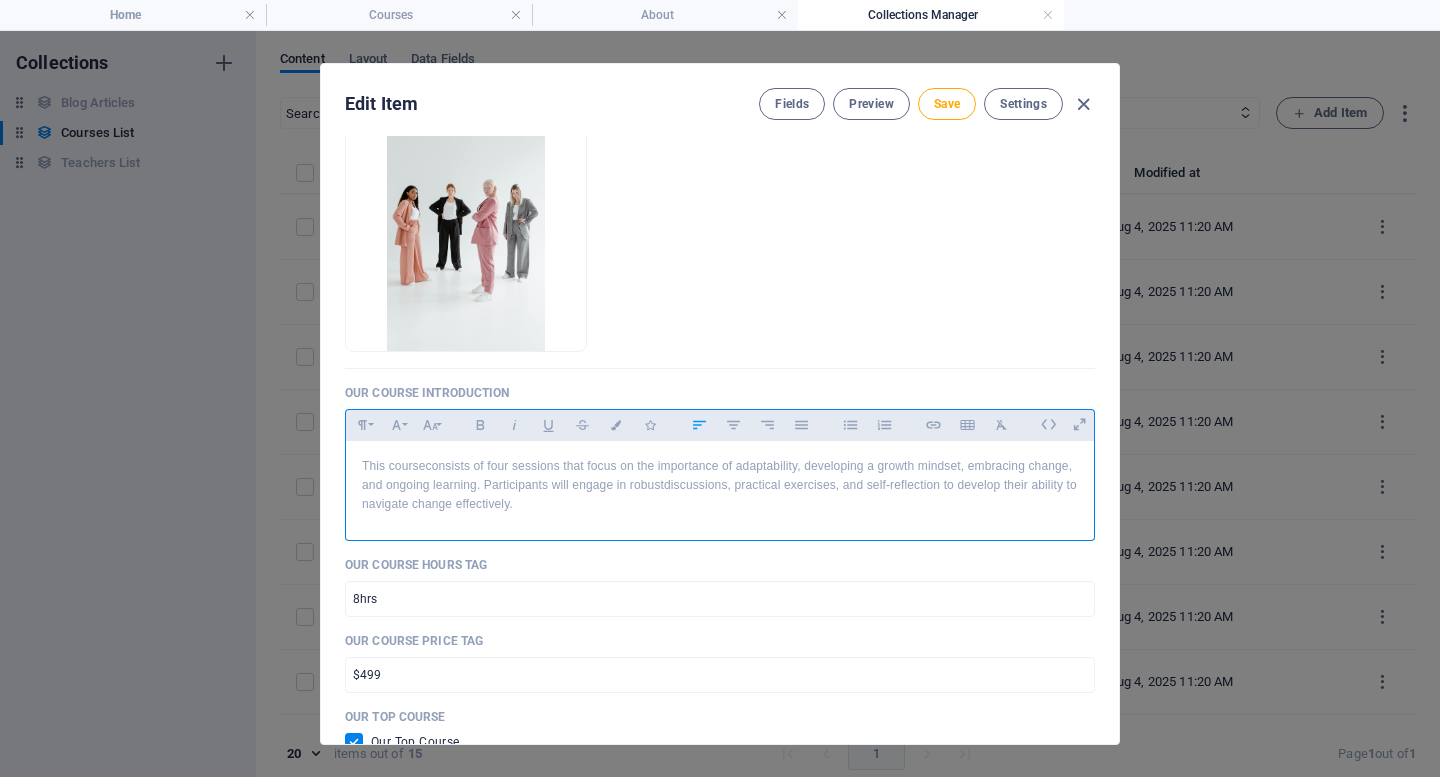 click on "This course  consists of four sessions that focus on the importance of adaptability, developing a growth mindset, embracing change, and ongoing learning. Participants will engage in robust  discussions, practical exercises, and self-reflection to develop their ability to navigate change effectively." at bounding box center [720, 486] 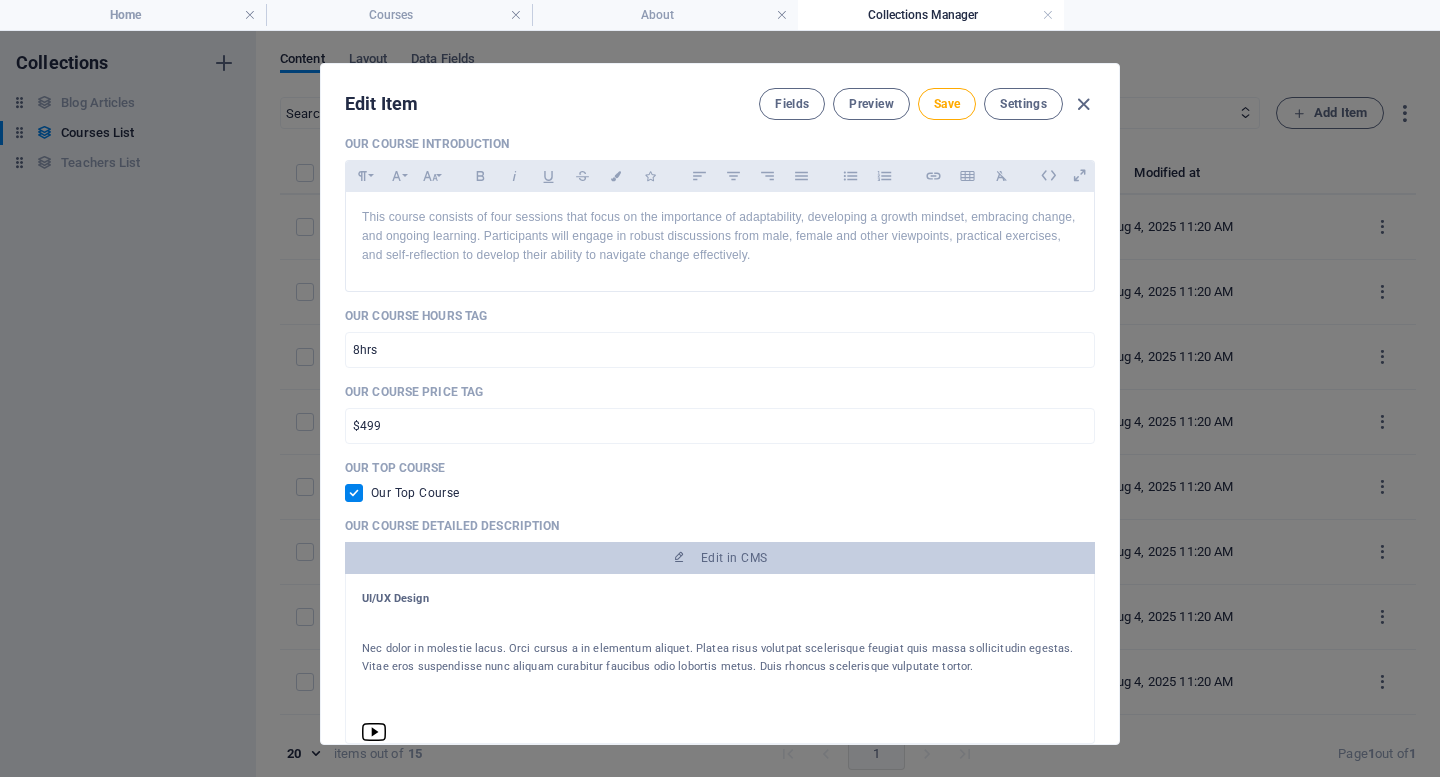 scroll, scrollTop: 551, scrollLeft: 0, axis: vertical 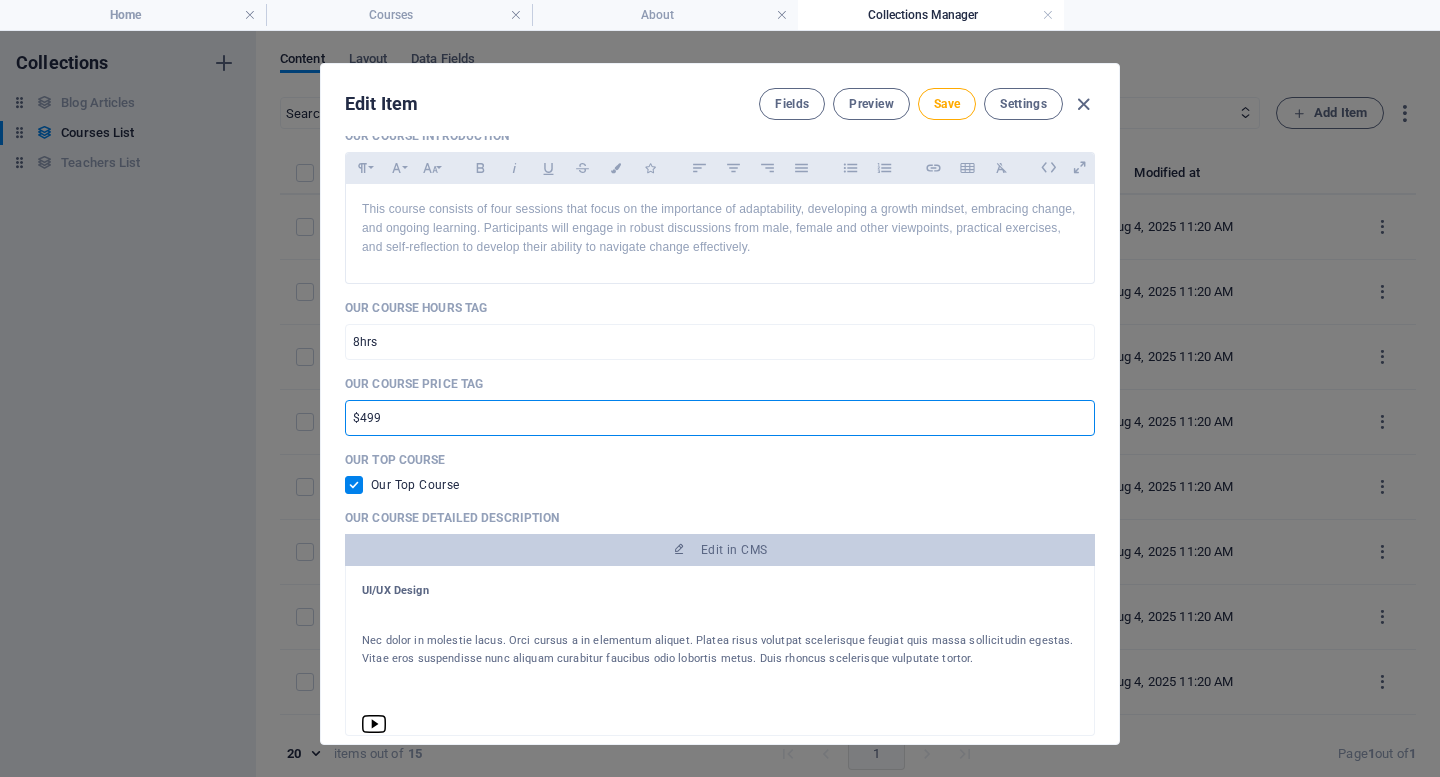 click on "$499" at bounding box center (720, 418) 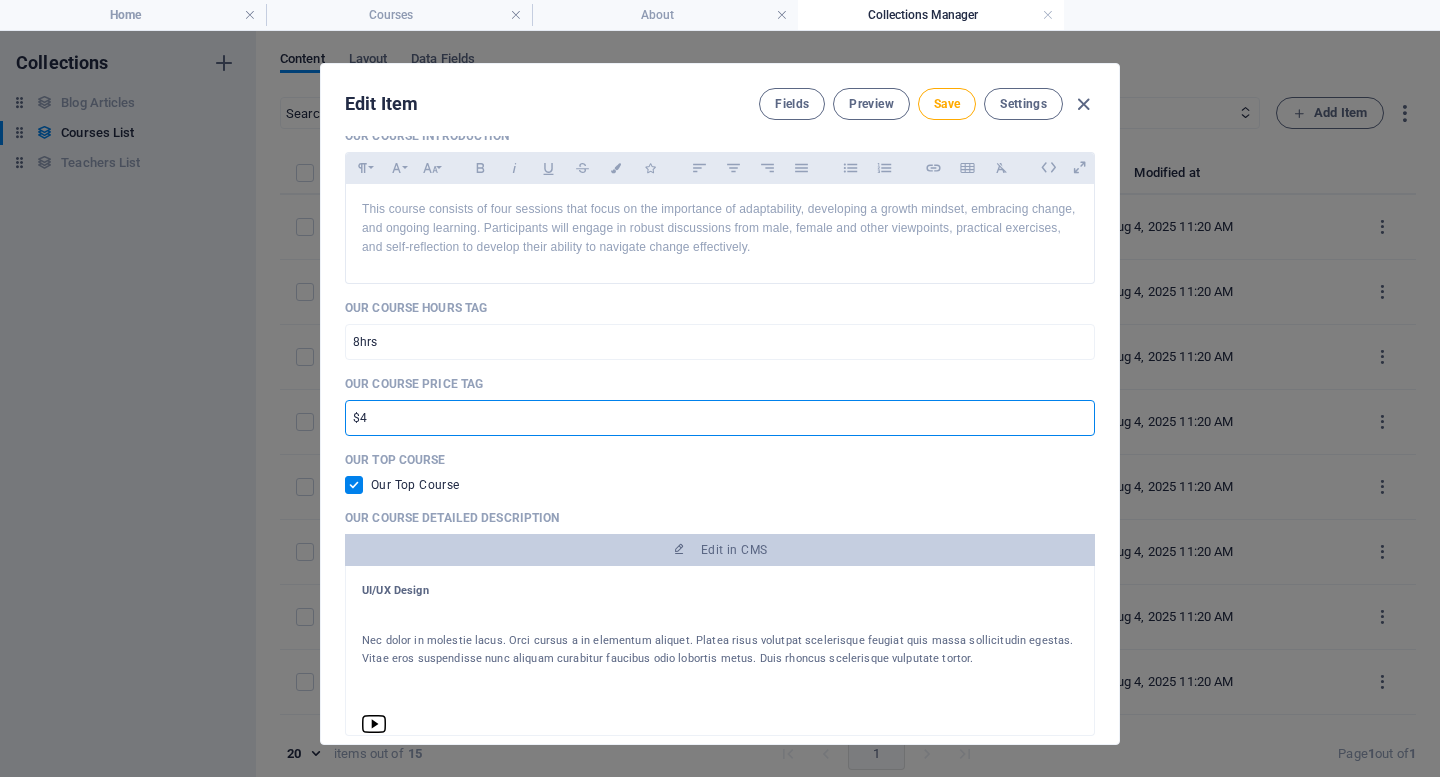 type on "$" 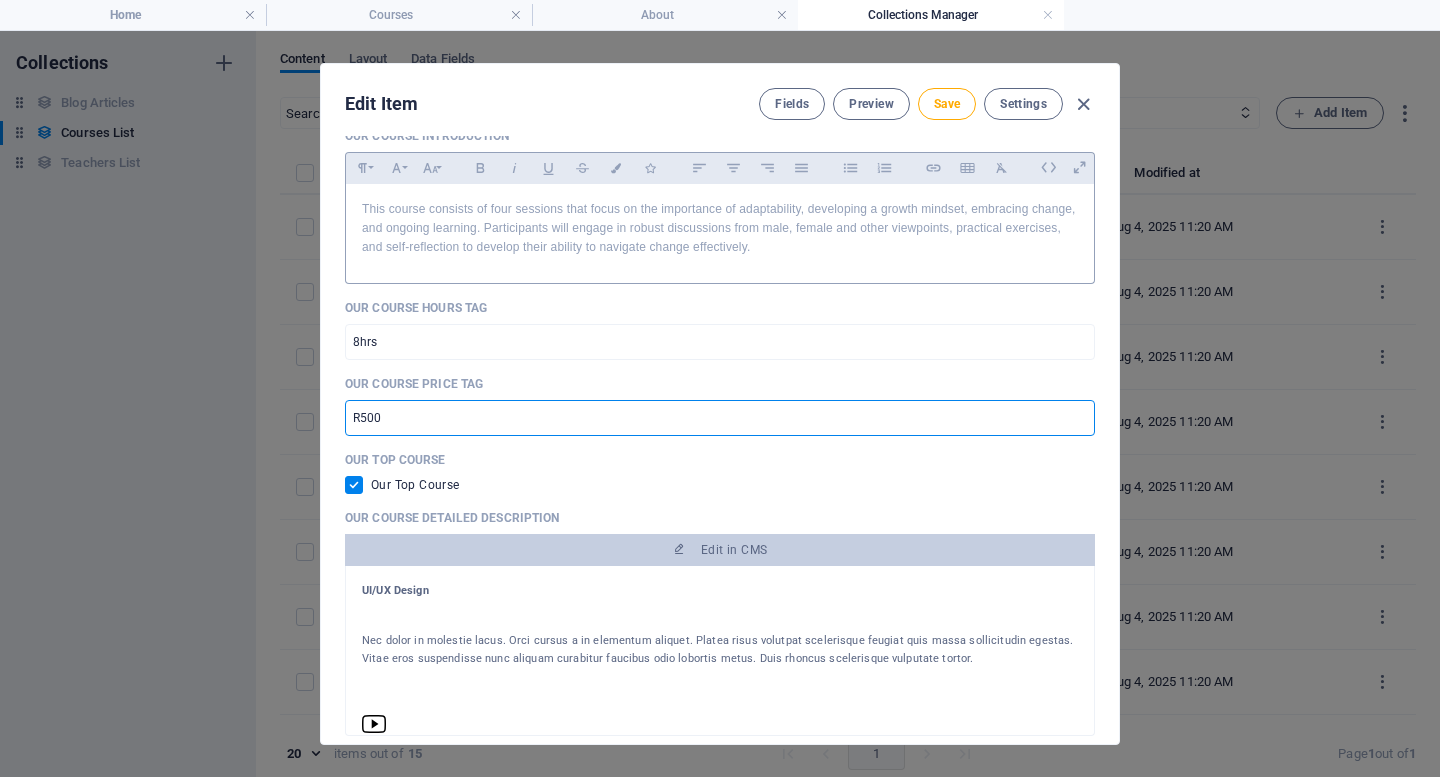 type on "R500" 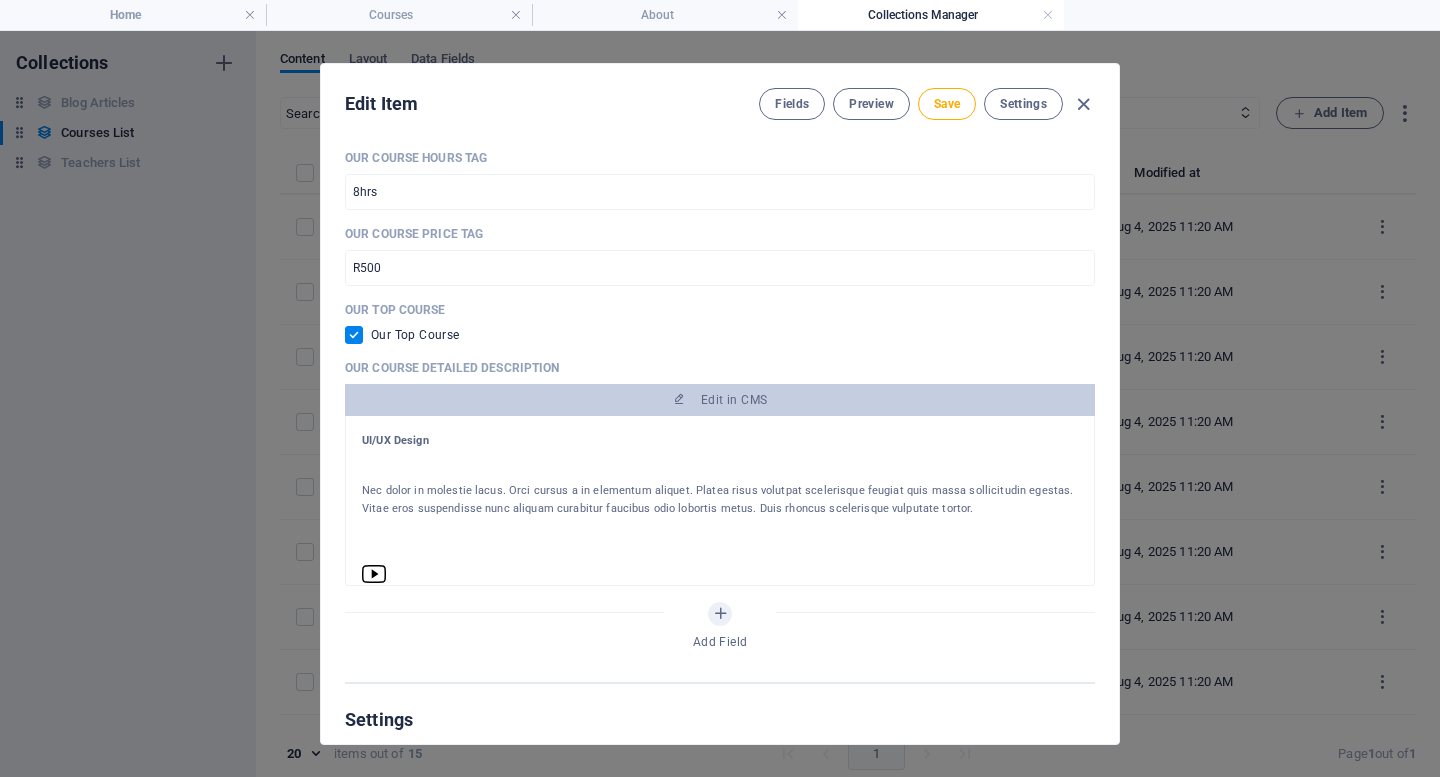 scroll, scrollTop: 707, scrollLeft: 0, axis: vertical 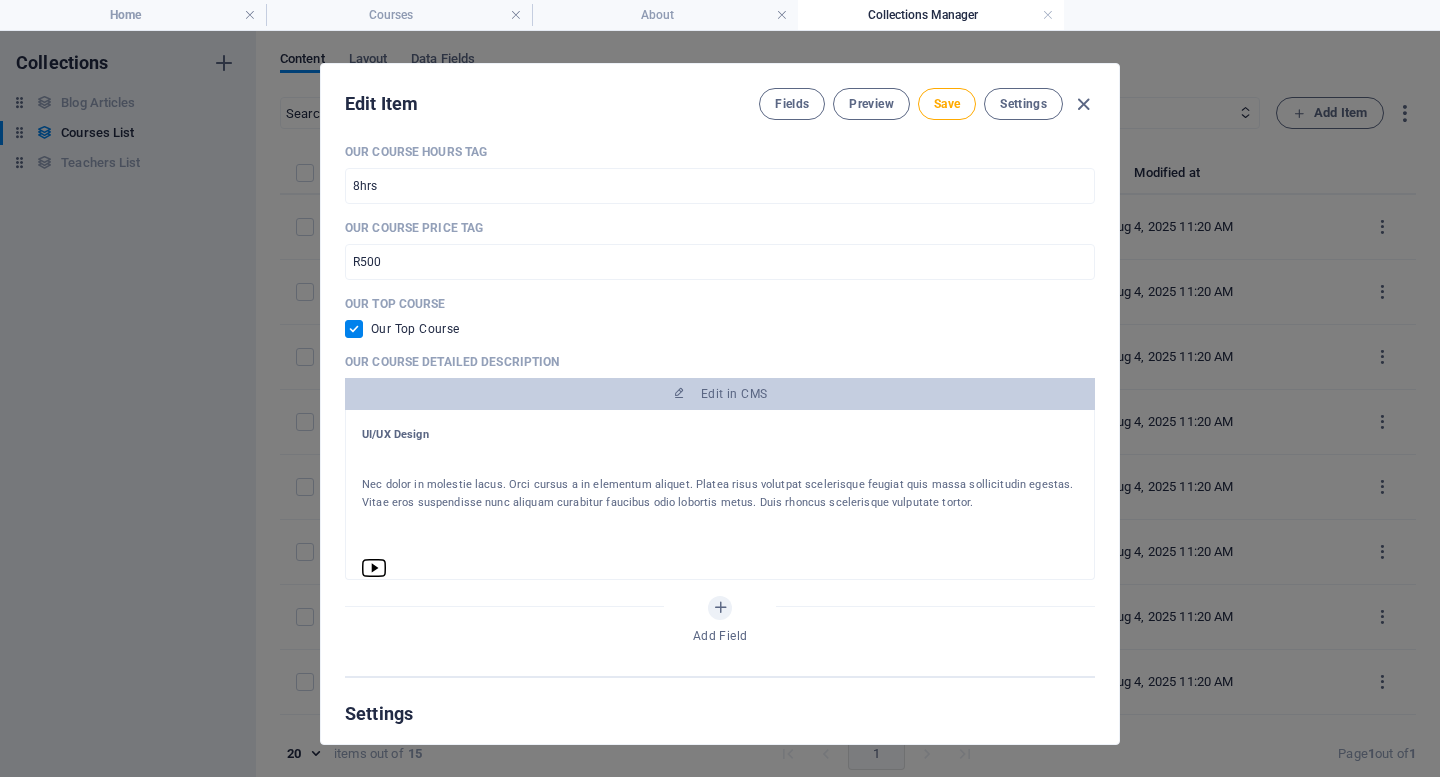 click on "UI/UX Design" at bounding box center [720, 435] 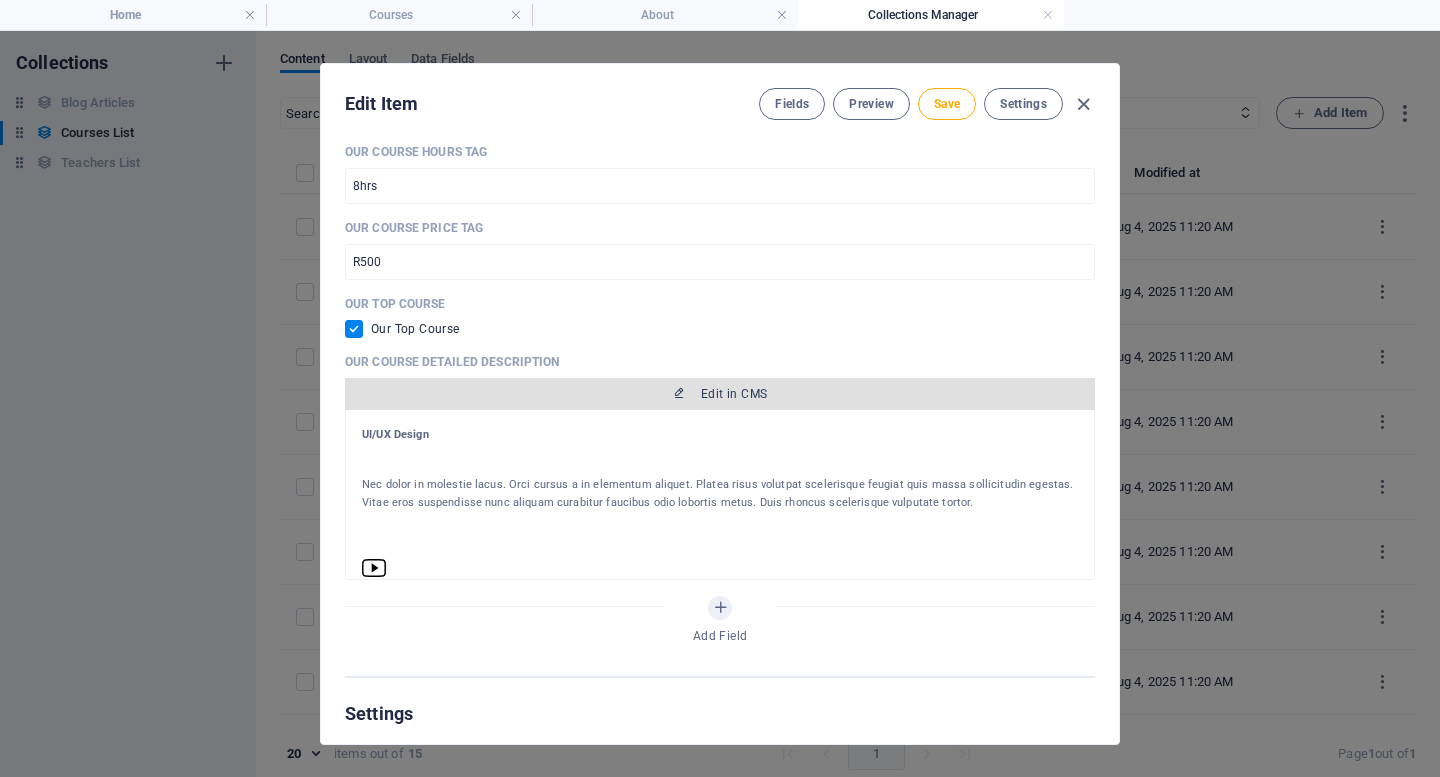 click at bounding box center [679, 393] 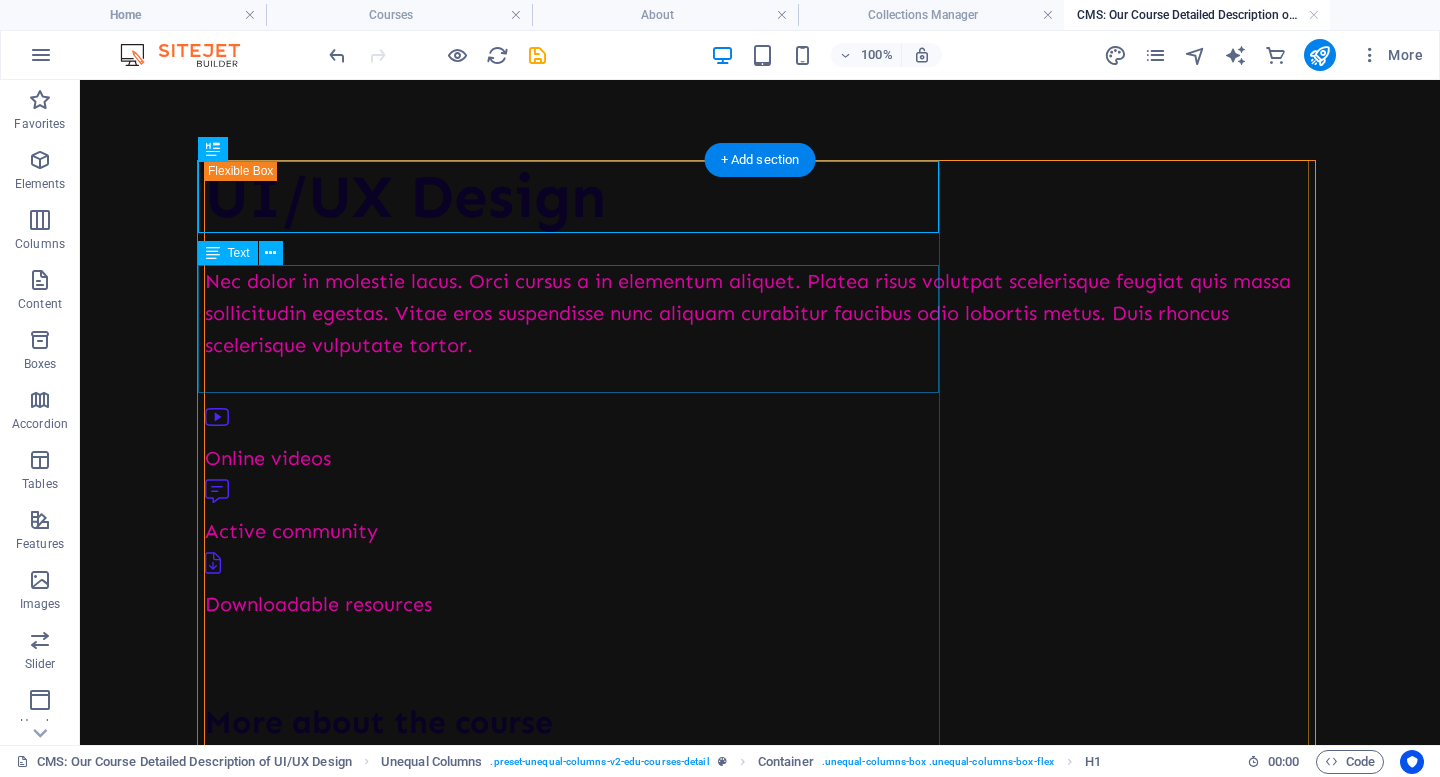 scroll, scrollTop: 0, scrollLeft: 0, axis: both 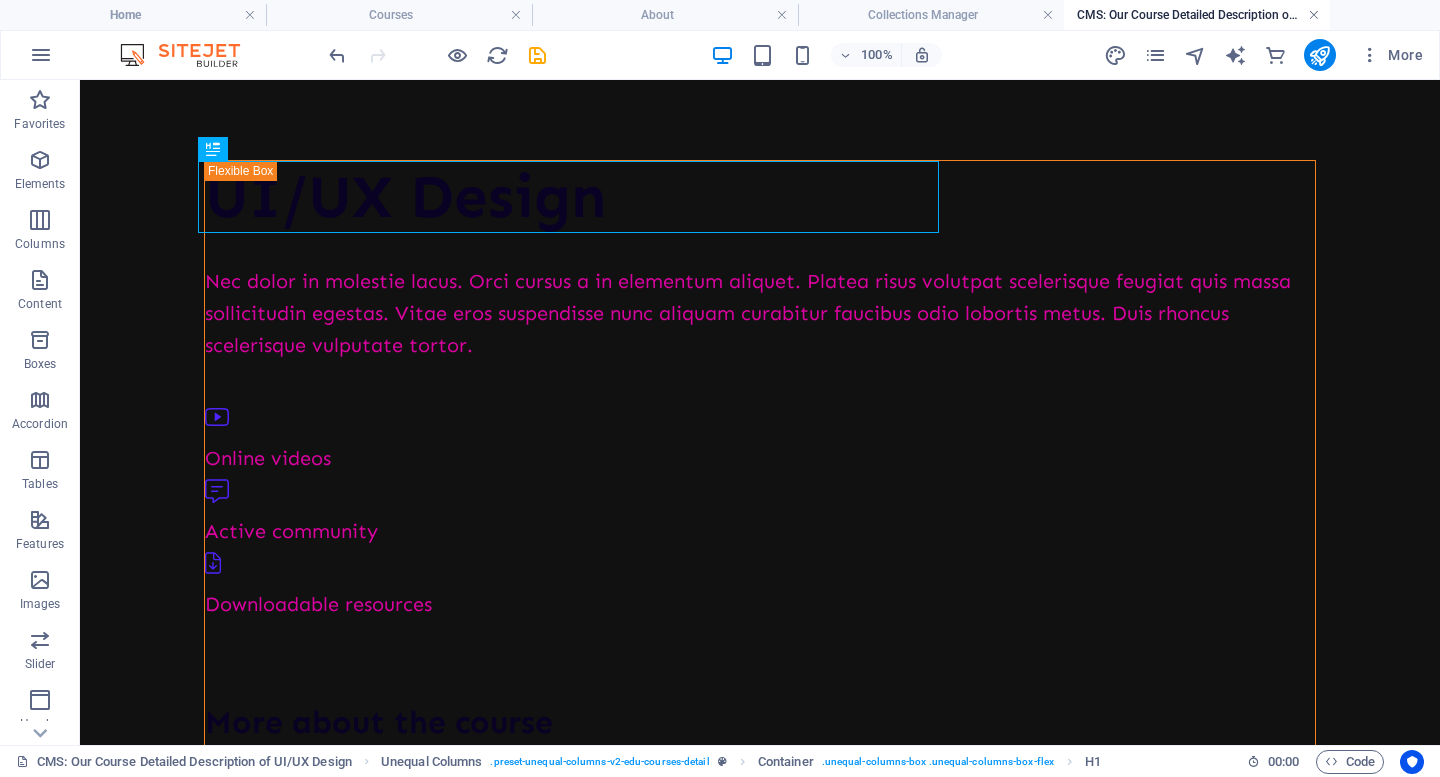 click at bounding box center (1314, 15) 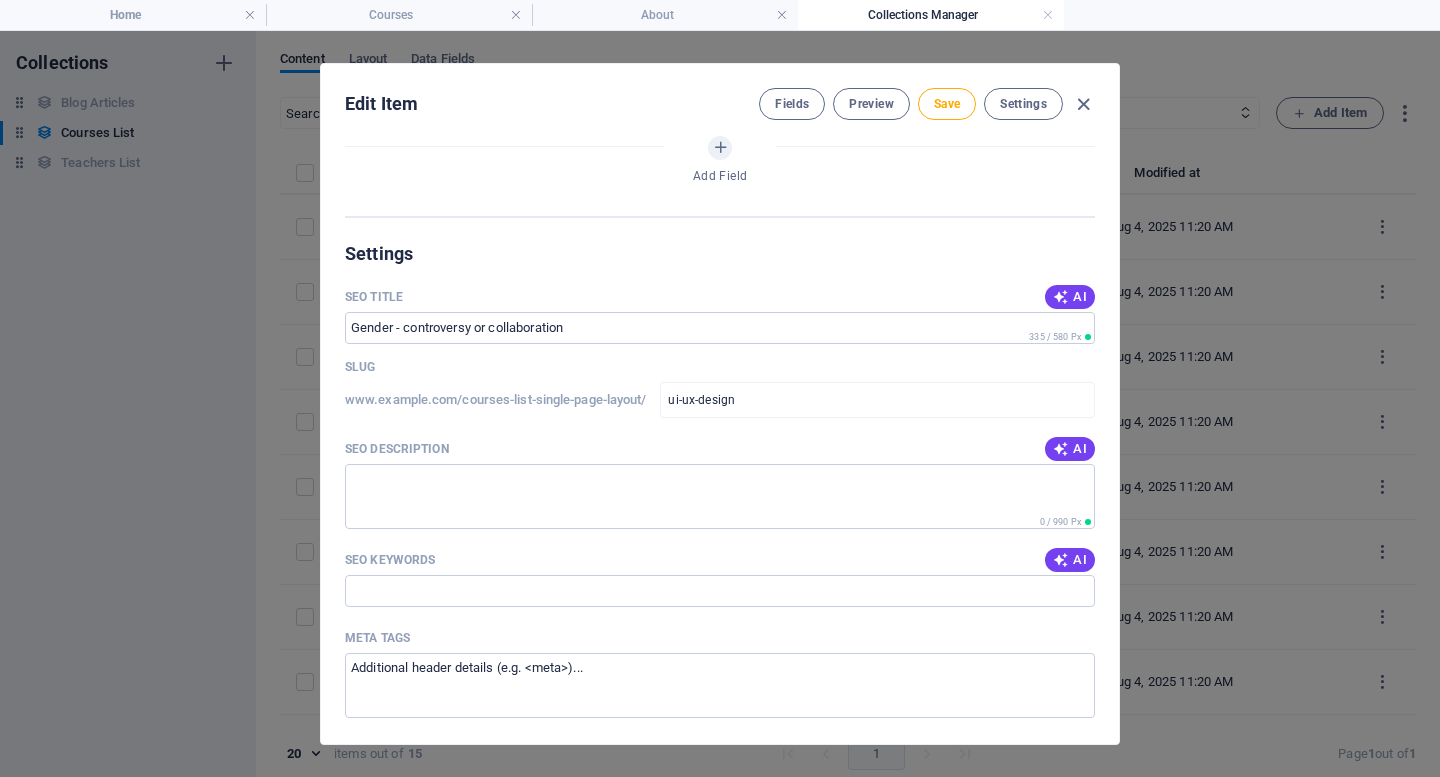 scroll, scrollTop: 1177, scrollLeft: 0, axis: vertical 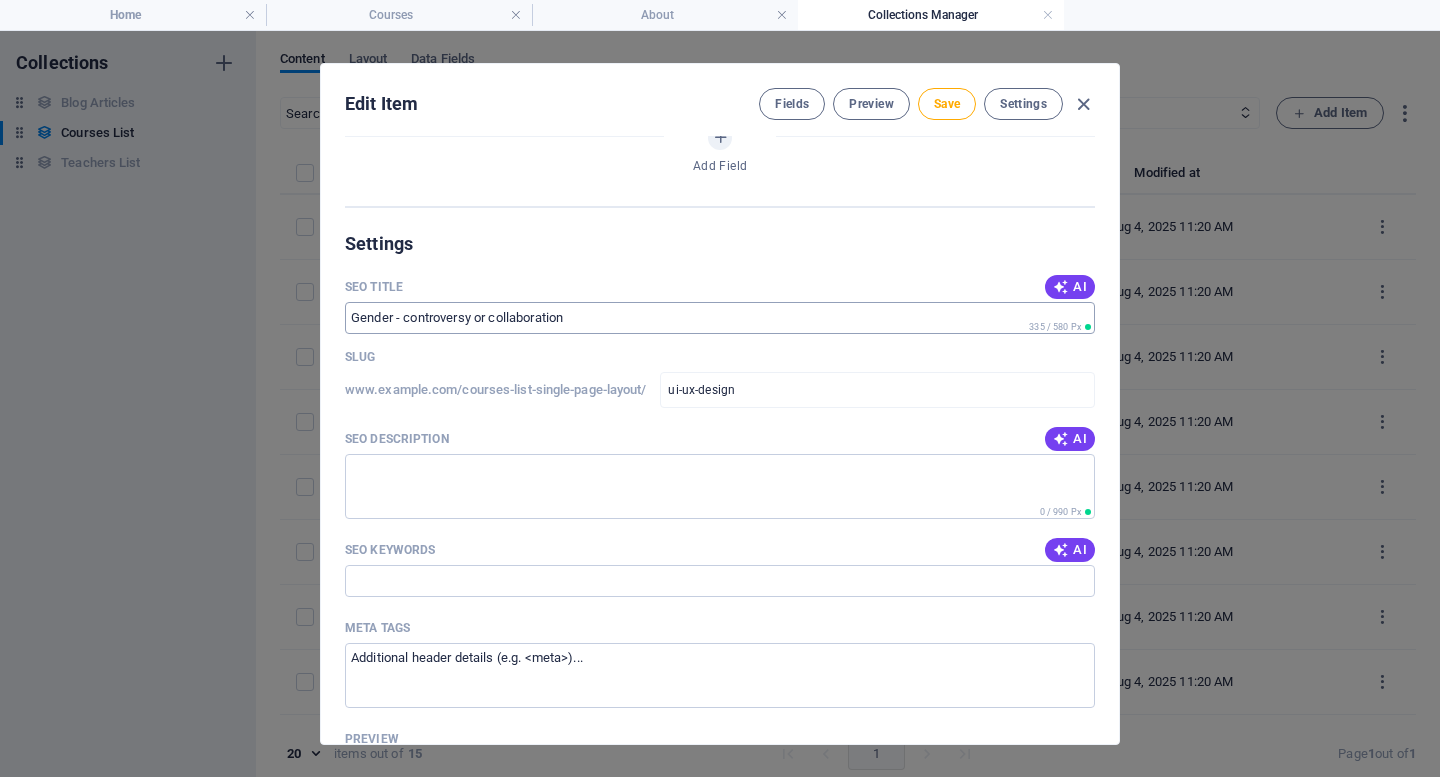 click on "SEO Title" at bounding box center [720, 318] 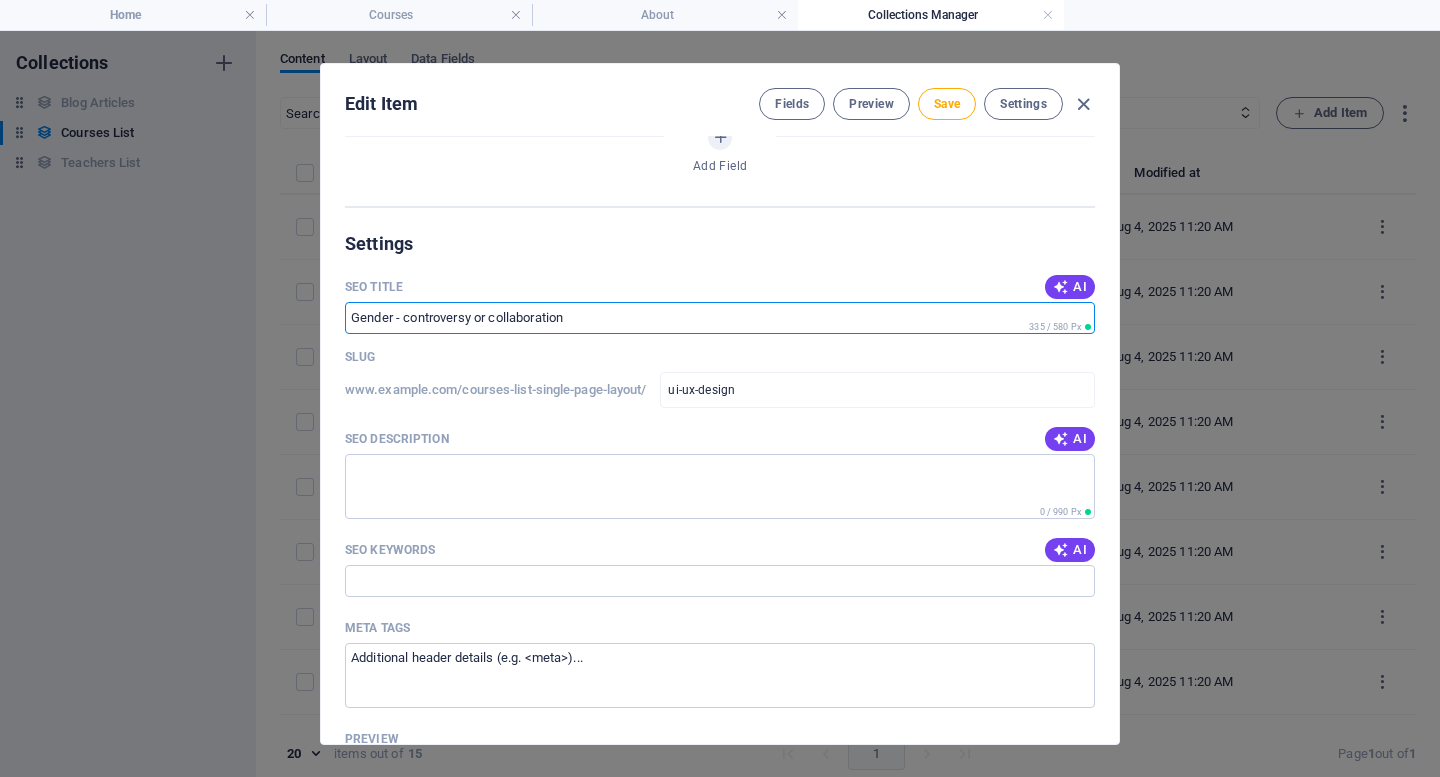 click on "SEO Title" at bounding box center [720, 318] 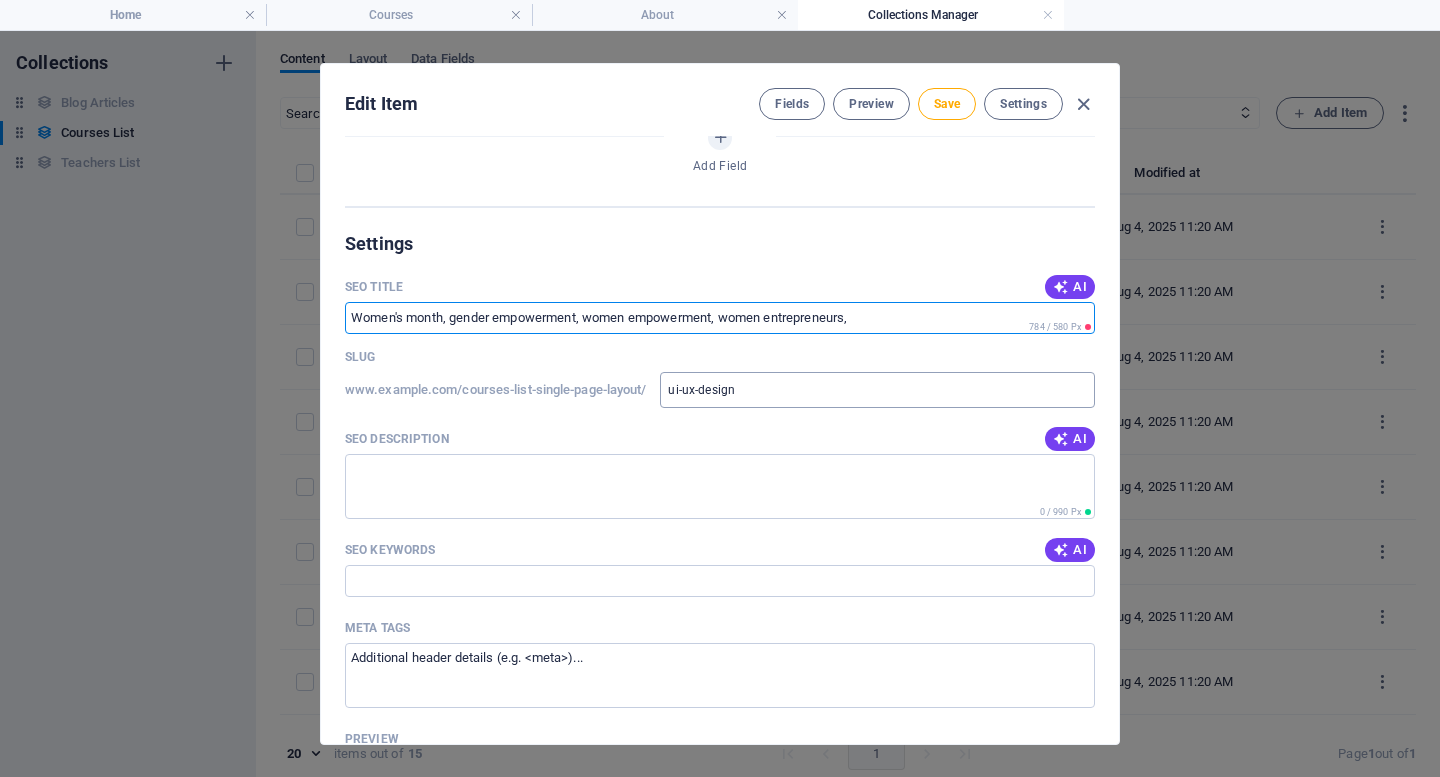 type on "Women's month, gender empowerment, women empowerment, women entrepreneurs," 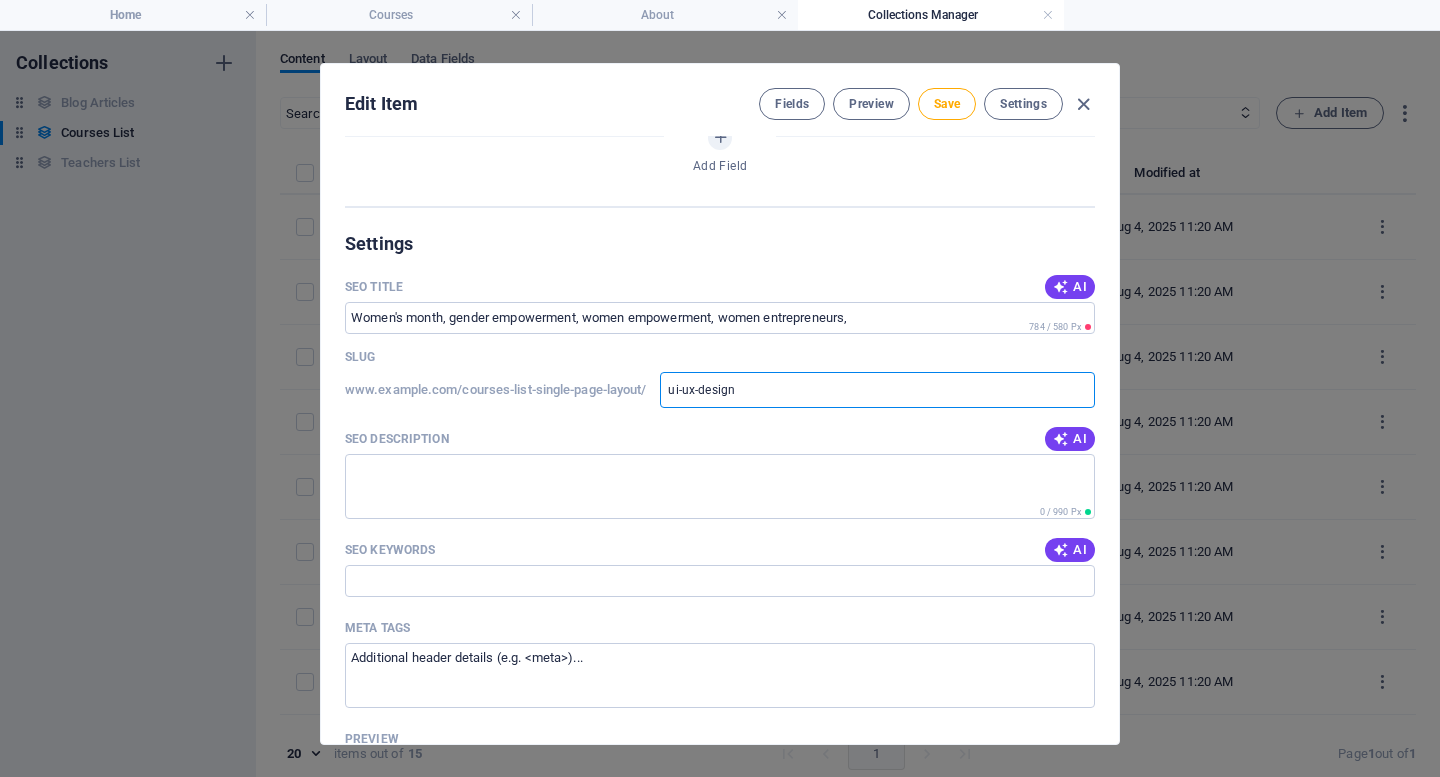 click on "ui-ux-design" at bounding box center [877, 390] 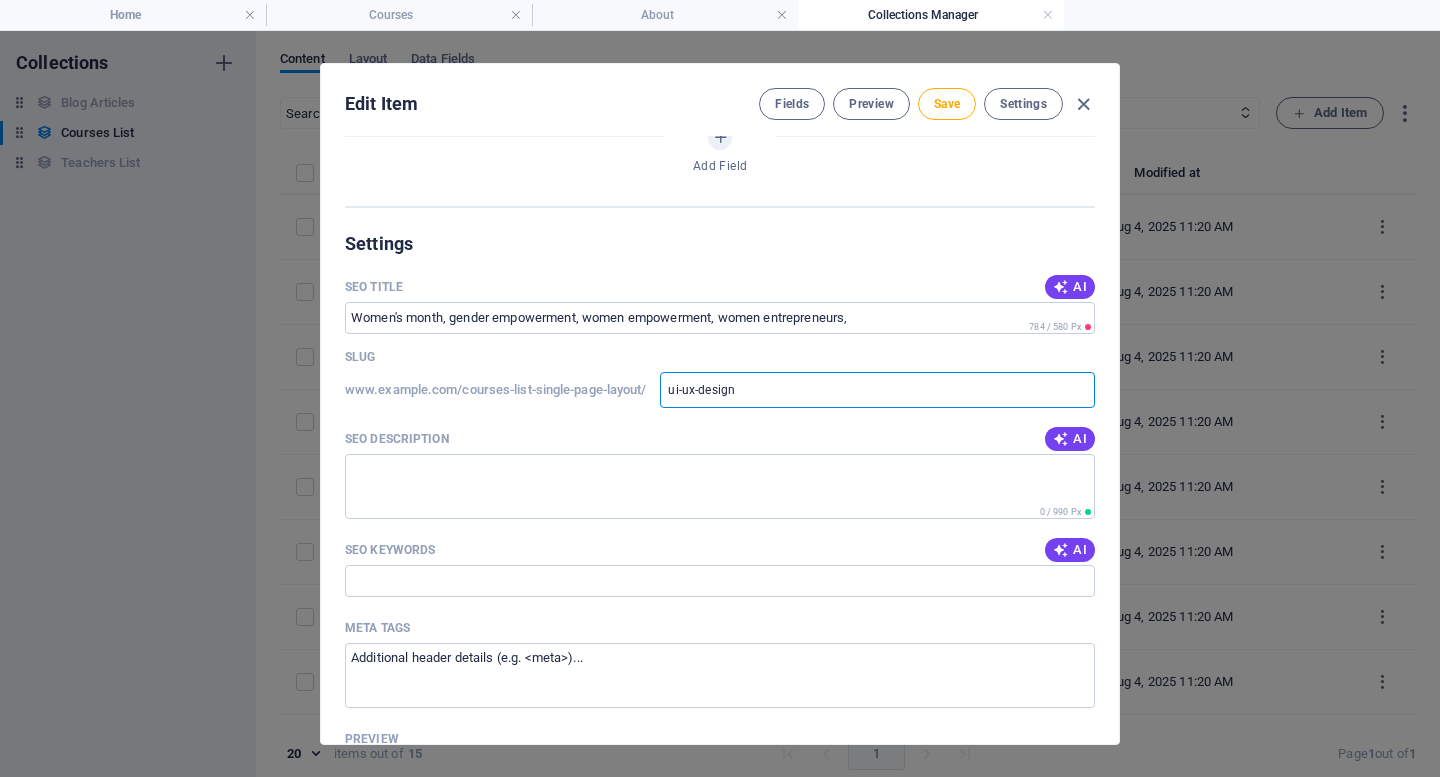 type on "ui-ux-desig" 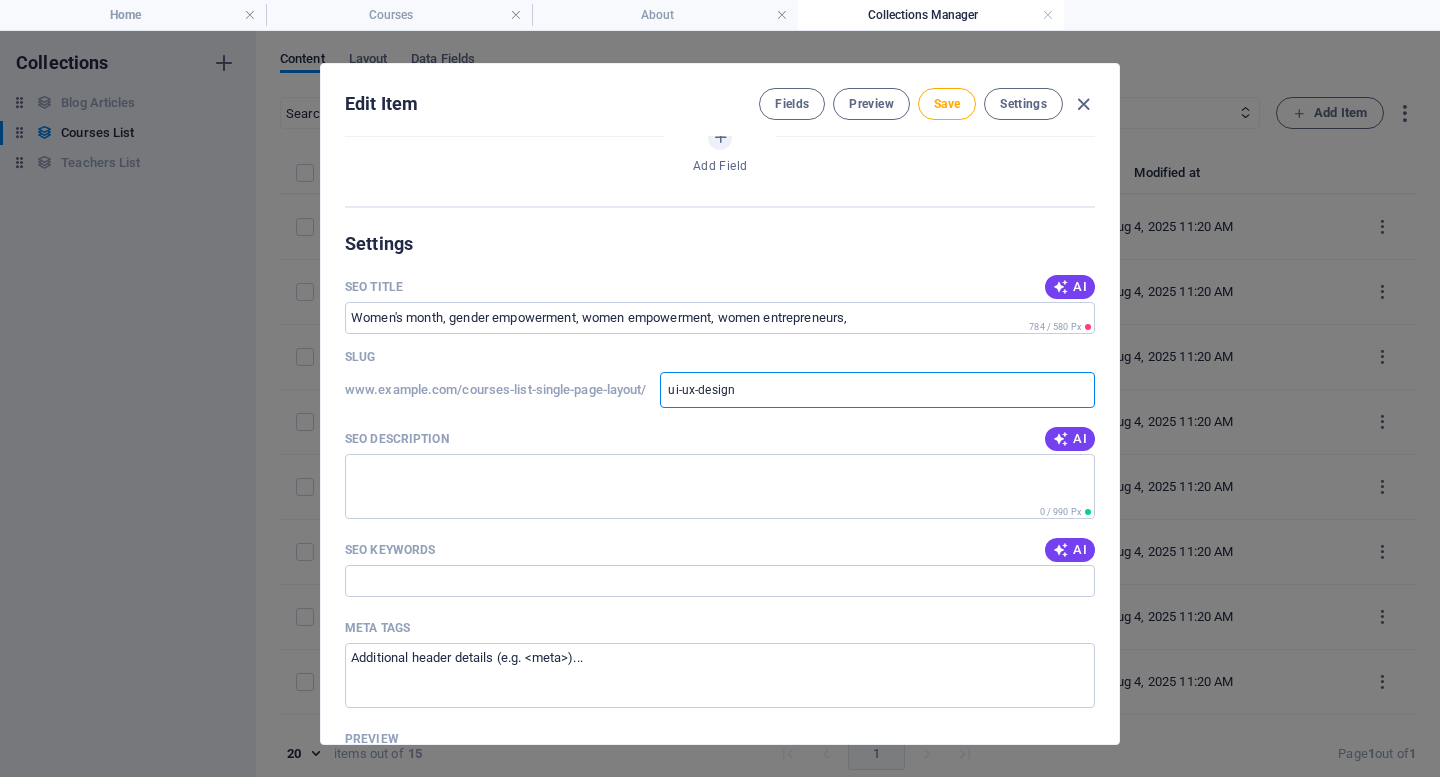 type on "ui-ux-desig" 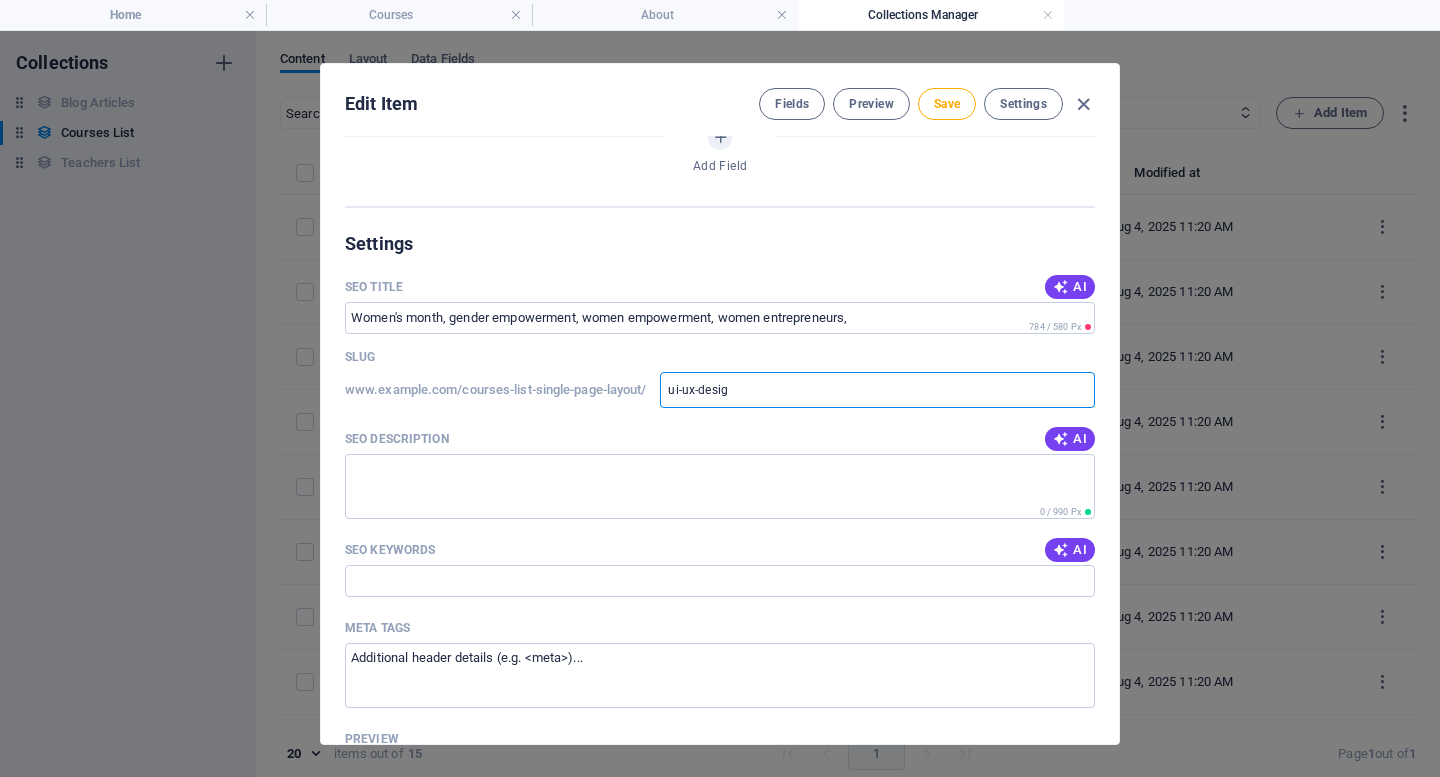 type on "ui-ux-desi" 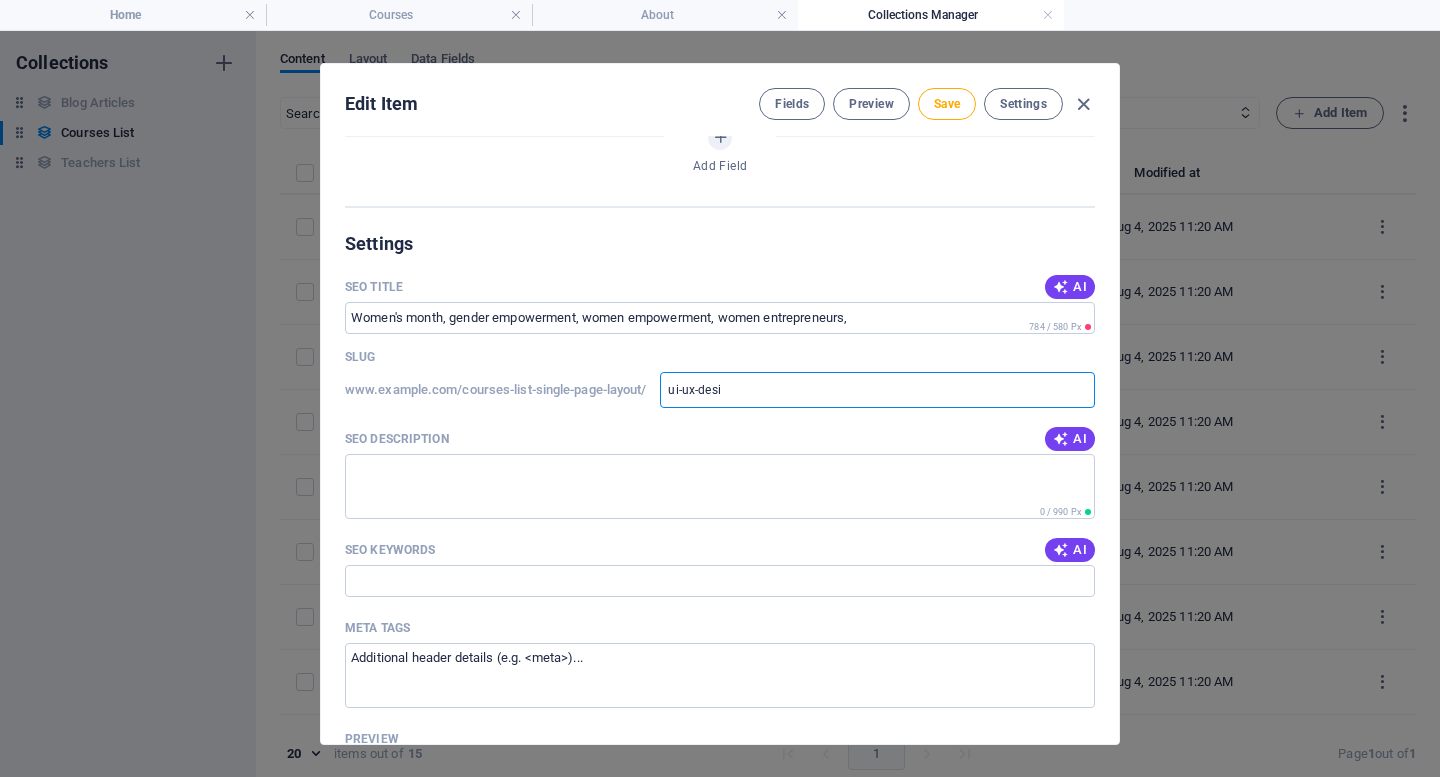 type on "ui-ux-des" 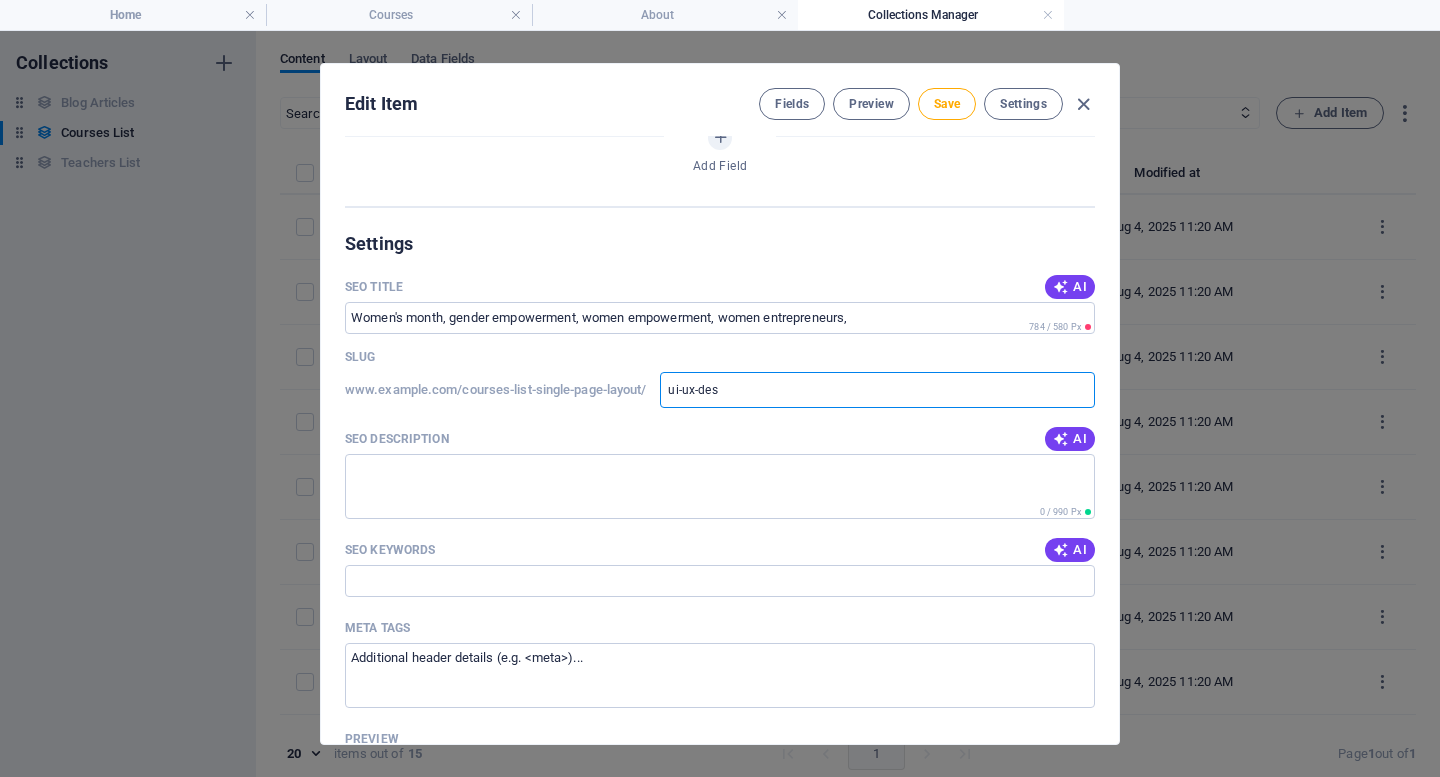 type on "ui-ux-de" 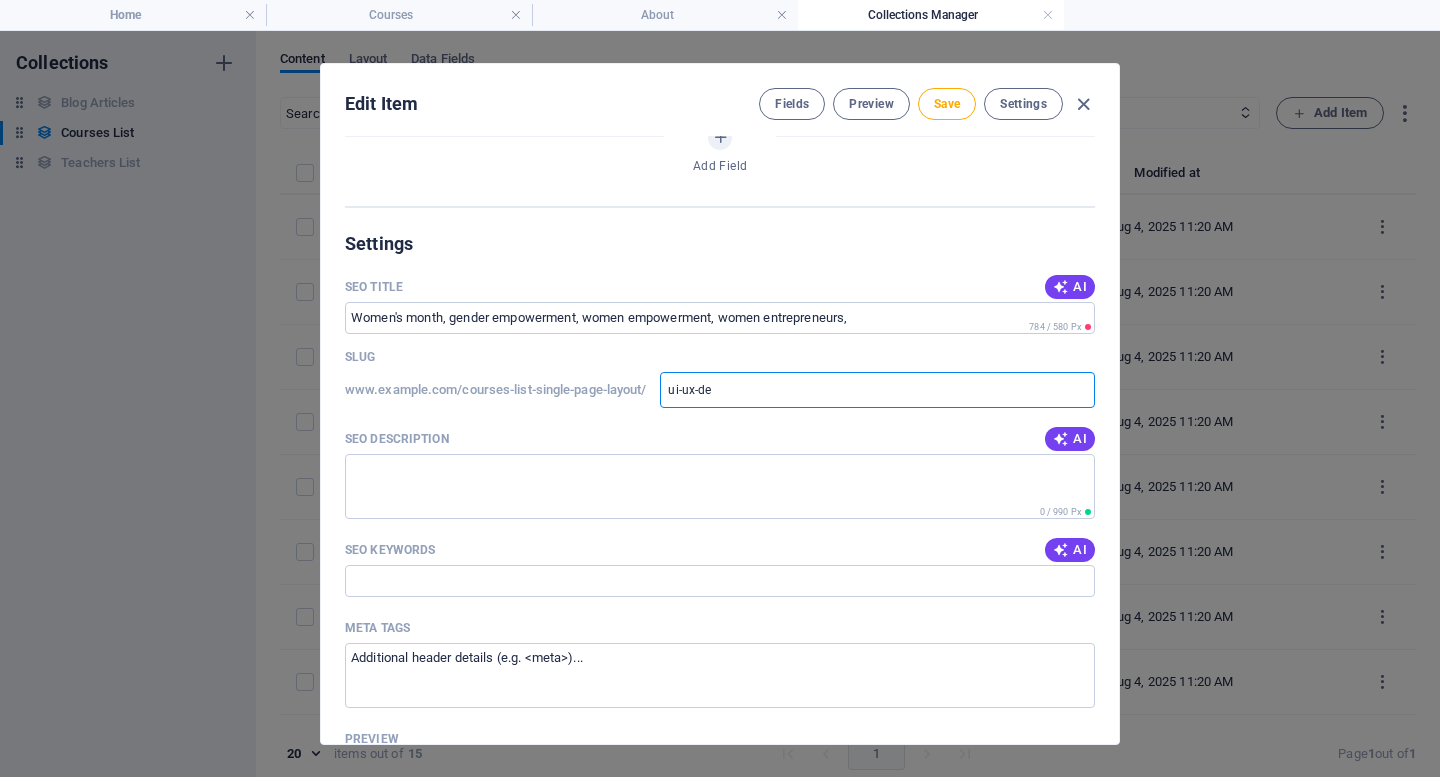 type on "ui-ux-d" 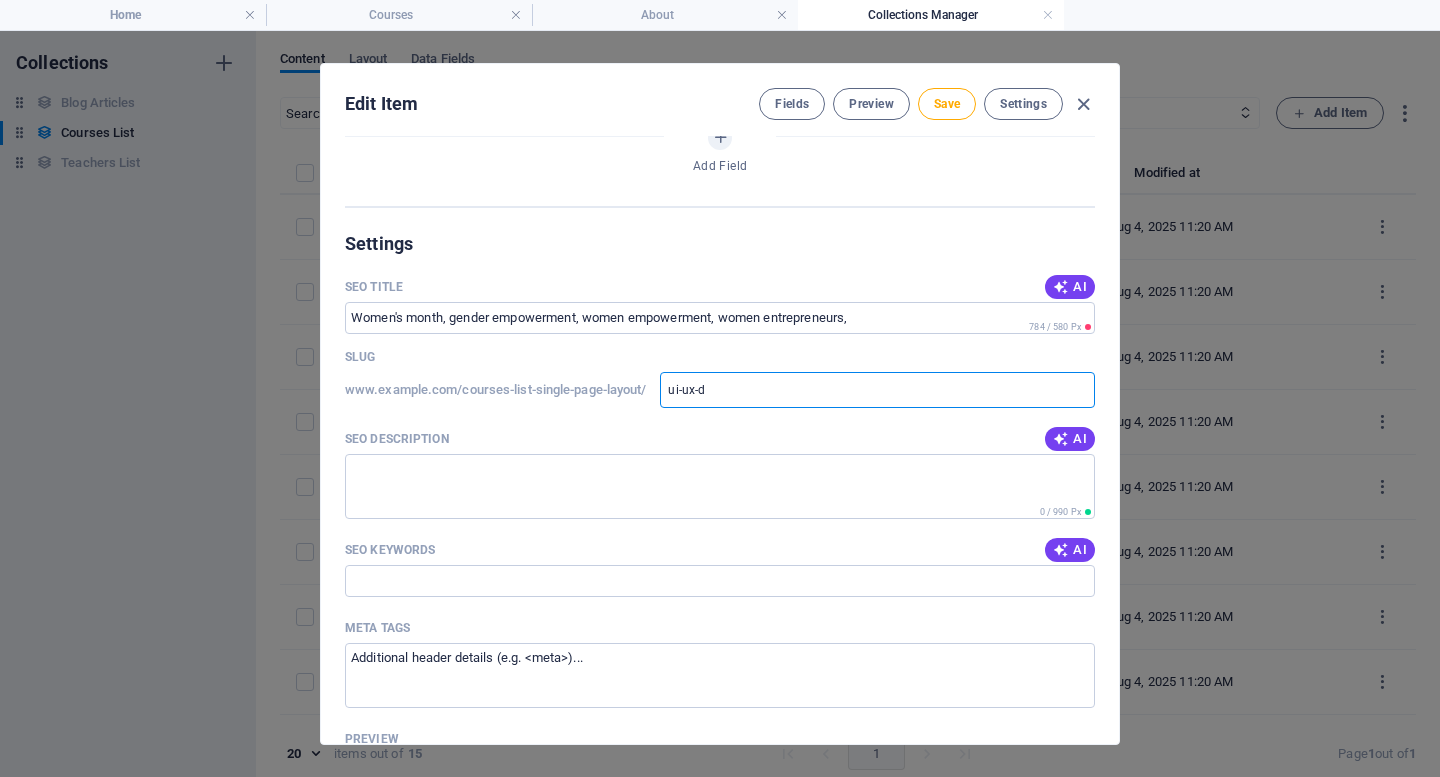 type on "ui-ux" 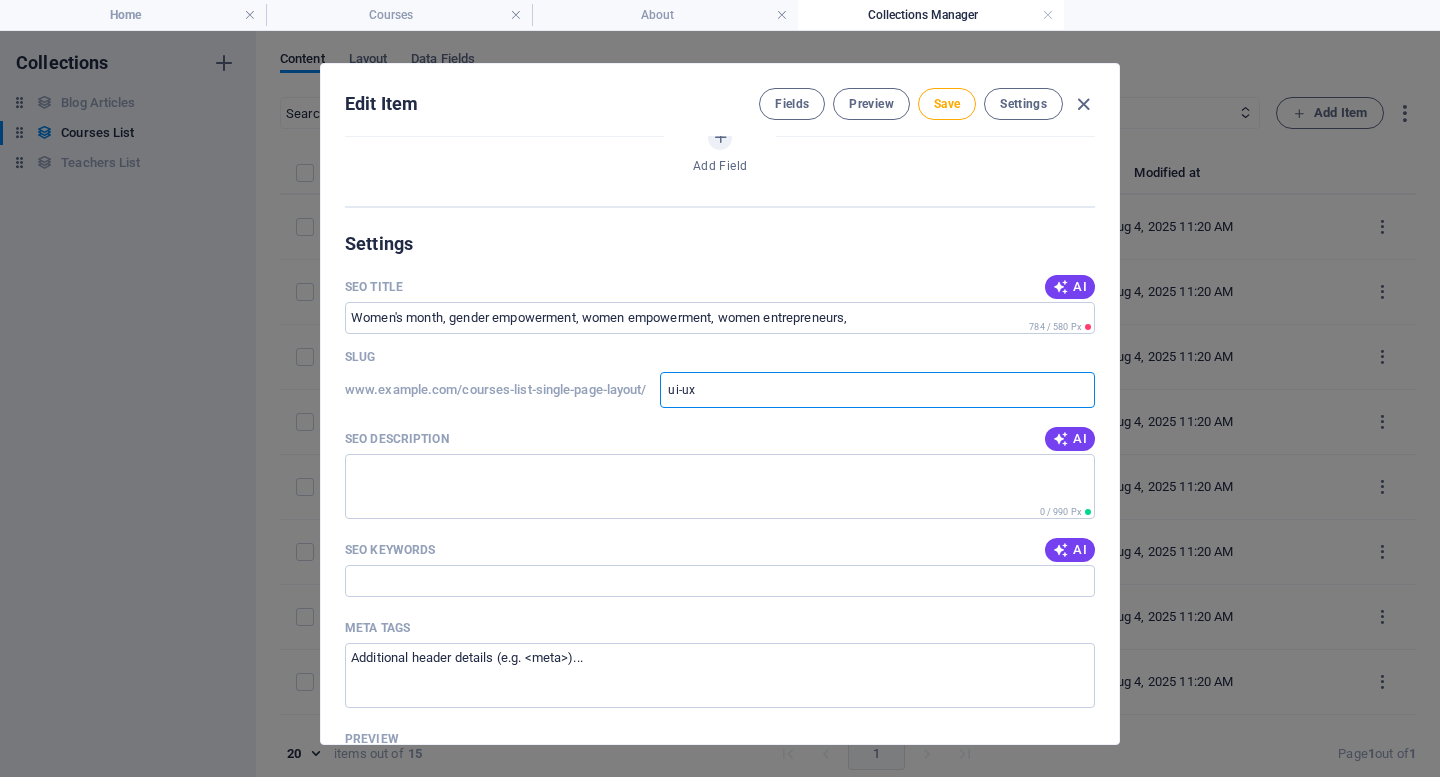 type on "ui-u" 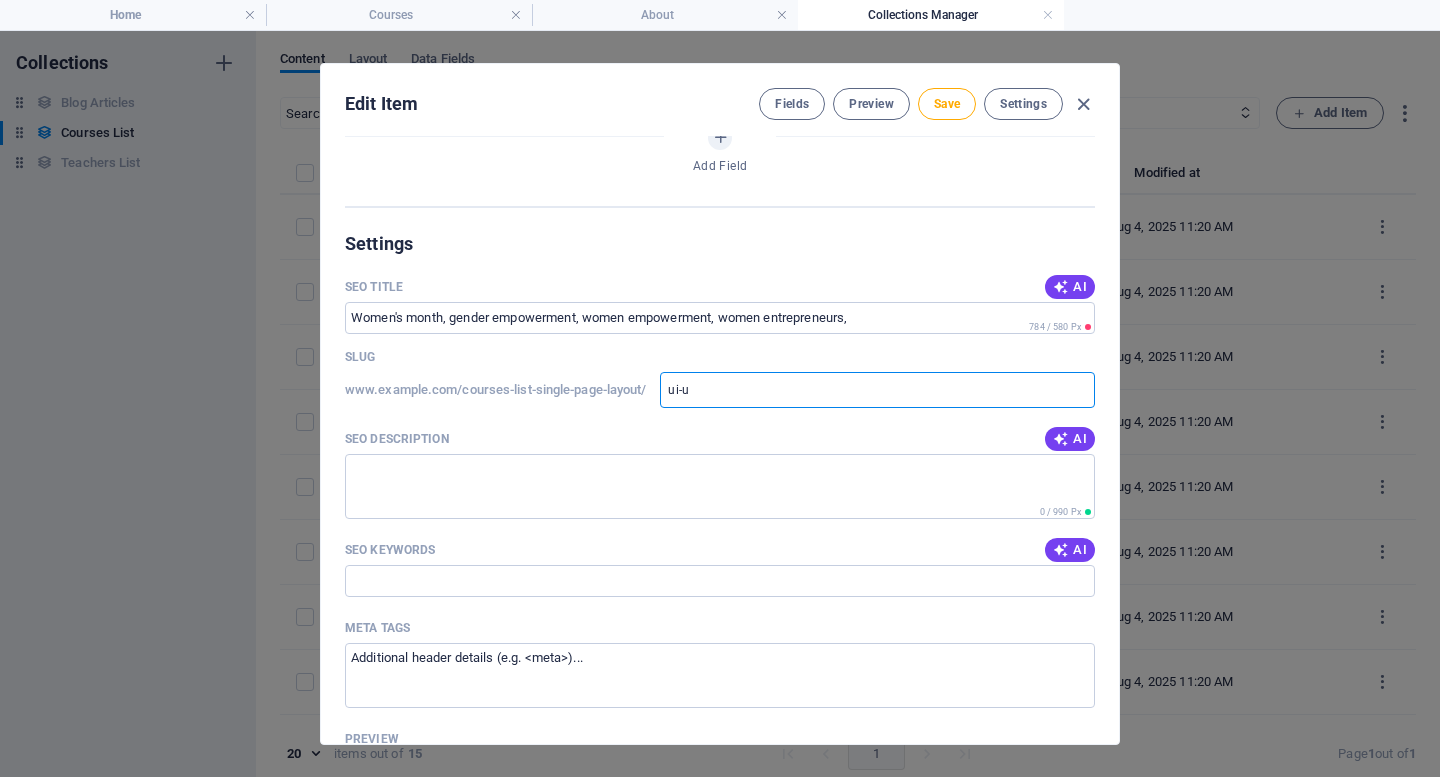type on "ui" 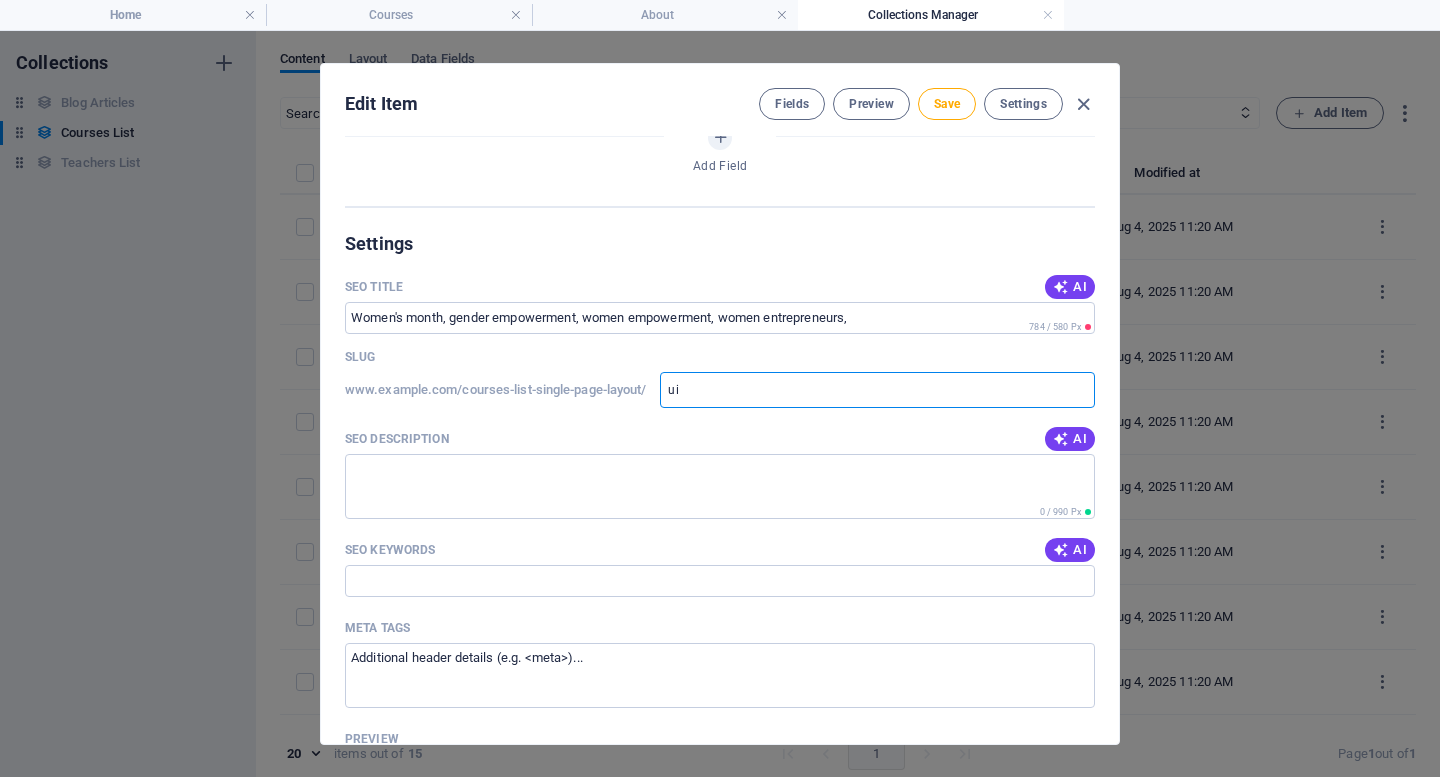 type on "u" 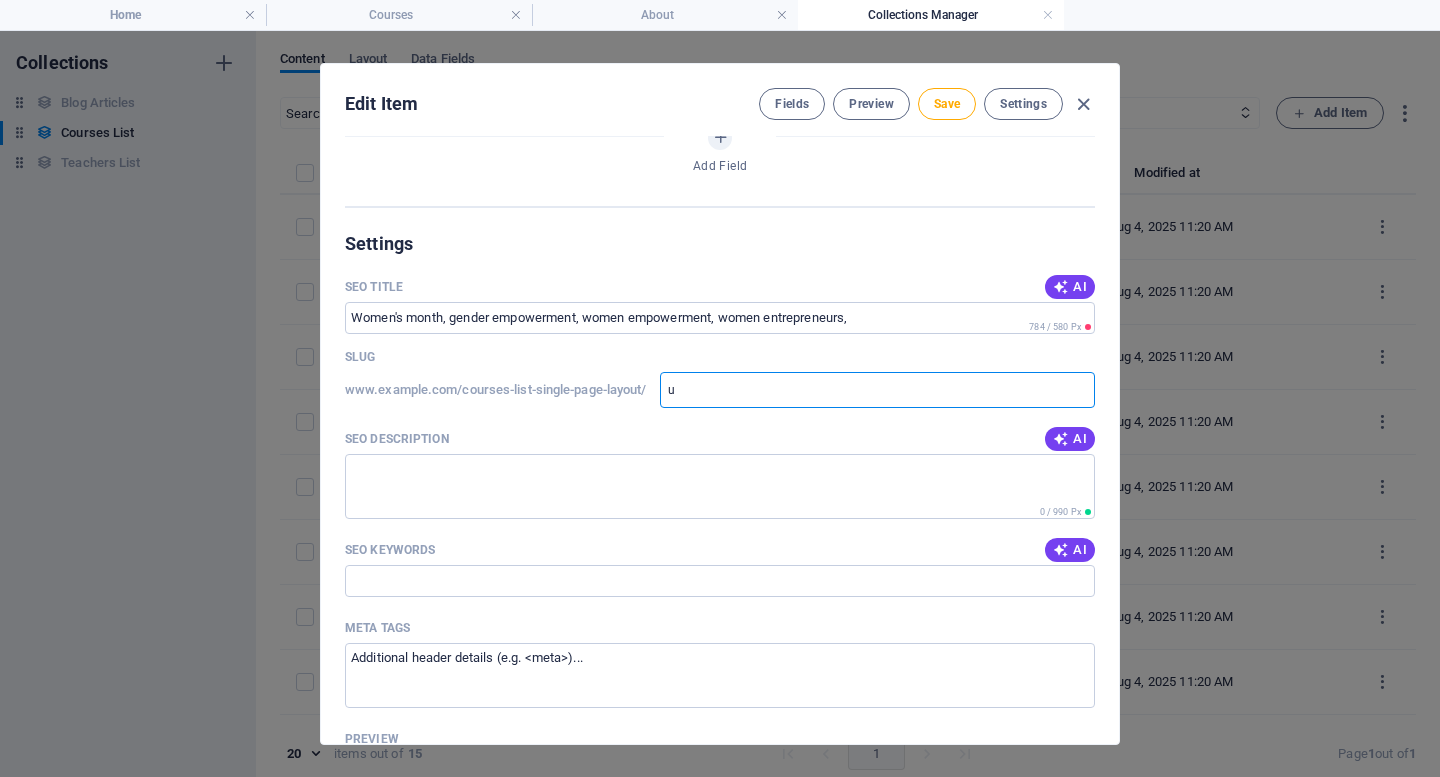 type 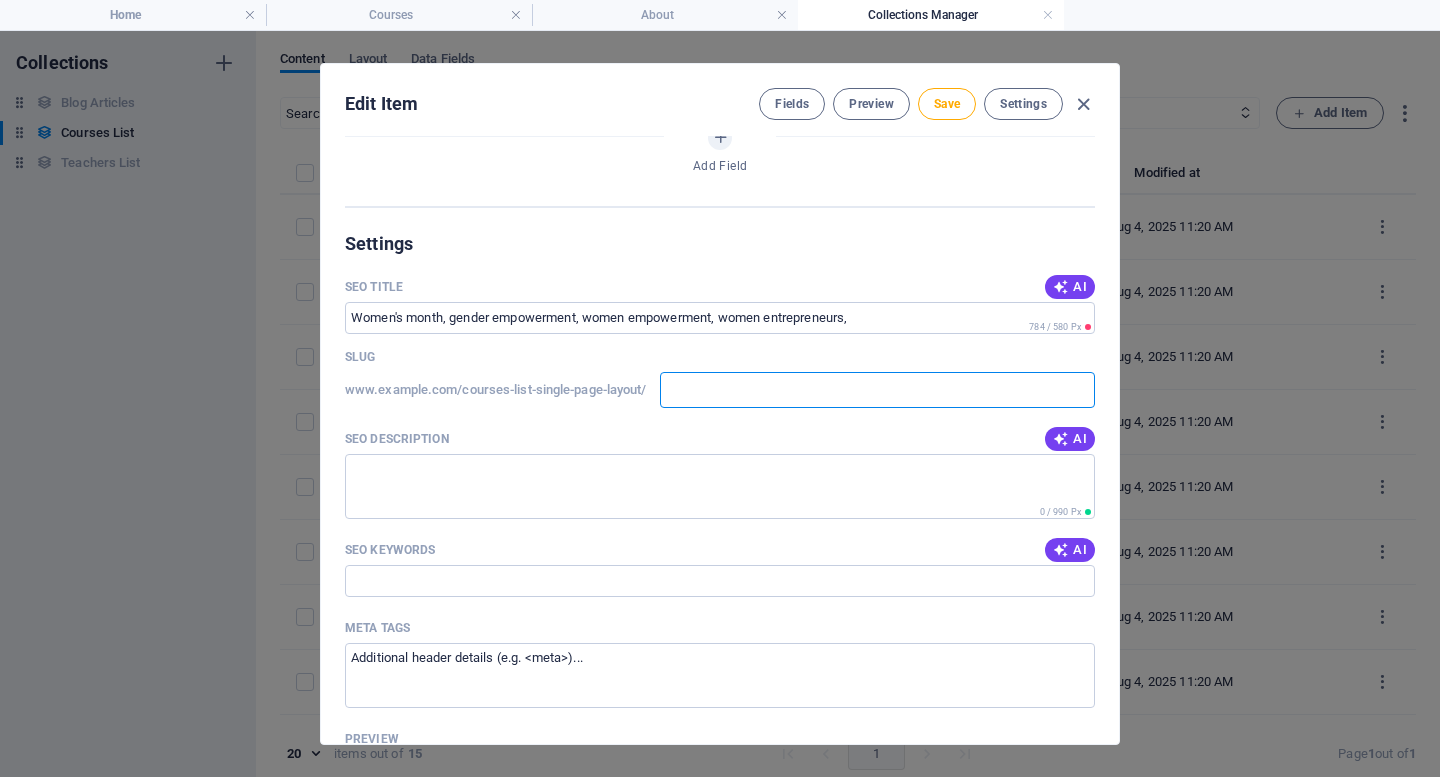 type on "g" 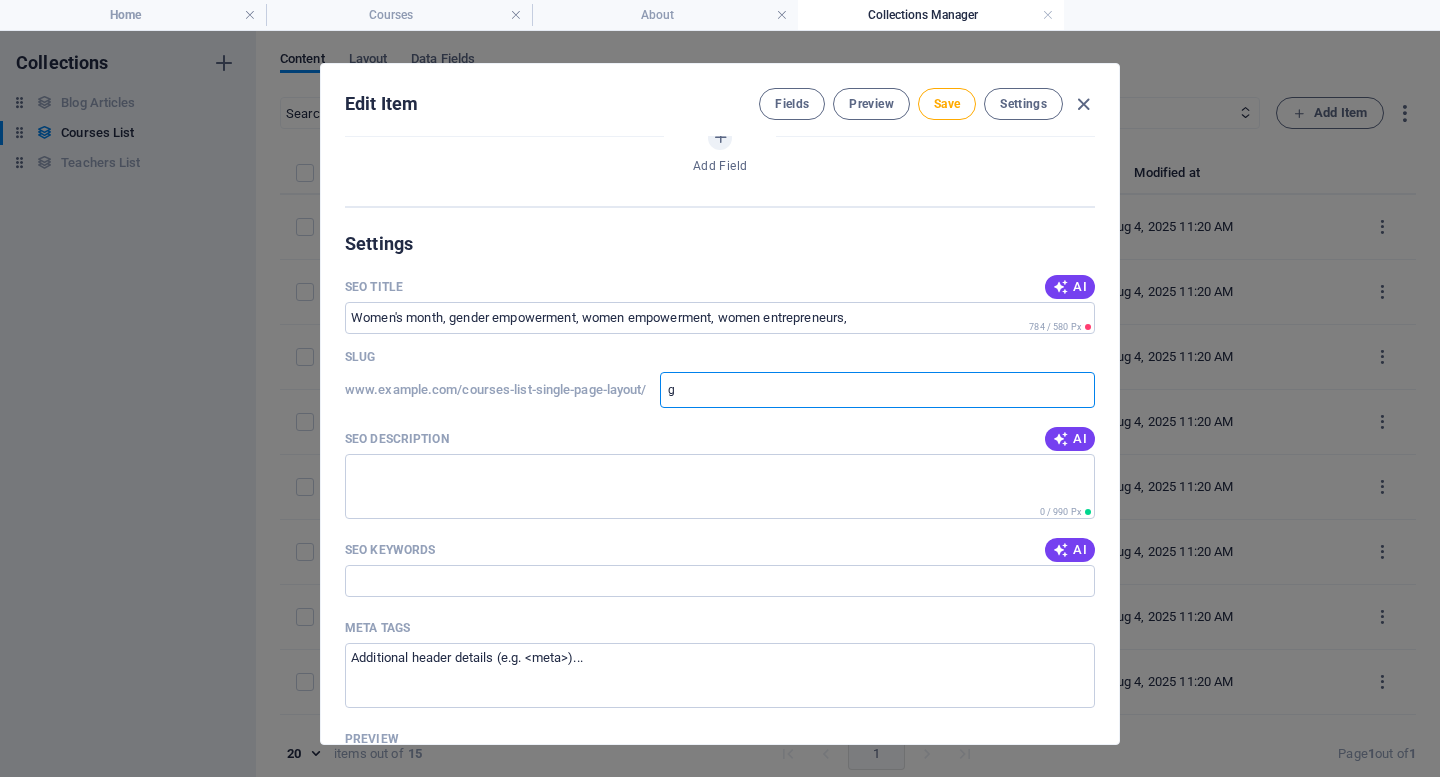 type on "ge" 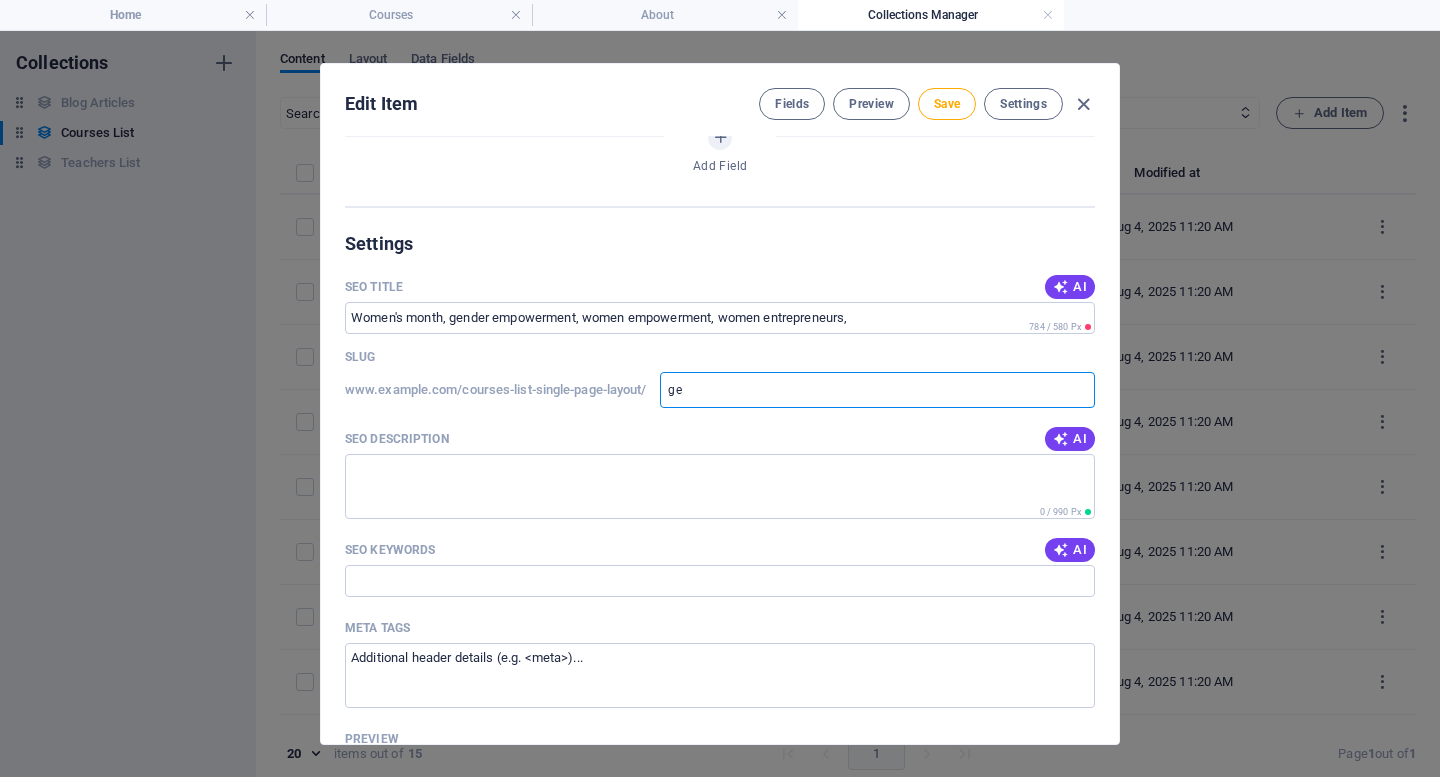 type on "gen" 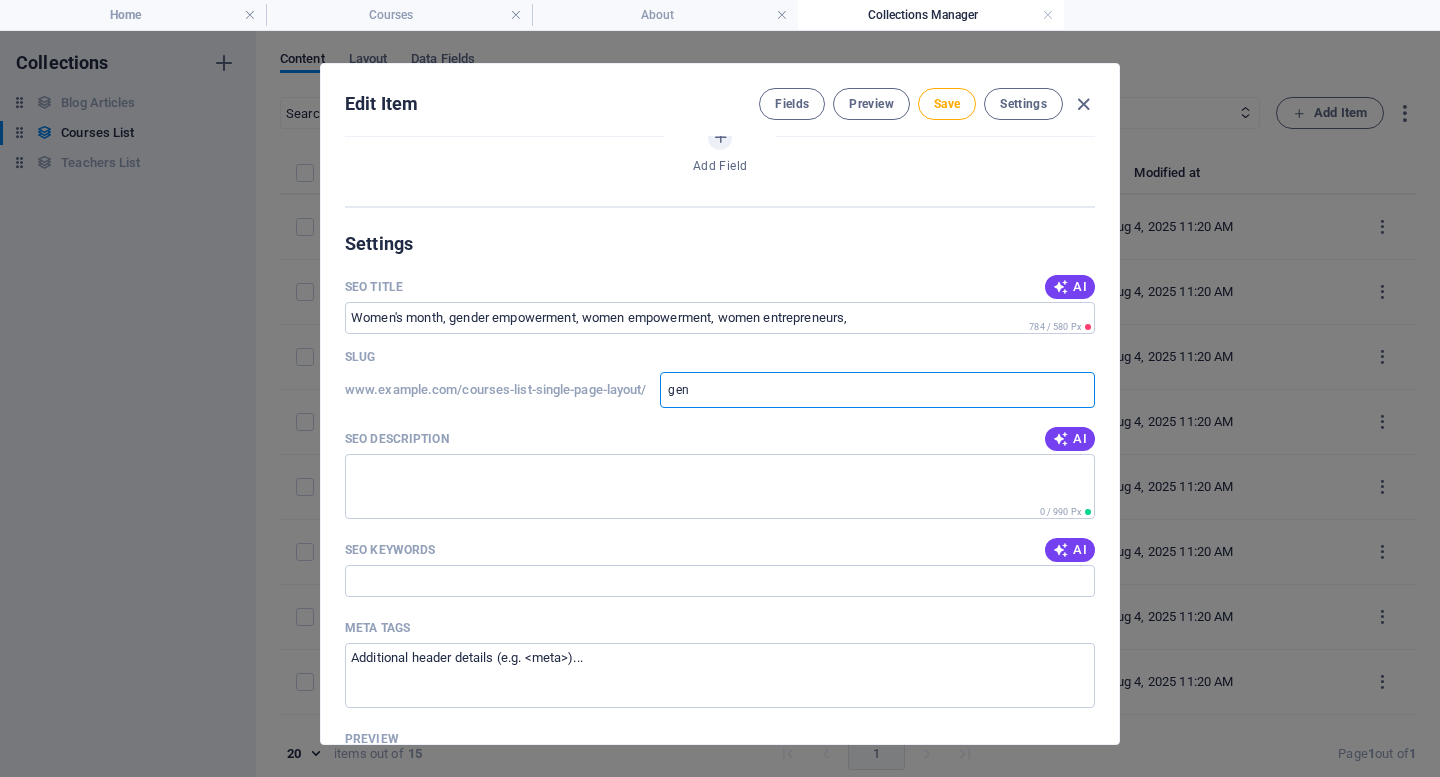 type on "gend" 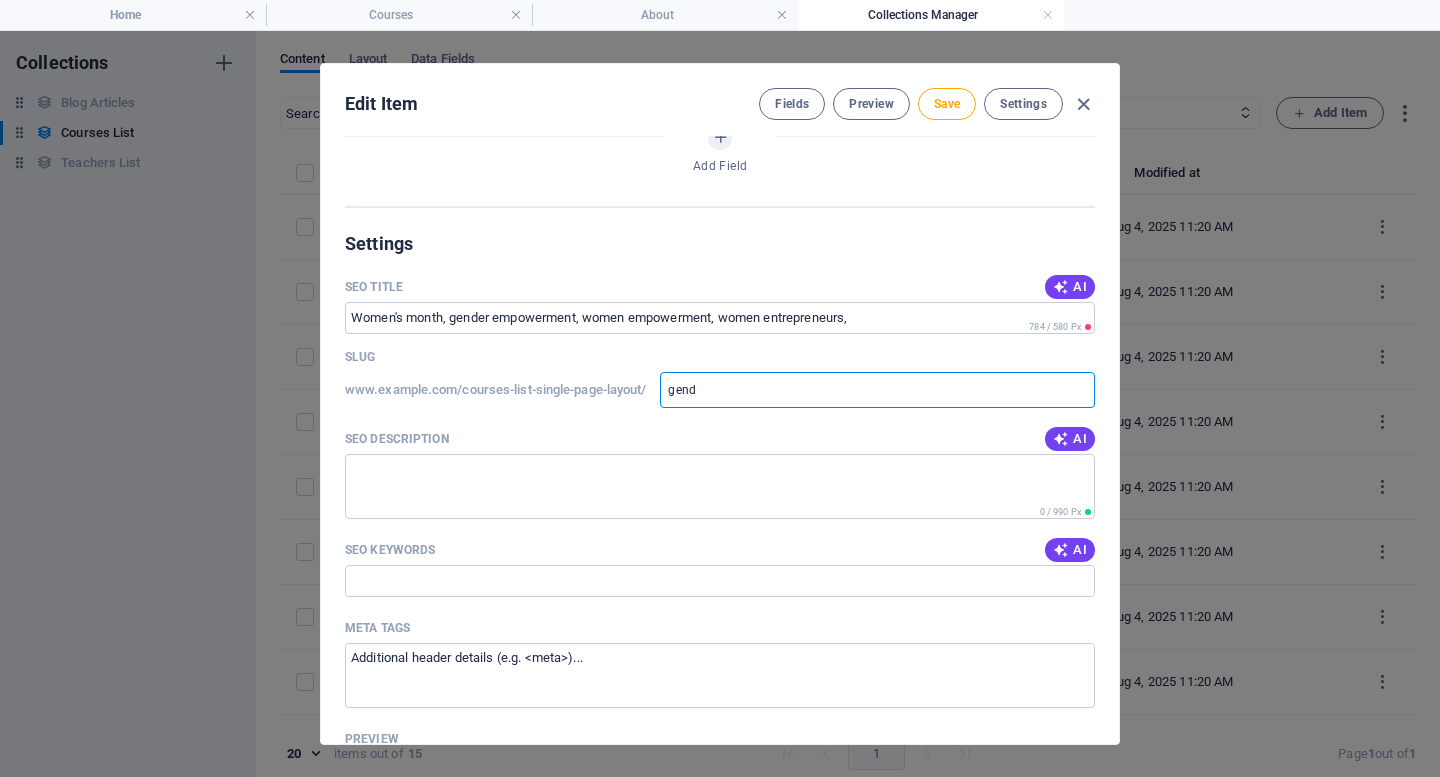 type on "gende" 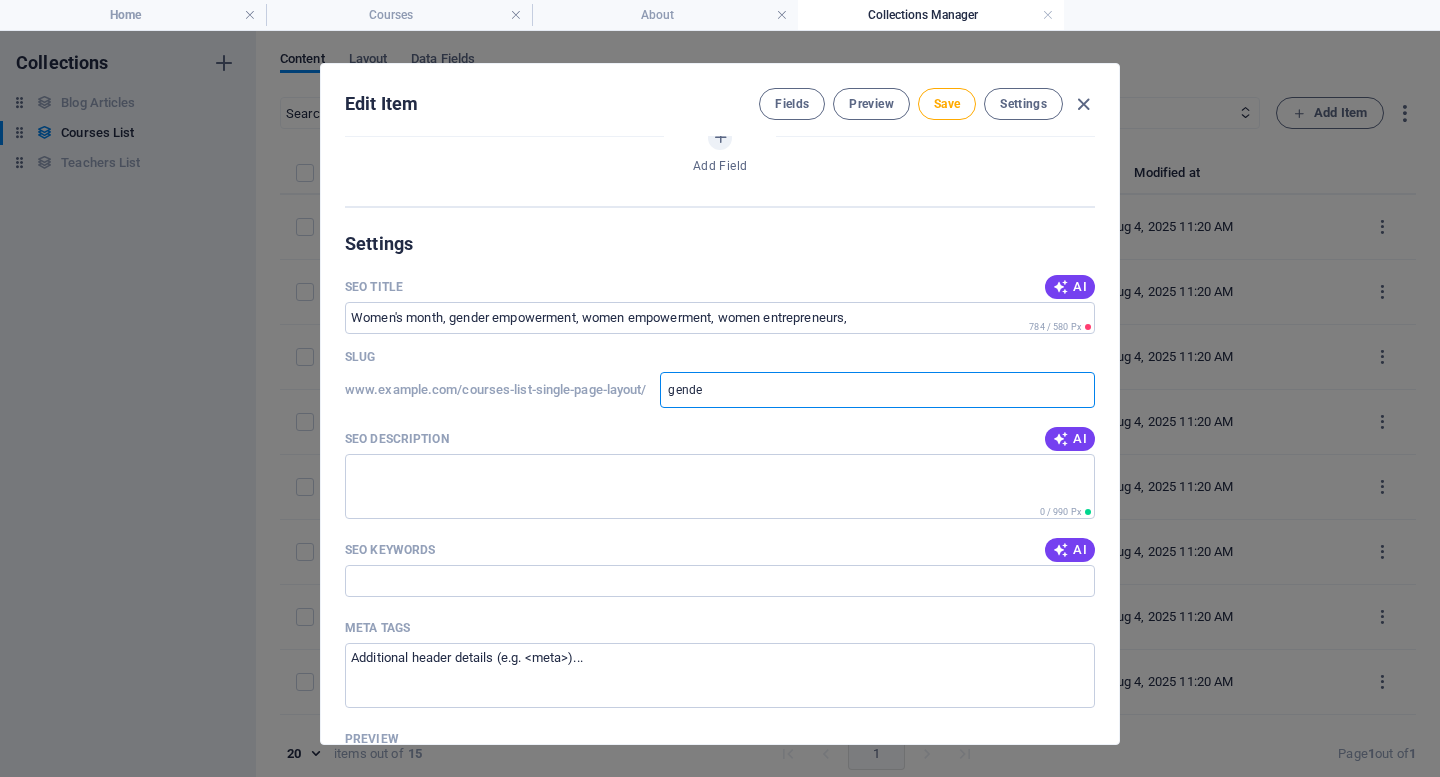 type on "gender" 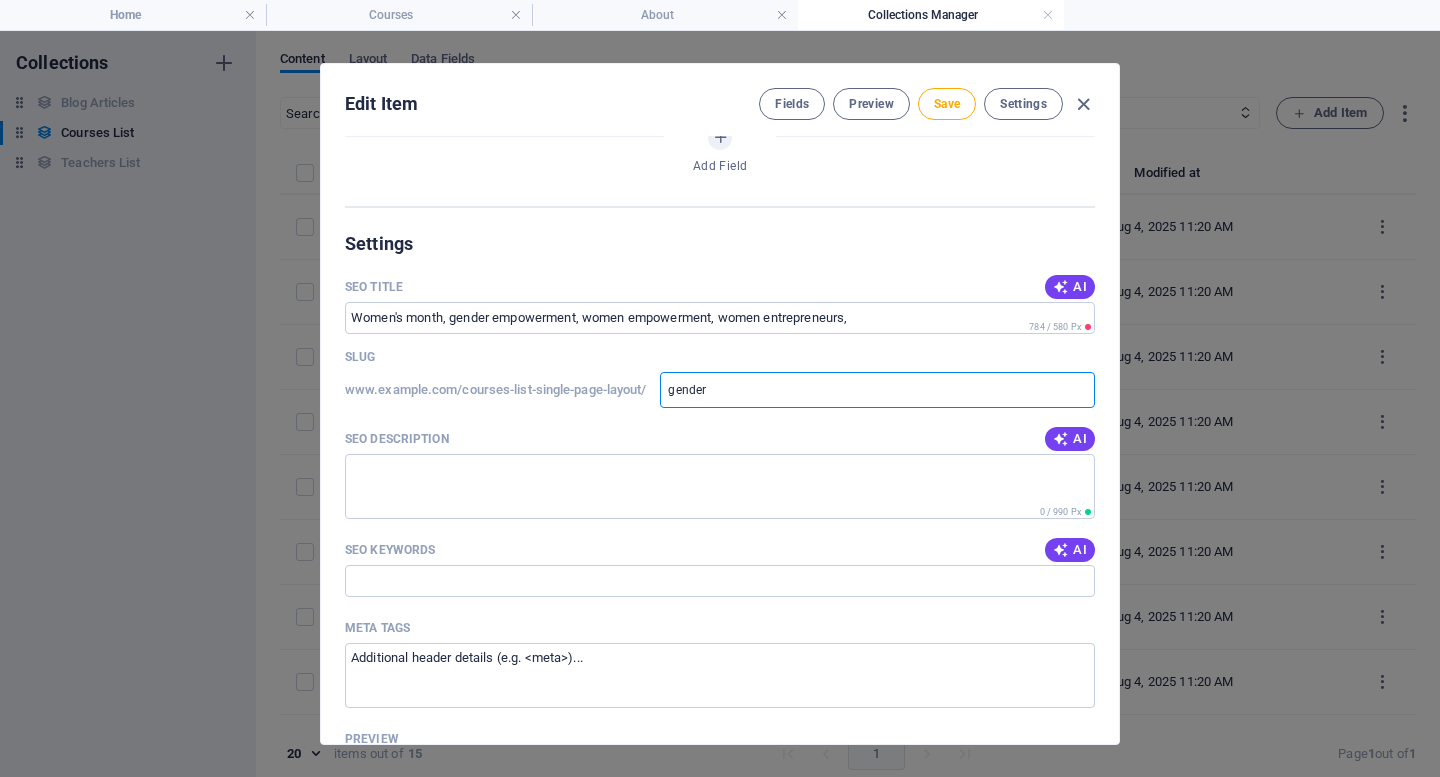 type on "gender" 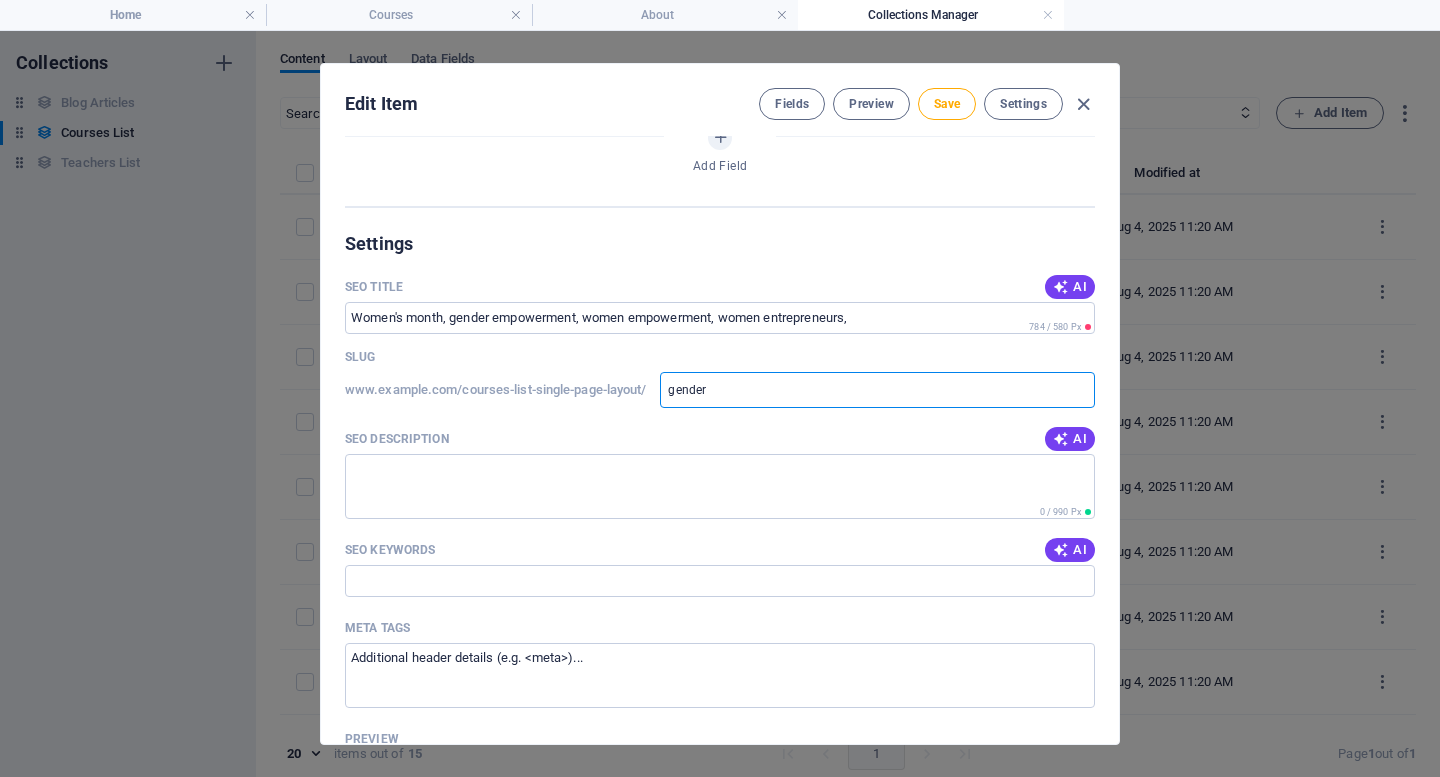 type on "gendere" 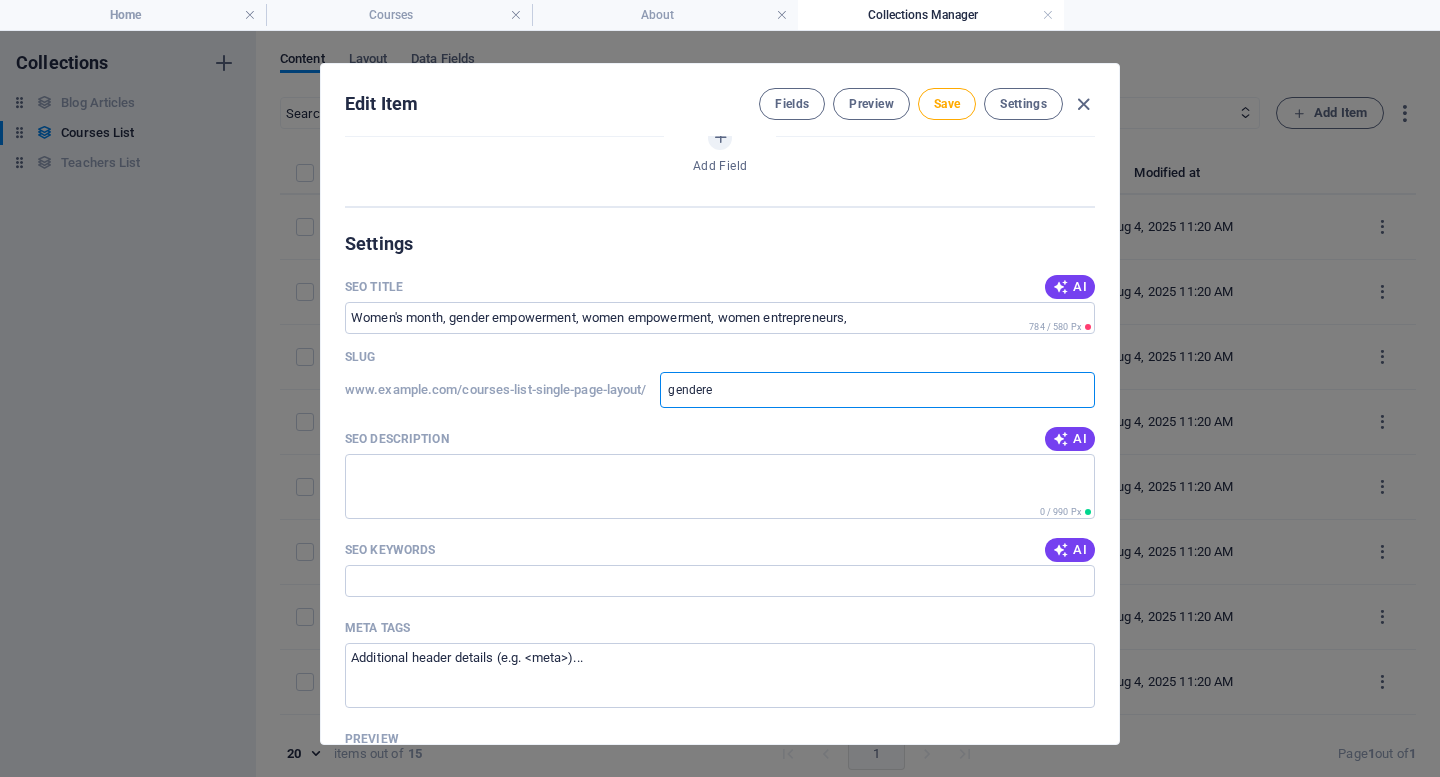 type on "genderem" 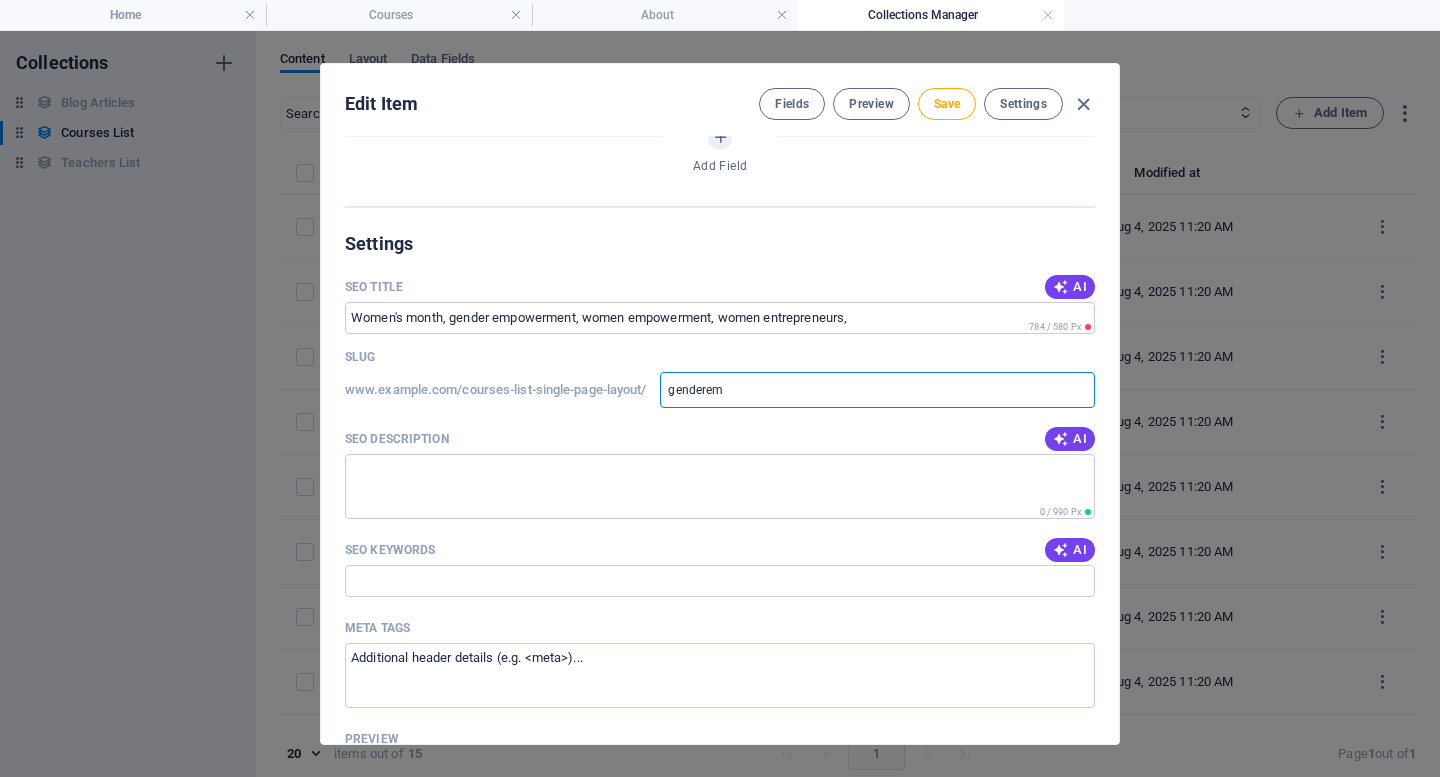 type on "genderemp" 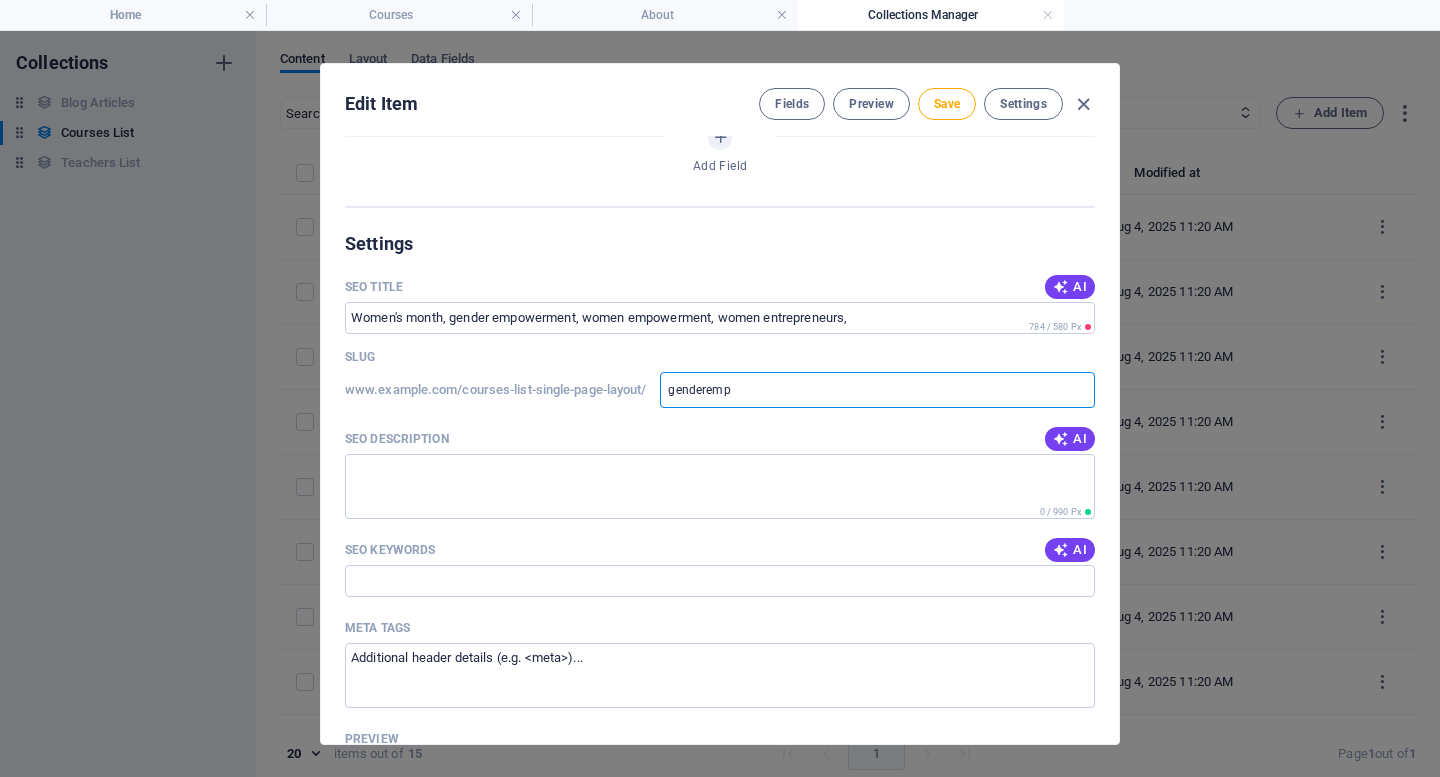 type on "genderempo" 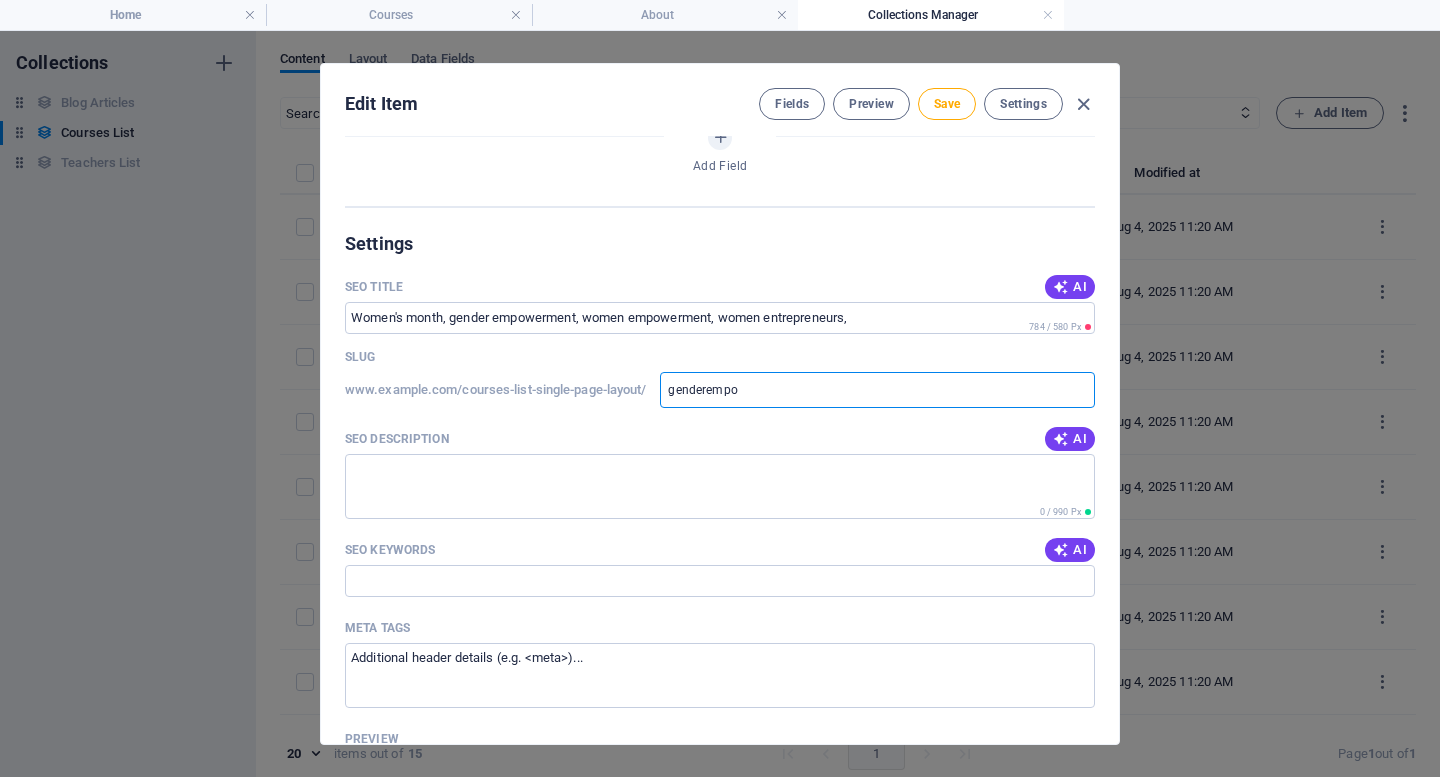 type on "genderempow" 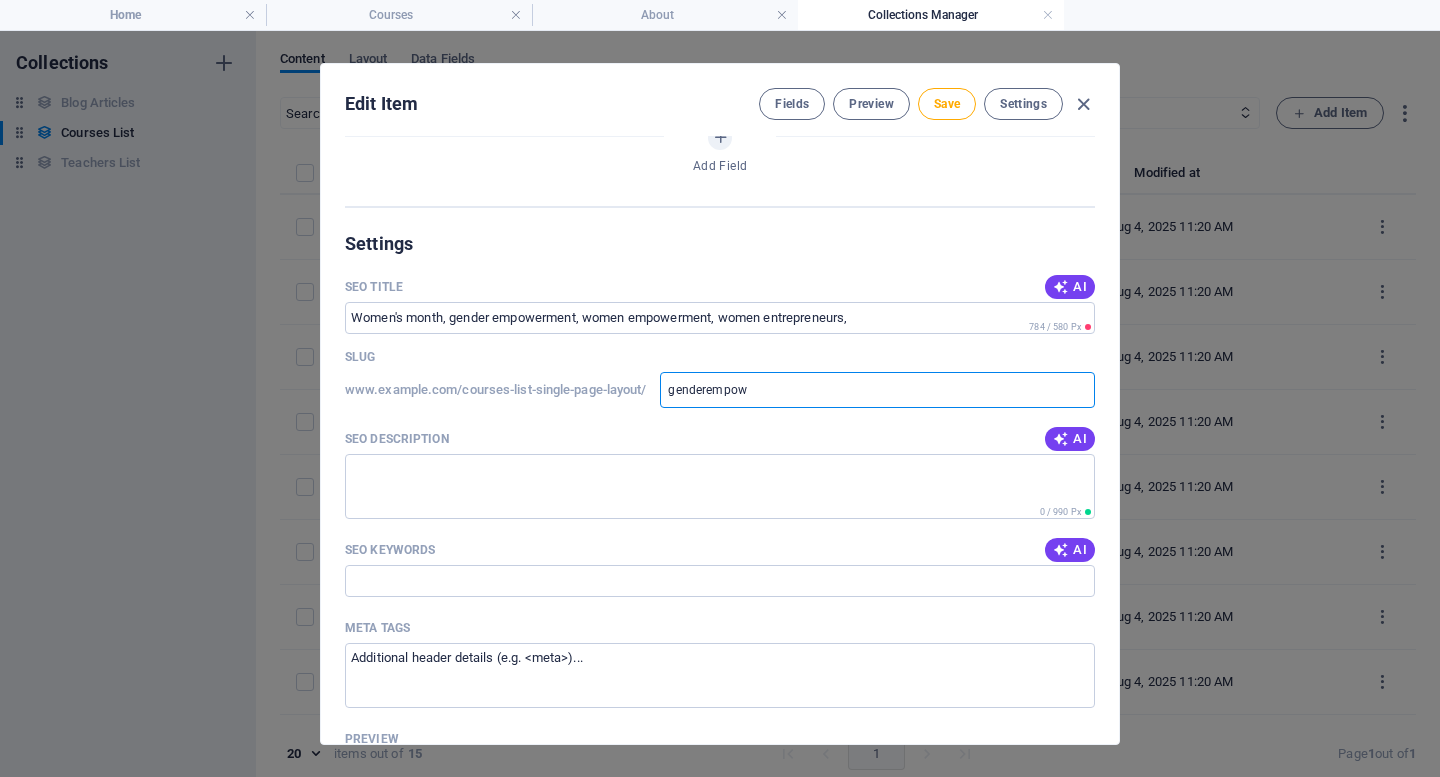 type on "genderempowe" 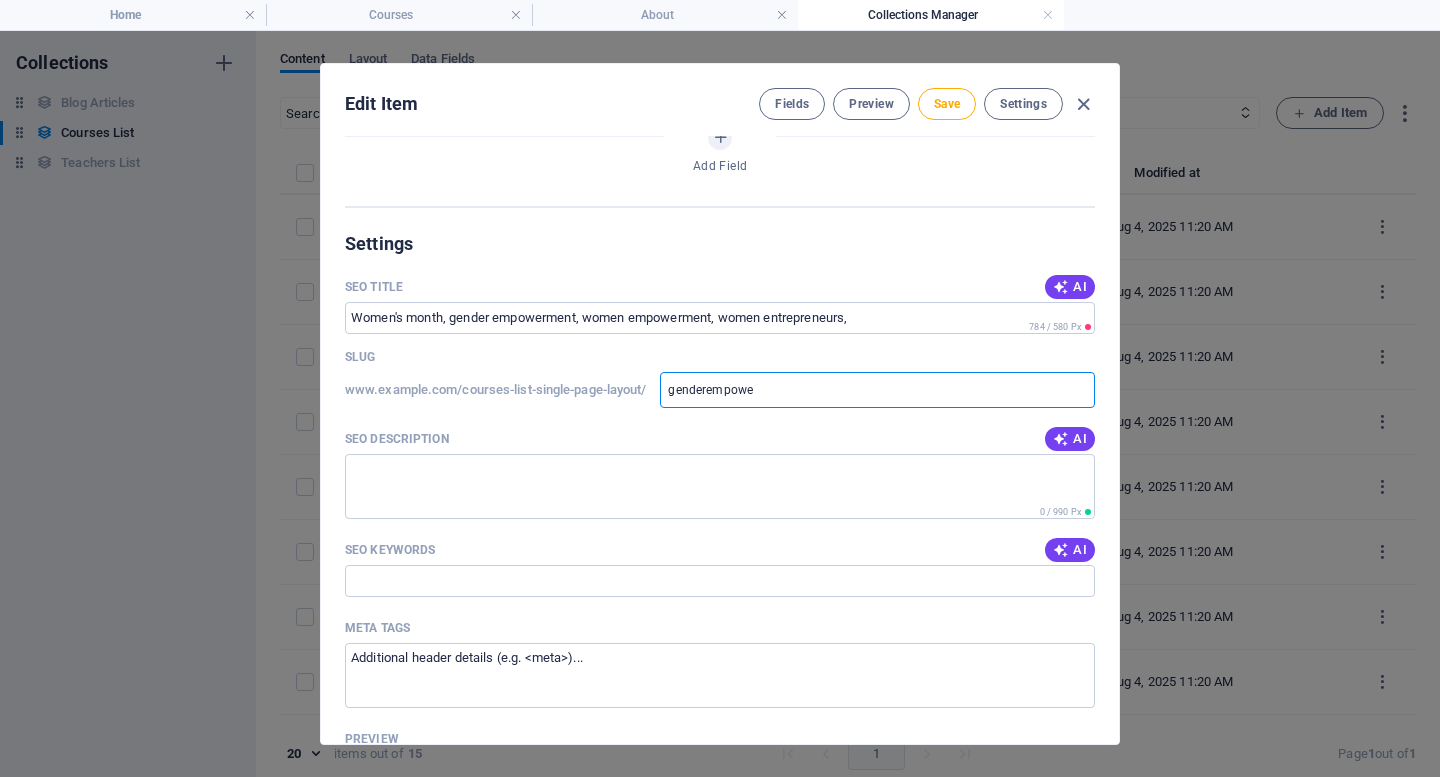 type on "genderempower" 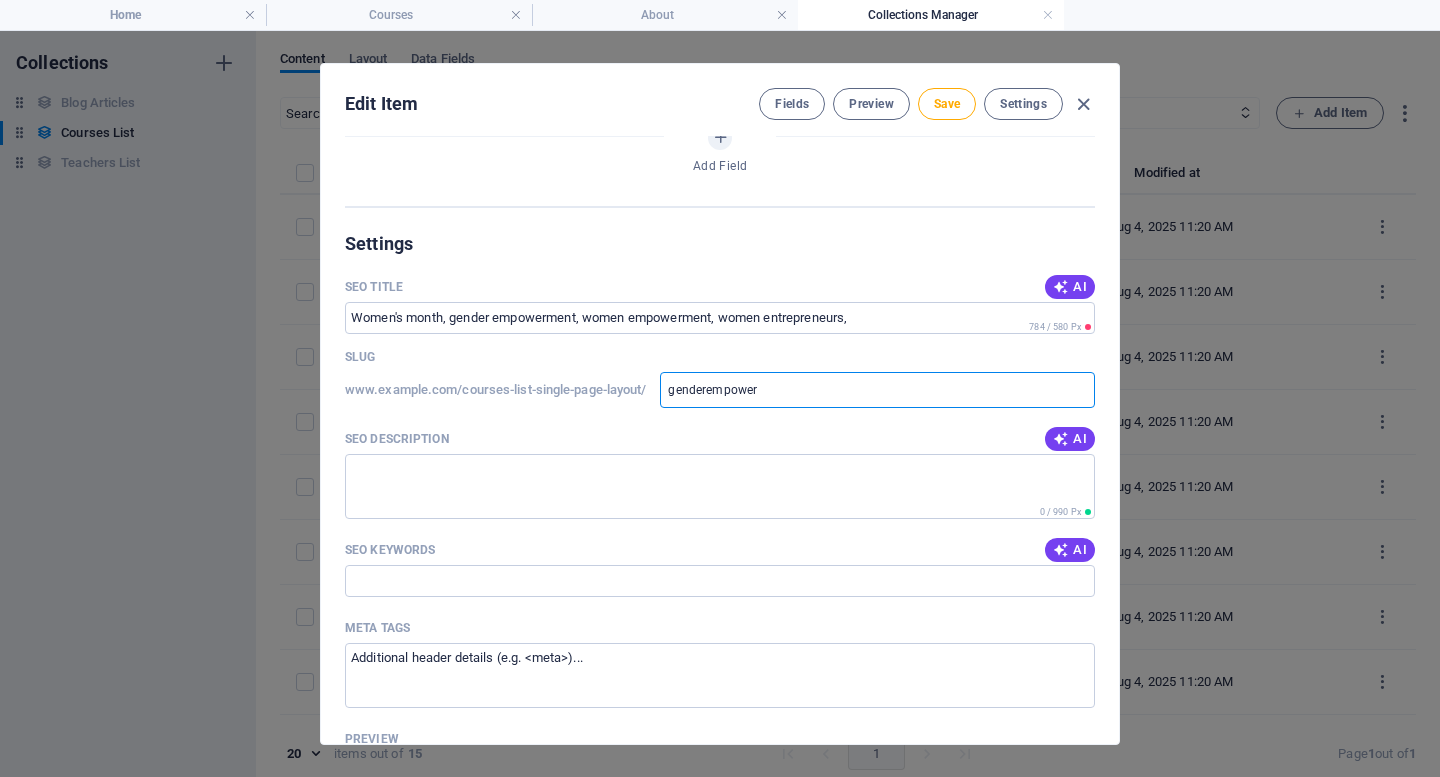 type on "genderempowerm" 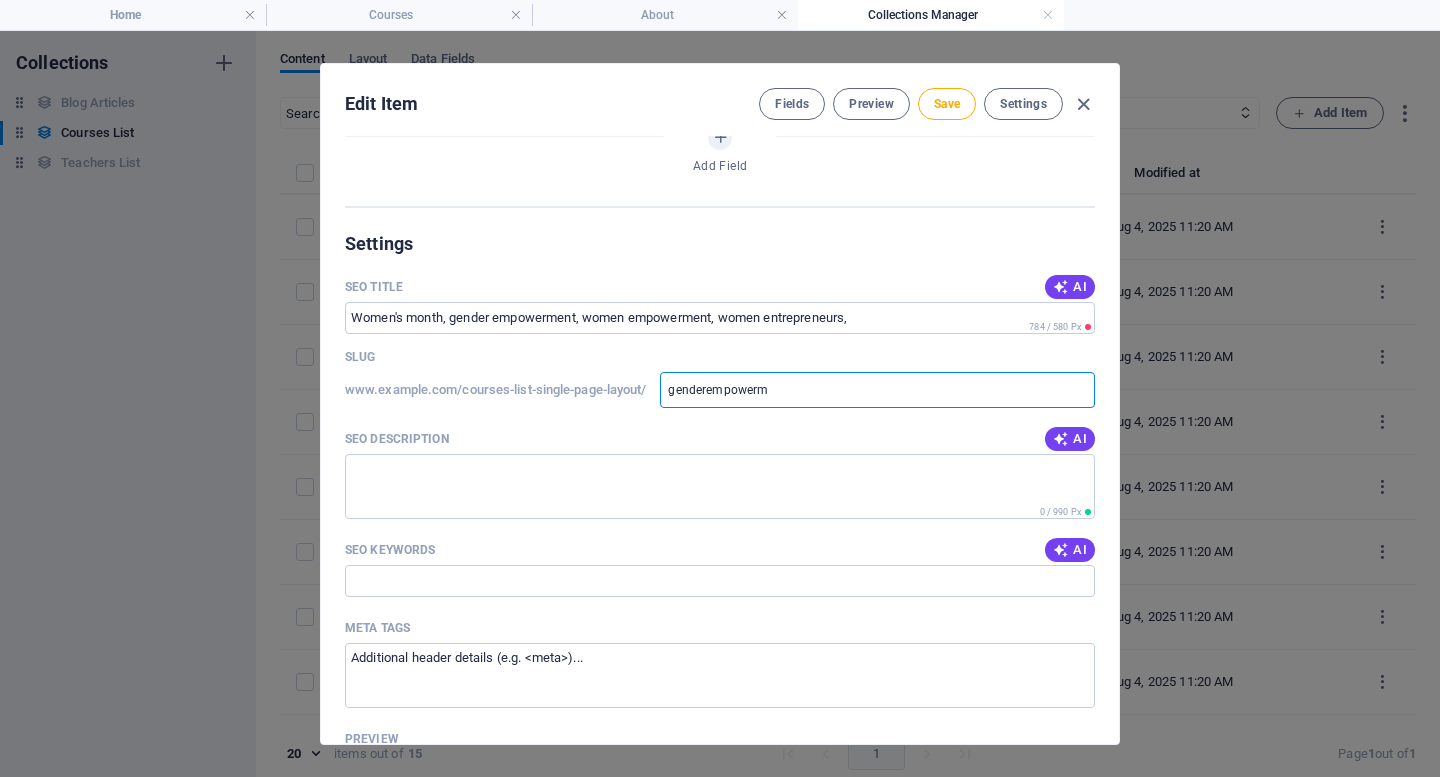 type on "genderempowerme" 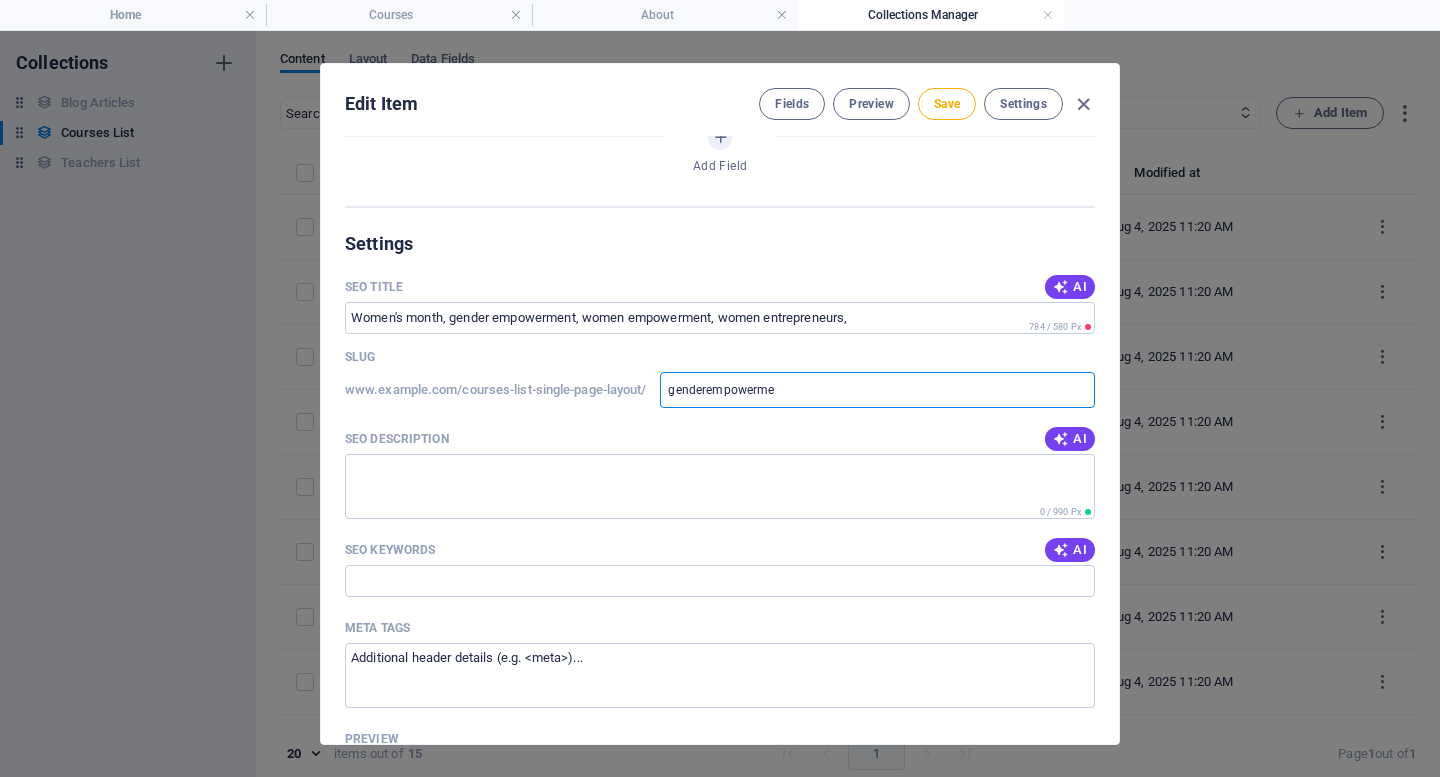 type on "genderempowermen" 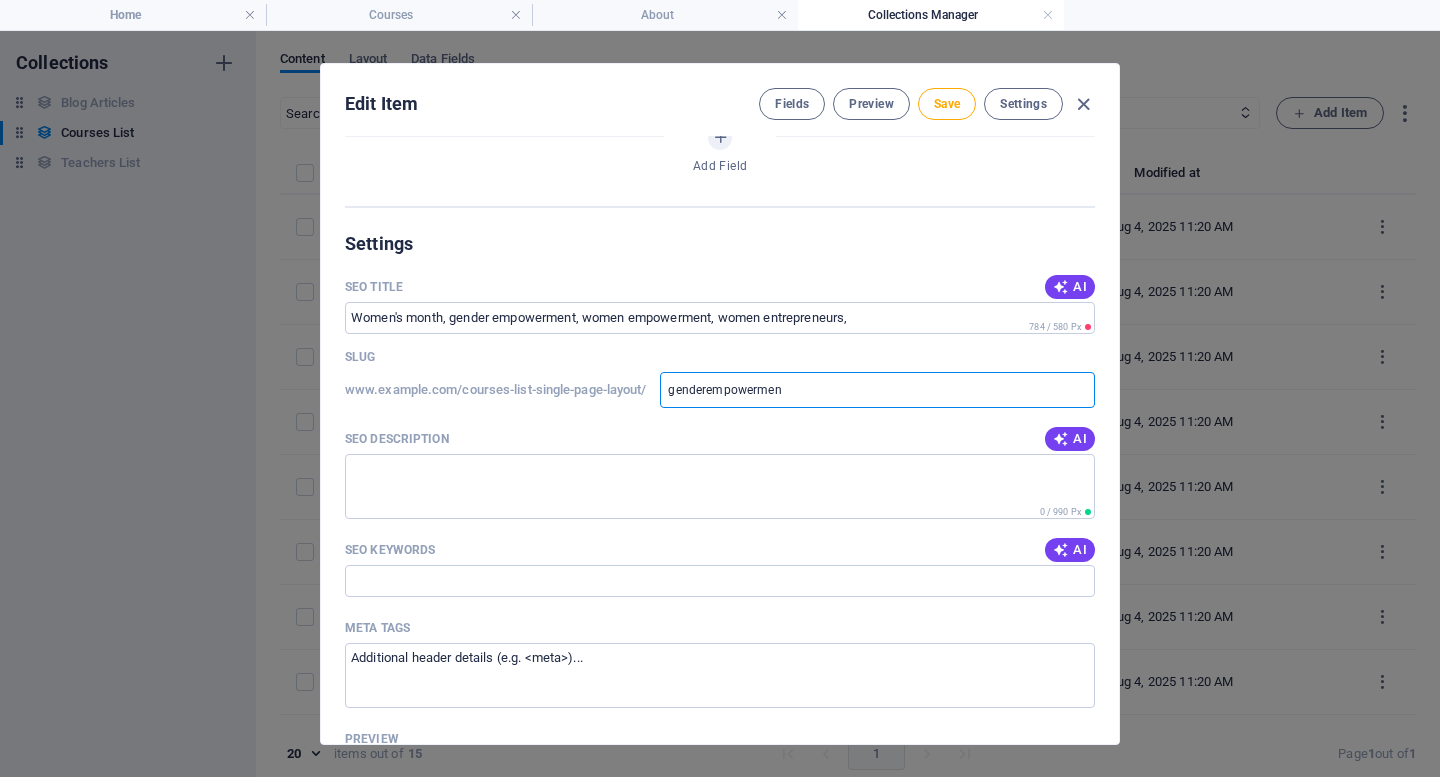 type on "genderempowerment" 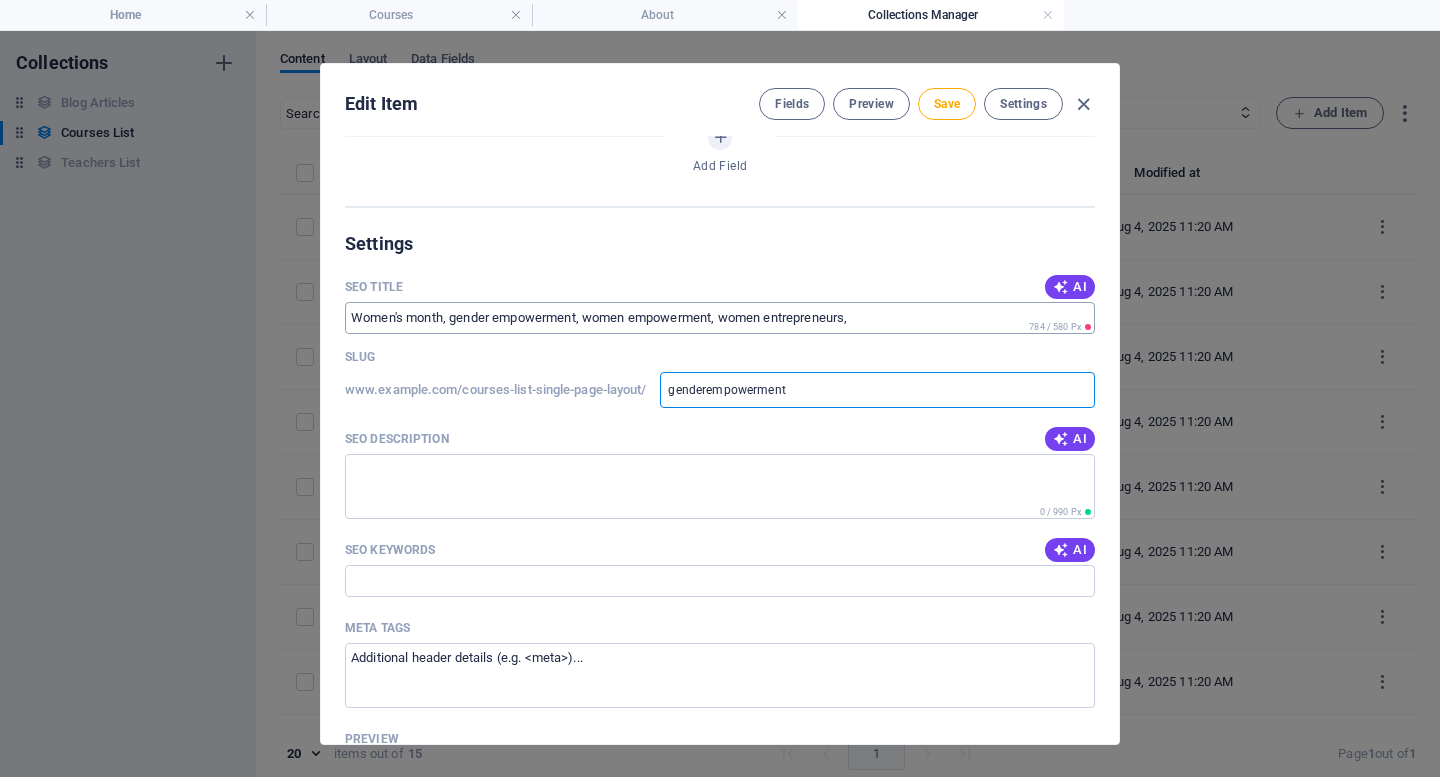 type on "genderempowerment" 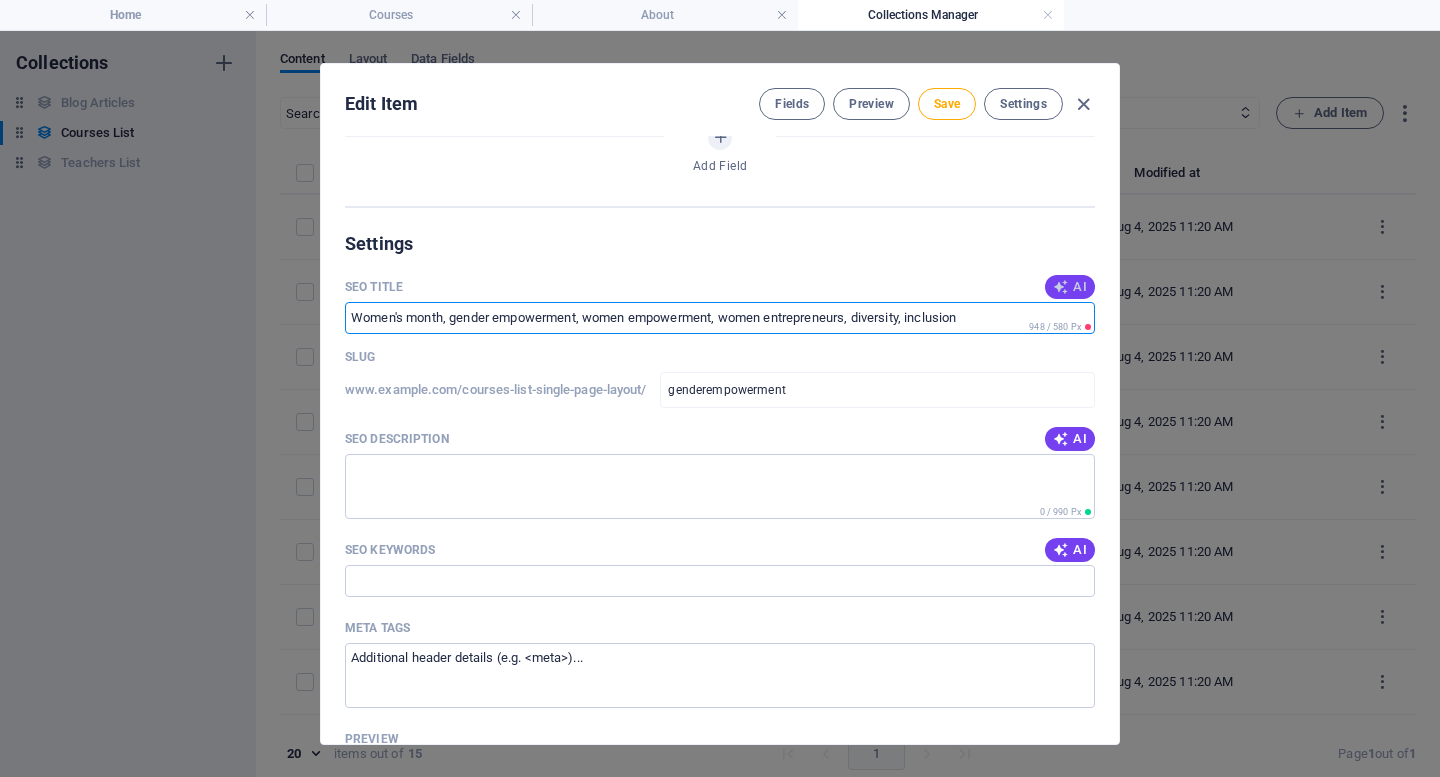 click on "AI" at bounding box center [1070, 287] 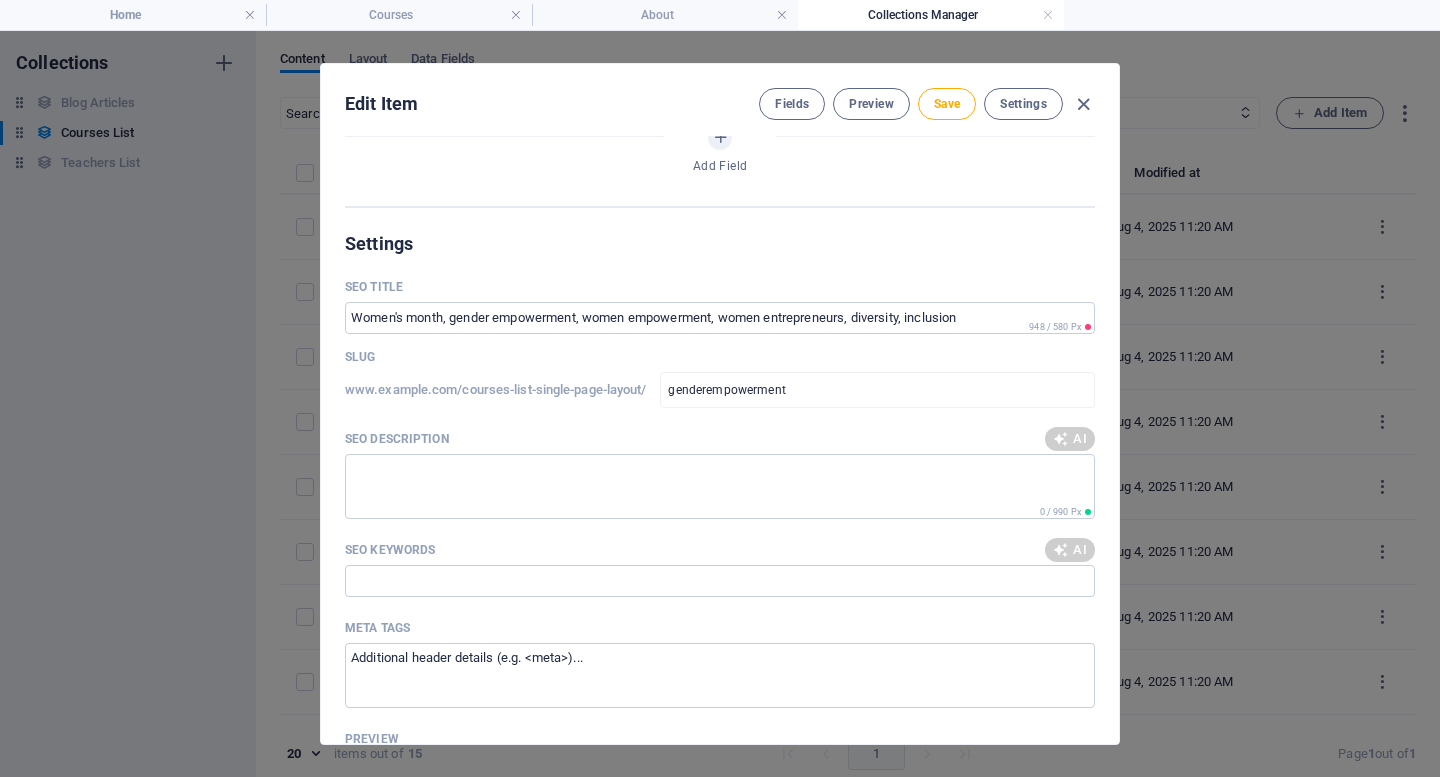 type on "Gender: Controversy or Teamwork?" 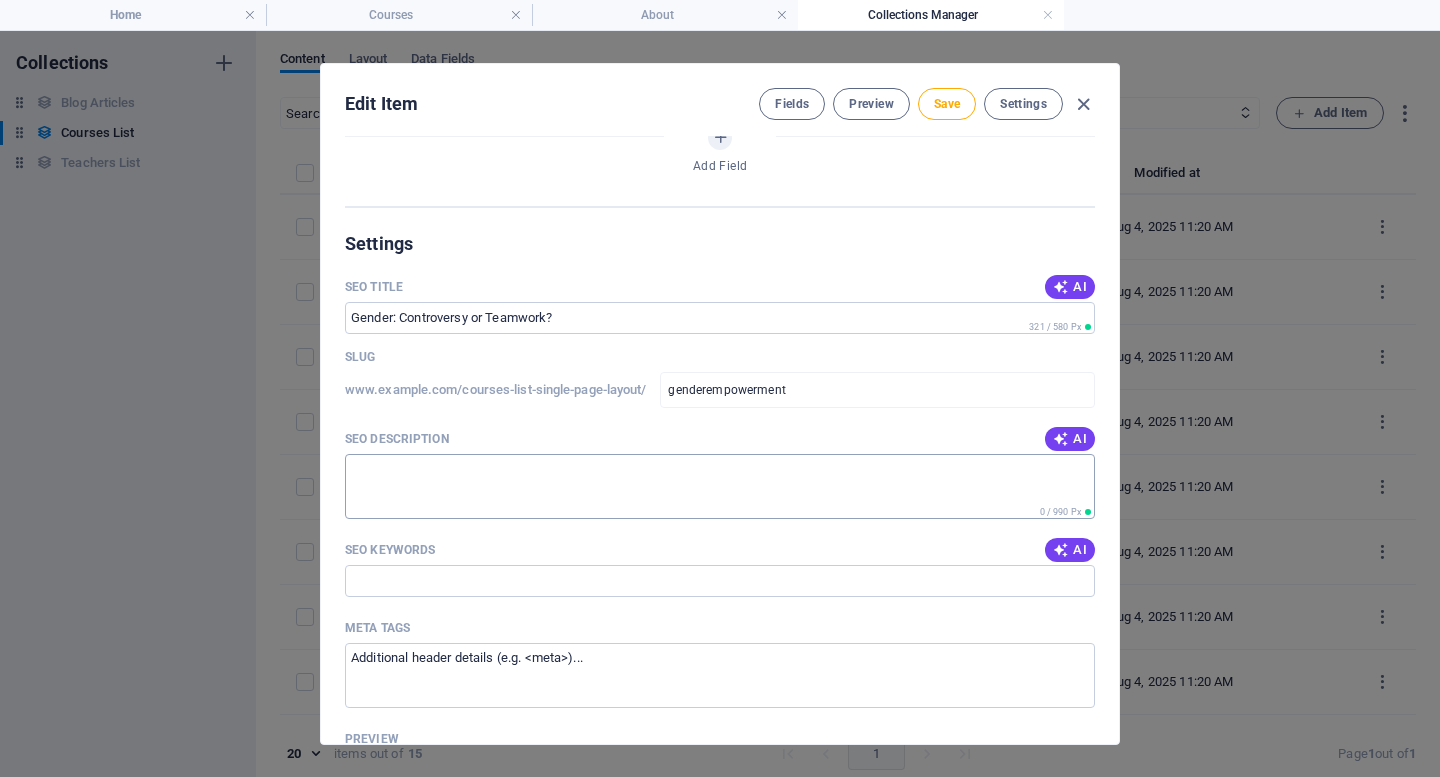click on "SEO Description" at bounding box center (720, 486) 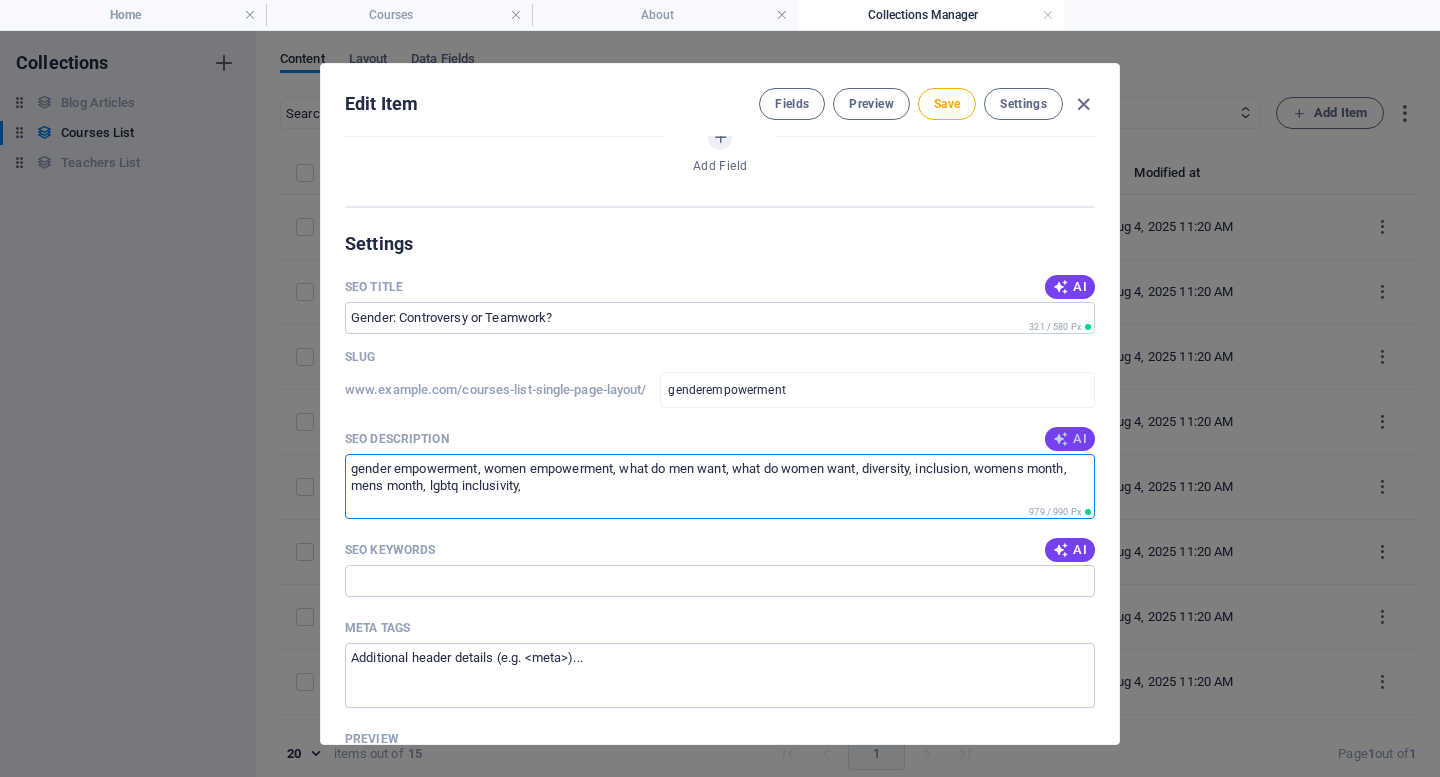 click at bounding box center (1061, 439) 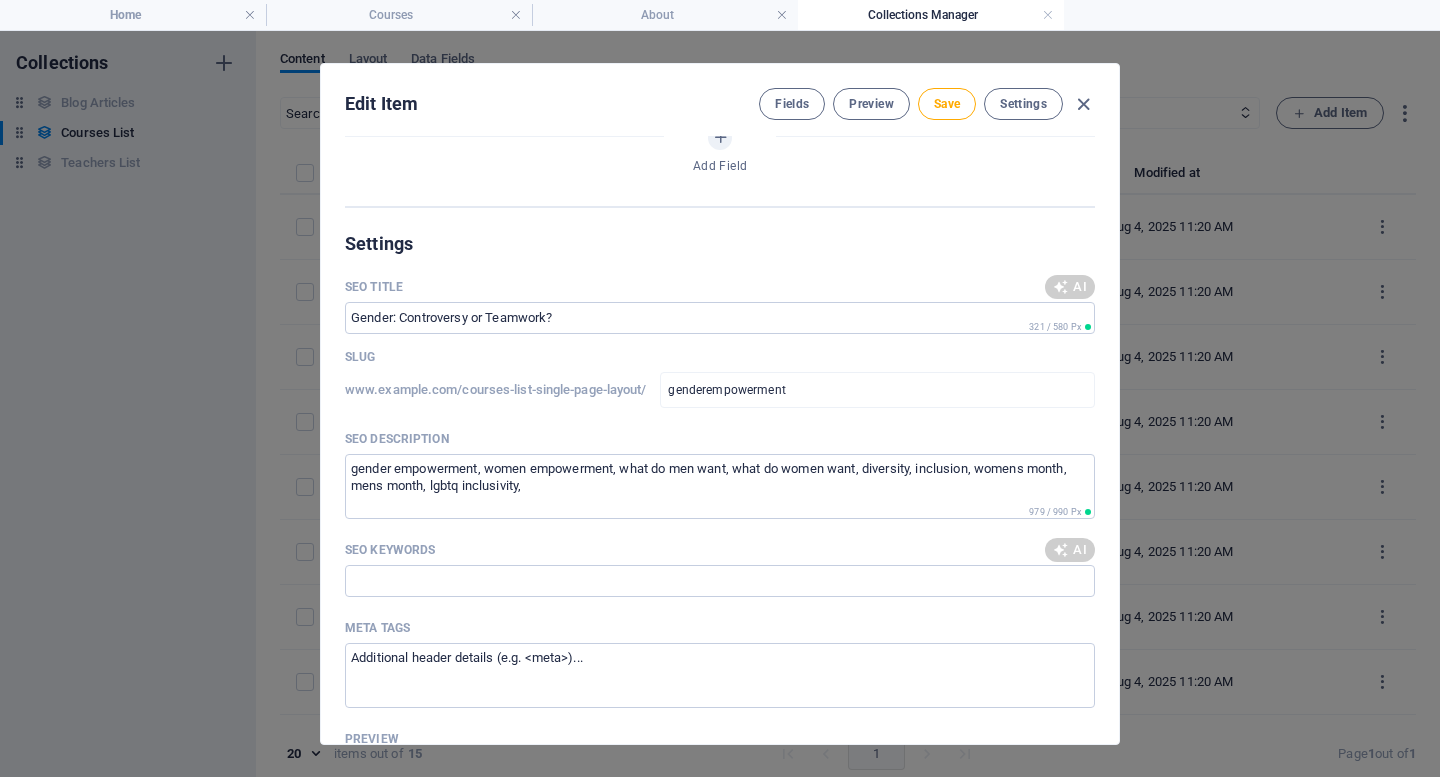 type on "Join our online course on gender perspectives in management. Engage with diverse views and enhance your adaptability today!" 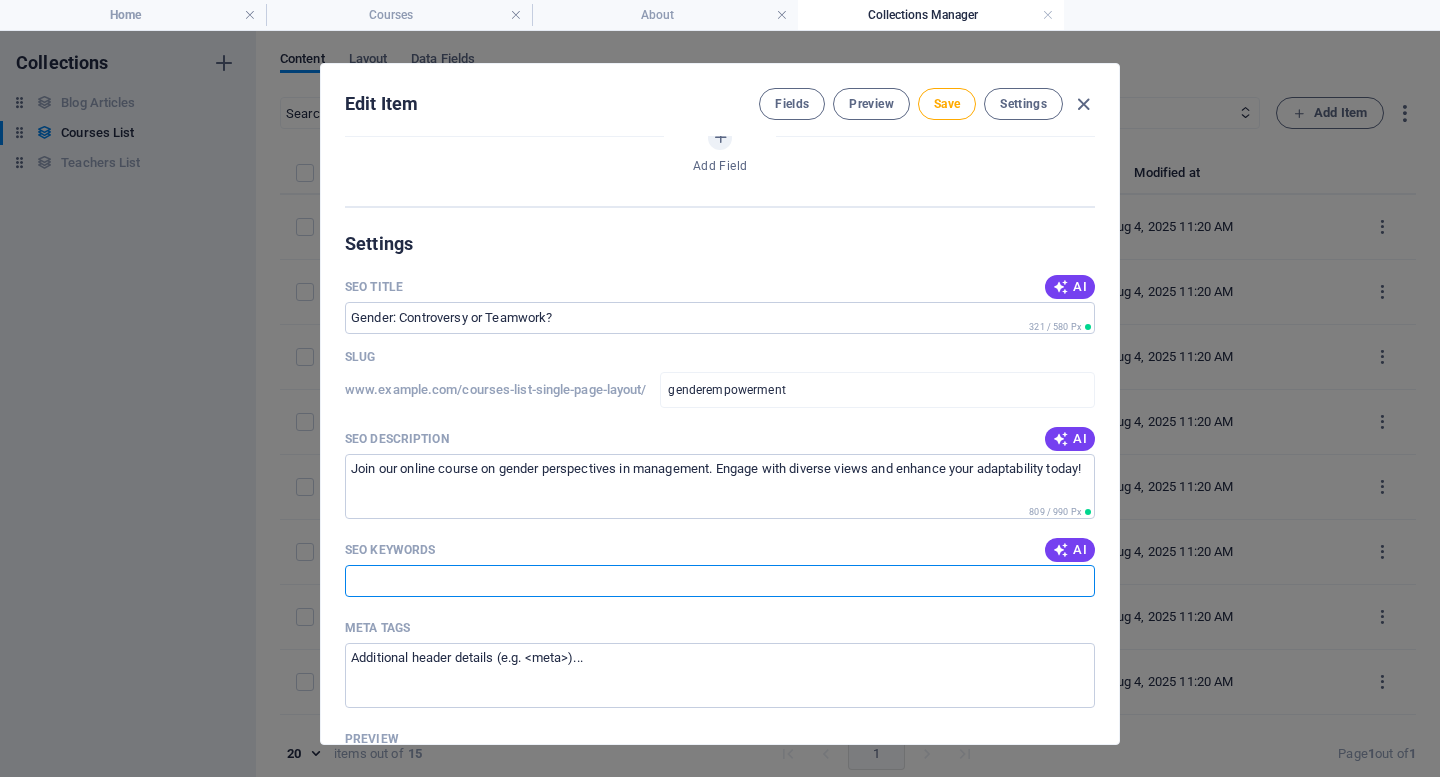 click on "SEO Keywords" at bounding box center [720, 581] 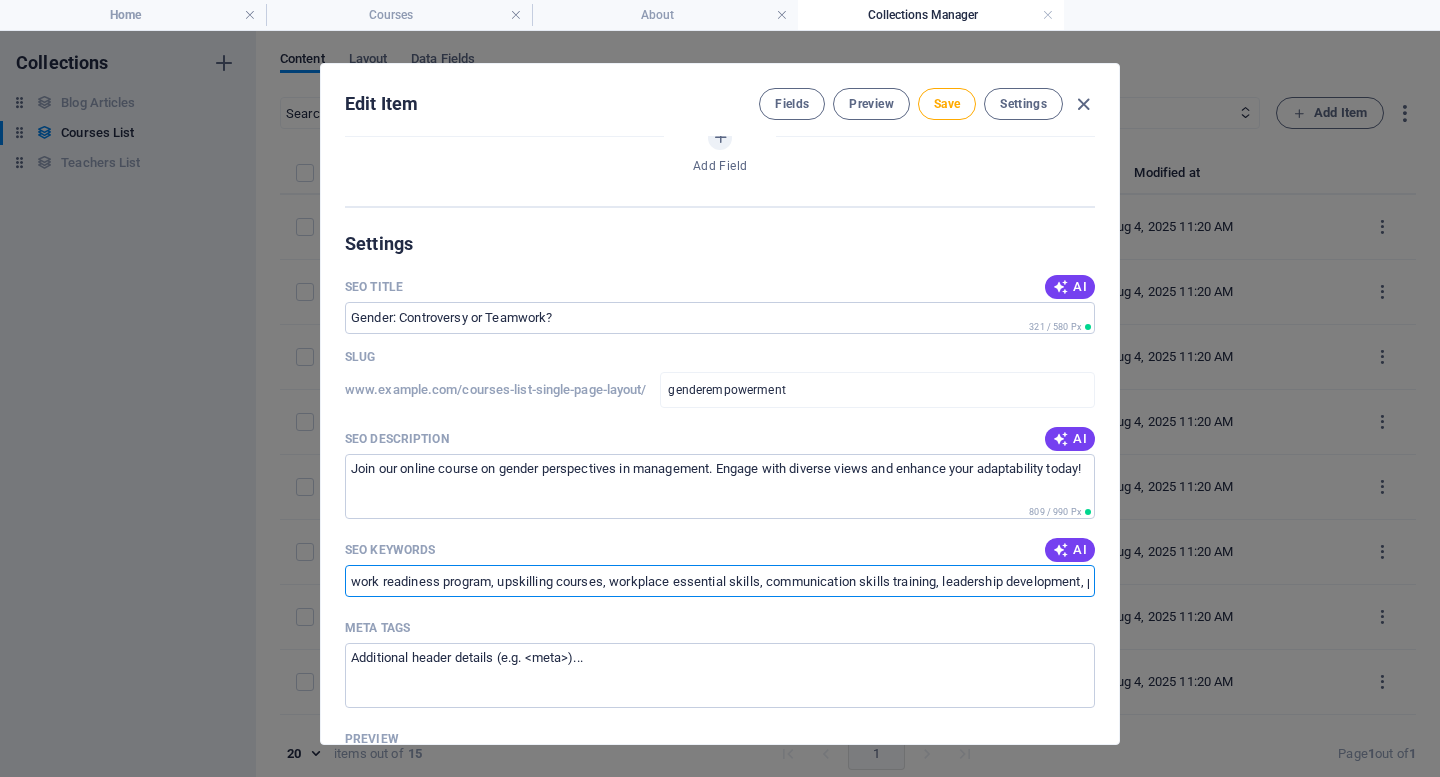 click on "work readiness program, upskilling courses, workplace essential skills, communication skills training, leadership development, problem-solving techniques" at bounding box center [720, 581] 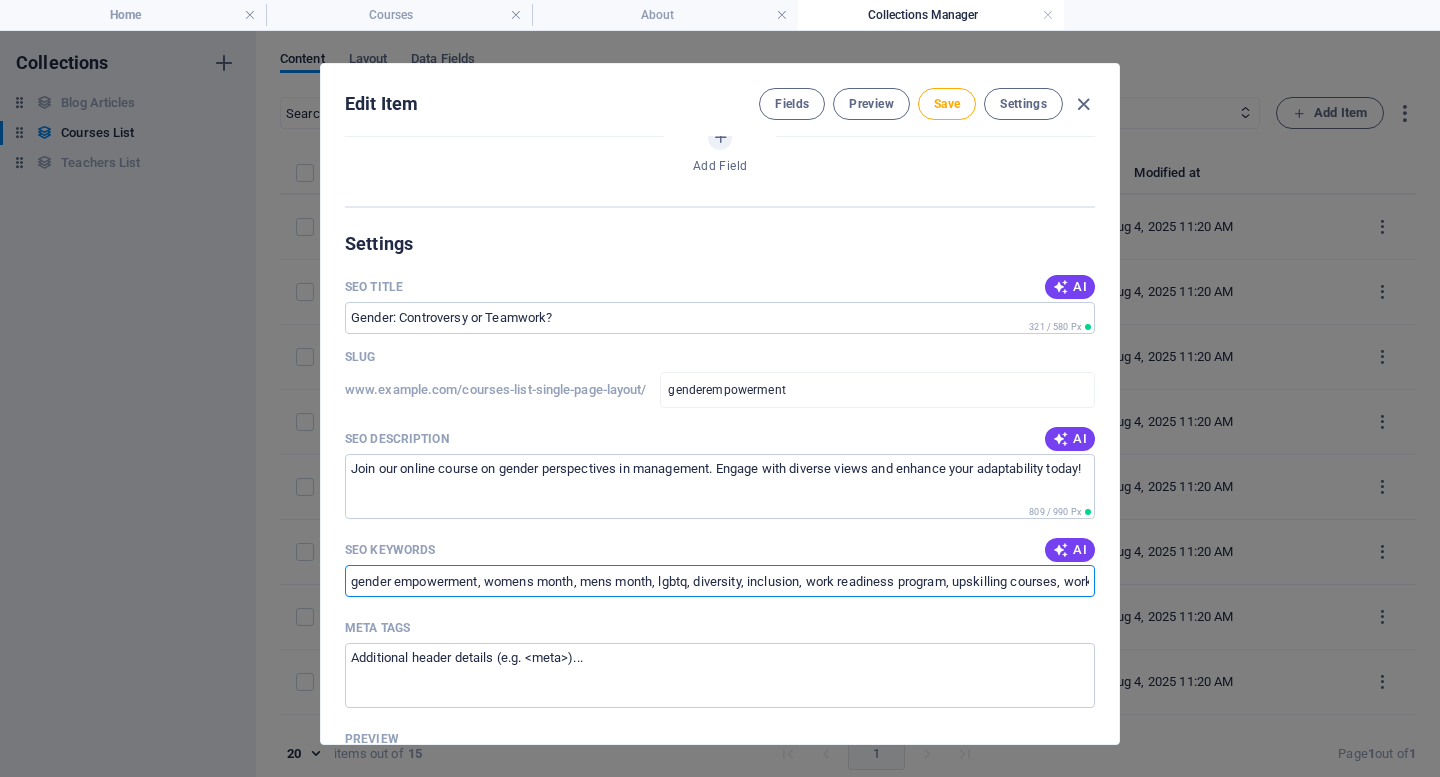 type on "gender empowerment, womens month, mens month, lgbtq, diversity, inclusion, work readiness program, upskilling courses, workplace essential skills, communication skills training, leadership development, problem-solving techniques" 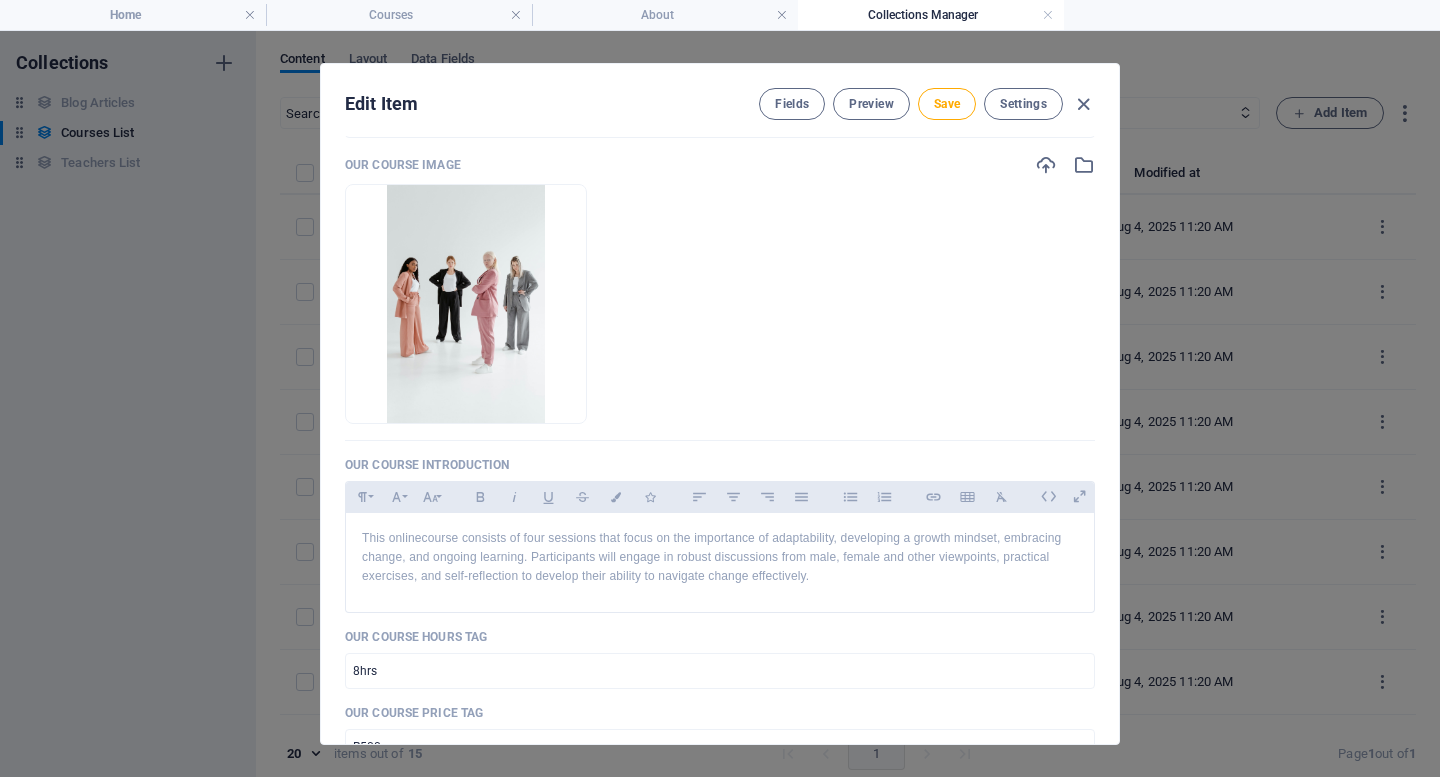 scroll, scrollTop: 183, scrollLeft: 0, axis: vertical 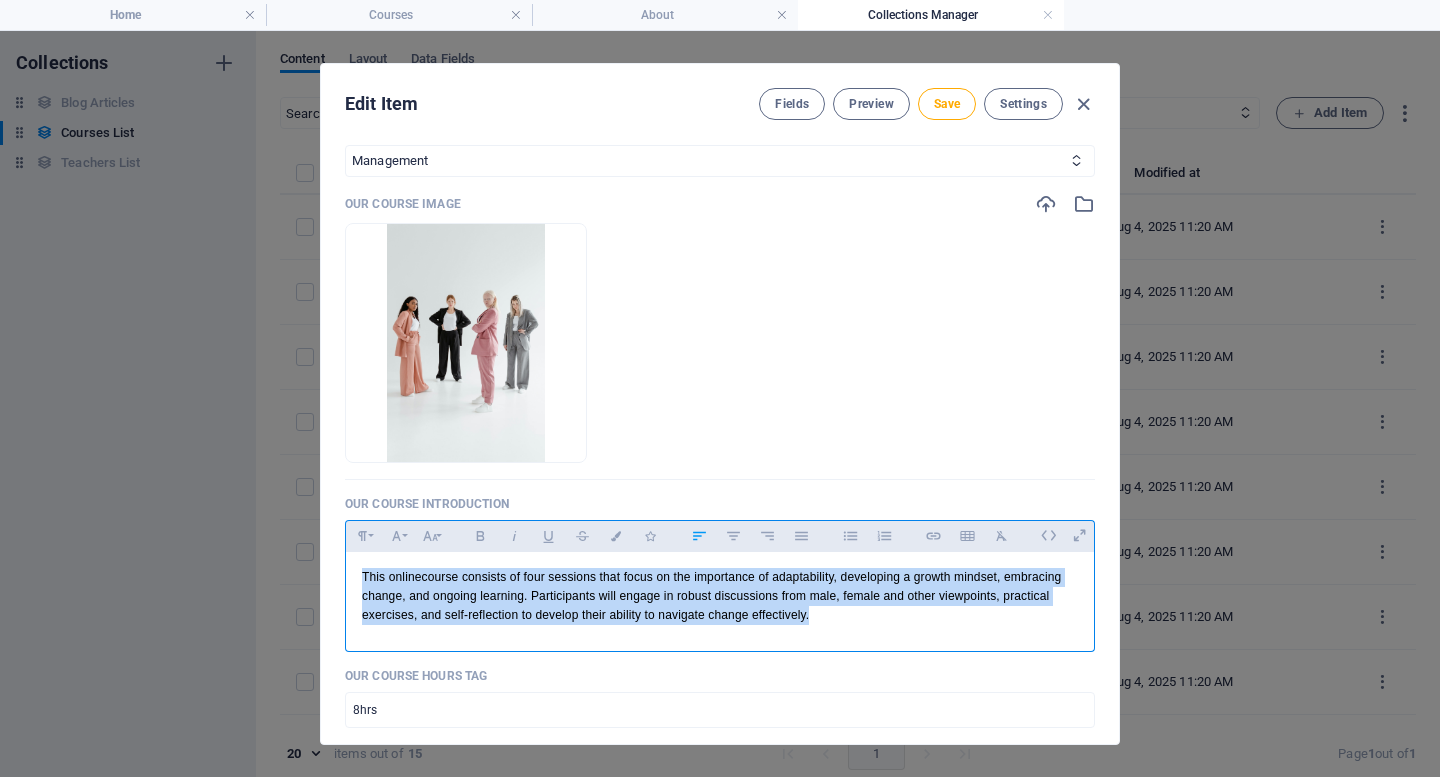 drag, startPoint x: 815, startPoint y: 613, endPoint x: 363, endPoint y: 582, distance: 453.0618 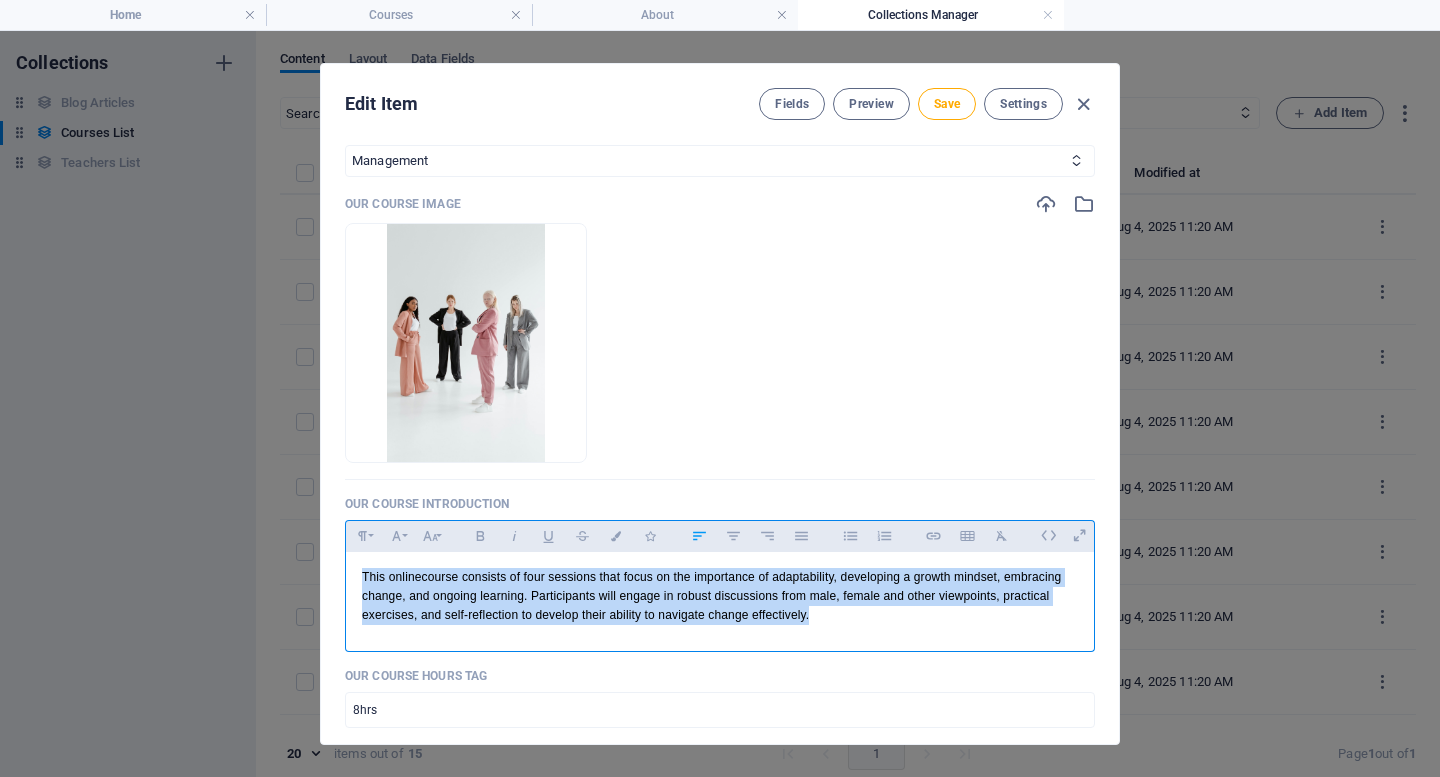 click on "This online  course consists of four sessions that focus on the importance of adaptability, developing a growth mindset, embracing change, and ongoing learning. Participants will engage in robust discussions from male, female and other viewpoints, practical exercises, and self-reflection to develop their ability to navigate change effectively." at bounding box center (720, 597) 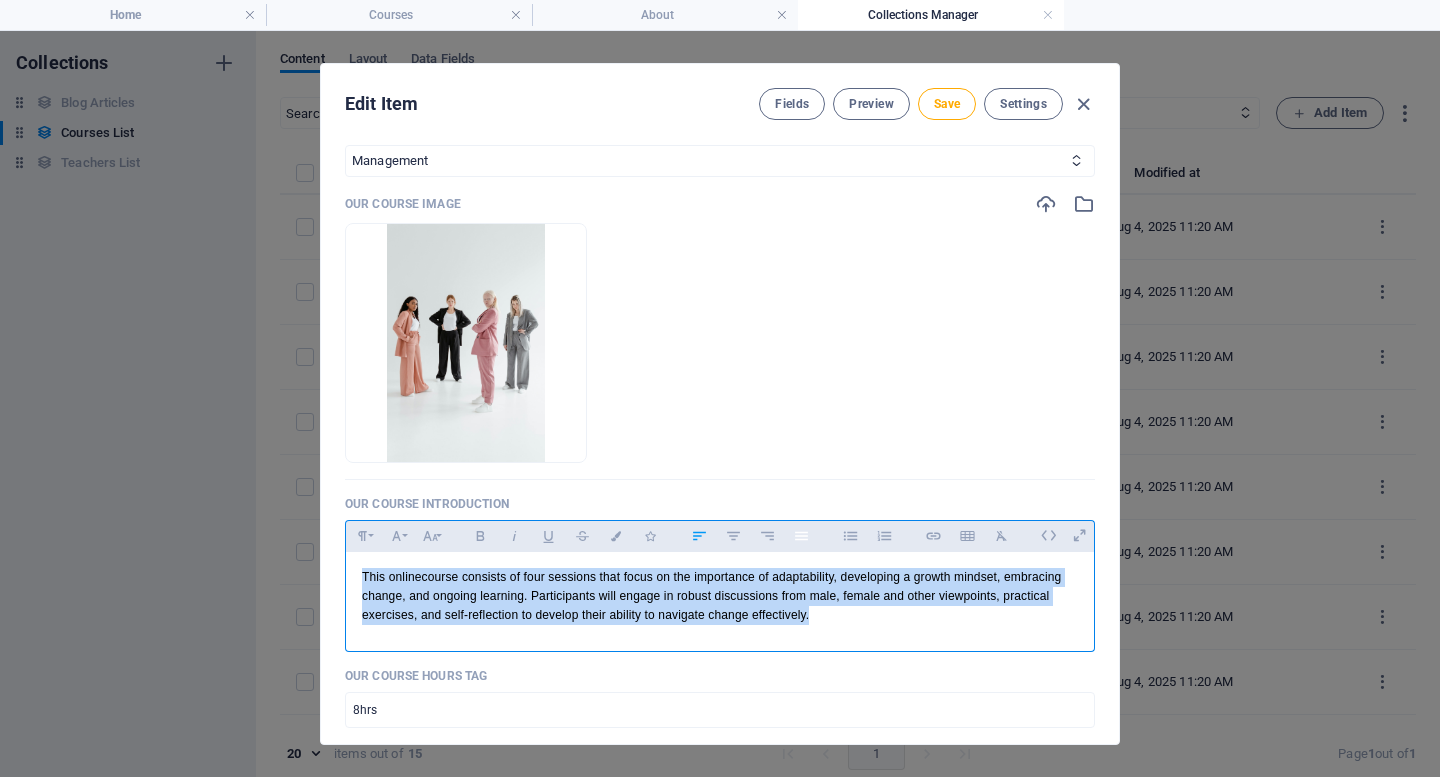 click 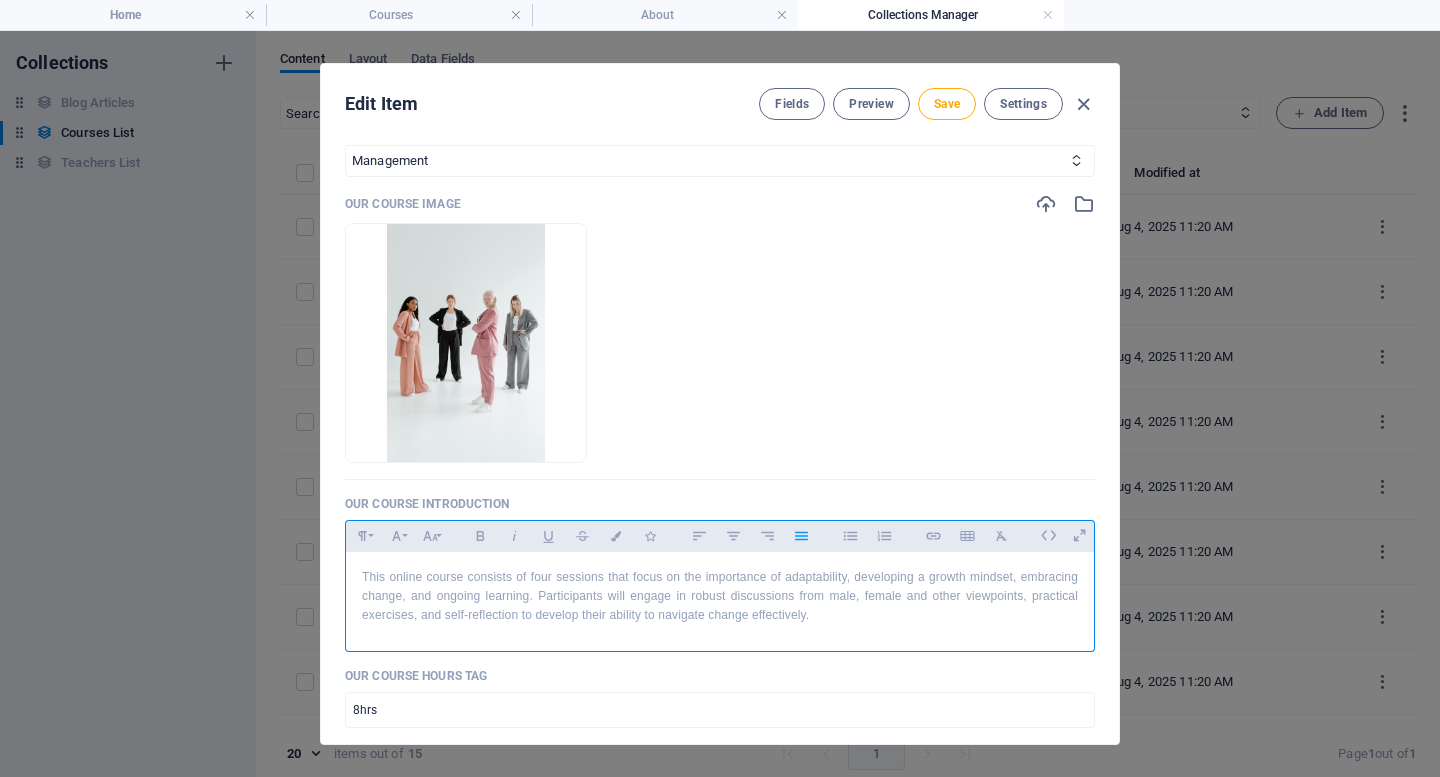 click on "This online course consists of four sessions that focus on the importance of adaptability, developing a growth mindset, embracing change, and ongoing learning. Participants will engage in robust discussions from male, female and other viewpoints, practical exercises, and self-reflection to develop their ability to navigate change effectively." at bounding box center [720, 597] 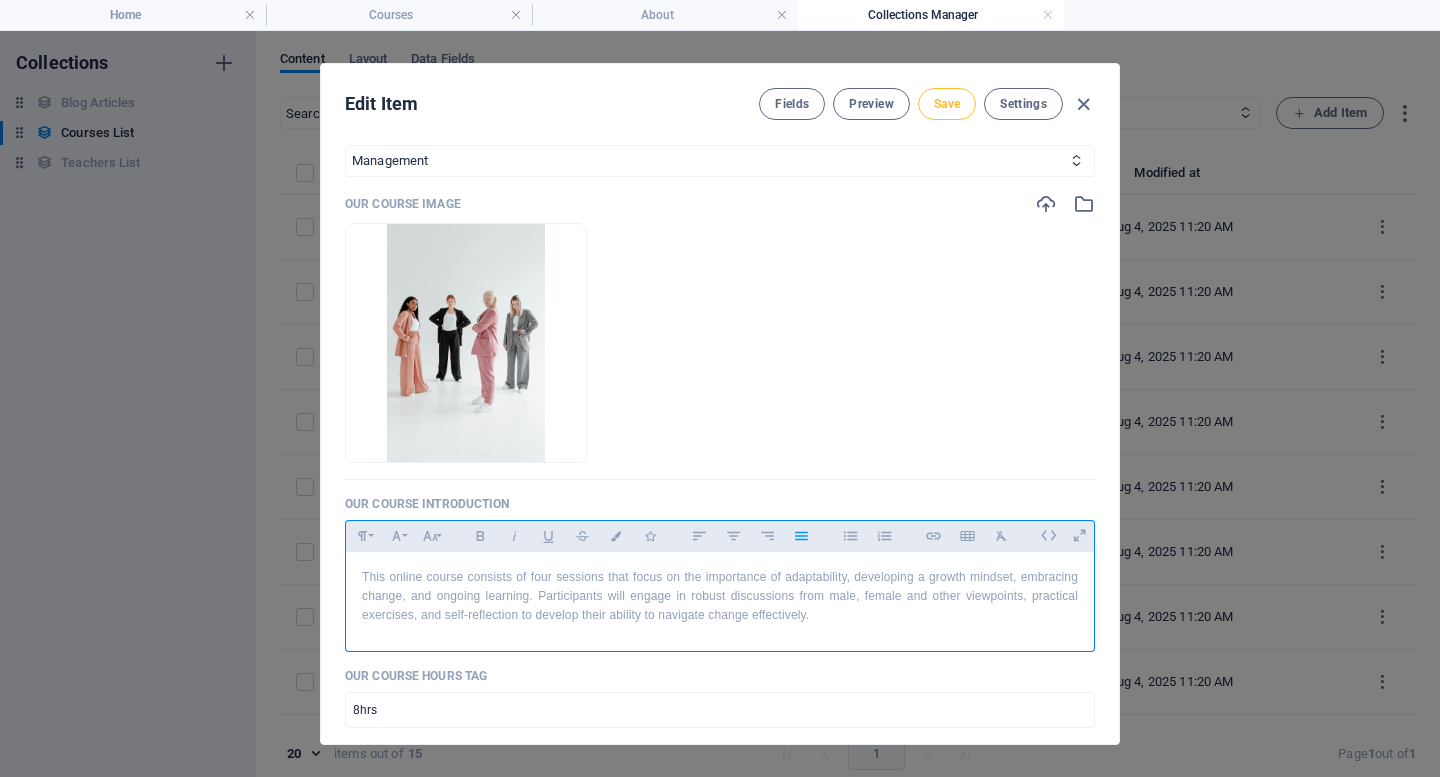 click on "Save" at bounding box center [947, 104] 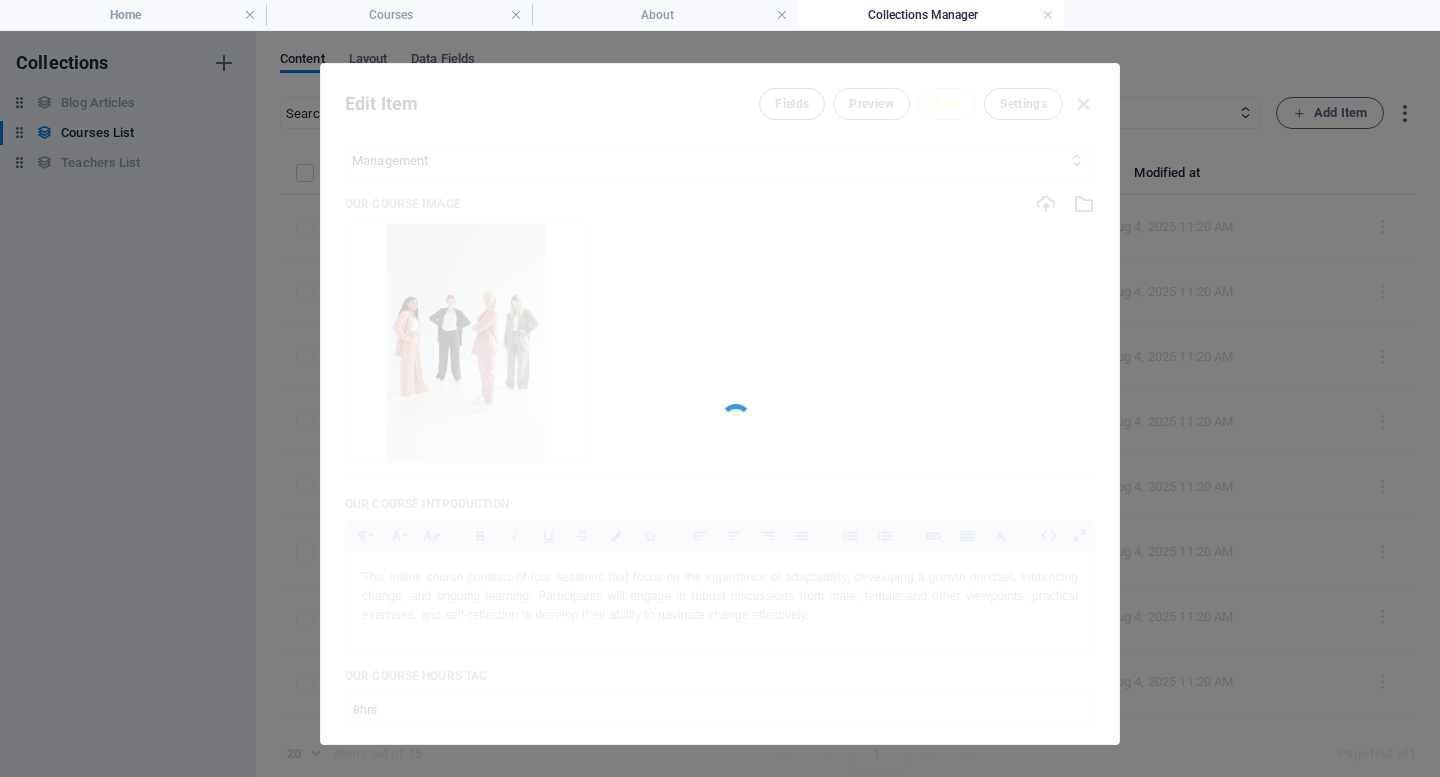 type on "genderempowerment" 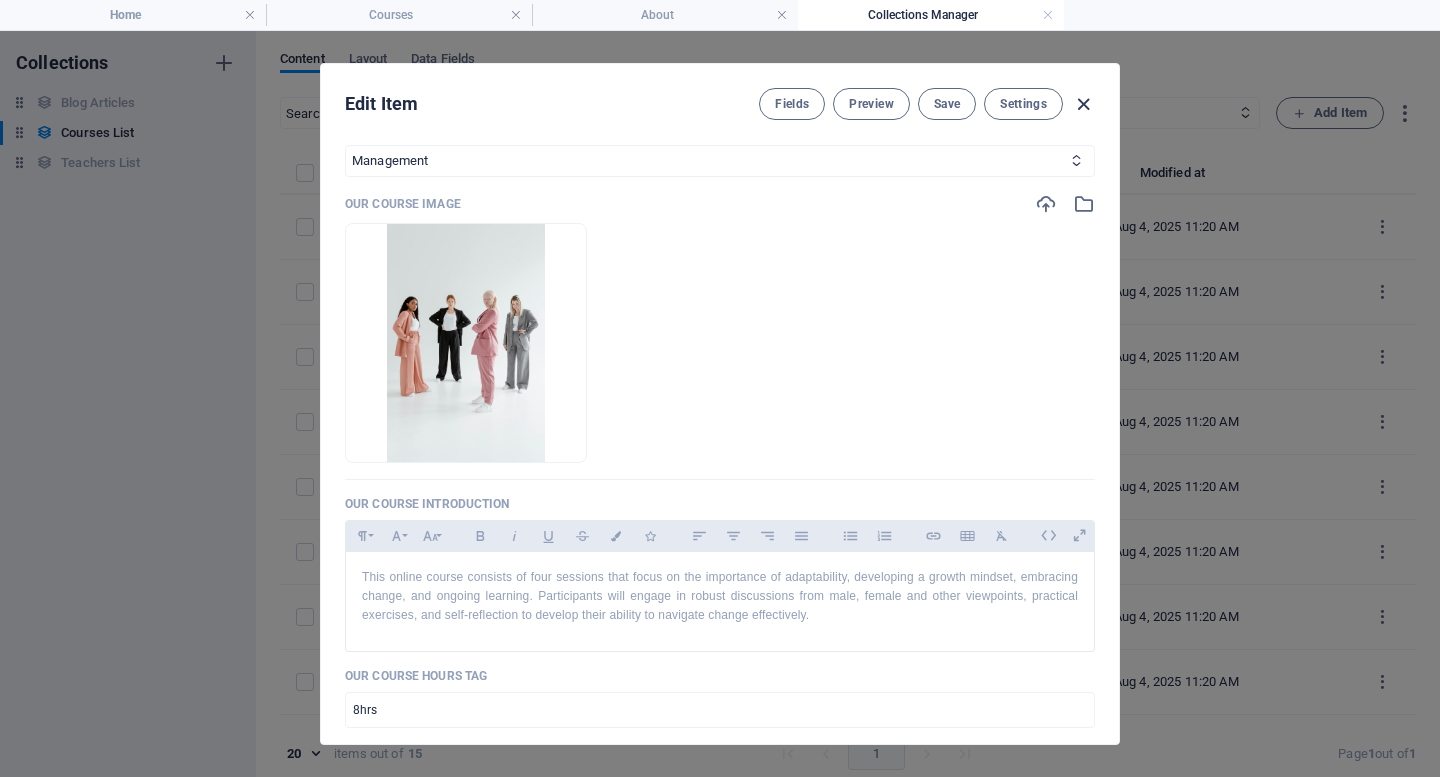 click at bounding box center [1083, 104] 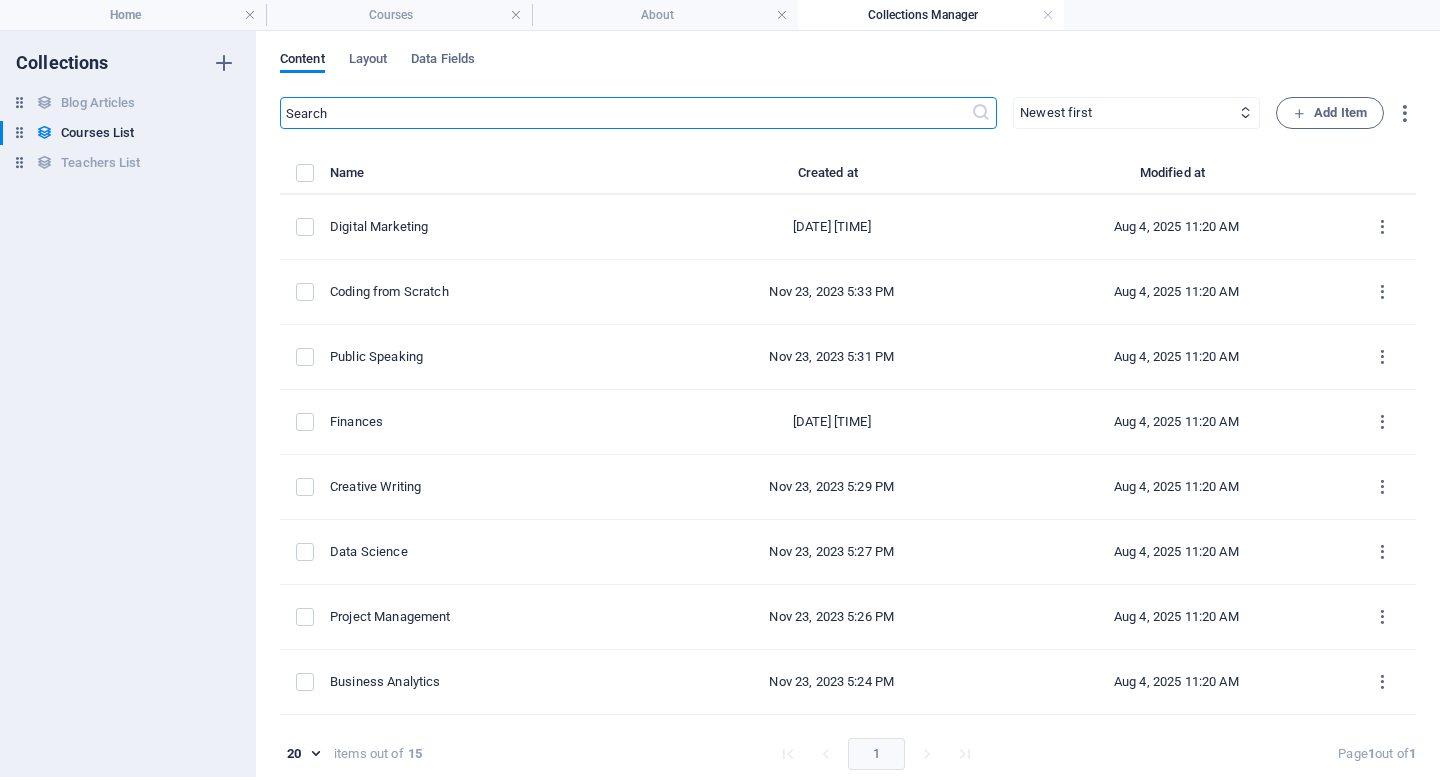 checkbox on "false" 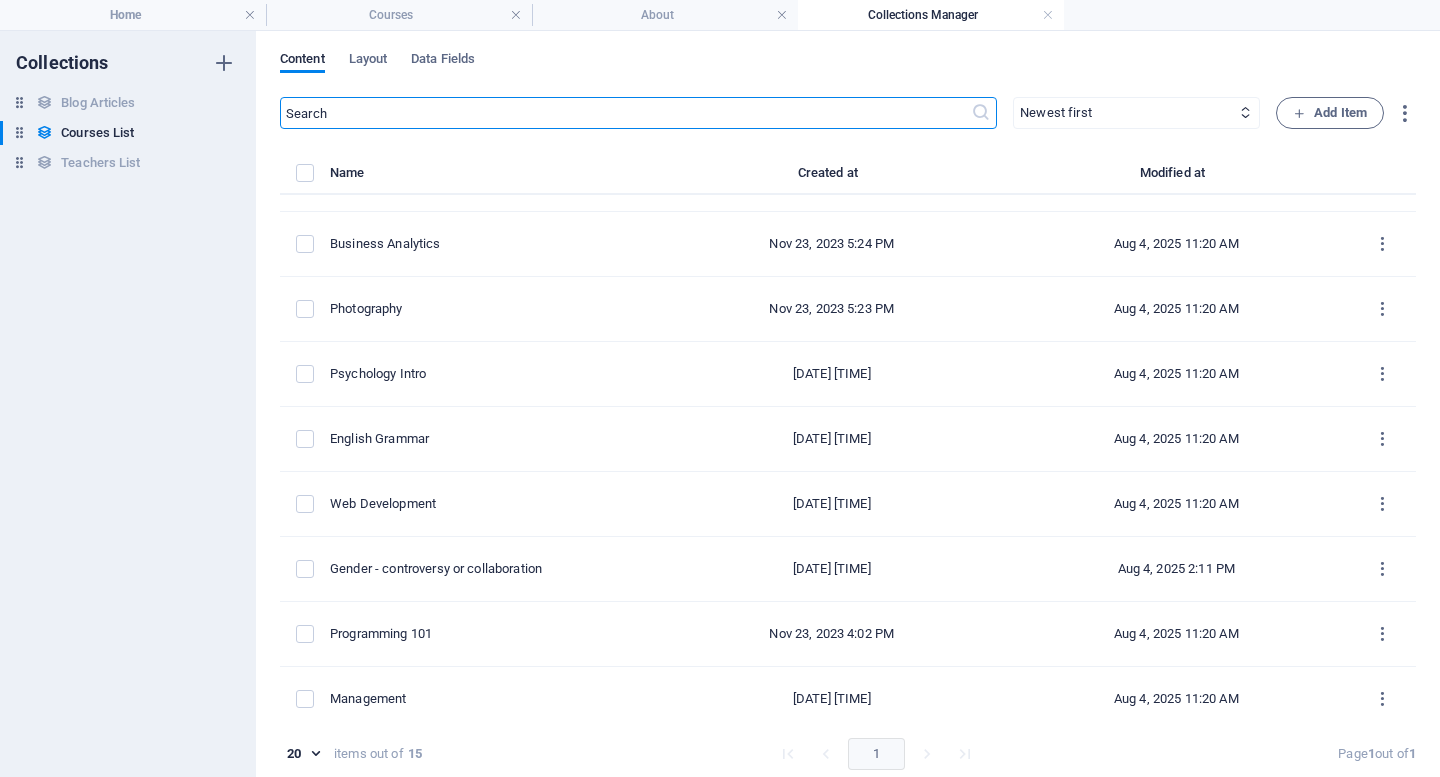 scroll, scrollTop: 448, scrollLeft: 0, axis: vertical 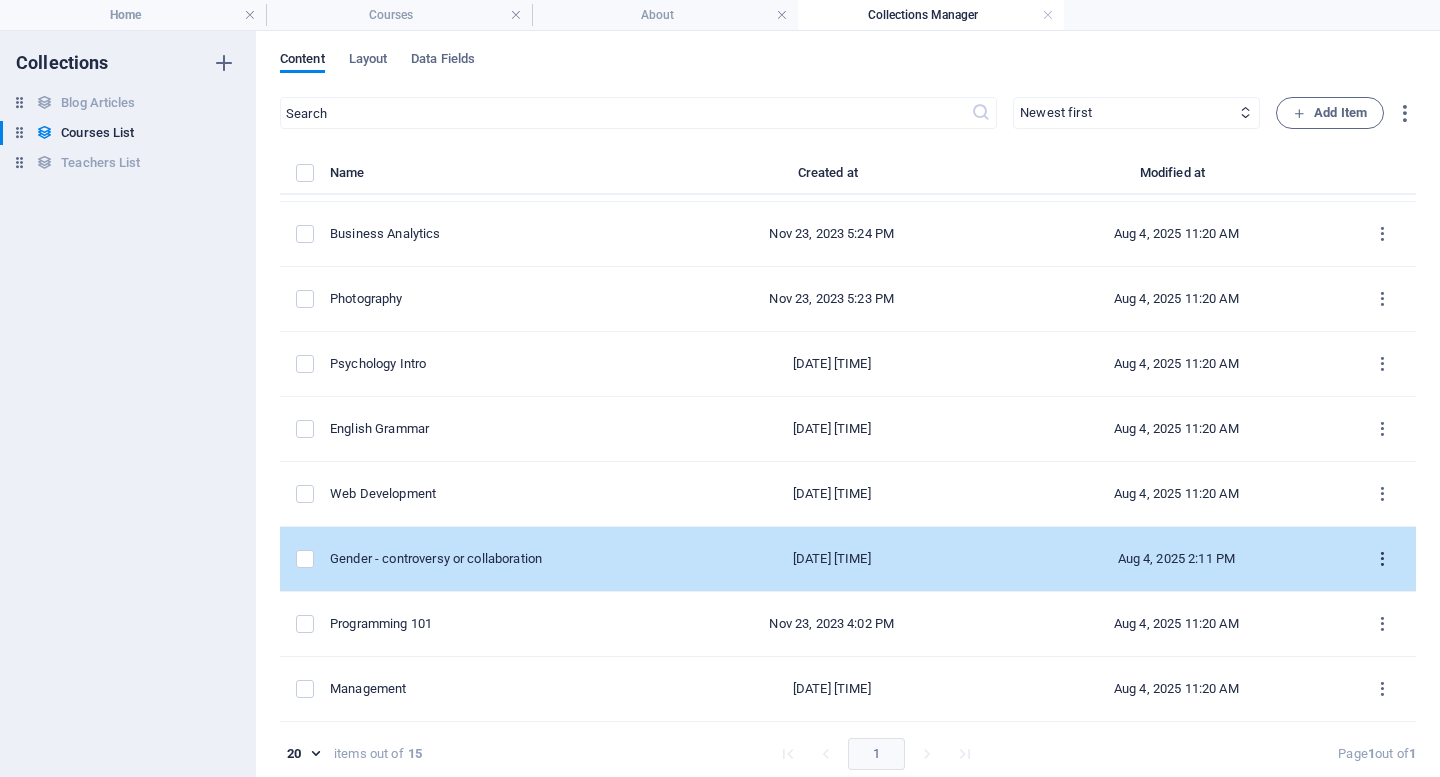 click at bounding box center [1382, 559] 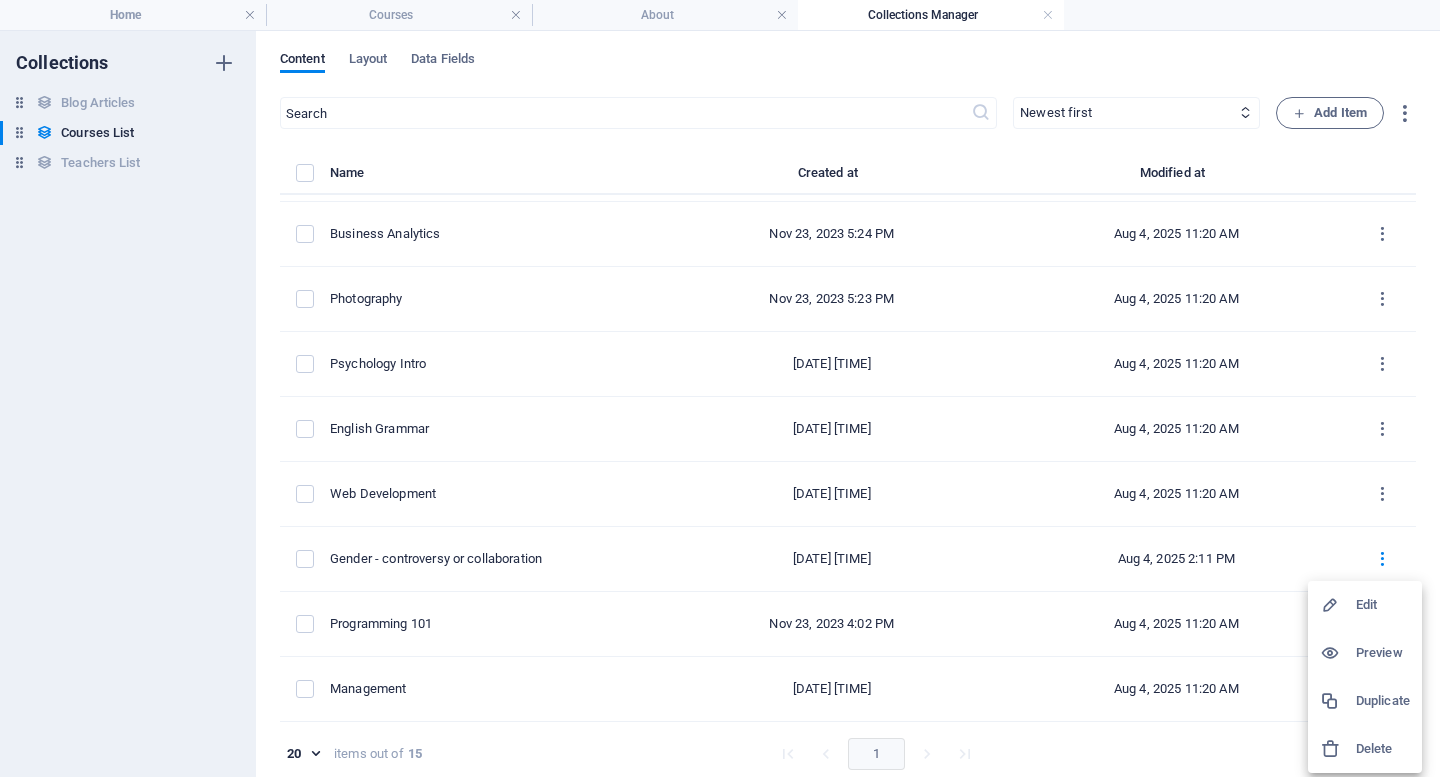 click on "Preview" at bounding box center (1383, 653) 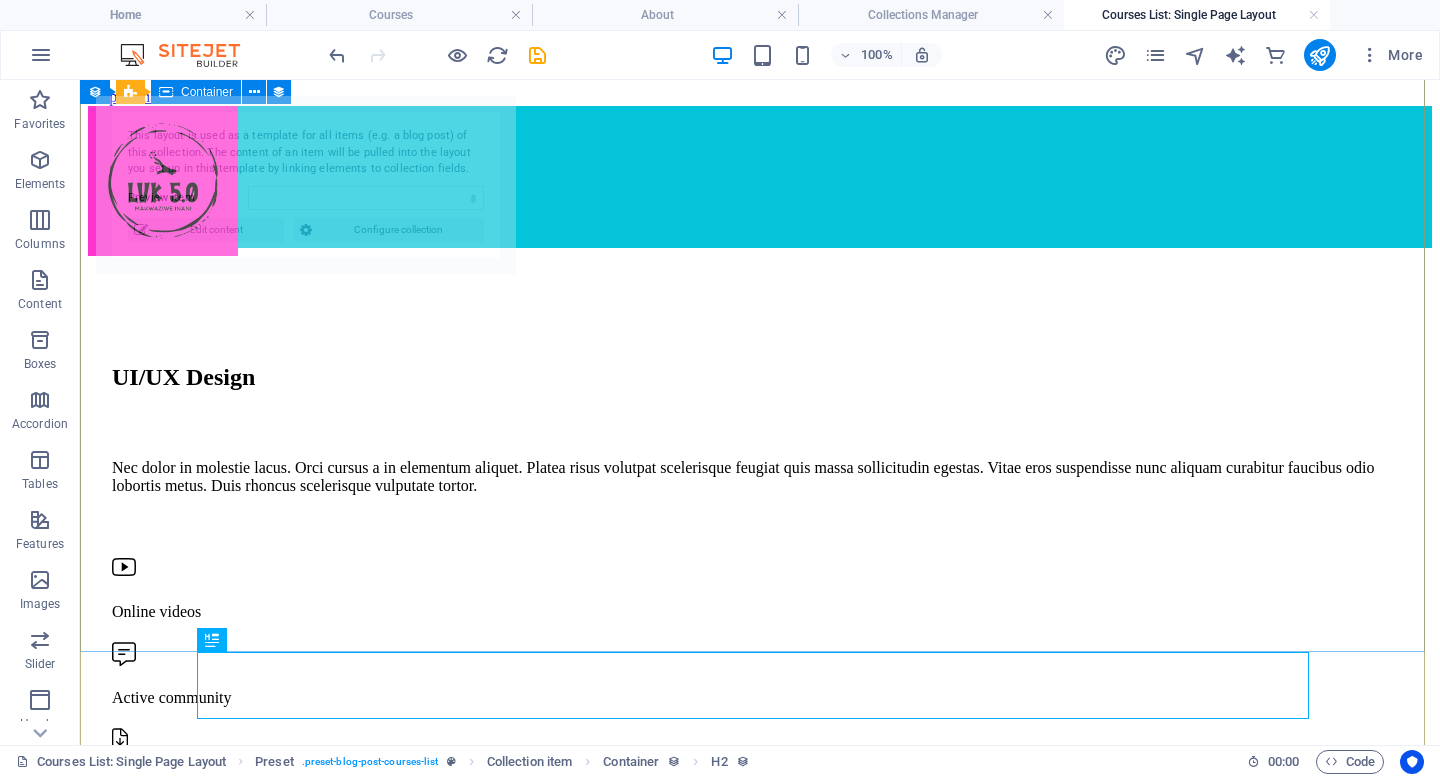 scroll, scrollTop: 963, scrollLeft: 0, axis: vertical 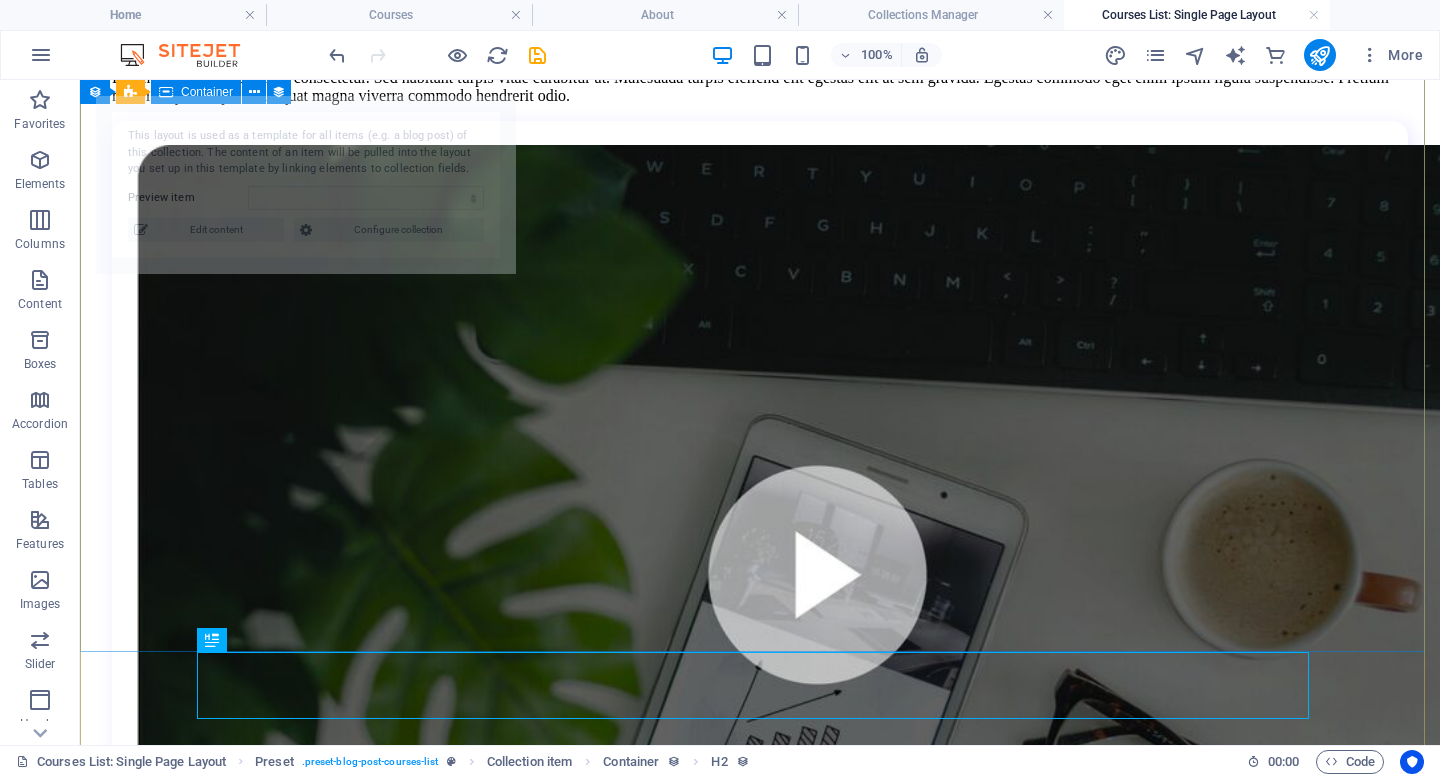 select on "68907b55cac2a8da3303b646" 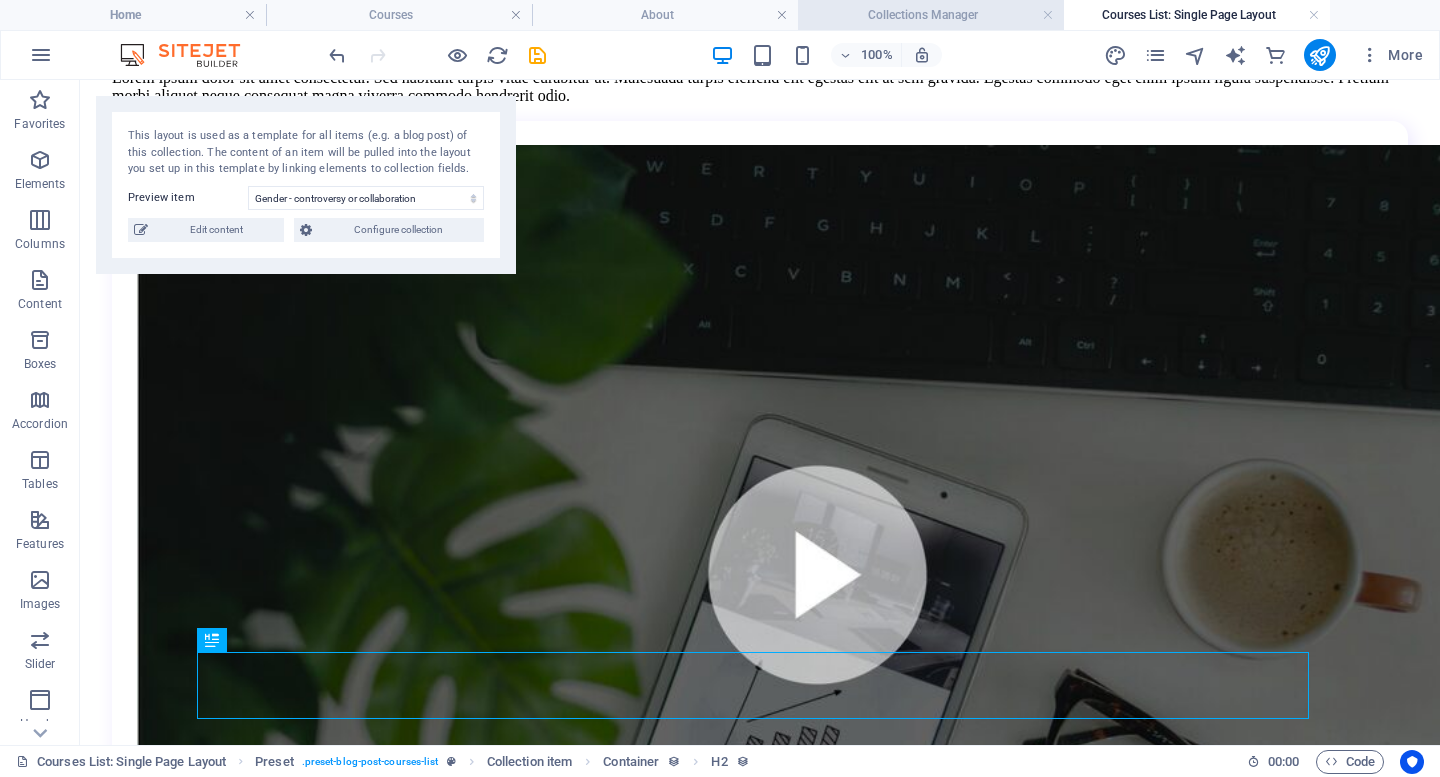 click on "Collections Manager" at bounding box center (931, 15) 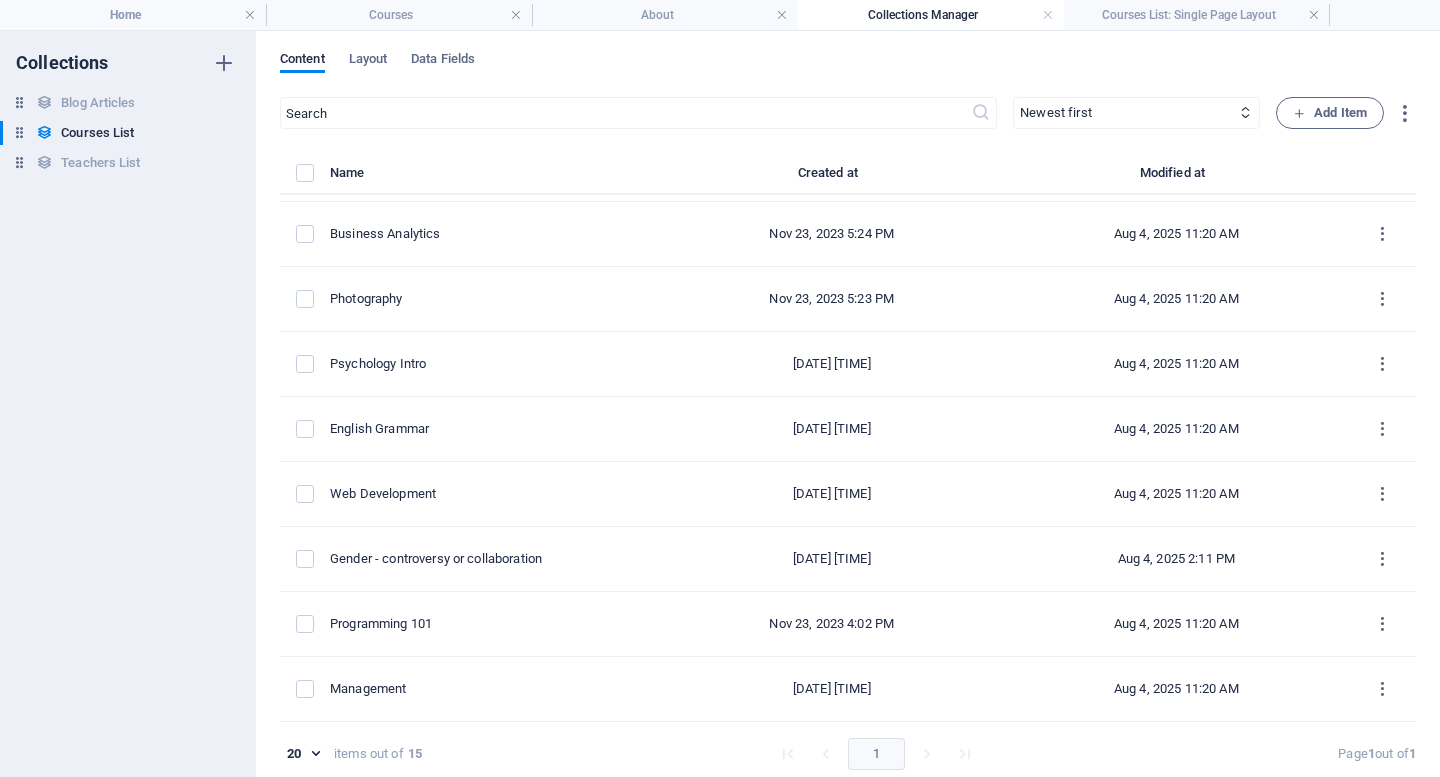 scroll, scrollTop: 0, scrollLeft: 0, axis: both 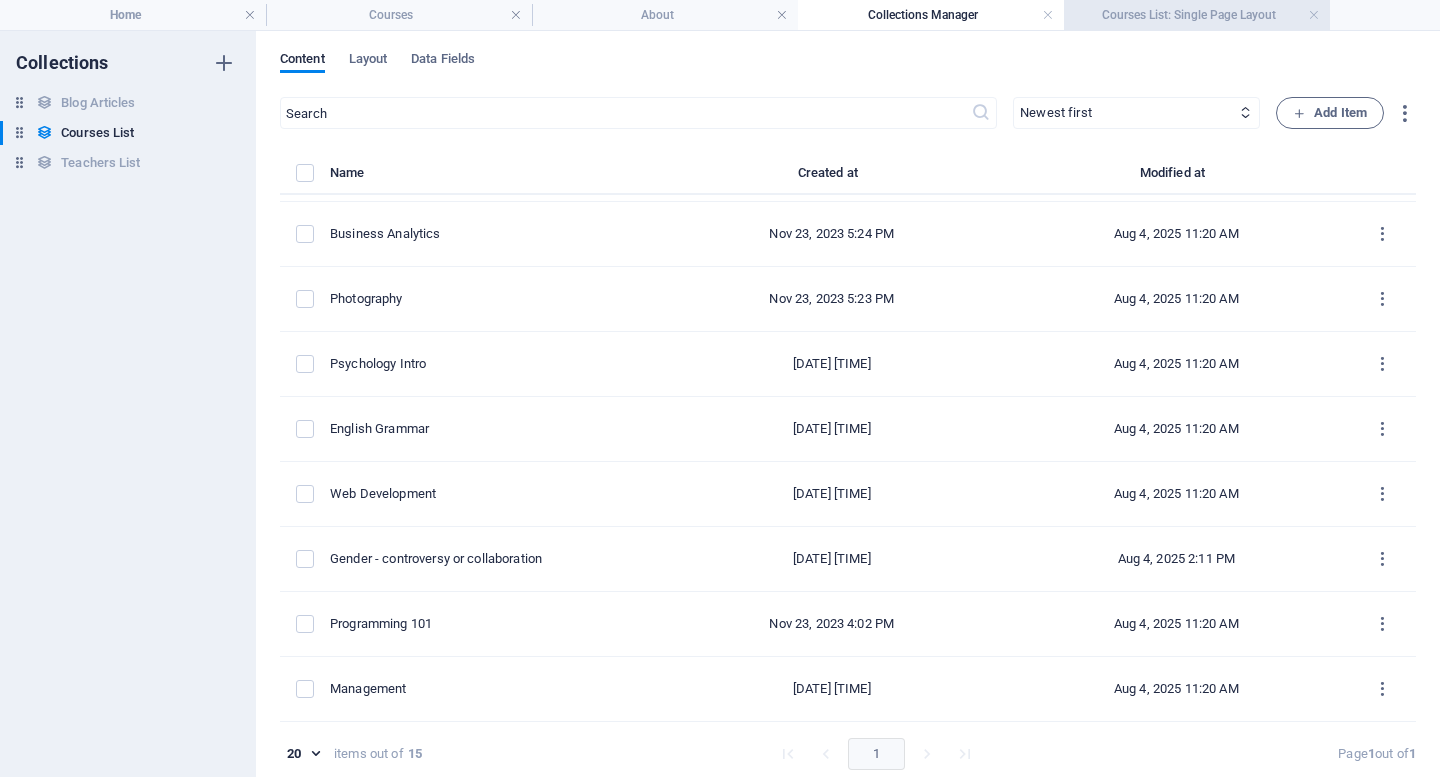 click on "Courses List: Single Page Layout" at bounding box center (1197, 15) 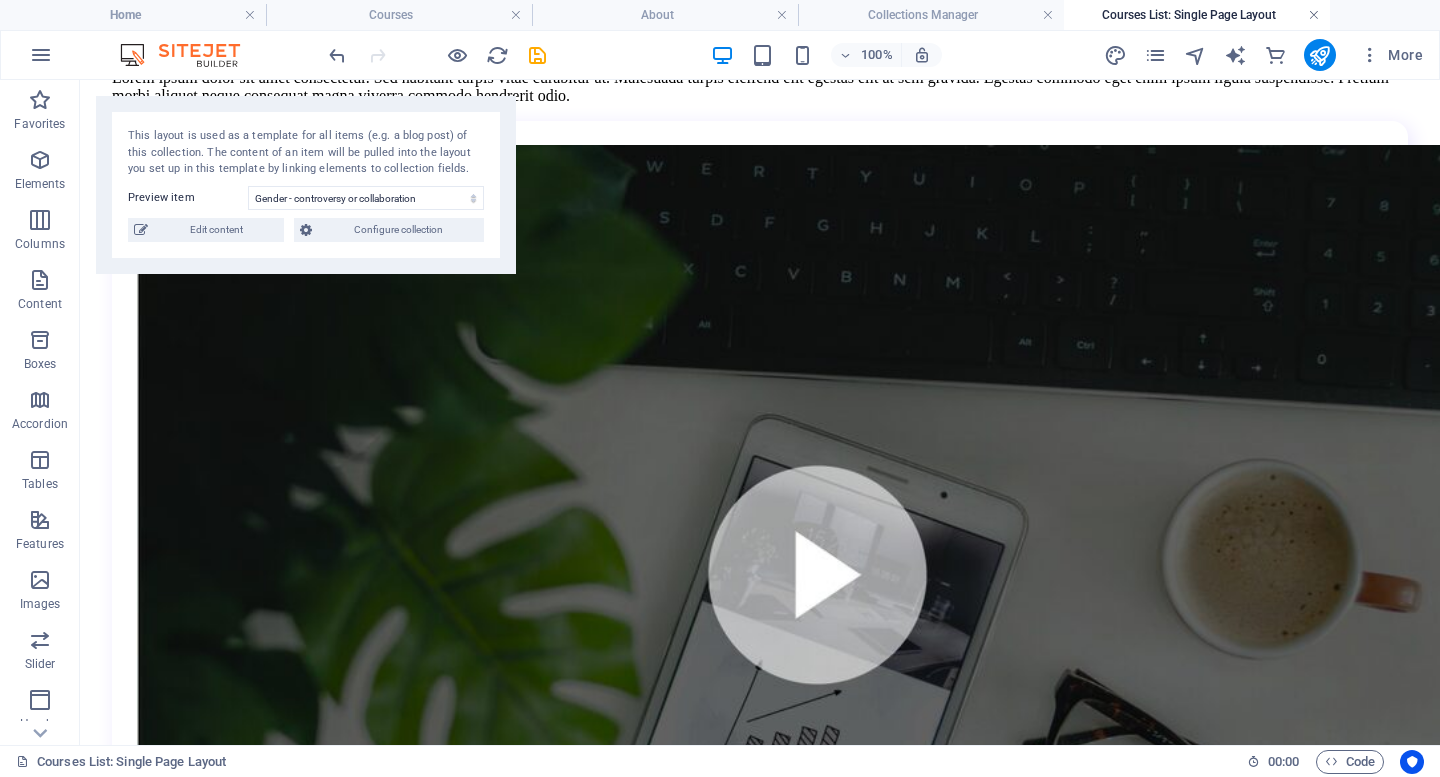click at bounding box center [1314, 15] 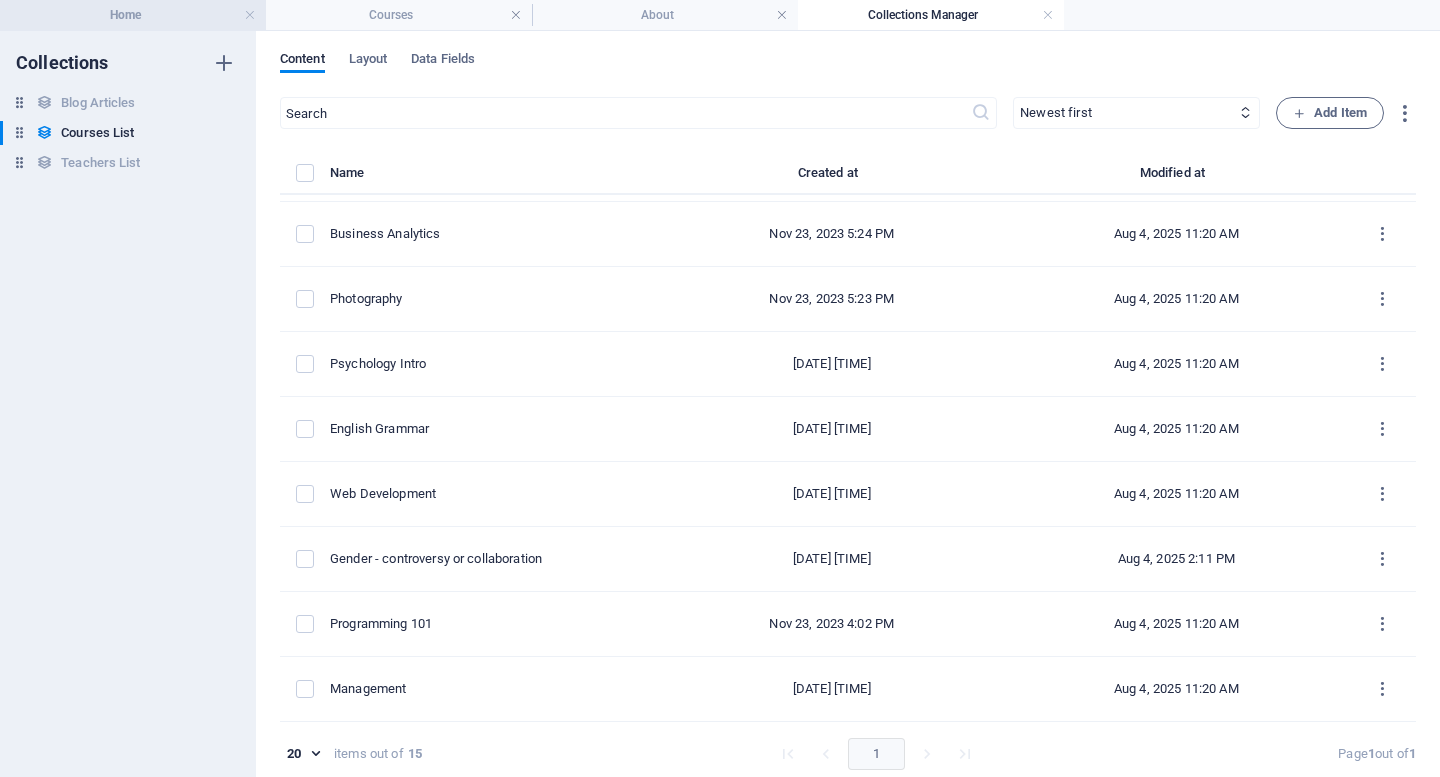 click on "Home" at bounding box center [133, 15] 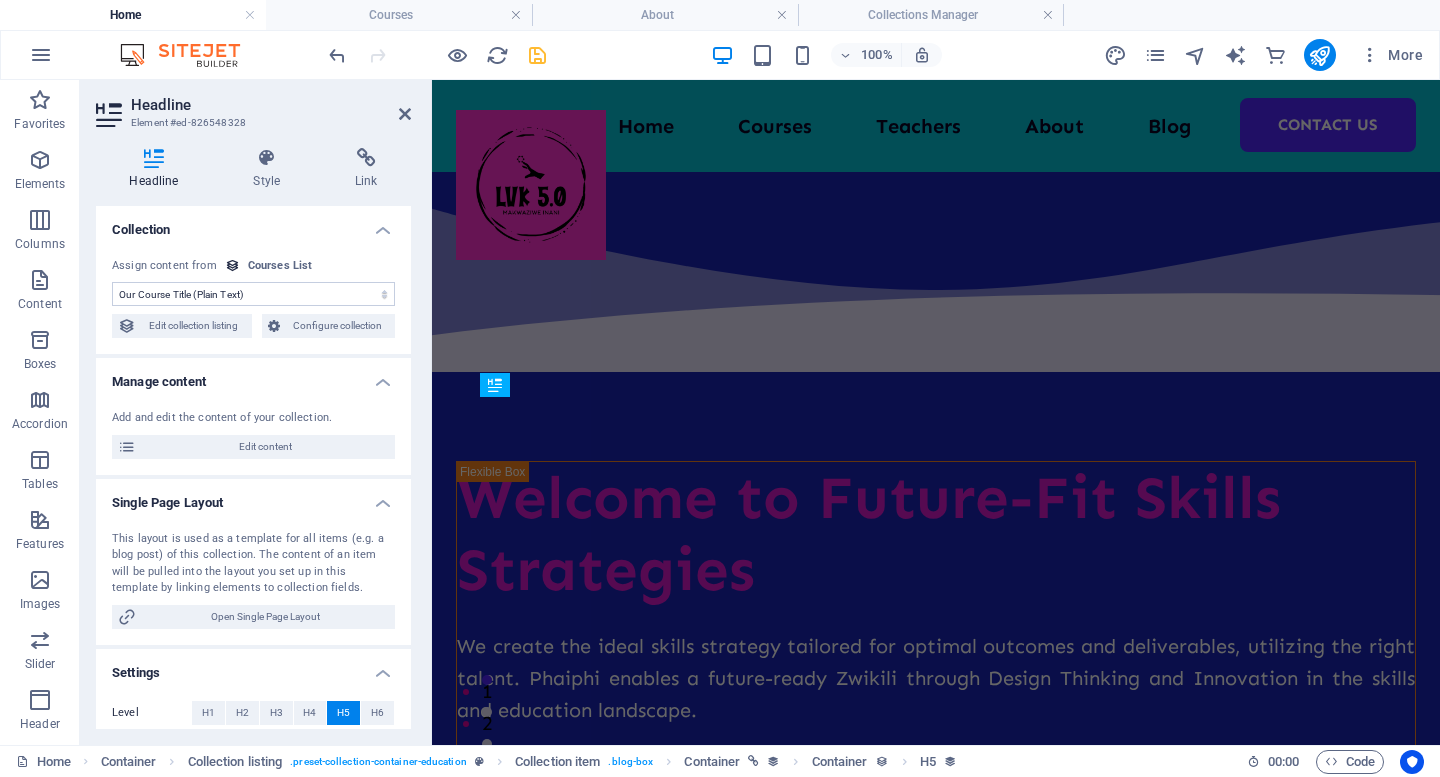 scroll, scrollTop: 2804, scrollLeft: 0, axis: vertical 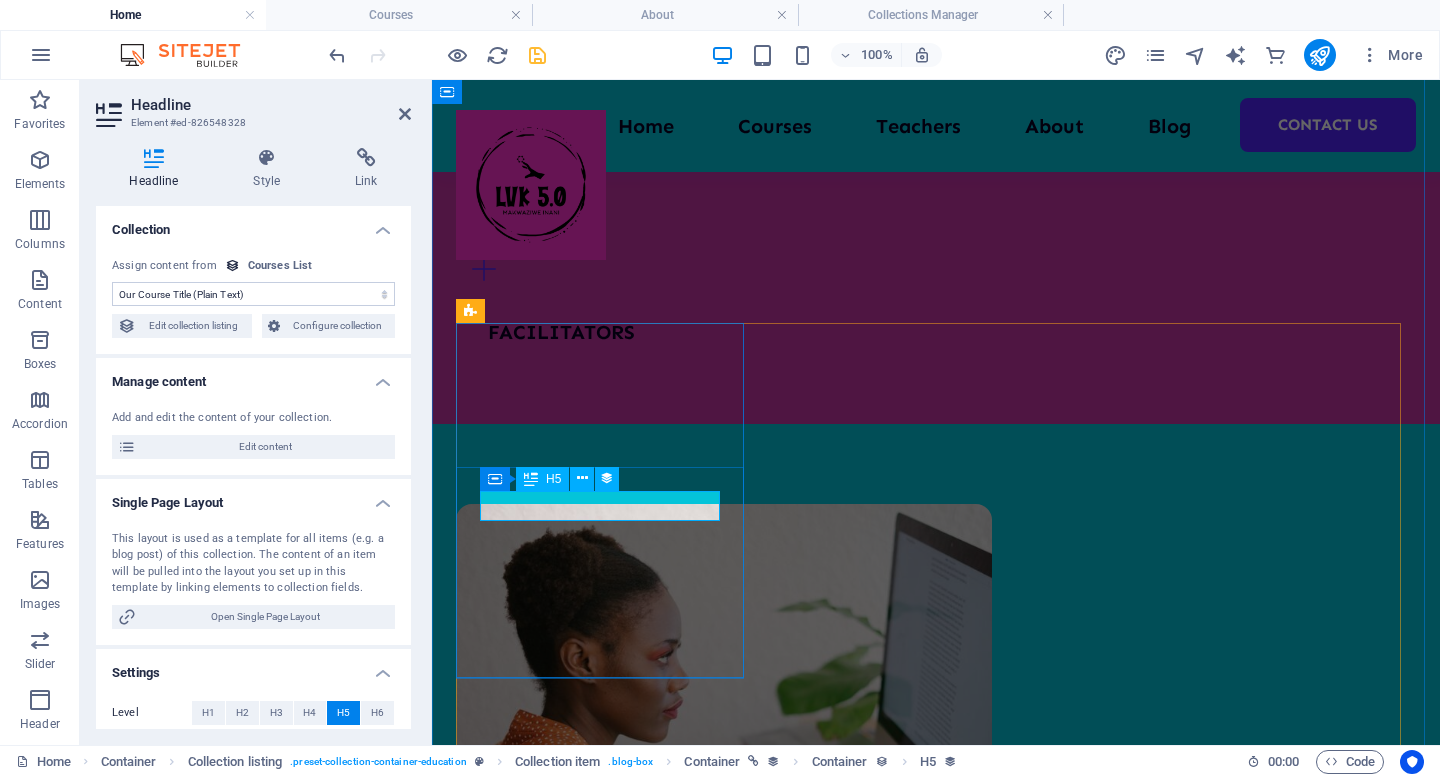 click on "UI/UX Design" at bounding box center [936, 3195] 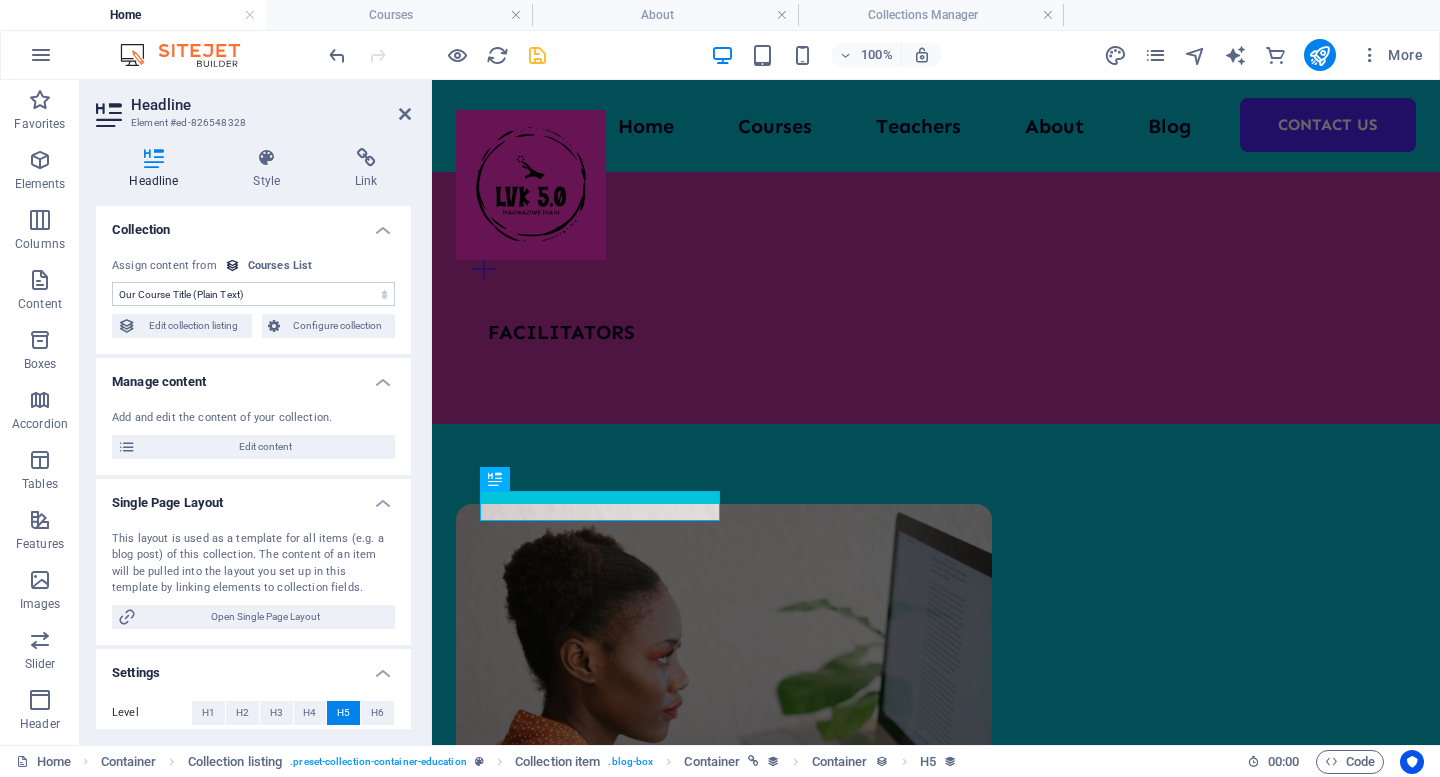 click on "No assignment, content remains static Created at (Date) Updated at (Date) Our Course Title (Plain Text) Our Course Slug (Plain Text) Our Course Type (Choice) Our Course Image (File) Our Course Introduction (Rich Text) Our Course Hours Tag (Plain Text) Our Course Price Tag (Plain Text) Our Top Course (Checkbox) Our Course Detailed Description (CMS)" at bounding box center (253, 294) 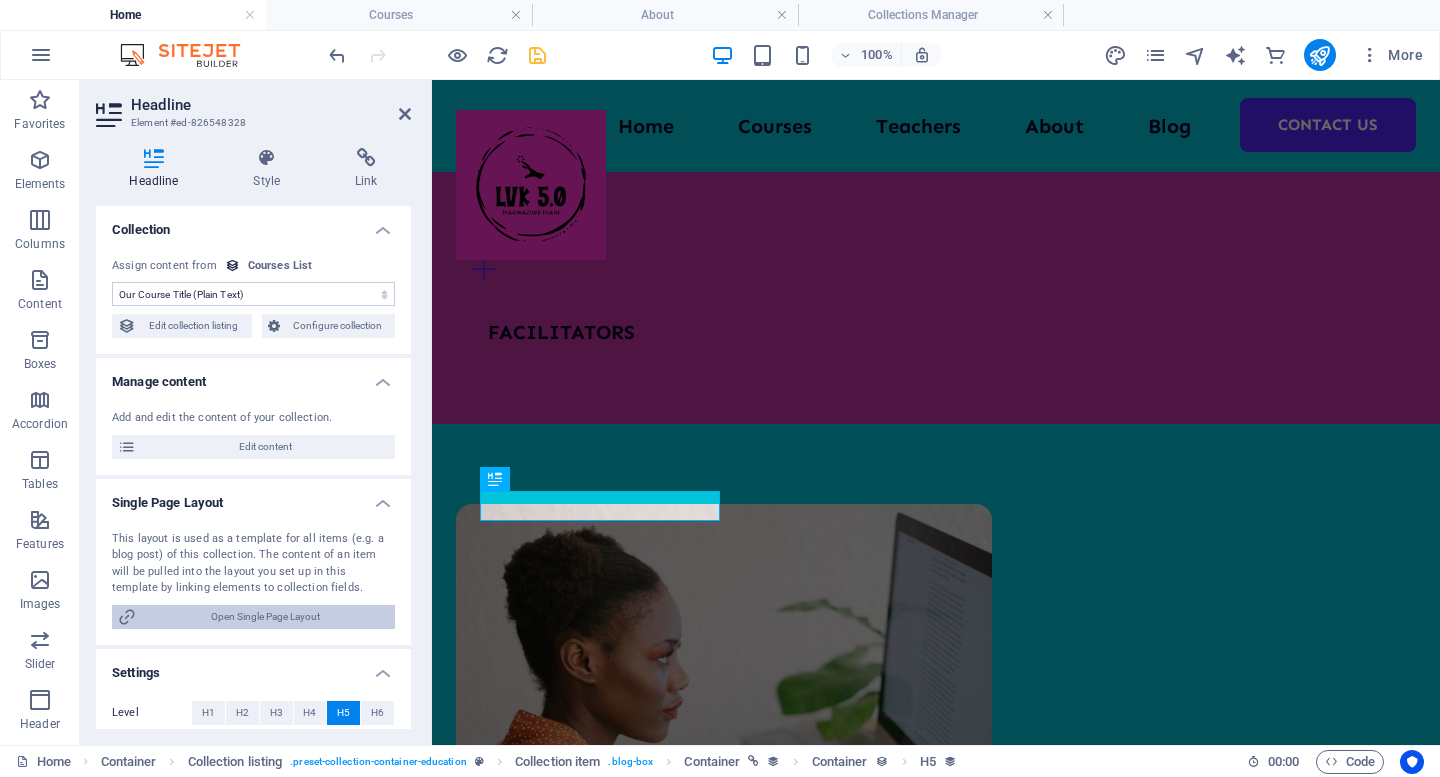 select on "our-course-price-tag" 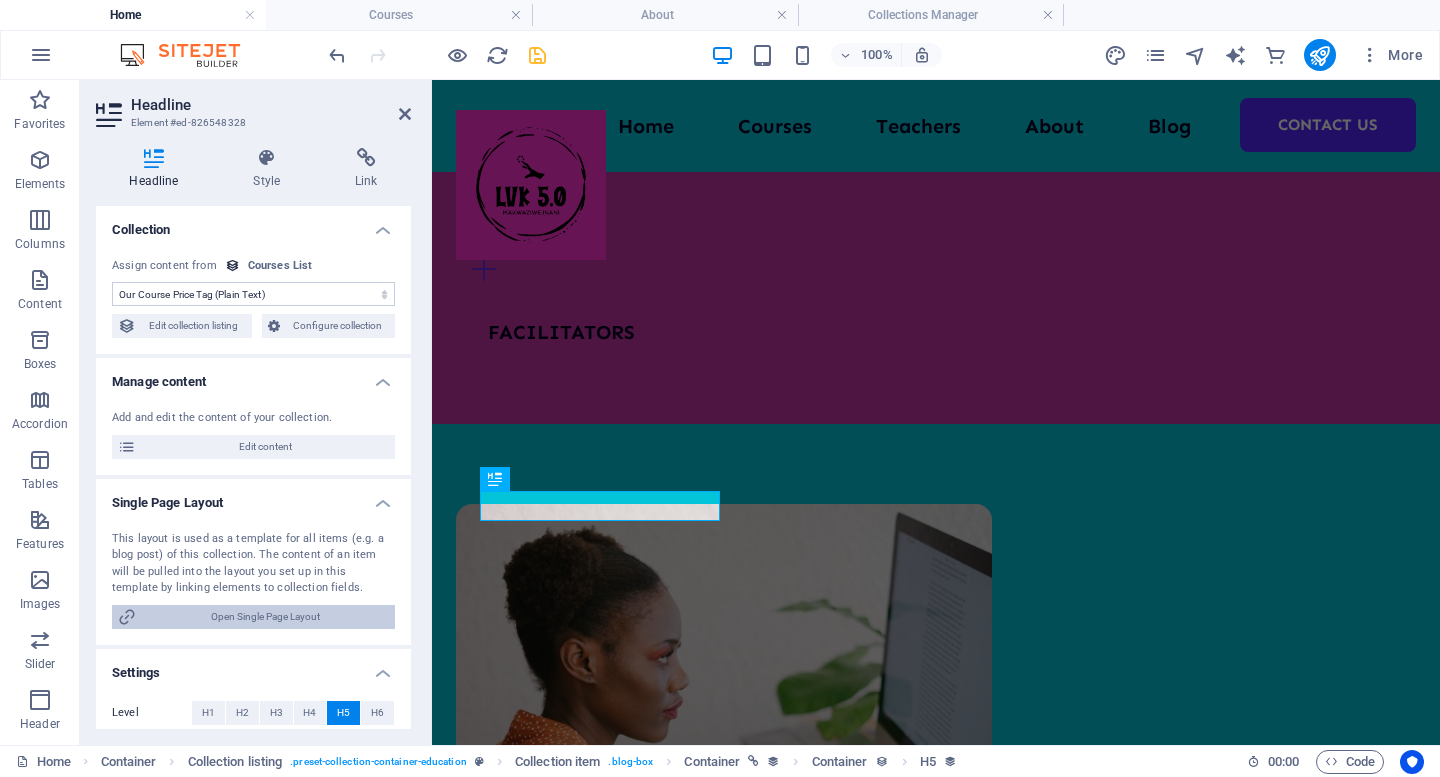 click on "Open Single Page Layout" at bounding box center (265, 617) 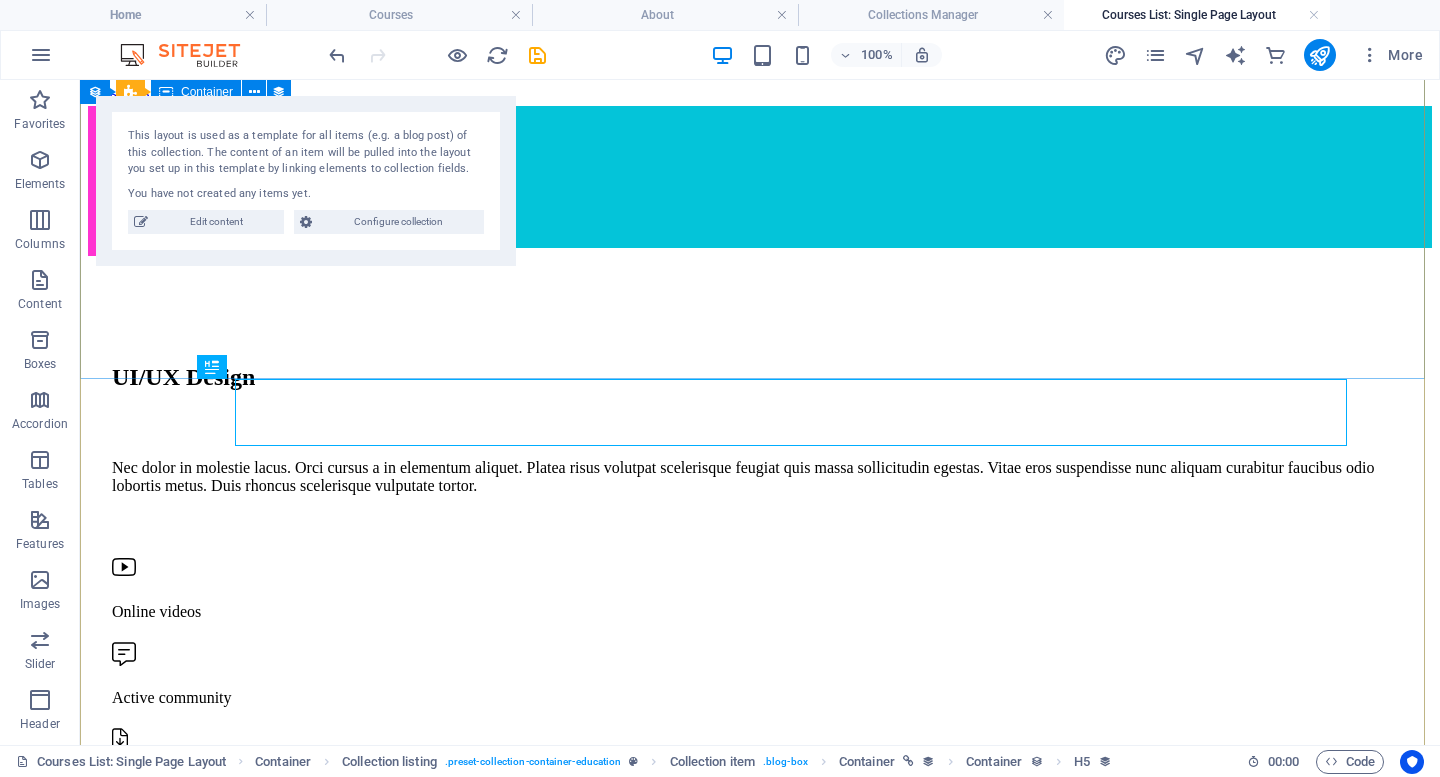 scroll, scrollTop: 963, scrollLeft: 0, axis: vertical 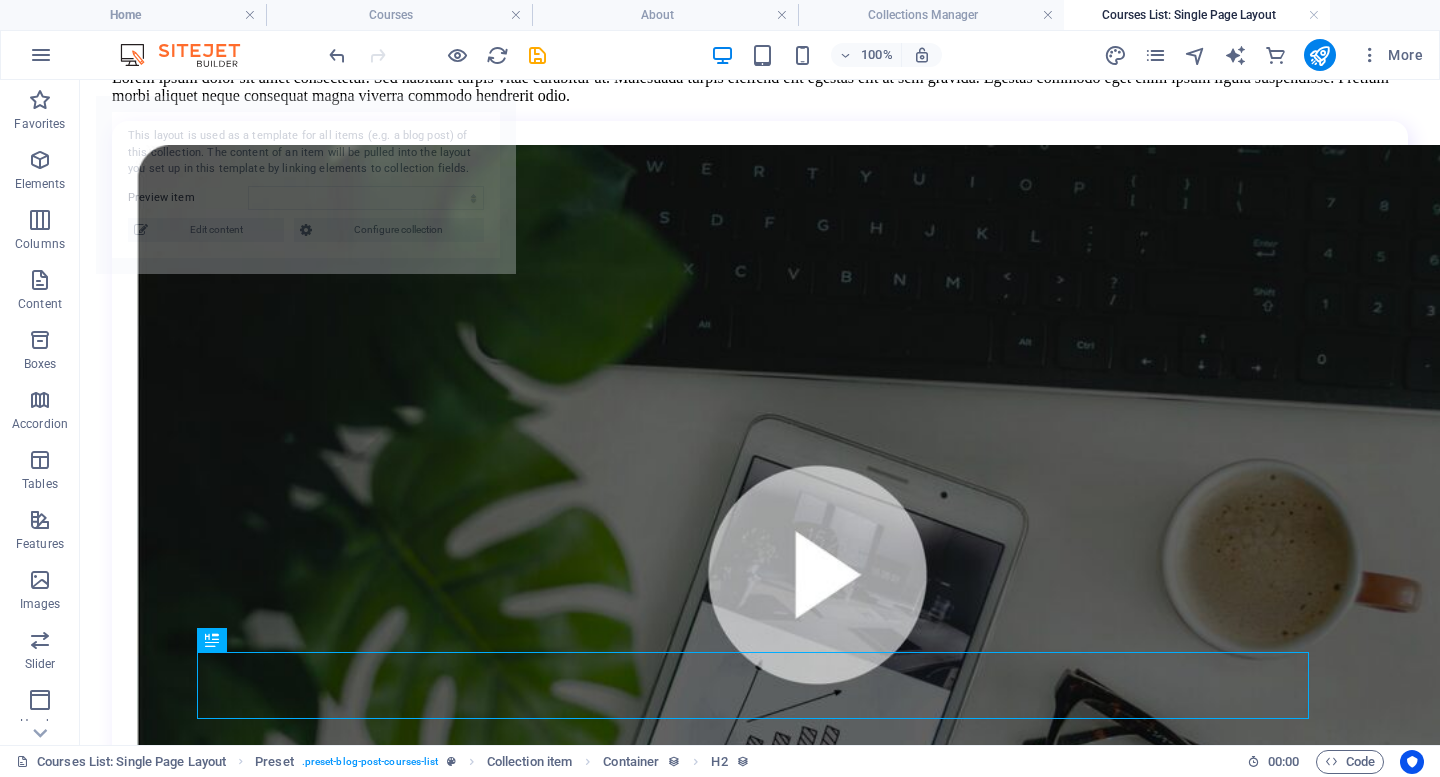select on "68907b55cac2a8da3303b646" 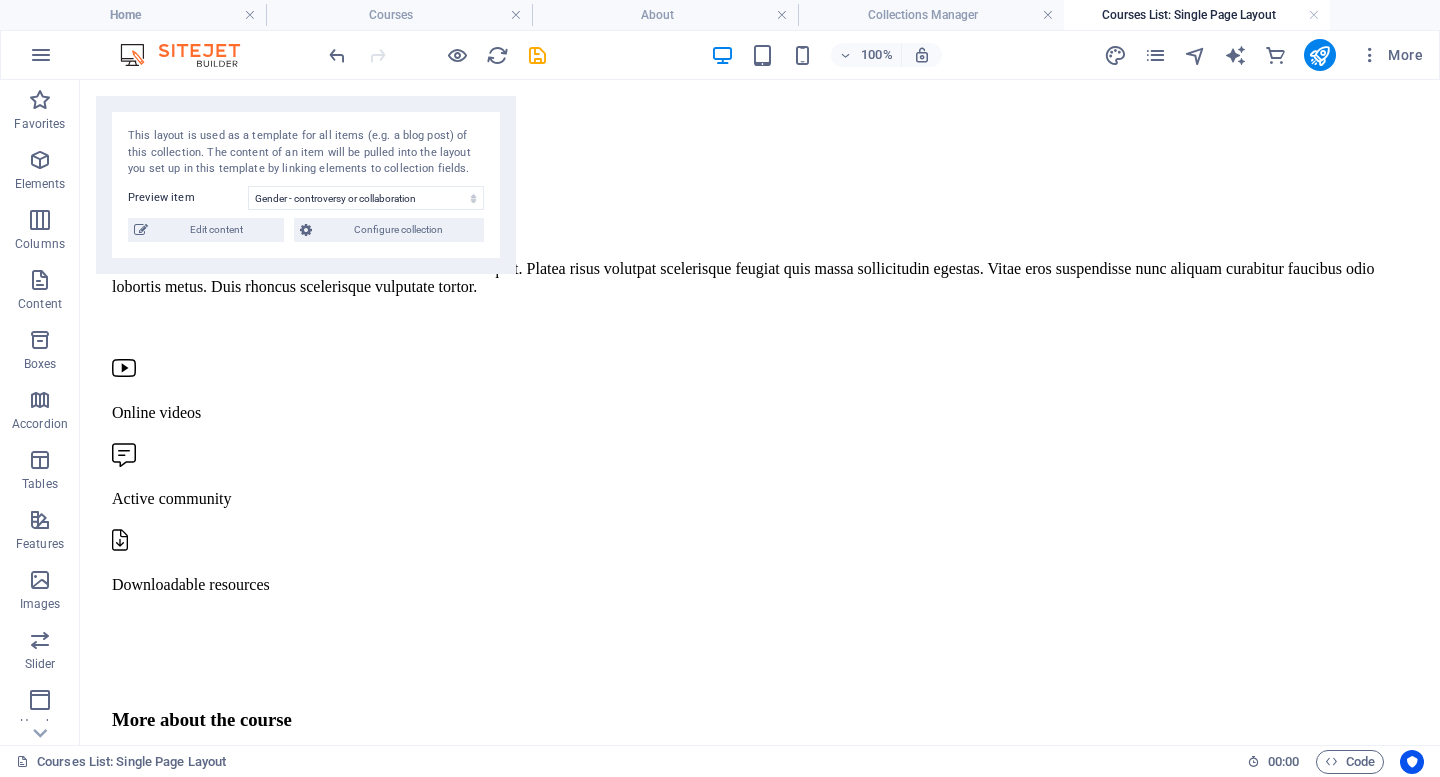 scroll, scrollTop: 0, scrollLeft: 0, axis: both 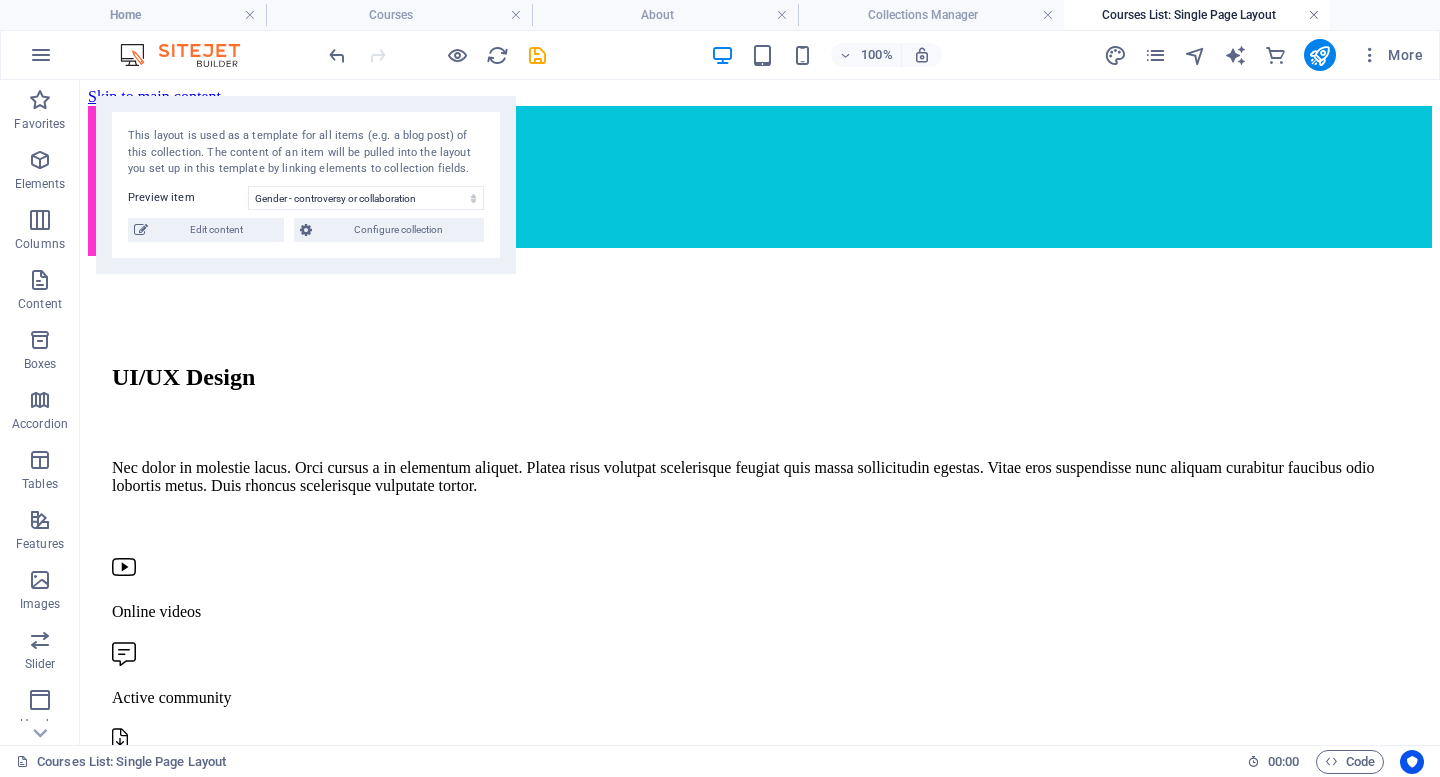 click at bounding box center (1314, 15) 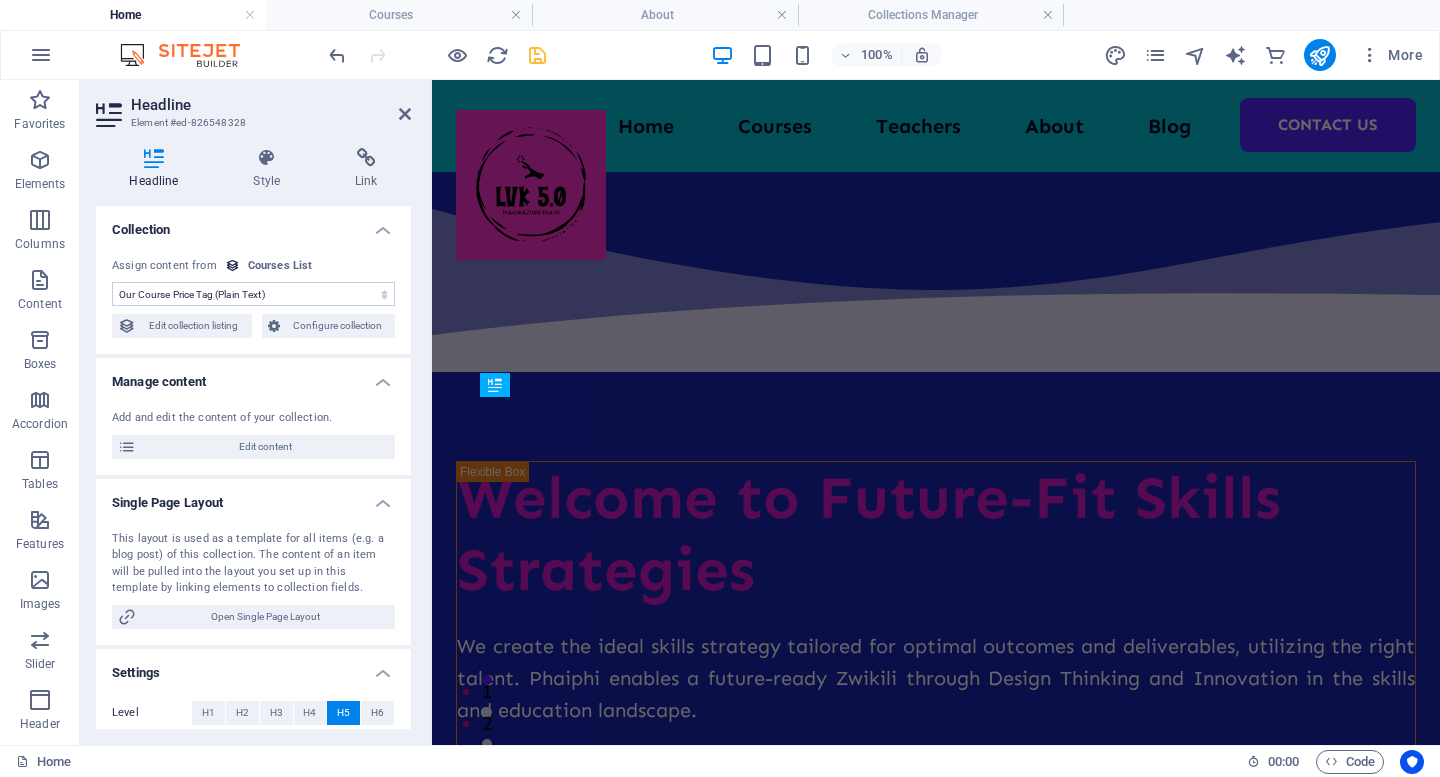 scroll, scrollTop: 2804, scrollLeft: 0, axis: vertical 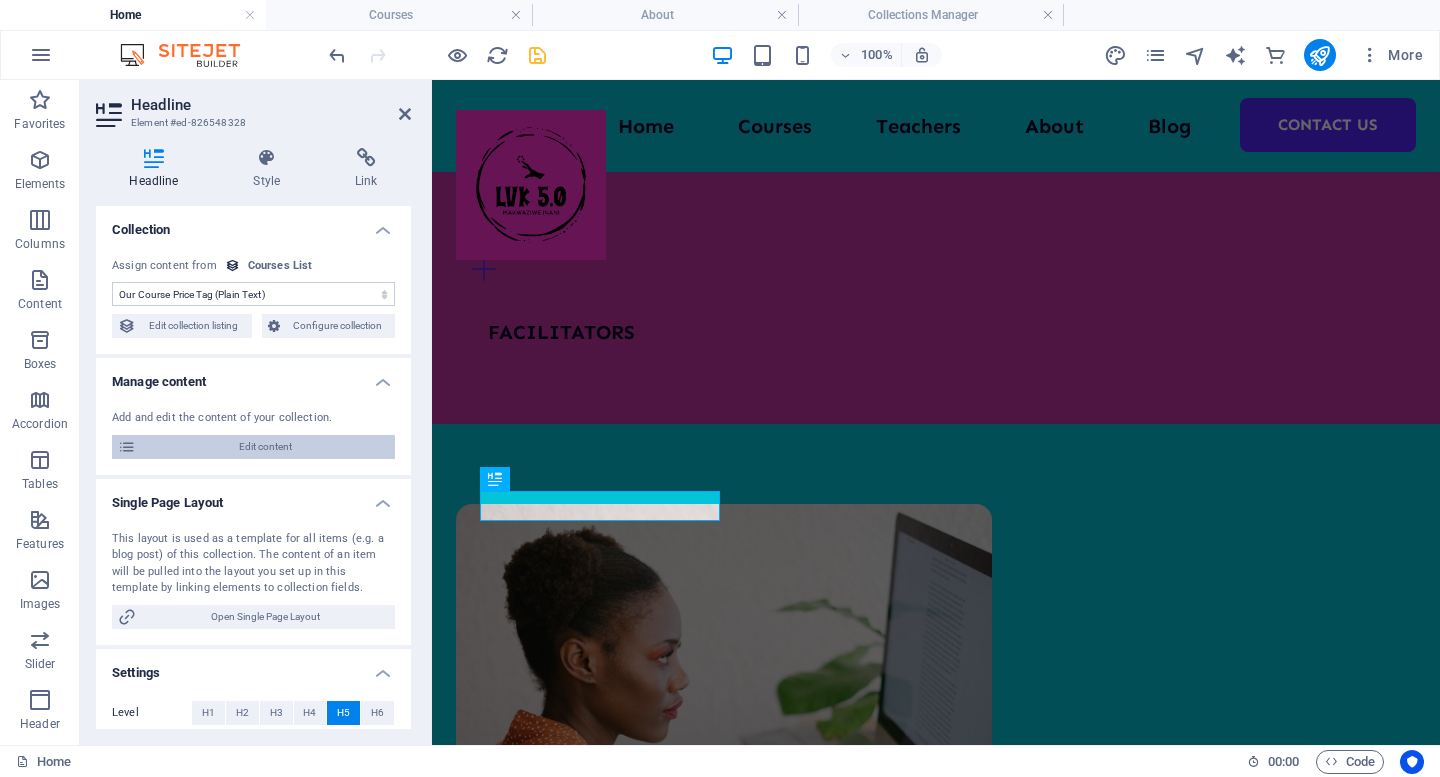 click on "Edit content" at bounding box center (265, 447) 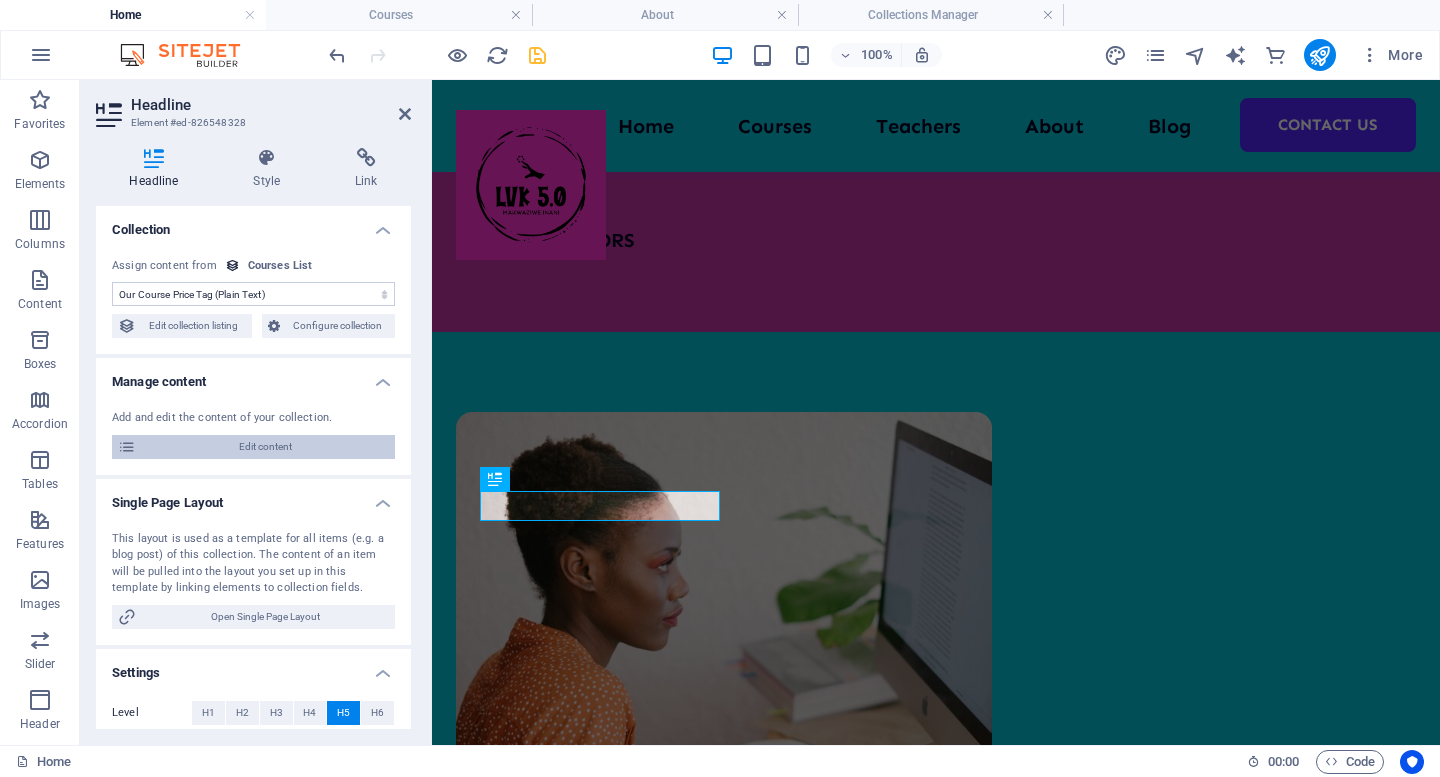 select on "Management" 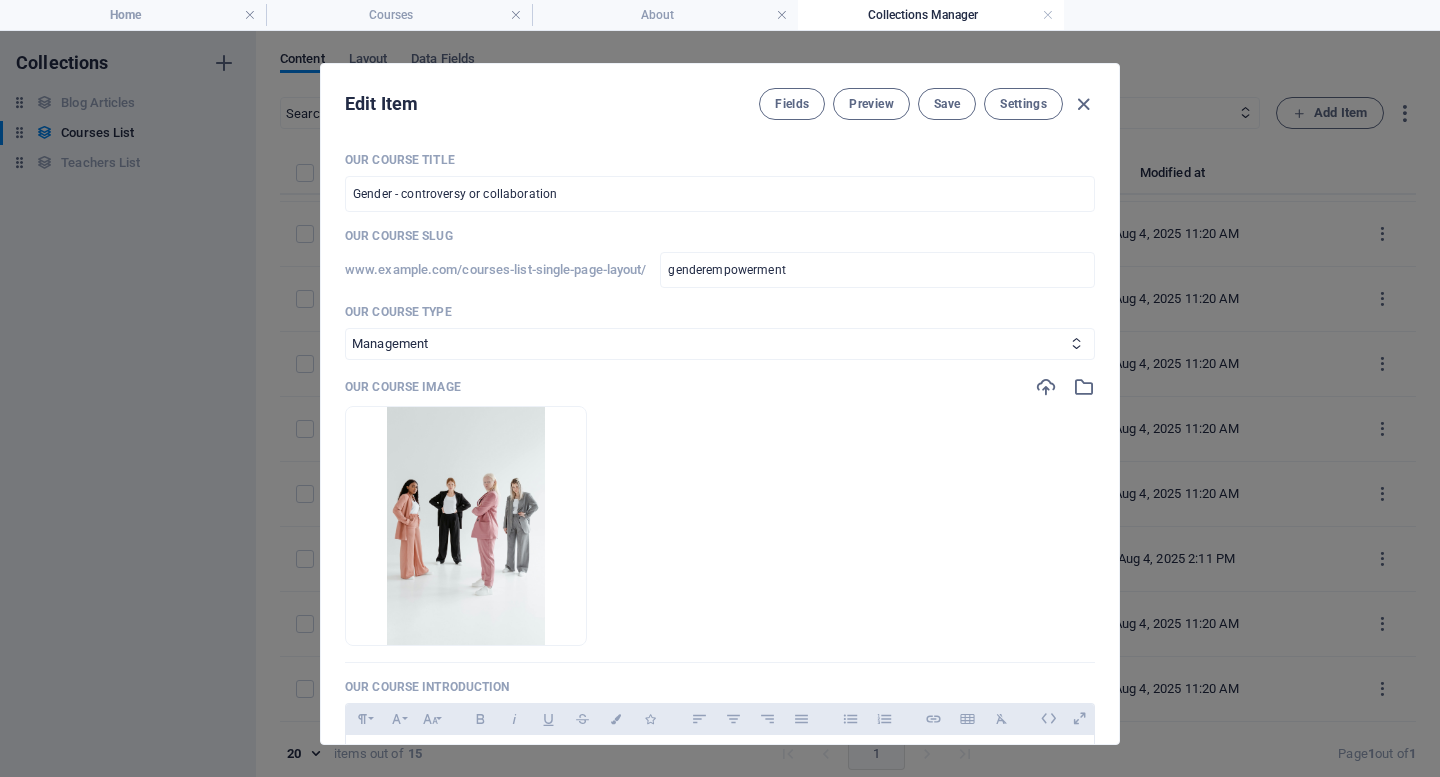 scroll, scrollTop: 0, scrollLeft: 0, axis: both 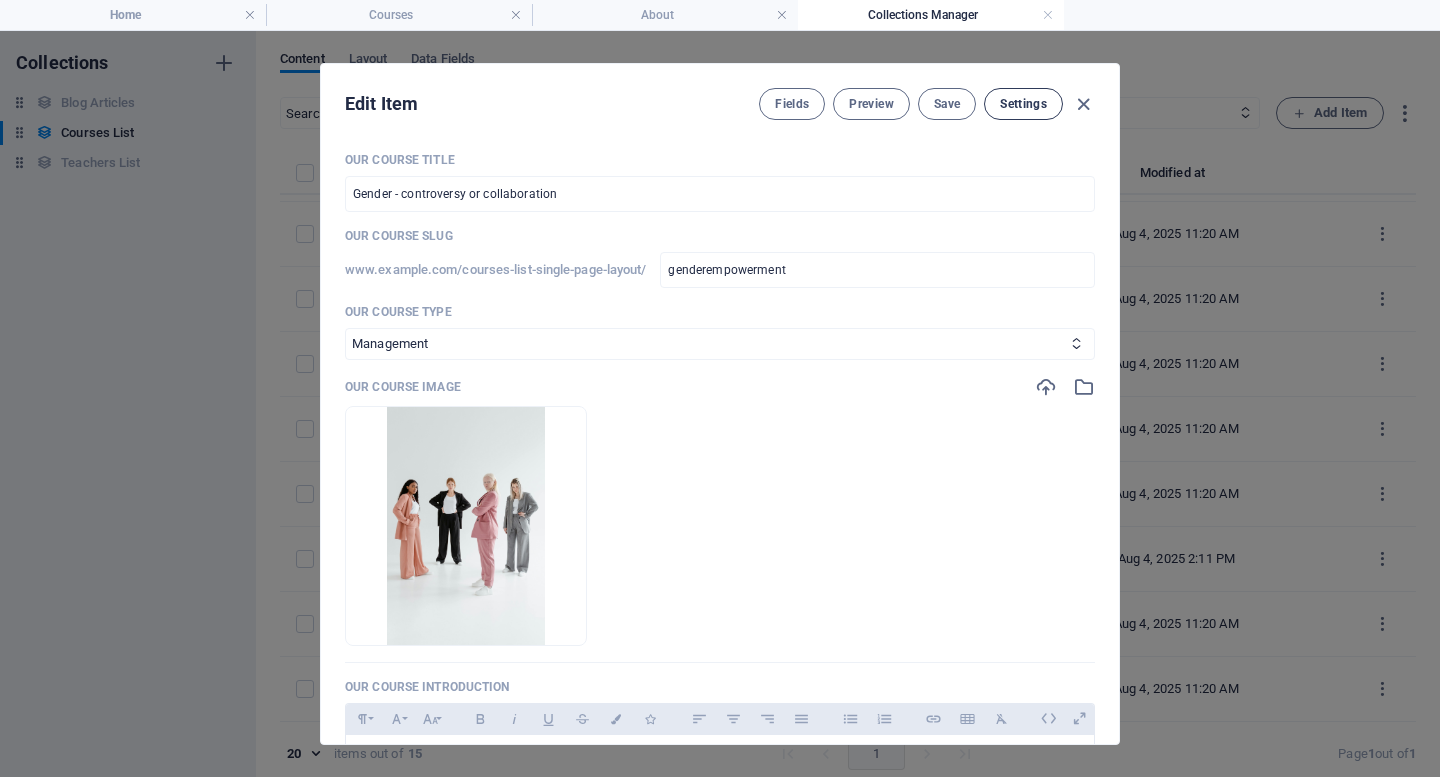 click on "Settings" at bounding box center (1023, 104) 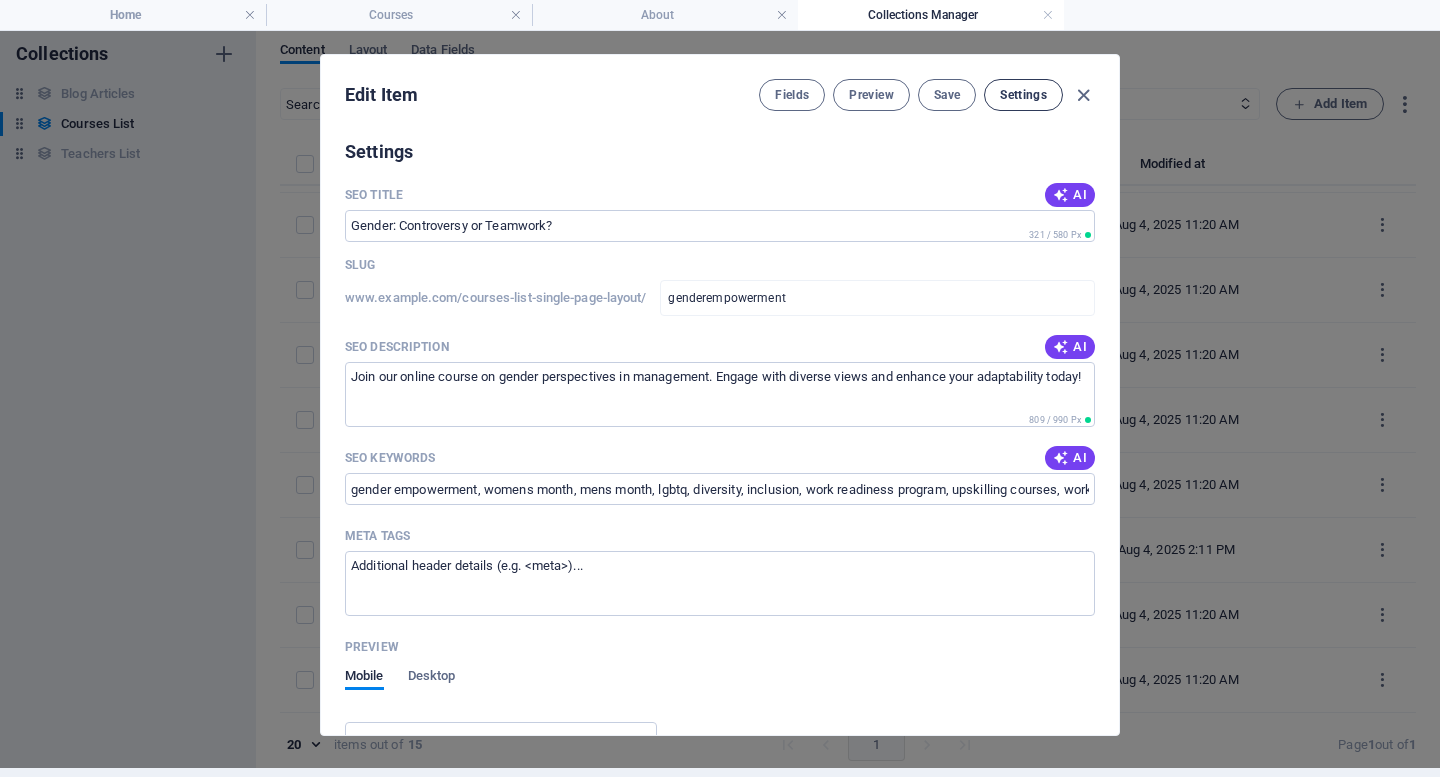 scroll, scrollTop: 1272, scrollLeft: 0, axis: vertical 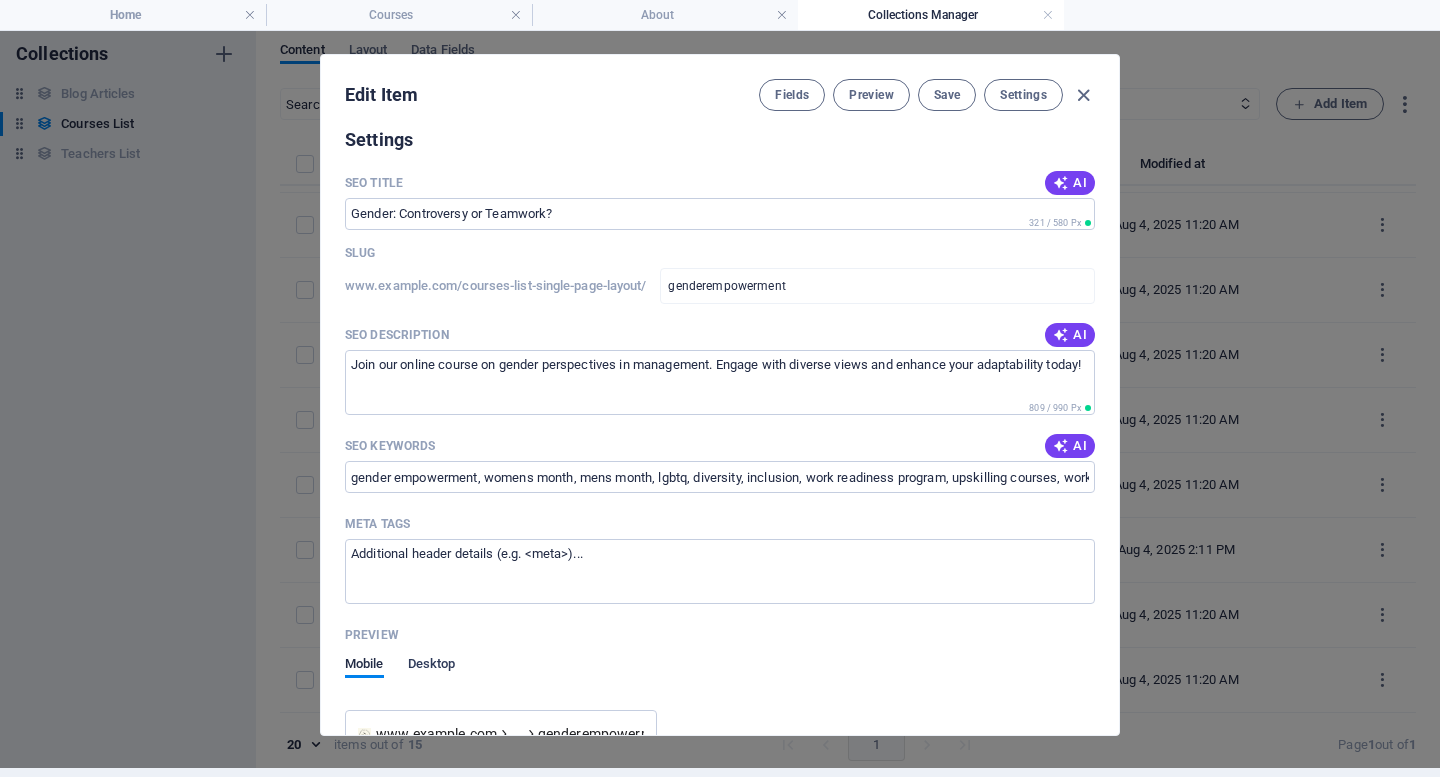 click on "Desktop" at bounding box center [432, 666] 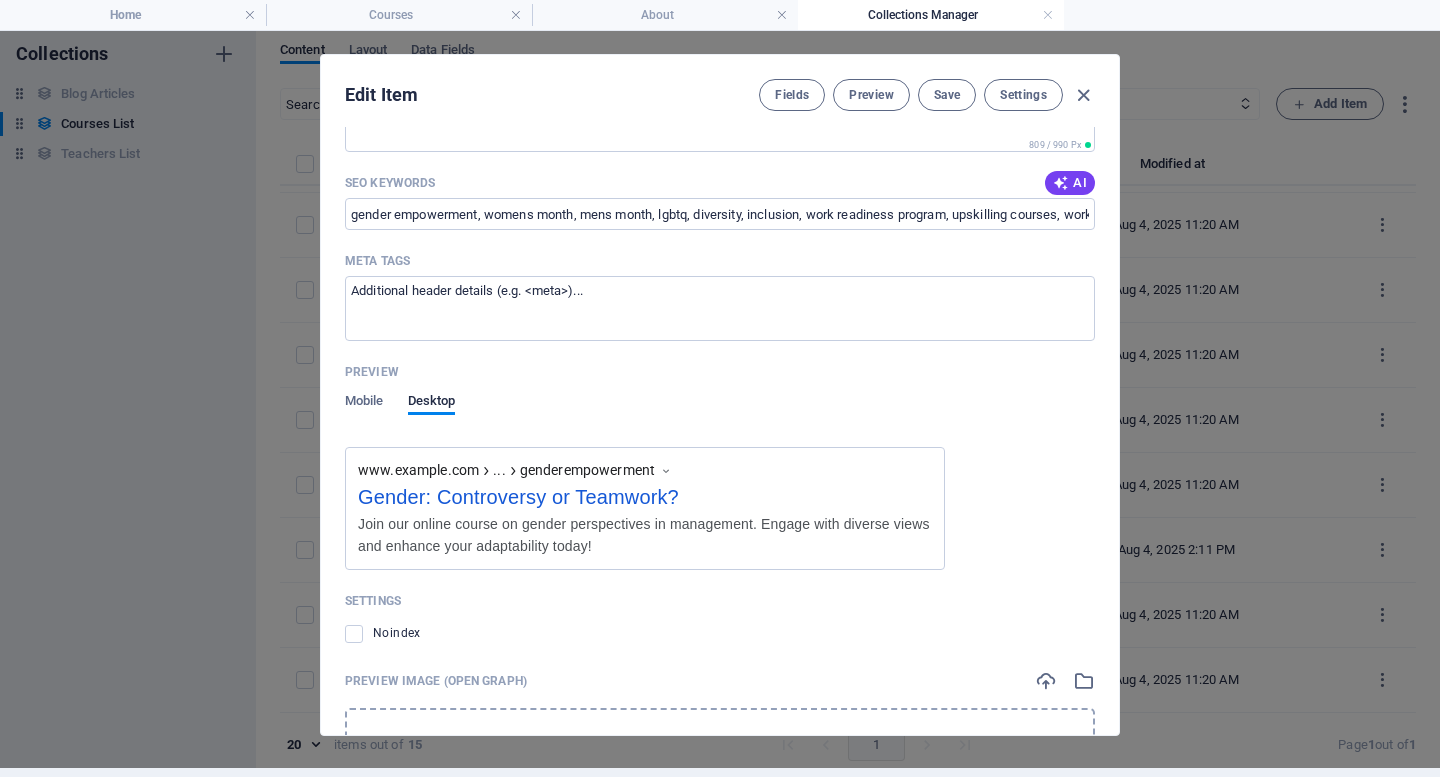 scroll, scrollTop: 1539, scrollLeft: 0, axis: vertical 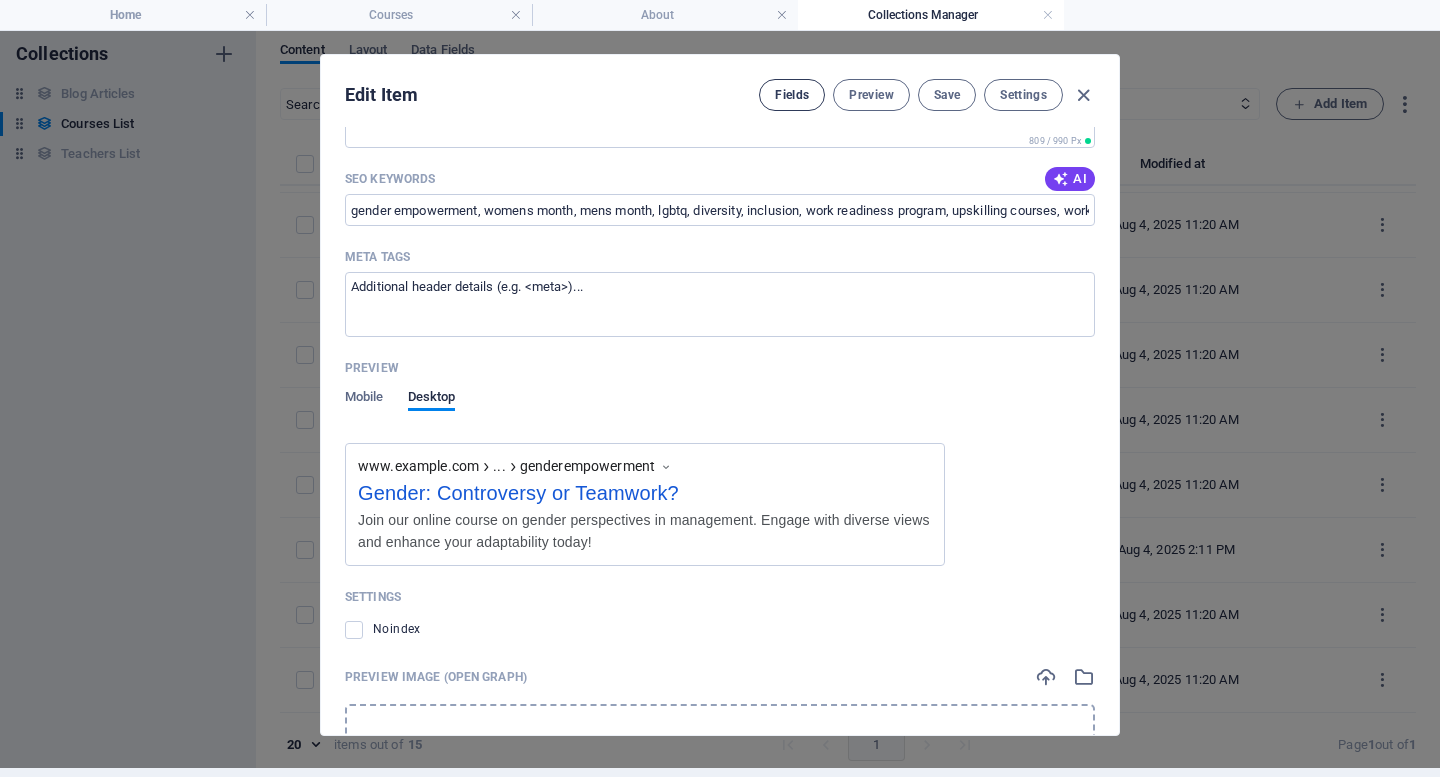 click on "Fields" at bounding box center [792, 95] 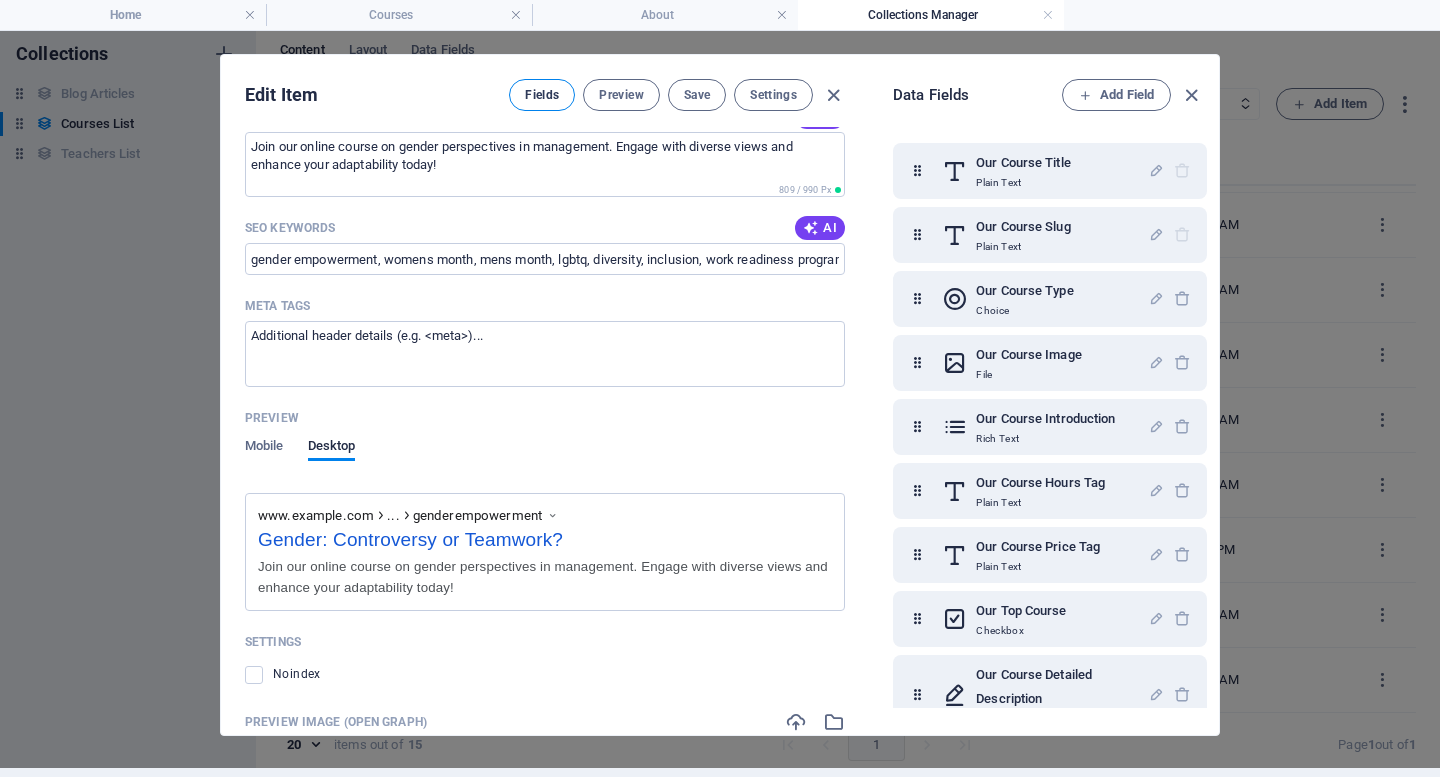 scroll, scrollTop: 1588, scrollLeft: 0, axis: vertical 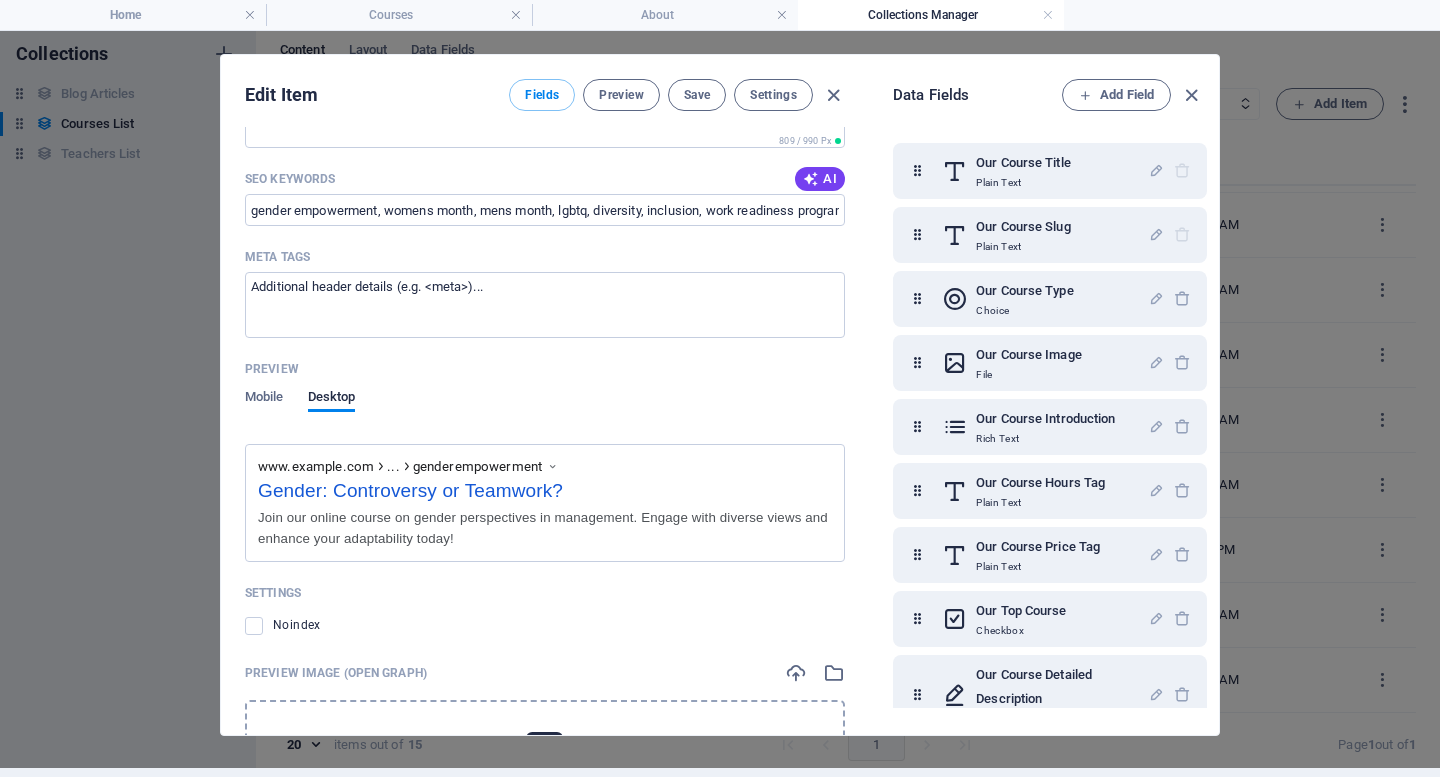 drag, startPoint x: 1208, startPoint y: 220, endPoint x: 1213, endPoint y: 394, distance: 174.07182 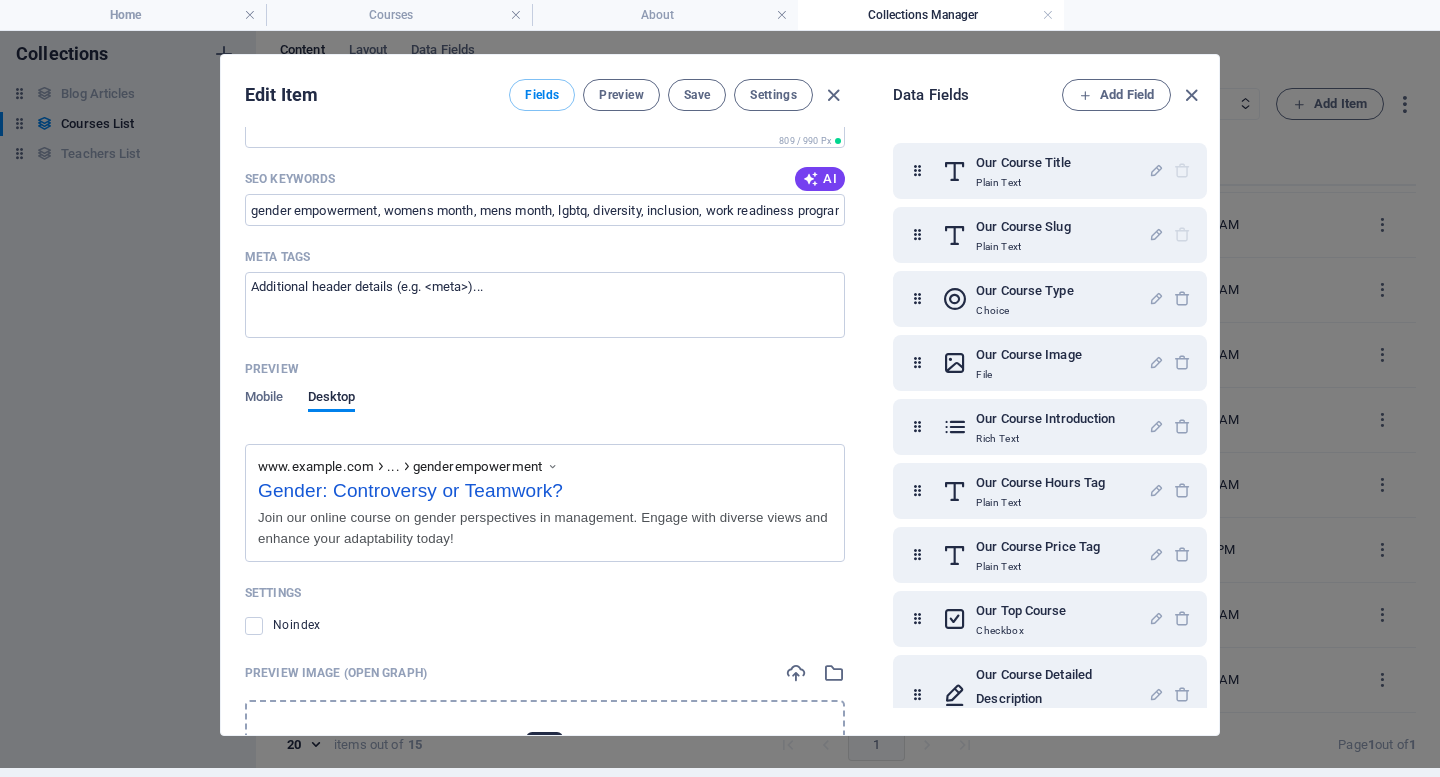 drag, startPoint x: 1213, startPoint y: 394, endPoint x: 1188, endPoint y: 89, distance: 306.0229 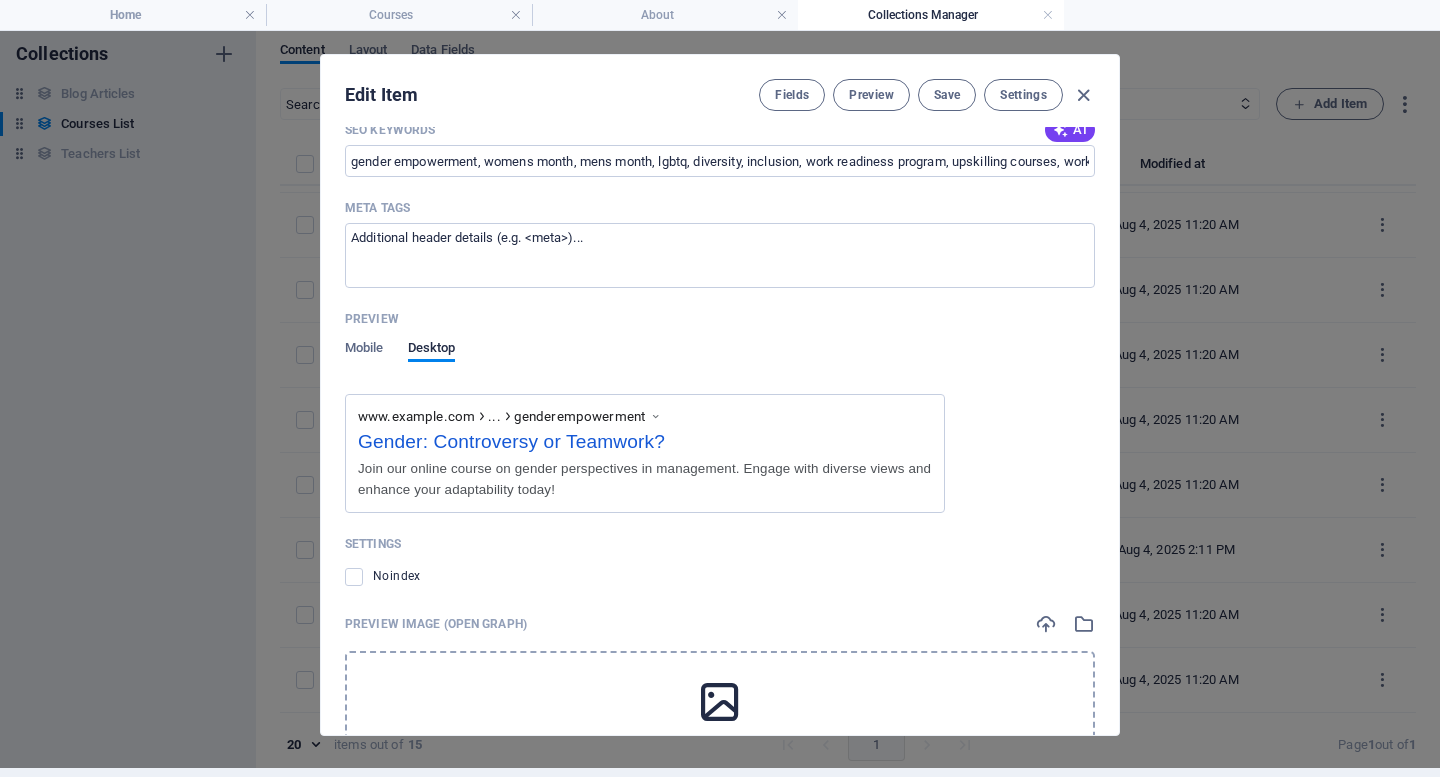 scroll, scrollTop: 1539, scrollLeft: 0, axis: vertical 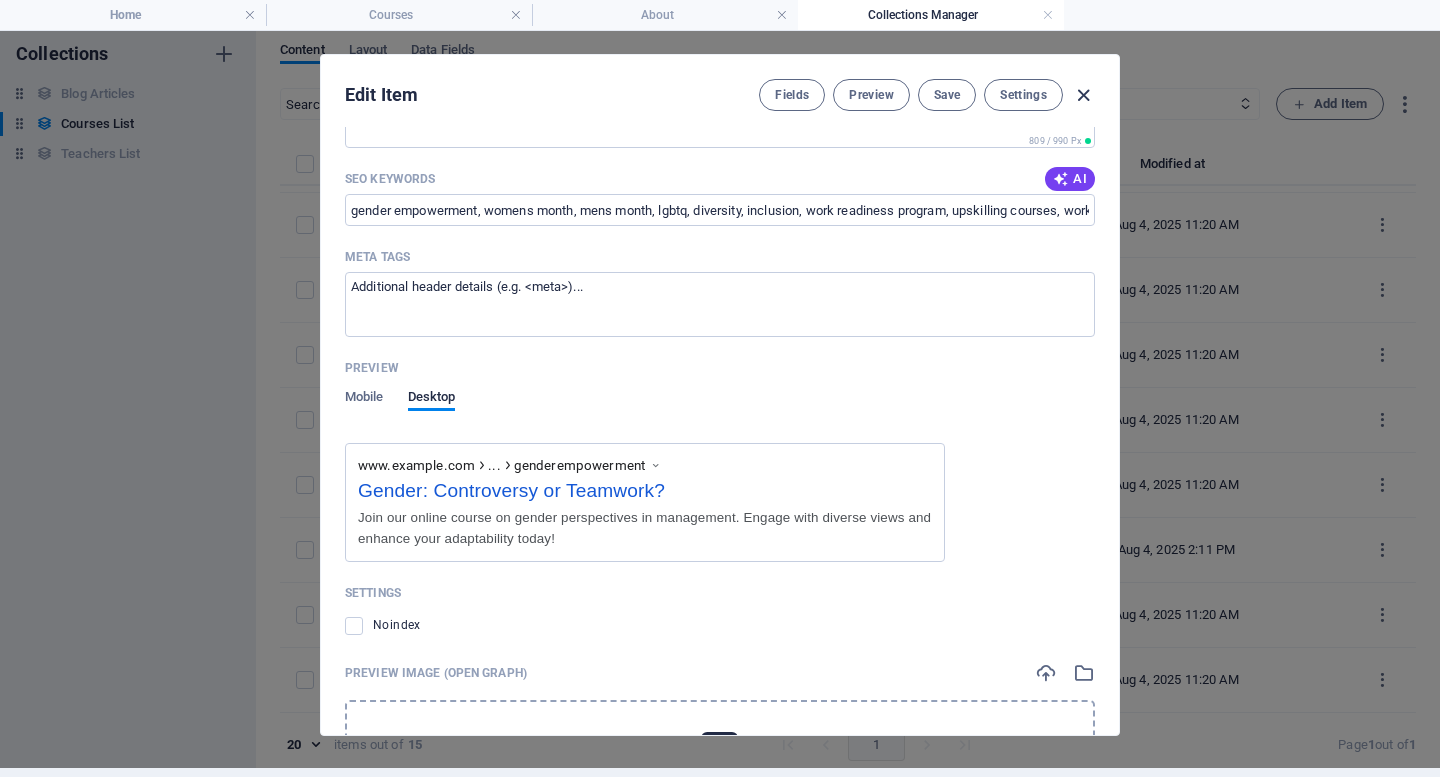 click at bounding box center (1083, 95) 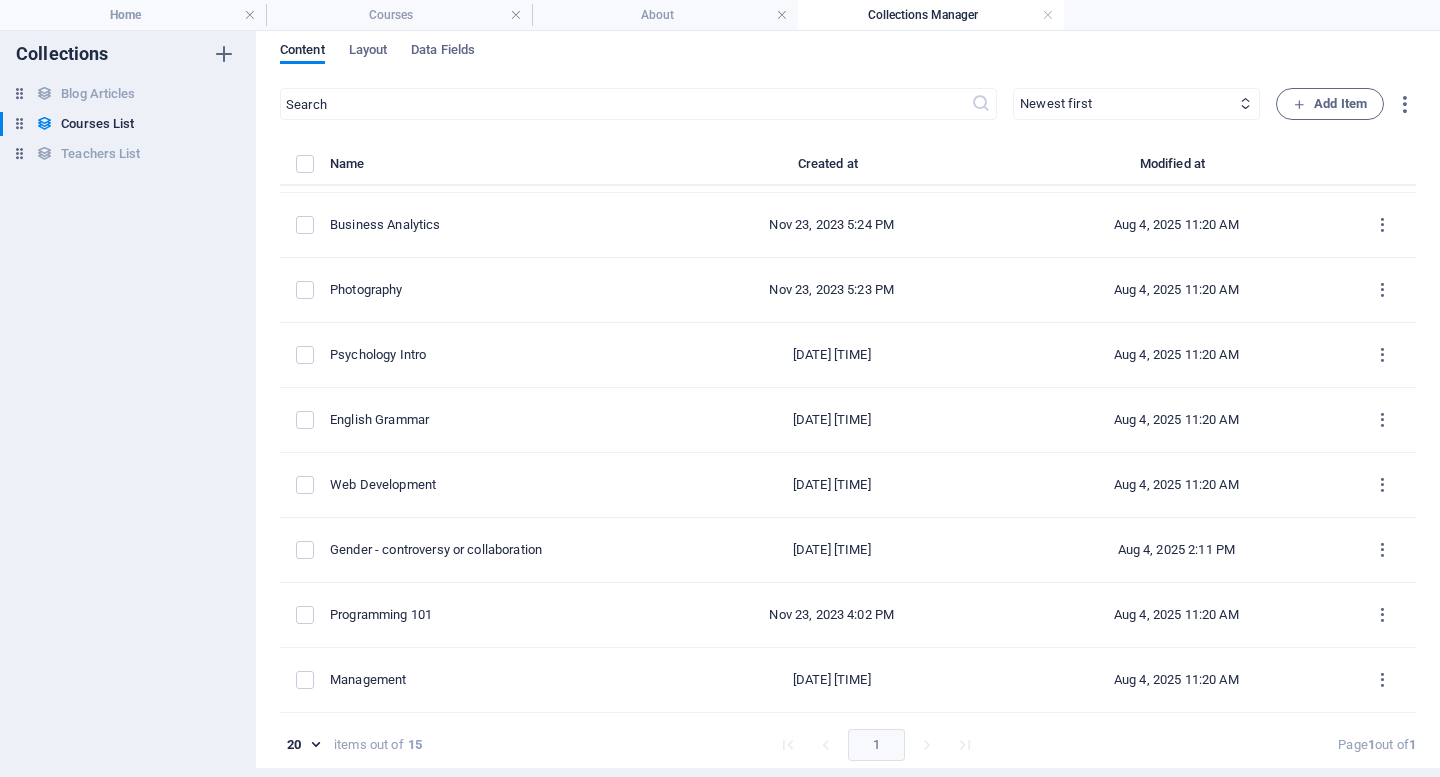 checkbox on "false" 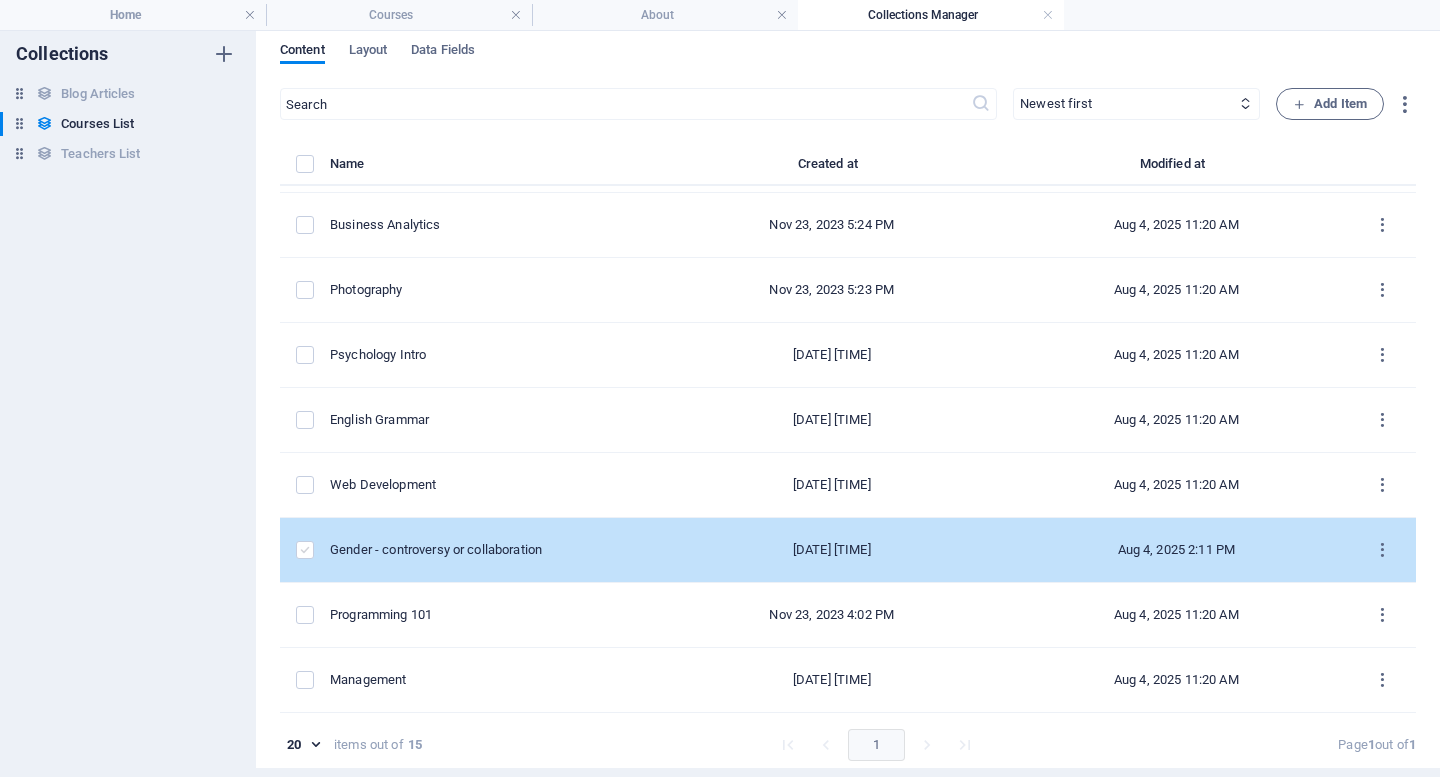 click at bounding box center (305, 550) 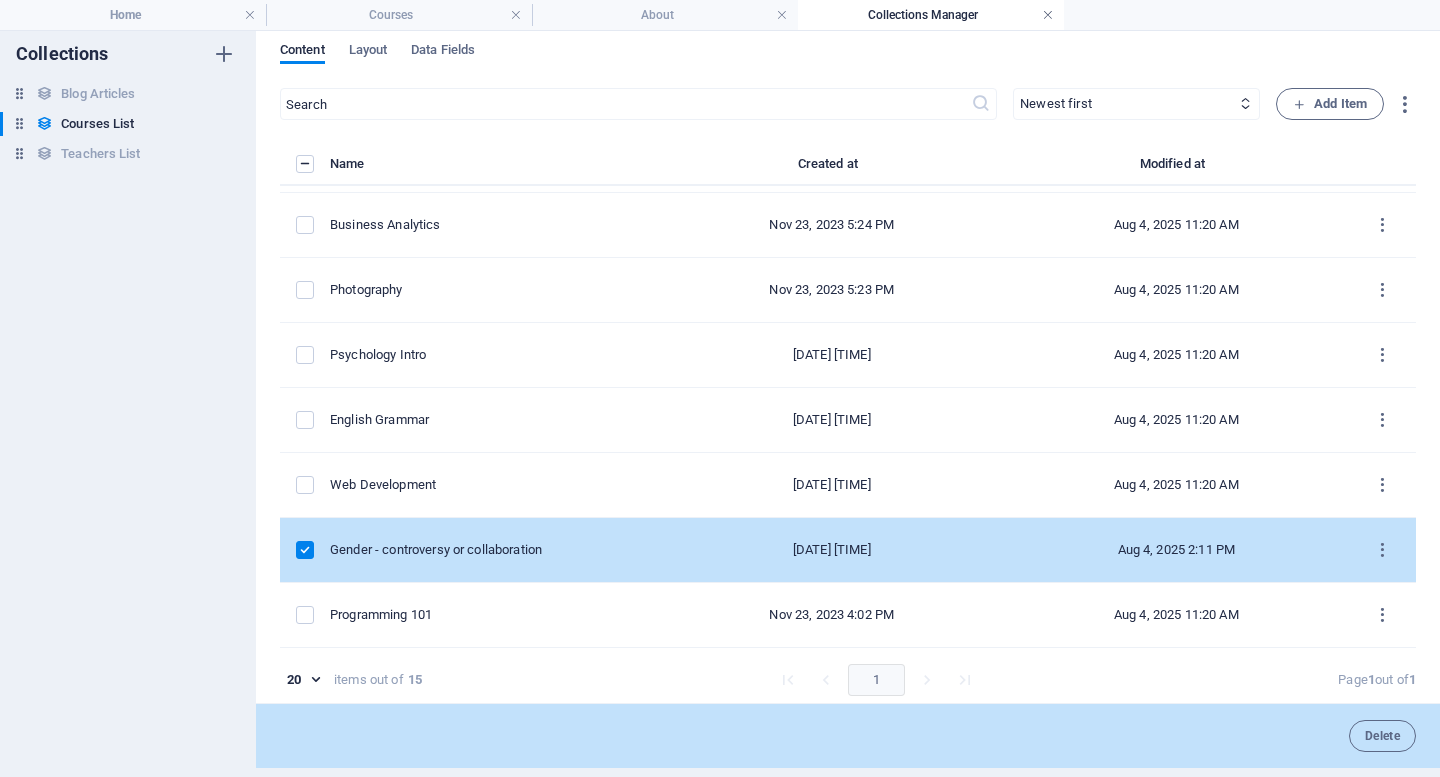 click at bounding box center [1048, 15] 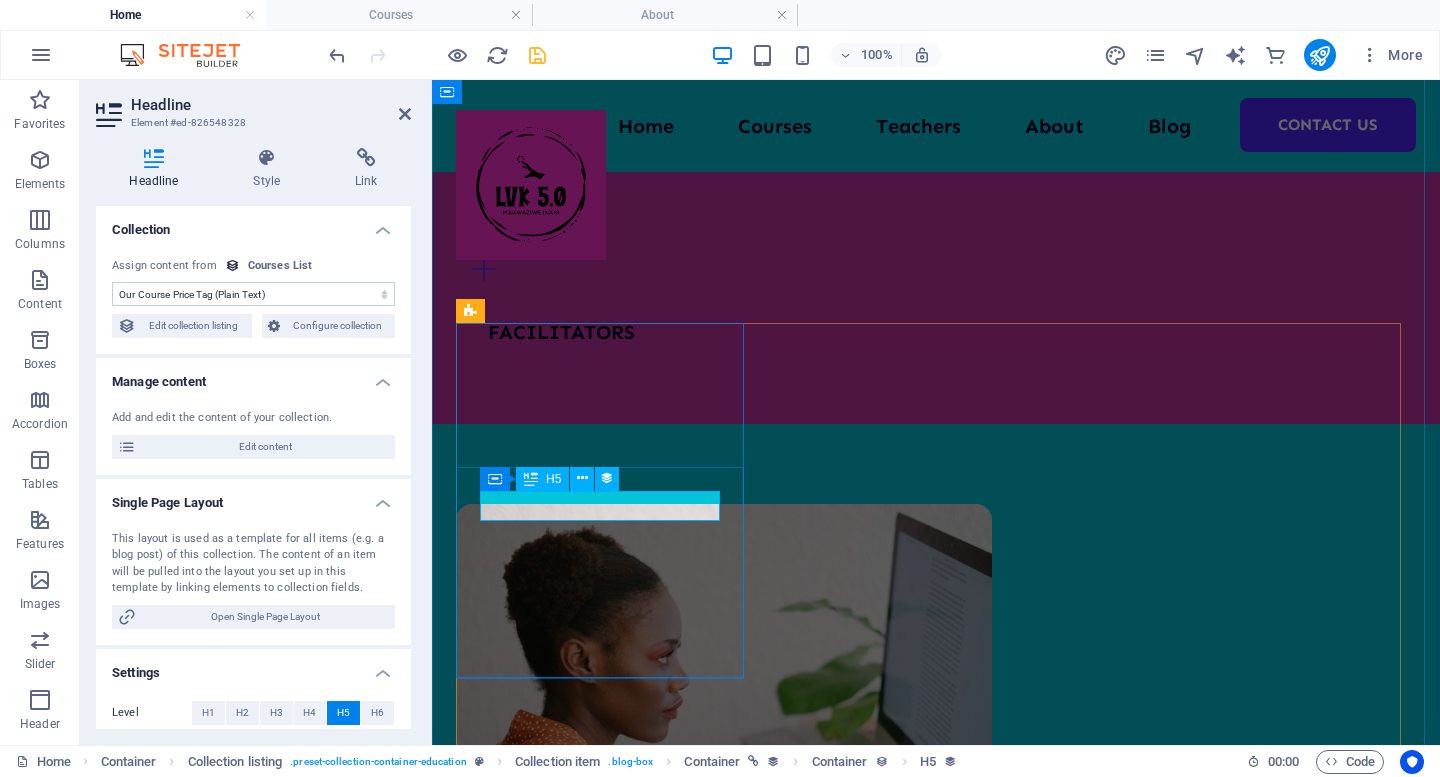 click on "$499" at bounding box center [936, 3195] 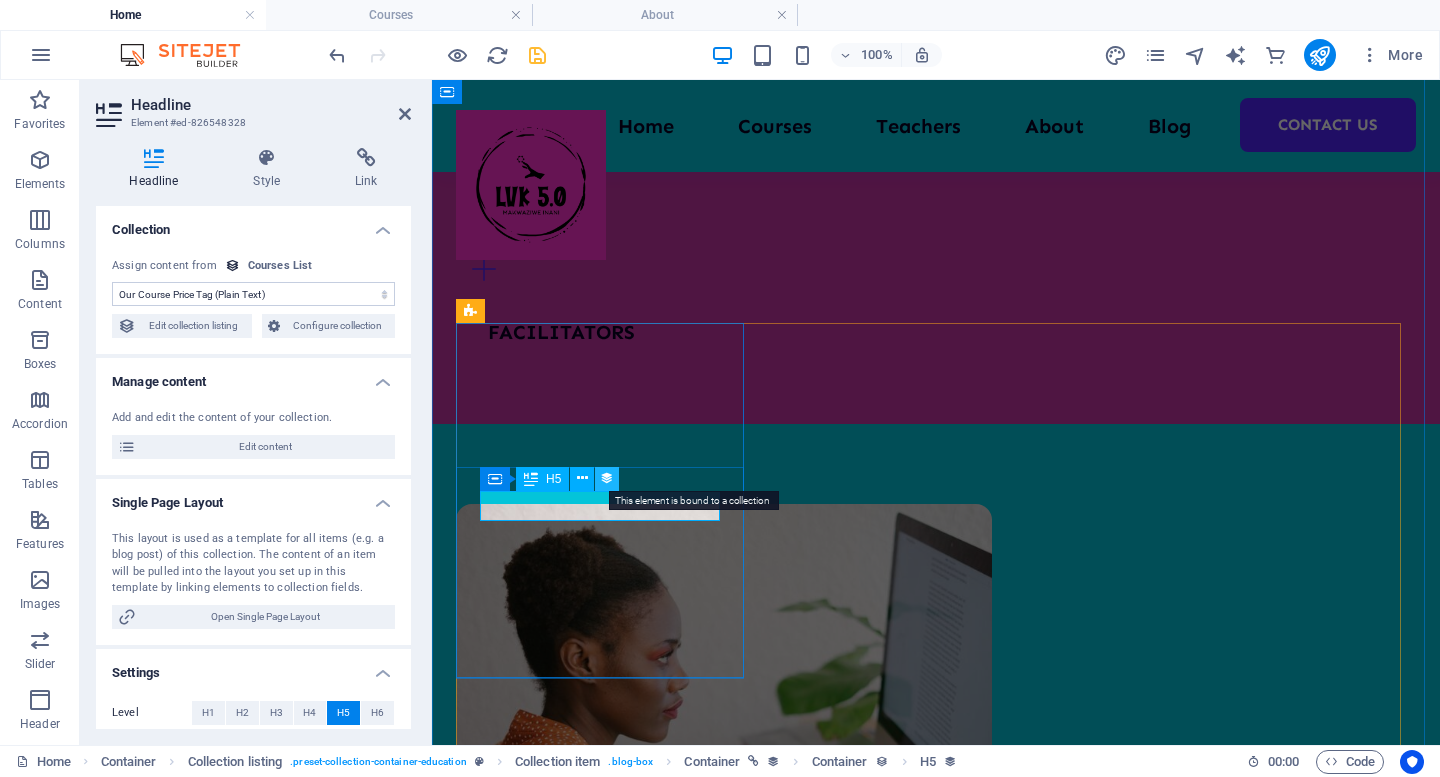 click at bounding box center [607, 478] 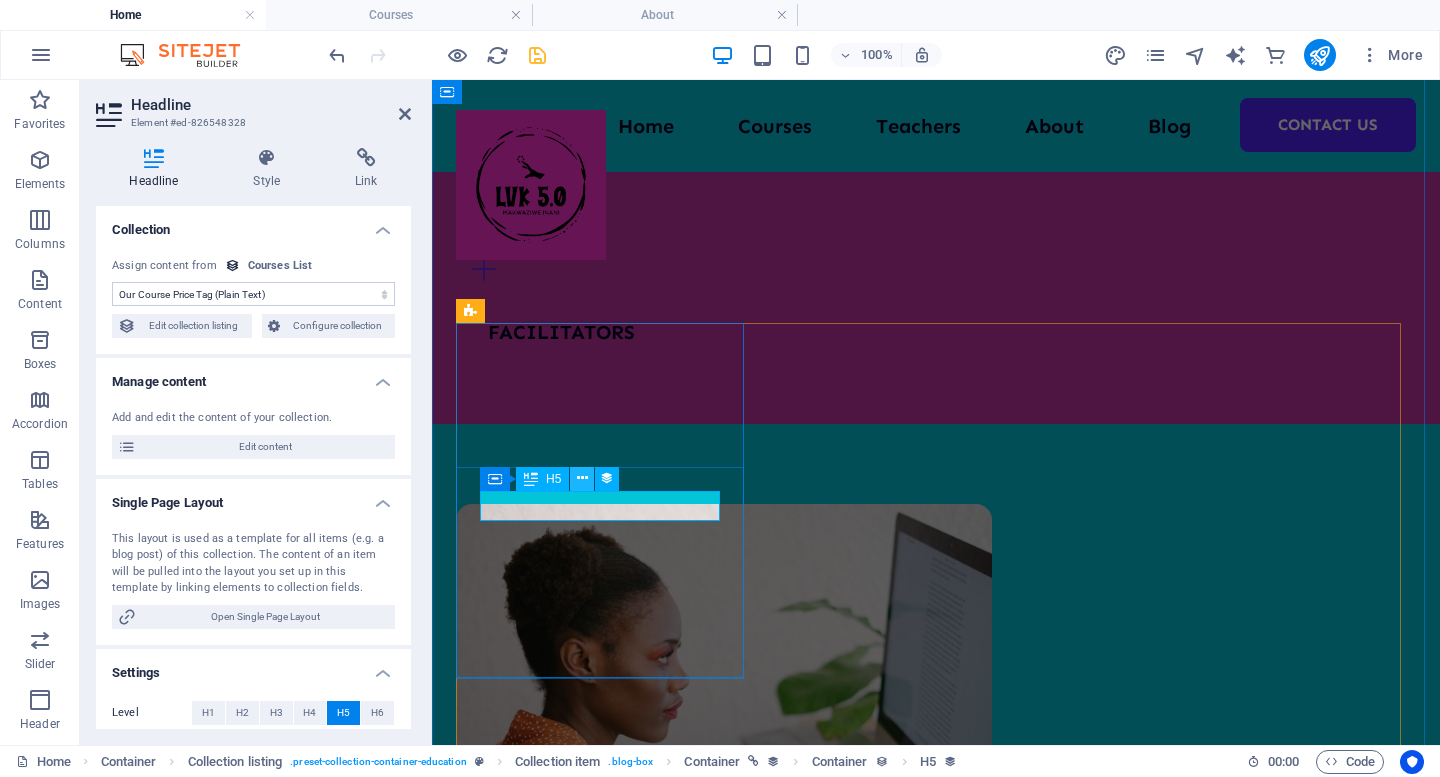 click at bounding box center (582, 478) 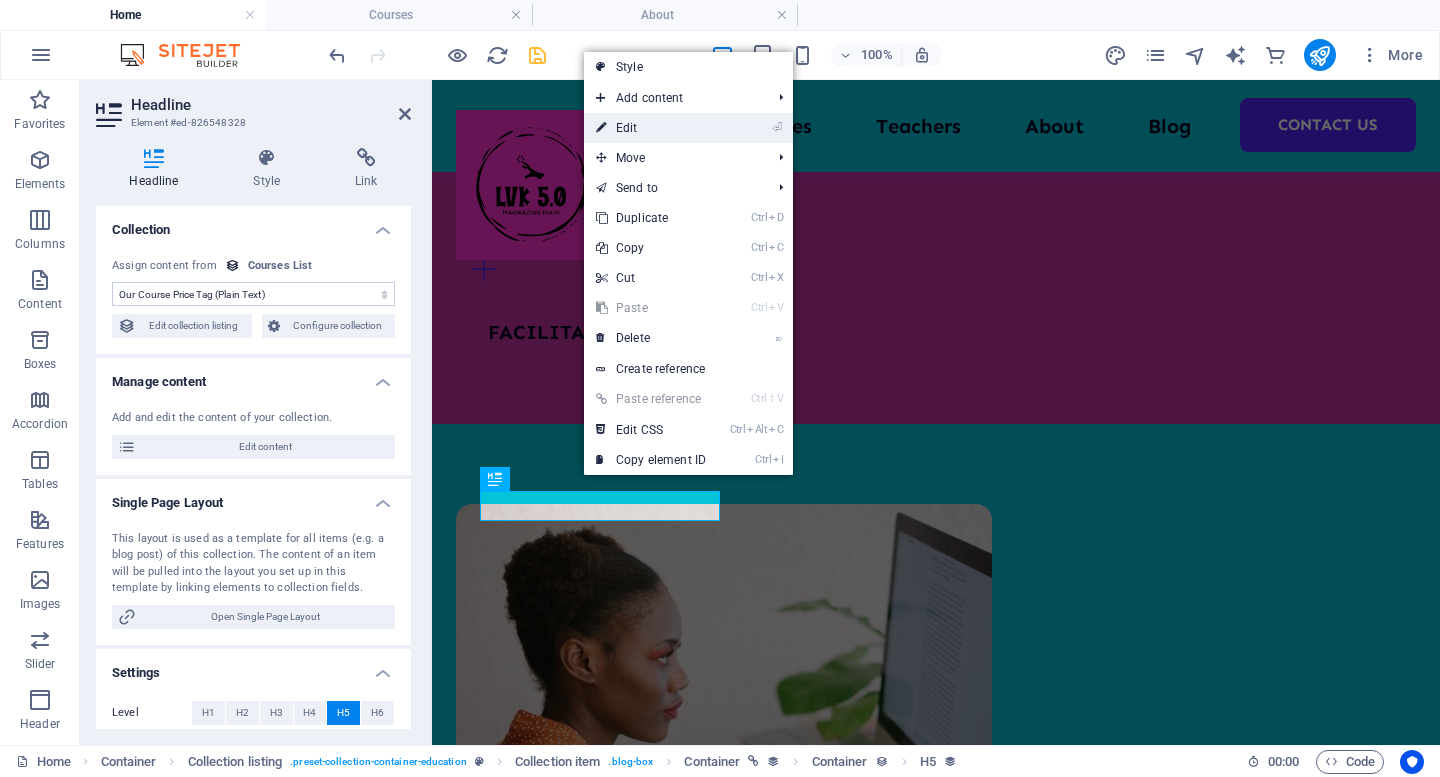 click on "⏎  Edit" at bounding box center [651, 128] 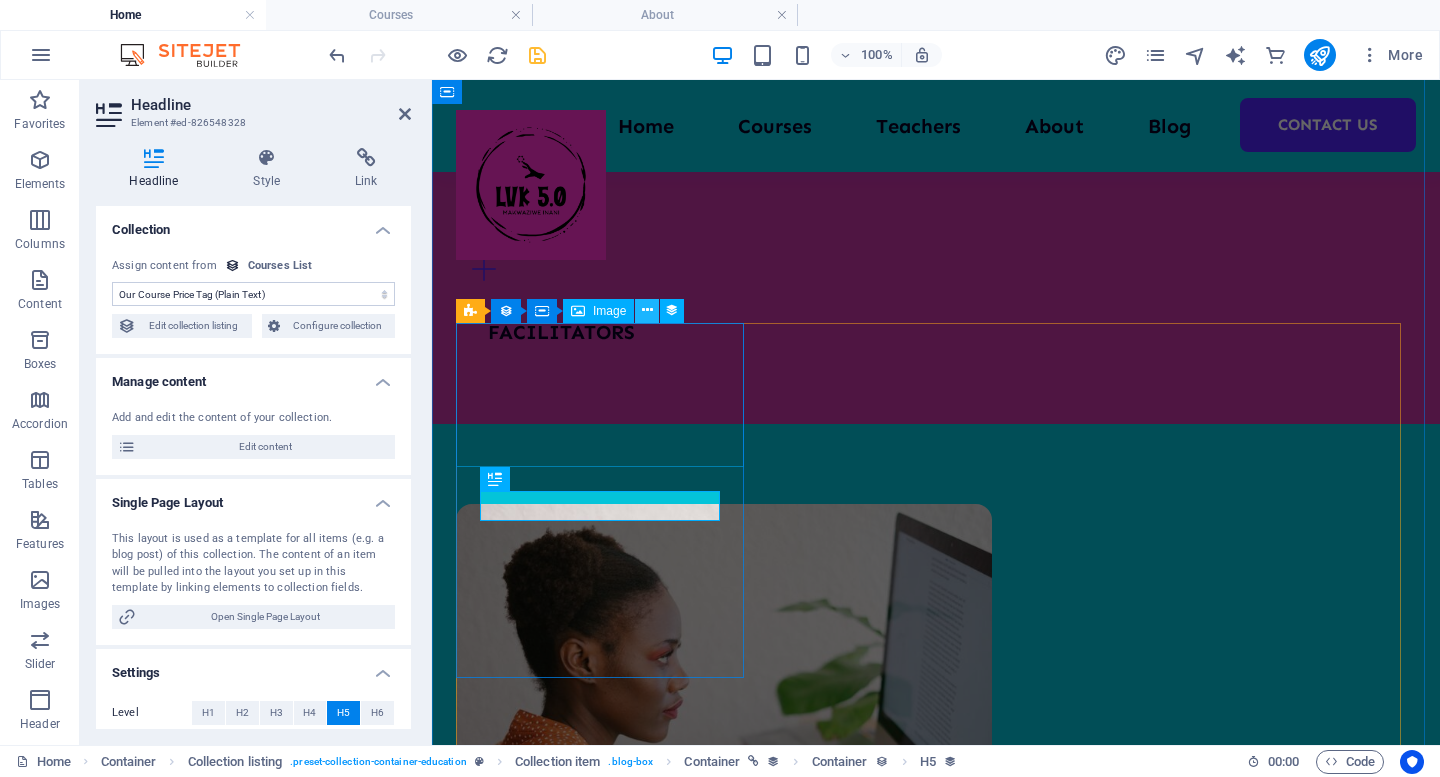 click at bounding box center [647, 311] 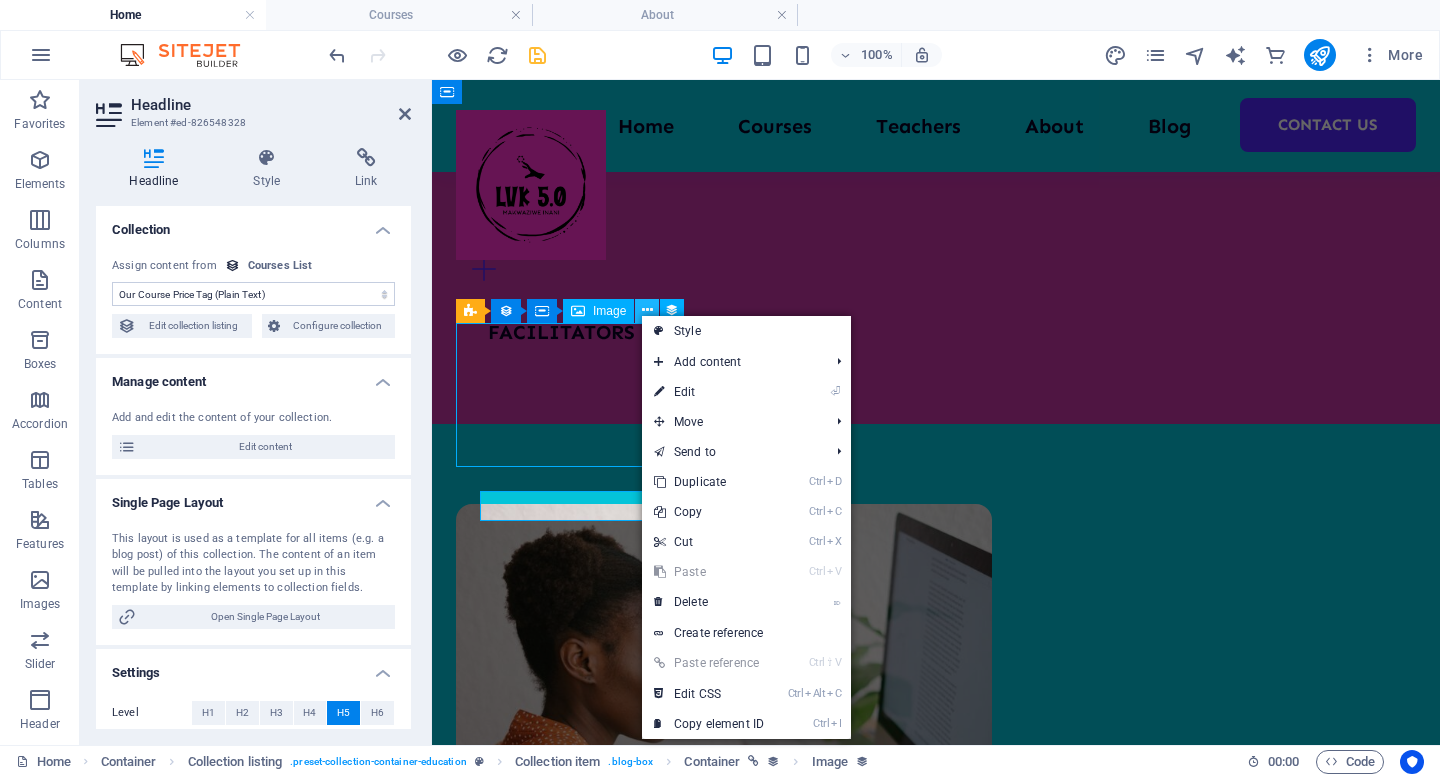 scroll, scrollTop: 2646, scrollLeft: 0, axis: vertical 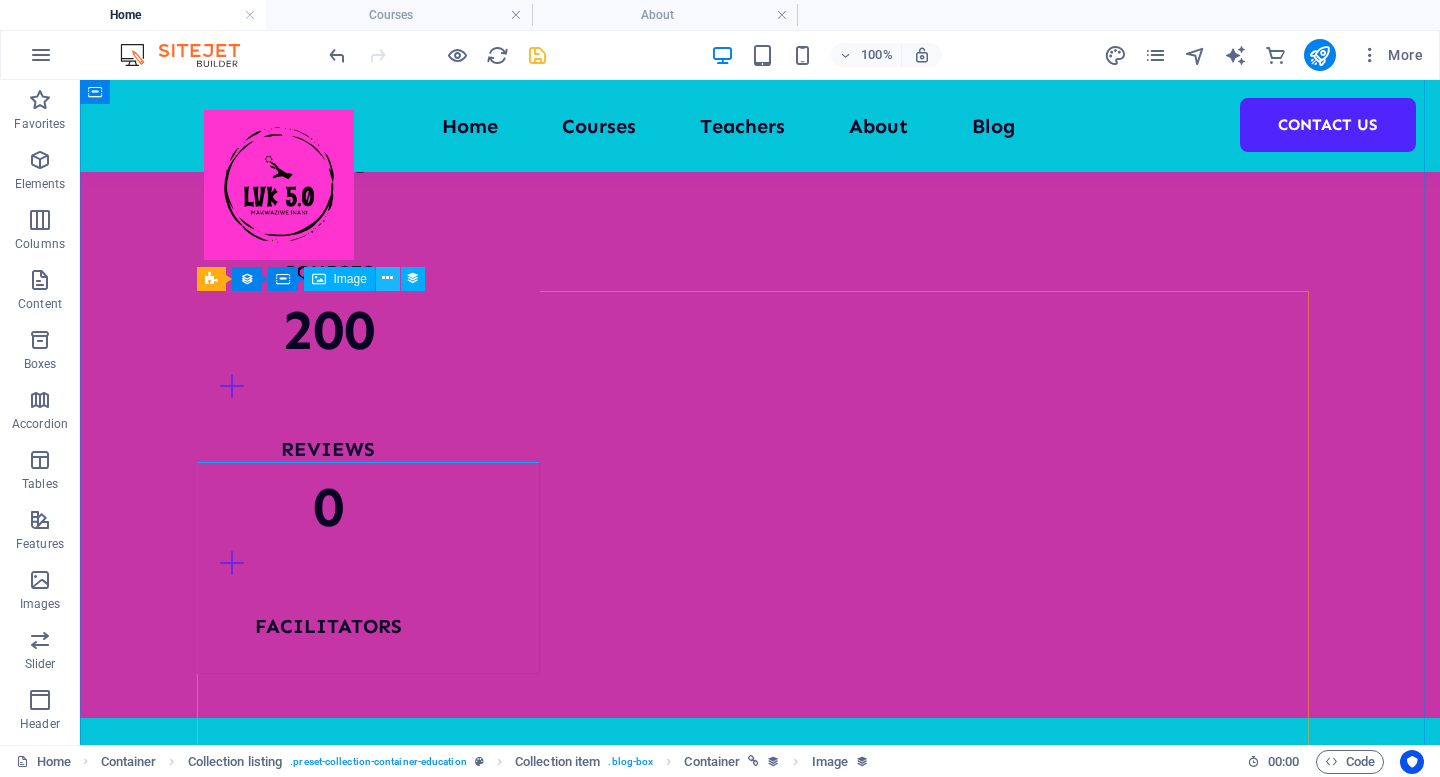 click at bounding box center [387, 278] 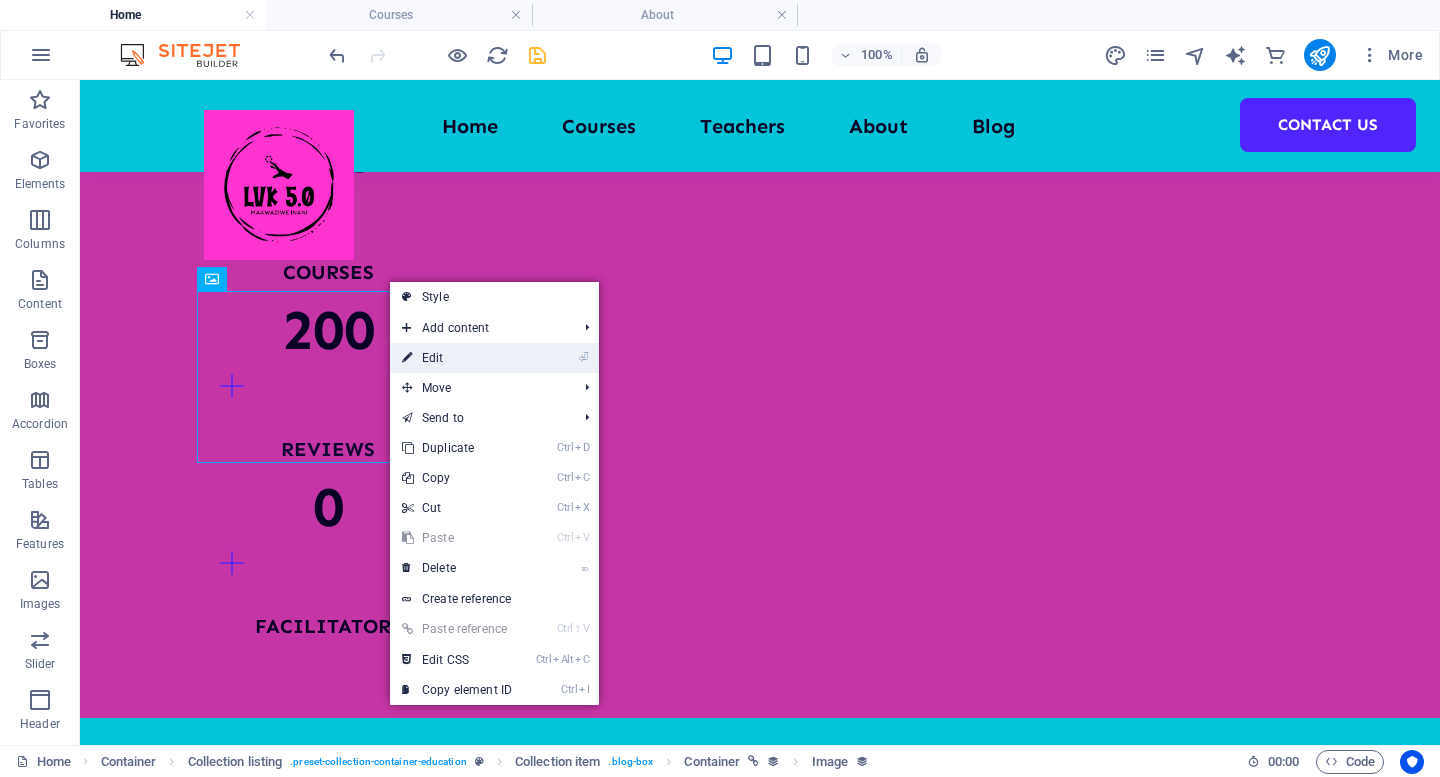 click on "⏎  Edit" at bounding box center [457, 358] 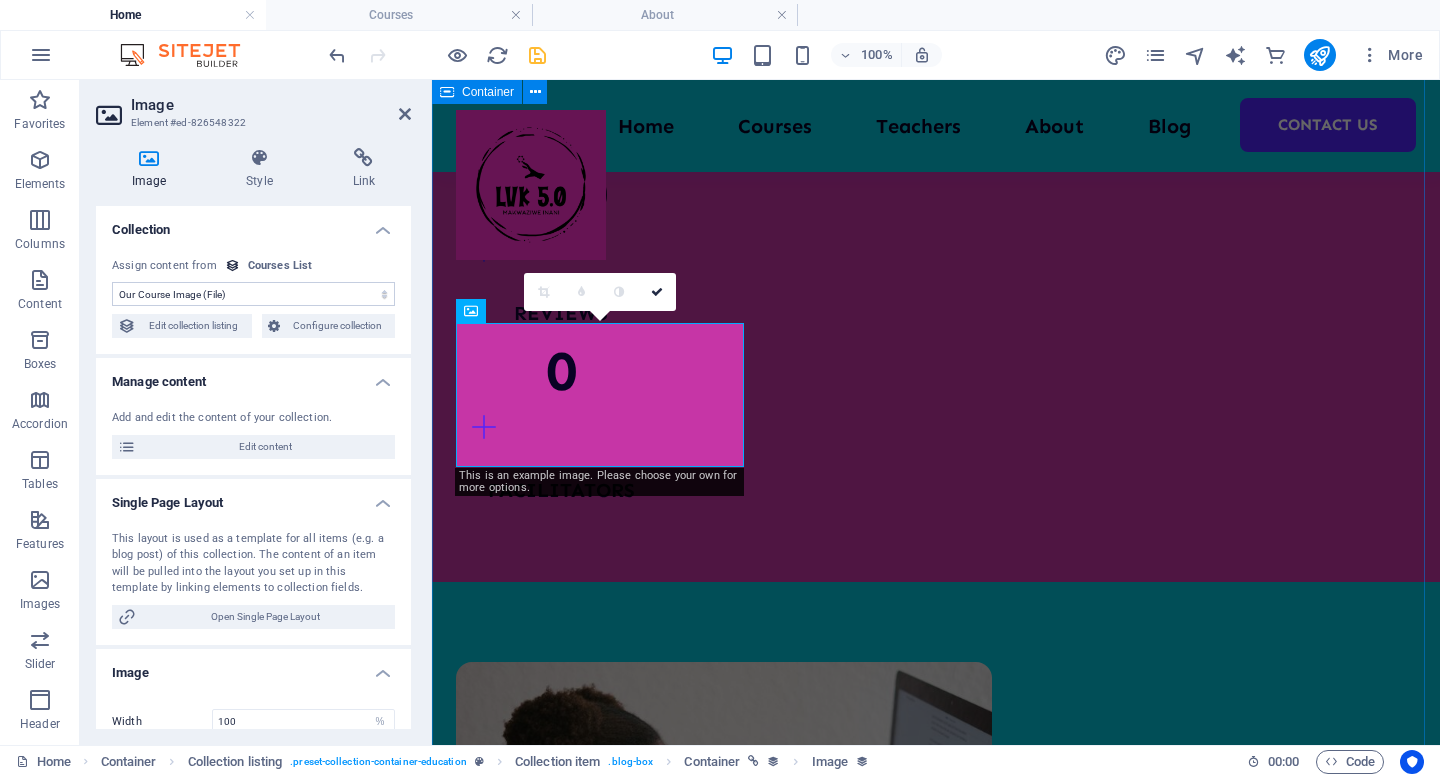 scroll, scrollTop: 2804, scrollLeft: 0, axis: vertical 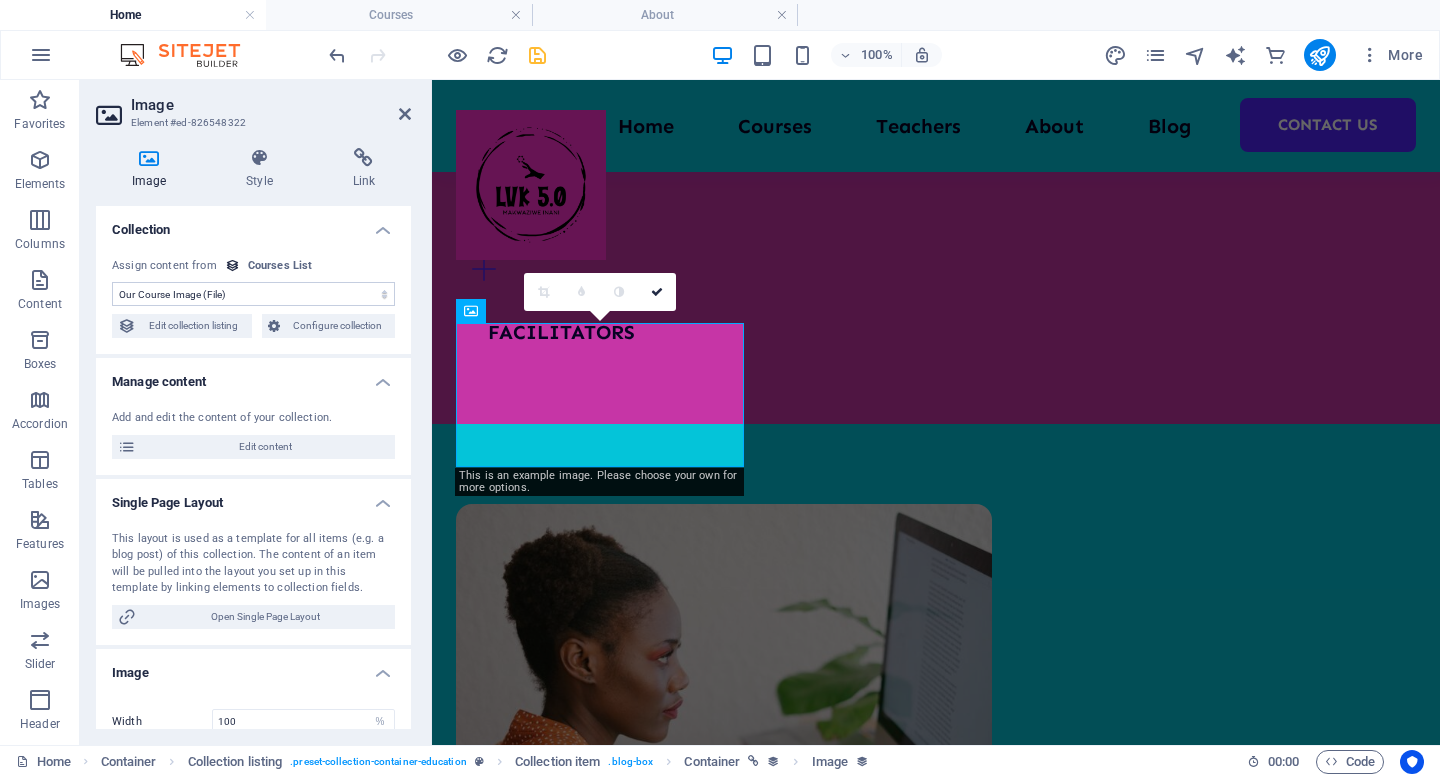 click at bounding box center (149, 158) 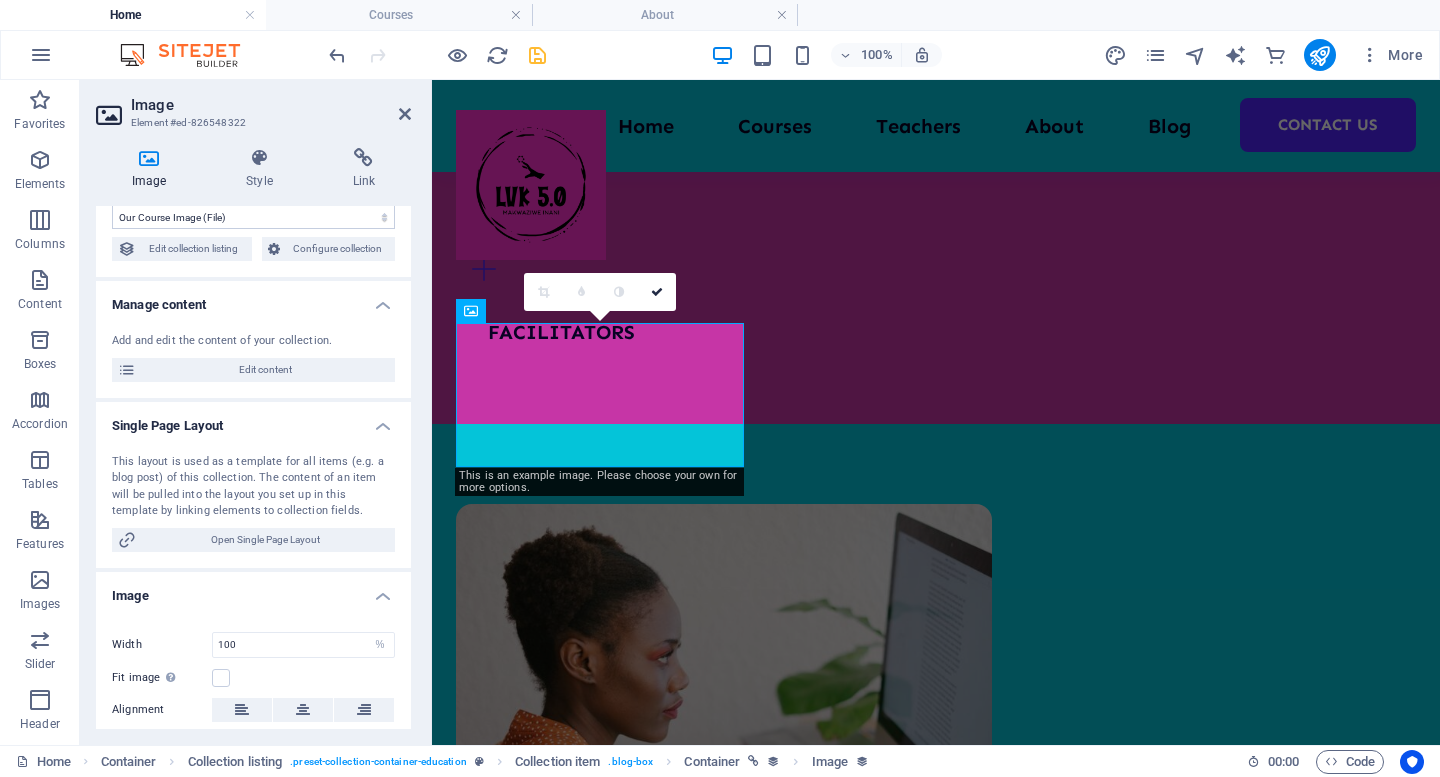 scroll, scrollTop: 0, scrollLeft: 0, axis: both 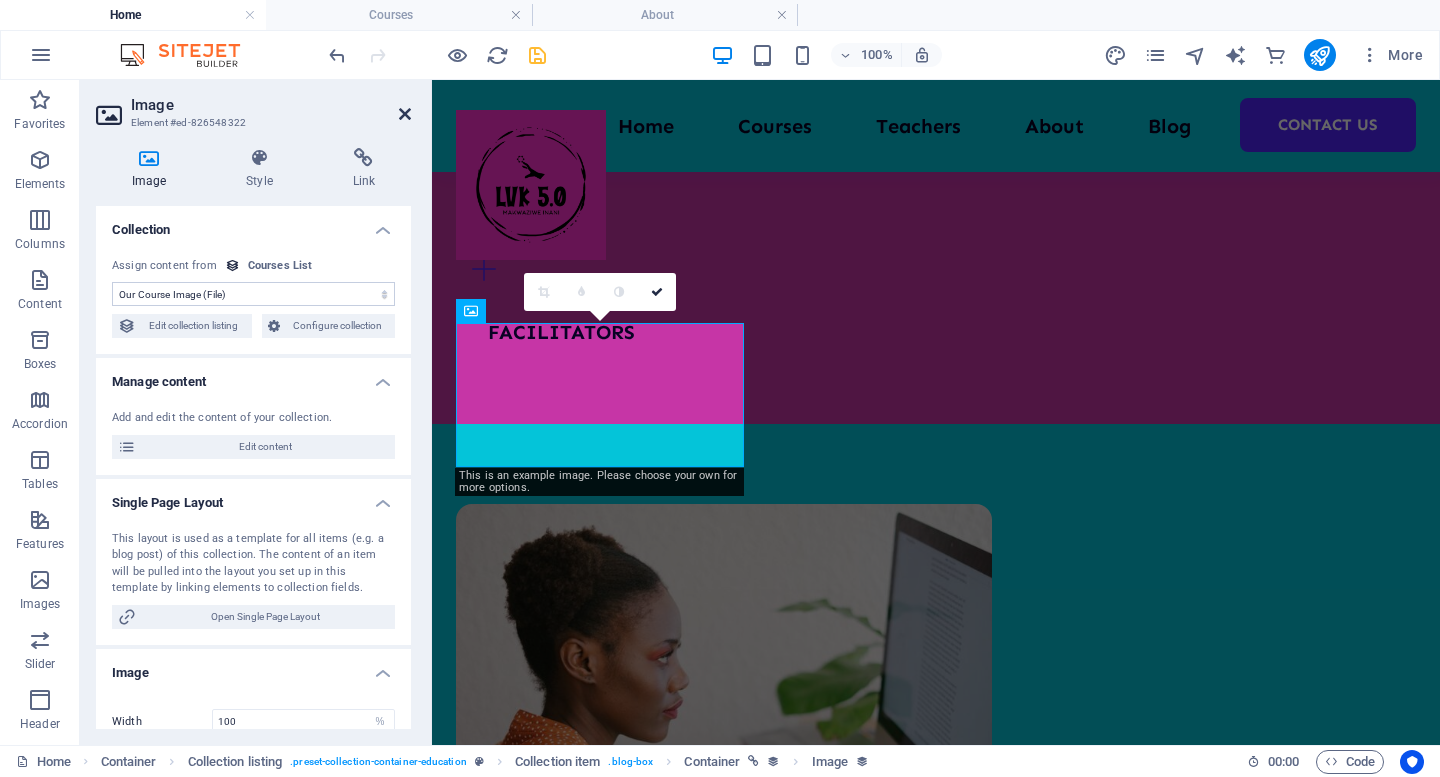 click at bounding box center [405, 114] 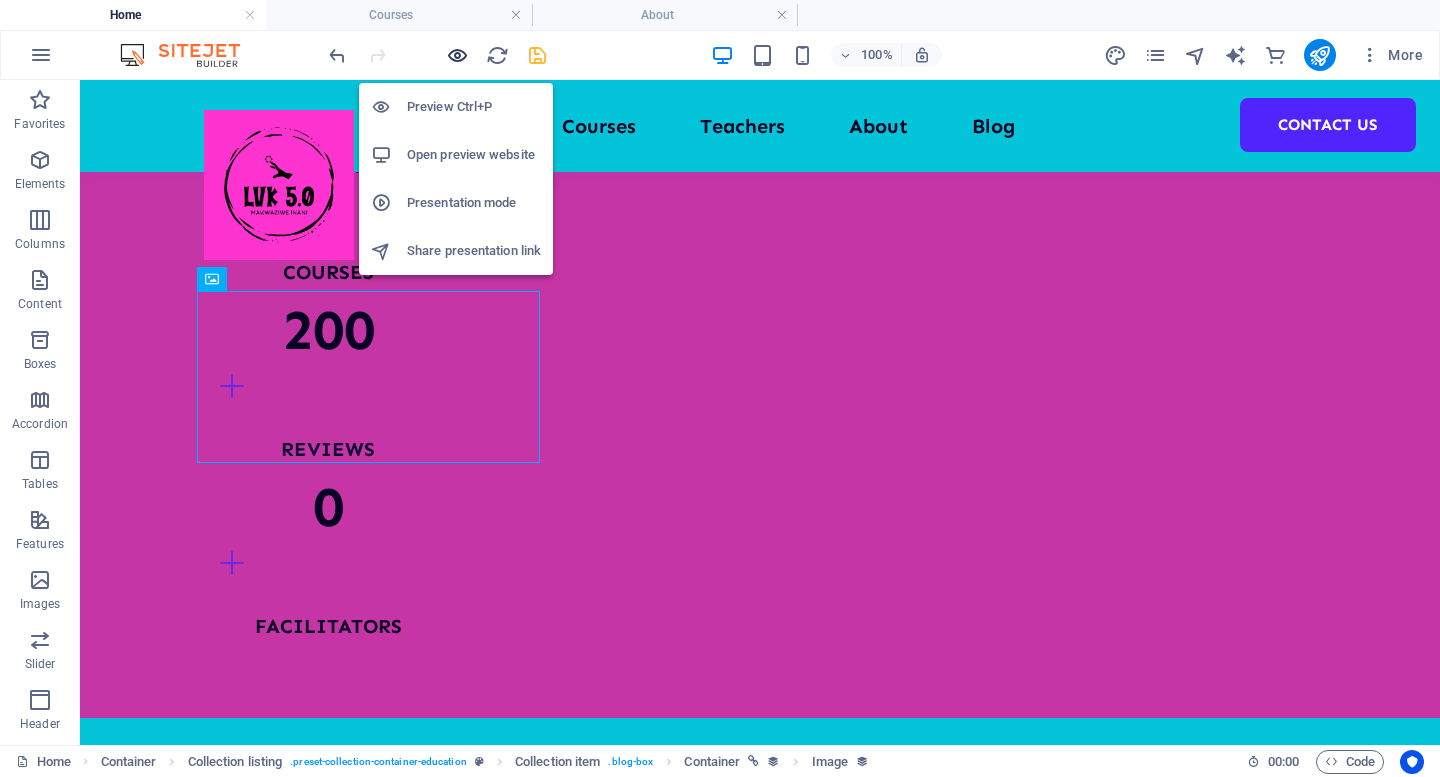 click at bounding box center (457, 55) 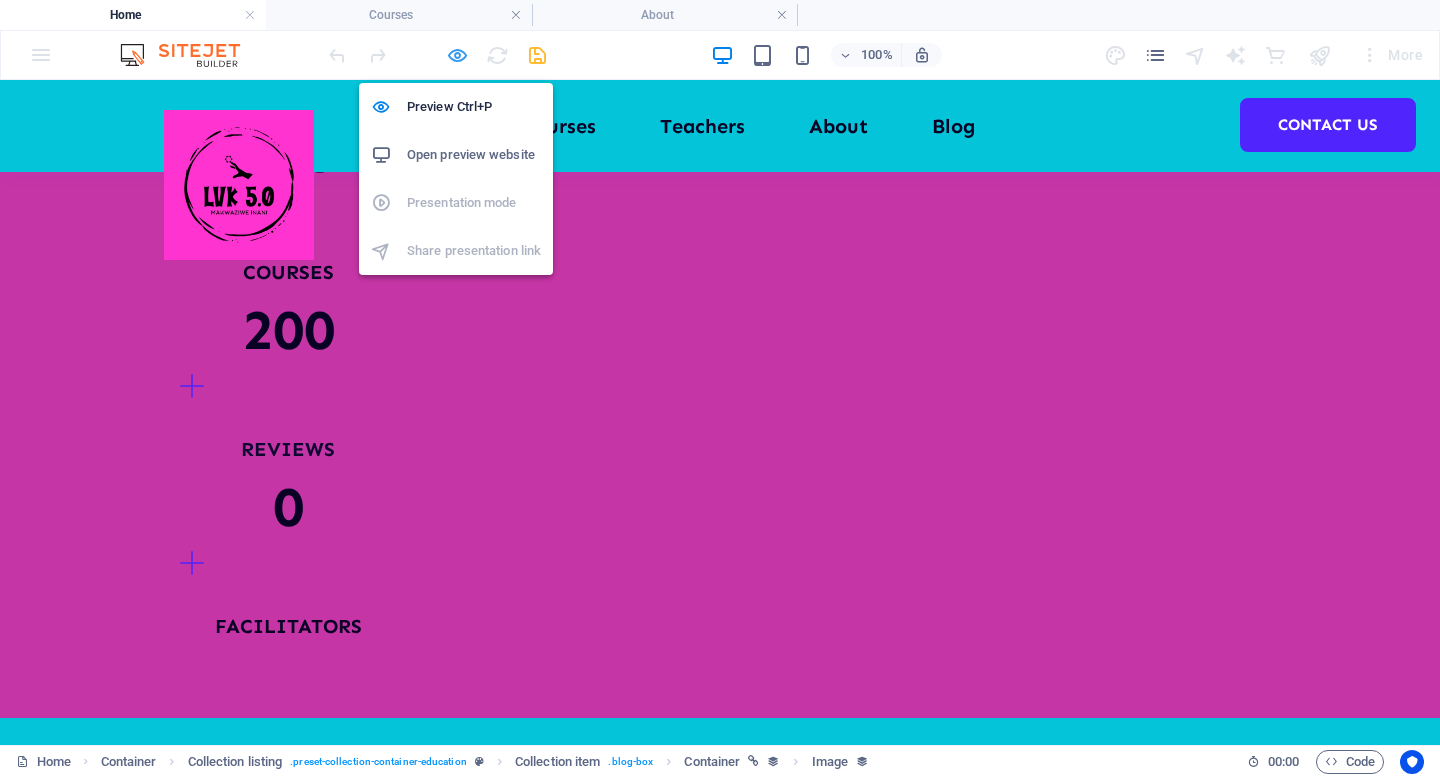 scroll, scrollTop: 2644, scrollLeft: 0, axis: vertical 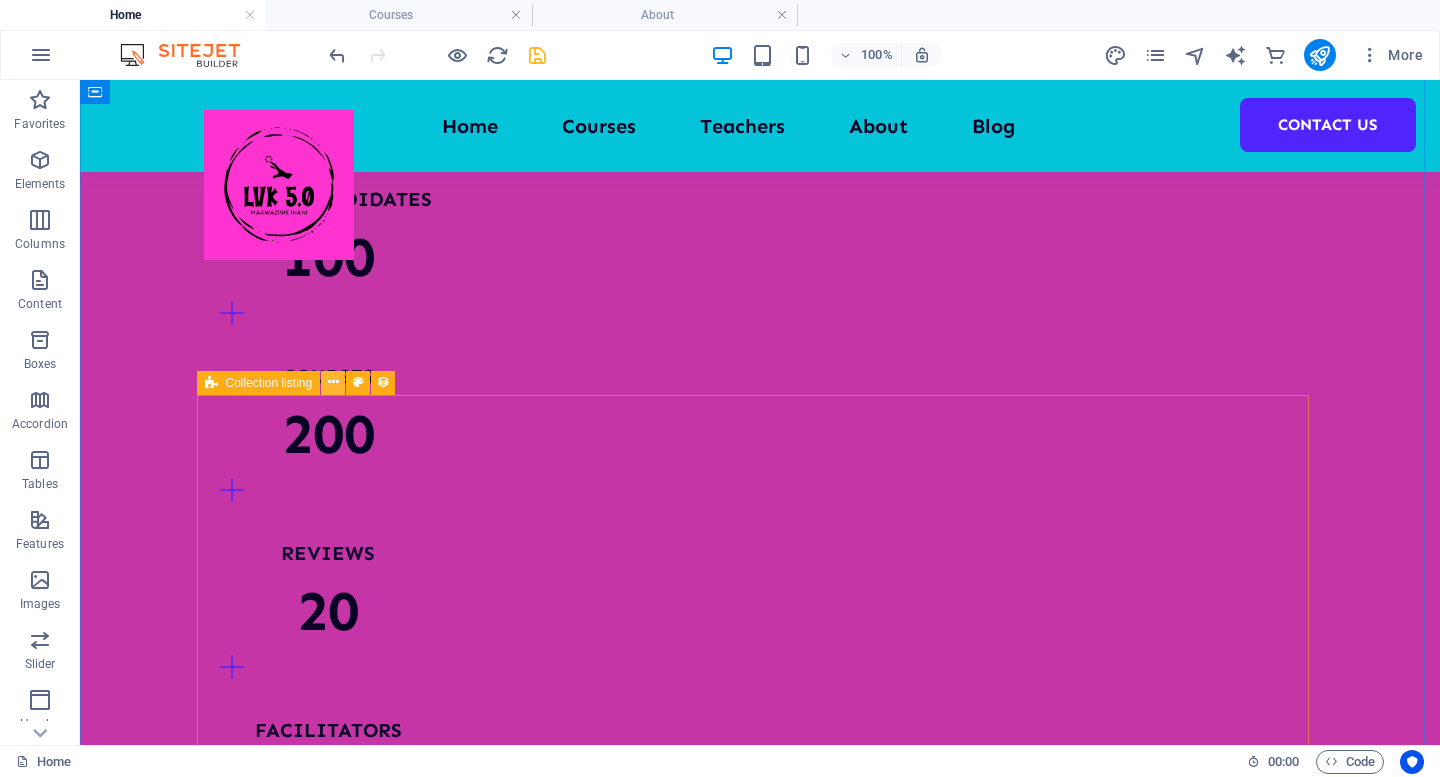 click at bounding box center [333, 382] 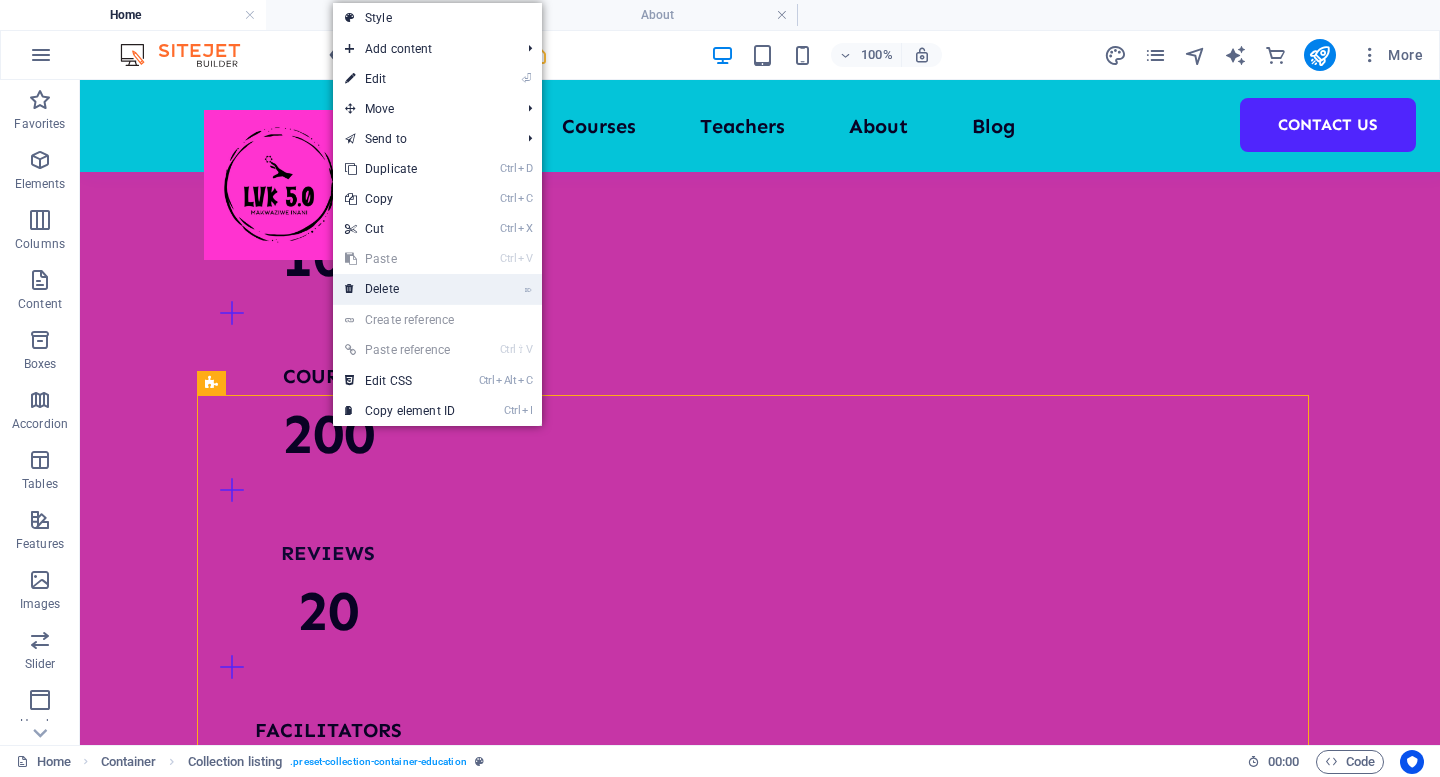 click on "⌦  Delete" at bounding box center (400, 289) 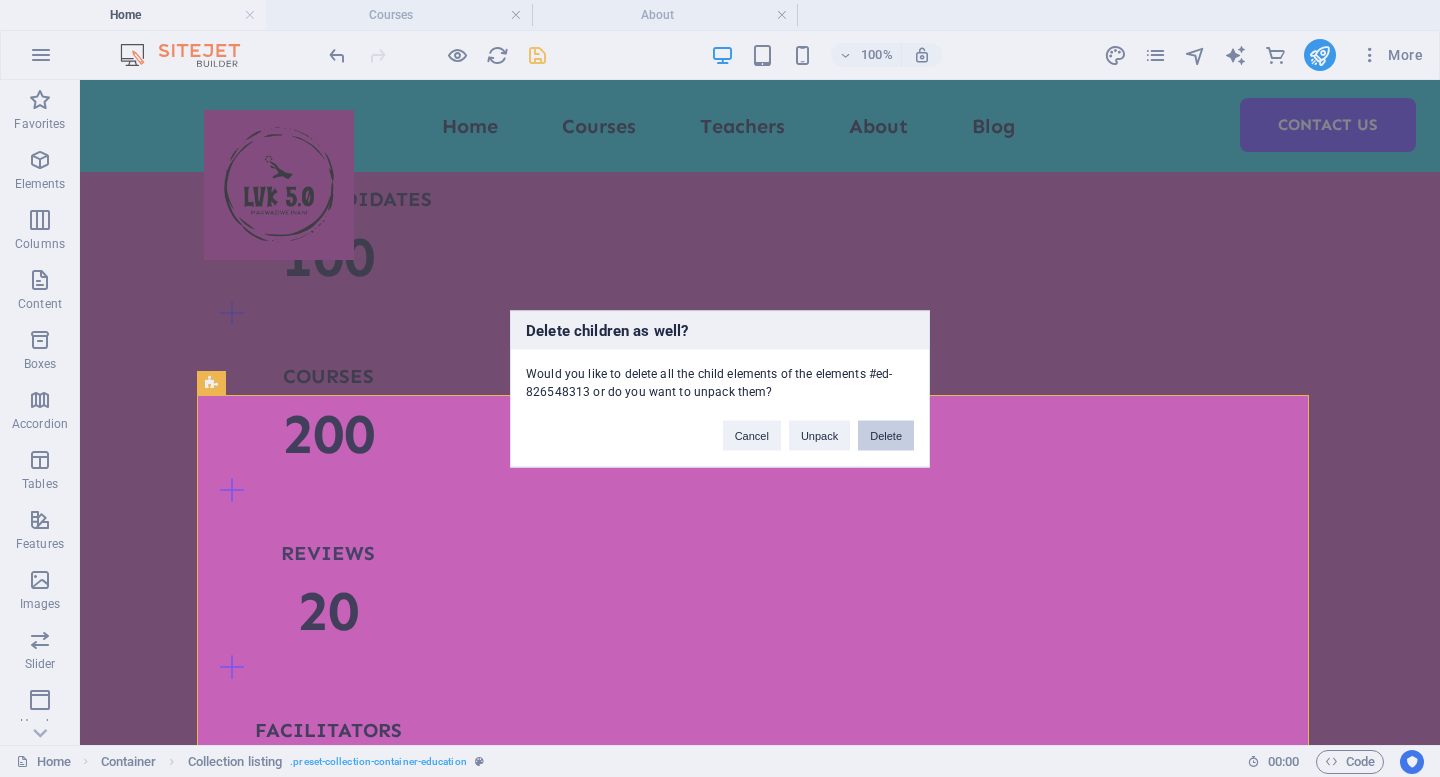 click on "Delete" at bounding box center (886, 435) 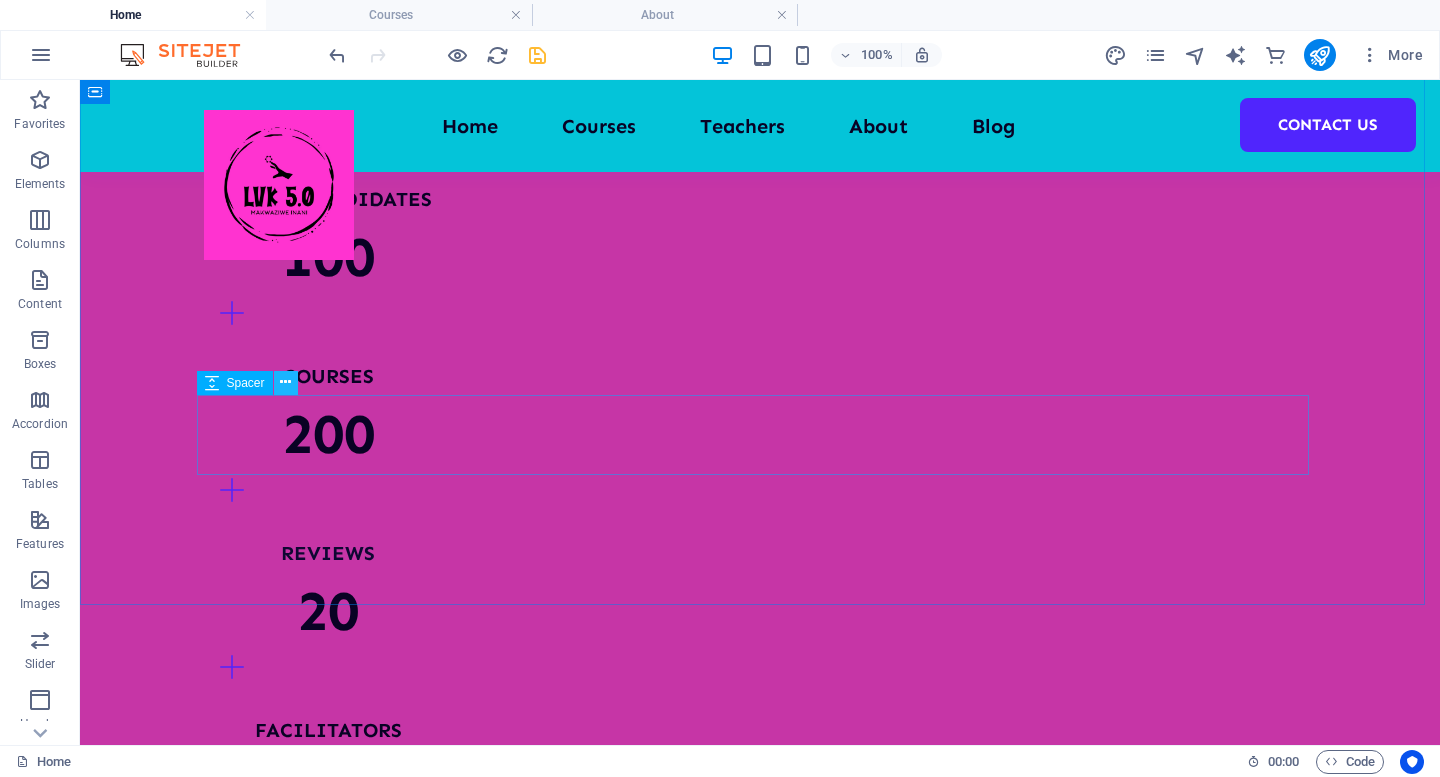 click at bounding box center [285, 382] 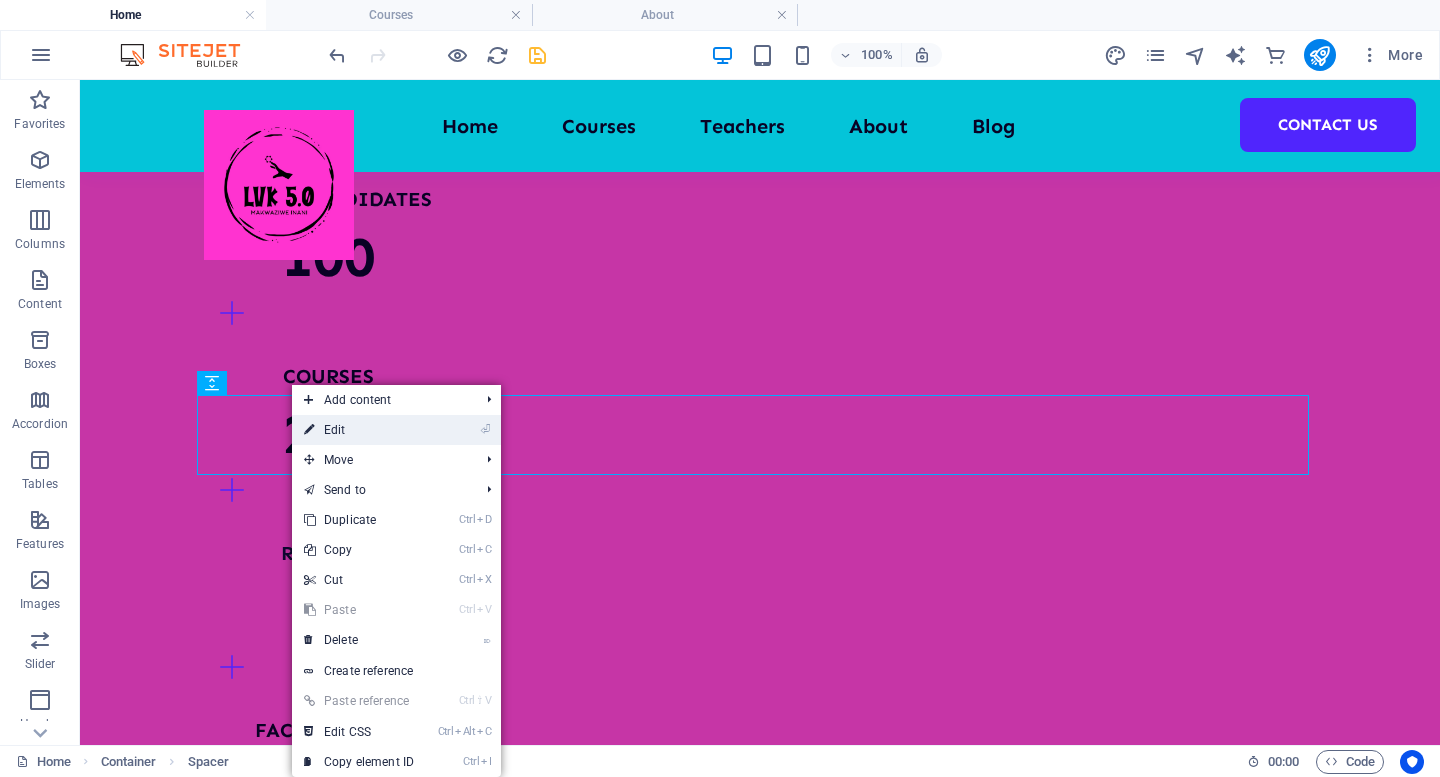 click on "⏎  Edit" at bounding box center [359, 430] 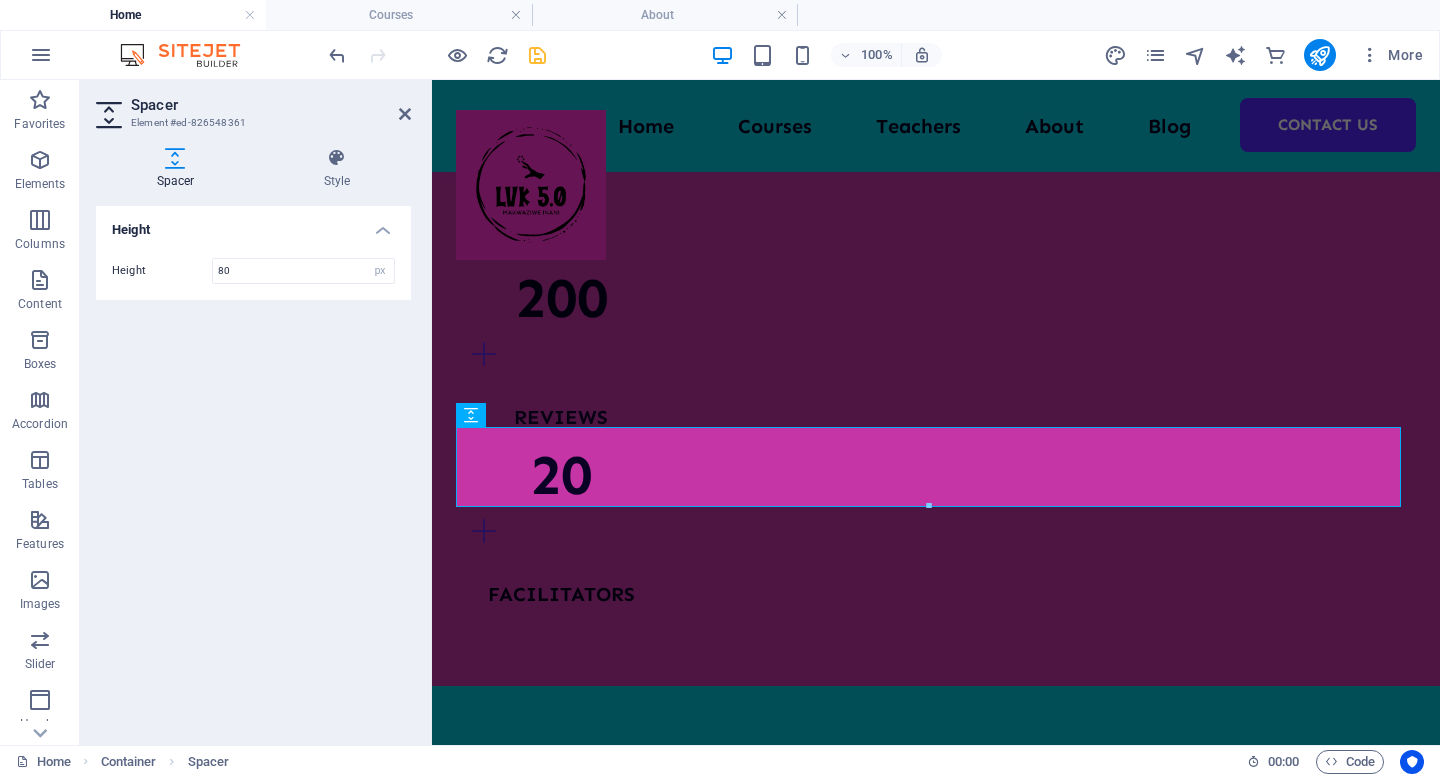 scroll, scrollTop: 2700, scrollLeft: 0, axis: vertical 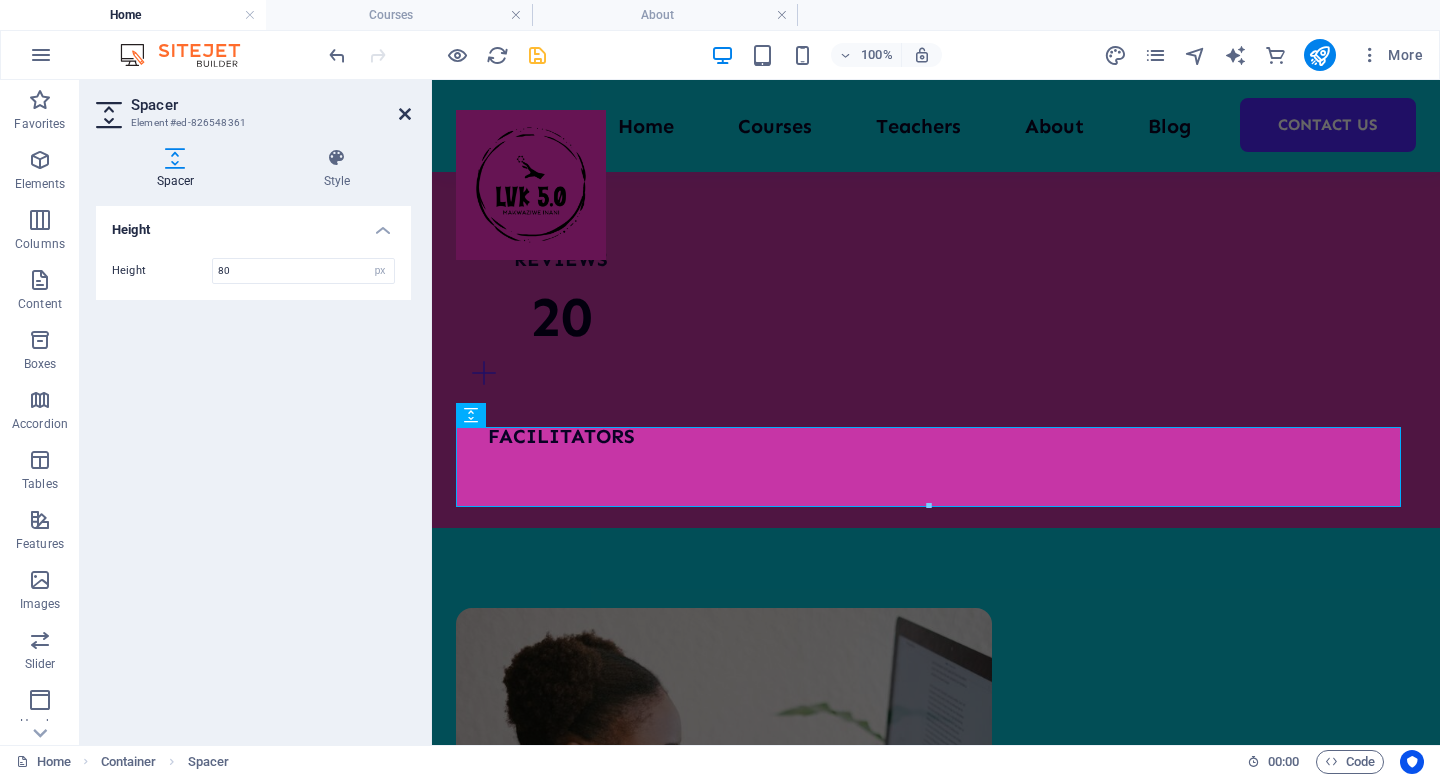 click at bounding box center [405, 114] 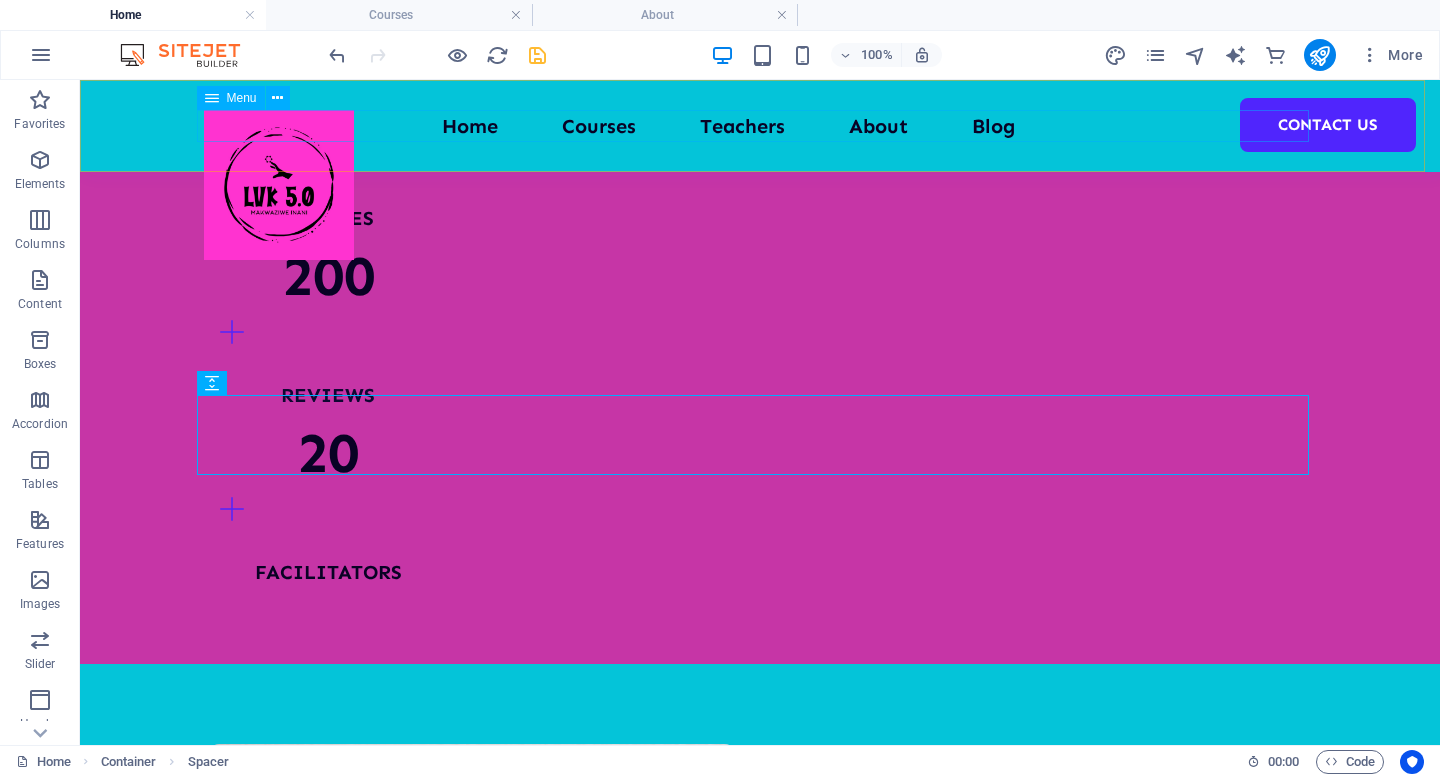 scroll, scrollTop: 2542, scrollLeft: 0, axis: vertical 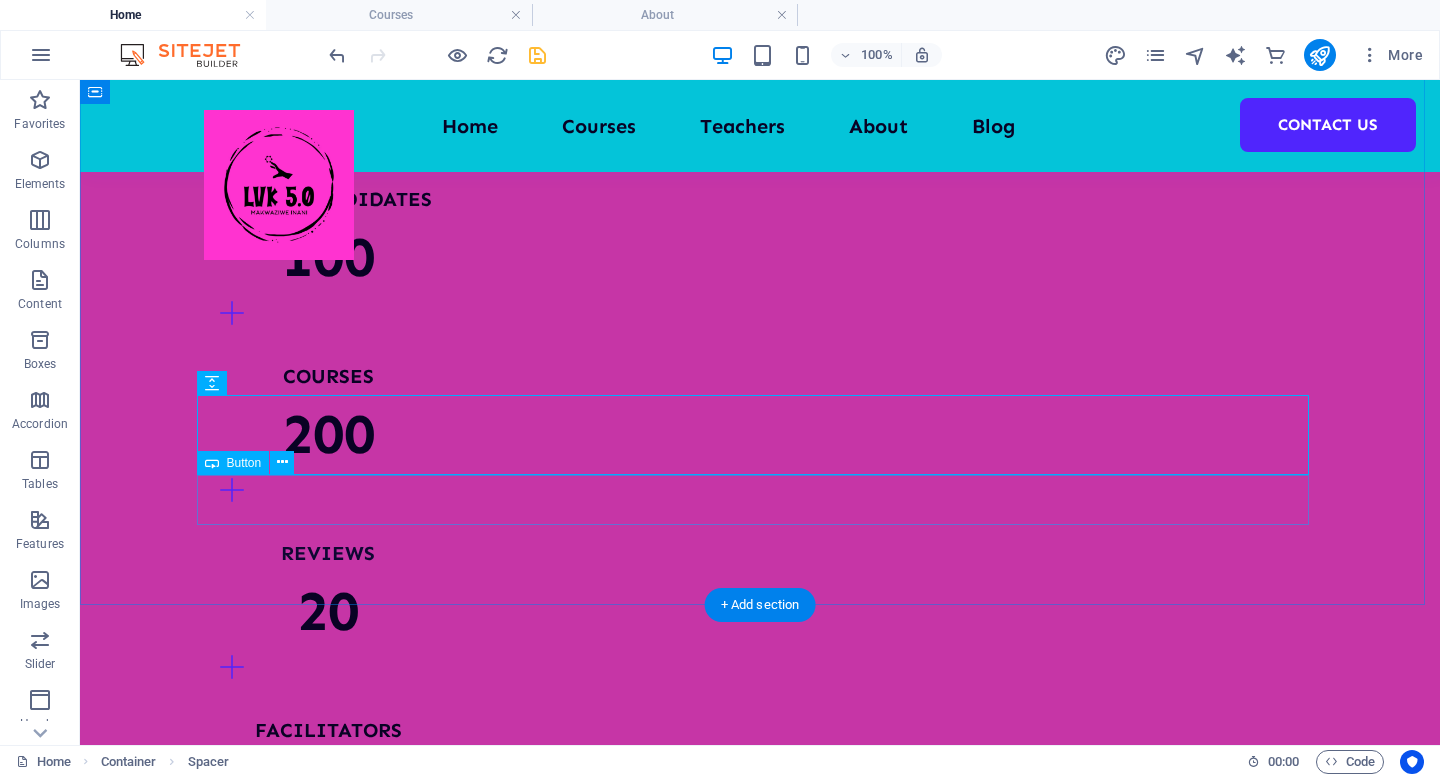 click on "All Courses" at bounding box center (760, 3116) 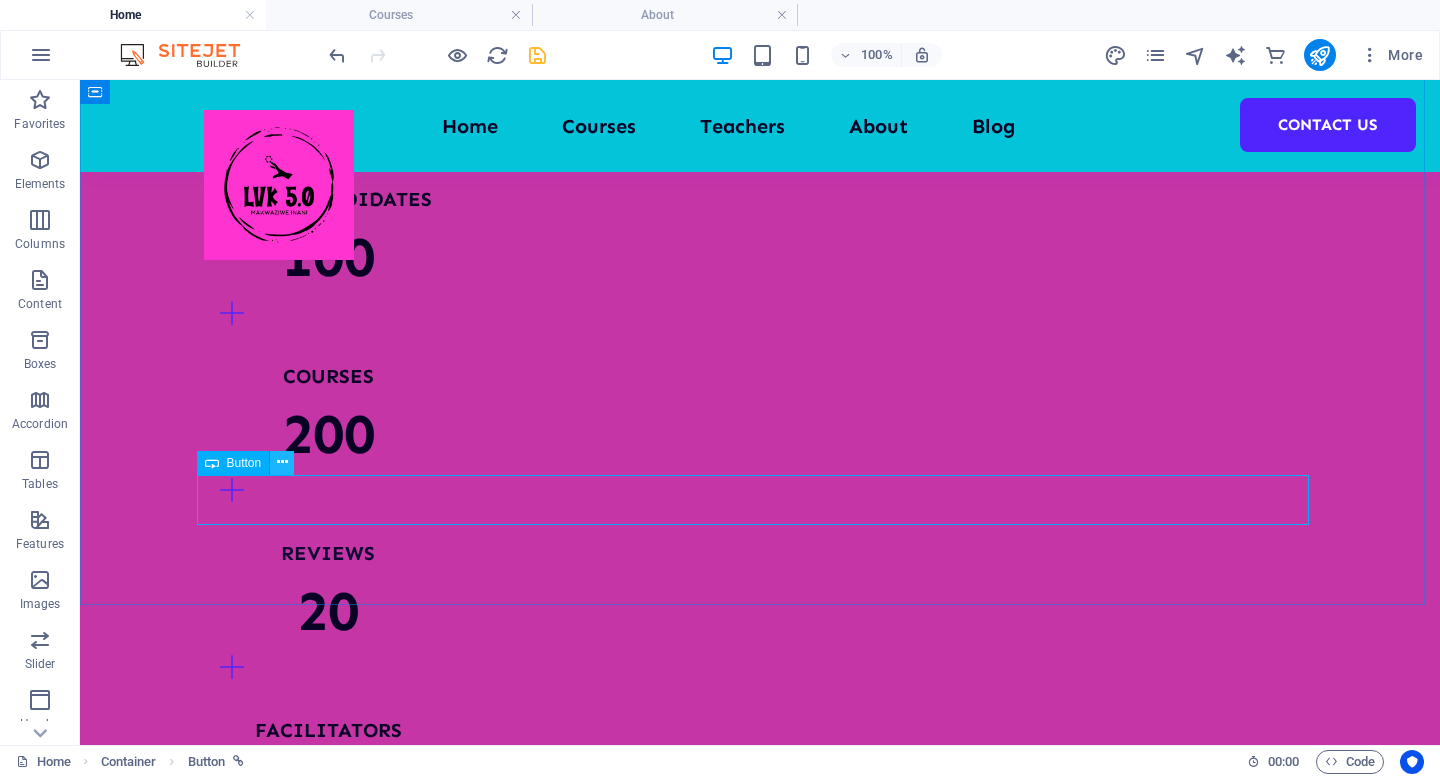 click at bounding box center (282, 462) 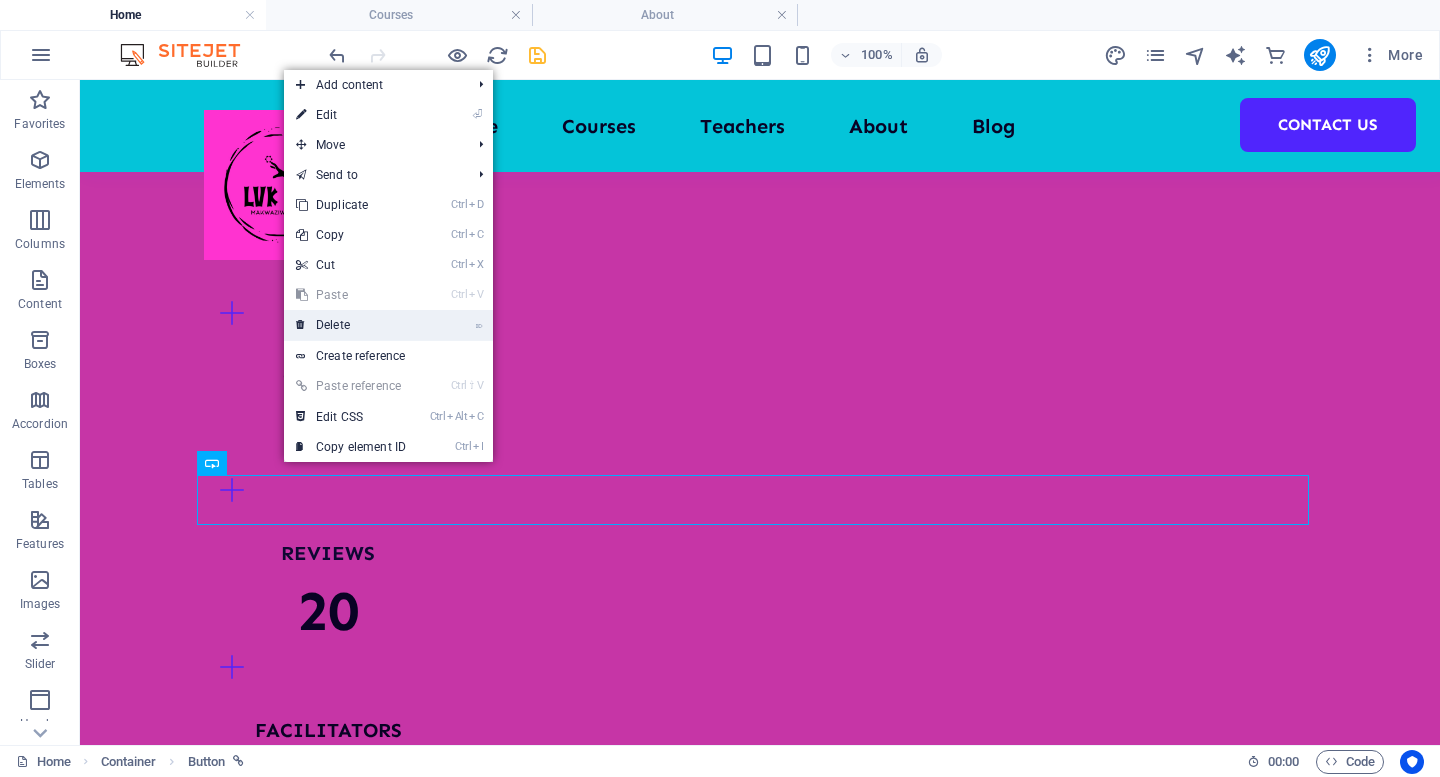 click on "⌦  Delete" at bounding box center (351, 325) 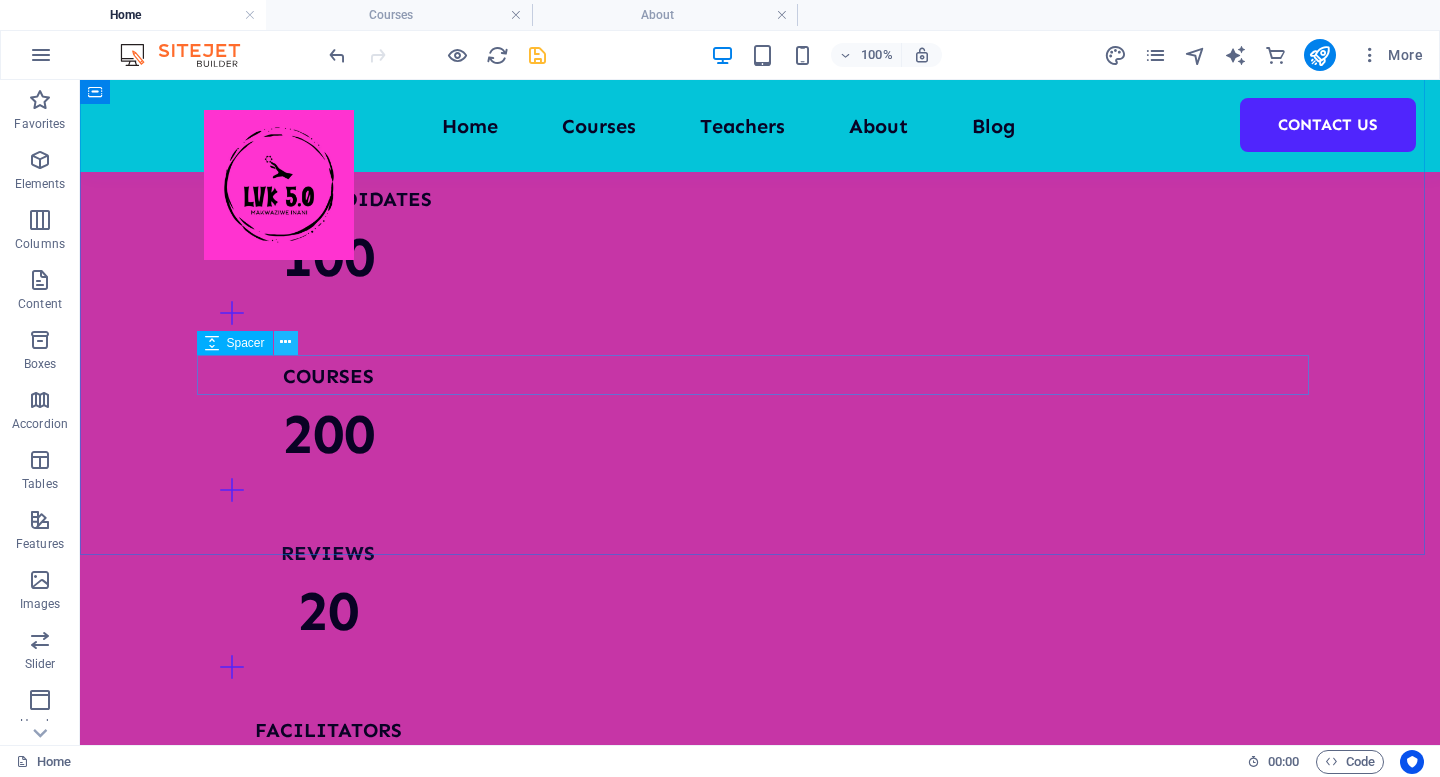 click at bounding box center (285, 342) 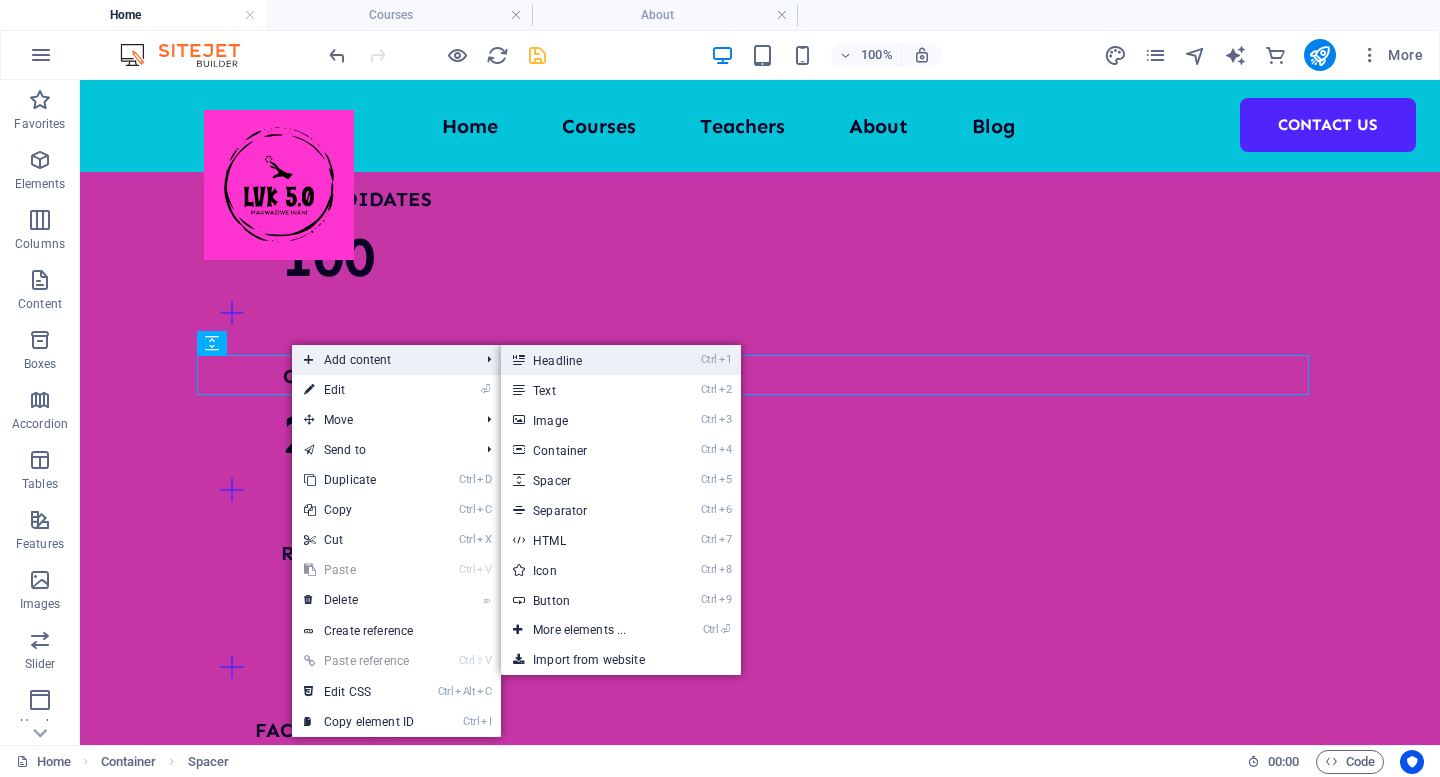 click on "Ctrl 1  Headline" at bounding box center [583, 360] 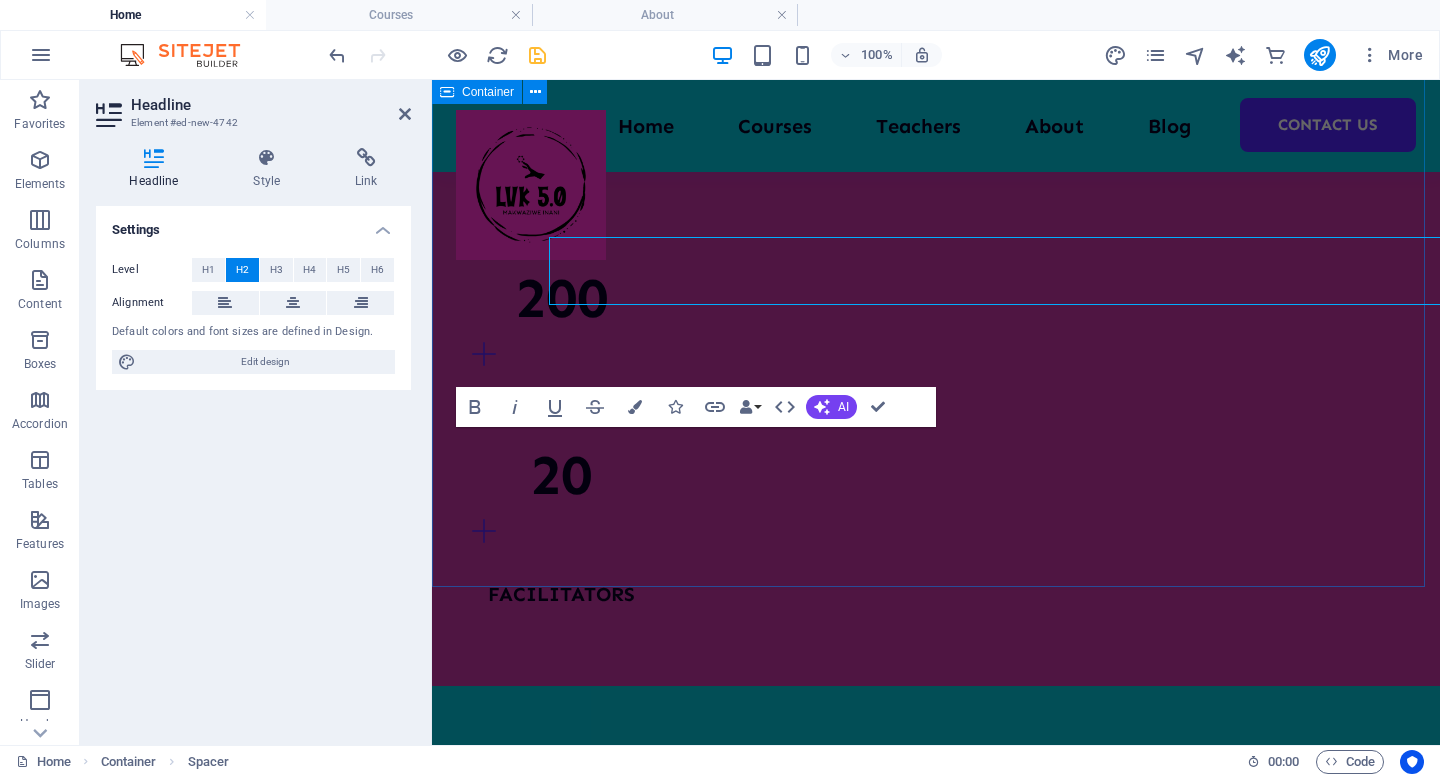 scroll, scrollTop: 2700, scrollLeft: 0, axis: vertical 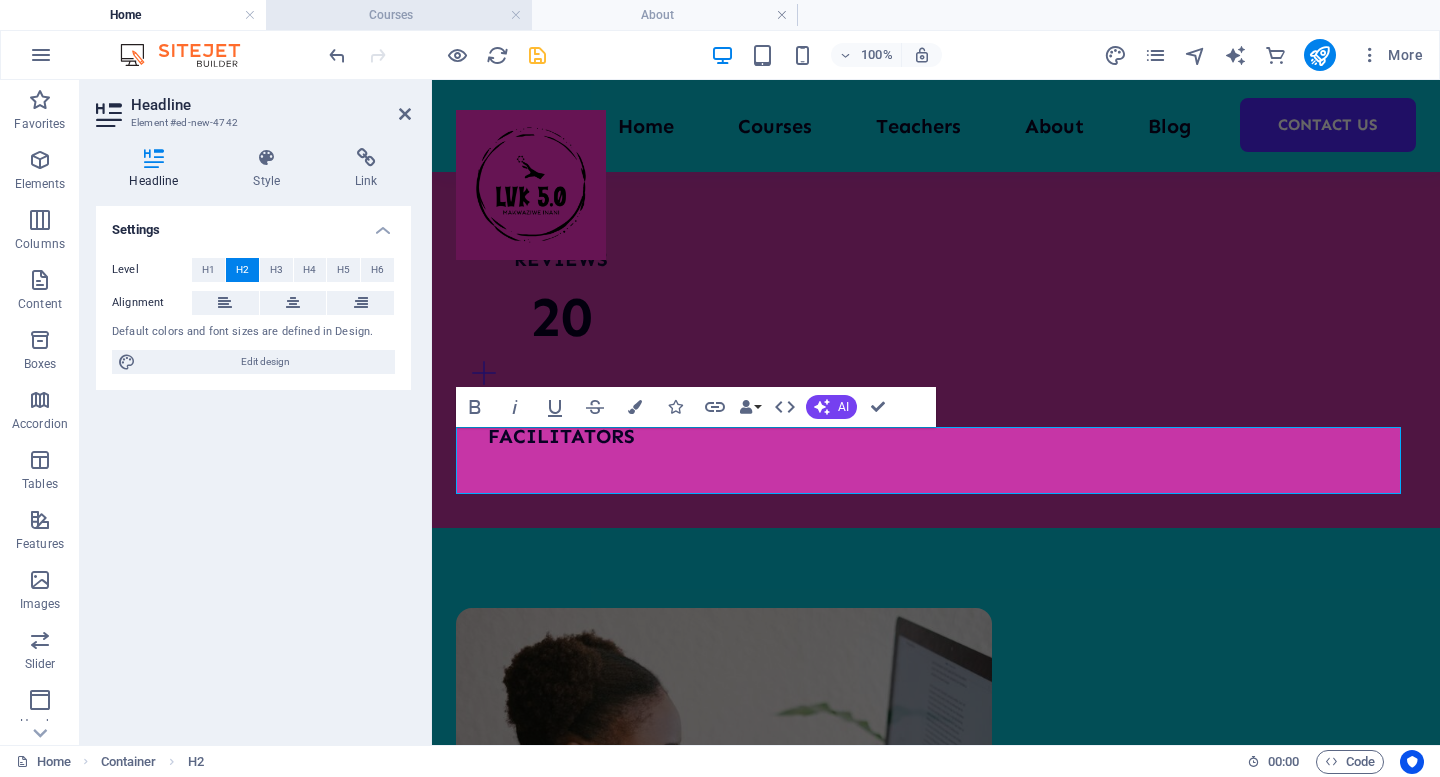 click on "Courses" at bounding box center [399, 15] 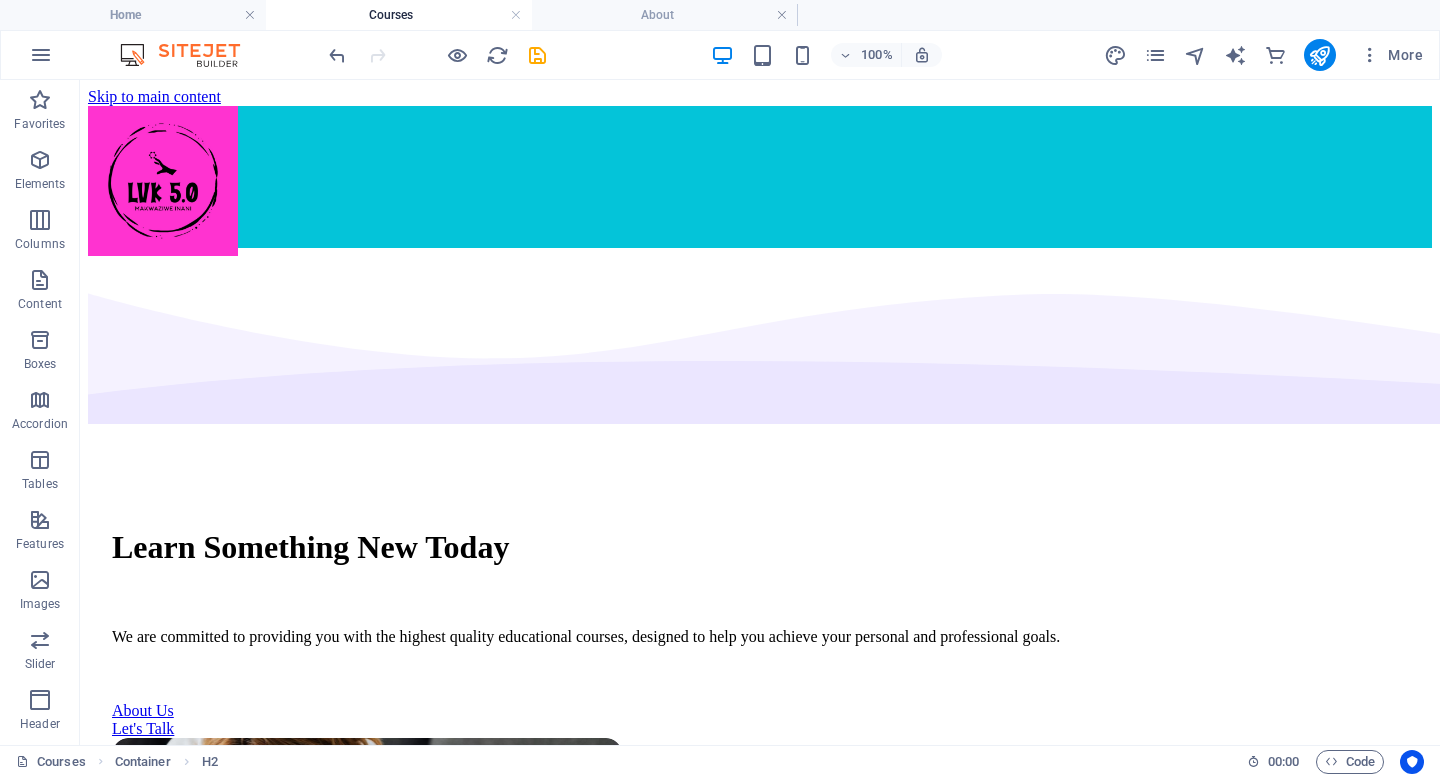 scroll, scrollTop: 0, scrollLeft: 0, axis: both 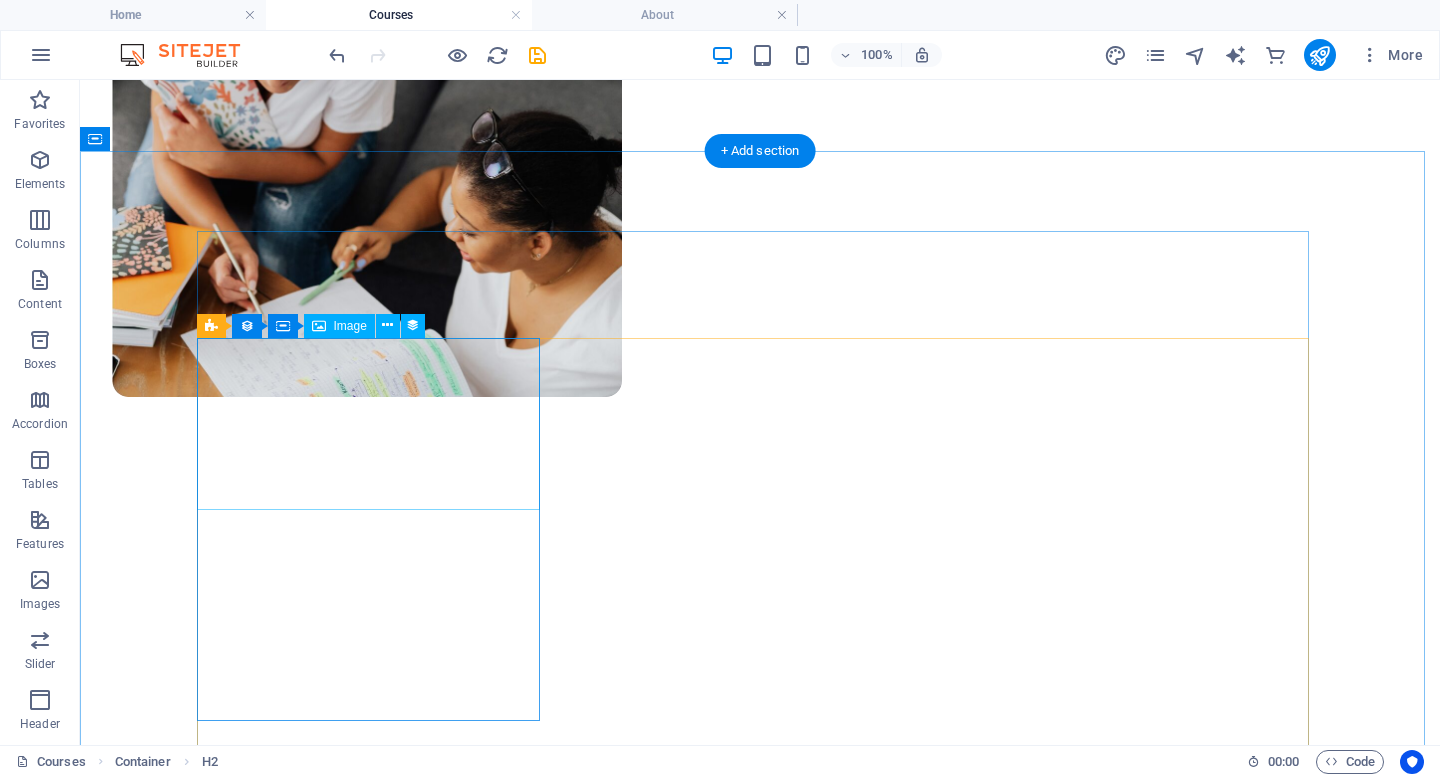 click at bounding box center [760, 1154] 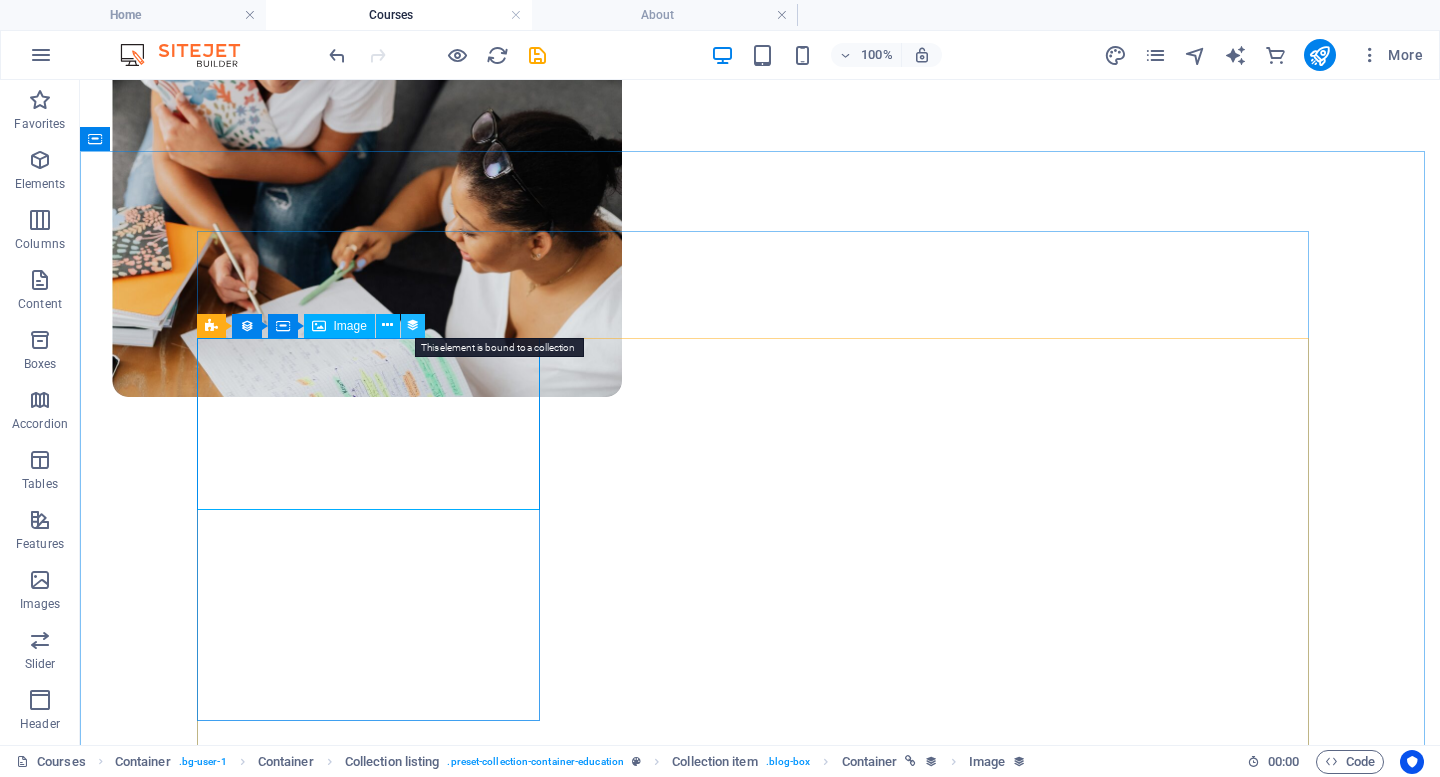 click at bounding box center (413, 326) 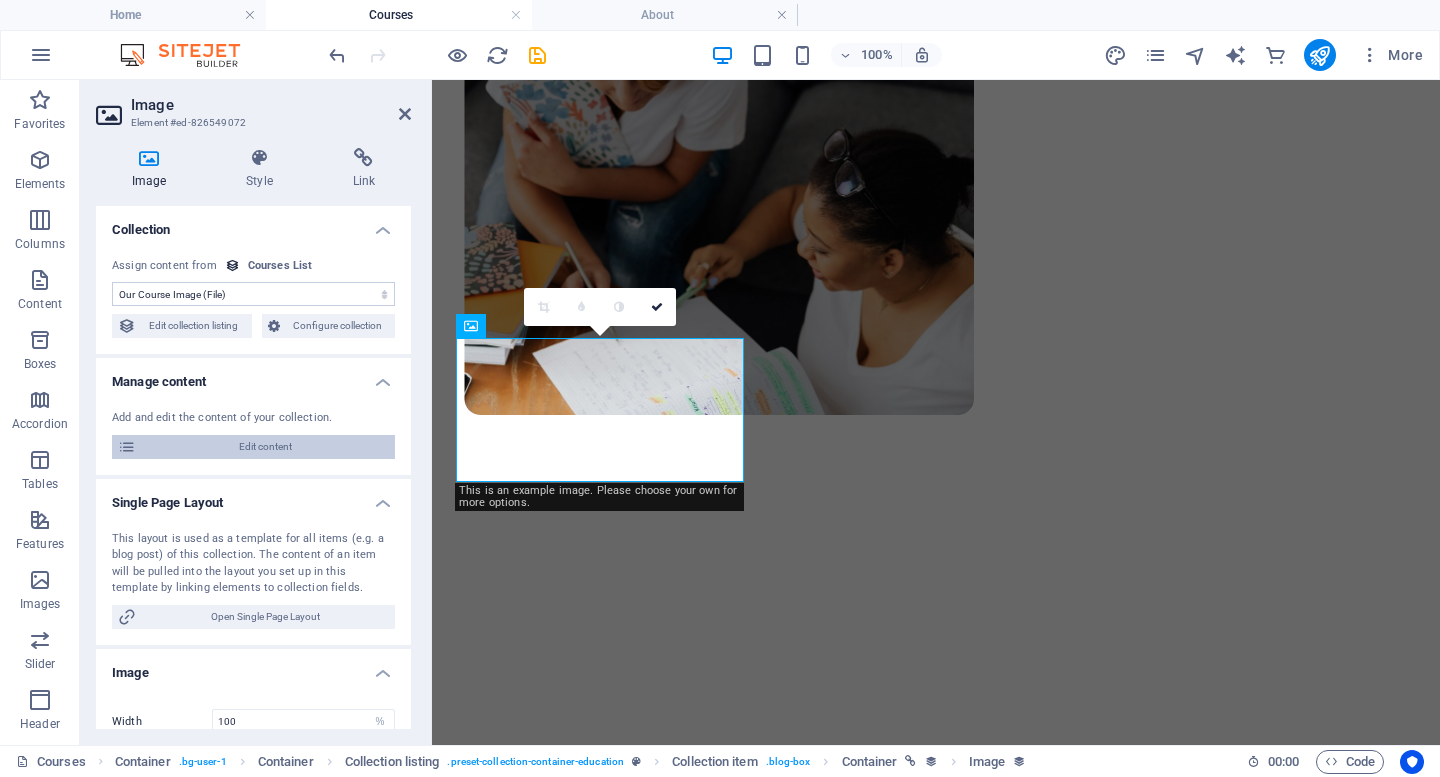 click on "Edit content" at bounding box center [265, 447] 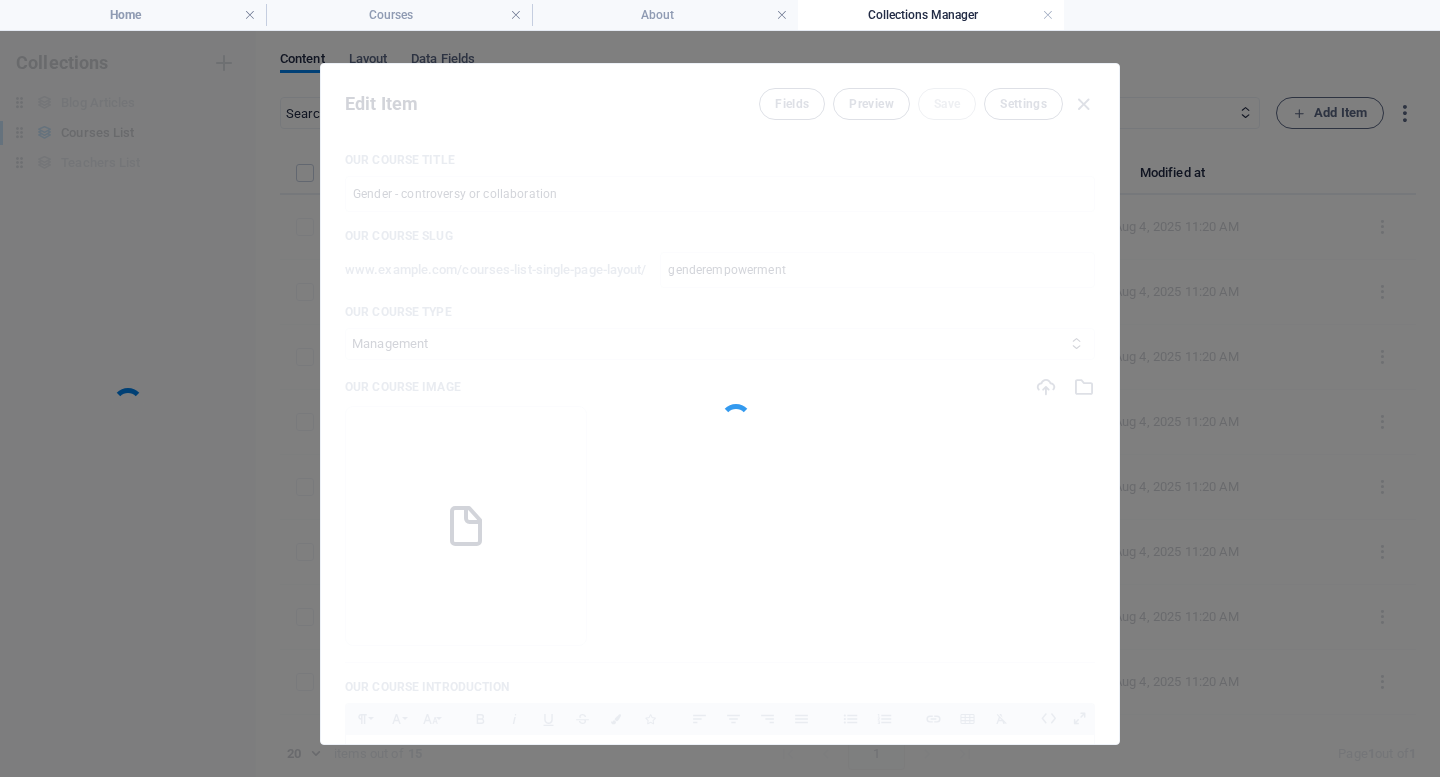 scroll, scrollTop: 0, scrollLeft: 0, axis: both 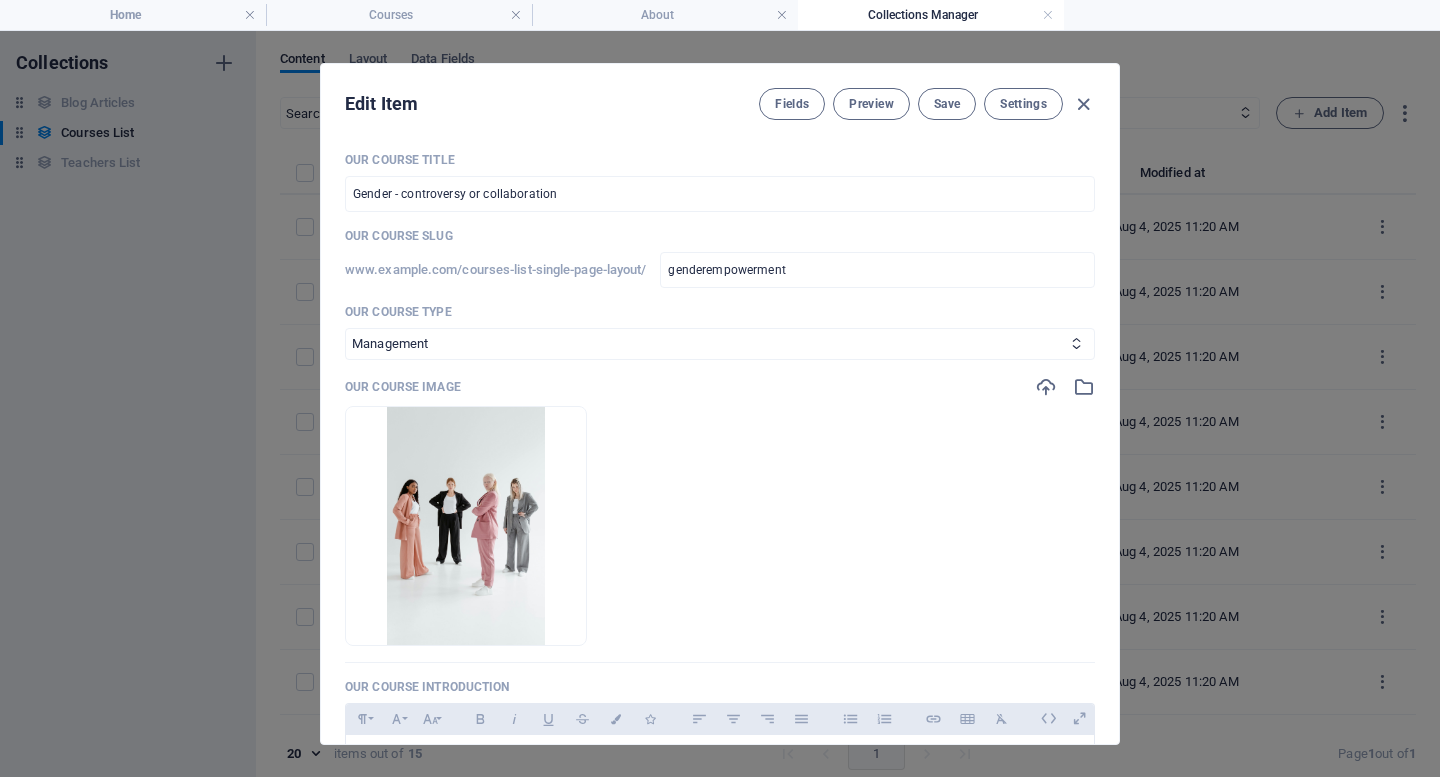 drag, startPoint x: 1117, startPoint y: 226, endPoint x: 1118, endPoint y: 293, distance: 67.00746 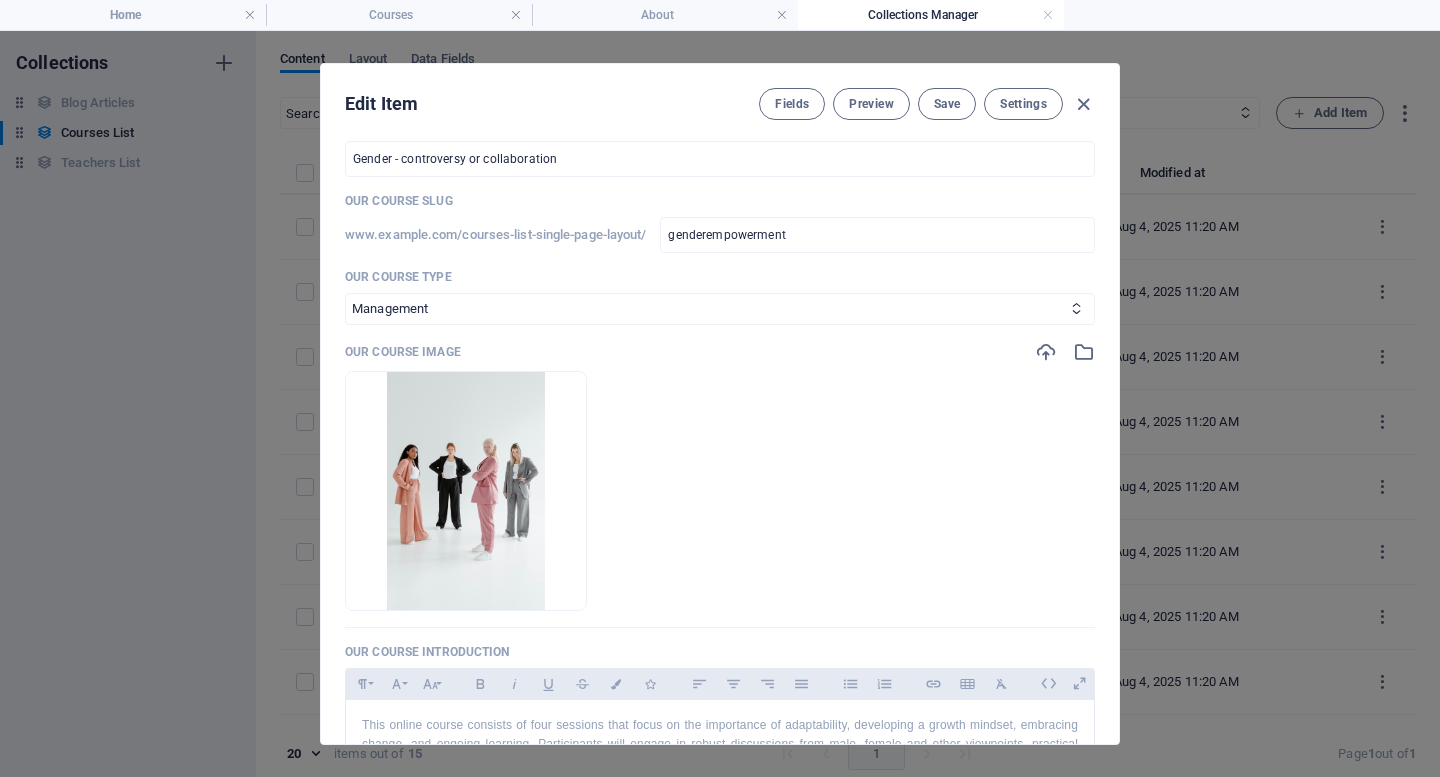 scroll, scrollTop: 0, scrollLeft: 0, axis: both 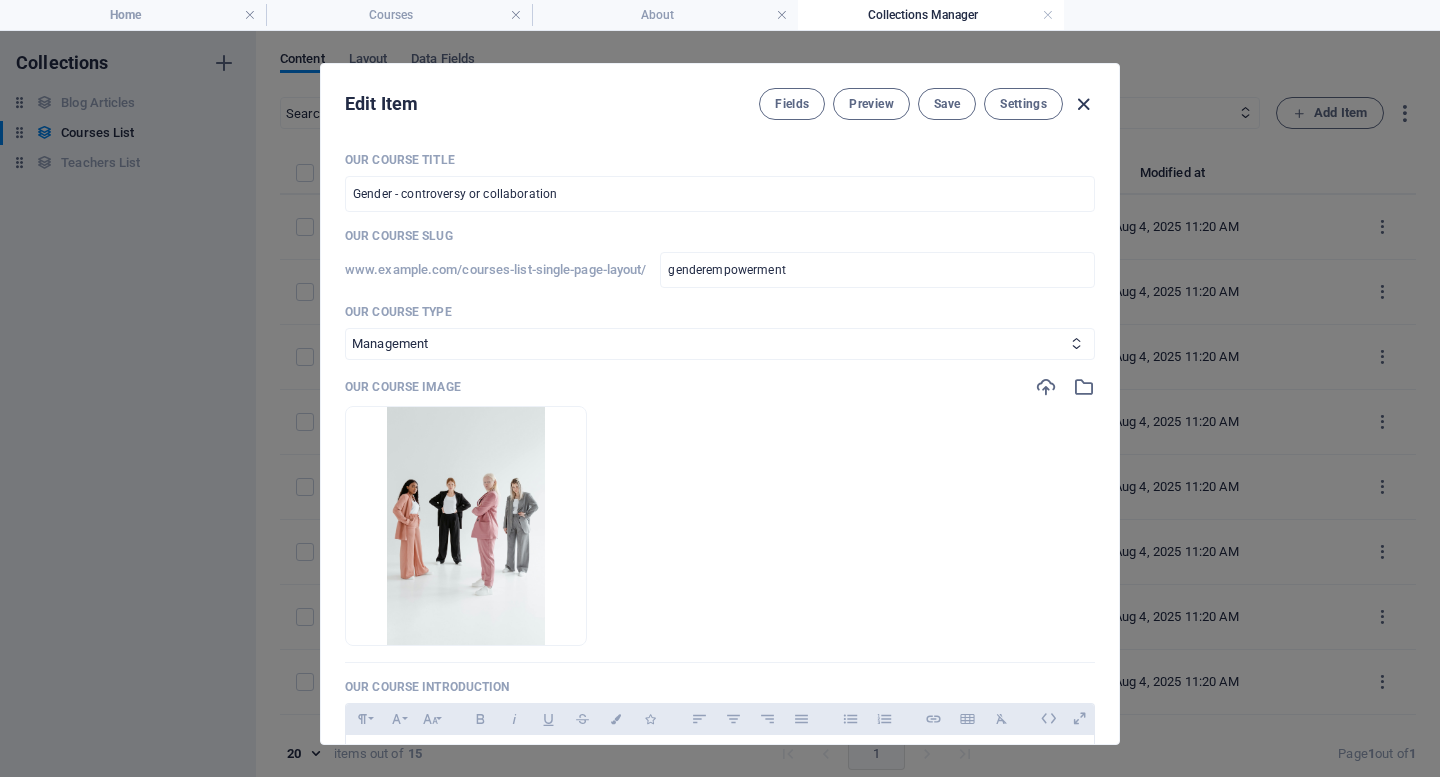 click at bounding box center (1083, 104) 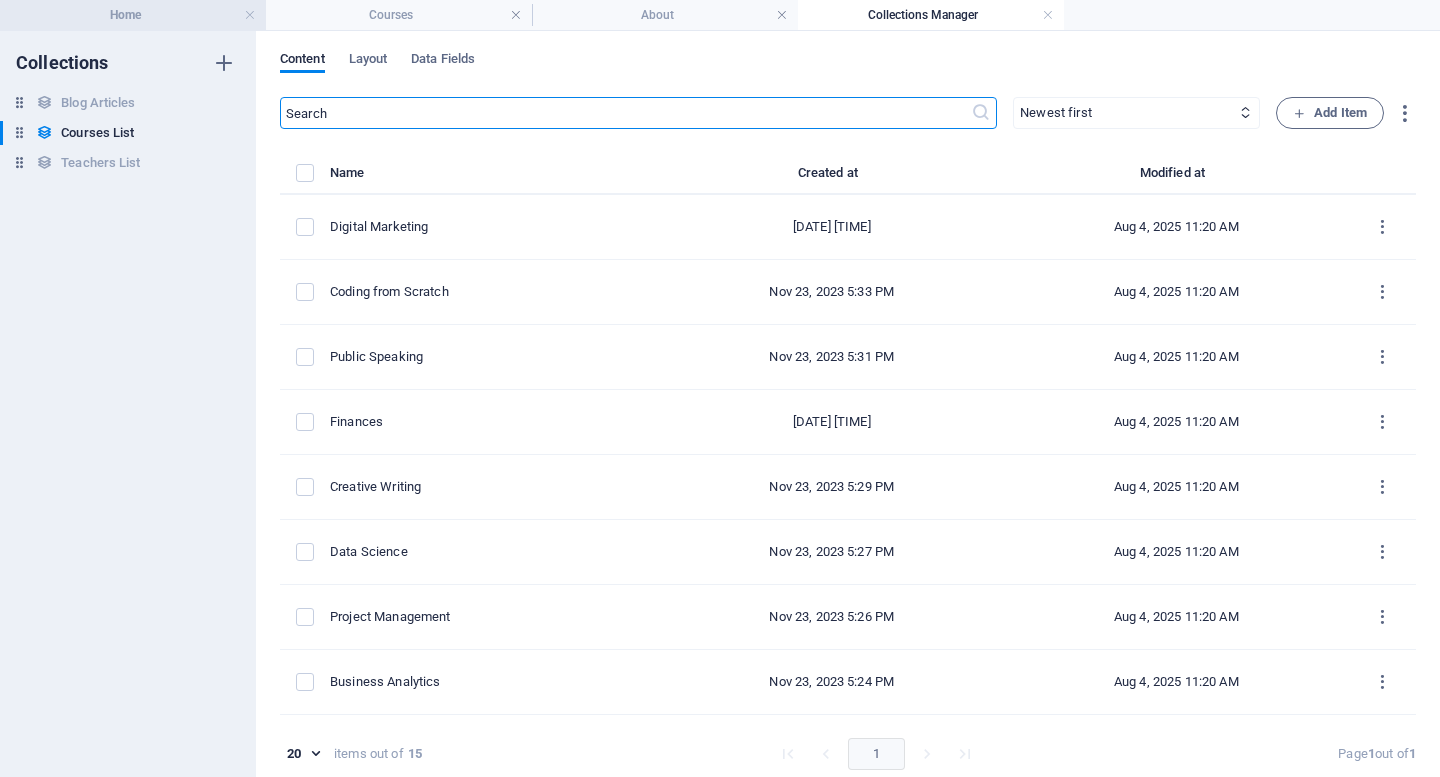 click on "Home" at bounding box center [133, 15] 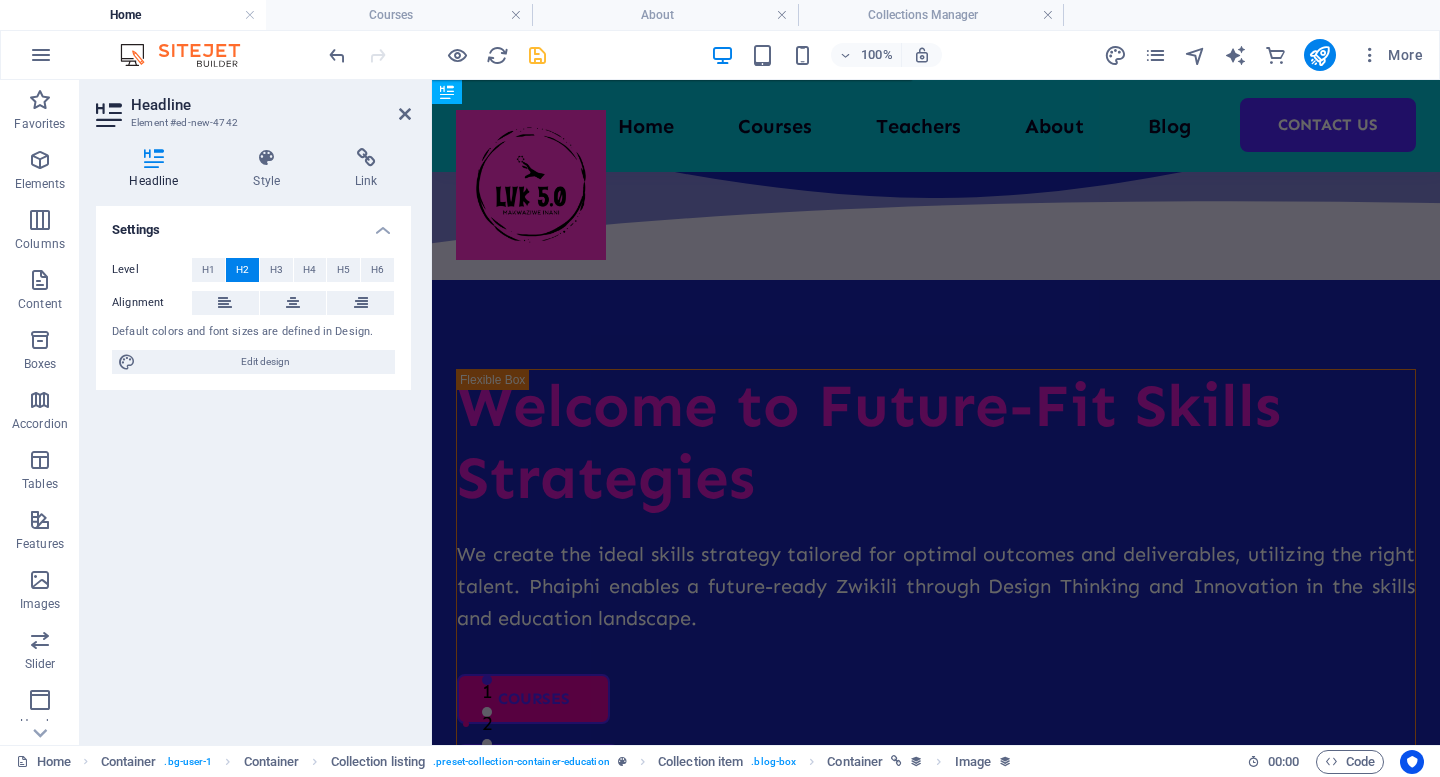 scroll, scrollTop: 2700, scrollLeft: 0, axis: vertical 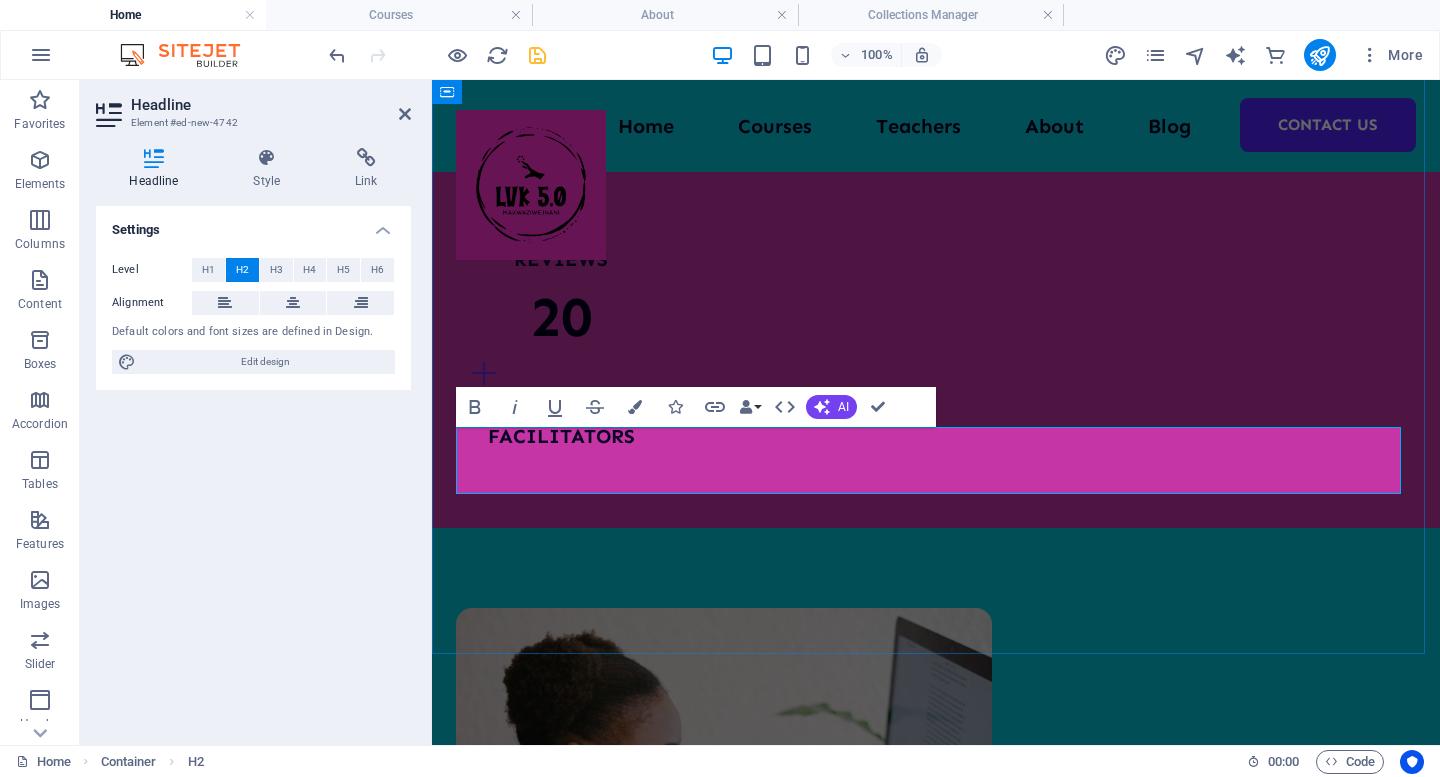 click on "New headline" at bounding box center (936, 2813) 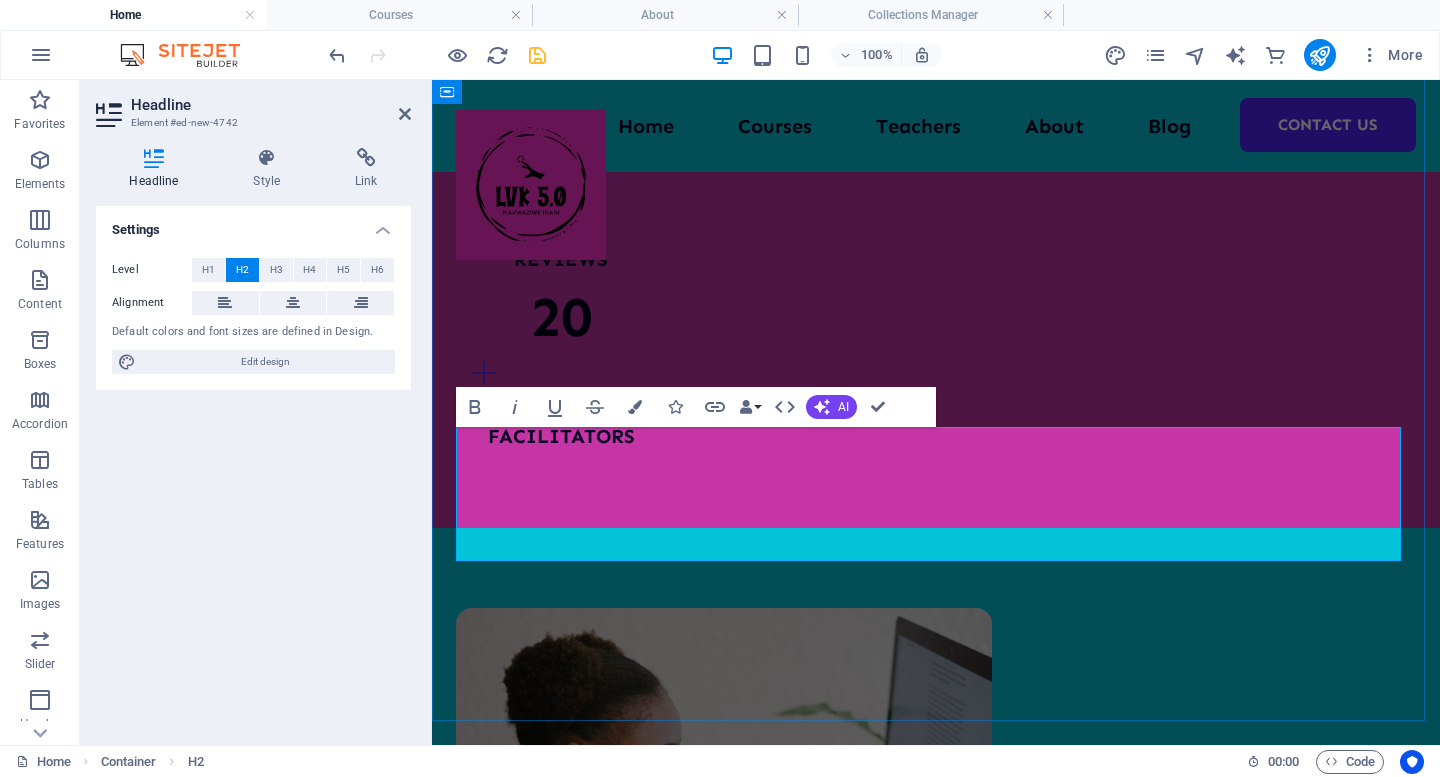 drag, startPoint x: 787, startPoint y: 517, endPoint x: 470, endPoint y: 458, distance: 322.4438 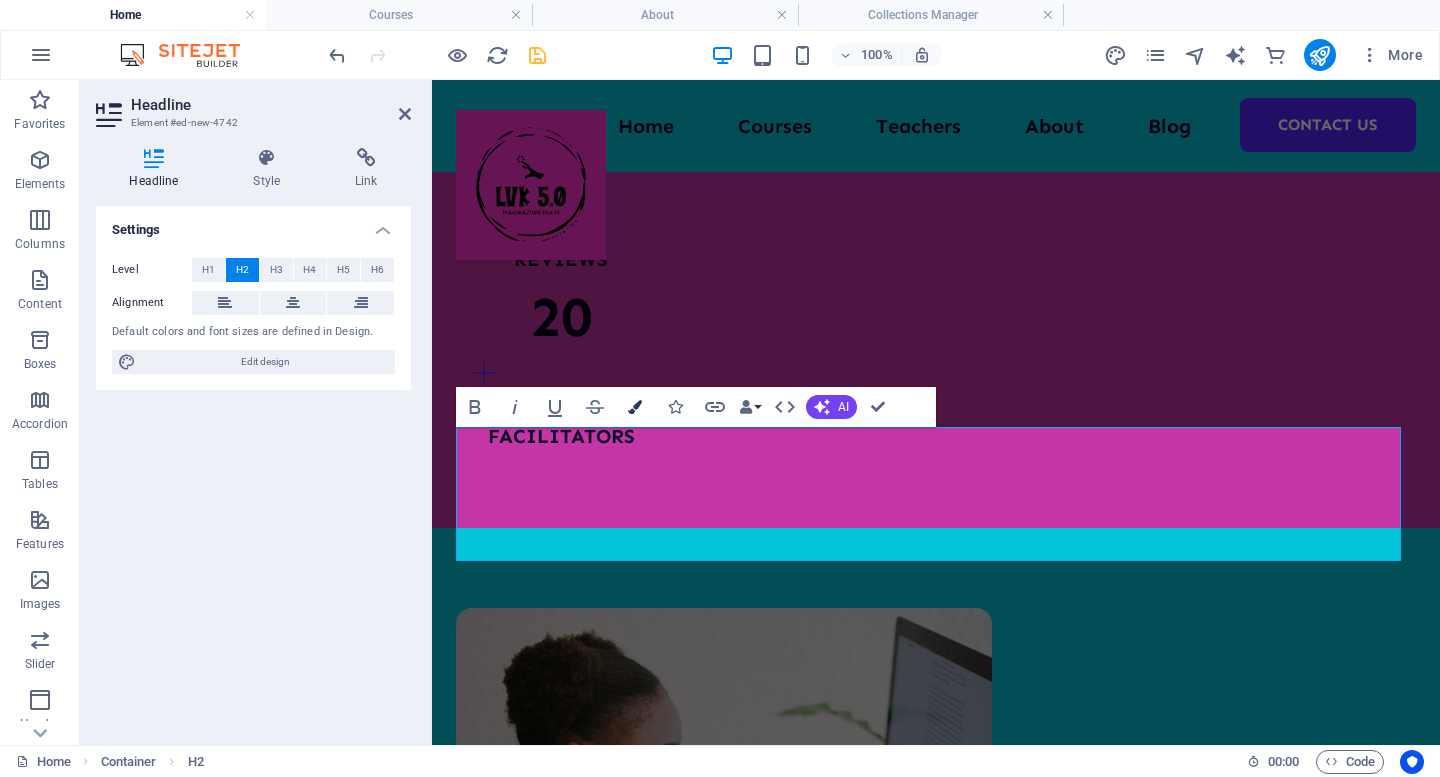 click at bounding box center (635, 407) 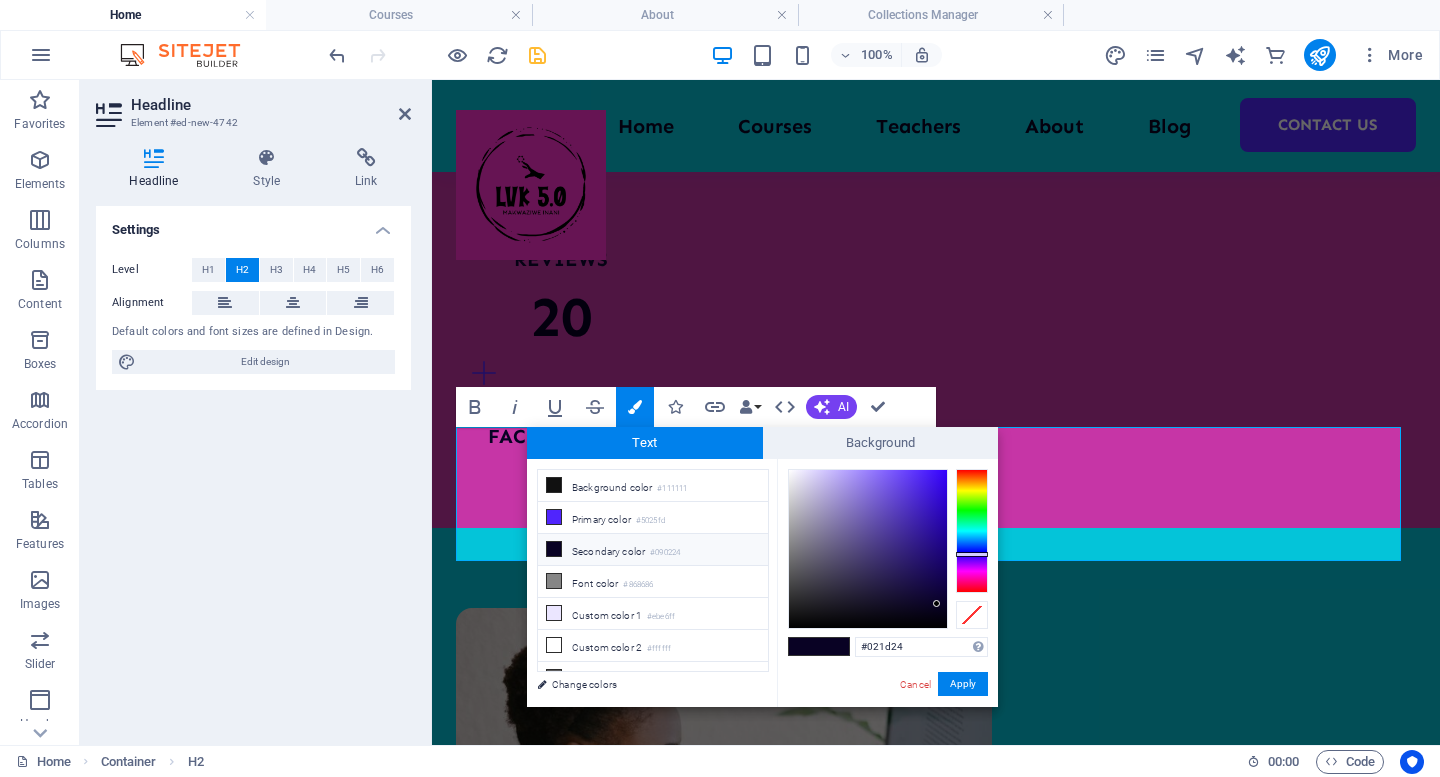 click at bounding box center (972, 531) 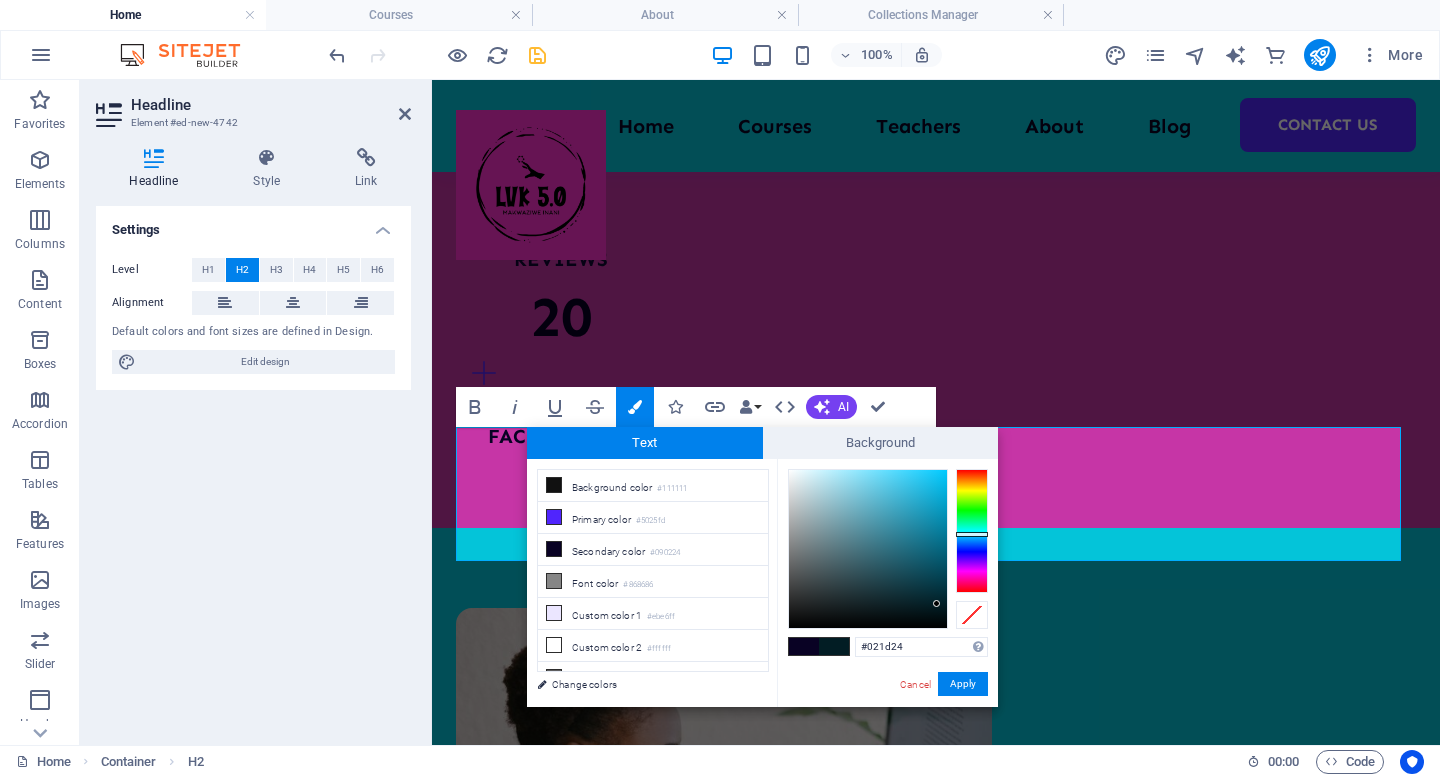 type on "#3ebdde" 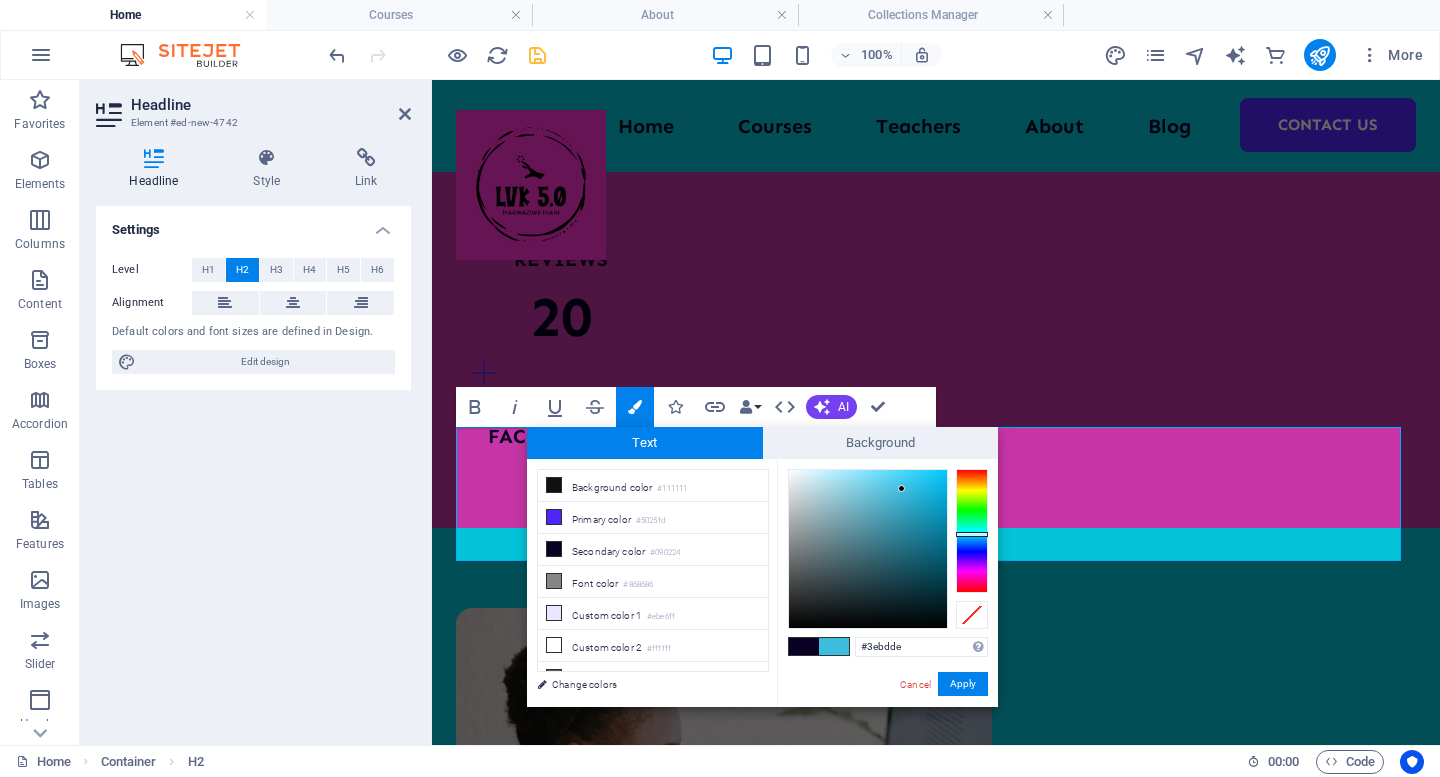 click at bounding box center [868, 549] 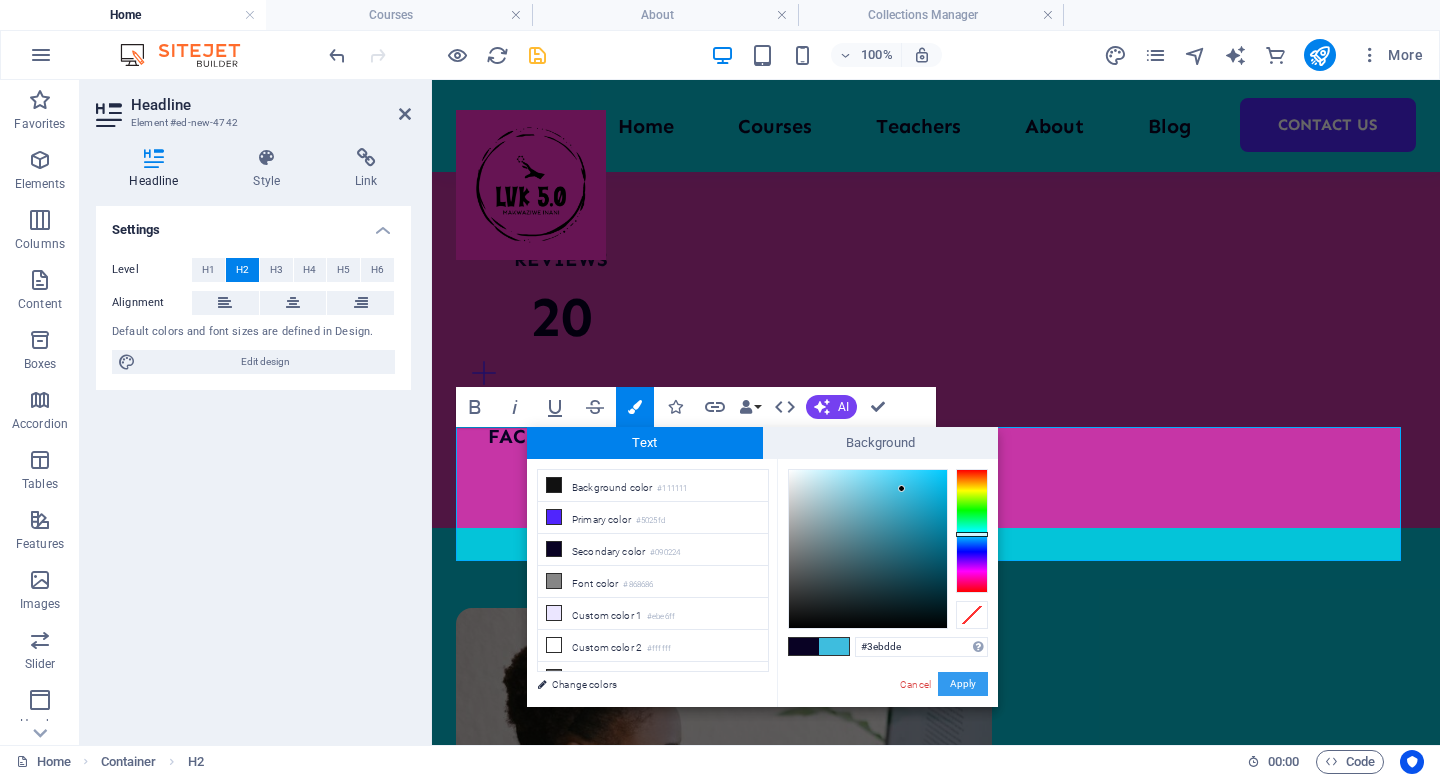 click on "Apply" at bounding box center (963, 684) 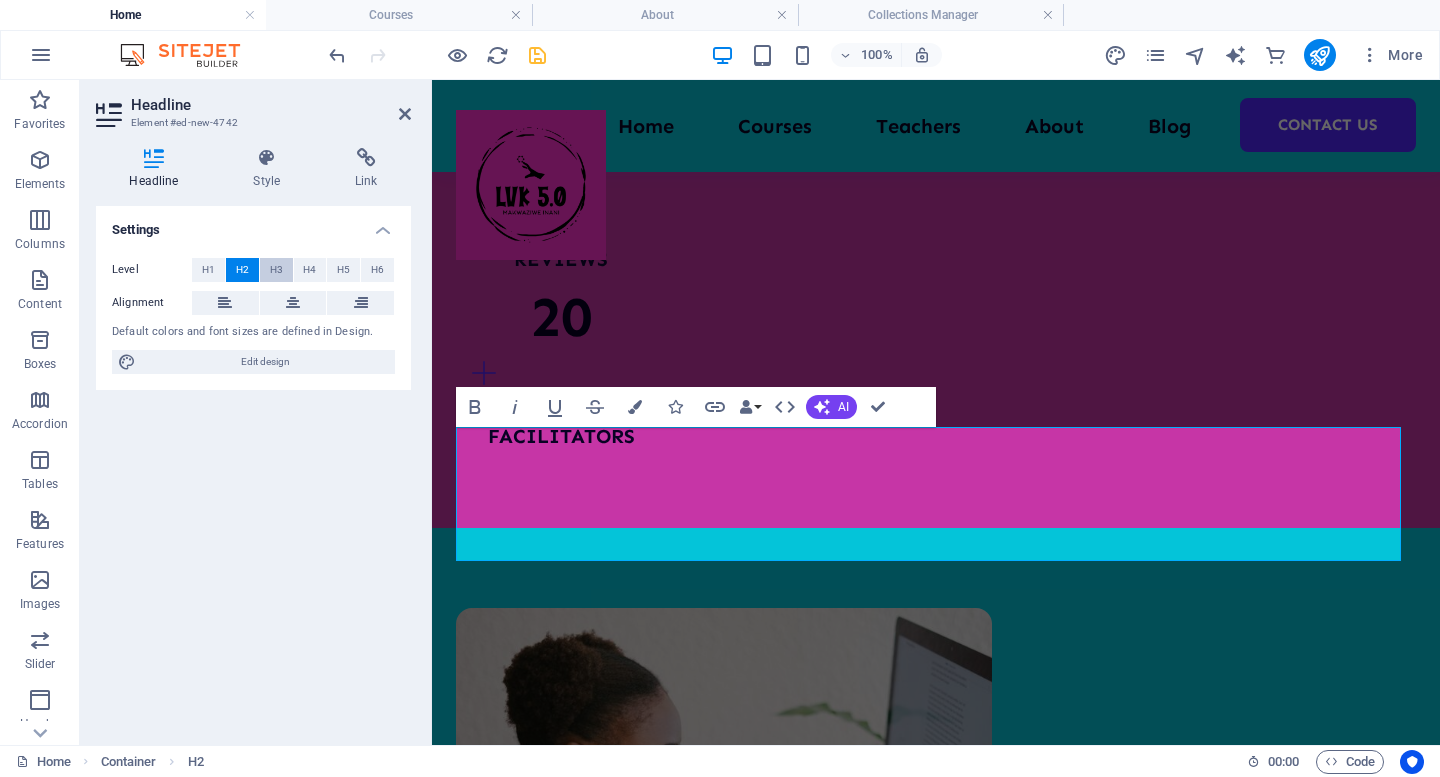 click on "H3" at bounding box center [276, 270] 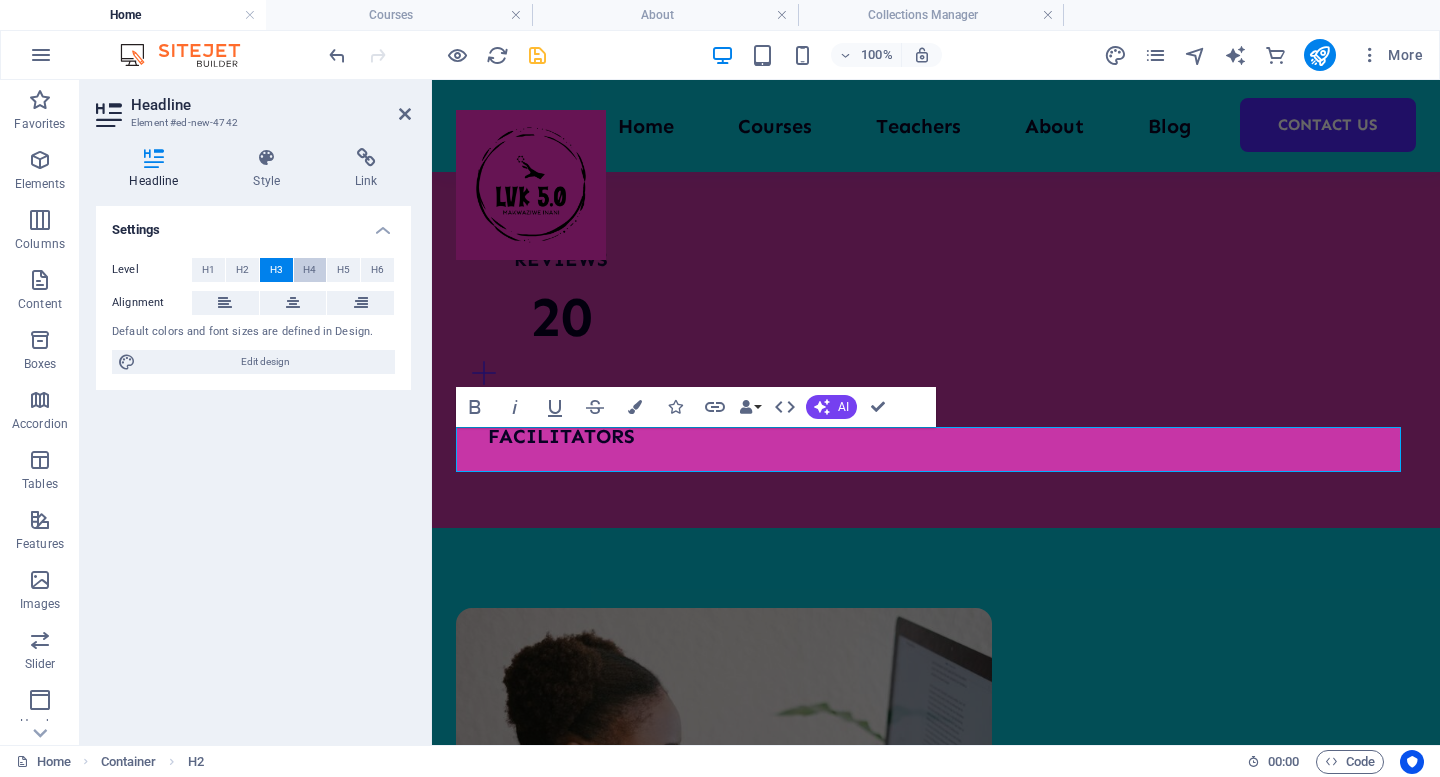 click on "H4" at bounding box center [309, 270] 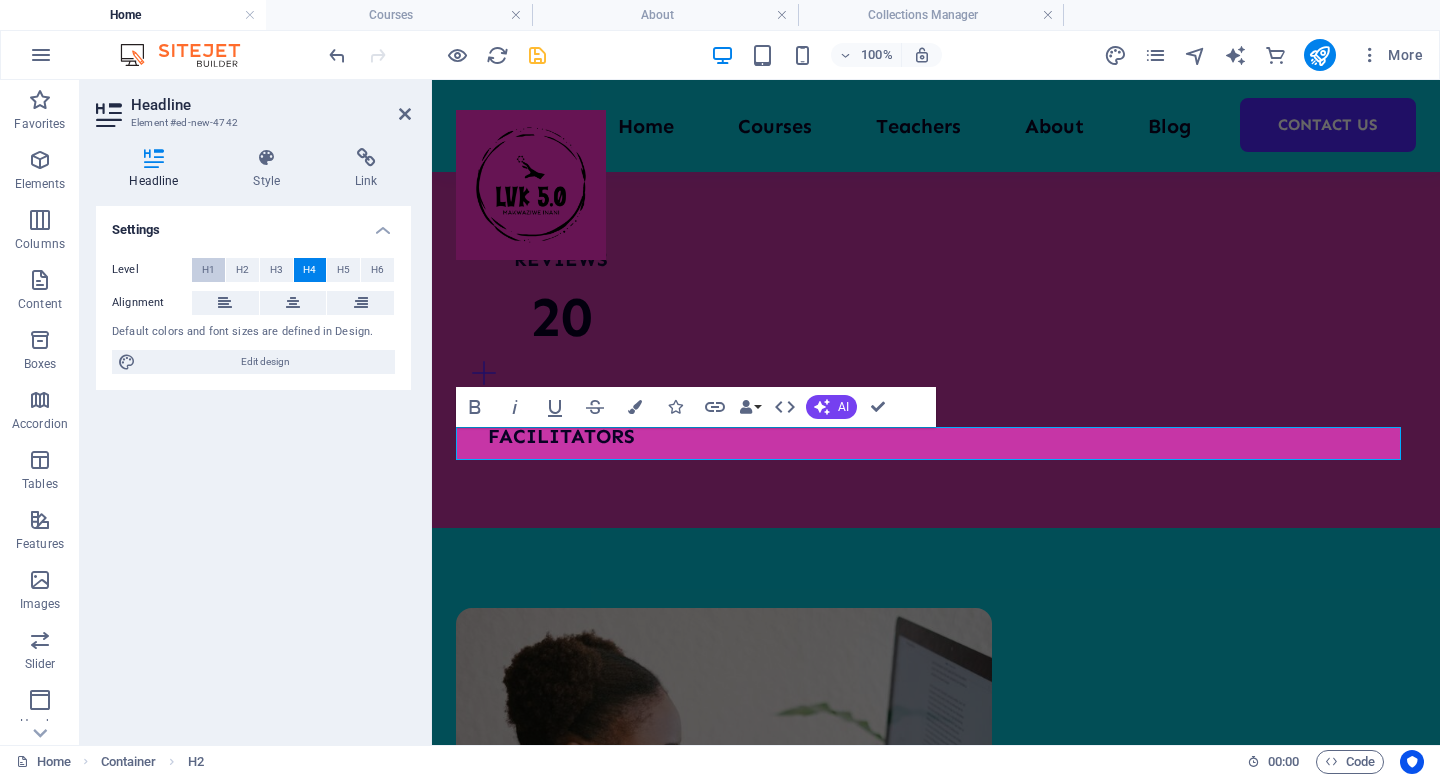 click on "H1" at bounding box center [208, 270] 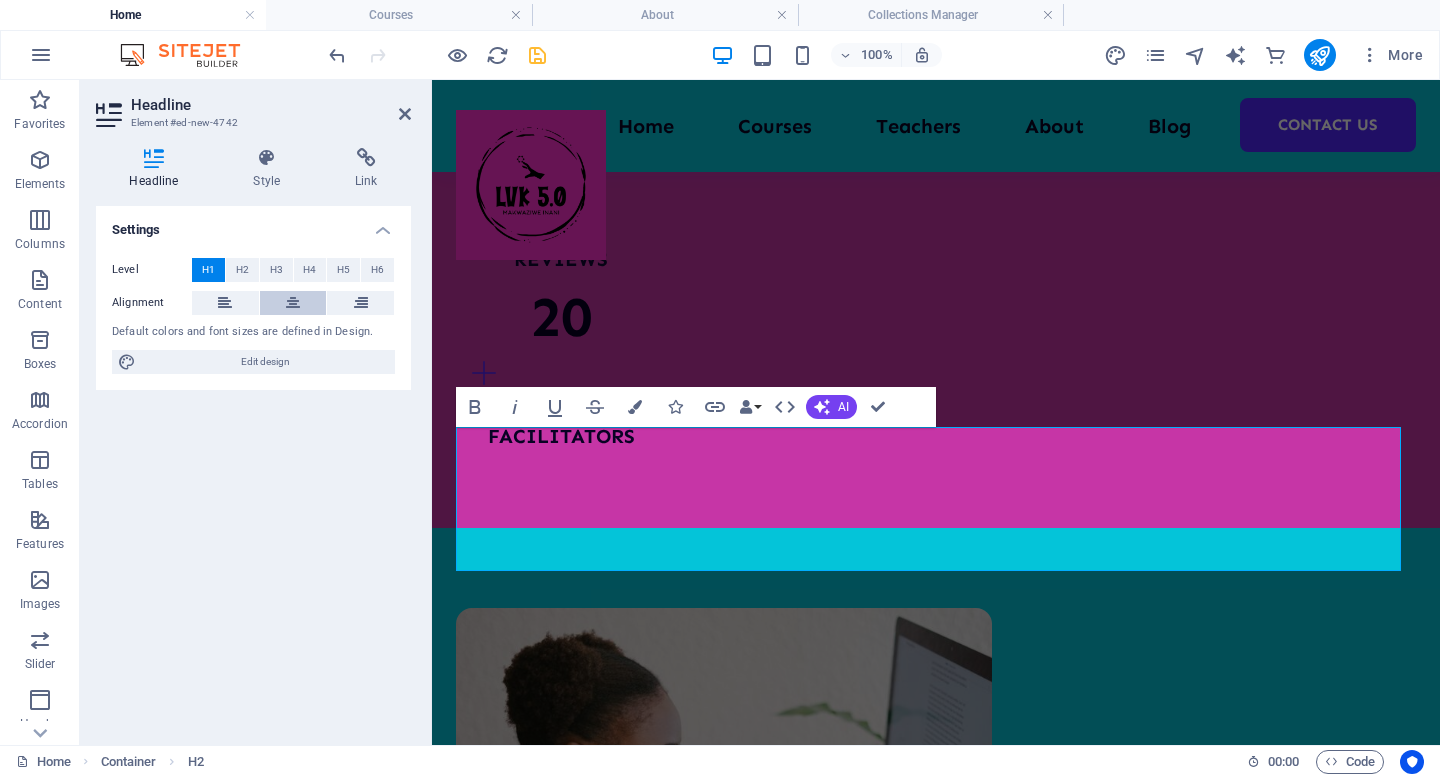 click at bounding box center [293, 303] 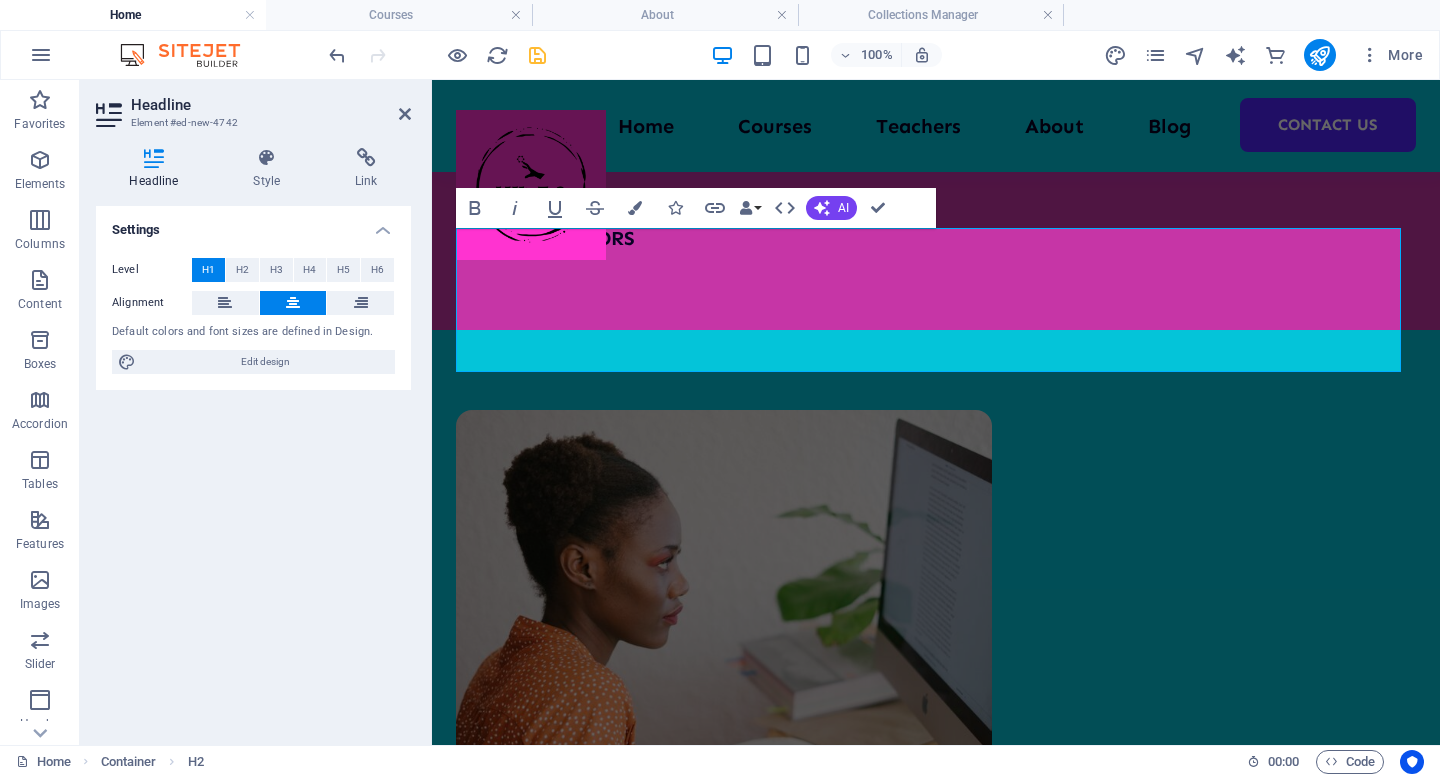 scroll, scrollTop: 2906, scrollLeft: 0, axis: vertical 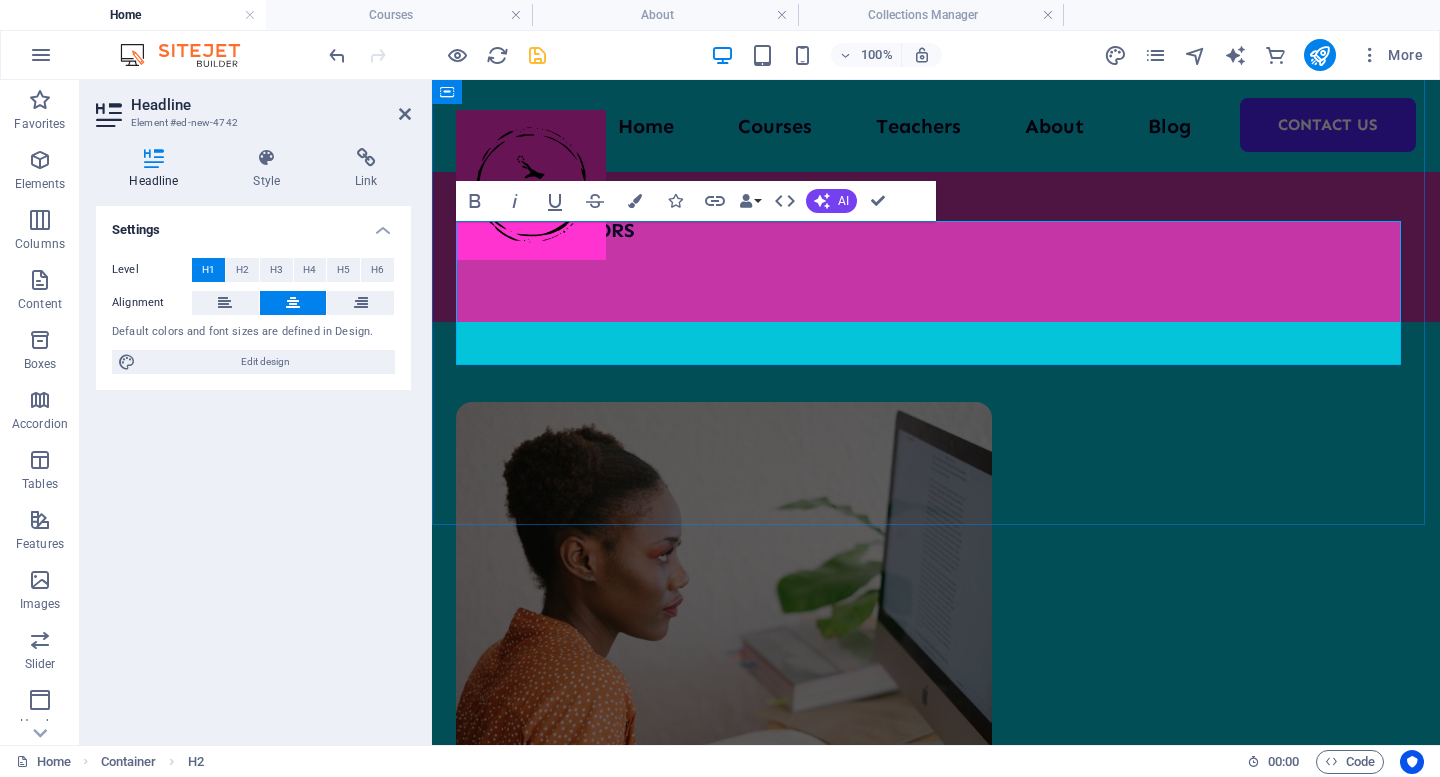 click on "Gender - Controversy or Teamwork?" at bounding box center [936, 2646] 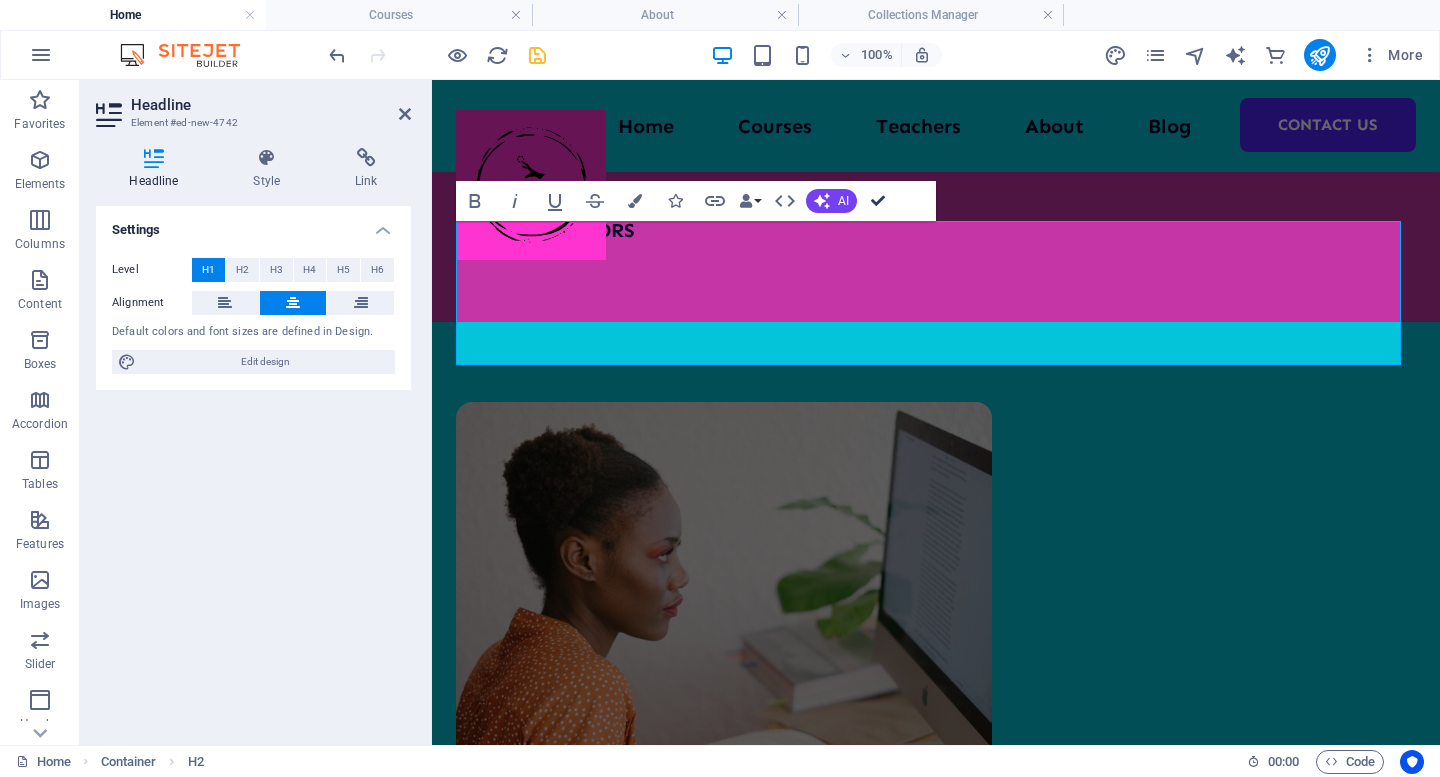 scroll, scrollTop: 2717, scrollLeft: 0, axis: vertical 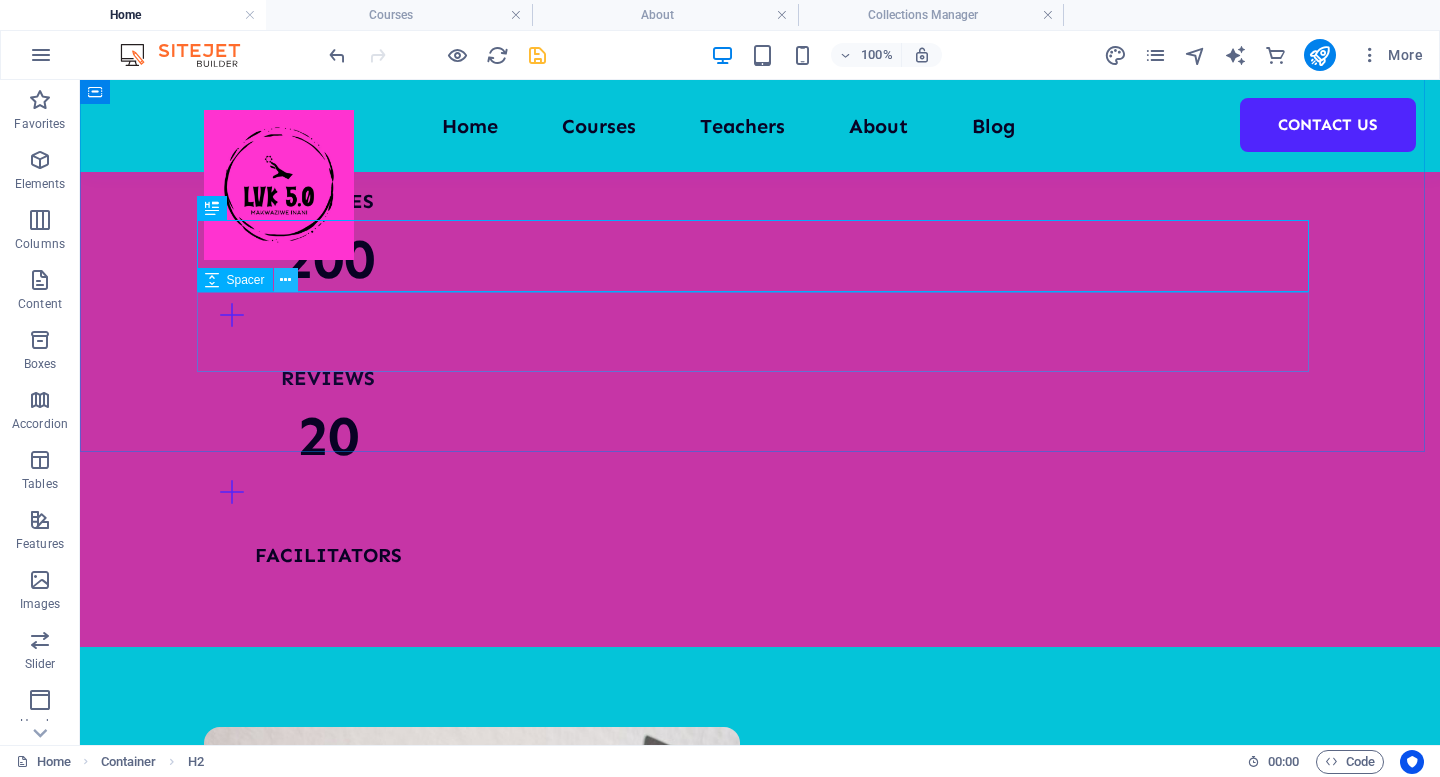 click at bounding box center [285, 280] 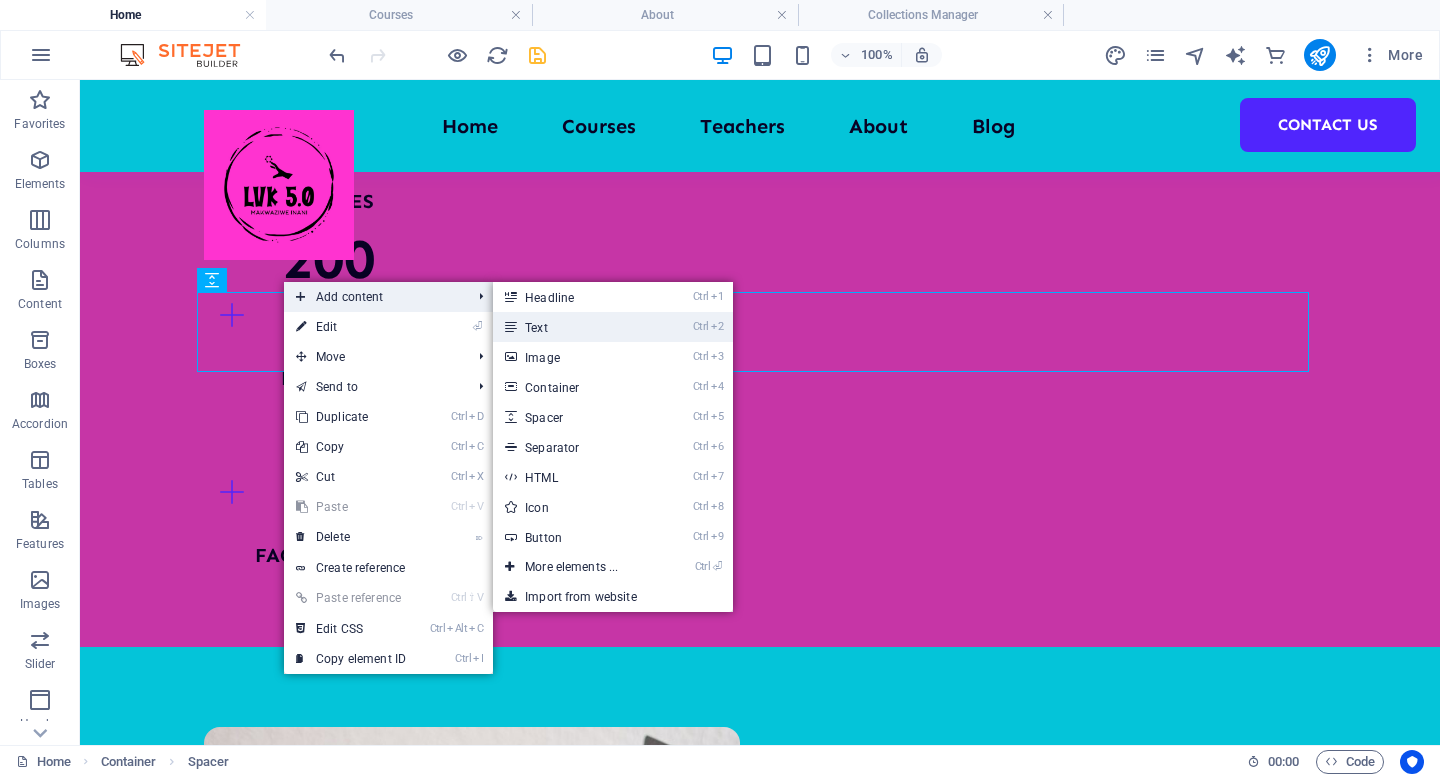 click on "Ctrl 2  Text" at bounding box center [575, 327] 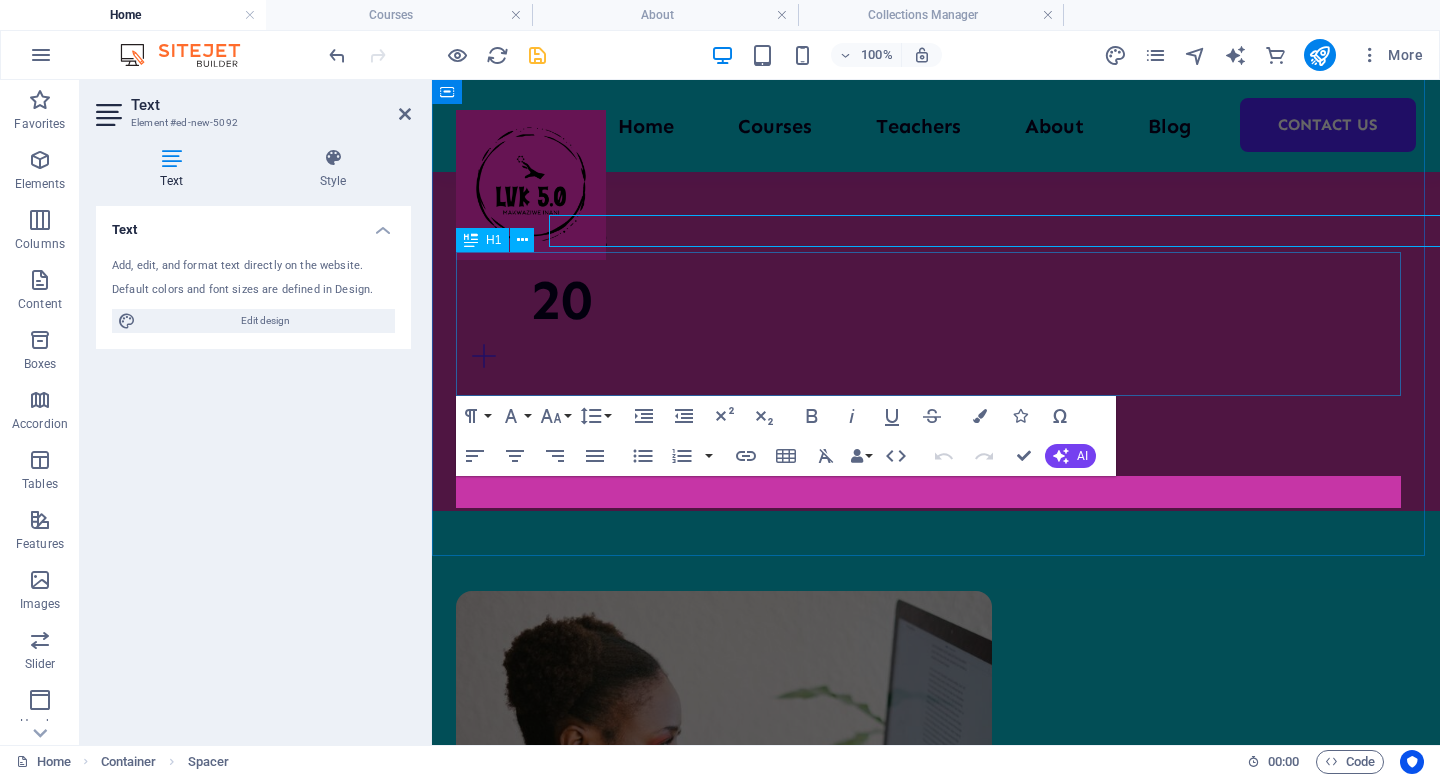 scroll, scrollTop: 2874, scrollLeft: 0, axis: vertical 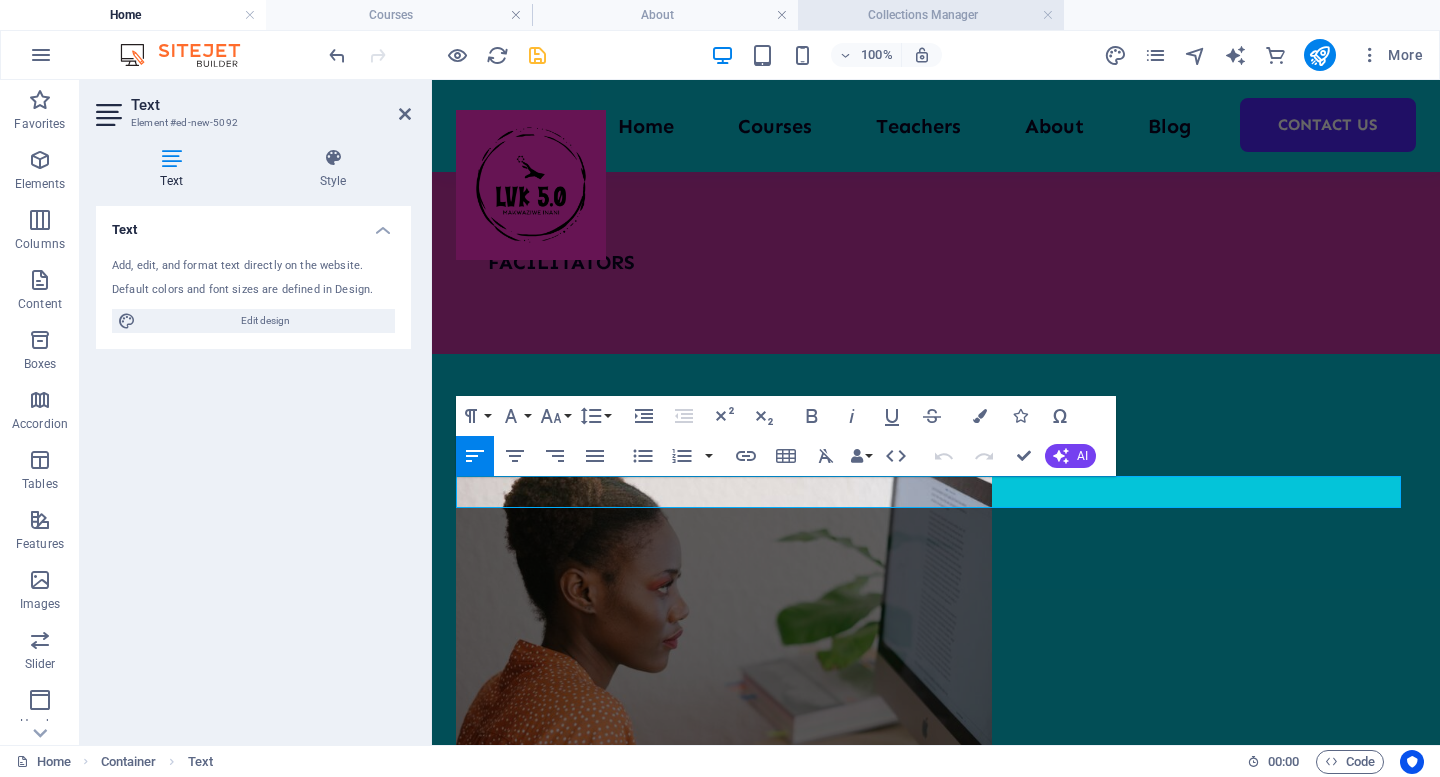 click on "Collections Manager" at bounding box center [931, 15] 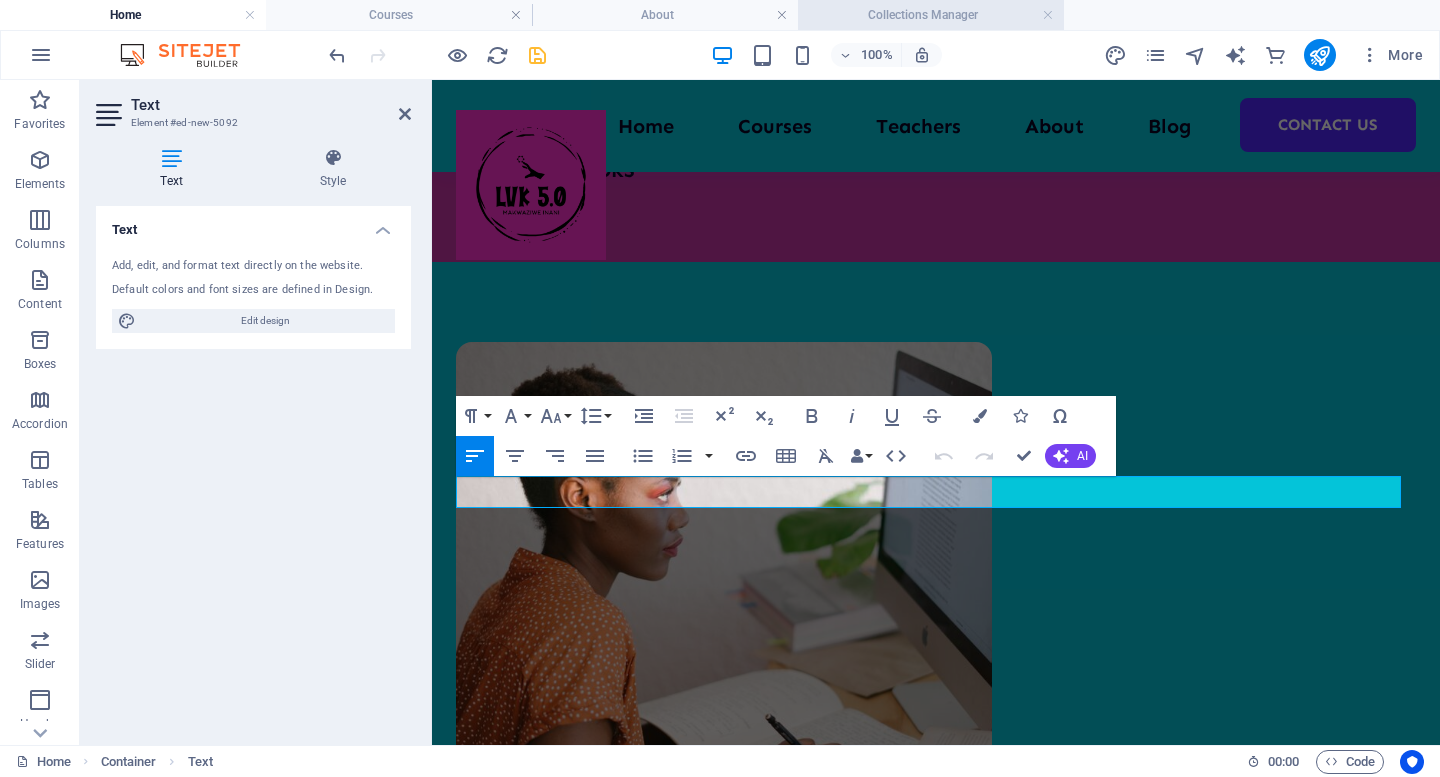 scroll, scrollTop: 0, scrollLeft: 0, axis: both 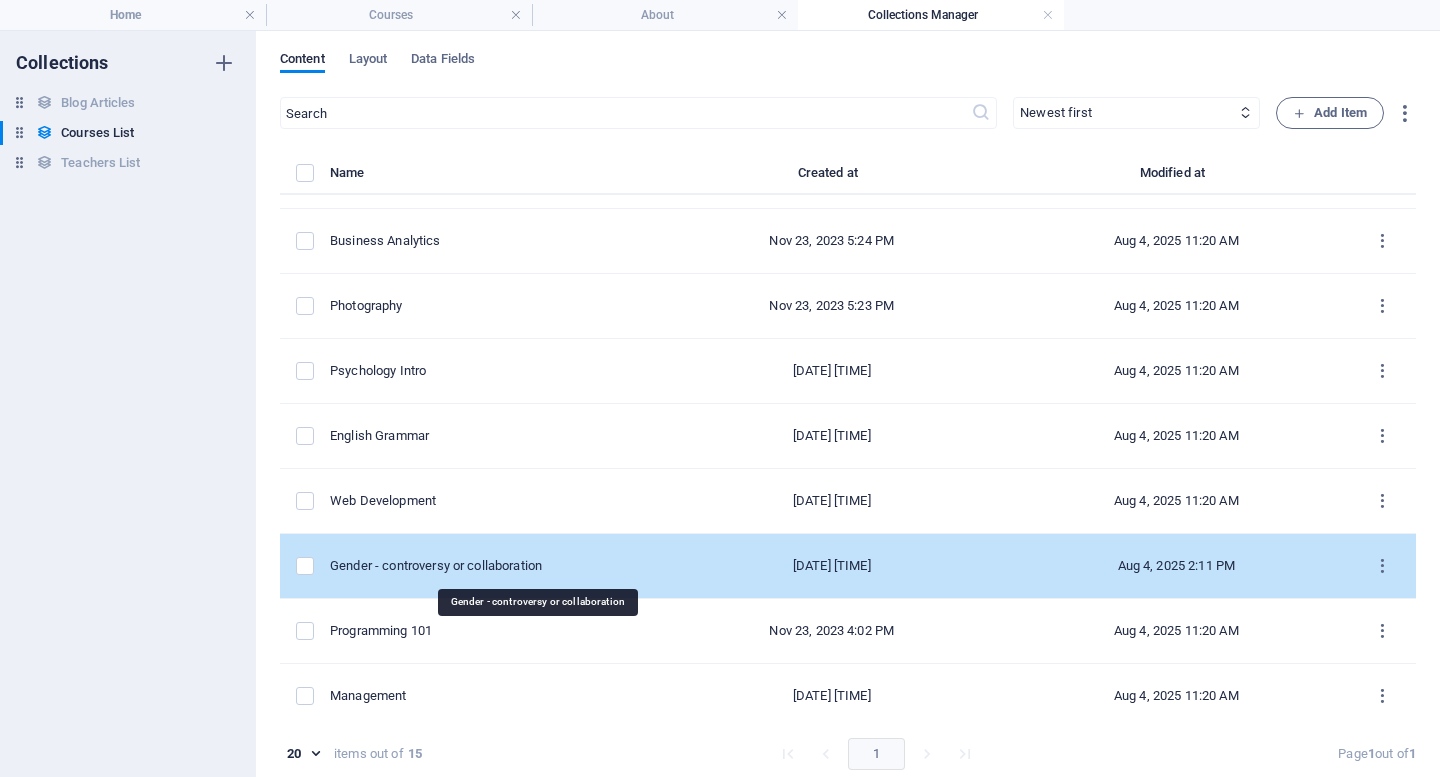 click on "Gender - controversy or collaboration" at bounding box center (487, 566) 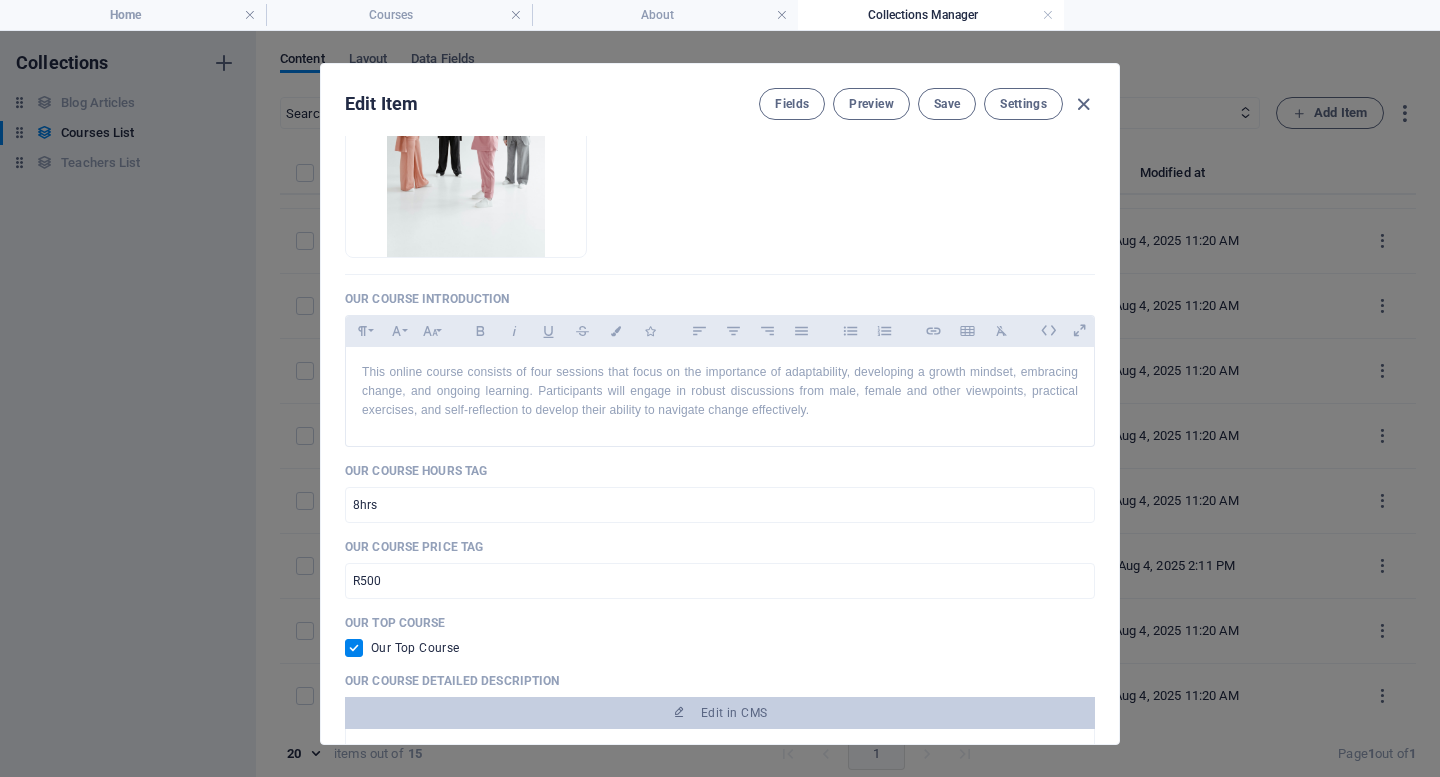 scroll, scrollTop: 391, scrollLeft: 0, axis: vertical 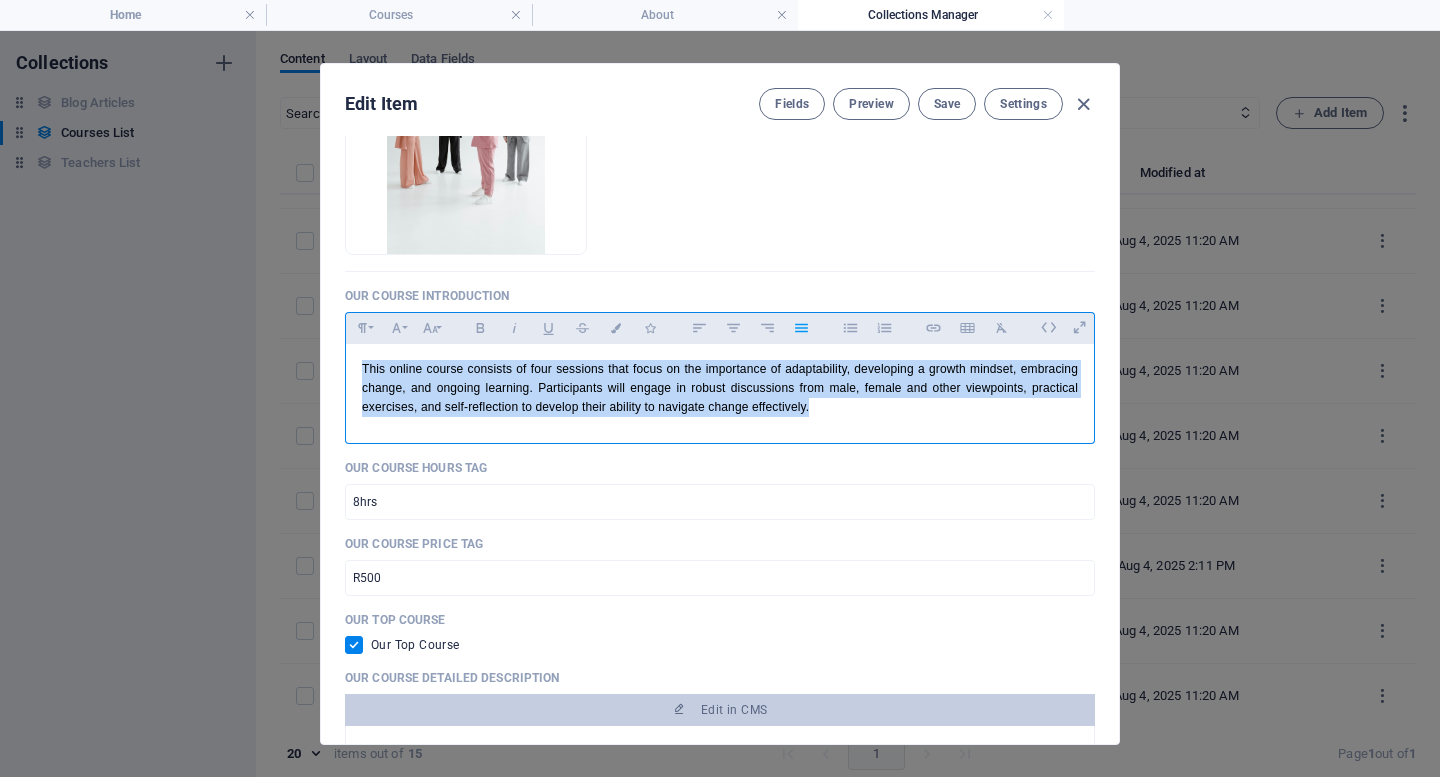 drag, startPoint x: 821, startPoint y: 408, endPoint x: 357, endPoint y: 366, distance: 465.89697 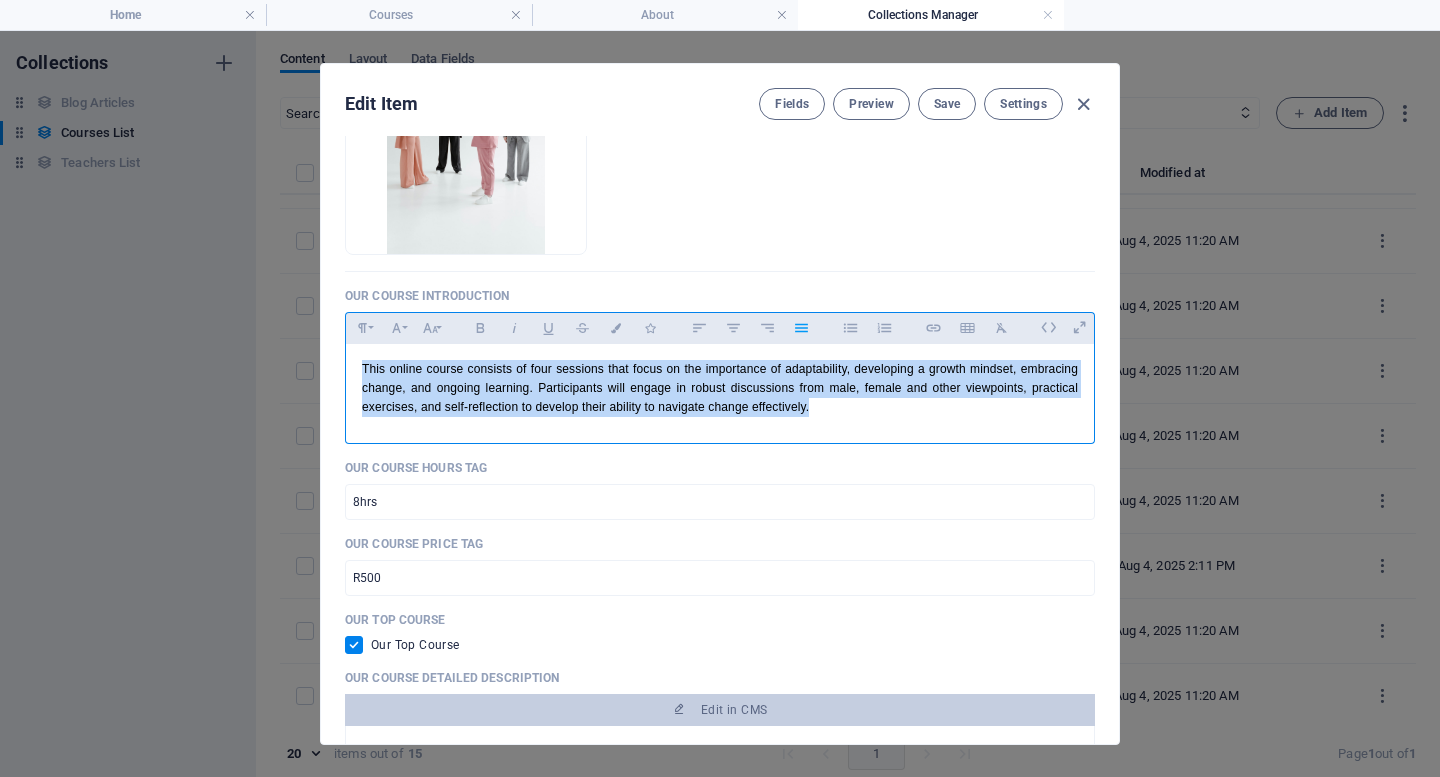 click on "This online course consists of four sessions that focus on the importance of adaptability, developing a growth mindset, embracing change, and ongoing learning. Participants will engage in robust discussions from male, female and other viewpoints, practical exercises, and self-reflection to develop their ability to navigate change effectively." at bounding box center (720, 389) 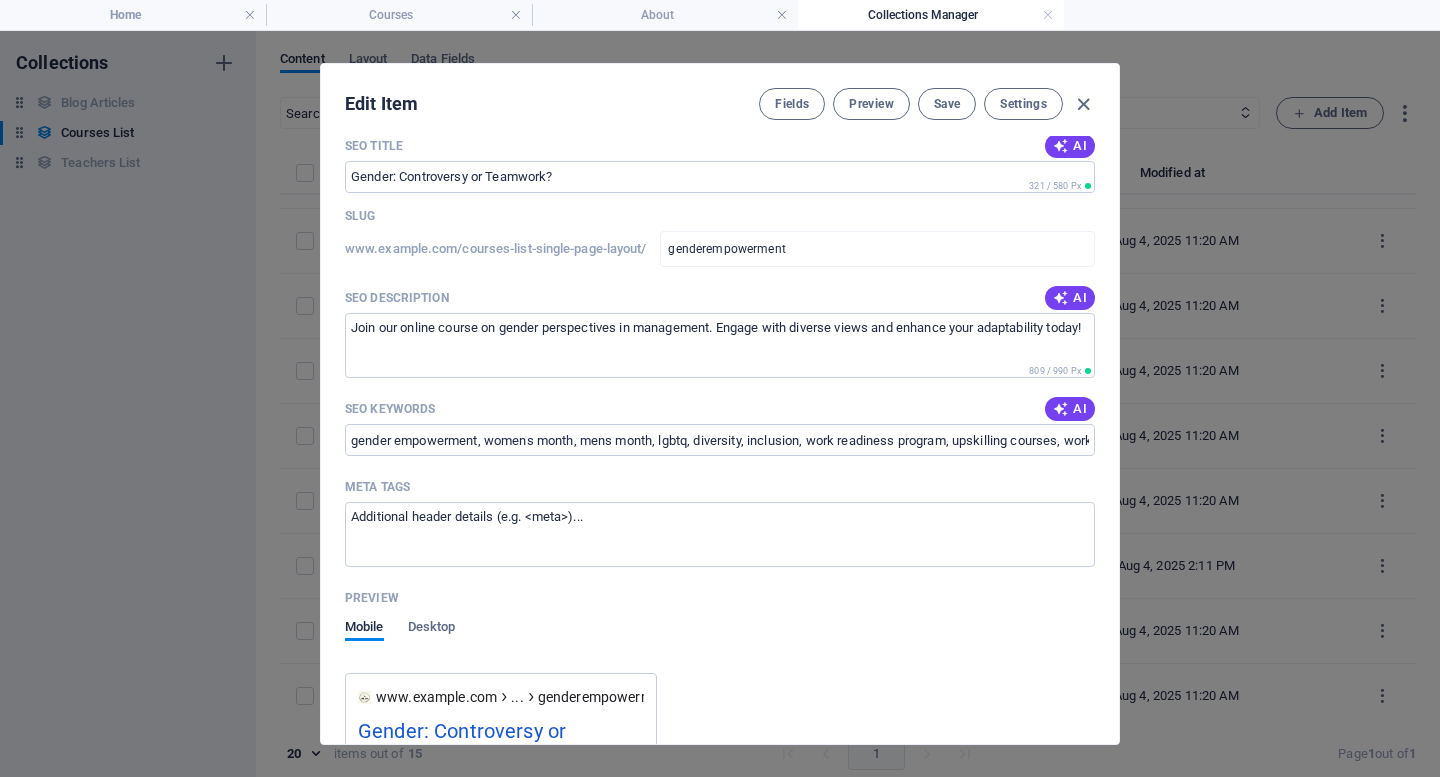 scroll, scrollTop: 1328, scrollLeft: 0, axis: vertical 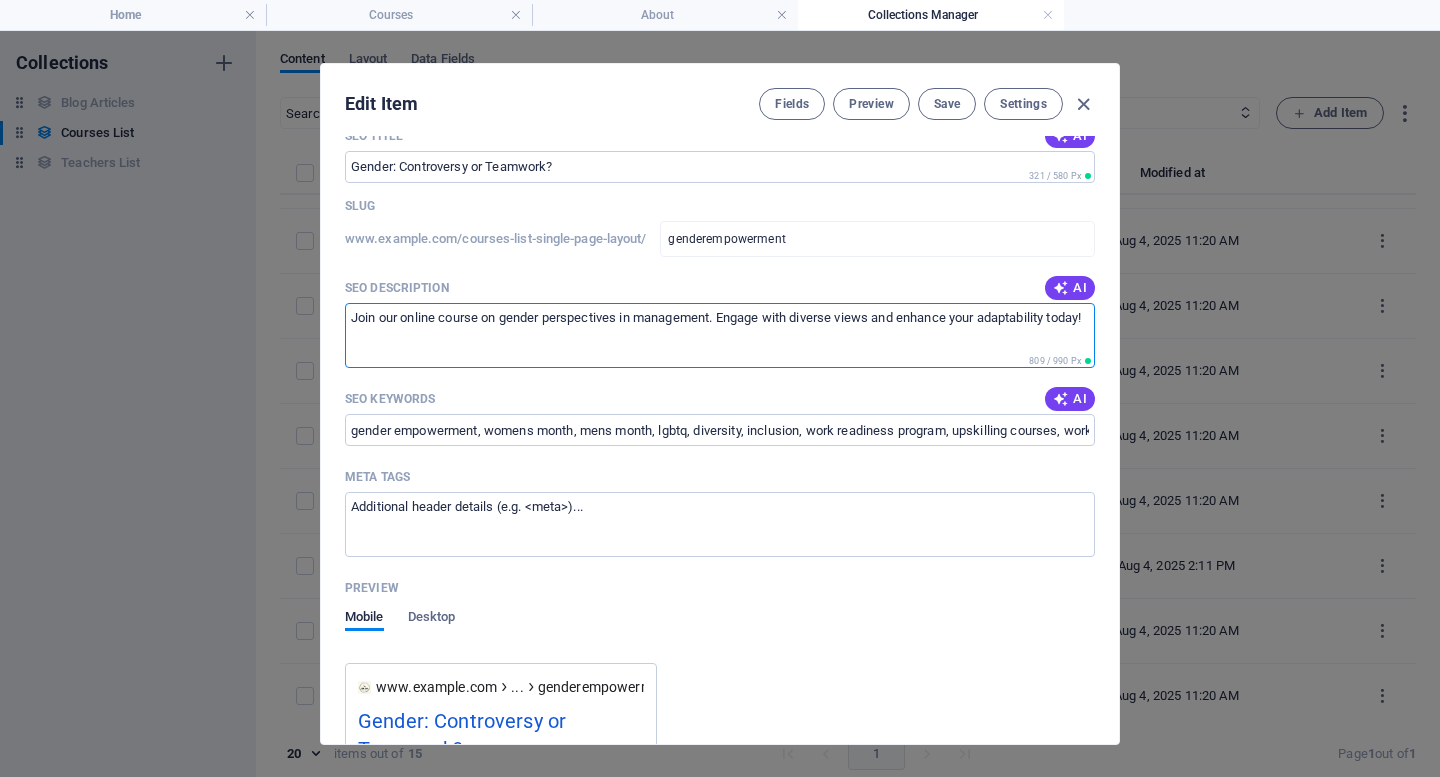 drag, startPoint x: 402, startPoint y: 333, endPoint x: 339, endPoint y: 317, distance: 65 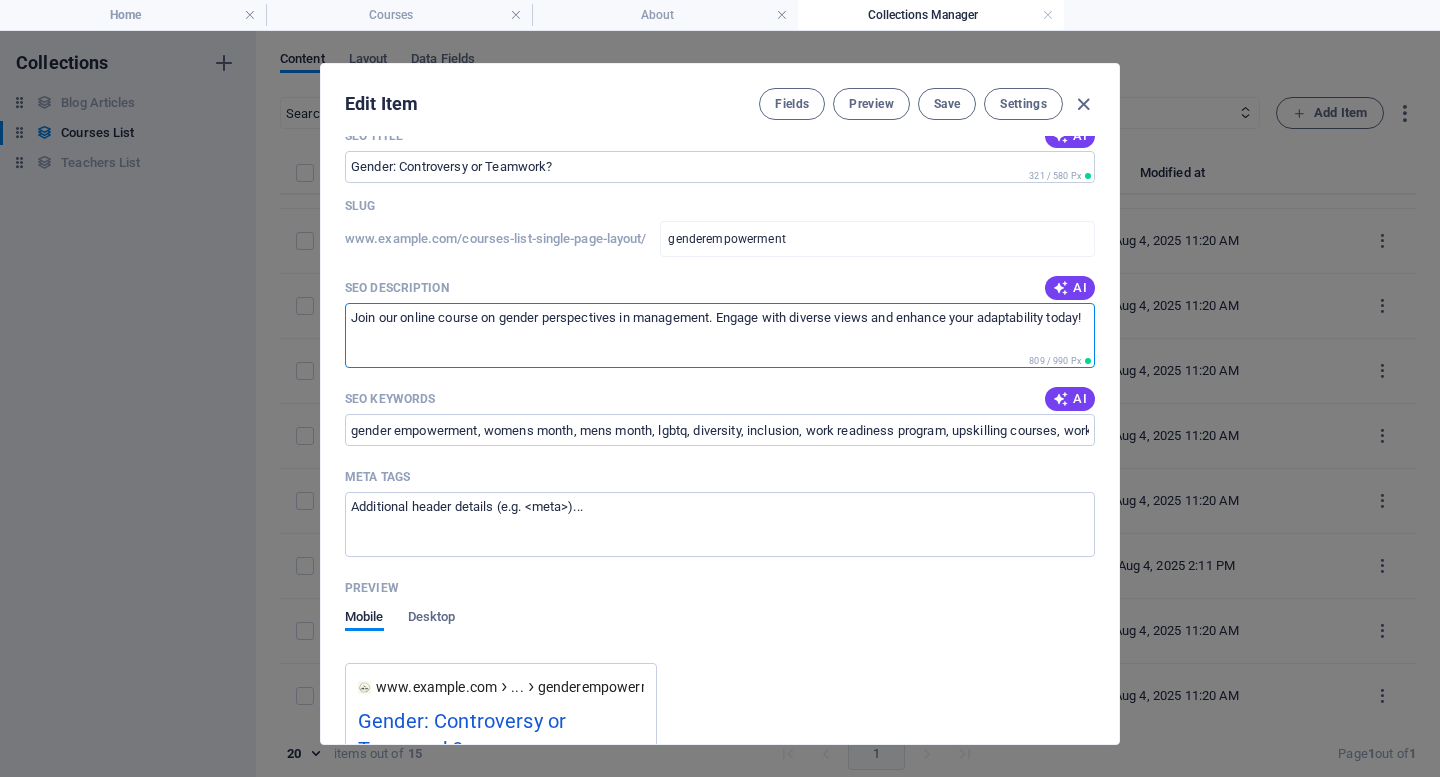 click on "SEO Title AI Gender: Controversy or Teamwork? ​ 321 / 580 Px Slug www.example.com/courses-list-single-page-layout/ genderempowerment ​ SEO Description AI Join our online course on gender perspectives in management. Engage with diverse views and enhance your adaptability today! ​ 809 / 990 Px SEO Keywords AI gender empowerment, womens month, mens month, lgbtq, diversity, inclusion, work readiness program, upskilling courses, workplace essential skills, communication skills training, leadership development, problem-solving techniques ​ Meta tags ​ Preview Mobile Desktop www.example.com ... genderempowerment Gender: Controversy or Teamwork? Join our online course on gender perspectives in management. Engage with diverse views and enhance your adaptability today! Settings Noindex Preview Image (Open Graph) Drop file here, click to upload or Select file from Files or our free stock photos & videos Item ID 68907b55cac2a8da3303b646" at bounding box center [720, 693] 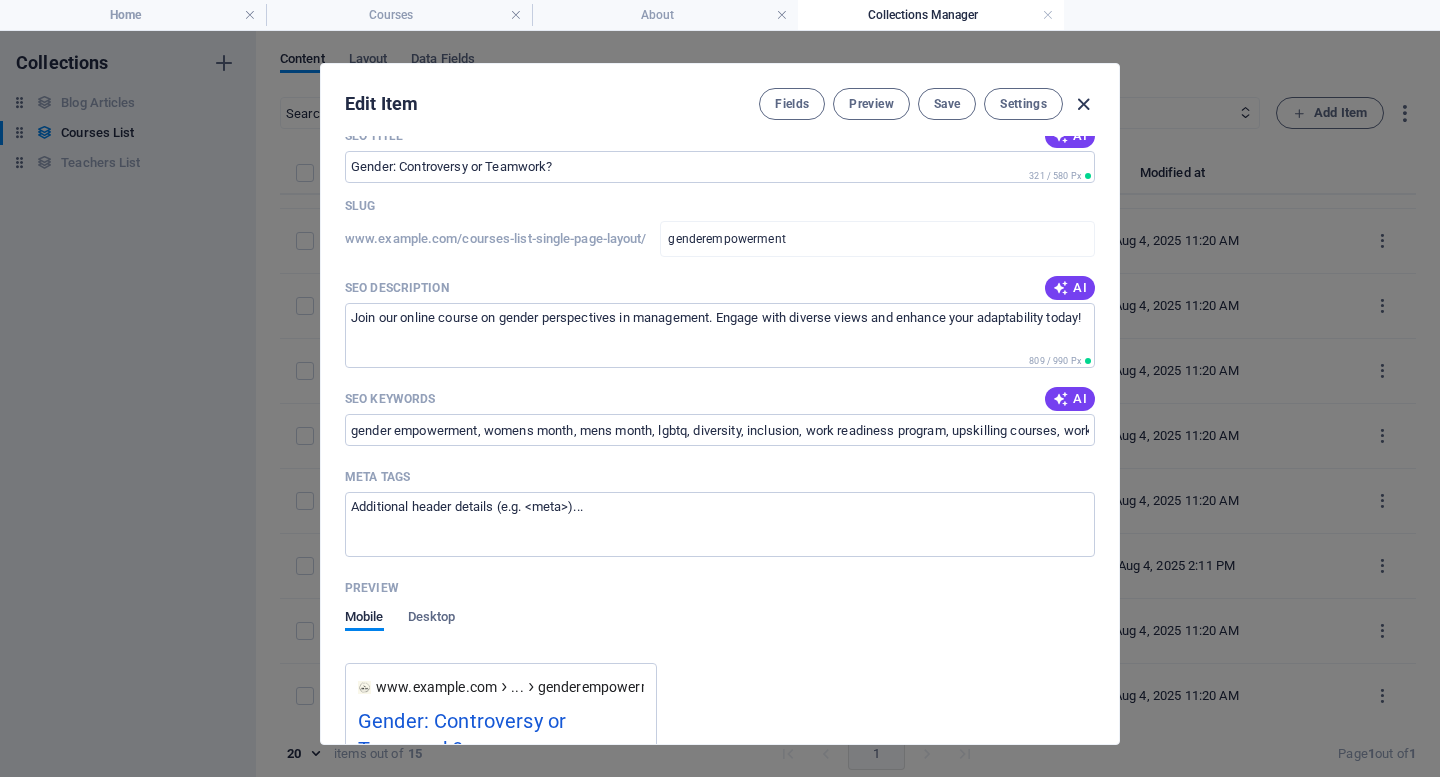 click at bounding box center (1083, 104) 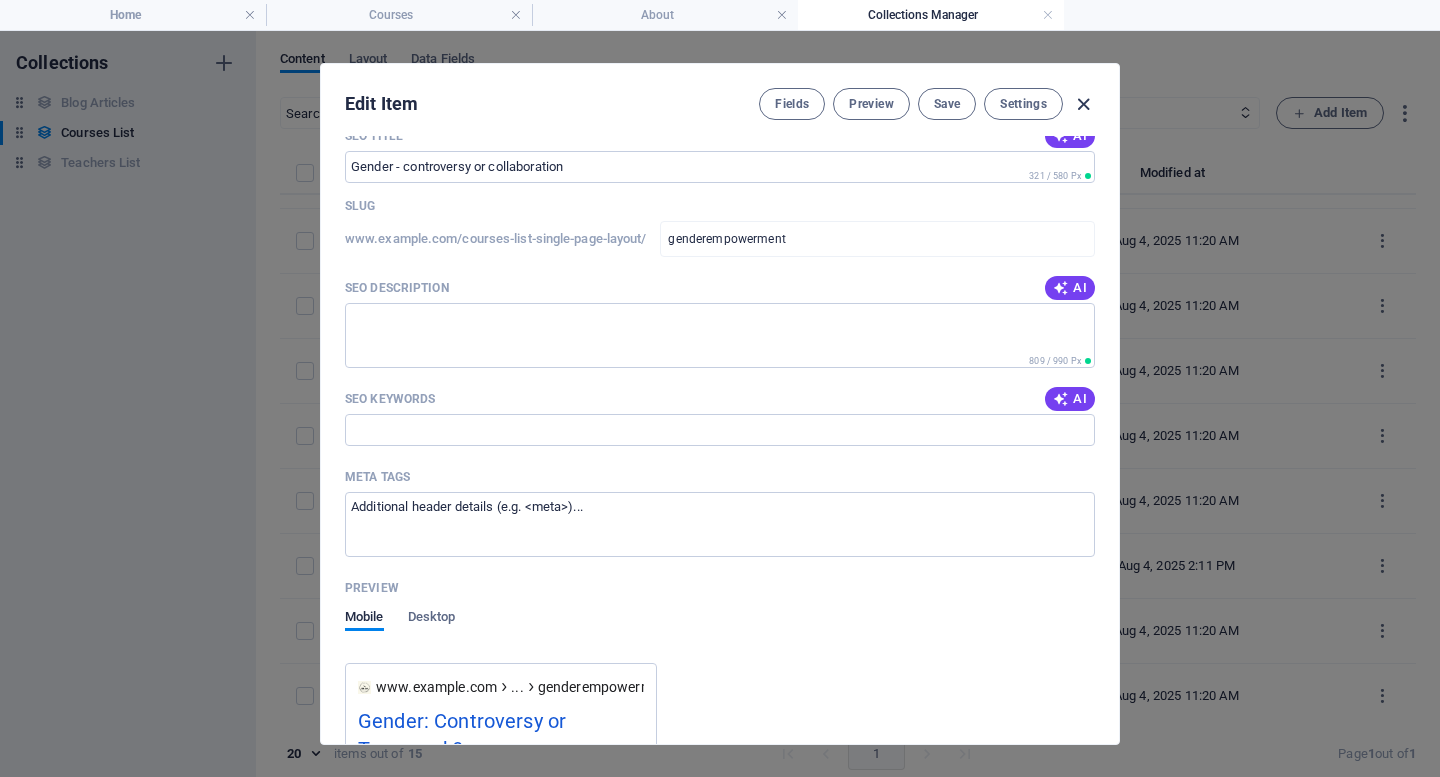 scroll, scrollTop: 1130, scrollLeft: 0, axis: vertical 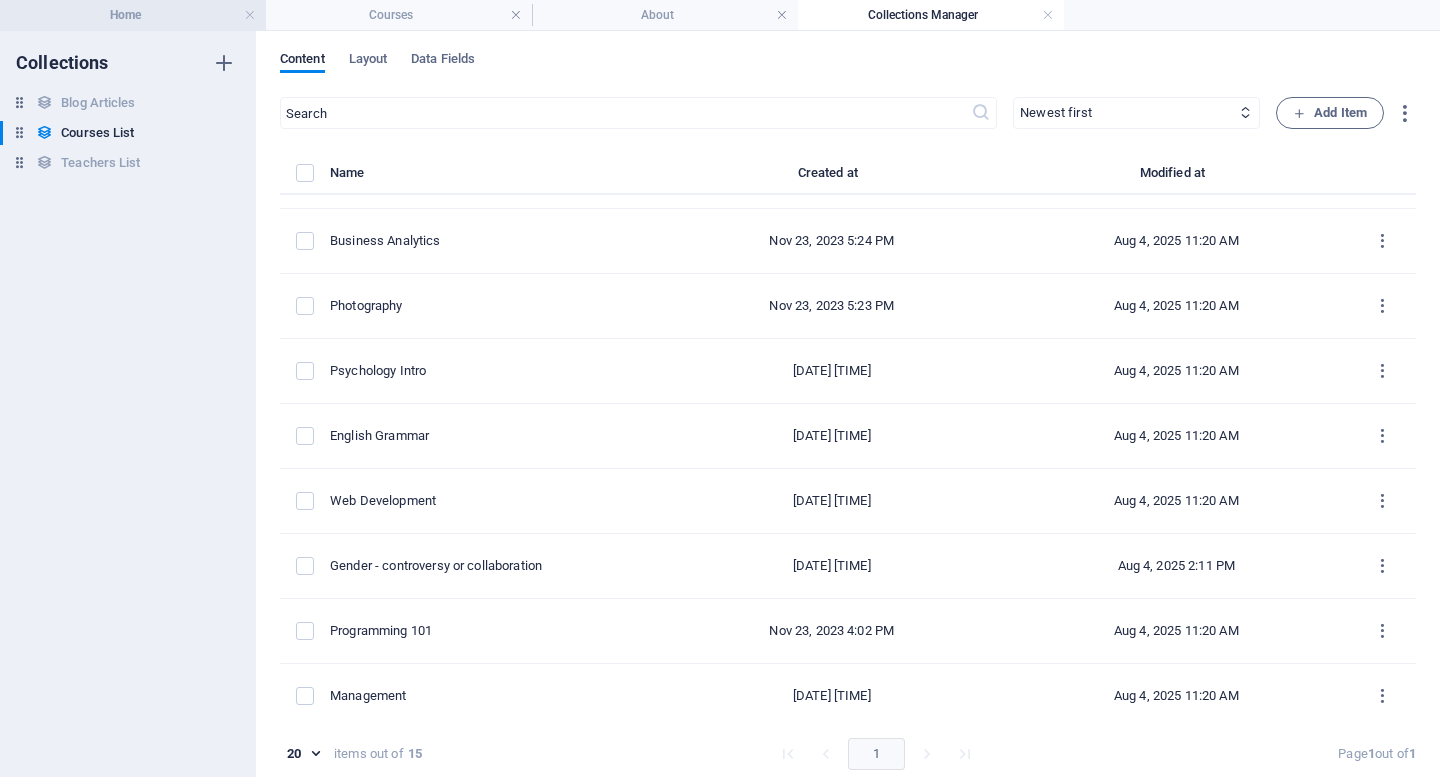 click on "Home" at bounding box center [133, 15] 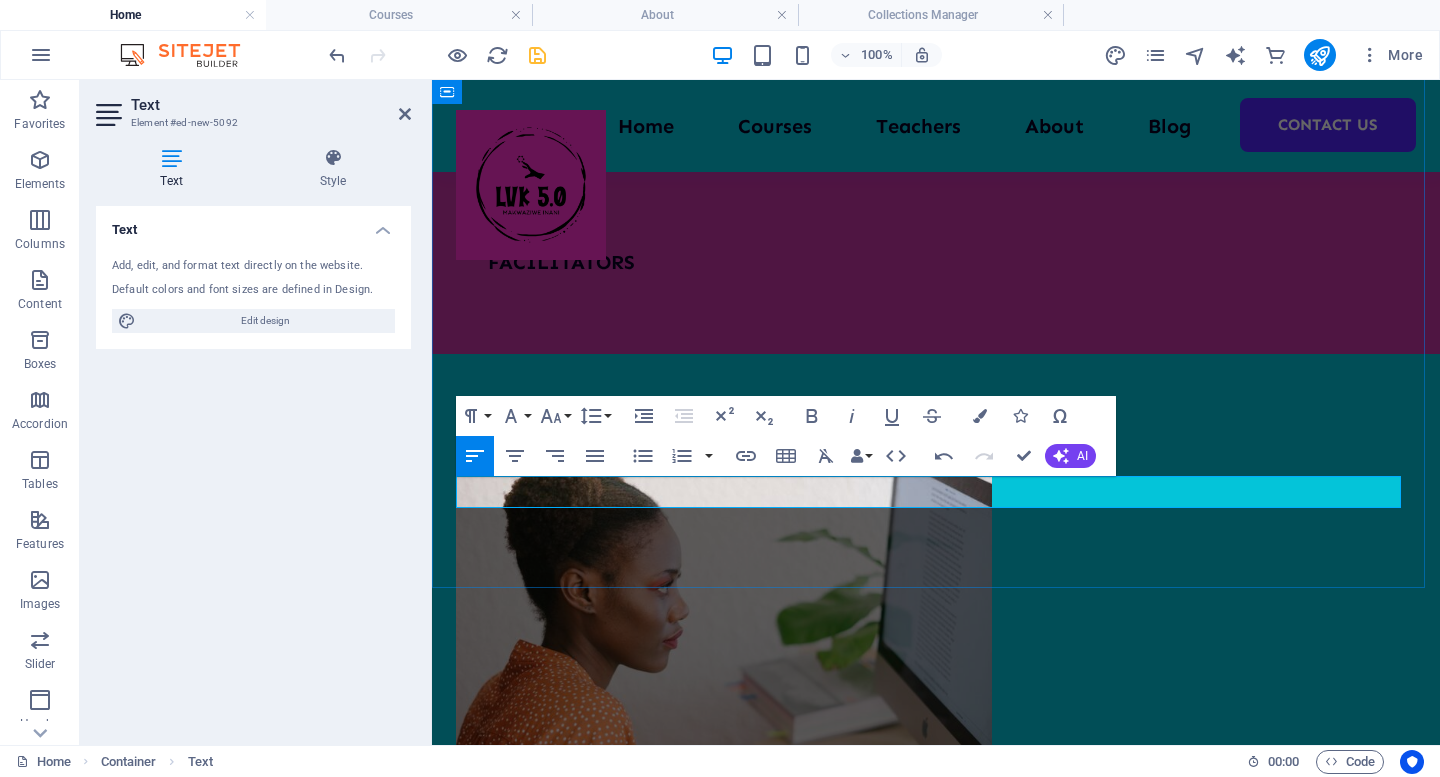 drag, startPoint x: 630, startPoint y: 499, endPoint x: 459, endPoint y: 489, distance: 171.29214 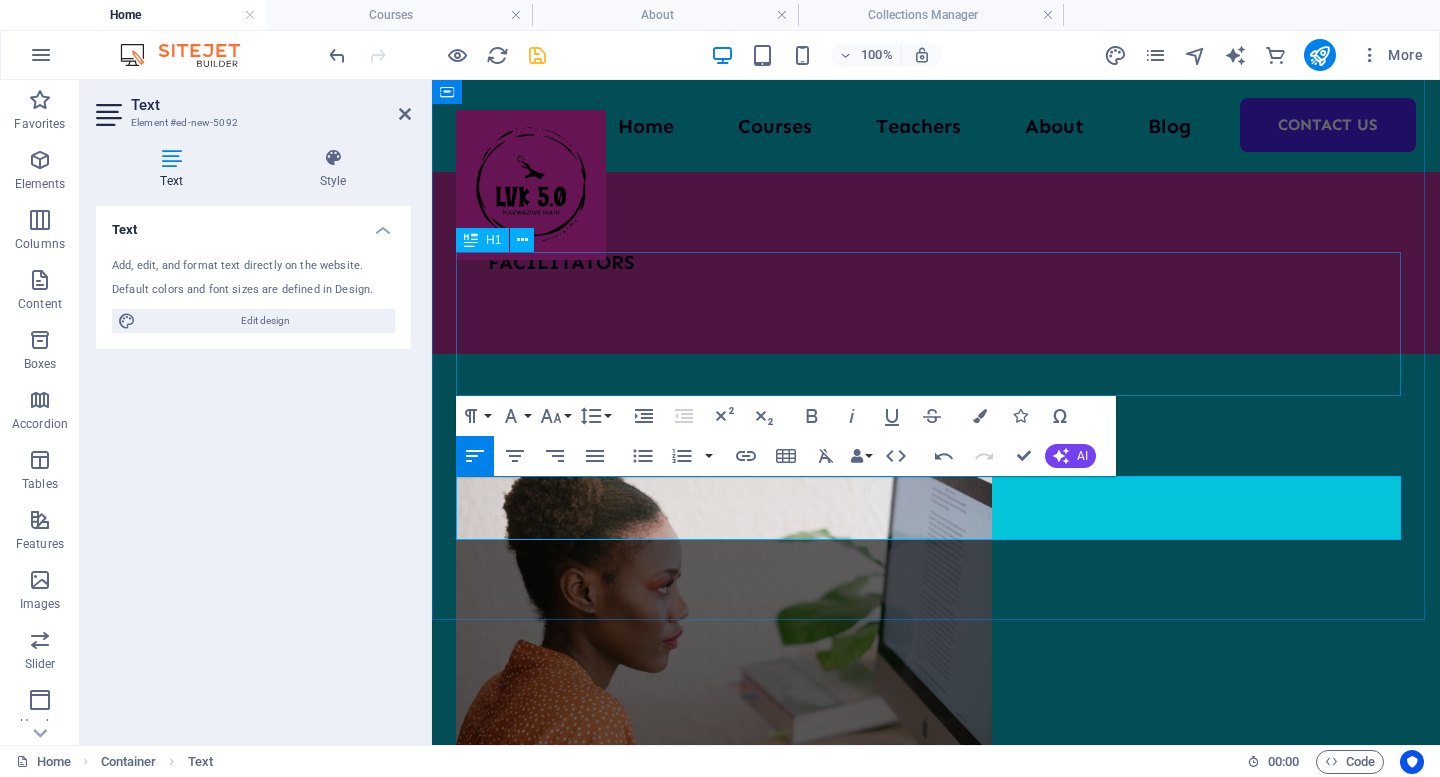 scroll, scrollTop: 2301, scrollLeft: 4, axis: both 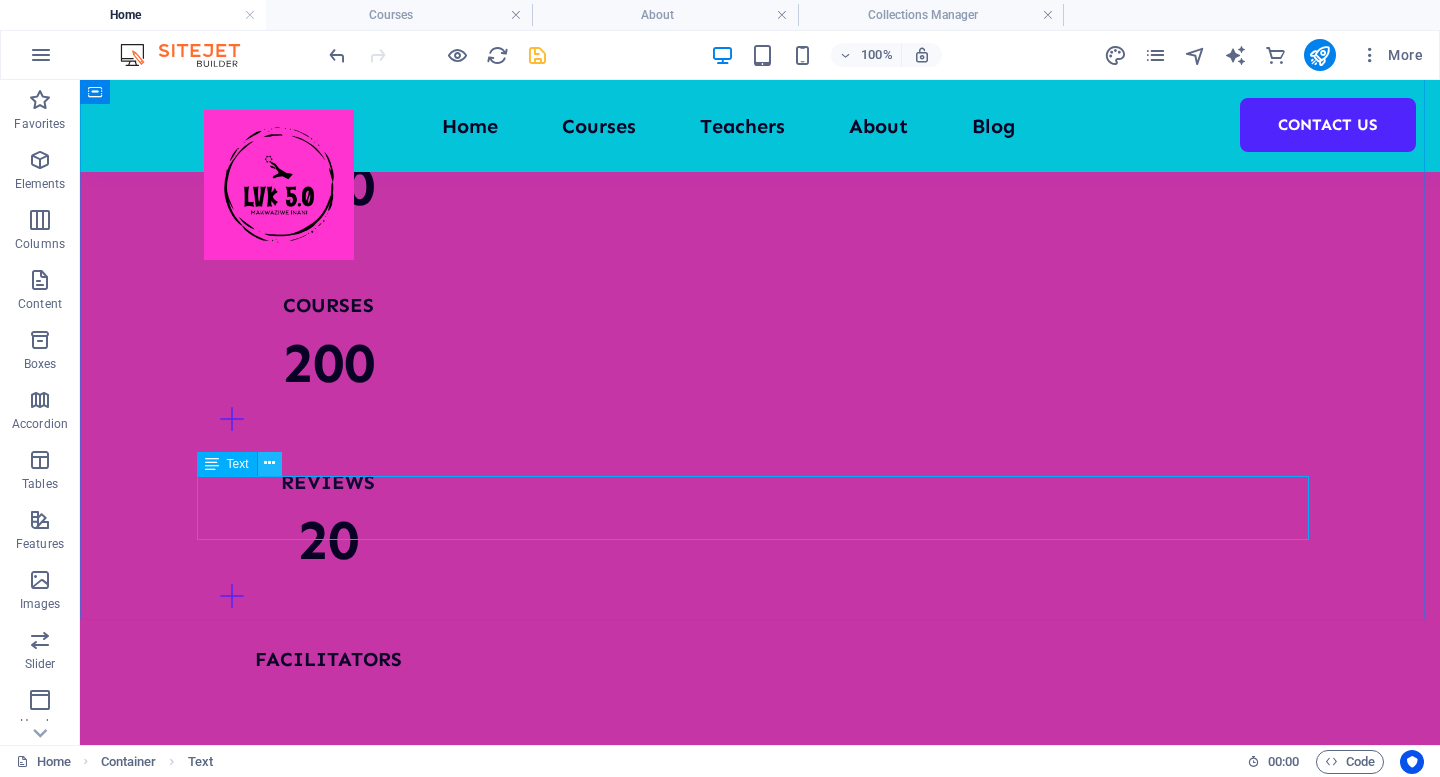 click at bounding box center (269, 463) 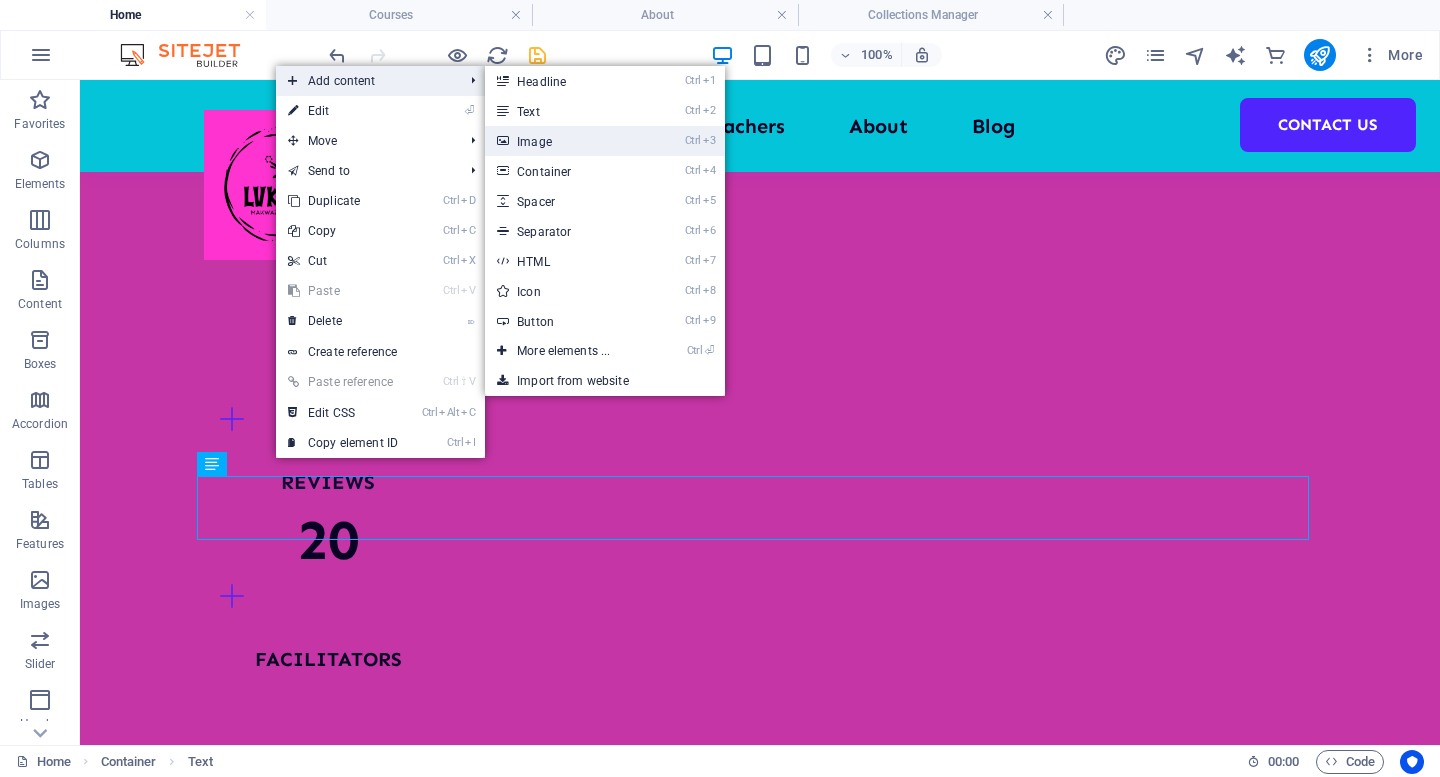 click on "Ctrl 3  Image" at bounding box center [567, 141] 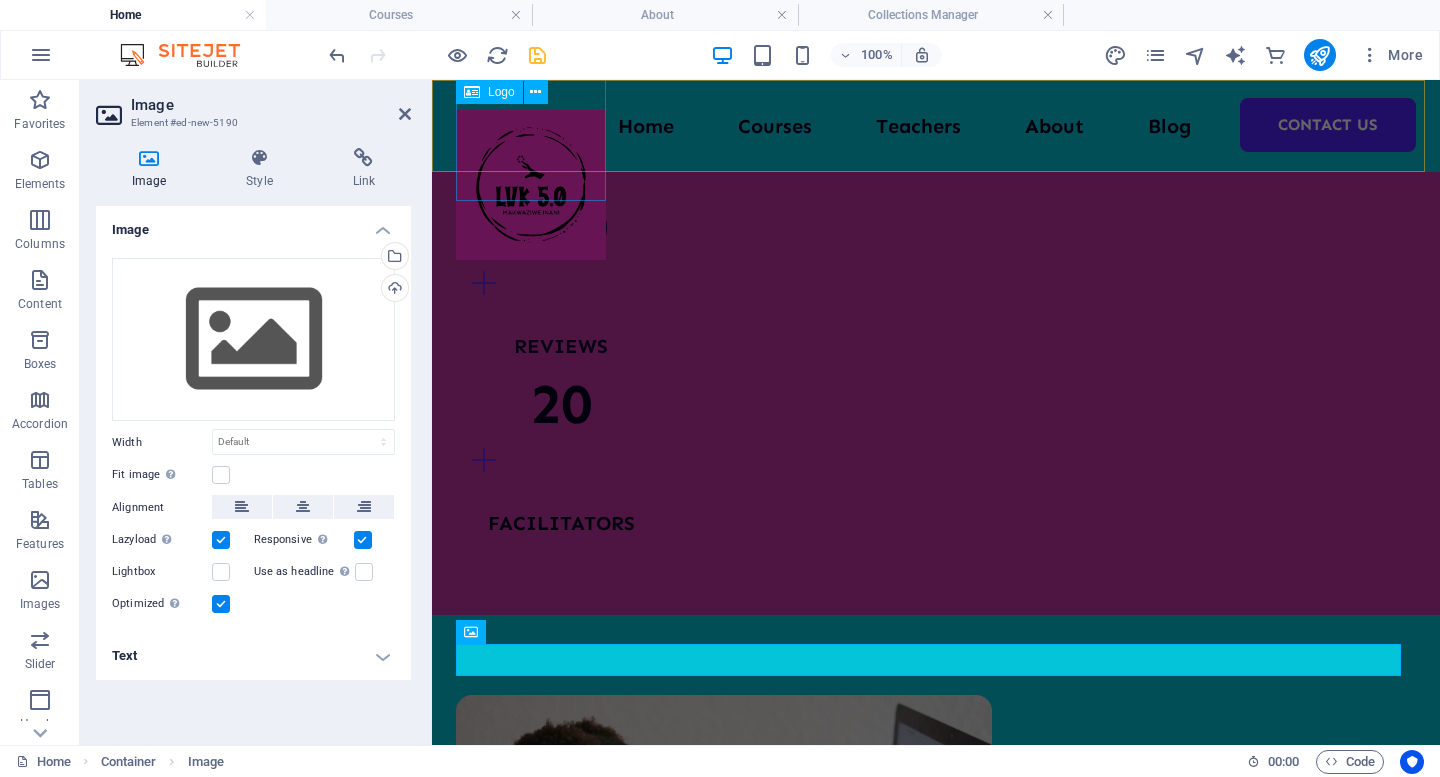 scroll, scrollTop: 2771, scrollLeft: 0, axis: vertical 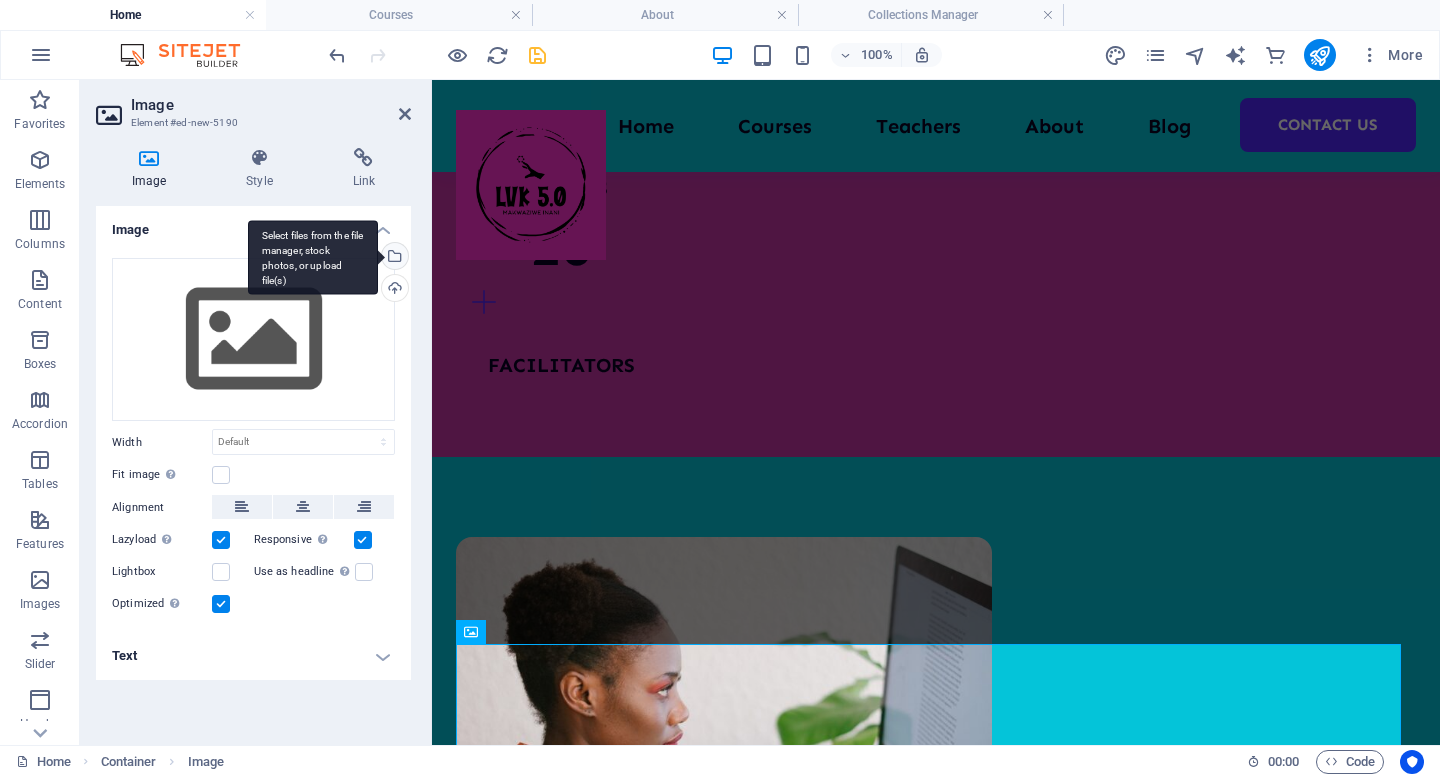click on "Select files from the file manager, stock photos, or upload file(s)" at bounding box center (393, 258) 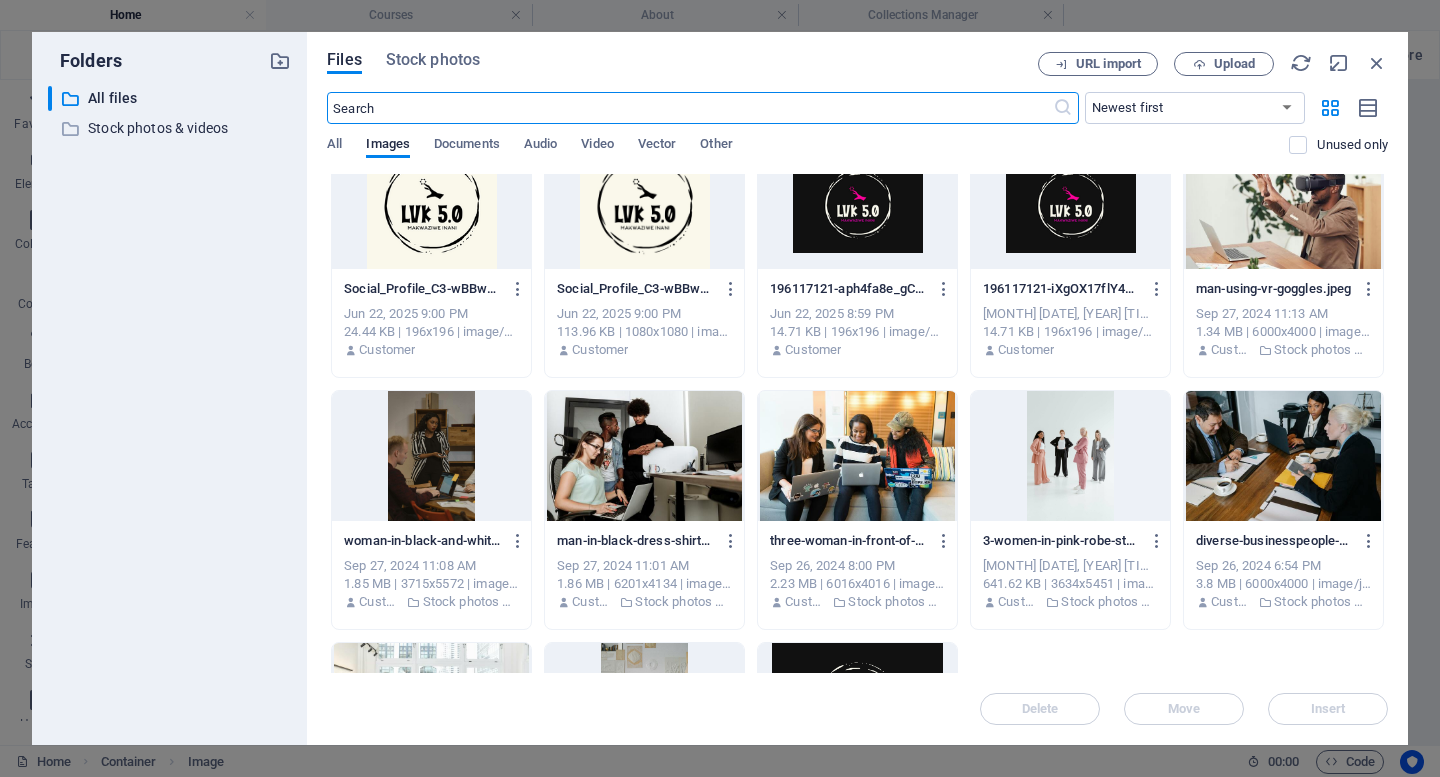 scroll, scrollTop: 290, scrollLeft: 0, axis: vertical 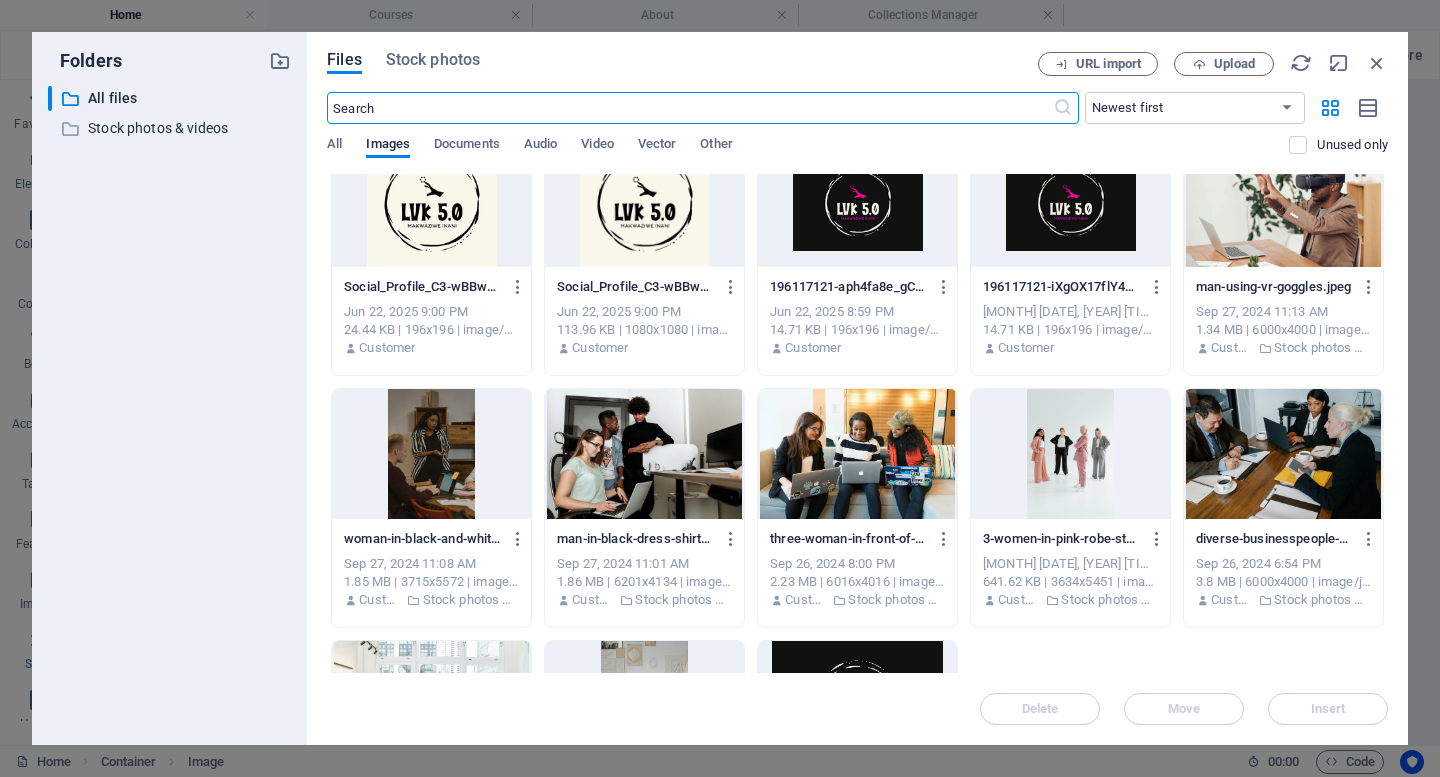 click at bounding box center [1070, 454] 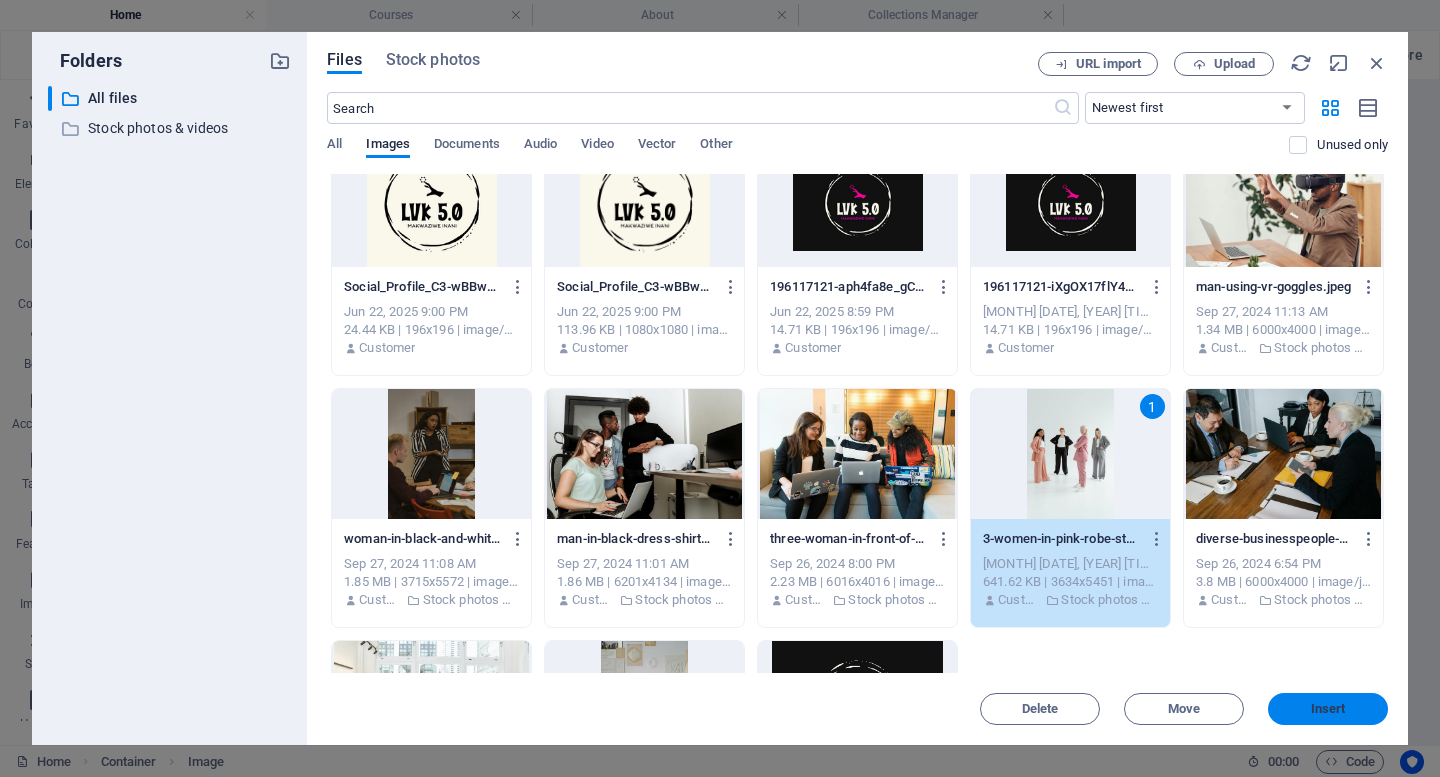 click on "Insert" at bounding box center (1328, 709) 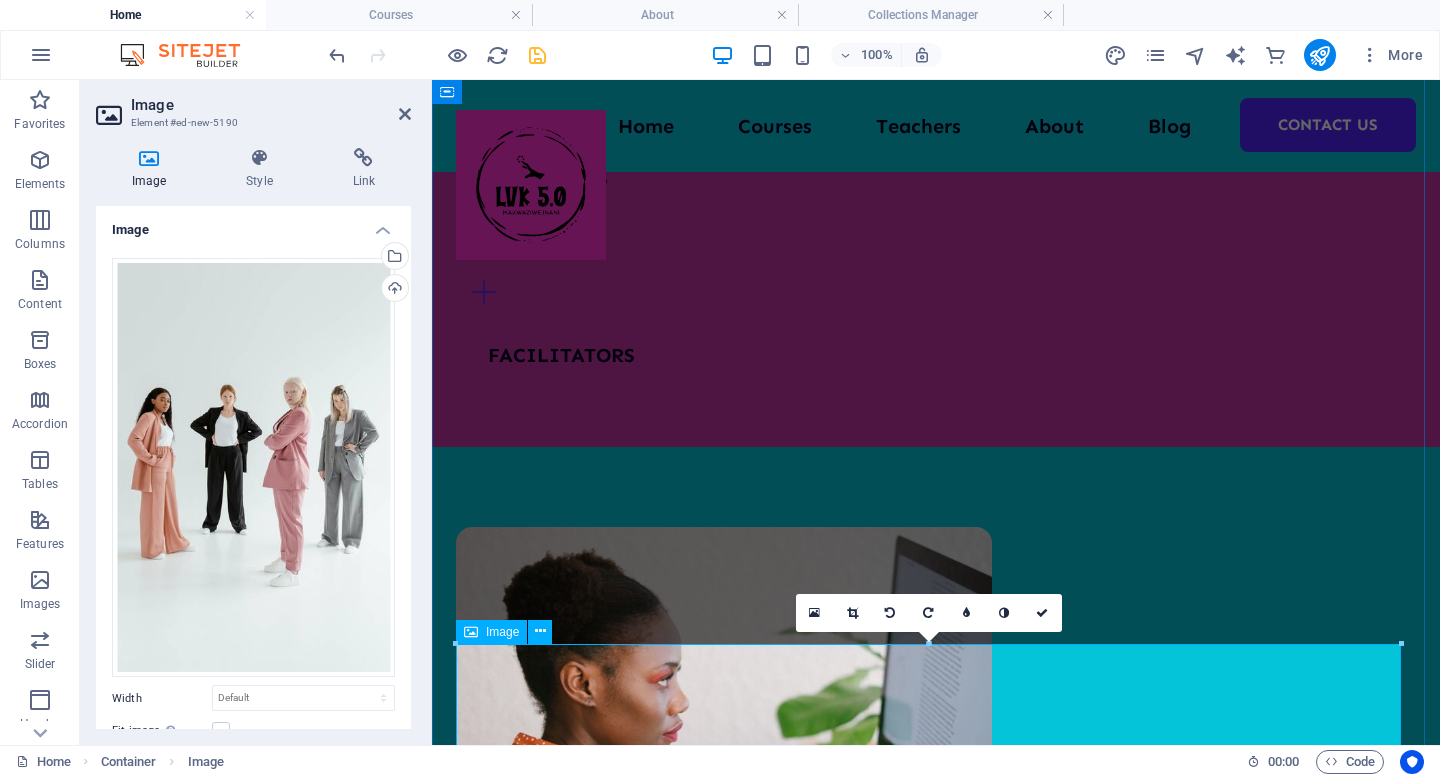 scroll, scrollTop: 2771, scrollLeft: 0, axis: vertical 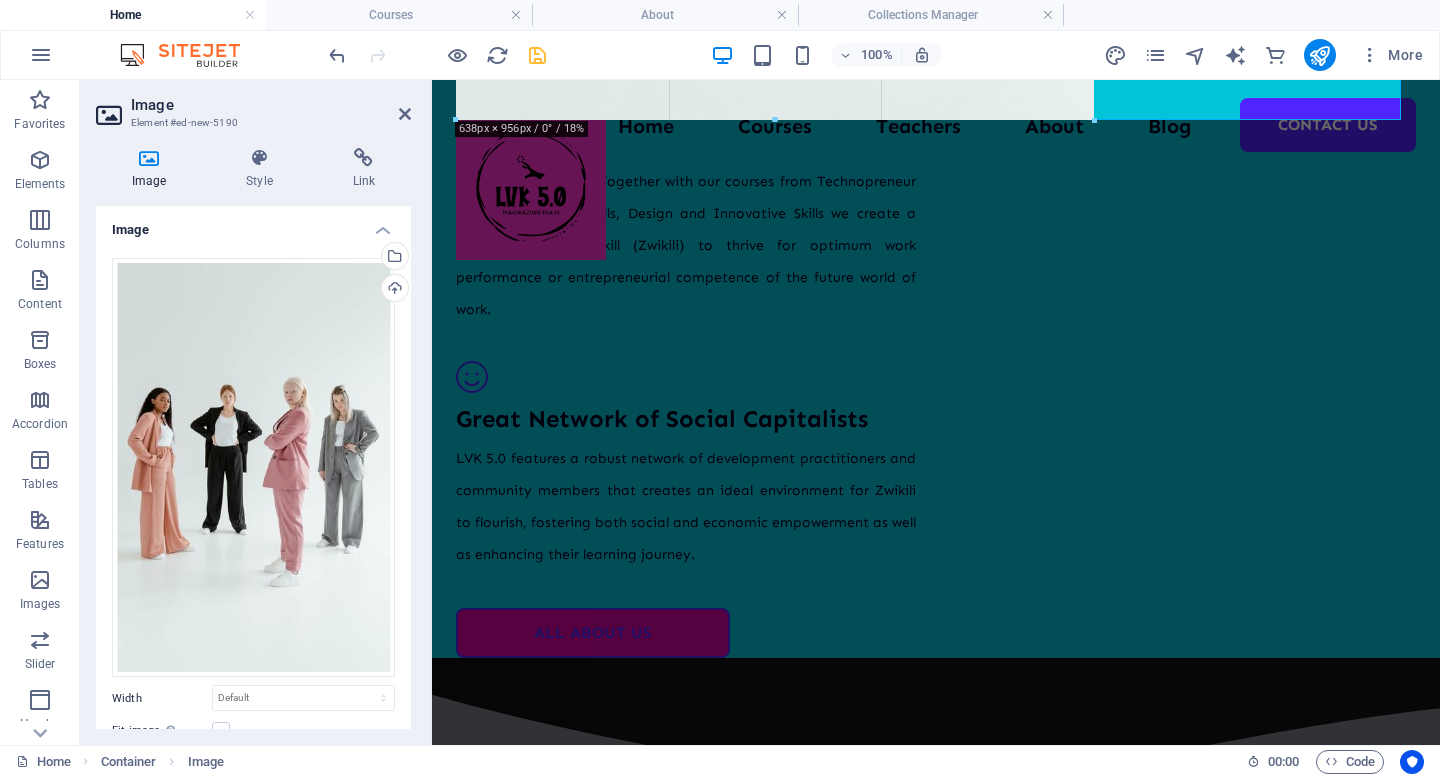 drag, startPoint x: 1402, startPoint y: 581, endPoint x: 630, endPoint y: 34, distance: 946.1464 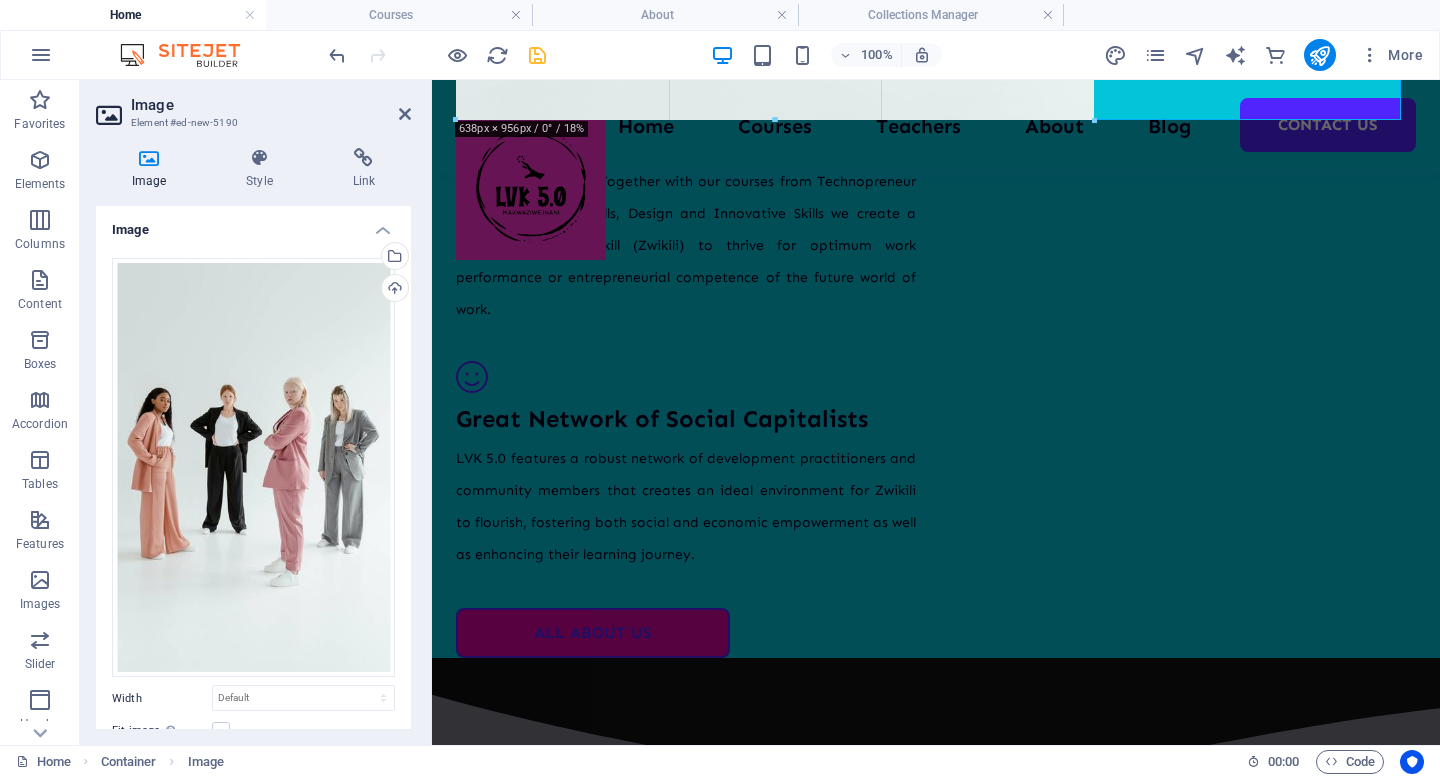 type on "638" 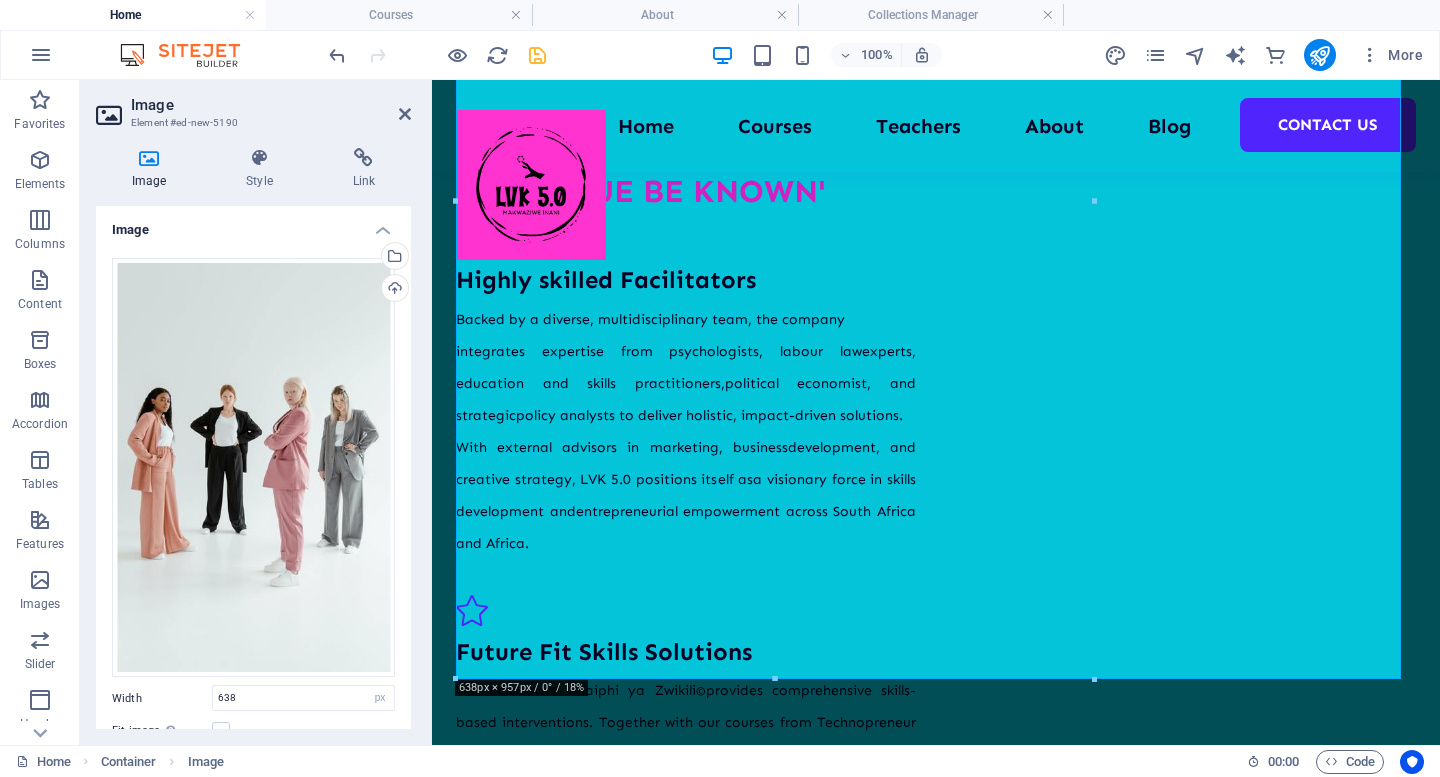 scroll, scrollTop: 3659, scrollLeft: 0, axis: vertical 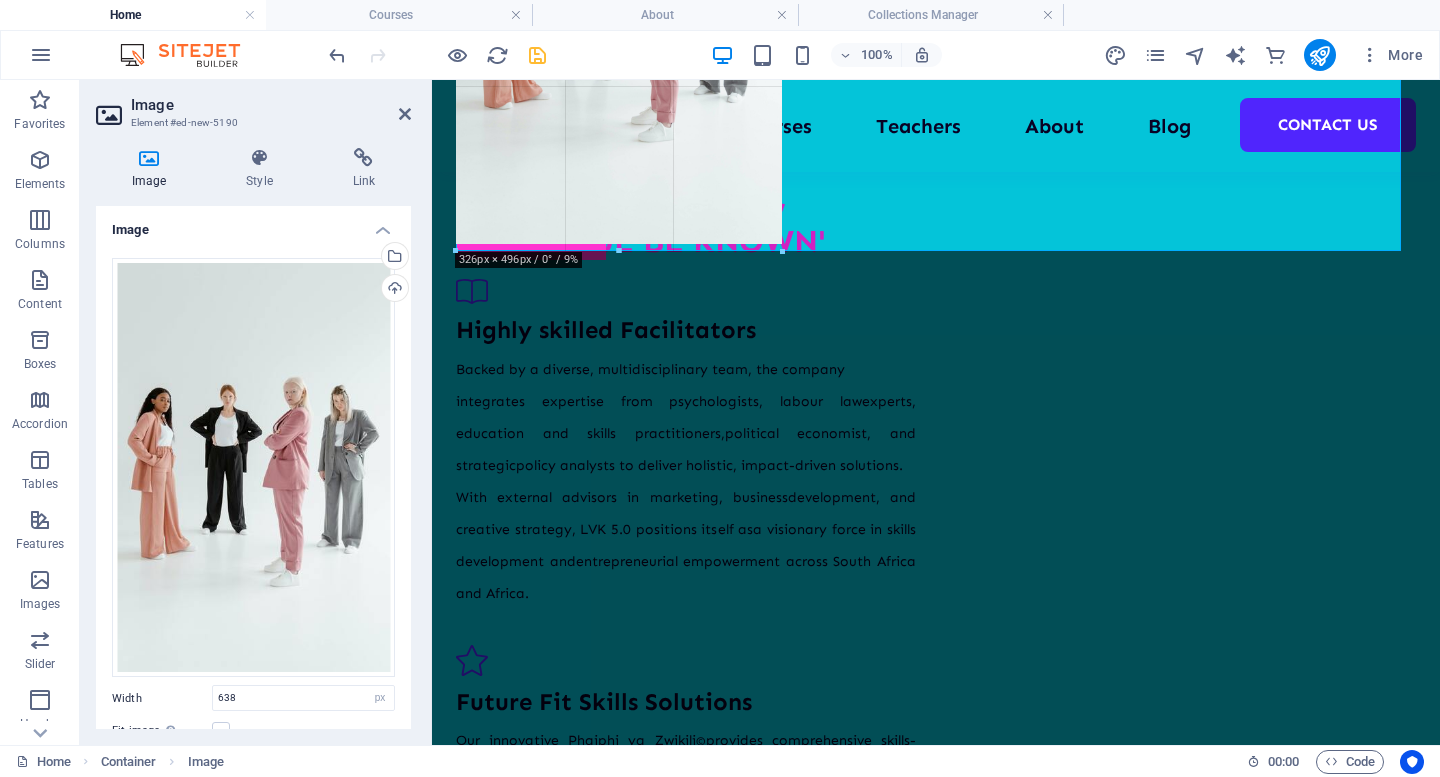 drag, startPoint x: 1096, startPoint y: 712, endPoint x: 312, endPoint y: 177, distance: 949.1475 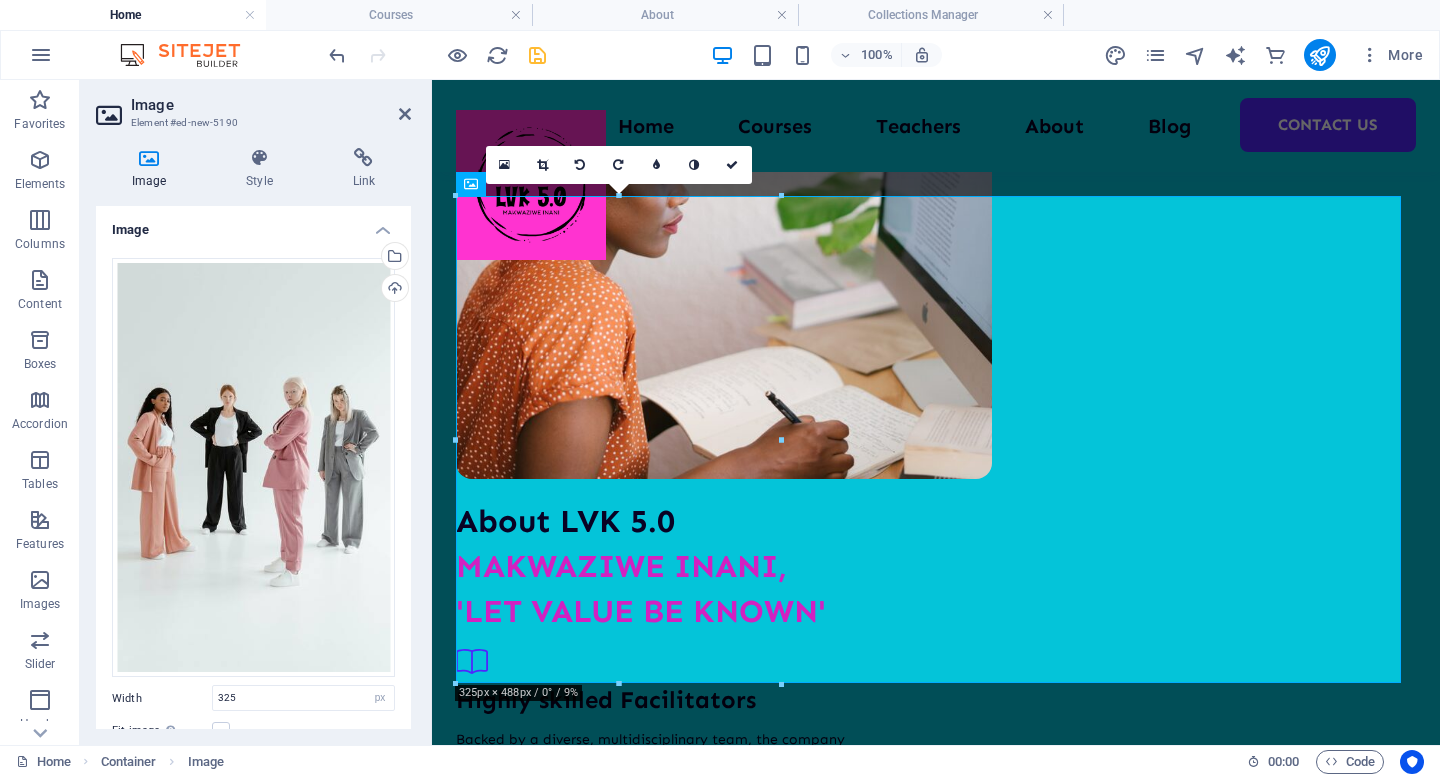 scroll, scrollTop: 3077, scrollLeft: 0, axis: vertical 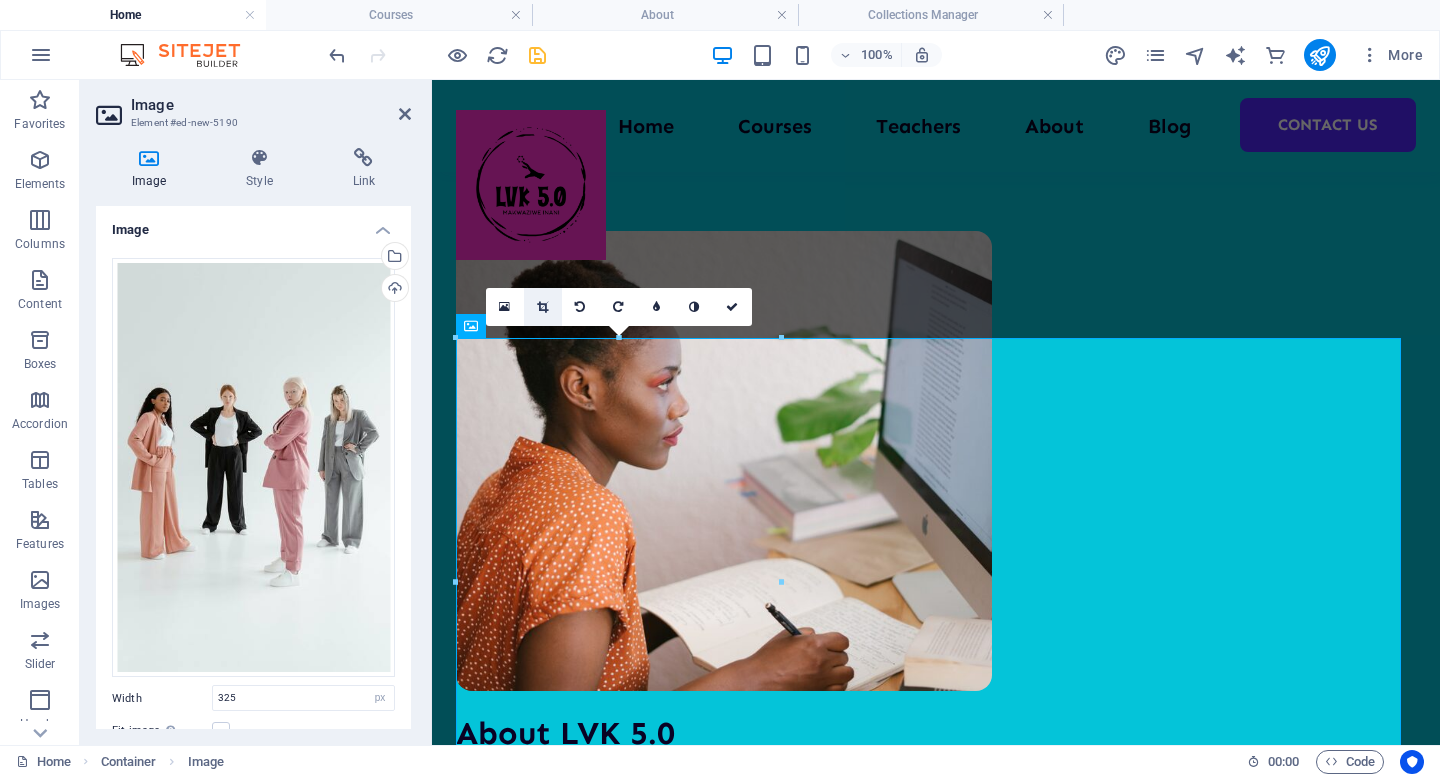 click at bounding box center (542, 307) 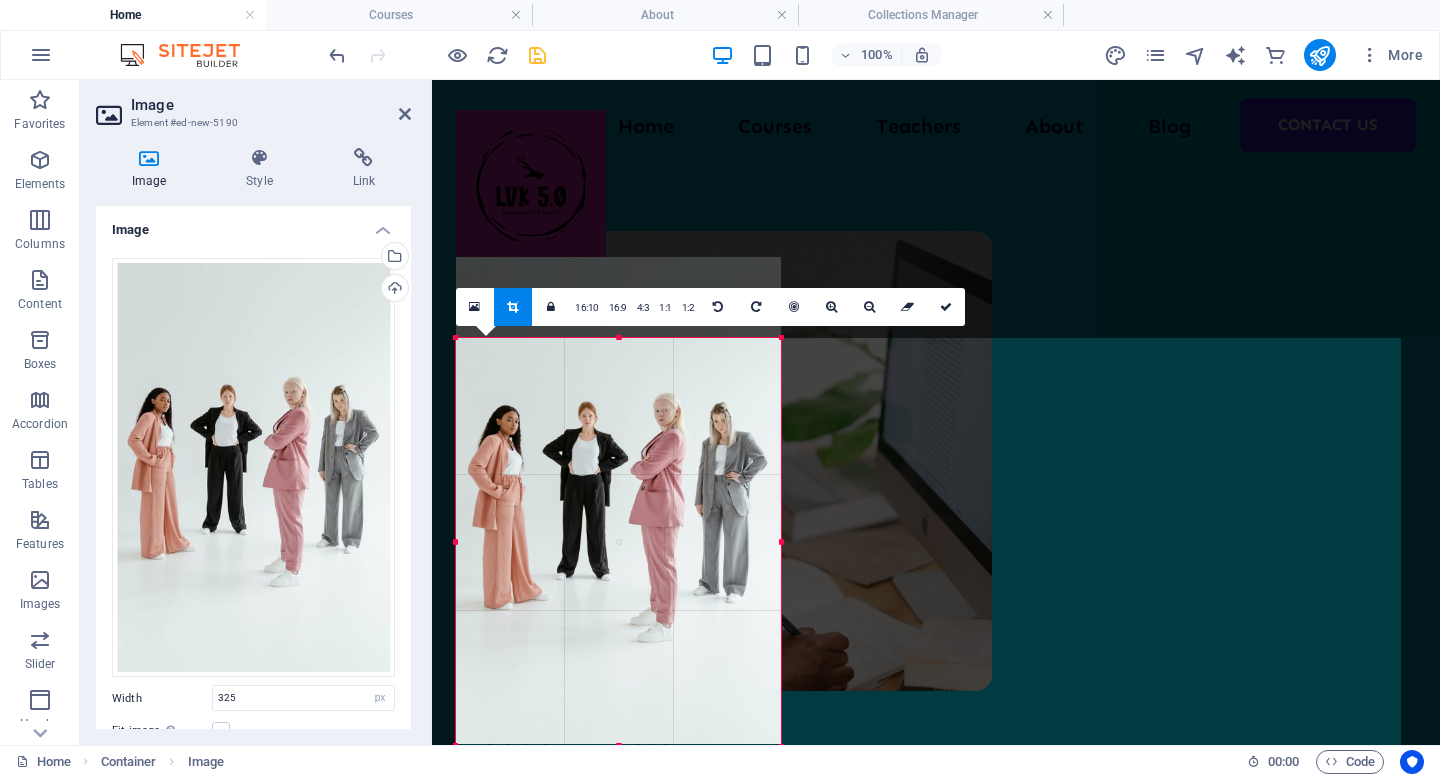 drag, startPoint x: 618, startPoint y: 336, endPoint x: 623, endPoint y: 417, distance: 81.154175 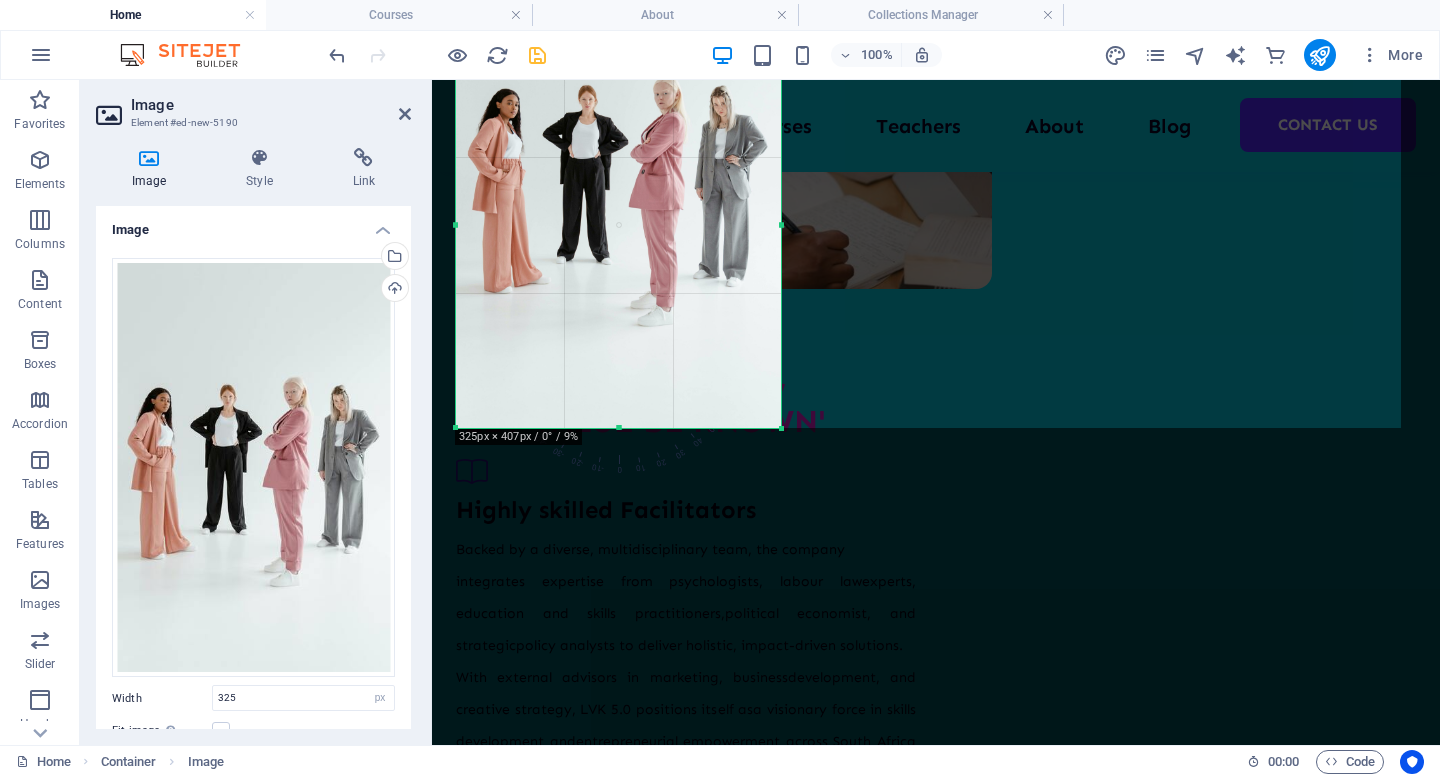 scroll, scrollTop: 3495, scrollLeft: 0, axis: vertical 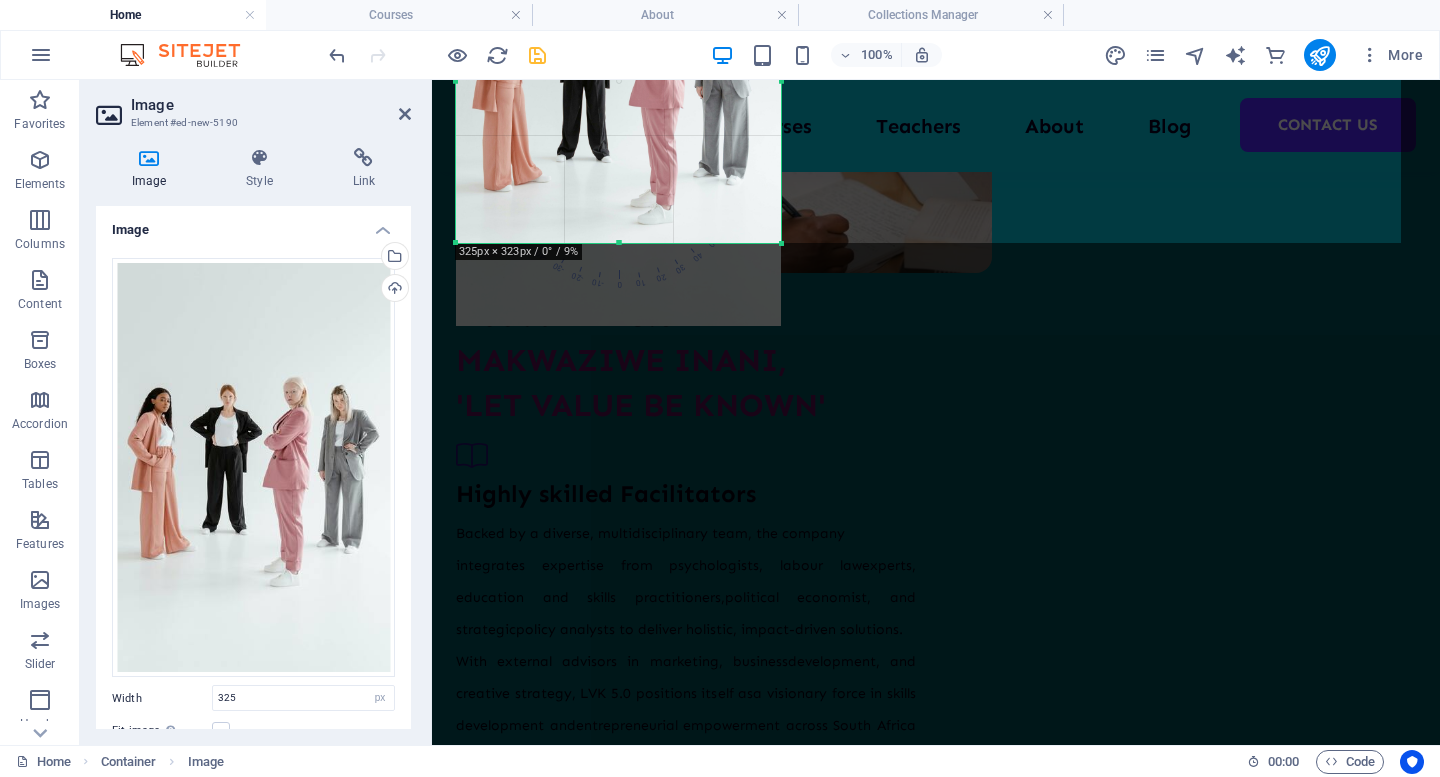 drag, startPoint x: 618, startPoint y: 328, endPoint x: 615, endPoint y: 244, distance: 84.05355 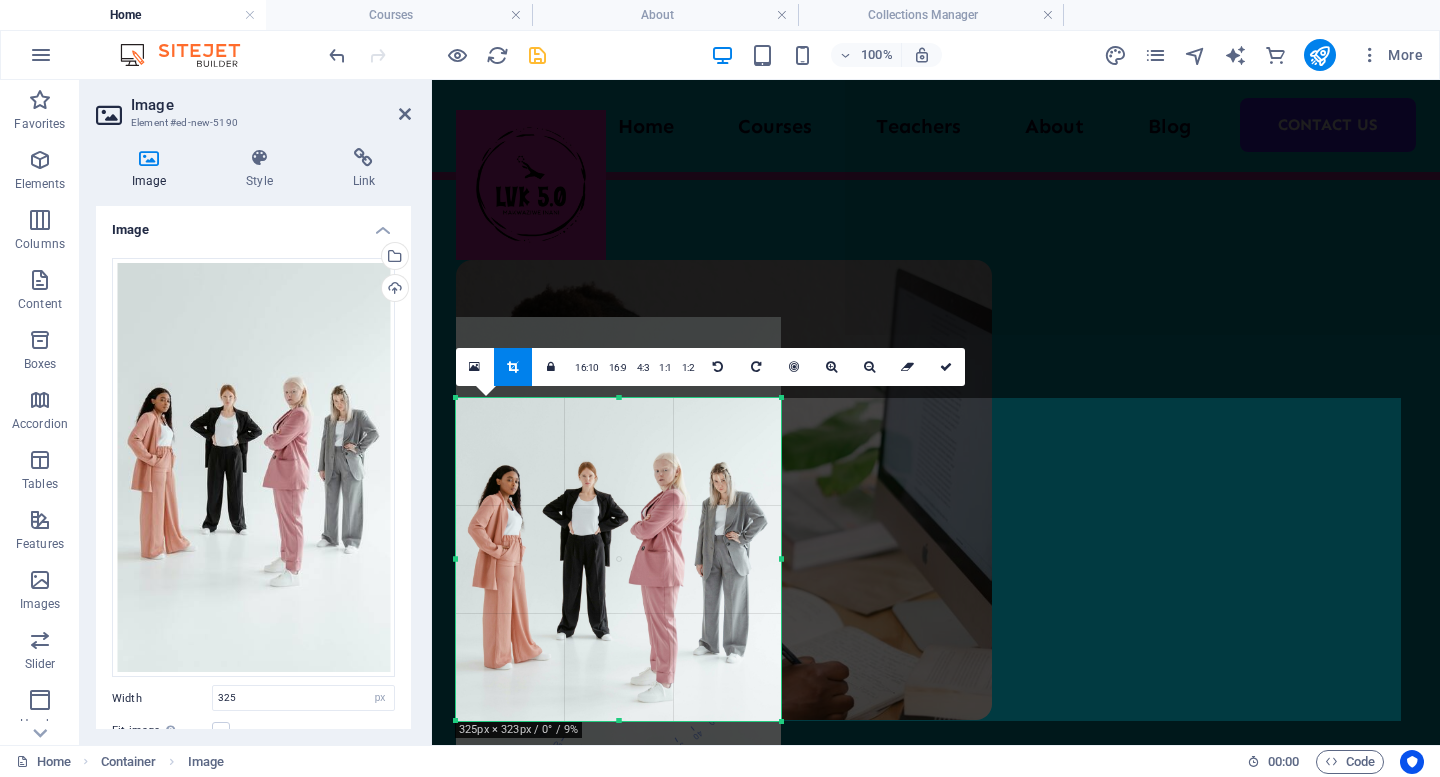 scroll, scrollTop: 3017, scrollLeft: 0, axis: vertical 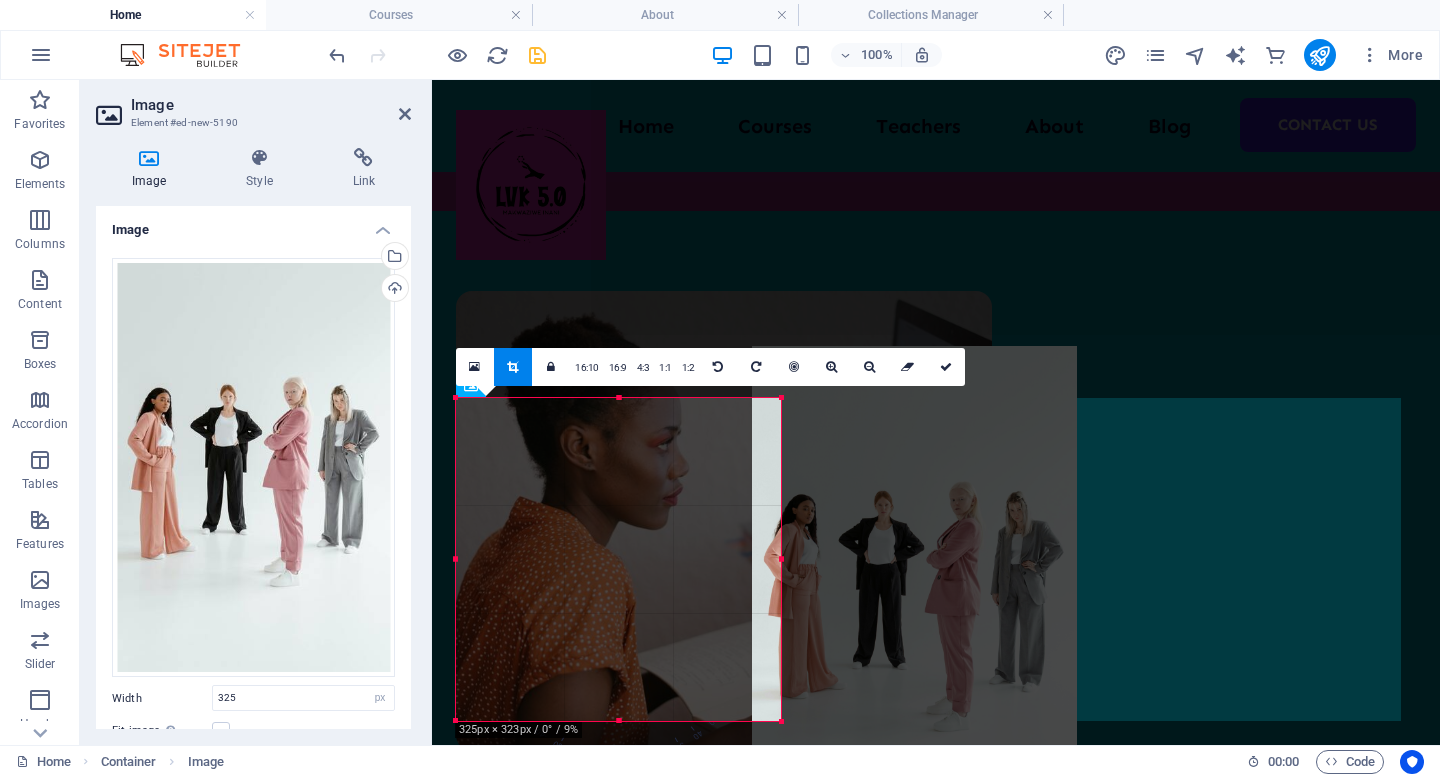 drag, startPoint x: 629, startPoint y: 512, endPoint x: 493, endPoint y: 461, distance: 145.24806 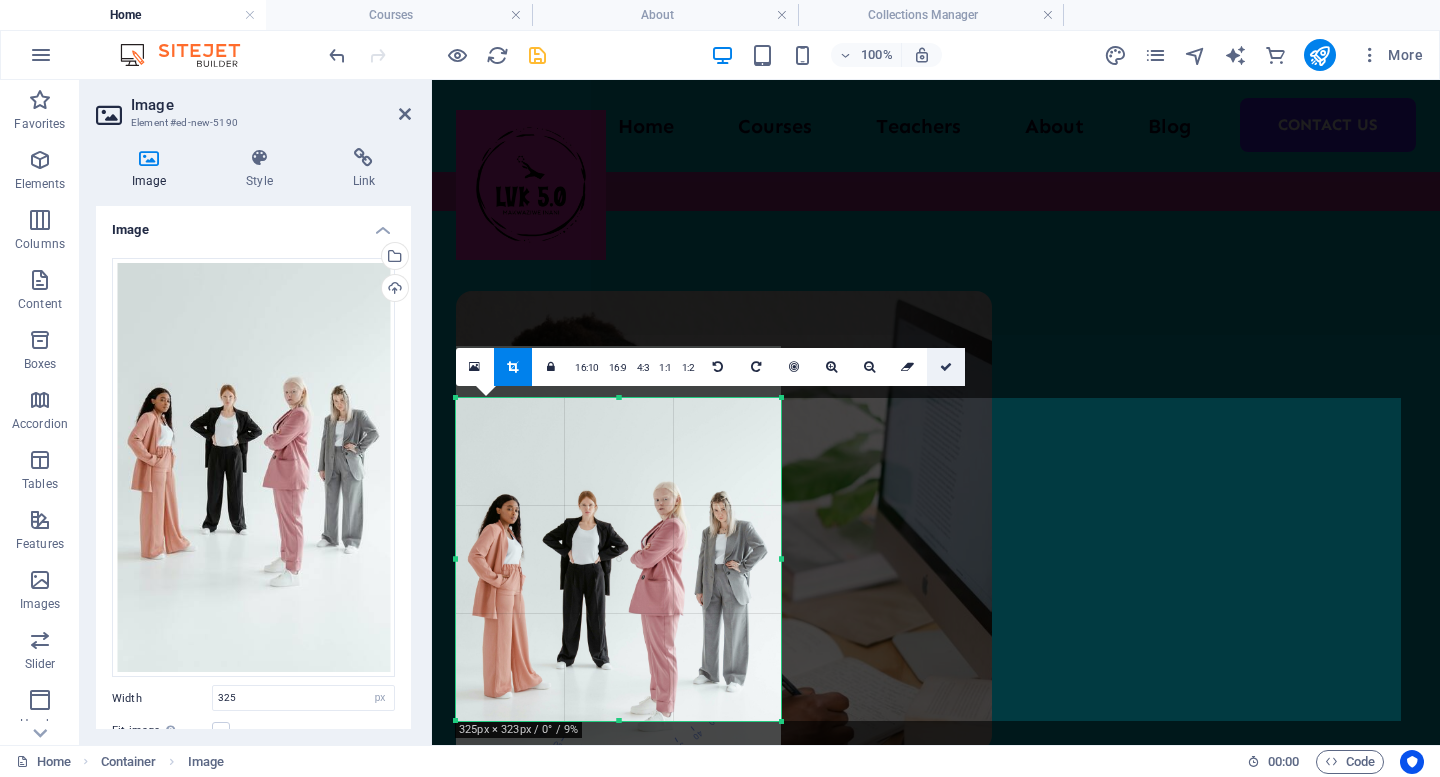 click at bounding box center (946, 367) 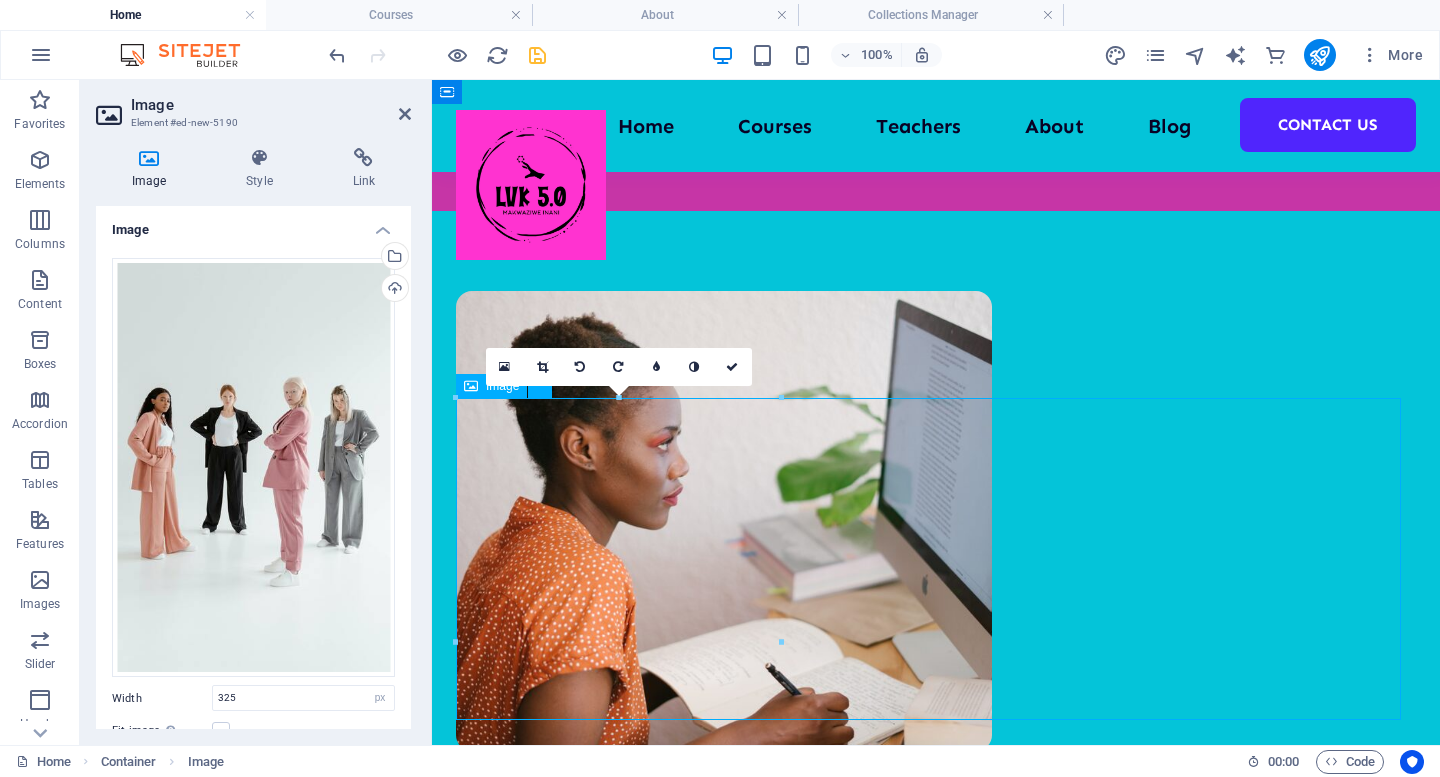 drag, startPoint x: 613, startPoint y: 522, endPoint x: 672, endPoint y: 531, distance: 59.682495 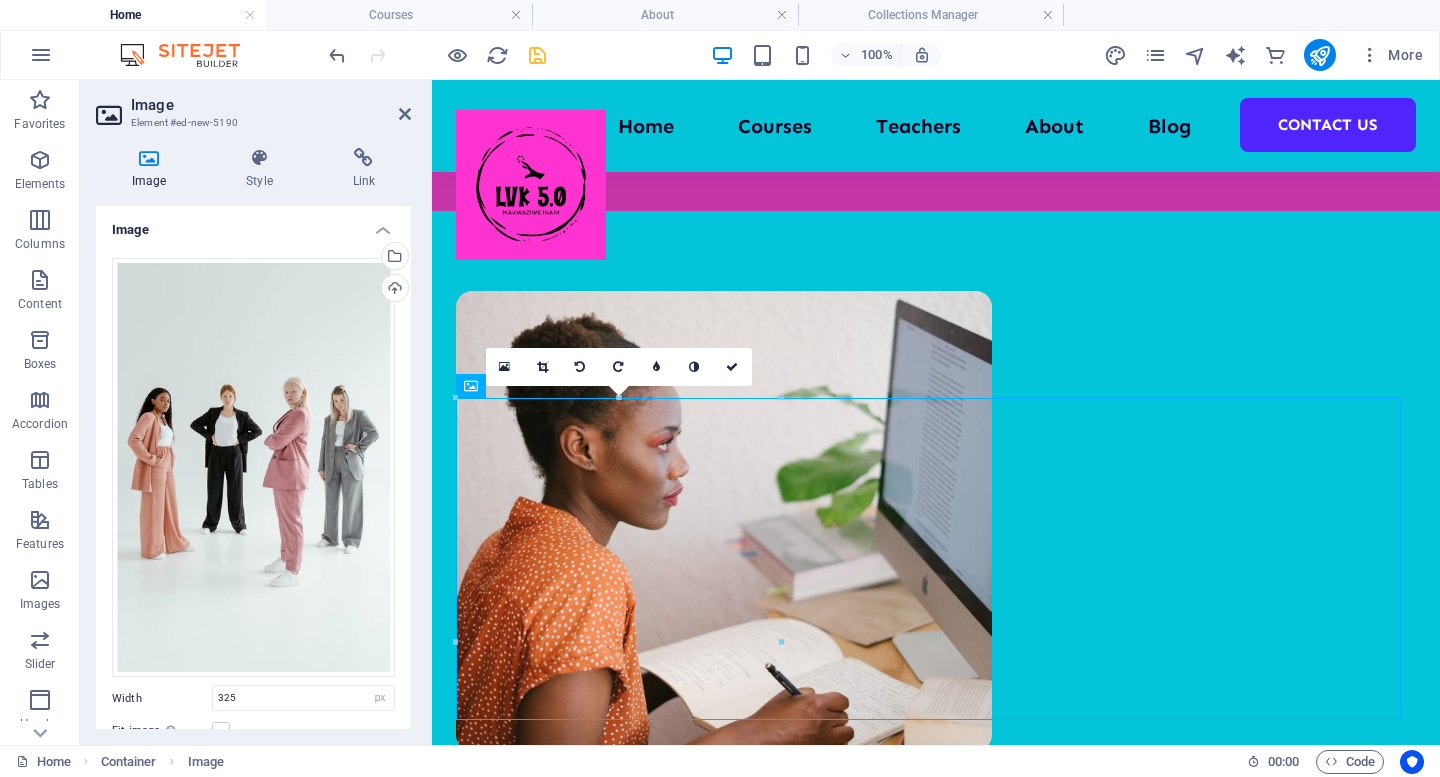 drag, startPoint x: 412, startPoint y: 324, endPoint x: 409, endPoint y: 432, distance: 108.04166 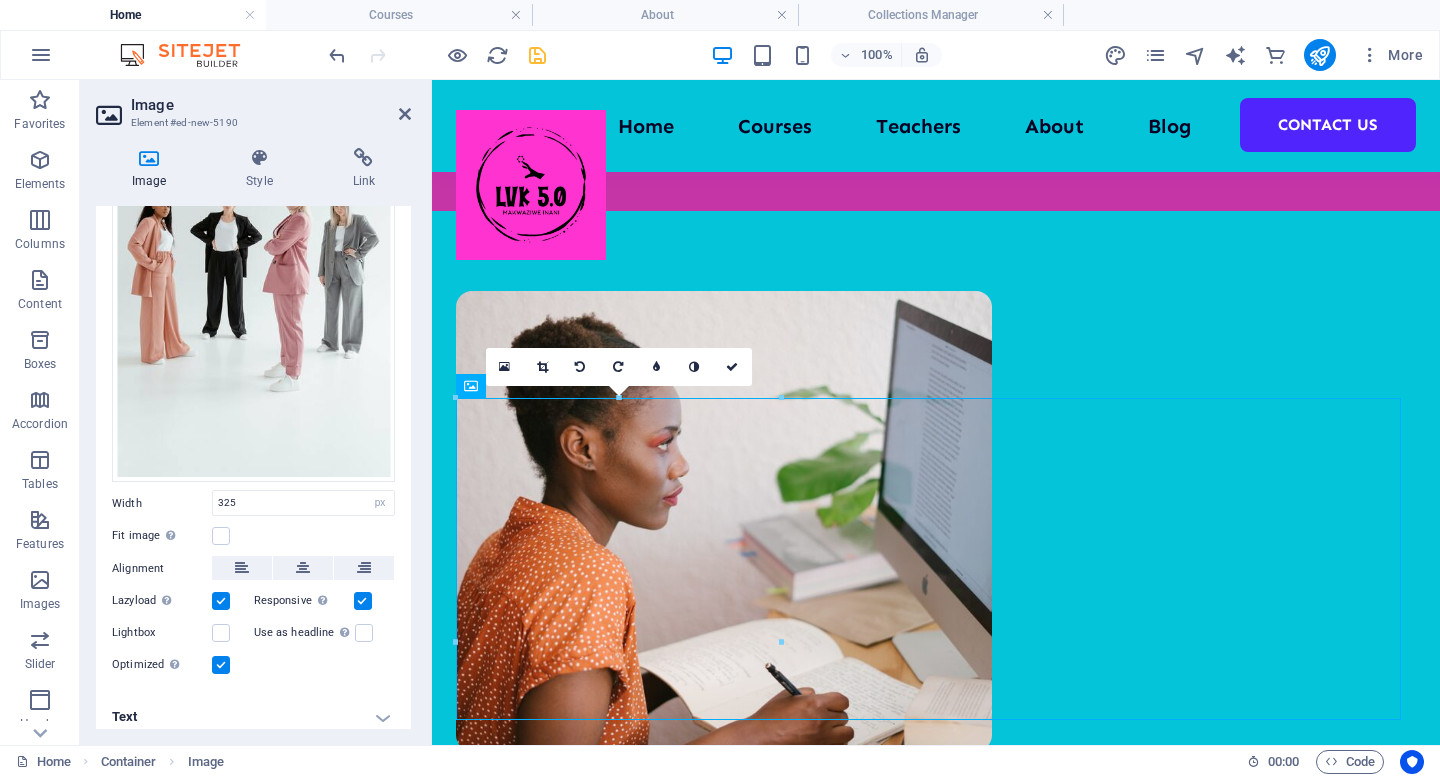 scroll, scrollTop: 201, scrollLeft: 0, axis: vertical 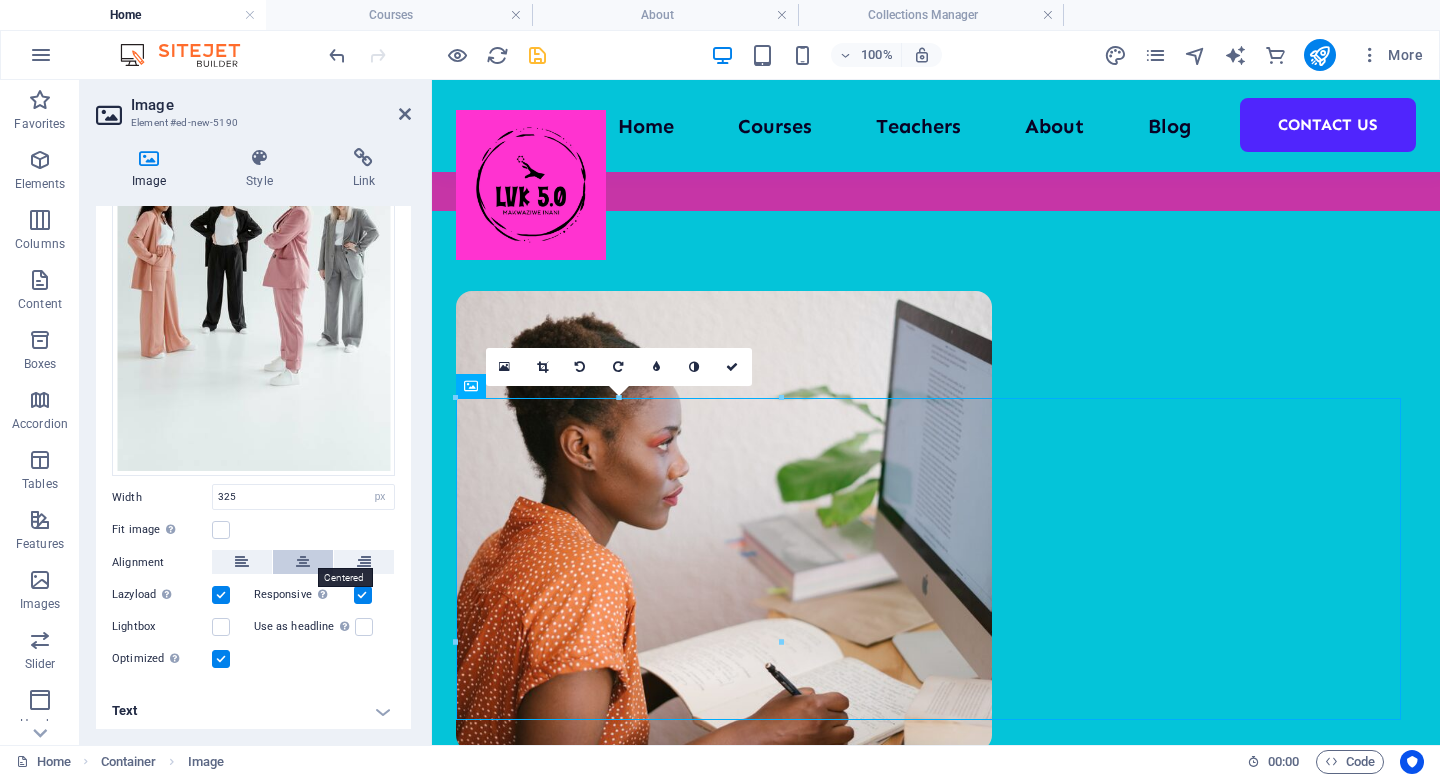 click at bounding box center (303, 562) 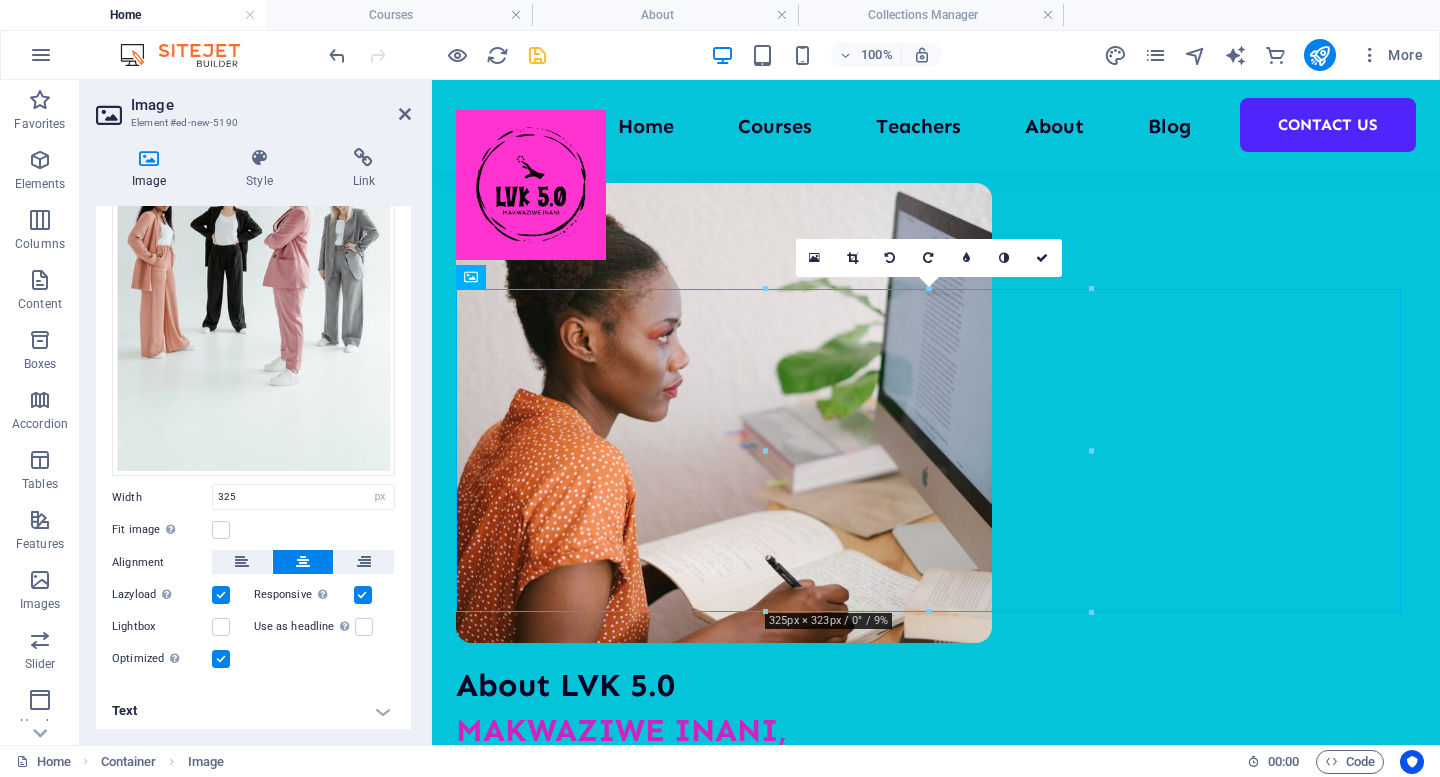 scroll, scrollTop: 3141, scrollLeft: 0, axis: vertical 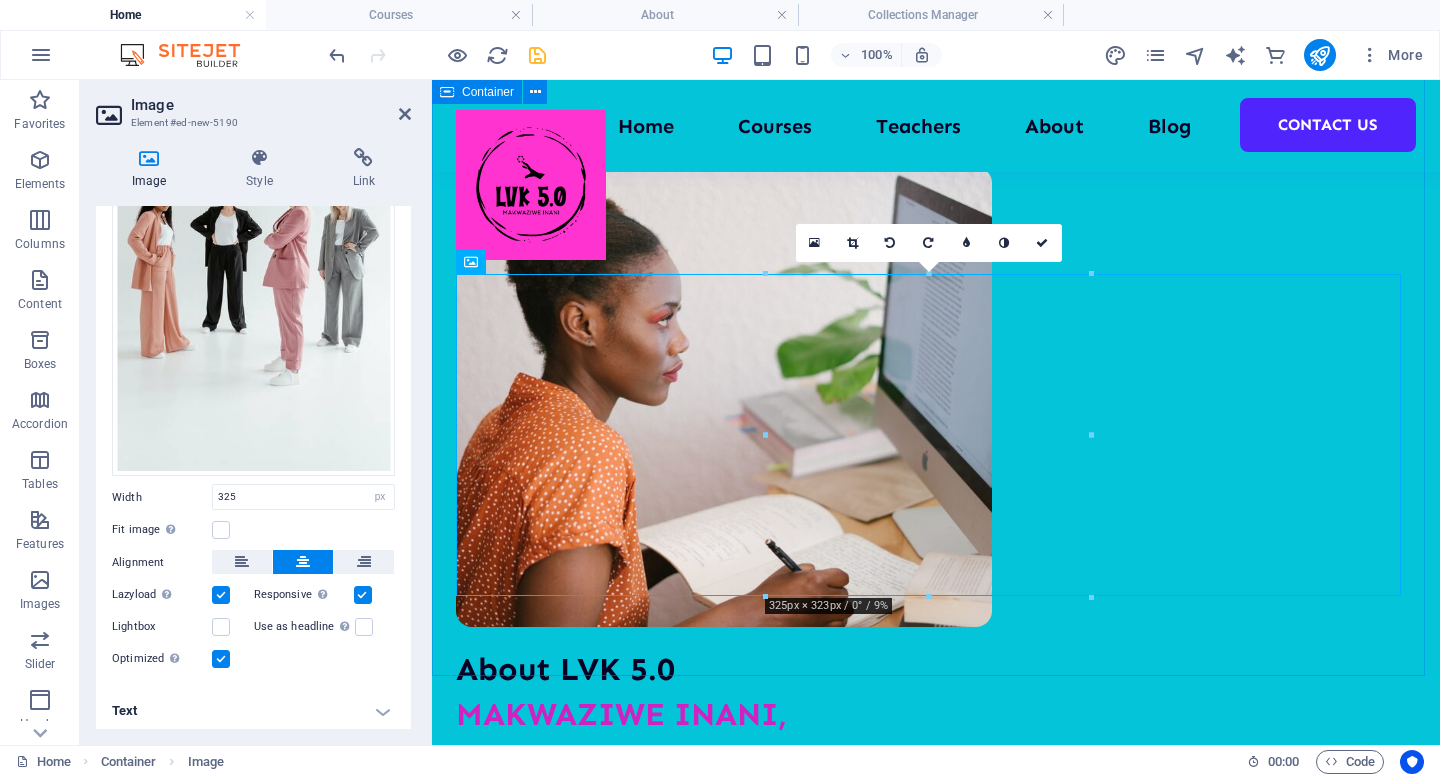 click on "Top courses this month We are committed to providing you with the highest quality educational courses, designed to help you achieve your personal and professional goals. Gender - Controversy or Teamwork? Join our online course on gender perspectives in management. Engage with diverse views and enhance your adaptability today!" at bounding box center (936, 2398) 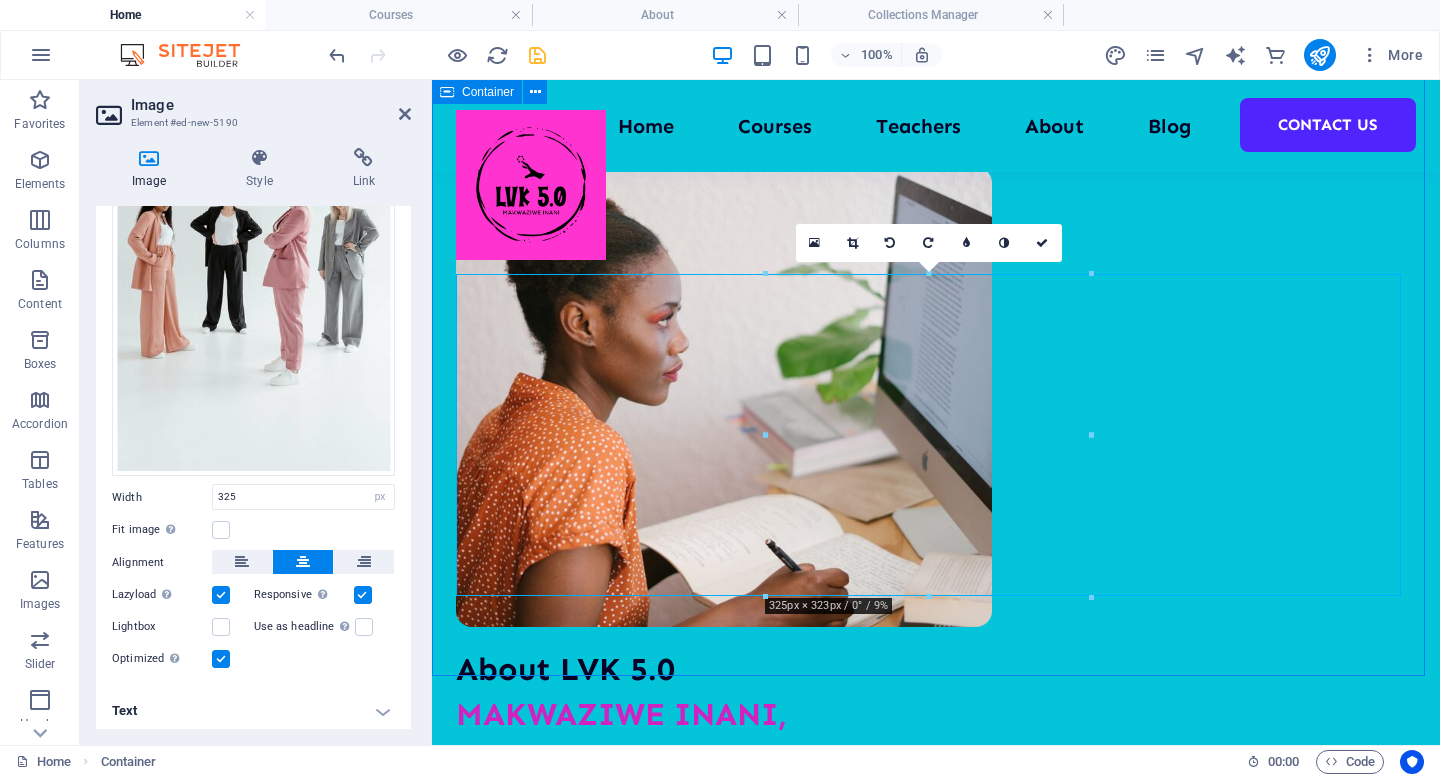scroll, scrollTop: 2952, scrollLeft: 0, axis: vertical 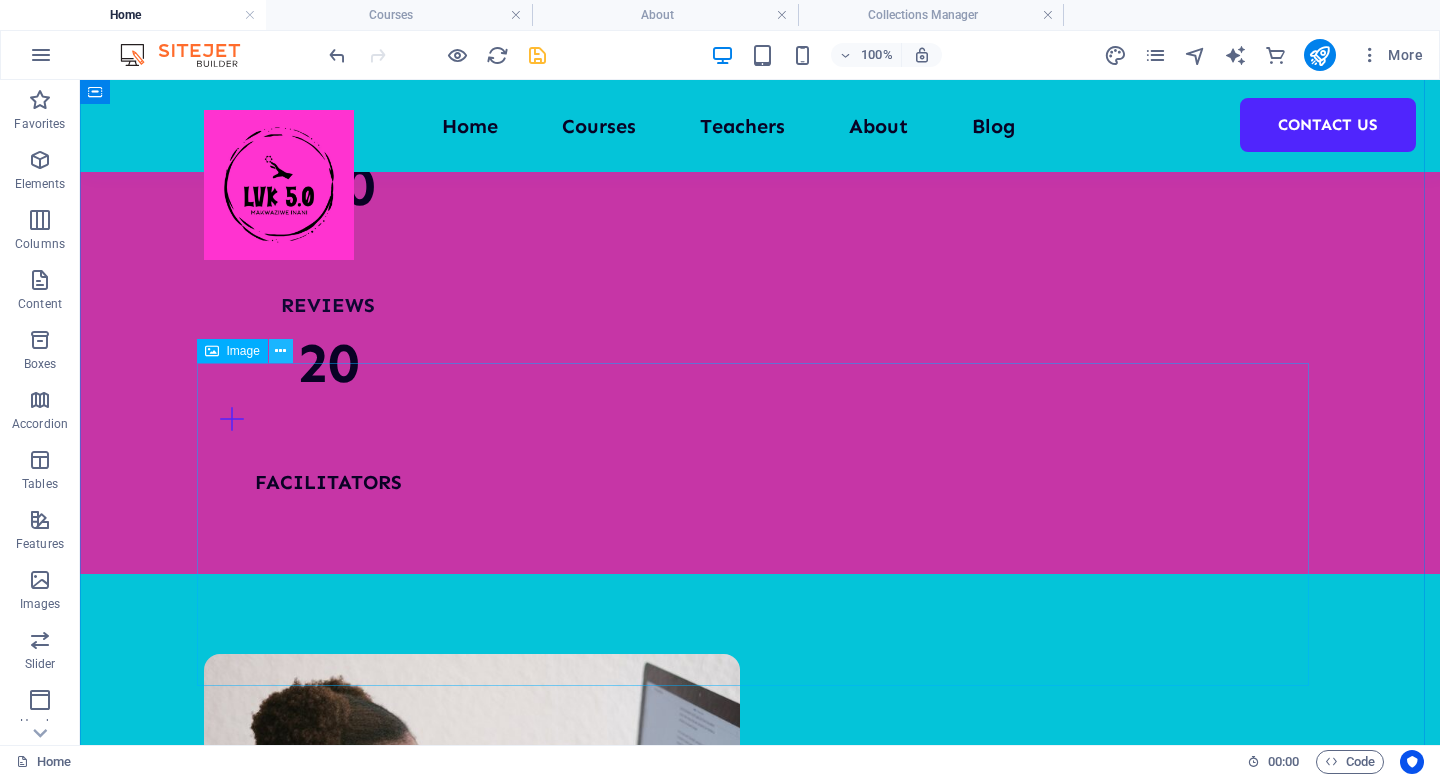 click at bounding box center (280, 351) 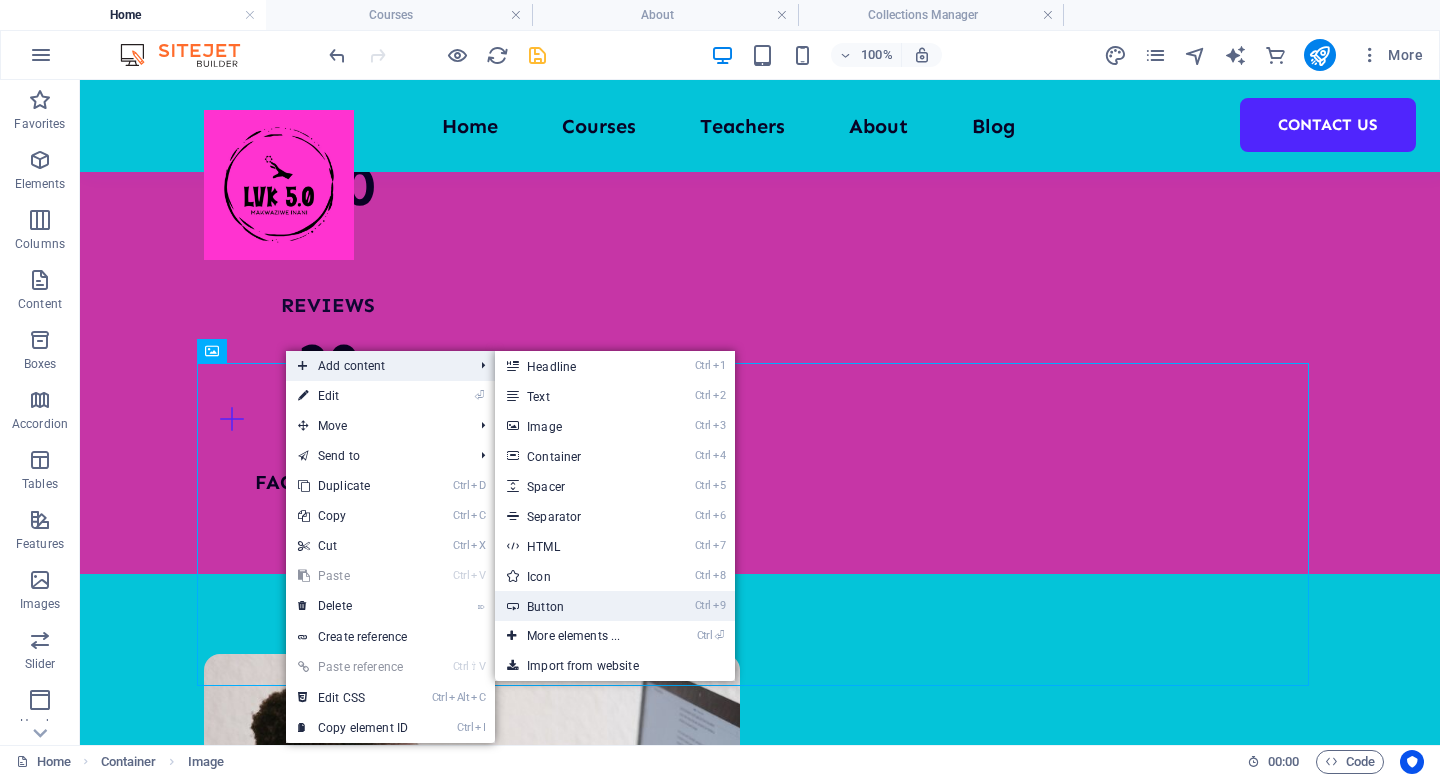 click on "Ctrl 9  Button" at bounding box center (577, 606) 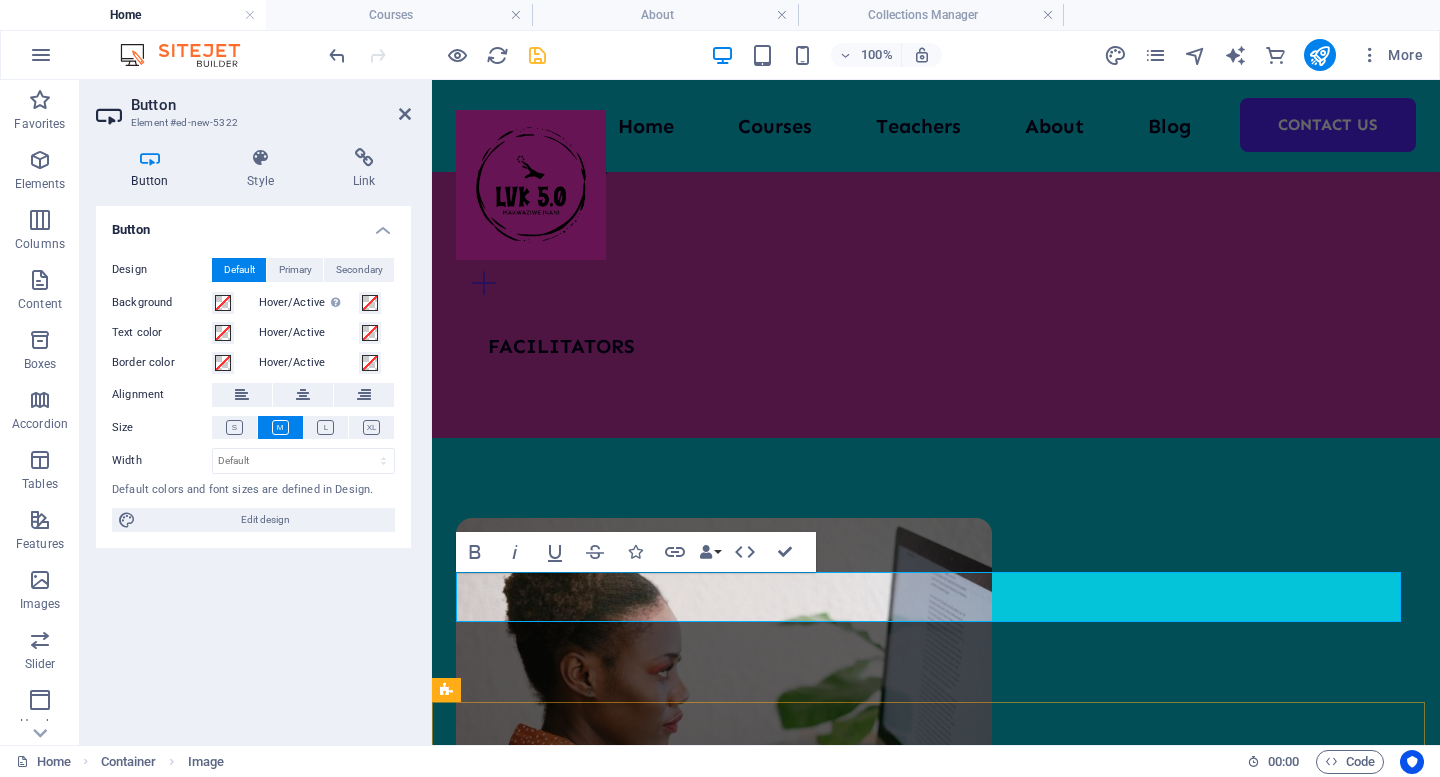 scroll, scrollTop: 3349, scrollLeft: 0, axis: vertical 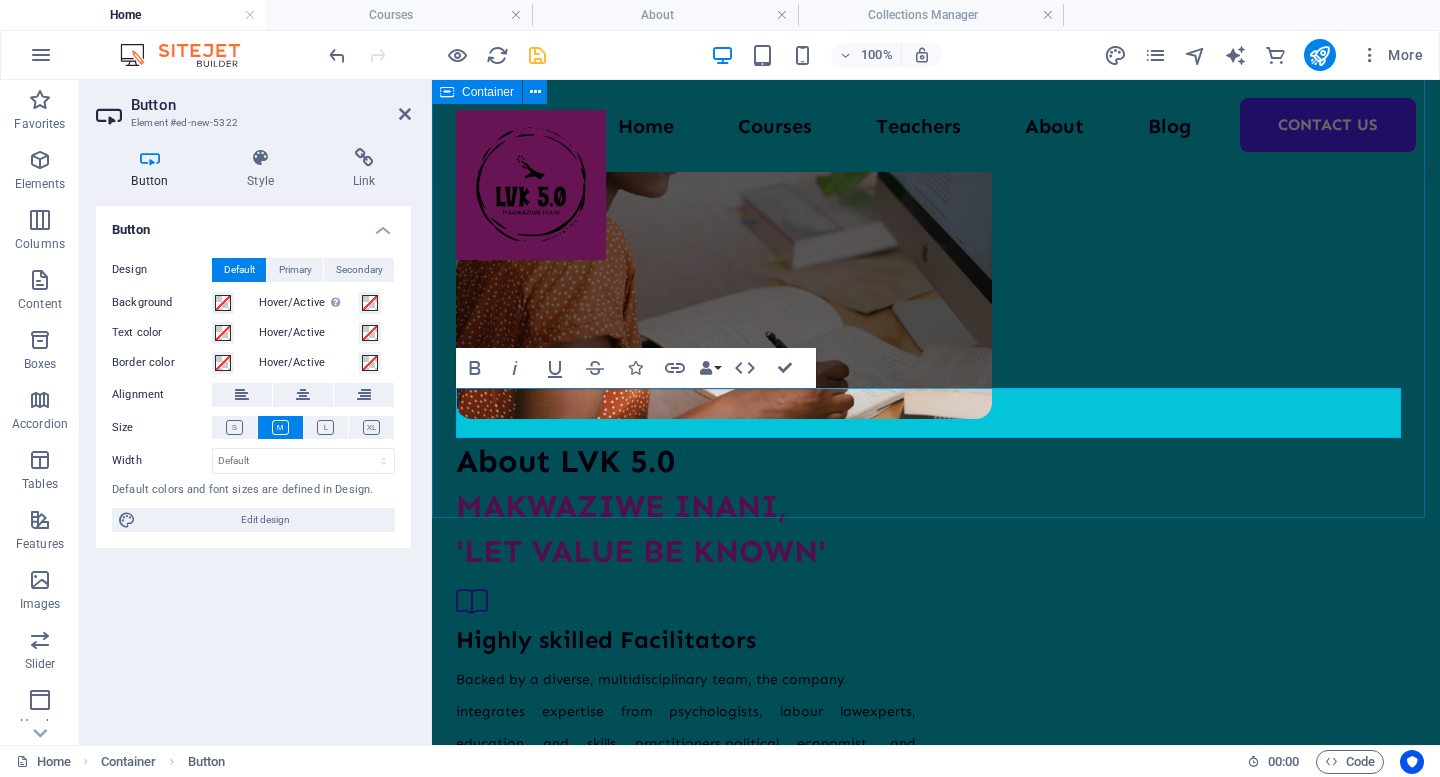 type 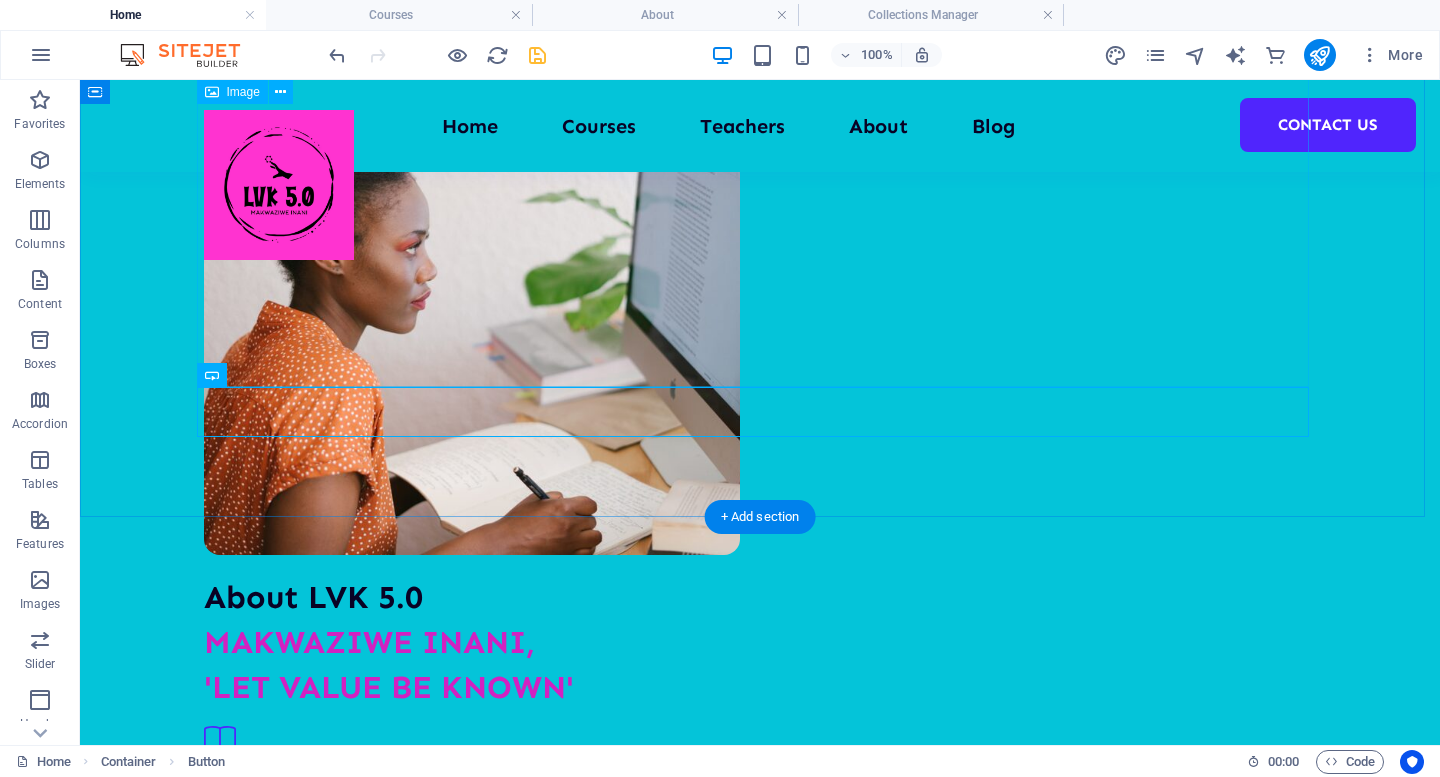 scroll, scrollTop: 3088, scrollLeft: 0, axis: vertical 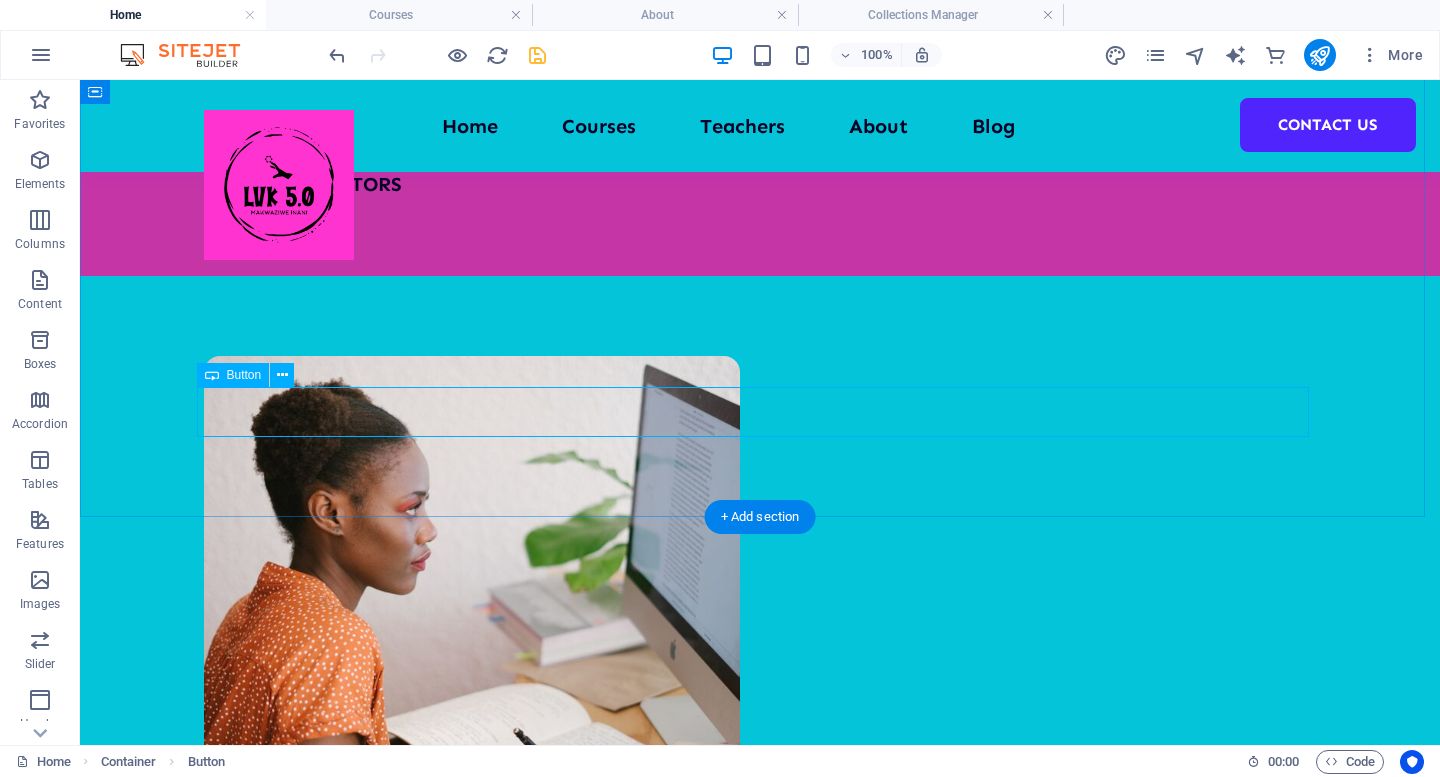 click on "Join us" at bounding box center [760, 3029] 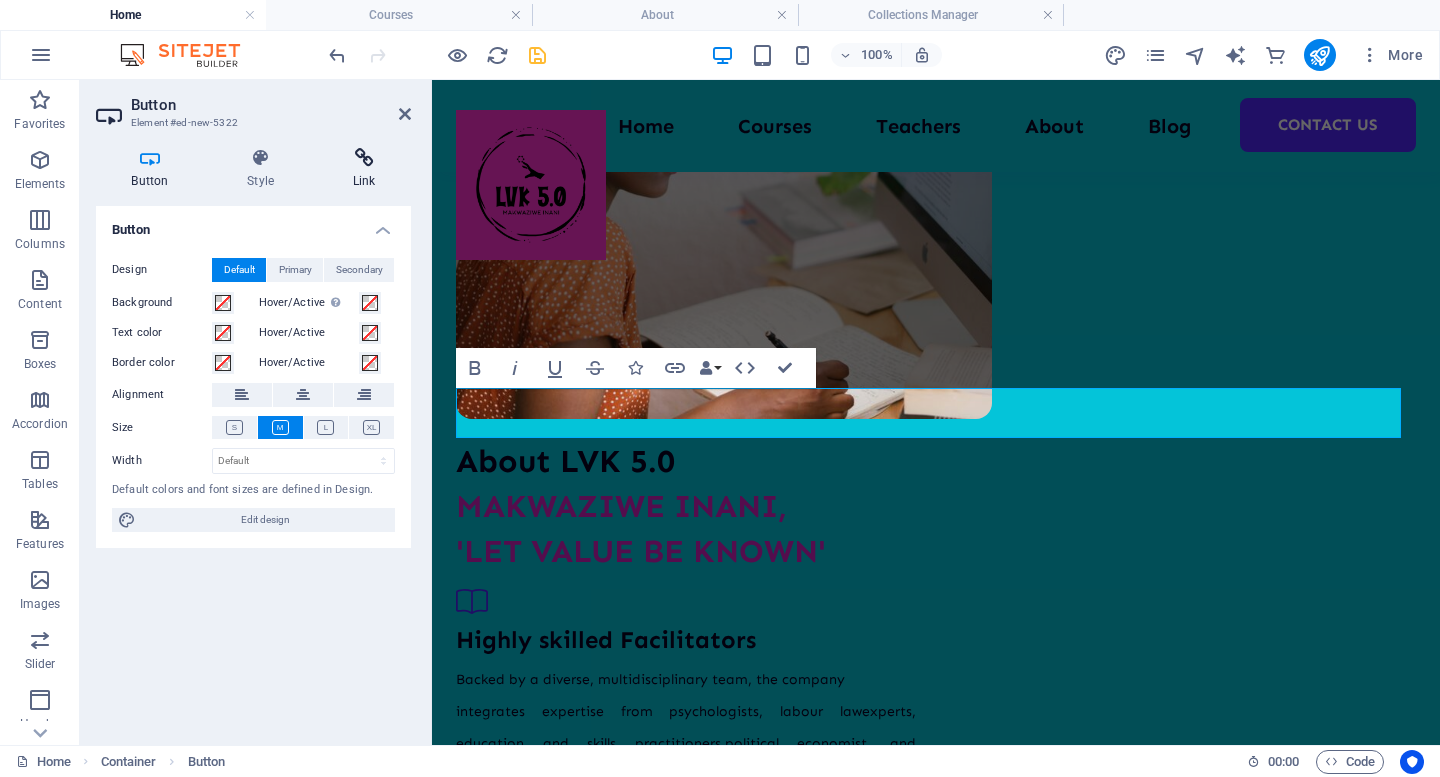 click at bounding box center [364, 158] 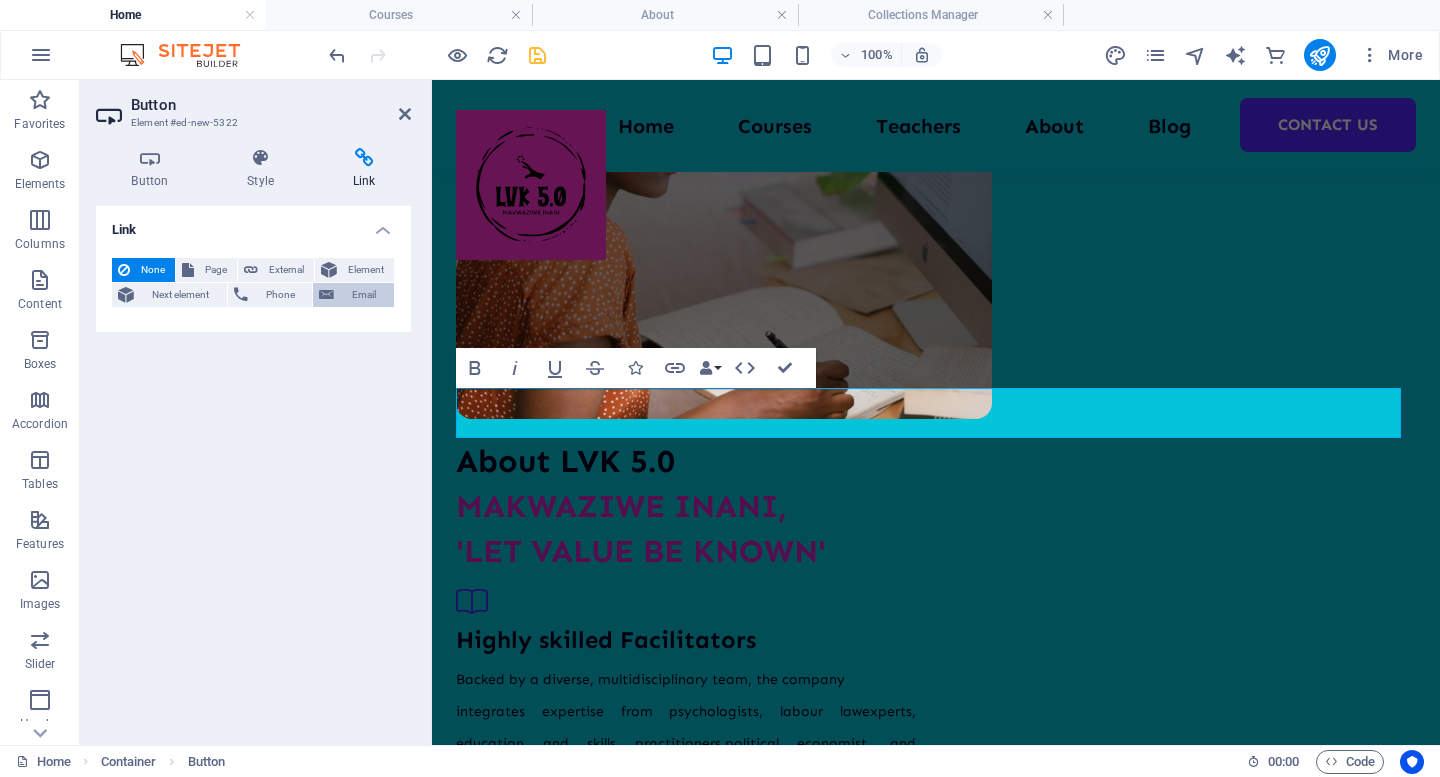 click on "Email" at bounding box center (364, 295) 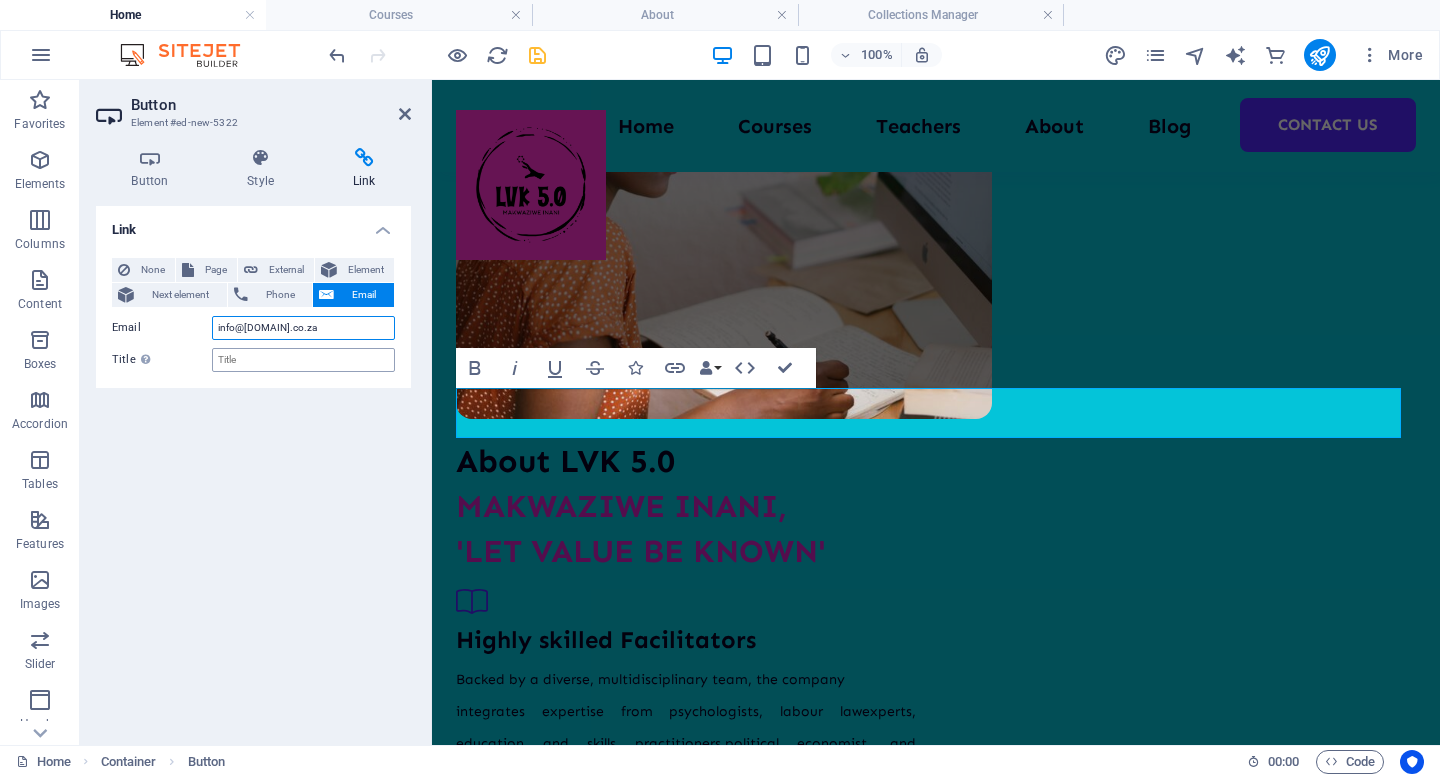 type on "info@[DOMAIN].co.za" 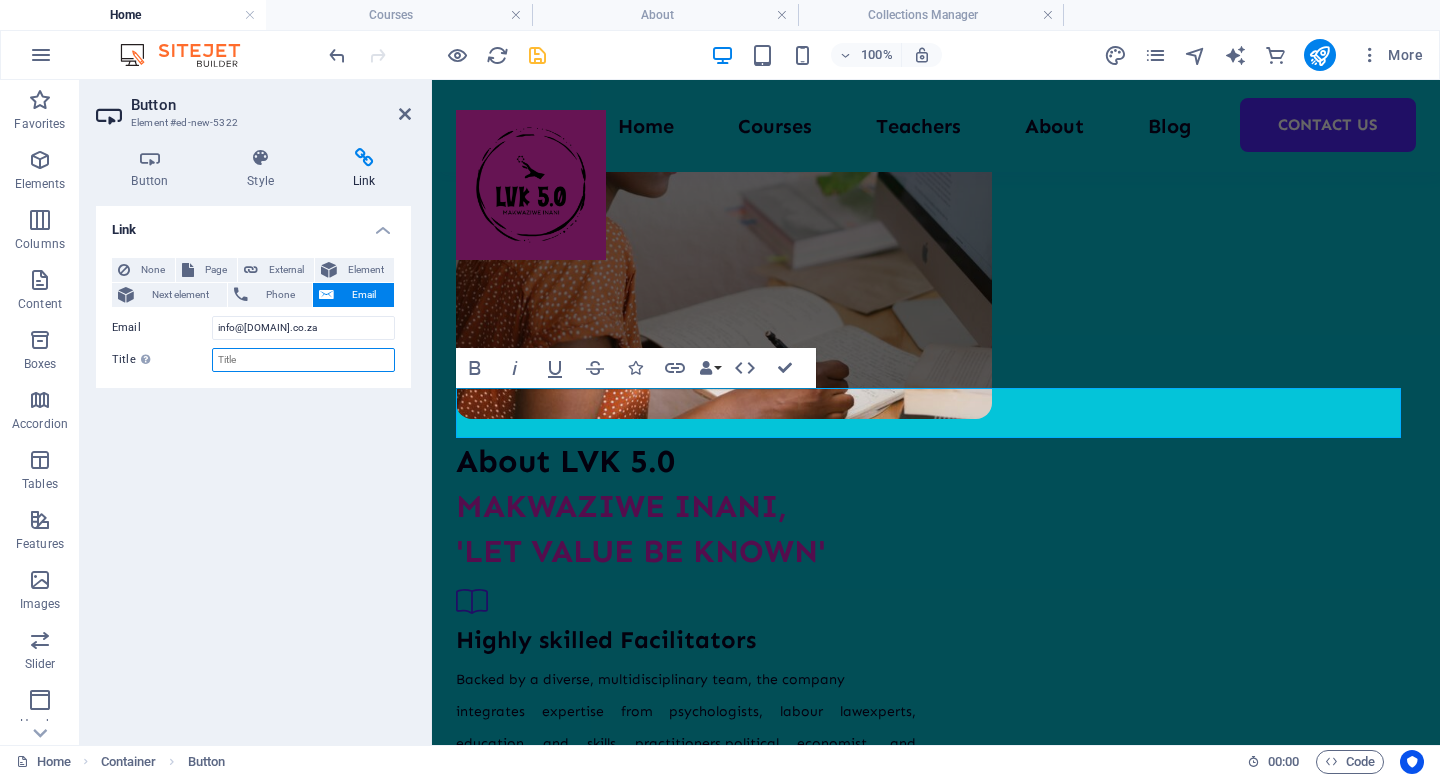 click on "Title Additional link description, should not be the same as the link text. The title is most often shown as a tooltip text when the mouse moves over the element. Leave empty if uncertain." at bounding box center [303, 360] 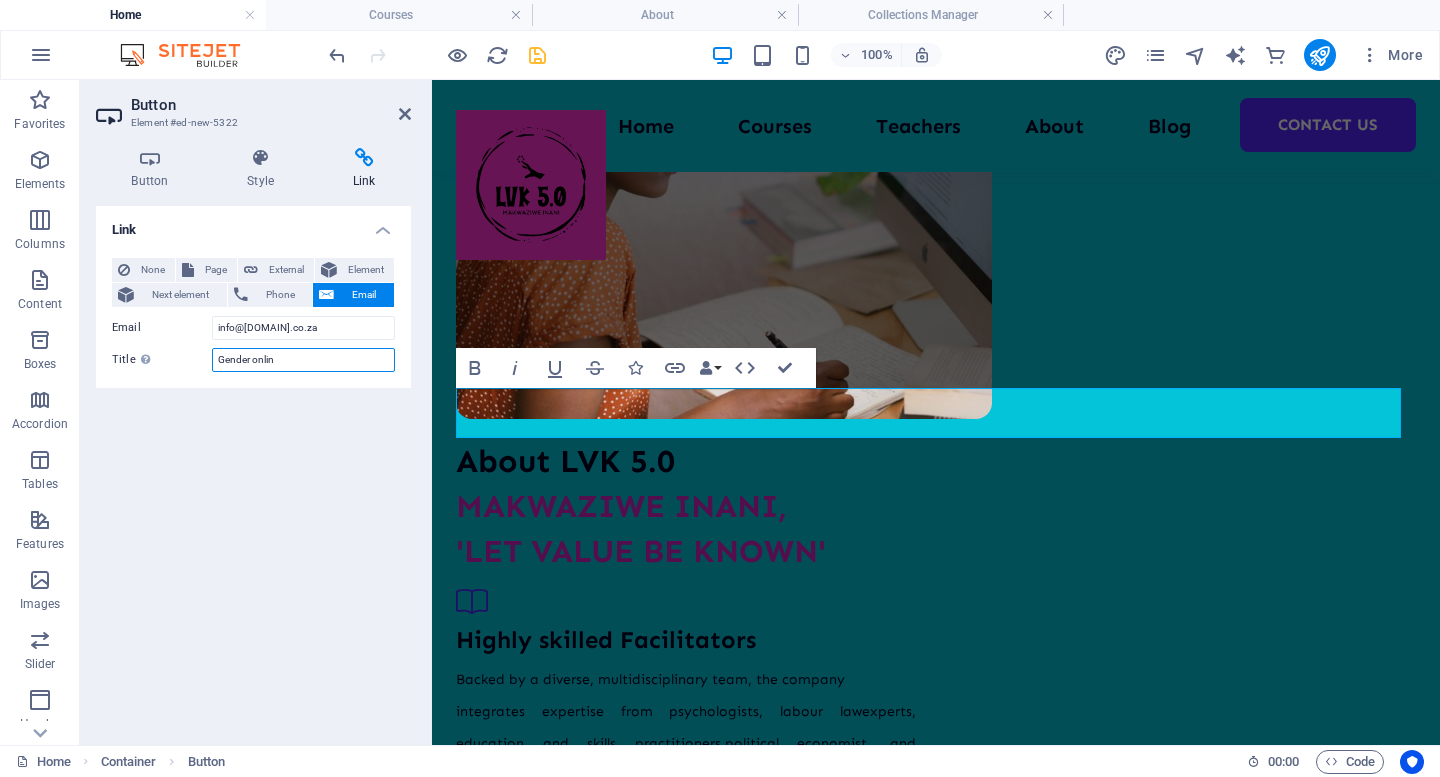 type on "Gender online" 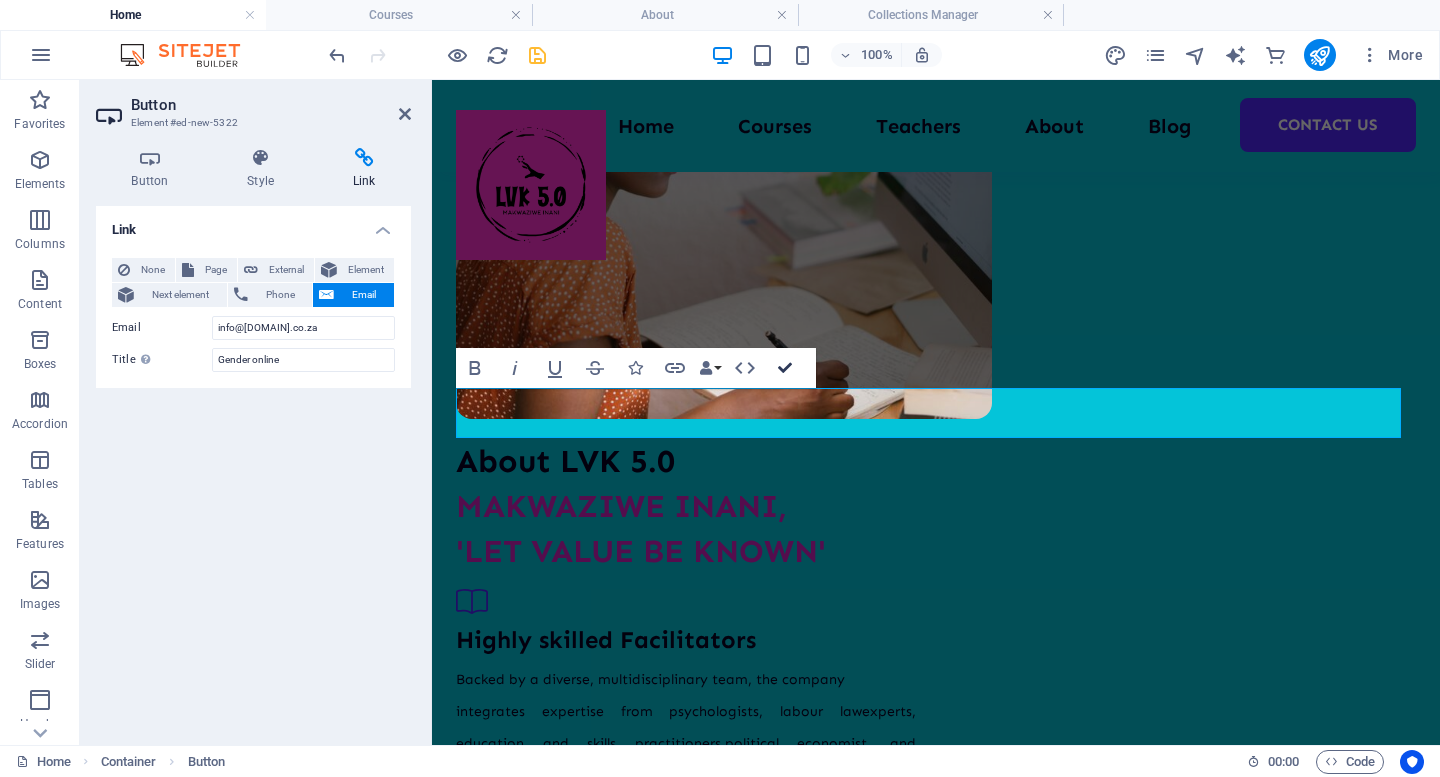 scroll, scrollTop: 3088, scrollLeft: 0, axis: vertical 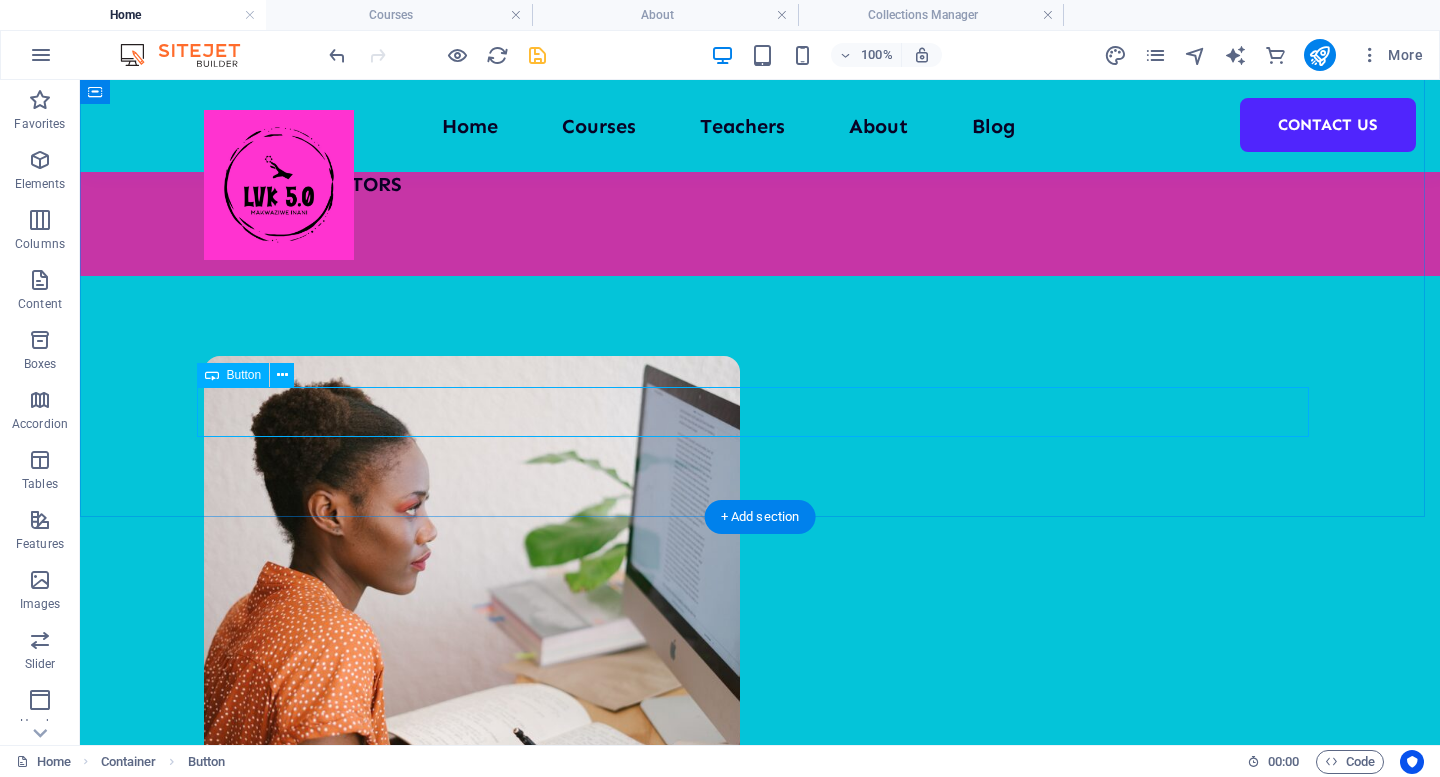 click on "Join us" at bounding box center (760, 3029) 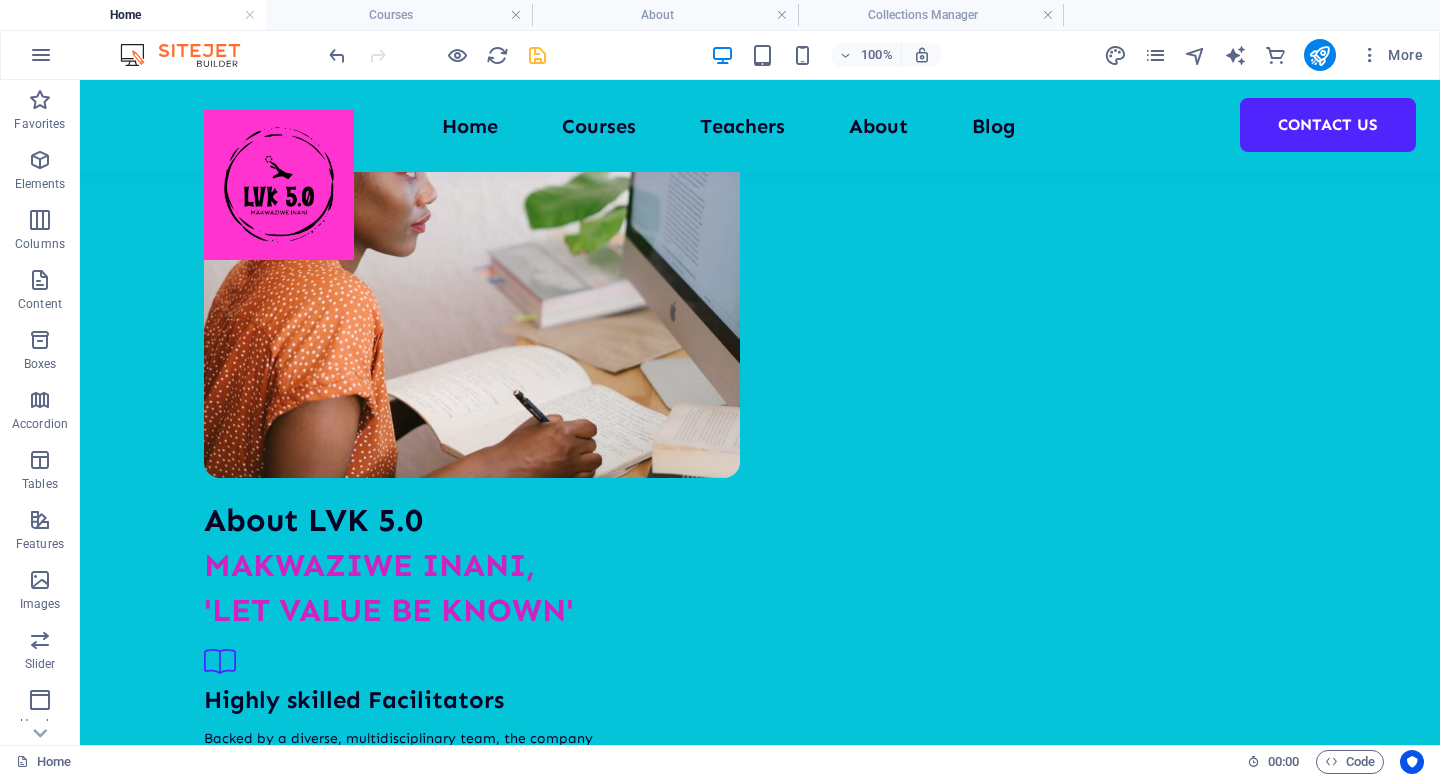 scroll, scrollTop: 3441, scrollLeft: 0, axis: vertical 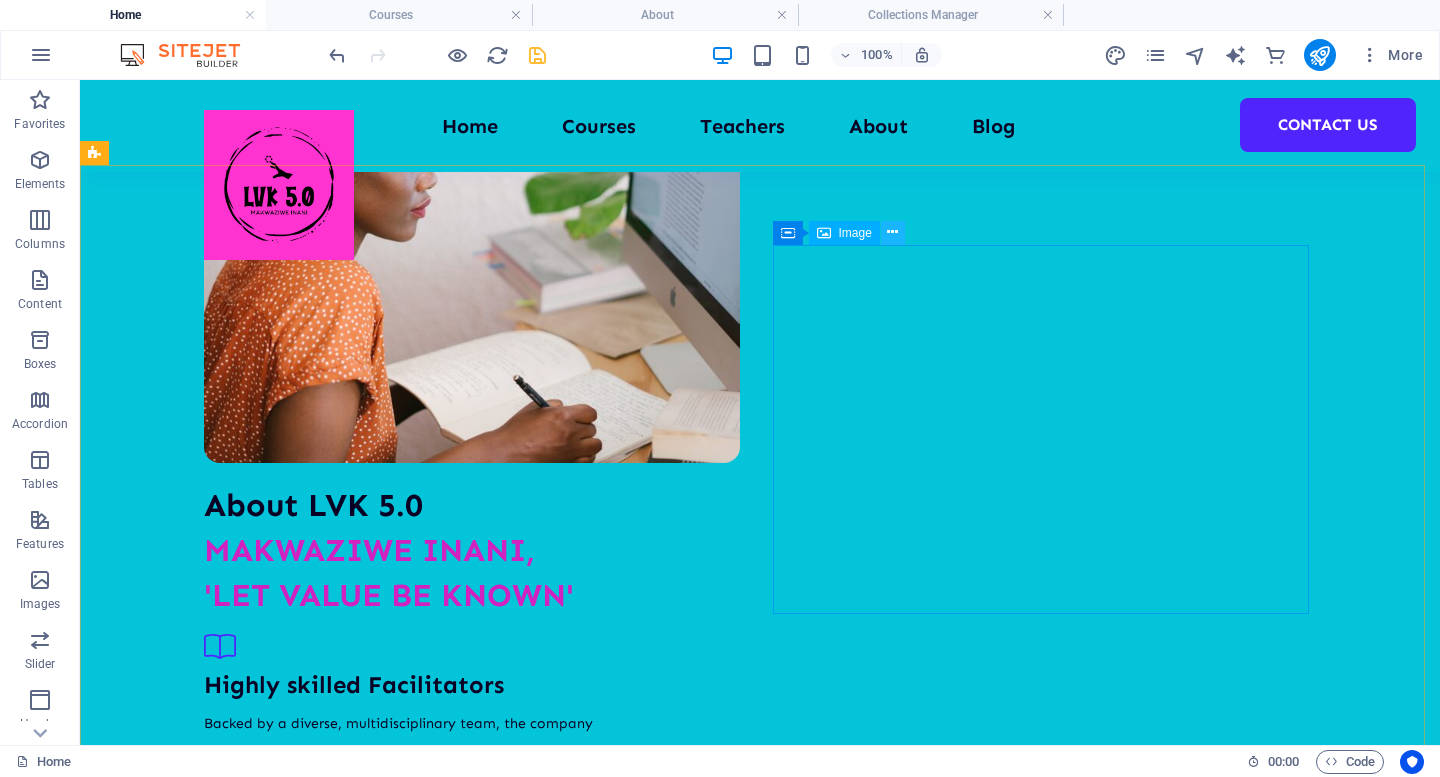 click at bounding box center (892, 232) 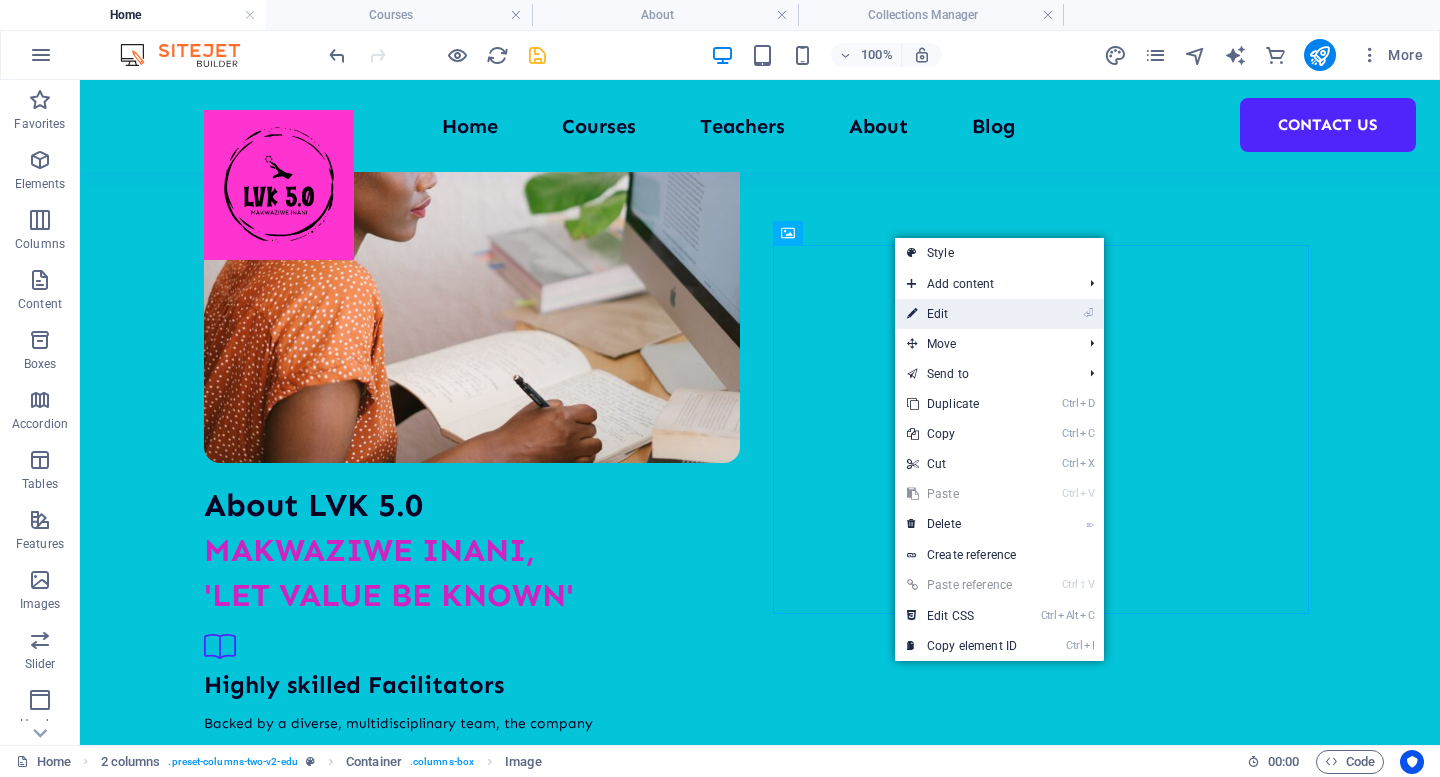 click on "⏎  Edit" at bounding box center [962, 314] 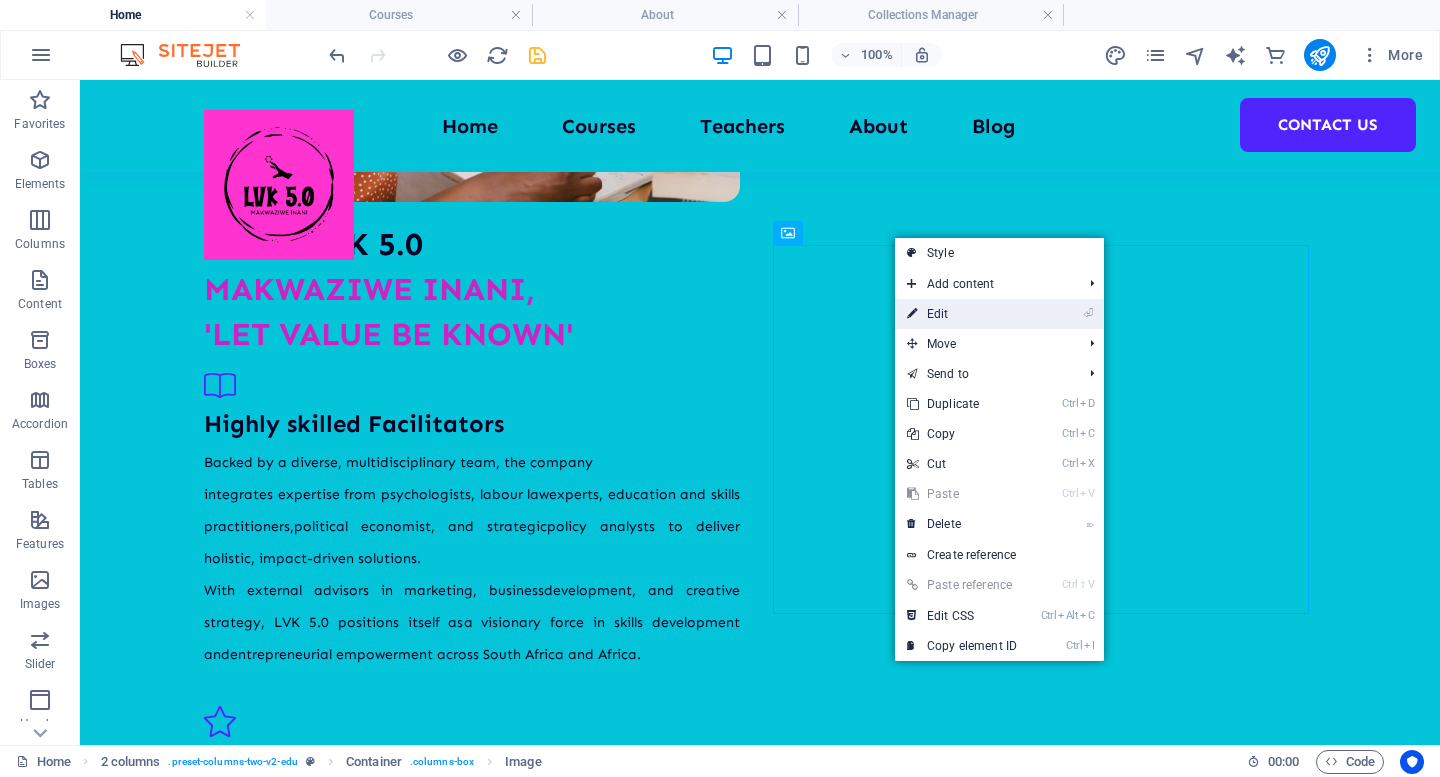 select on "%" 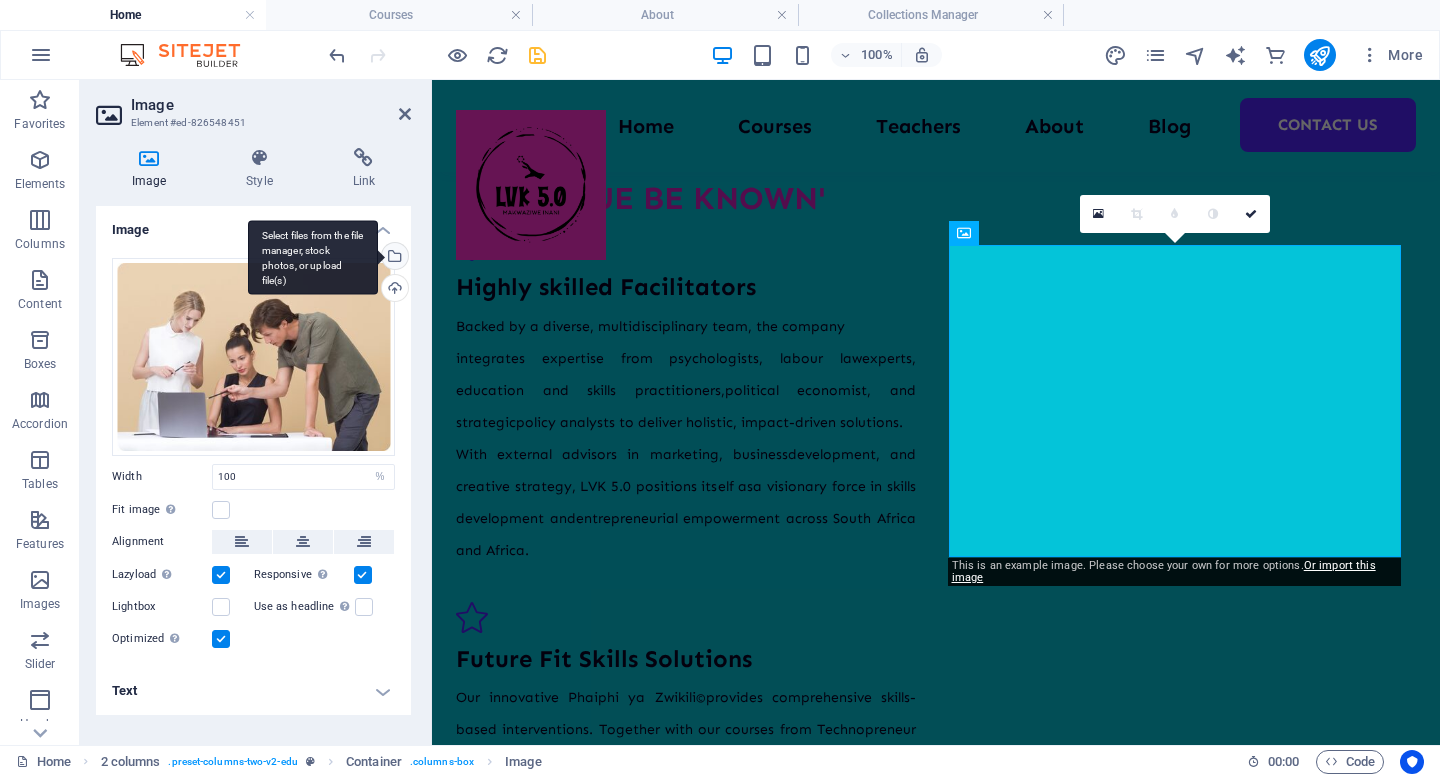 click on "Select files from the file manager, stock photos, or upload file(s)" at bounding box center [393, 258] 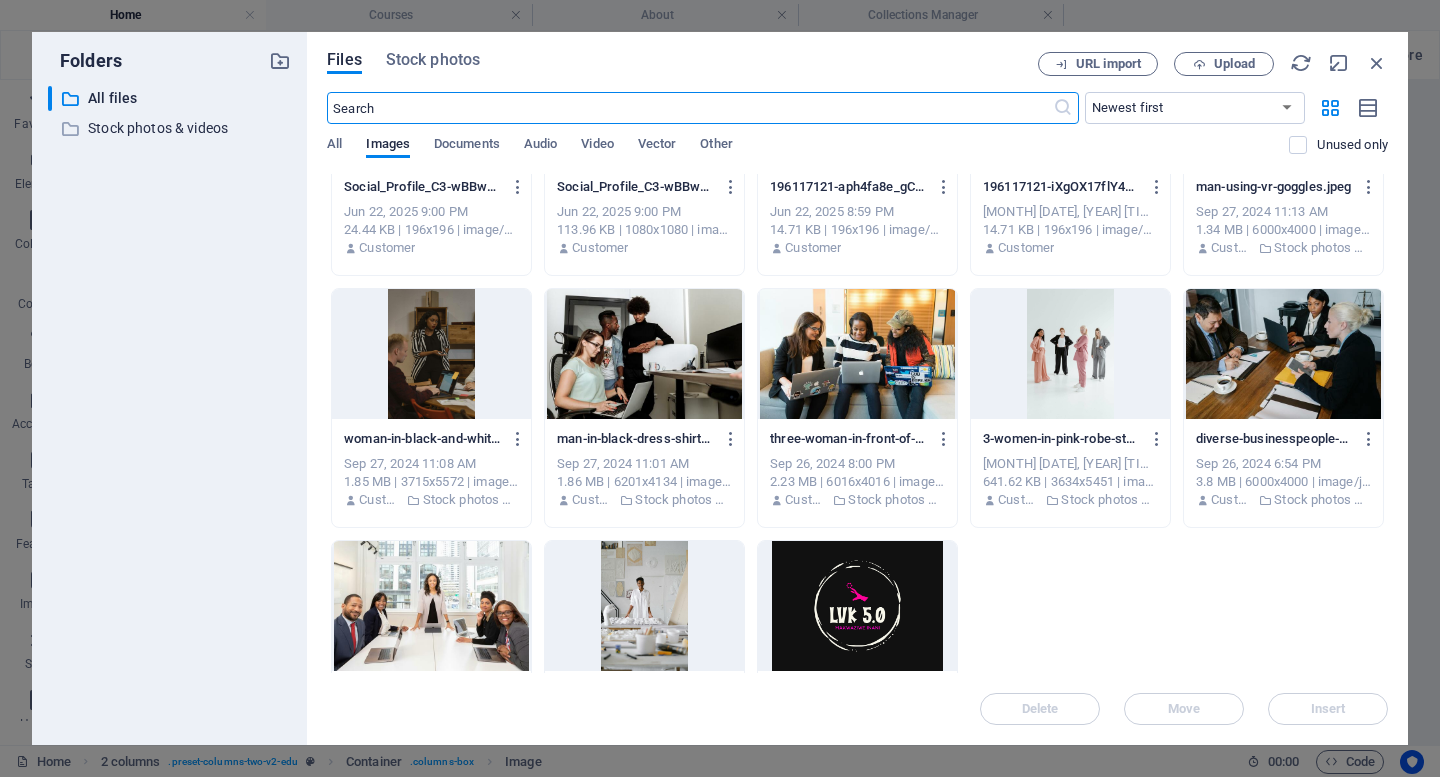 scroll, scrollTop: 388, scrollLeft: 0, axis: vertical 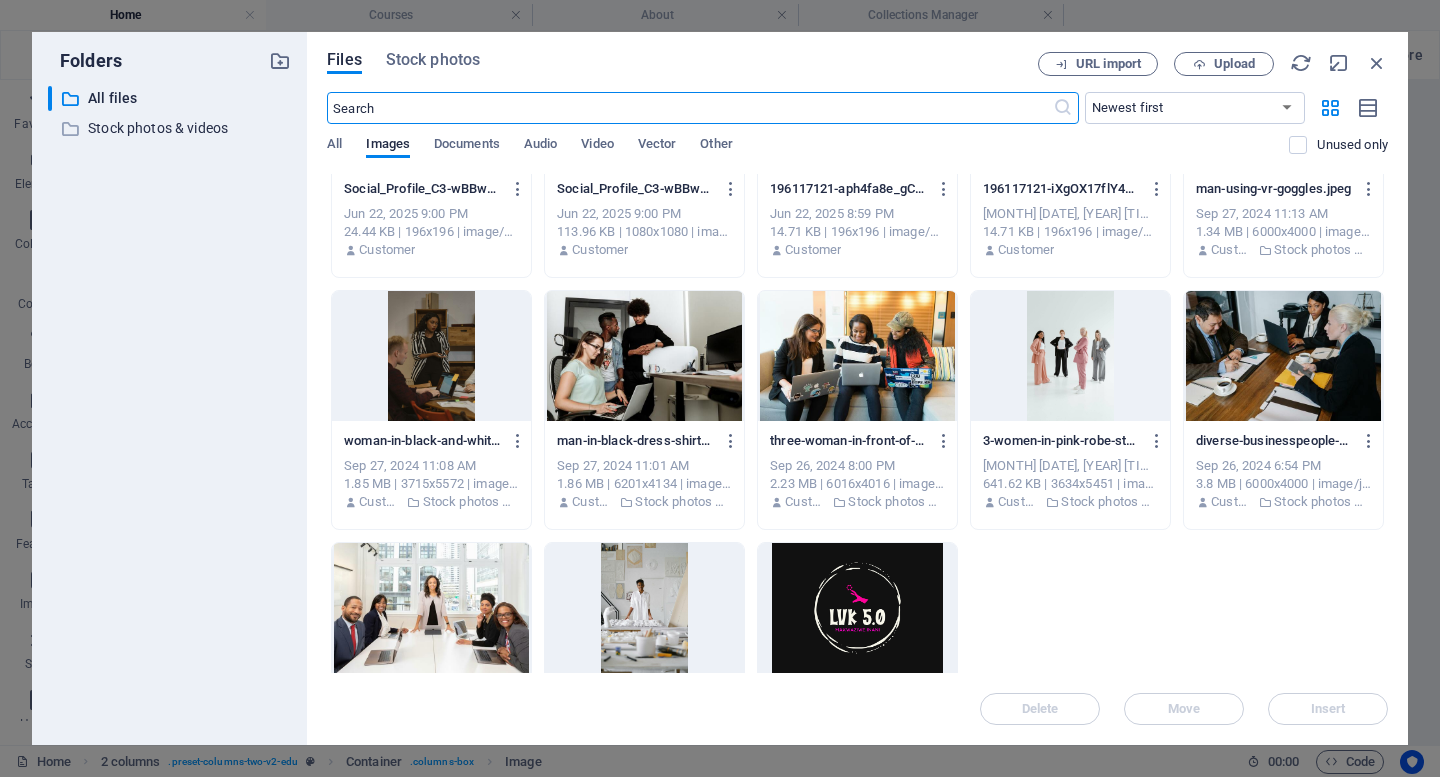 click at bounding box center [644, 356] 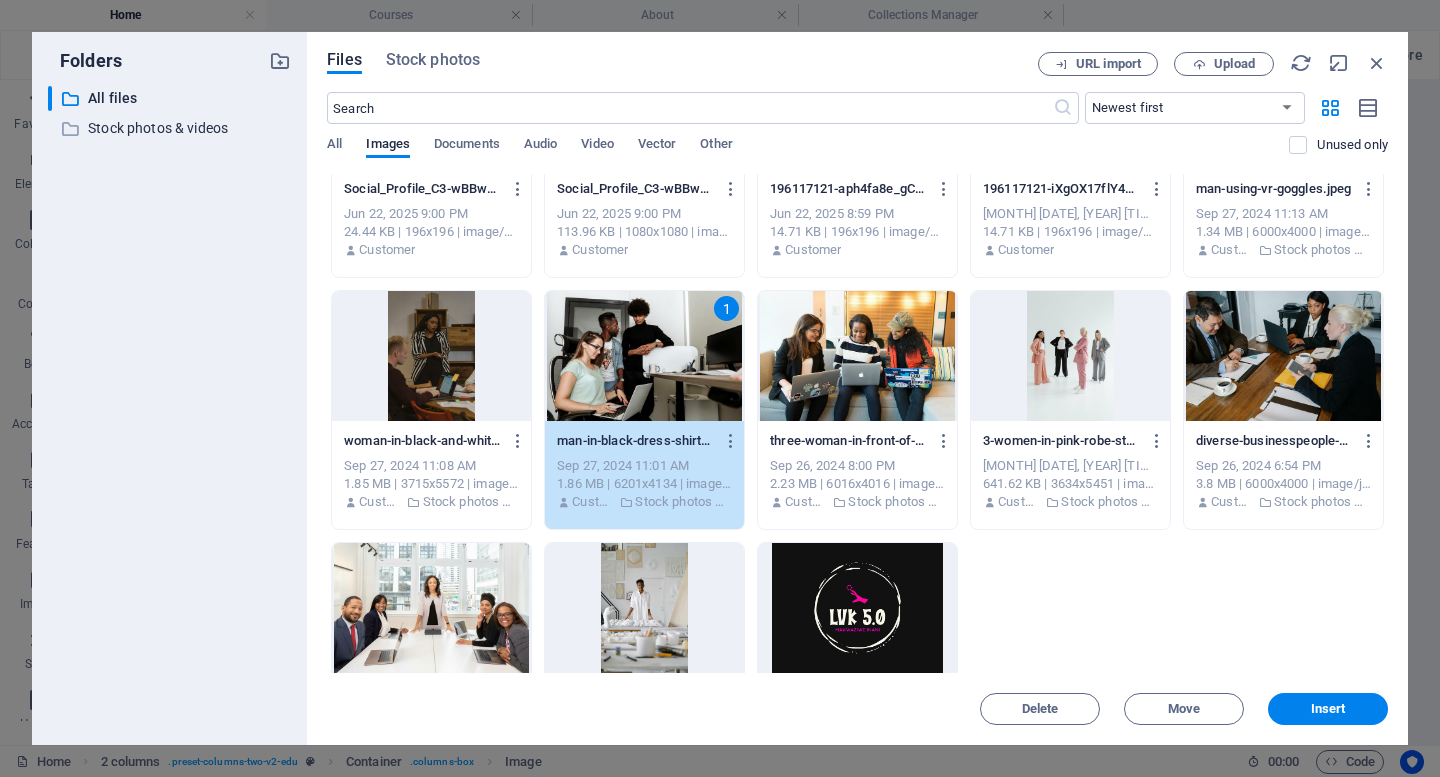 click at bounding box center (1283, 356) 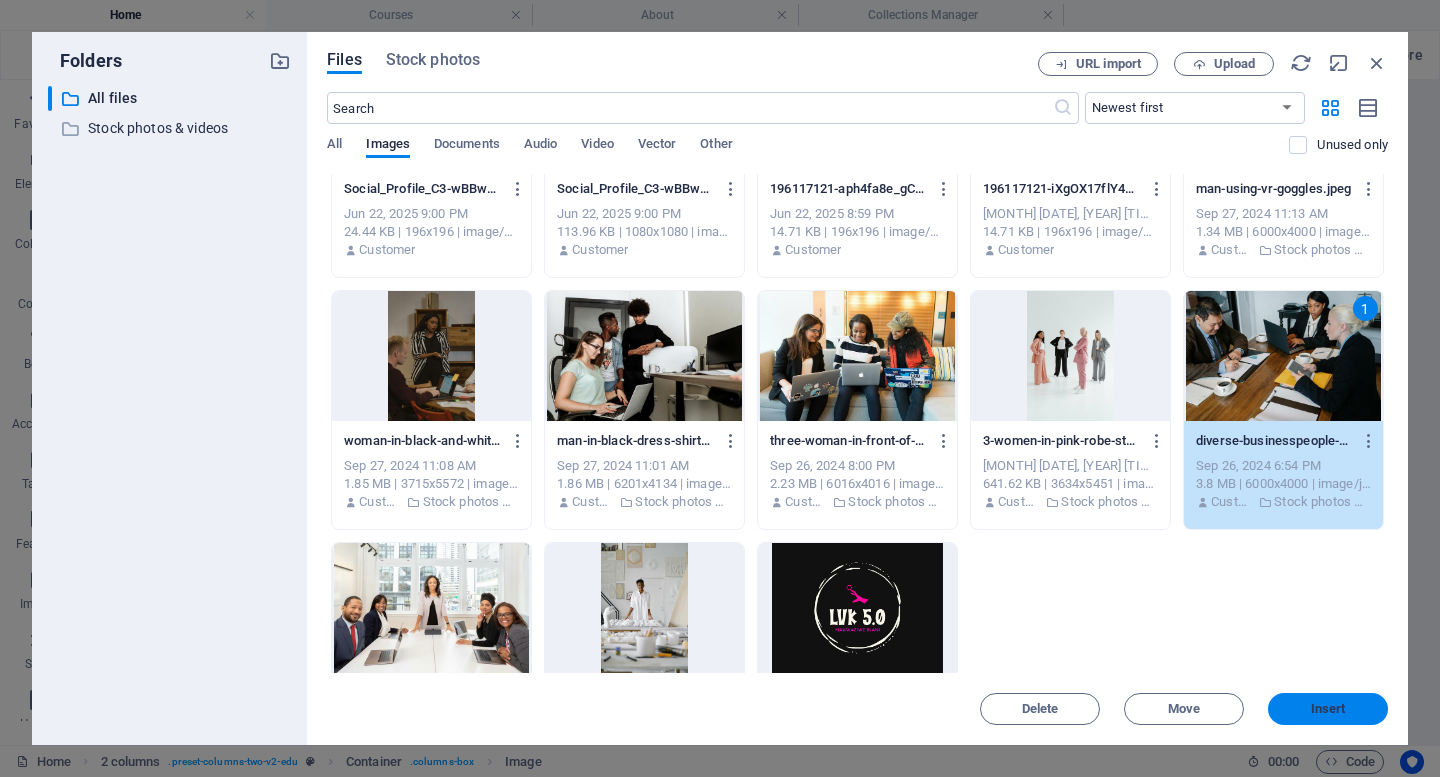 click on "Insert" at bounding box center (1328, 709) 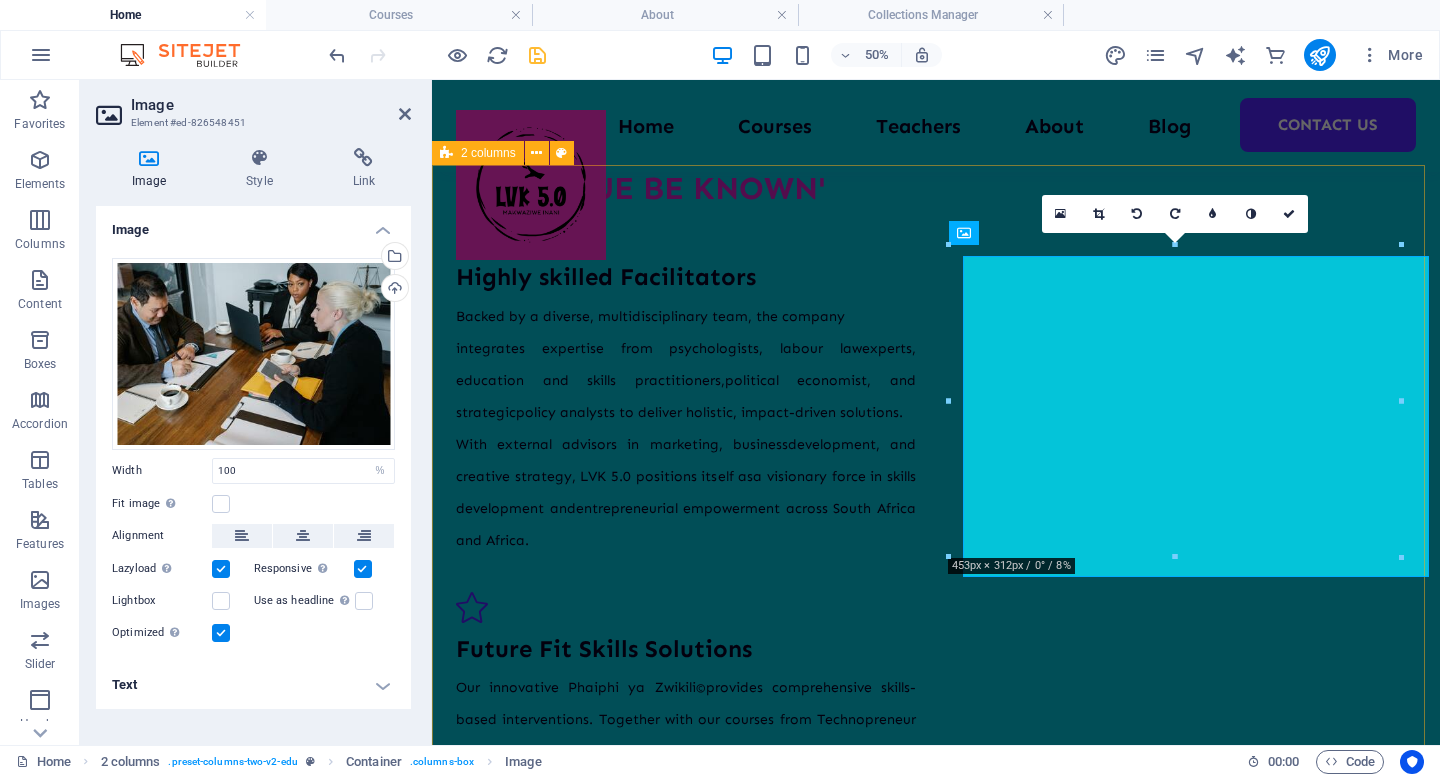 scroll, scrollTop: 3702, scrollLeft: 0, axis: vertical 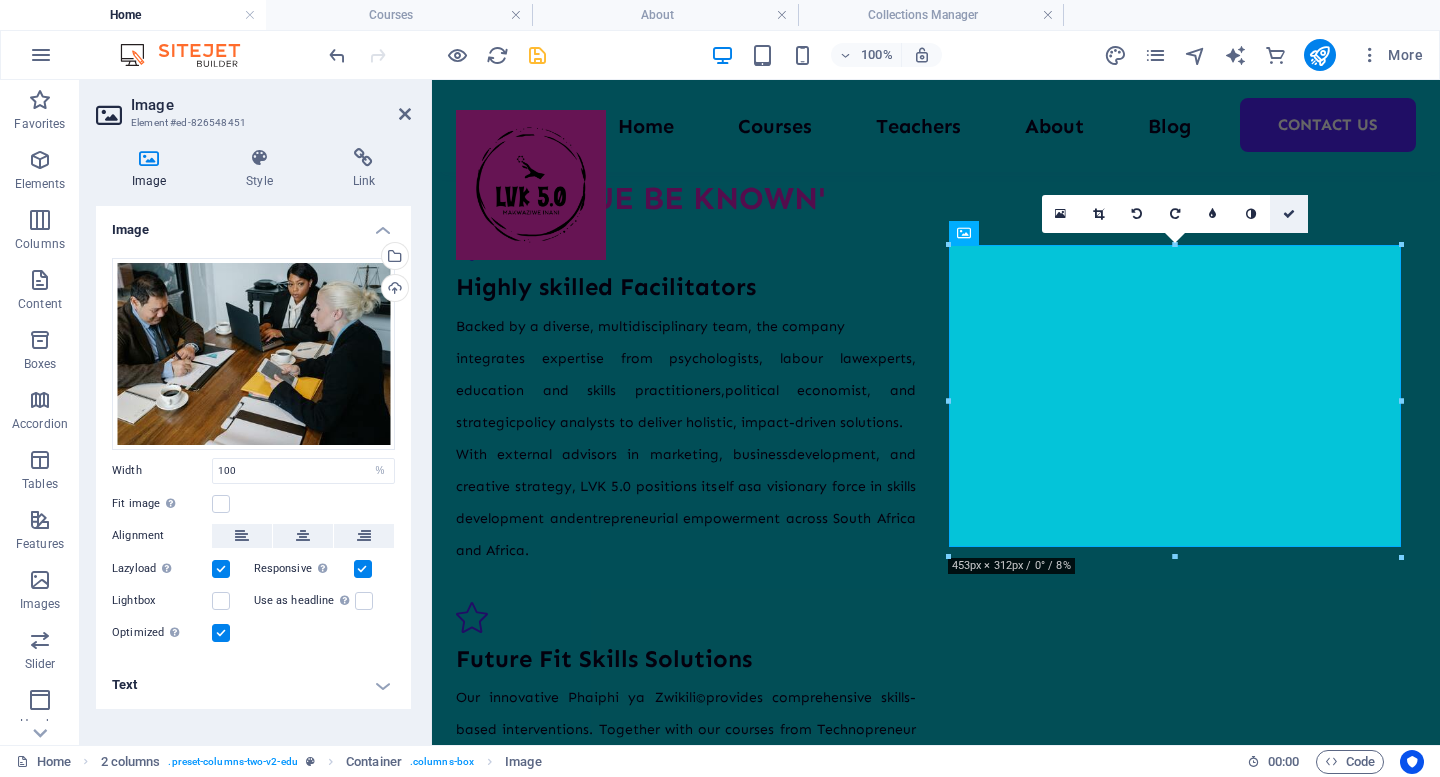 click at bounding box center (1289, 214) 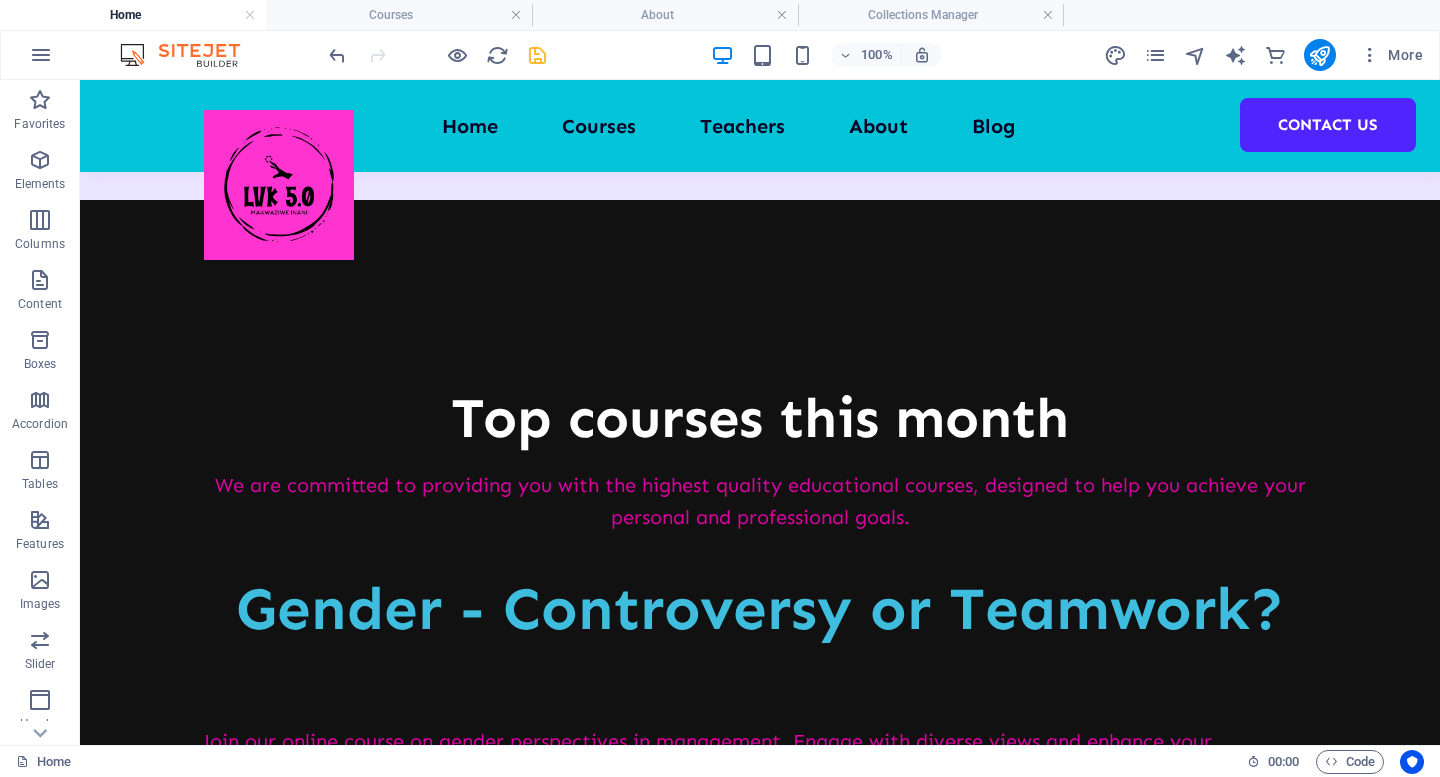 scroll, scrollTop: 4987, scrollLeft: 0, axis: vertical 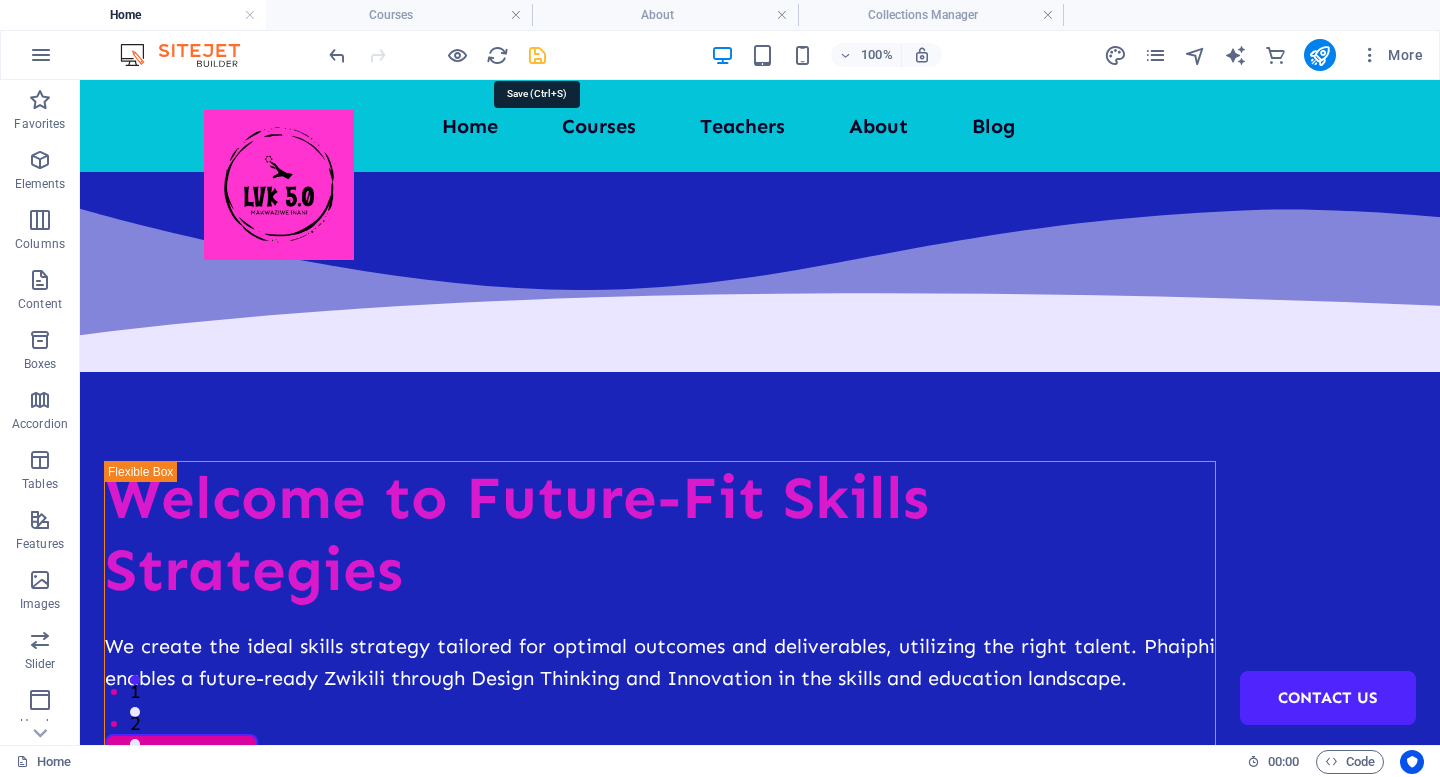 click at bounding box center (537, 55) 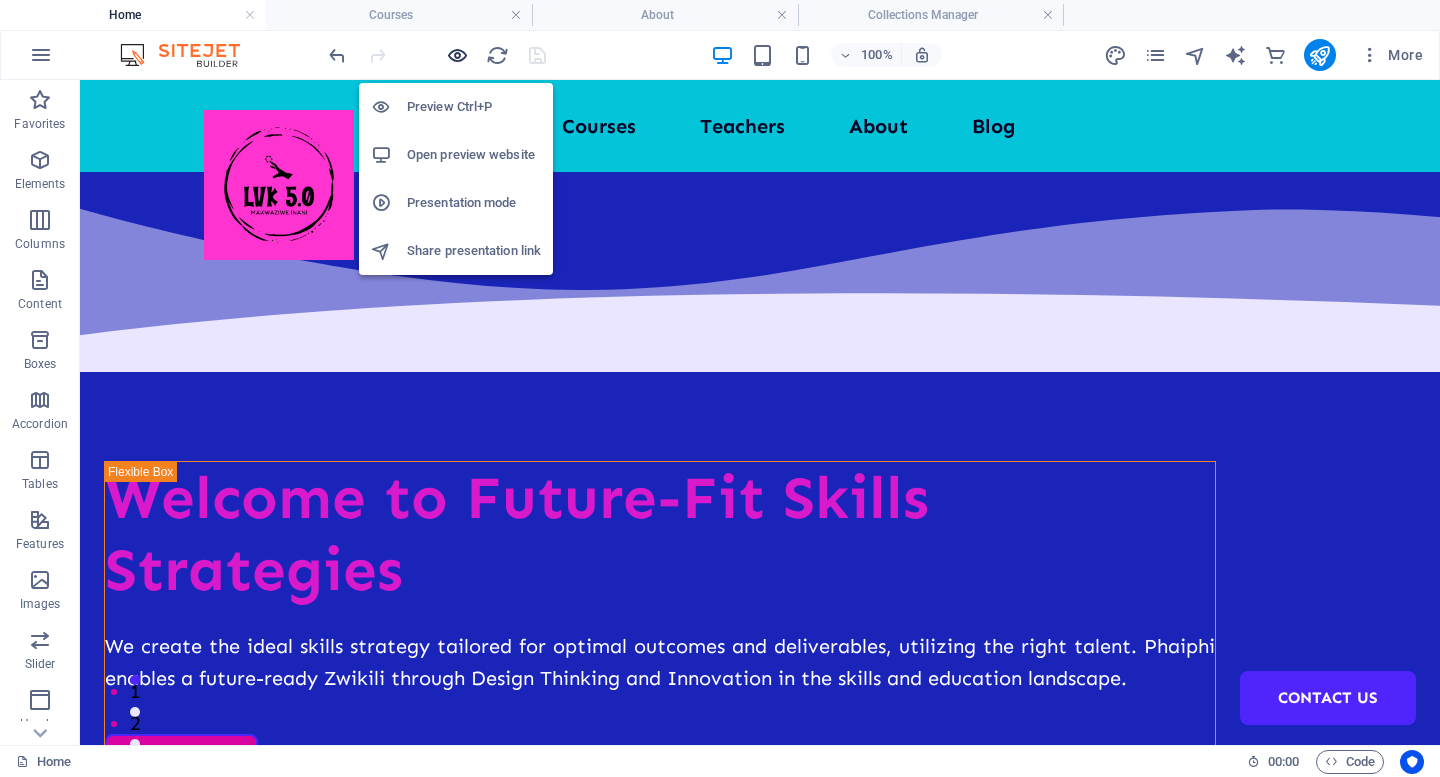click at bounding box center (457, 55) 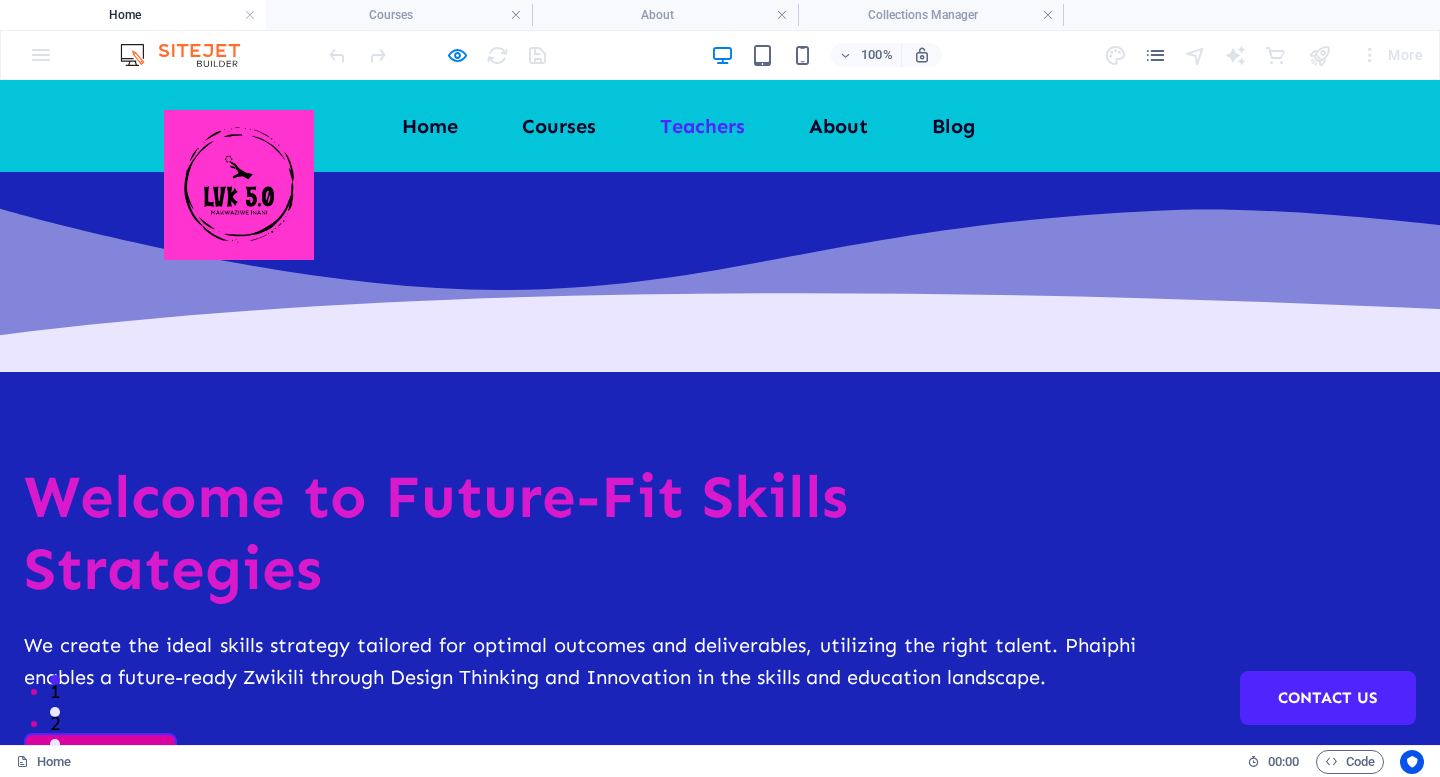click on "Teachers" at bounding box center [702, 126] 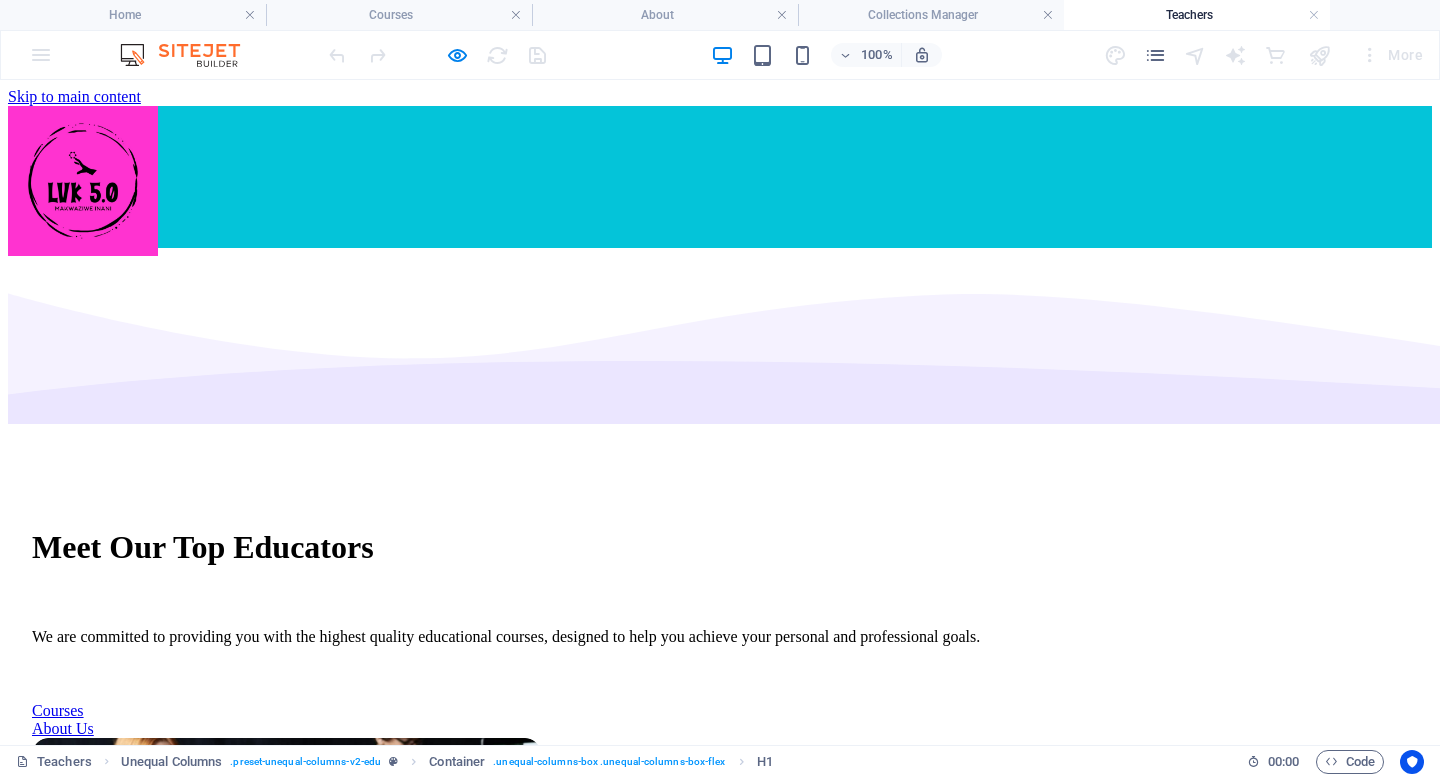 scroll, scrollTop: 0, scrollLeft: 0, axis: both 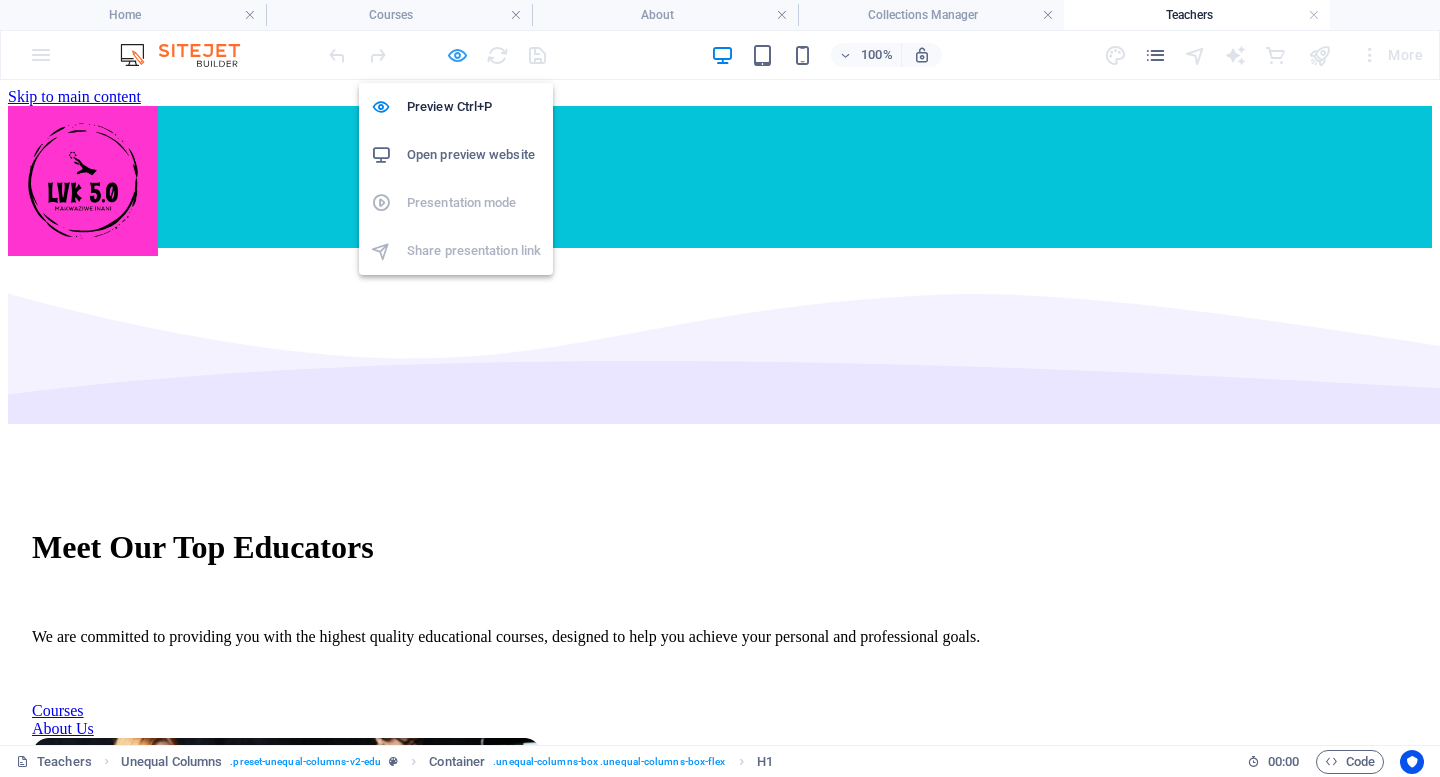 click at bounding box center [457, 55] 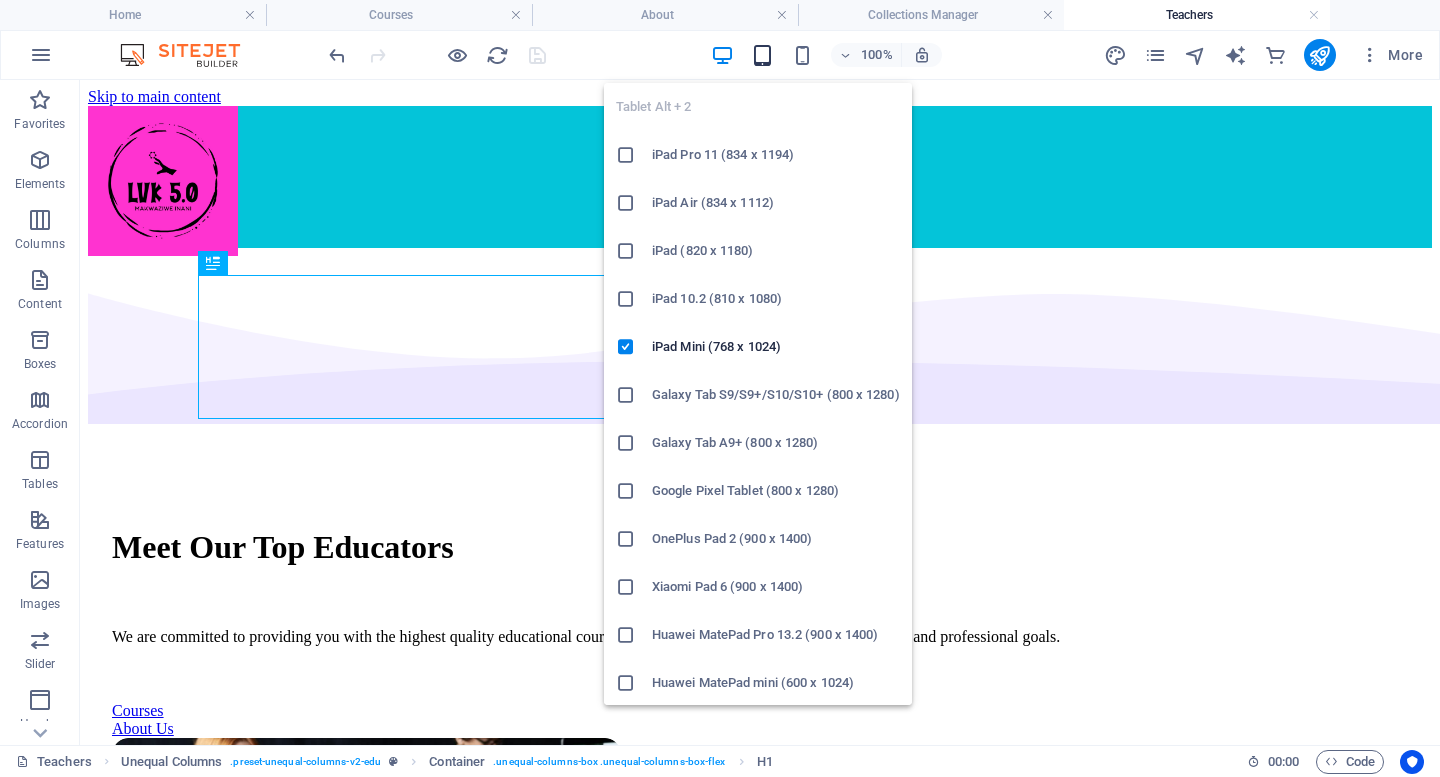 click at bounding box center (762, 55) 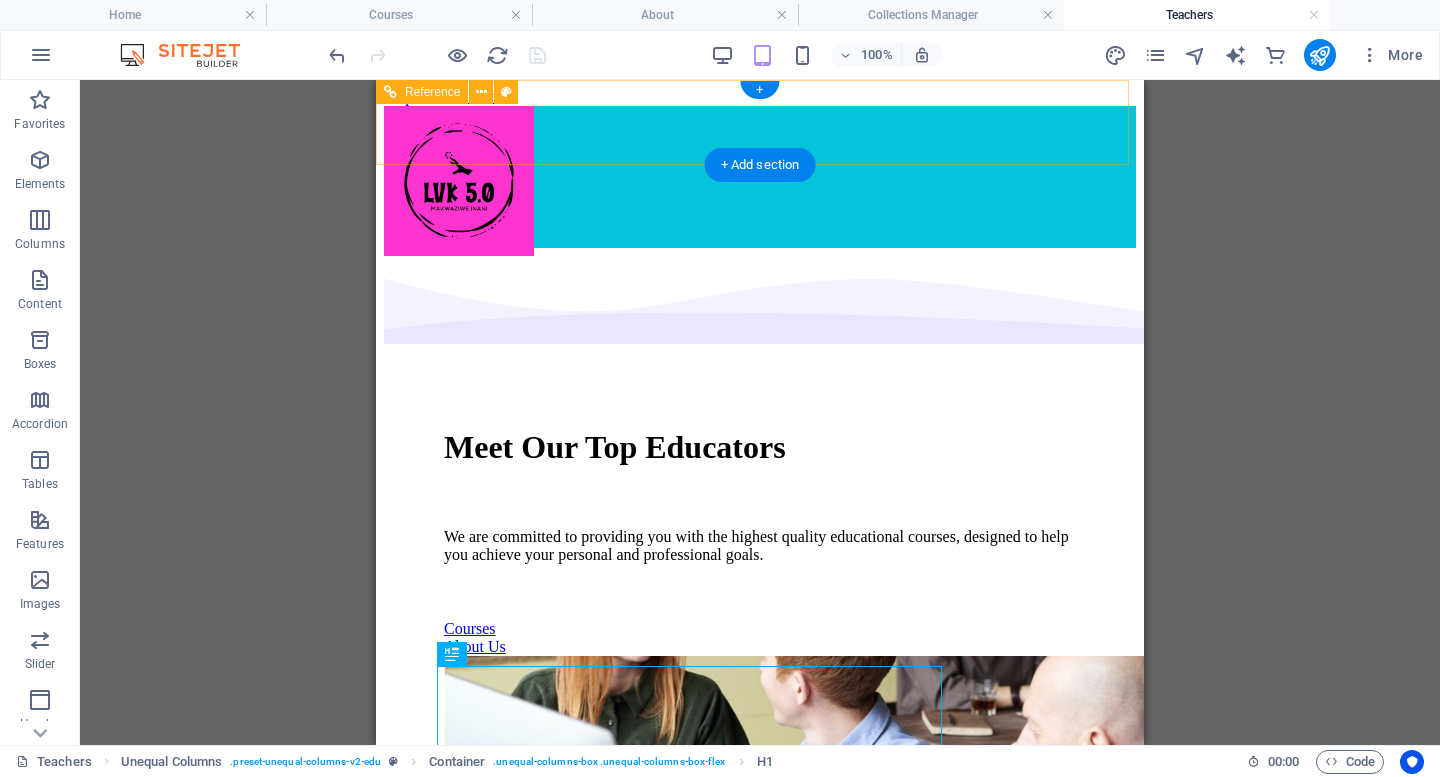 click at bounding box center (760, 115) 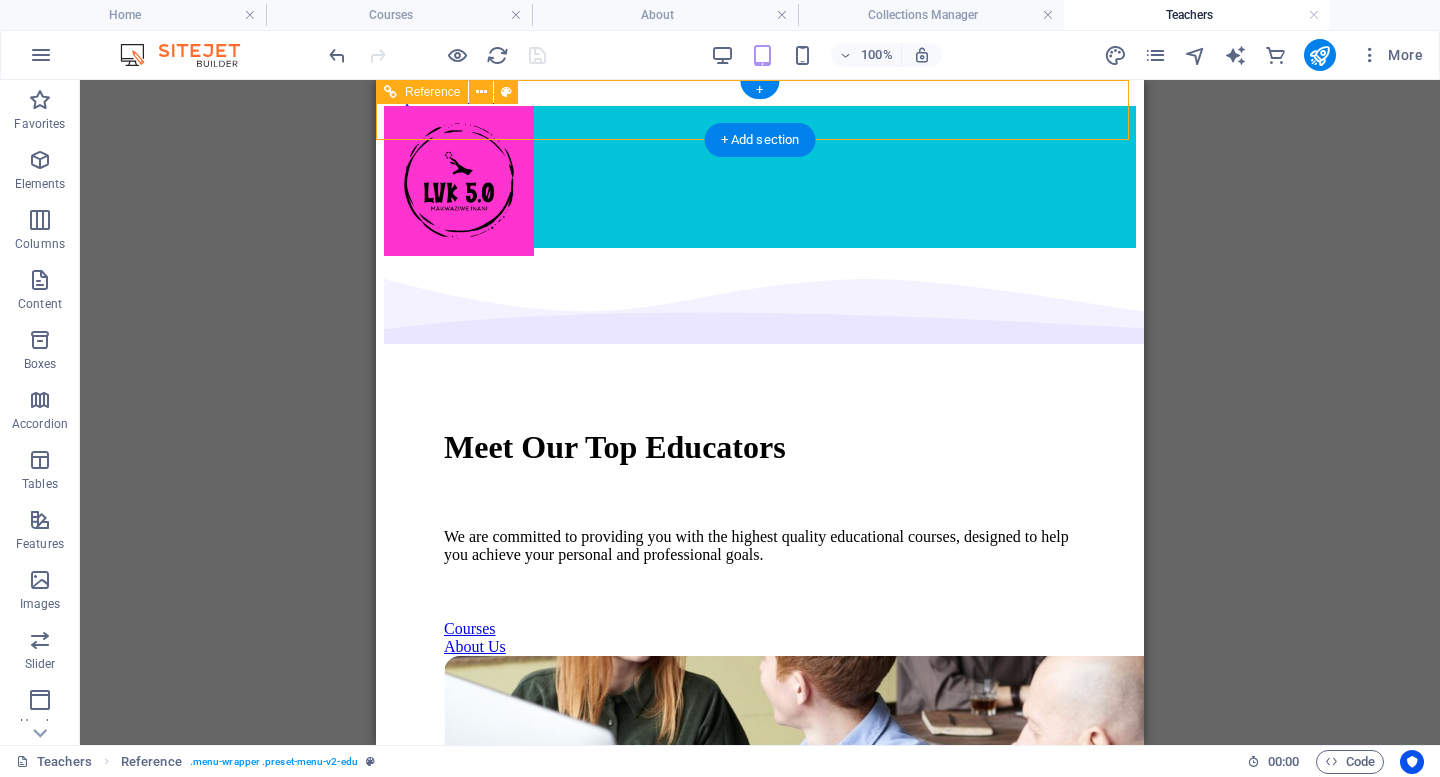 click on "Home Courses Teachers About Blog Contact Us" at bounding box center [760, 194] 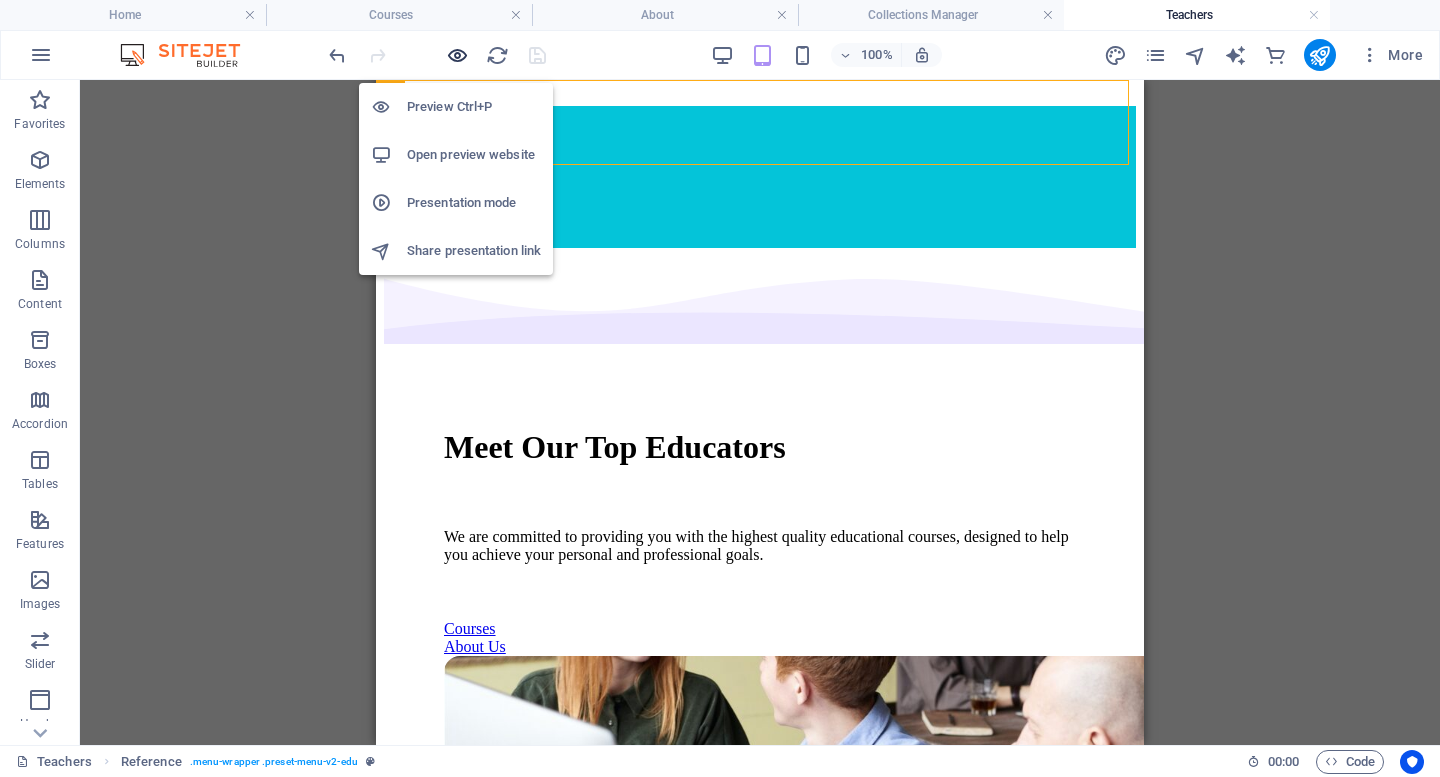 click at bounding box center [457, 55] 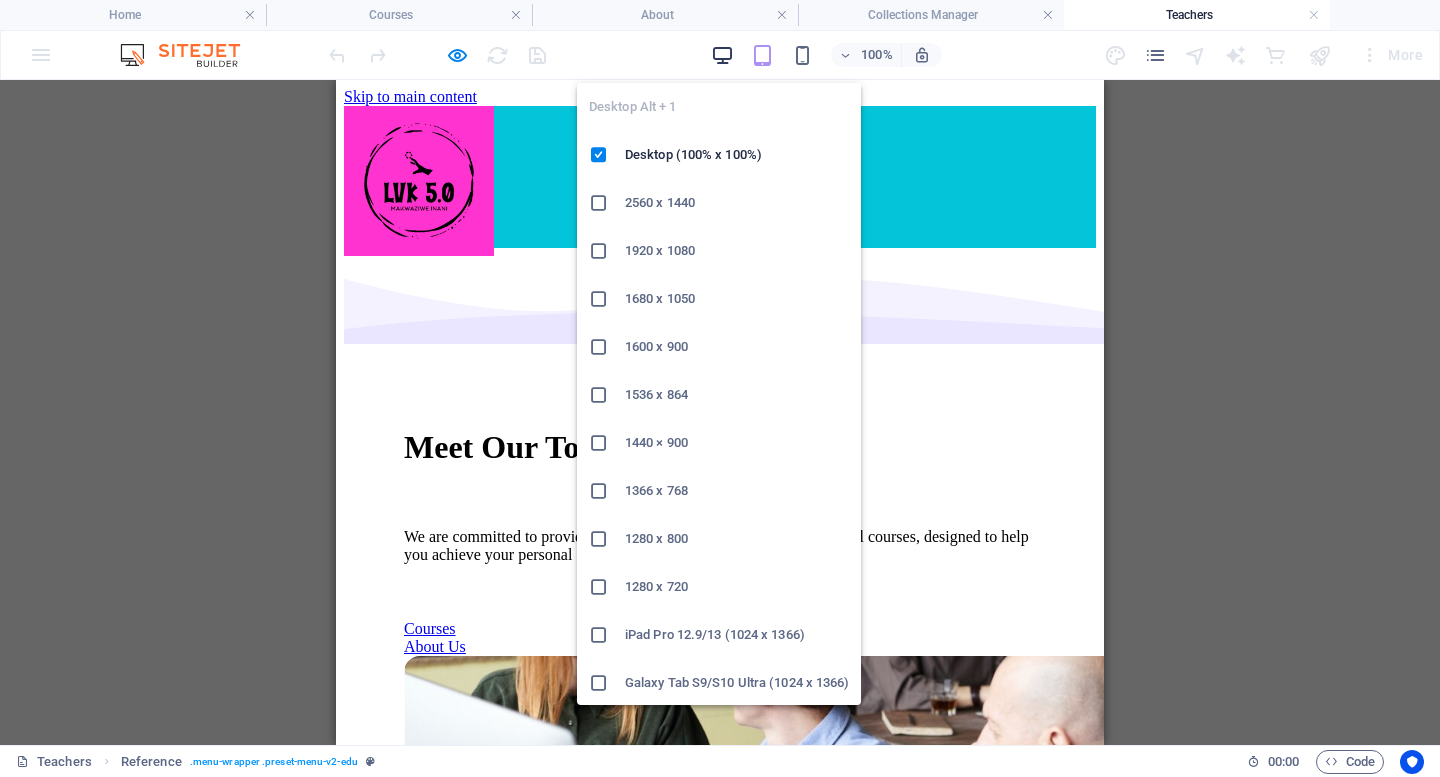 click at bounding box center (722, 55) 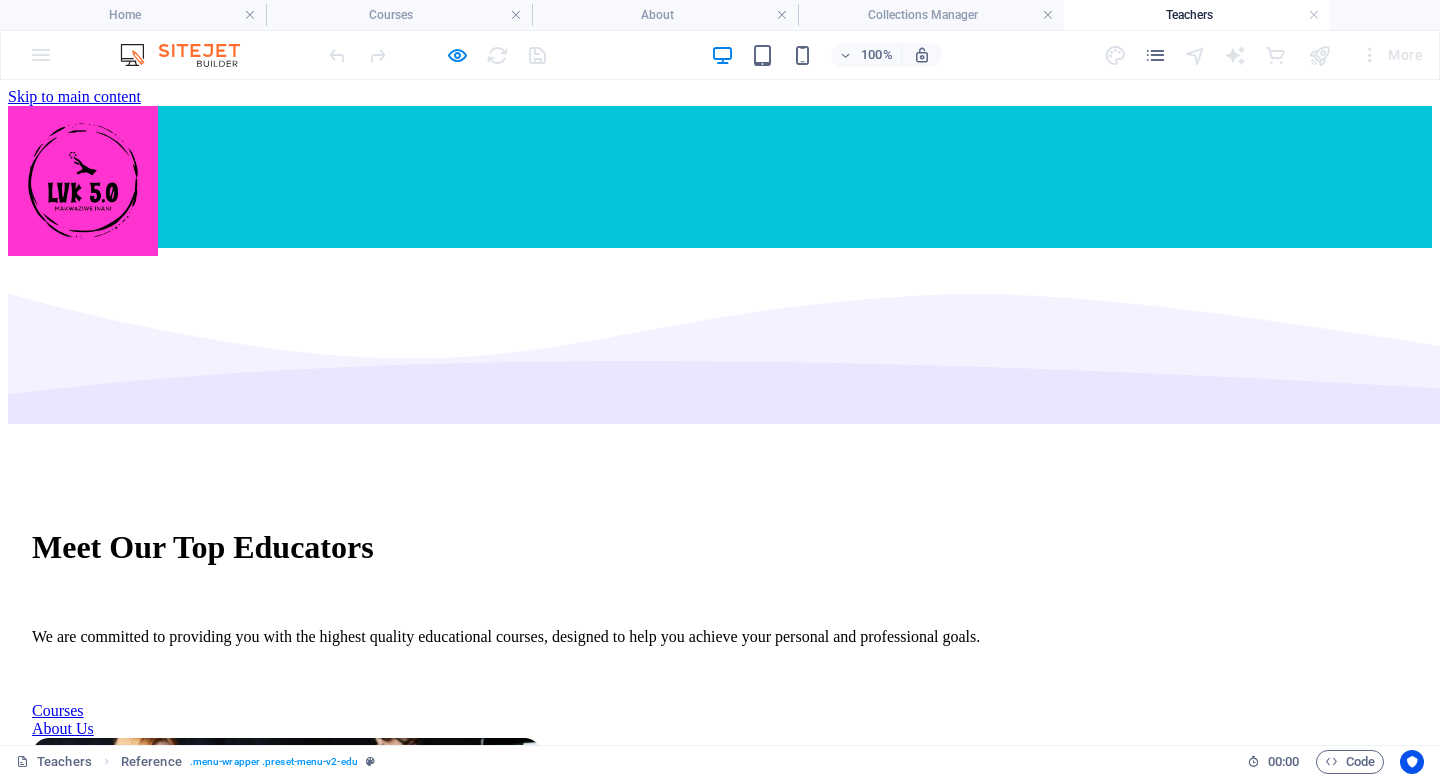 click on "Home" at bounding box center [67, 148] 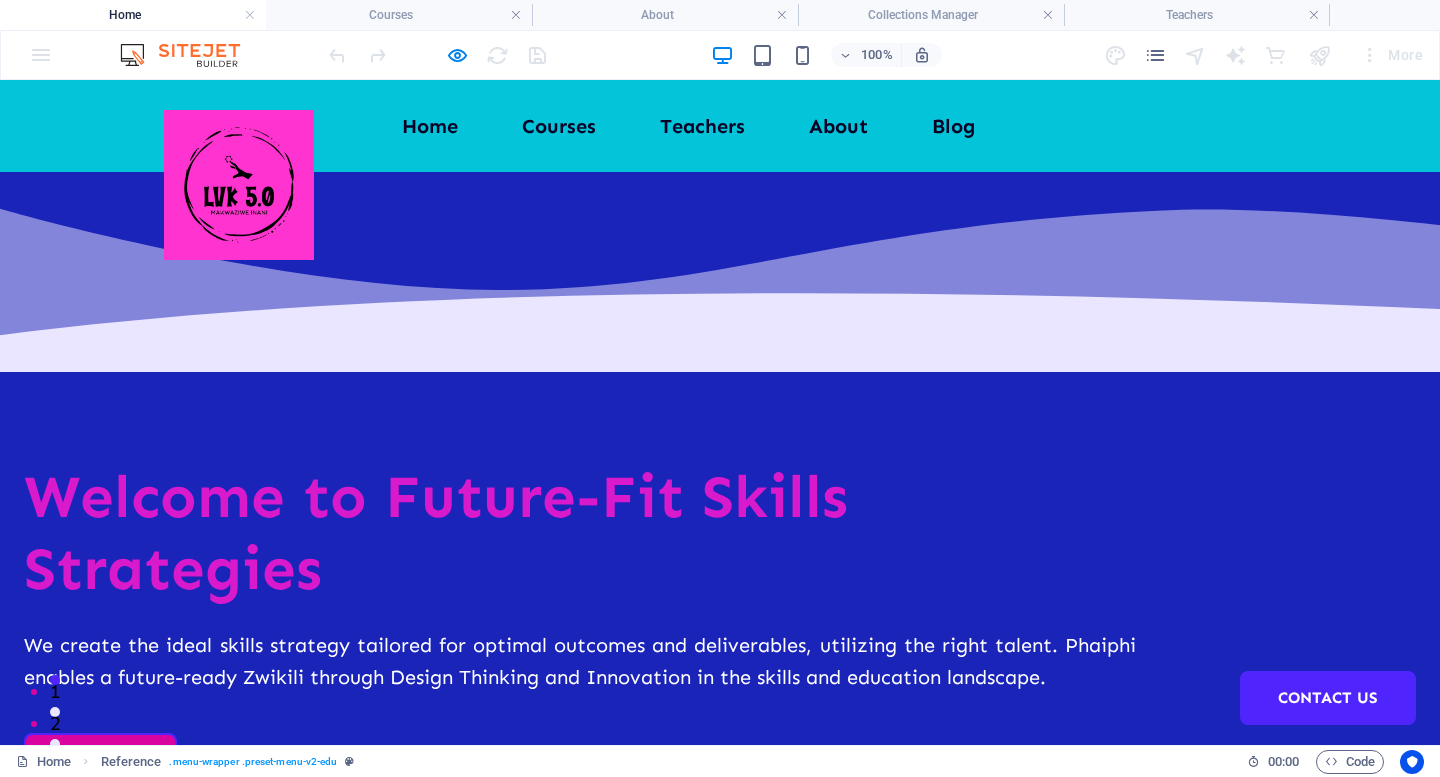 click on "Welcome to Future-Fit Skills Strategies" at bounding box center [436, 533] 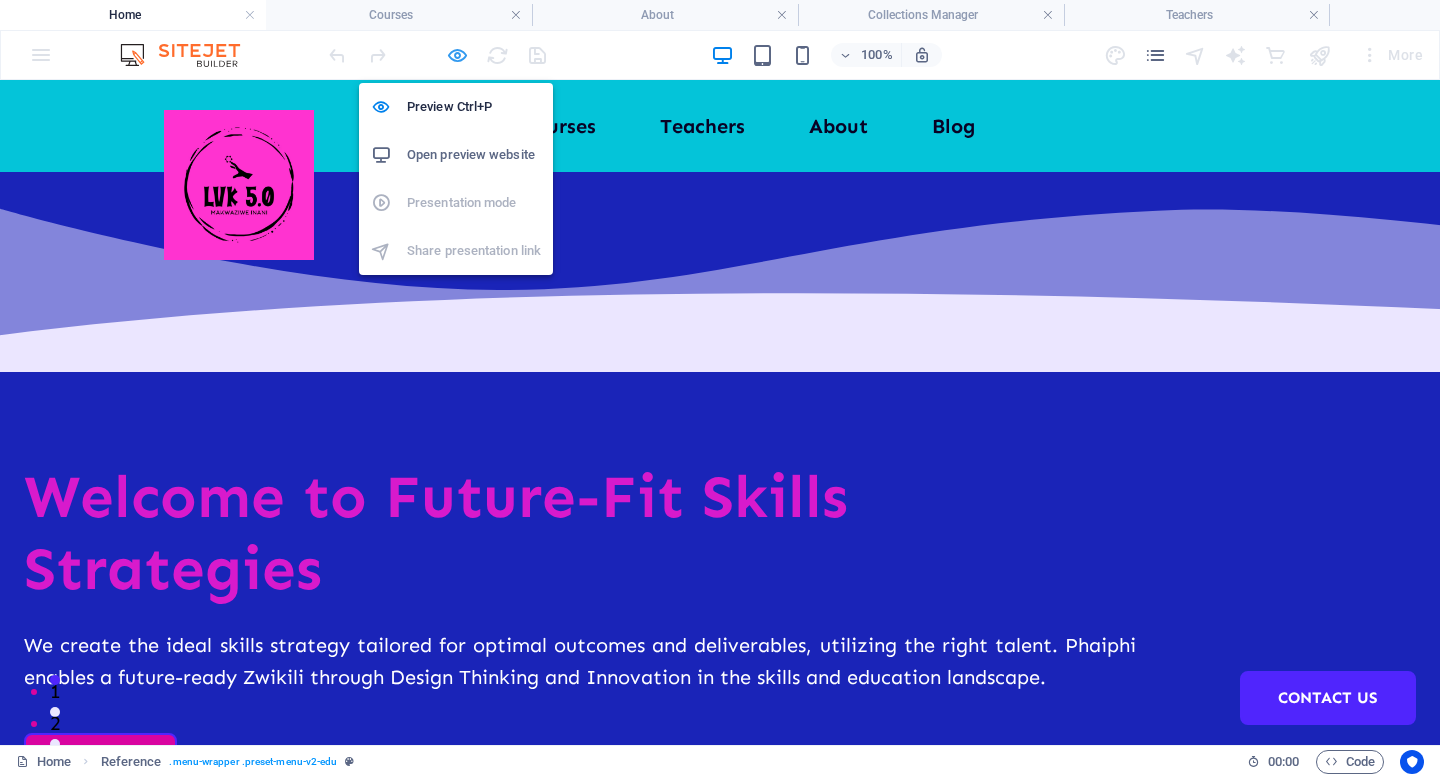 click at bounding box center (457, 55) 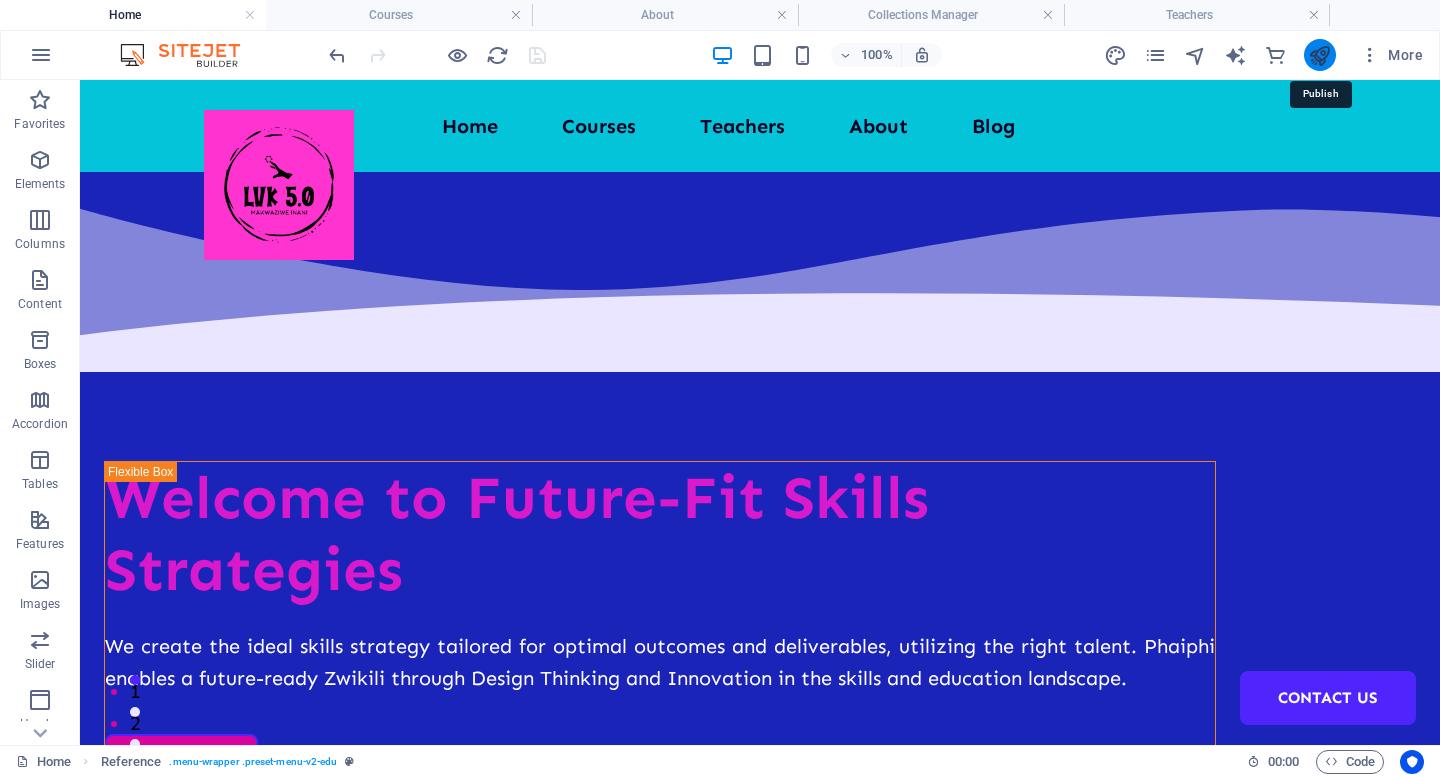 click at bounding box center (1319, 55) 